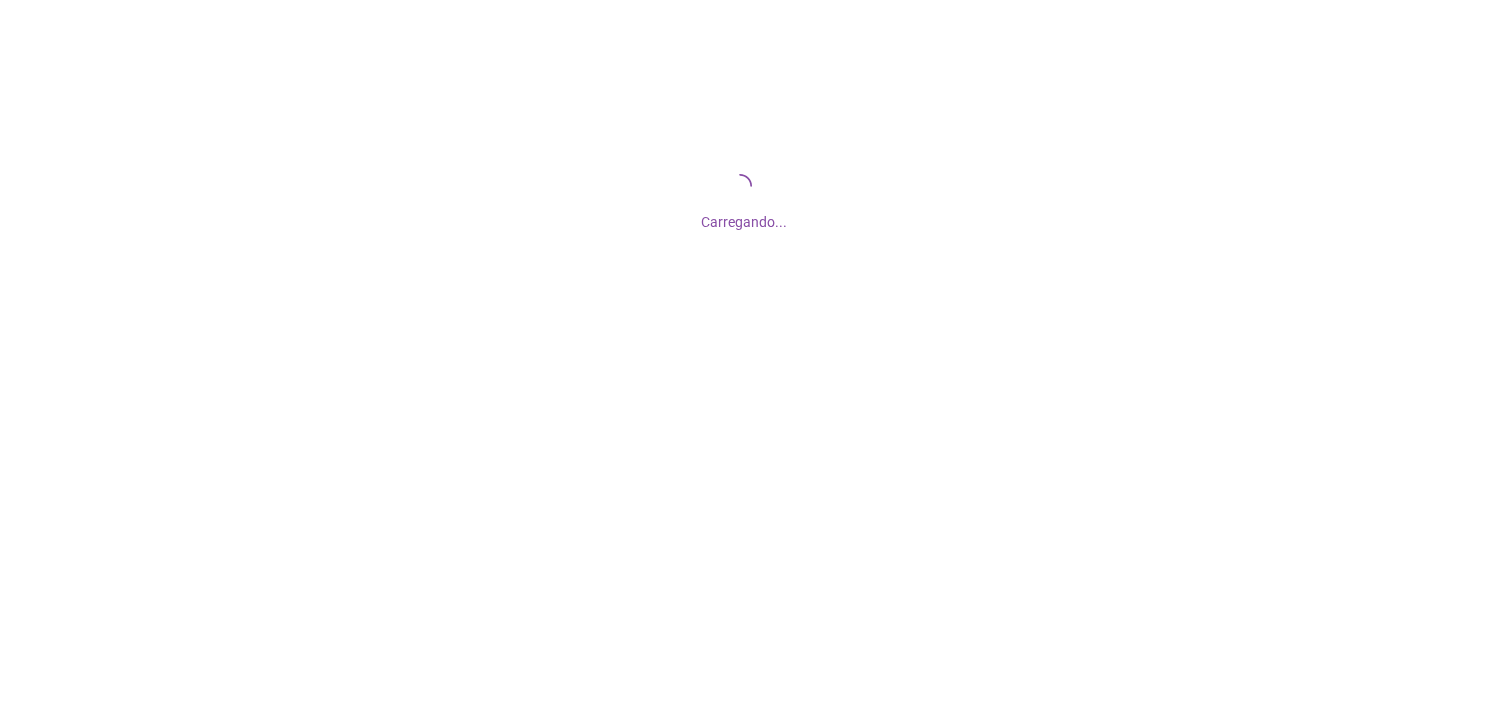 scroll, scrollTop: 0, scrollLeft: 0, axis: both 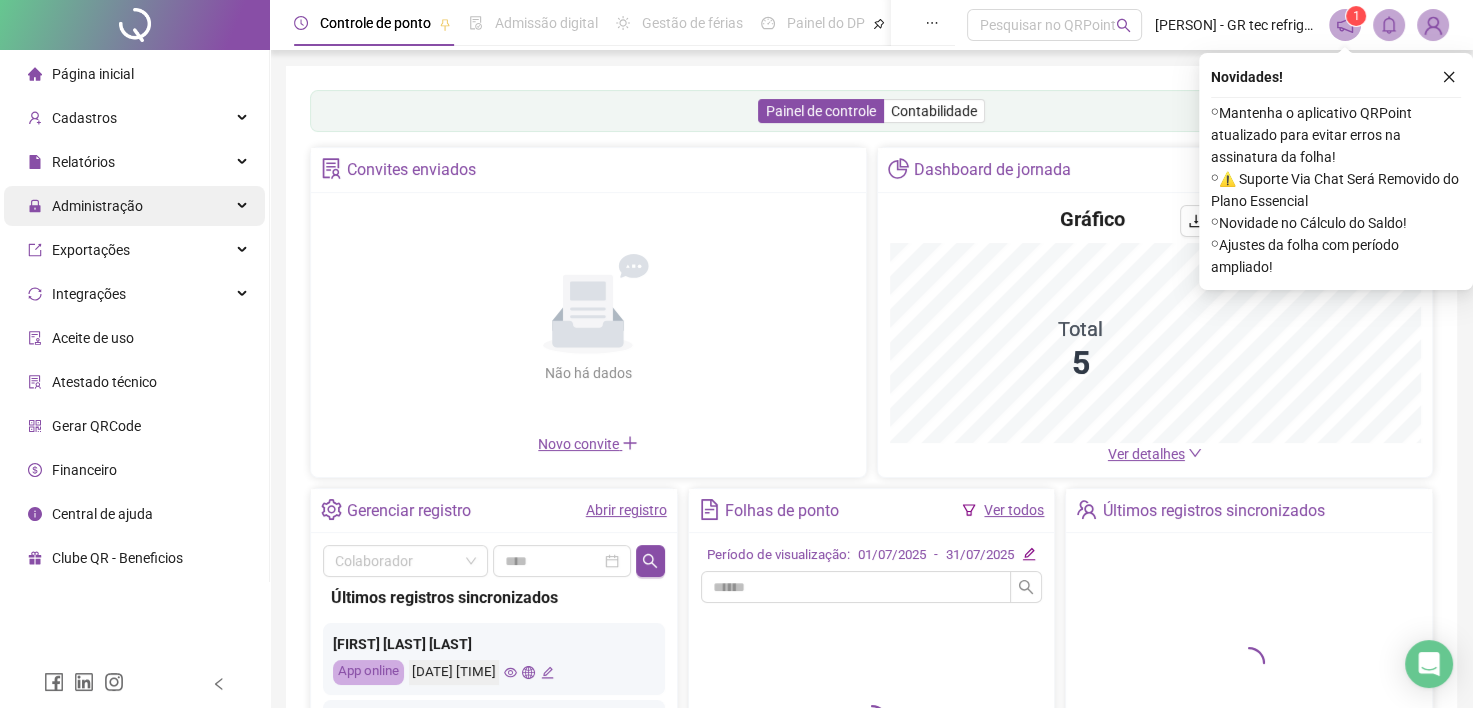 click on "Administração" at bounding box center [97, 206] 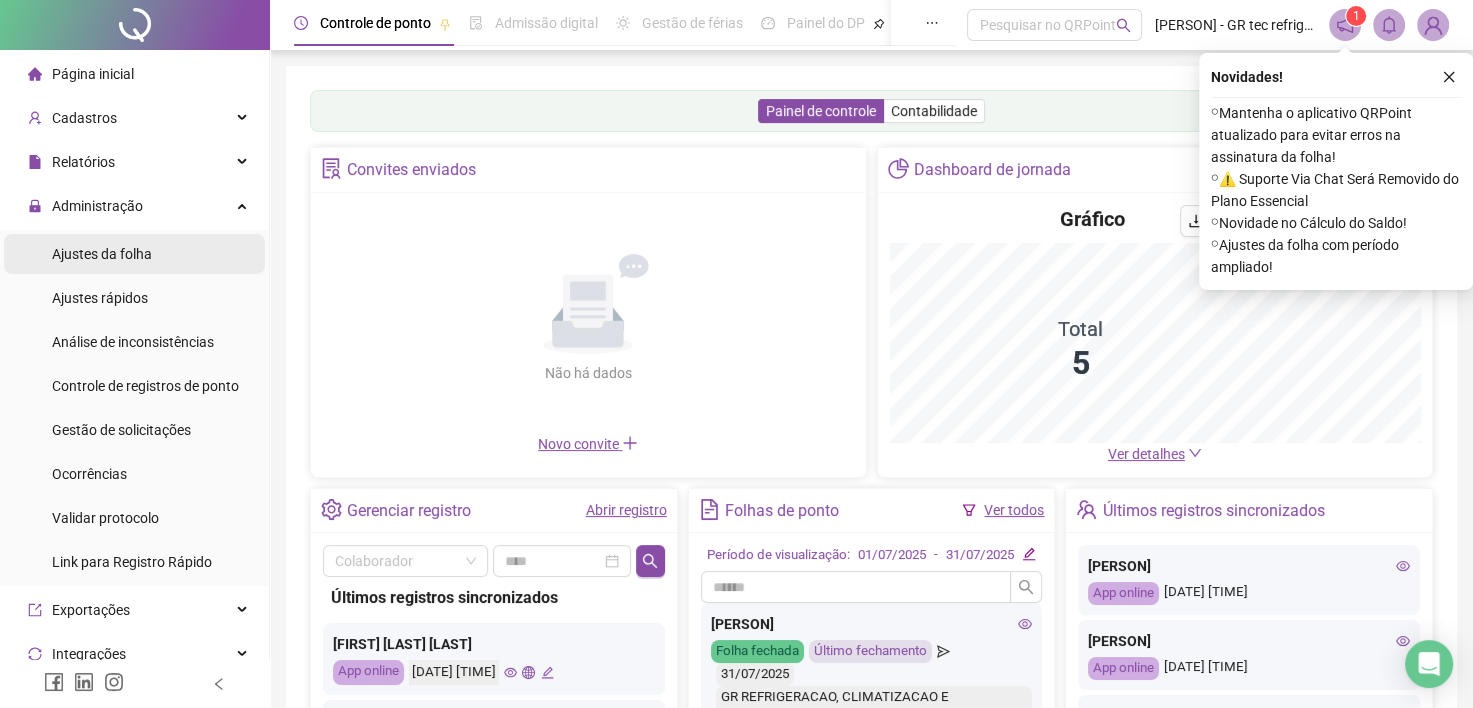 click on "Ajustes da folha" at bounding box center [102, 254] 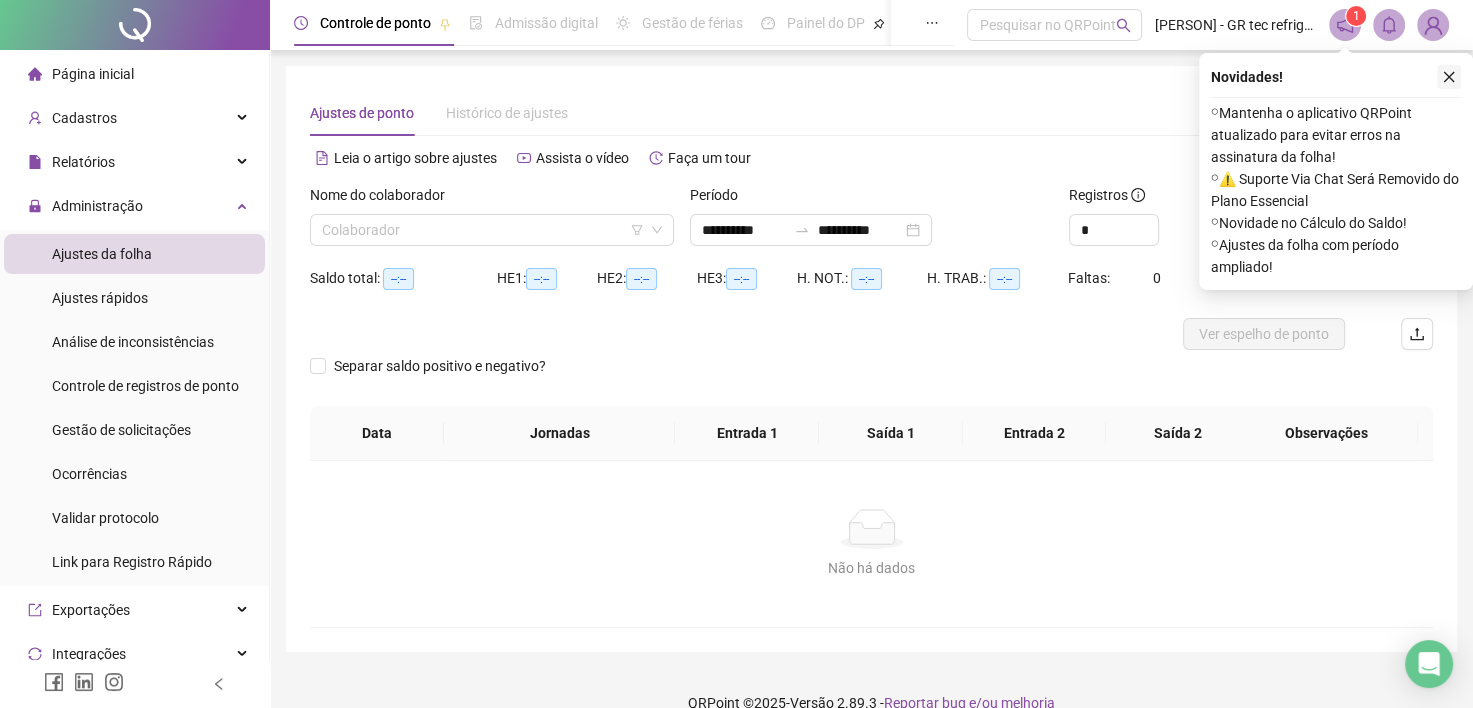 click 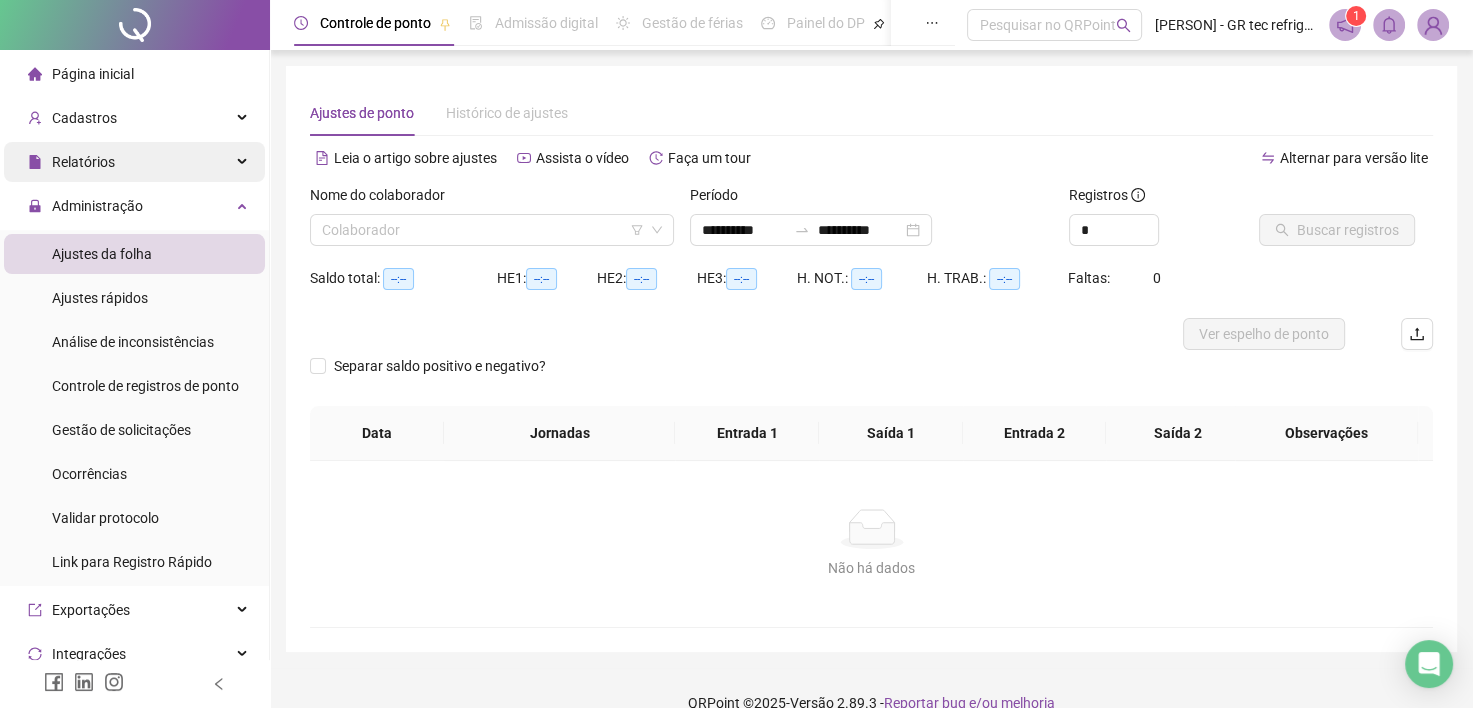 click on "Relatórios" at bounding box center [134, 162] 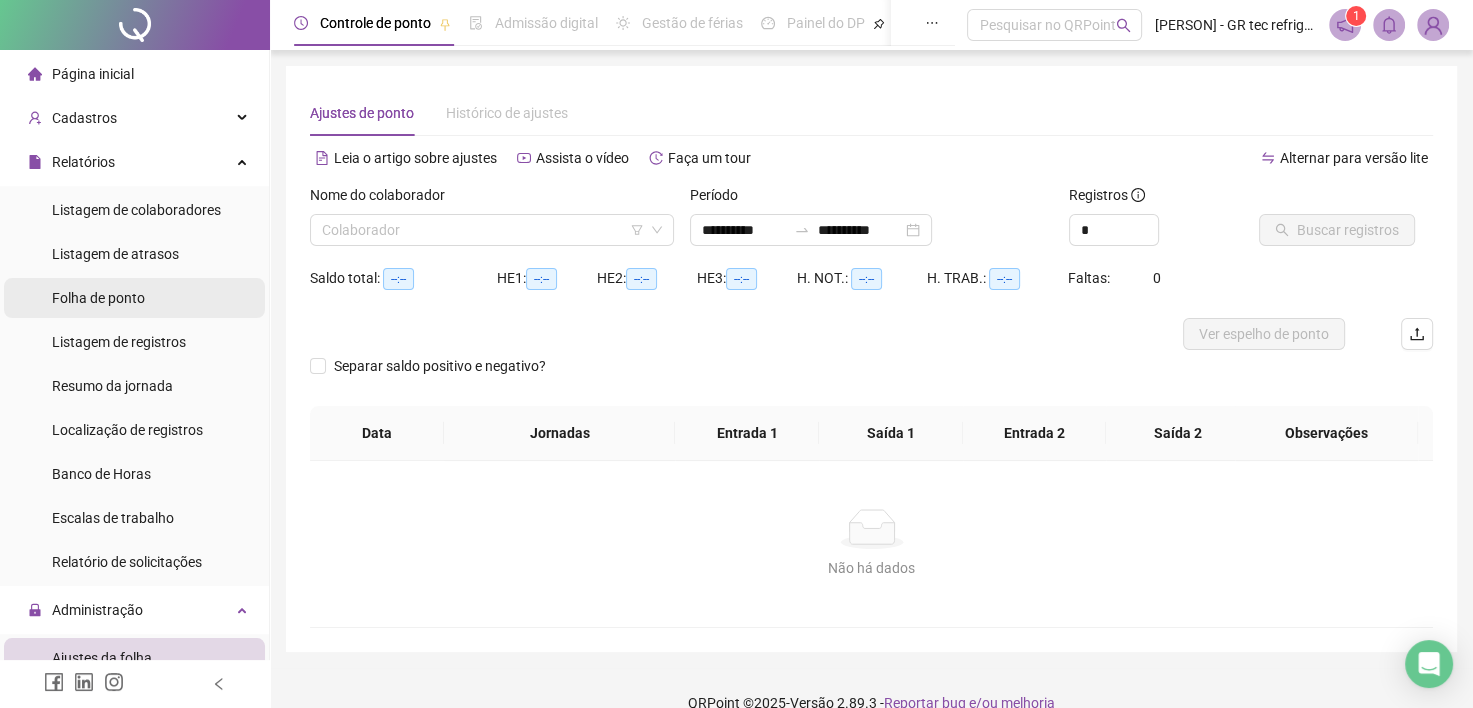 click on "Folha de ponto" at bounding box center (134, 298) 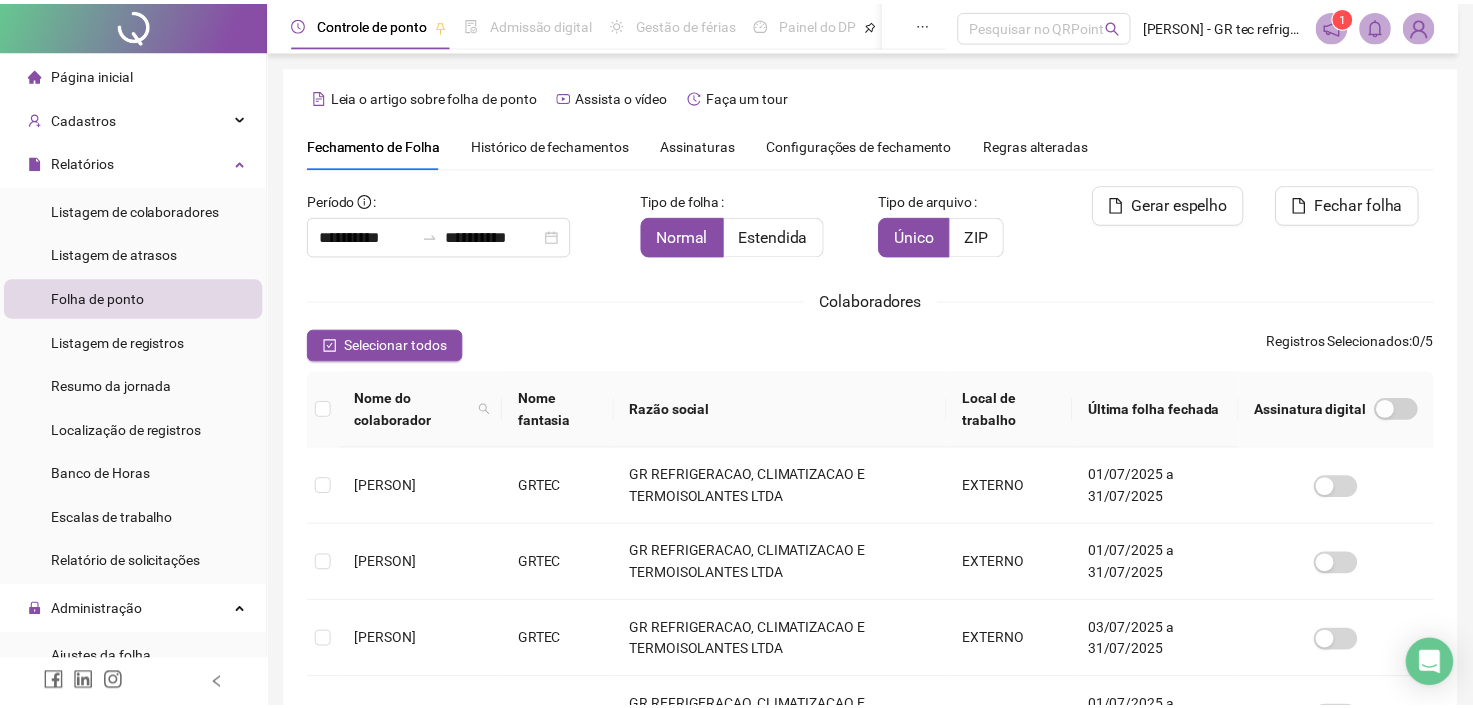 scroll, scrollTop: 55, scrollLeft: 0, axis: vertical 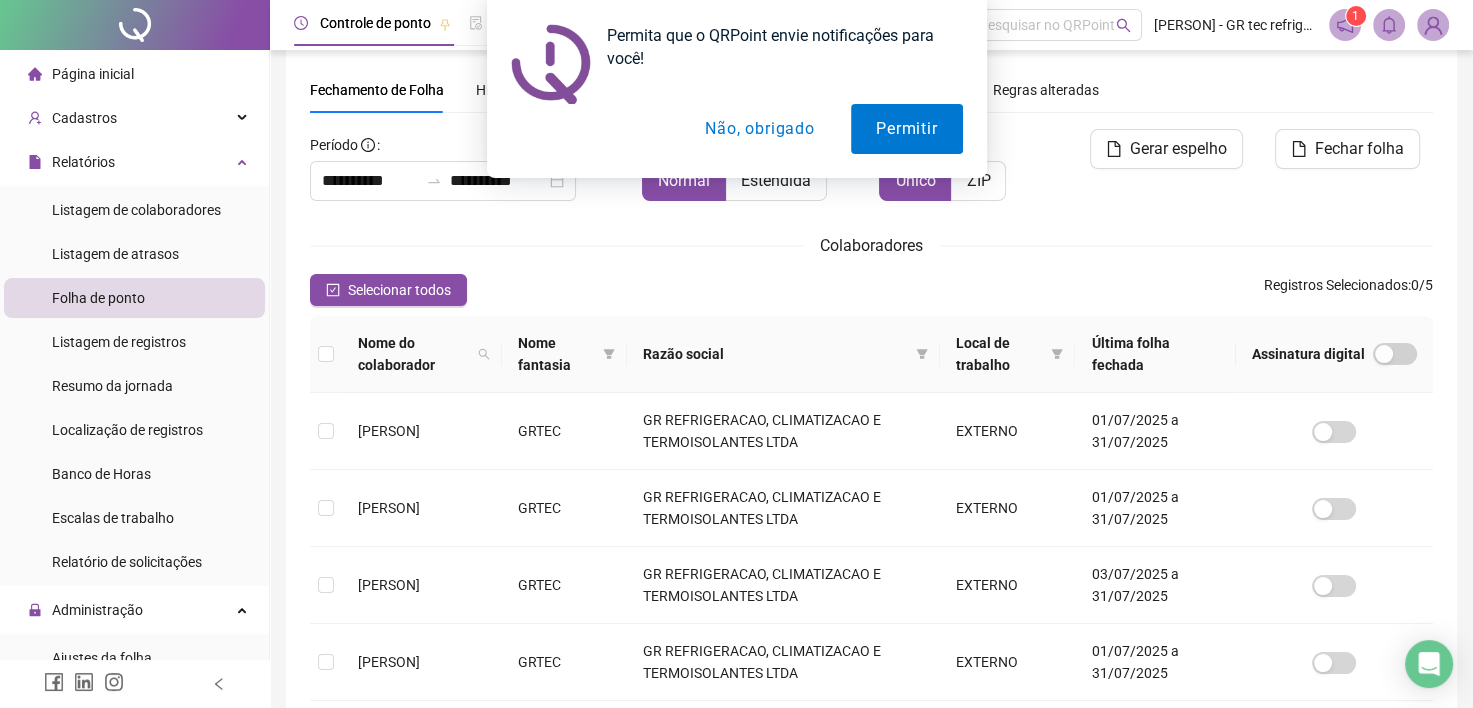 click on "Não, obrigado" at bounding box center [759, 129] 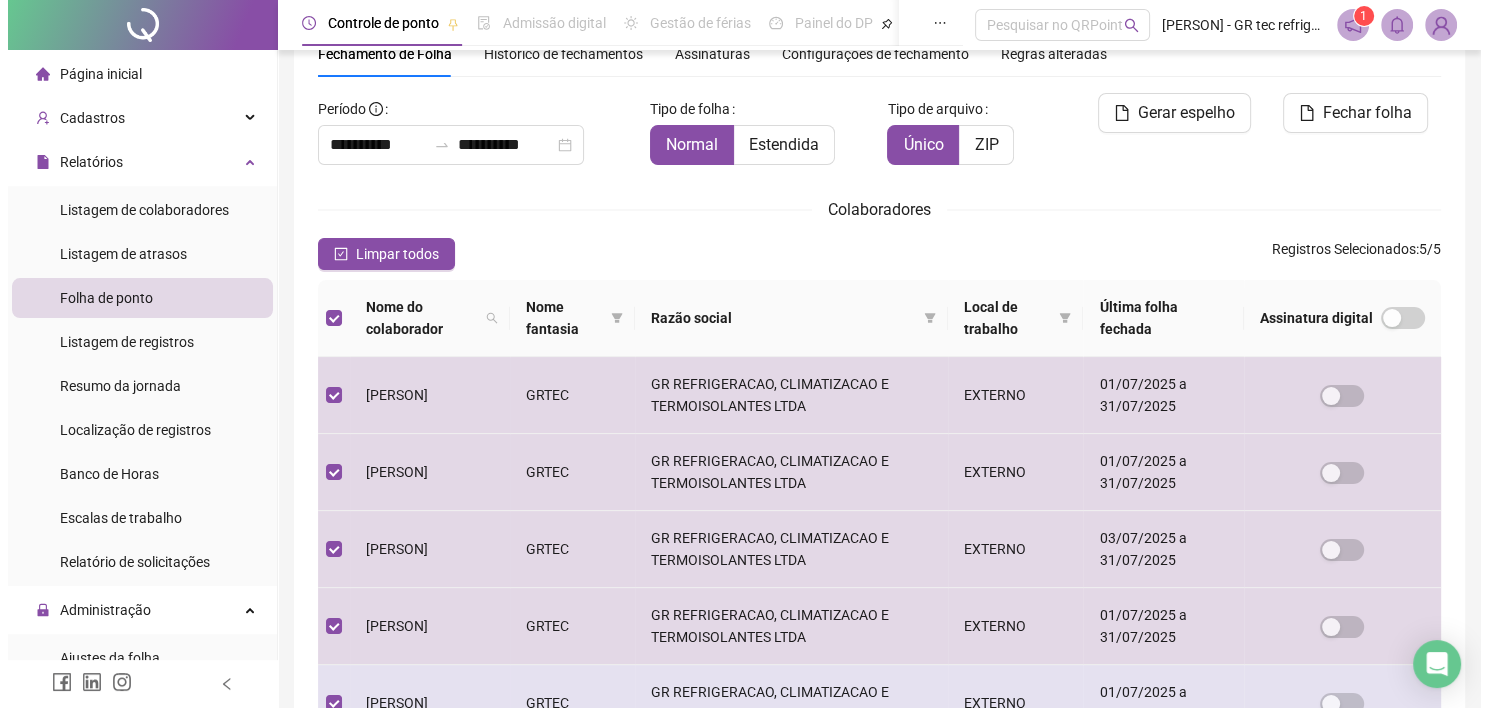 scroll, scrollTop: 0, scrollLeft: 0, axis: both 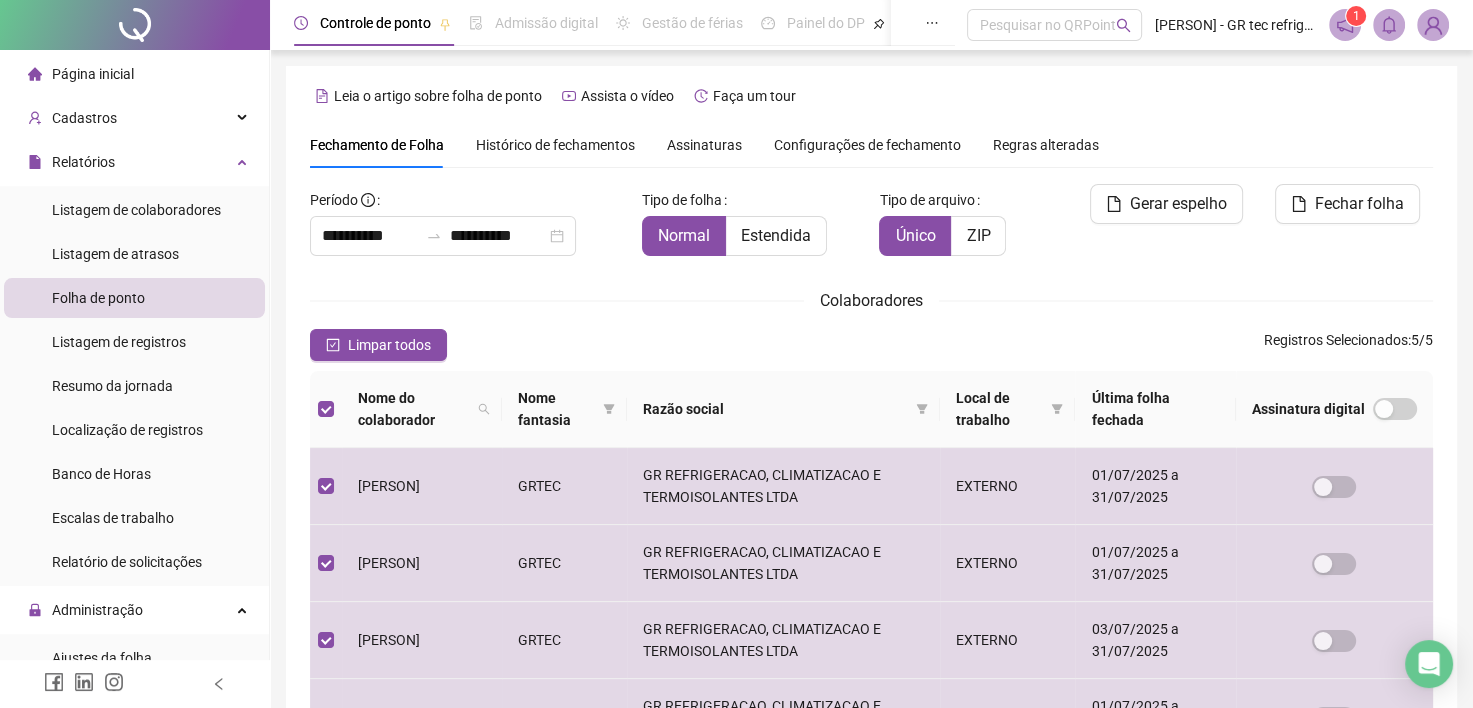 click on "Histórico de fechamentos" at bounding box center (555, 145) 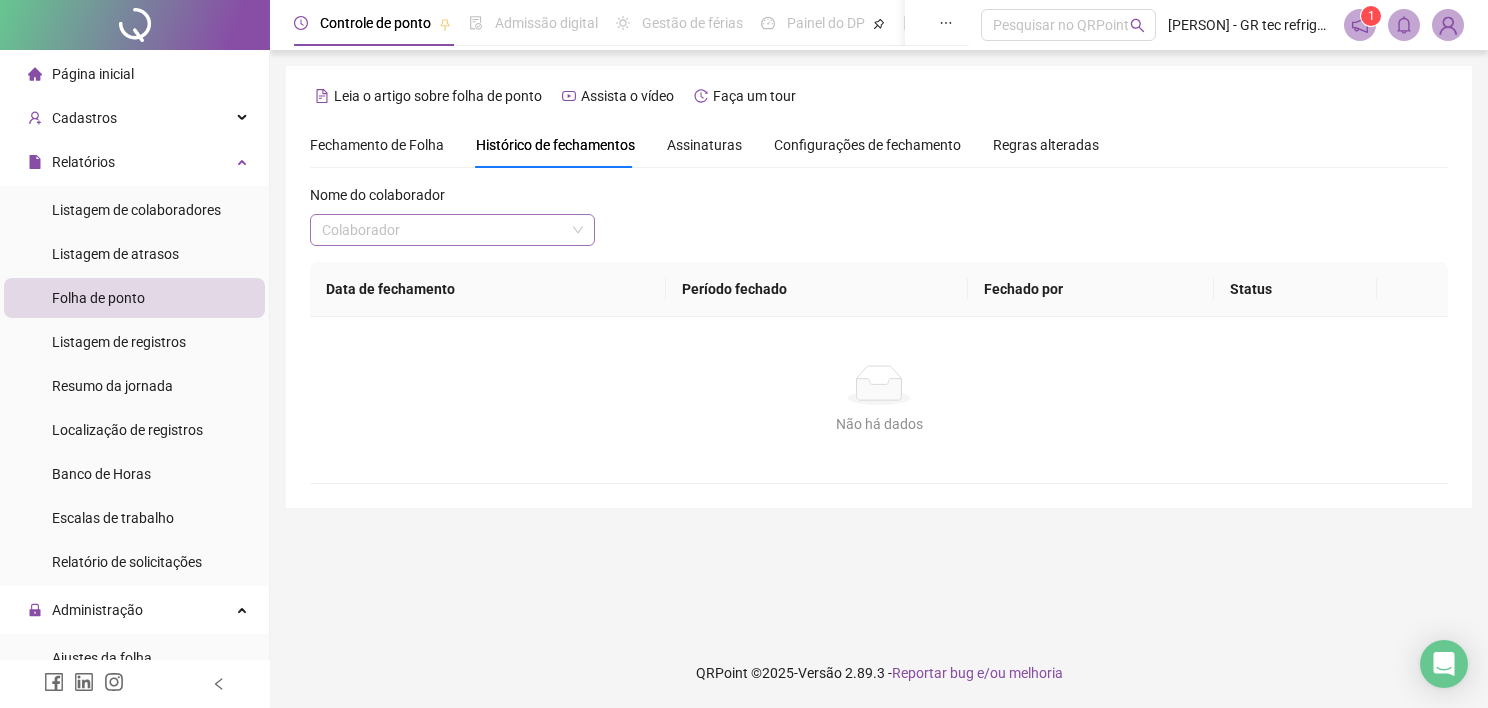 click at bounding box center (443, 230) 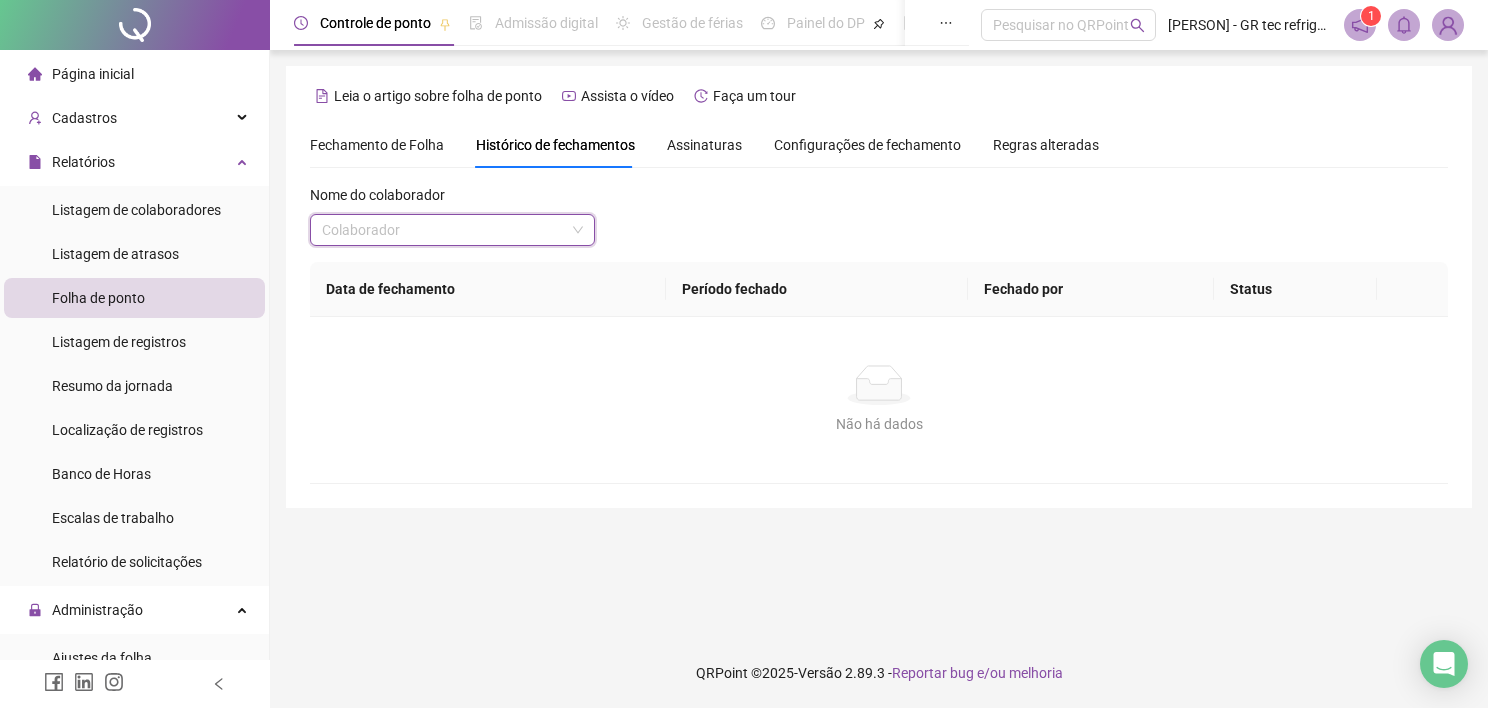 click on "Nome do colaborador Colaborador" at bounding box center (879, 223) 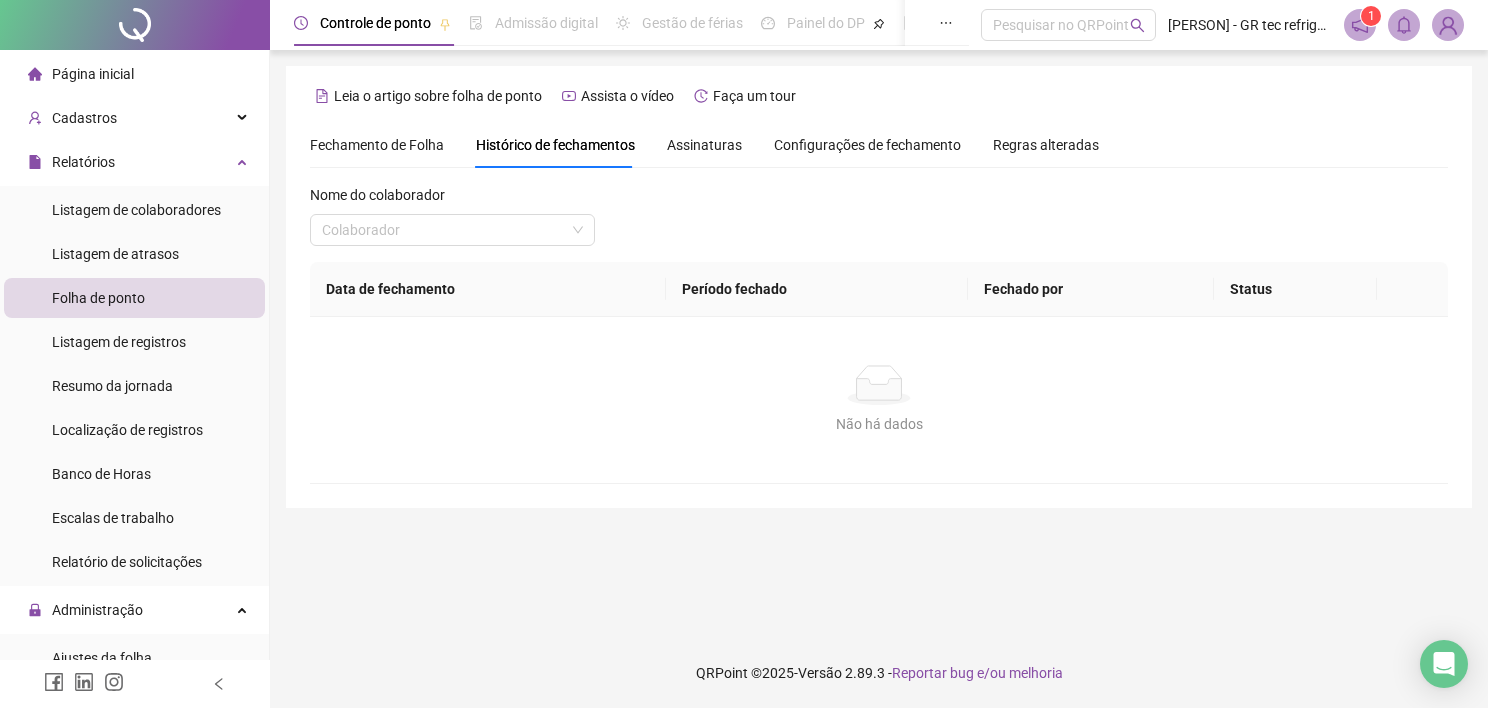 click on "Nome do colaborador" at bounding box center (452, 199) 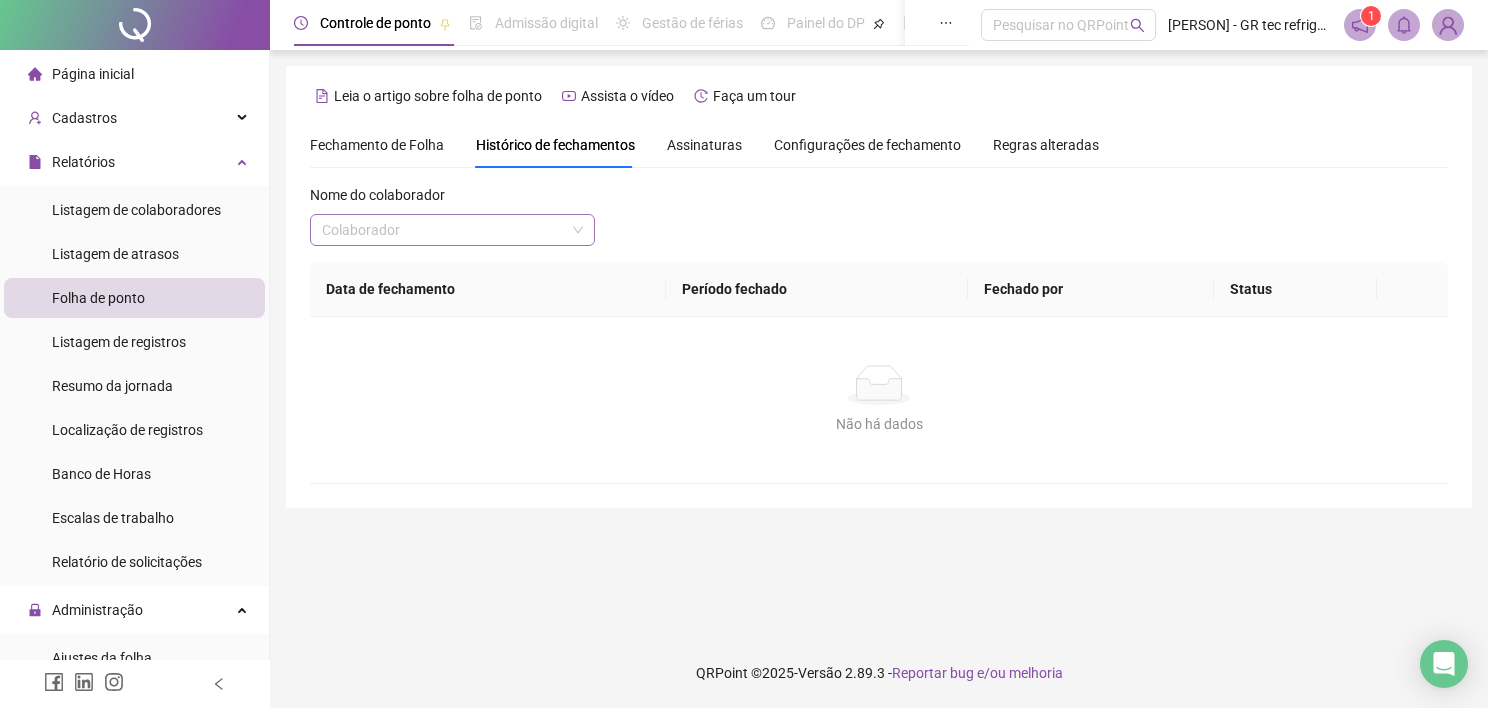 click at bounding box center [443, 230] 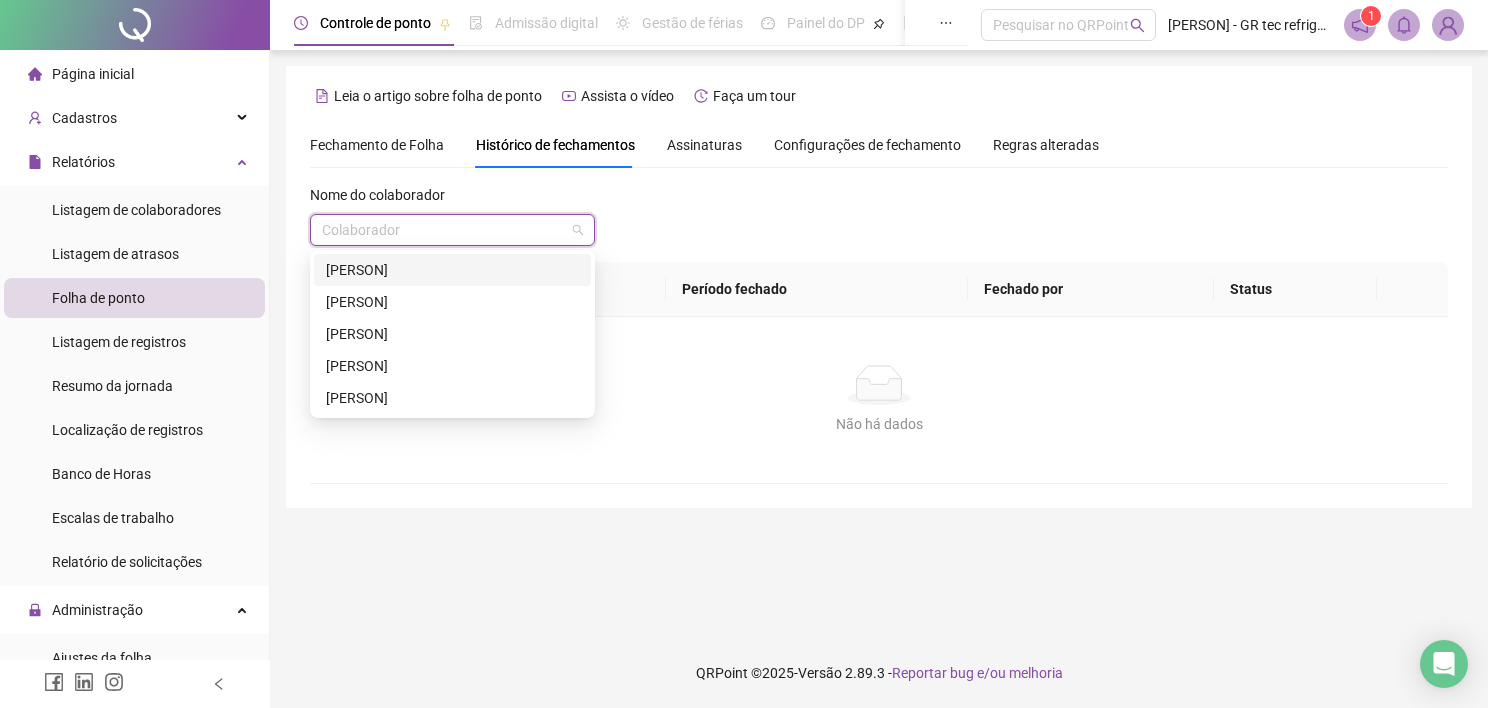 click on "[PERSON]" at bounding box center [452, 270] 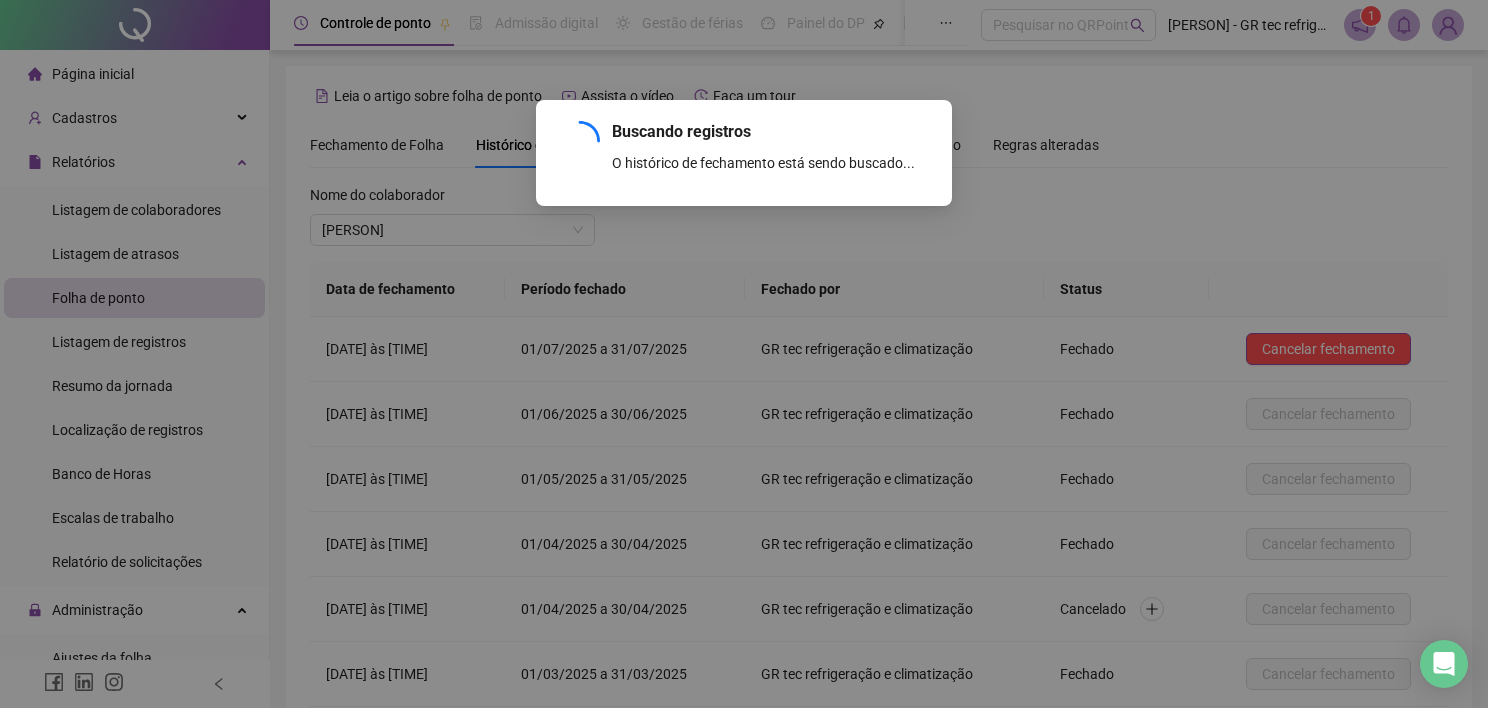scroll, scrollTop: 172, scrollLeft: 0, axis: vertical 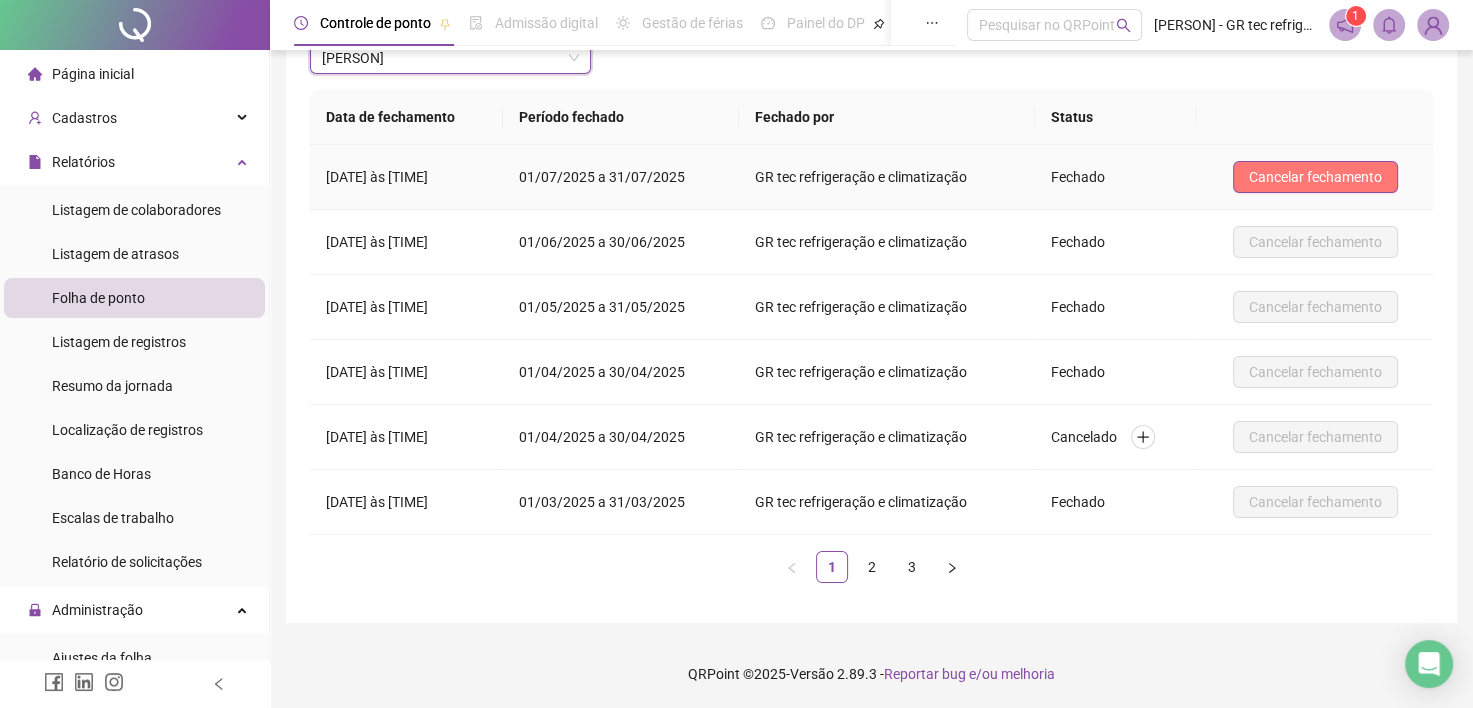 click on "Cancelar fechamento" at bounding box center (1315, 177) 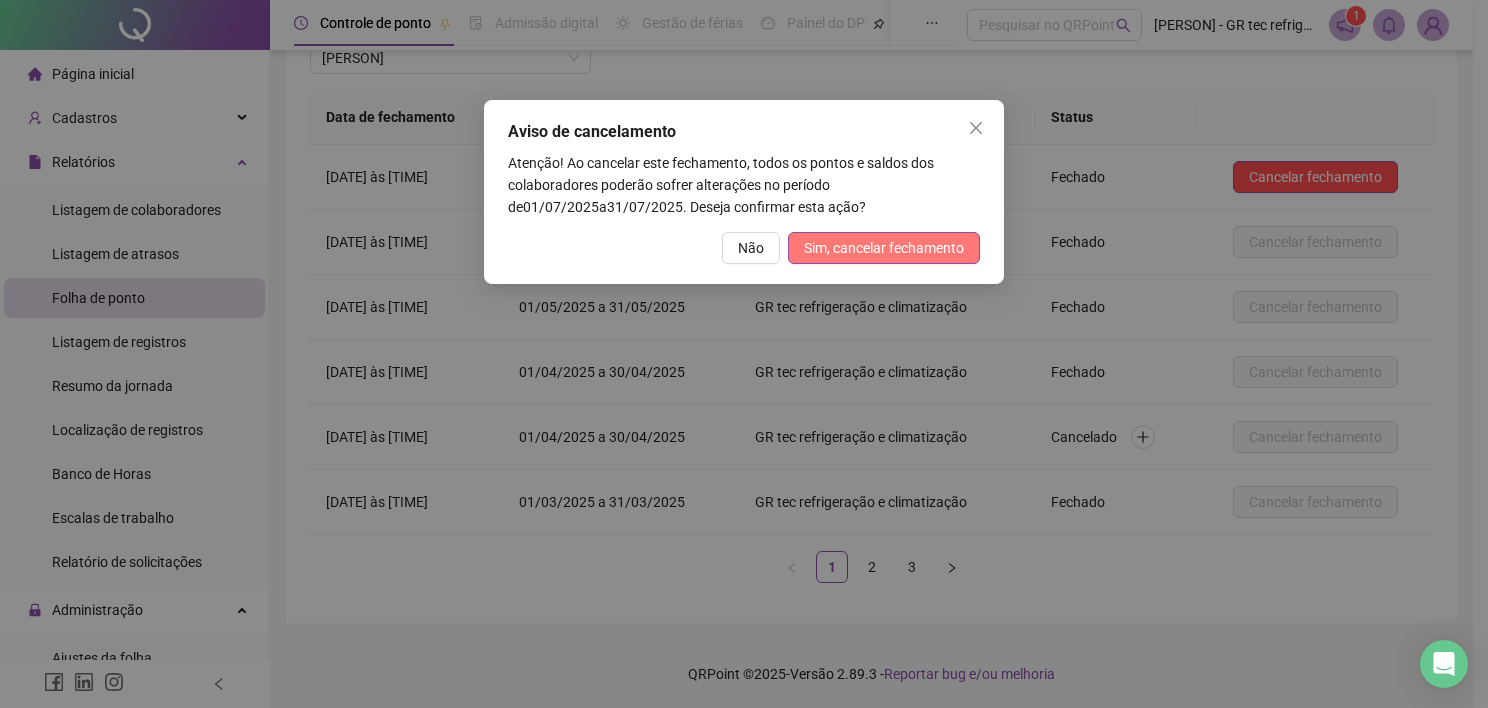 click on "Sim, cancelar fechamento" at bounding box center [884, 248] 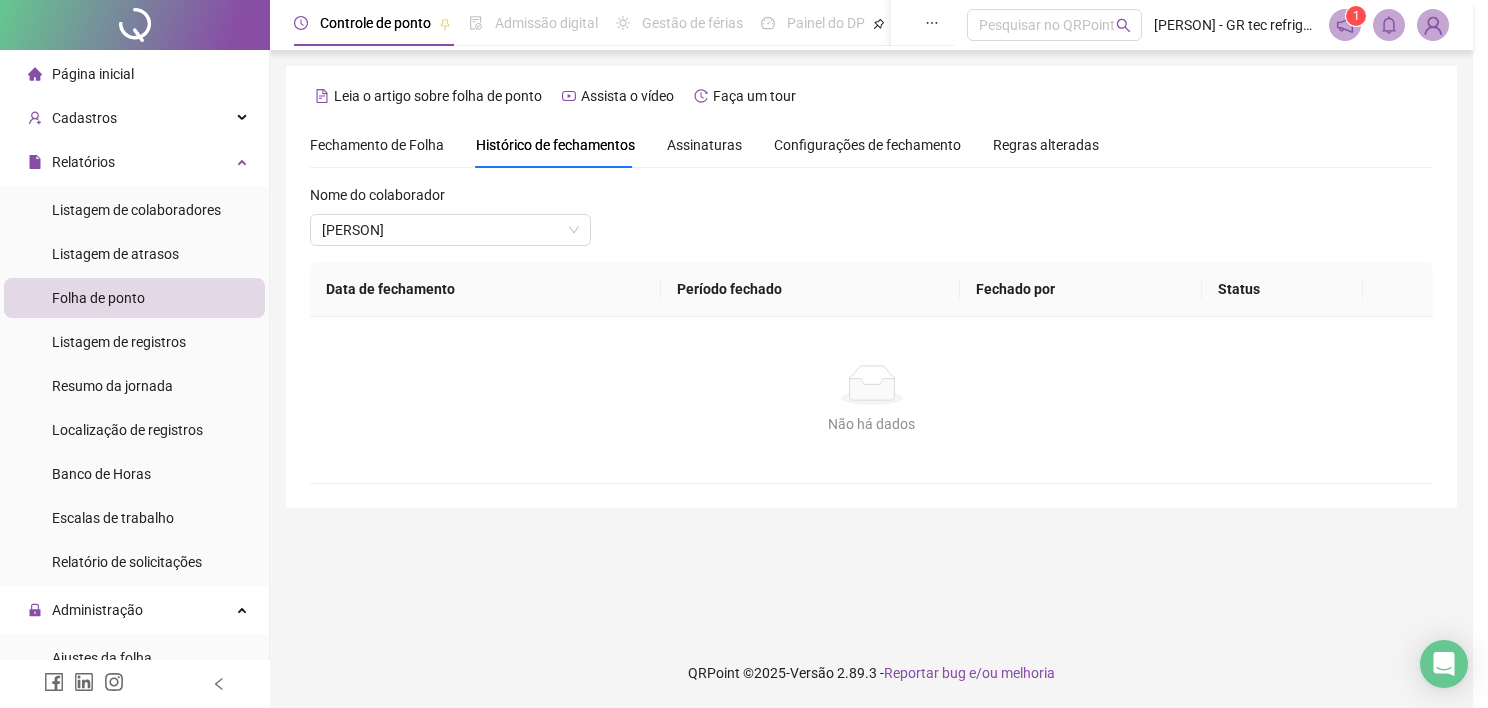 scroll, scrollTop: 0, scrollLeft: 0, axis: both 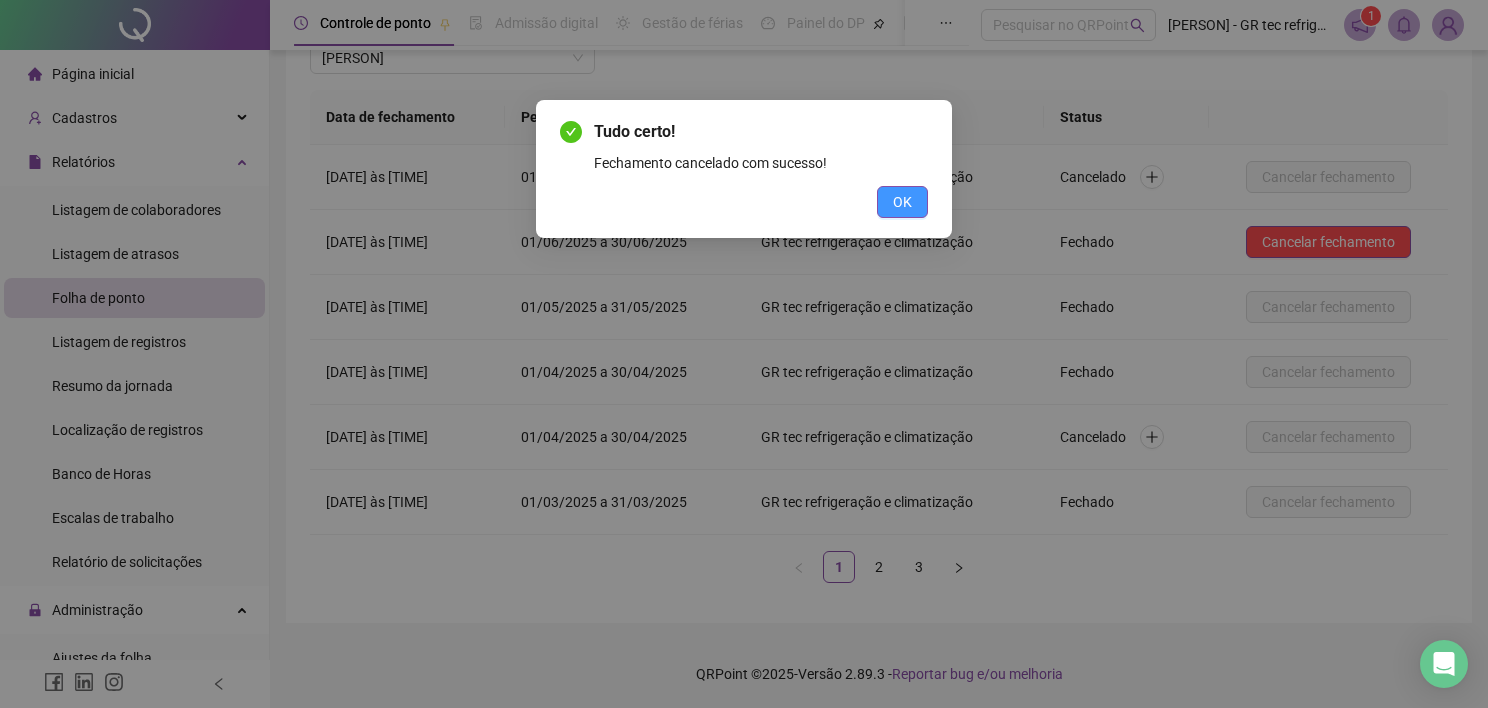 click on "OK" at bounding box center (902, 202) 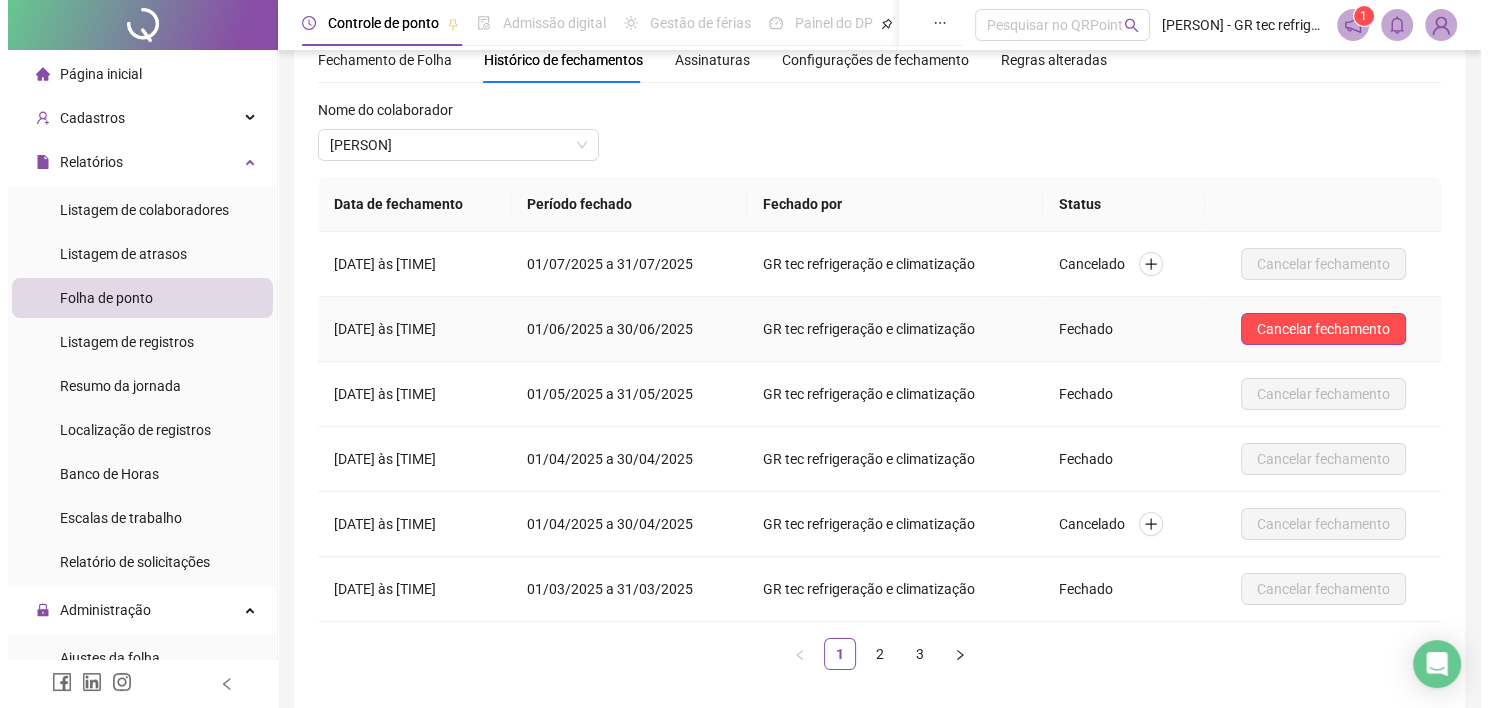 scroll, scrollTop: 0, scrollLeft: 0, axis: both 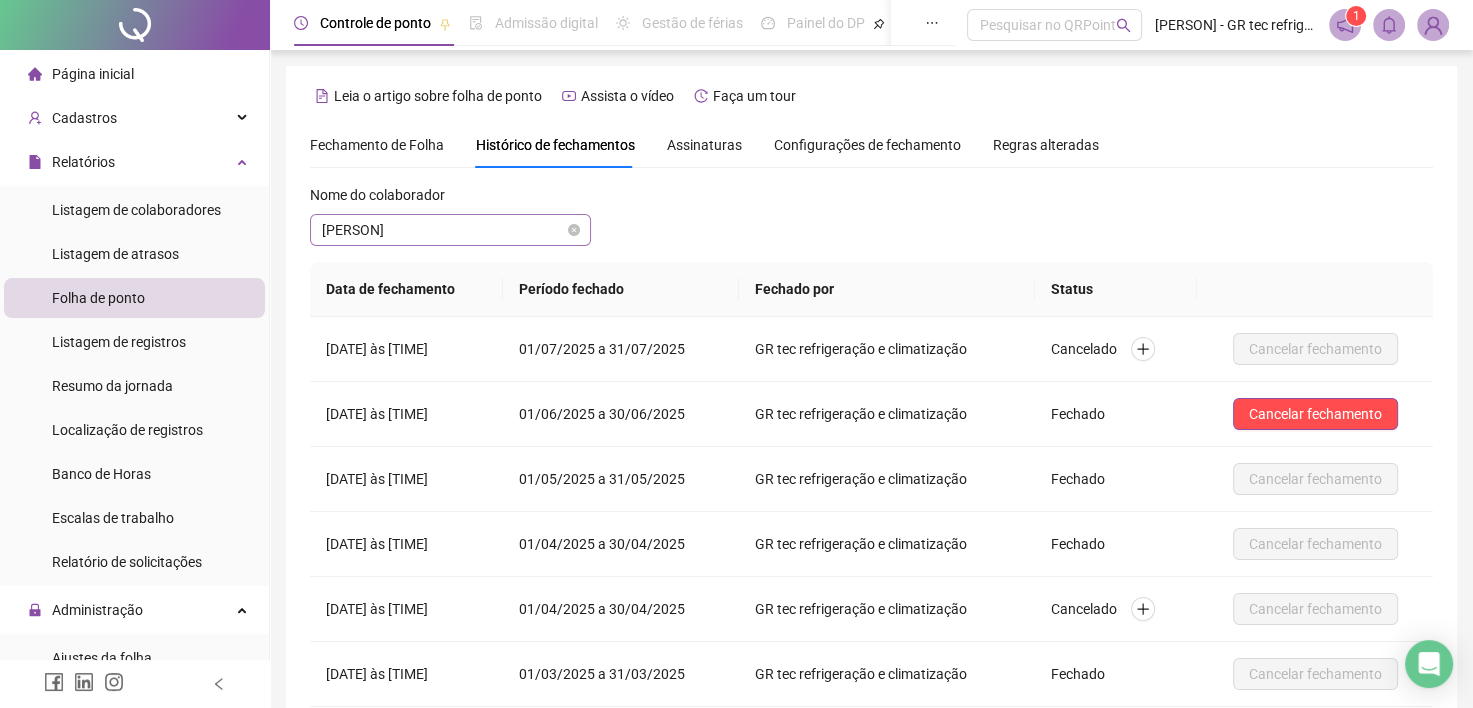 click on "[PERSON]" at bounding box center [450, 230] 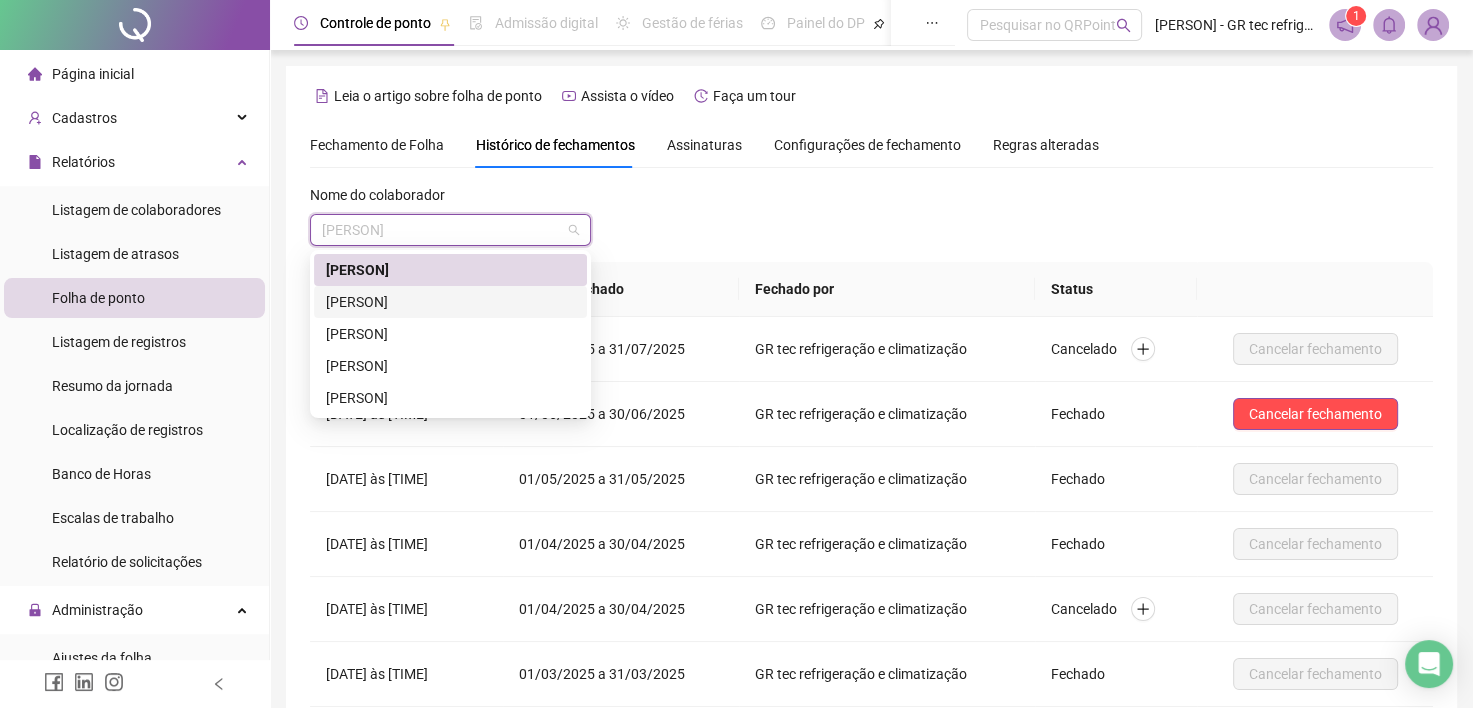 click on "[PERSON]" at bounding box center (450, 302) 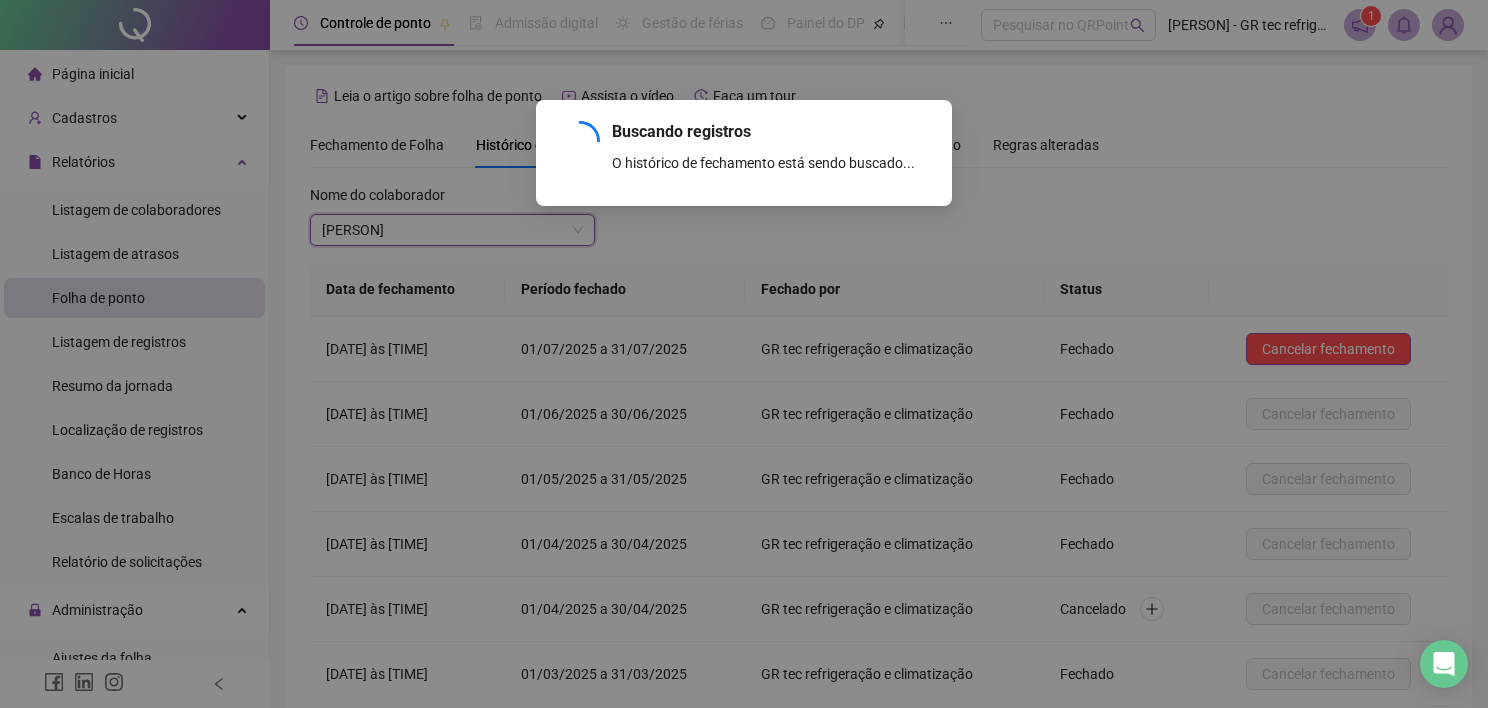 scroll, scrollTop: 172, scrollLeft: 0, axis: vertical 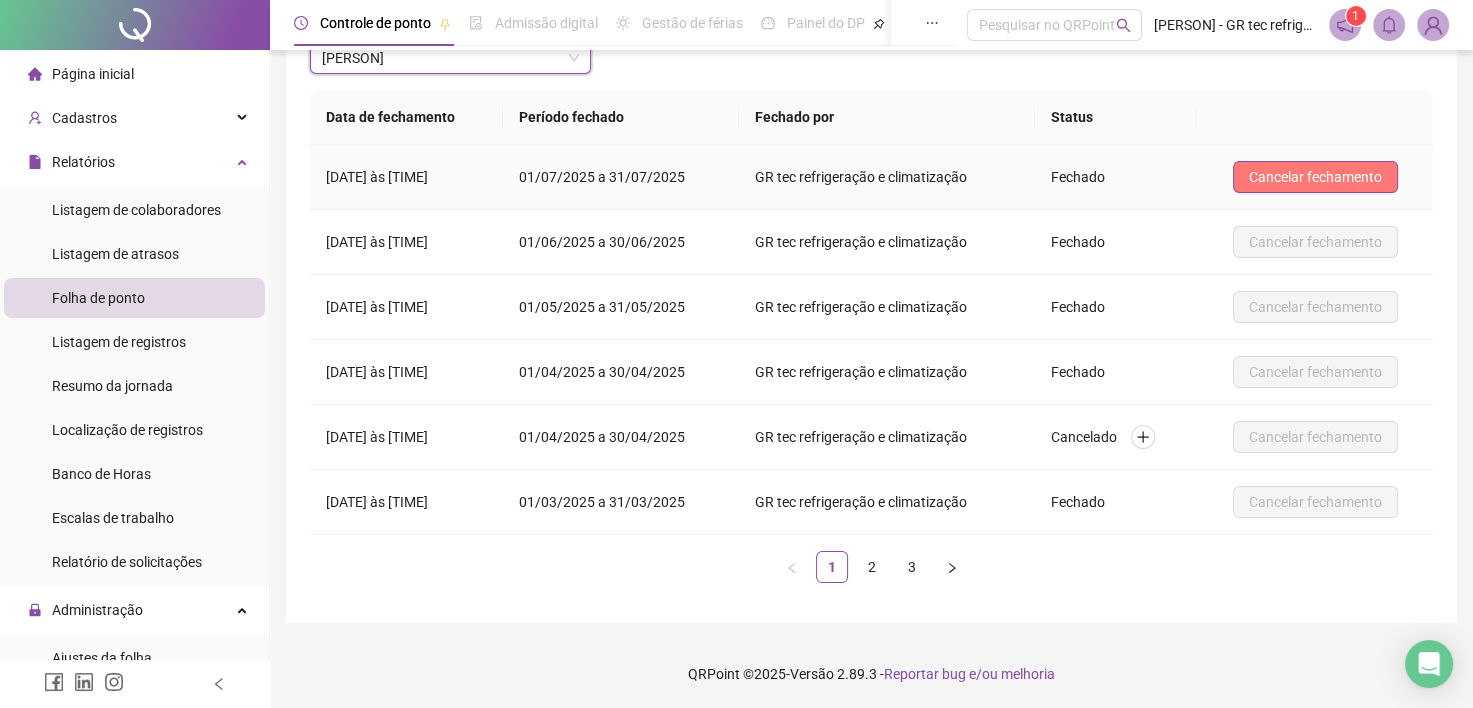 click on "Cancelar fechamento" at bounding box center (1315, 177) 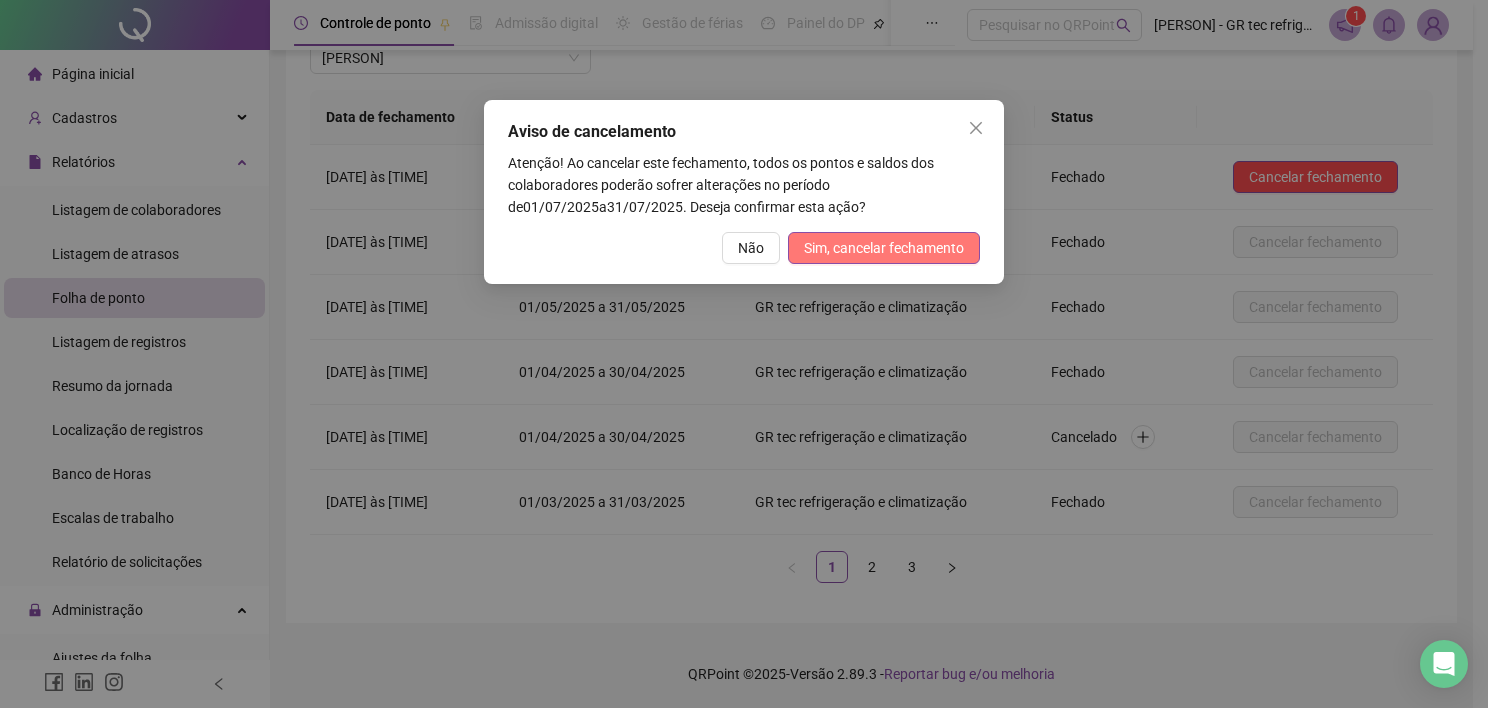 click on "Sim, cancelar fechamento" at bounding box center (884, 248) 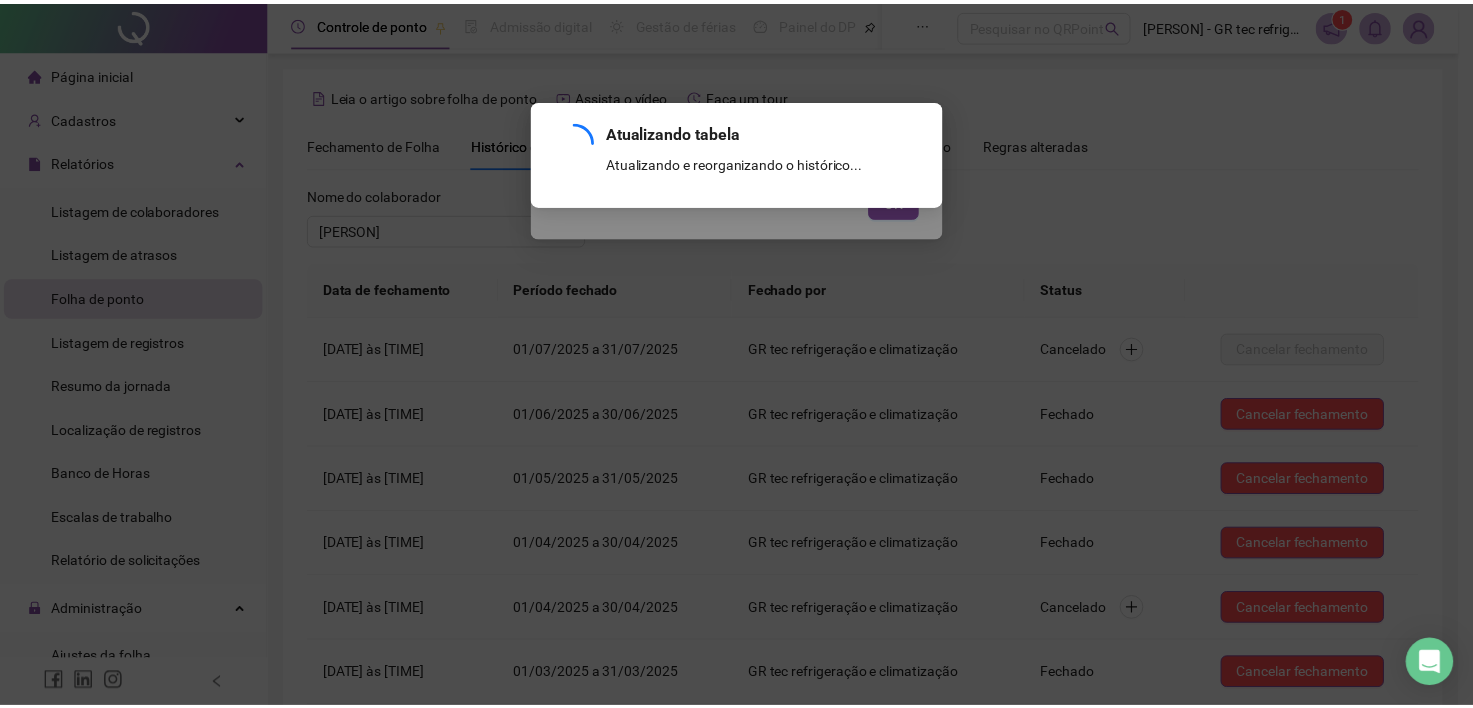 scroll, scrollTop: 172, scrollLeft: 0, axis: vertical 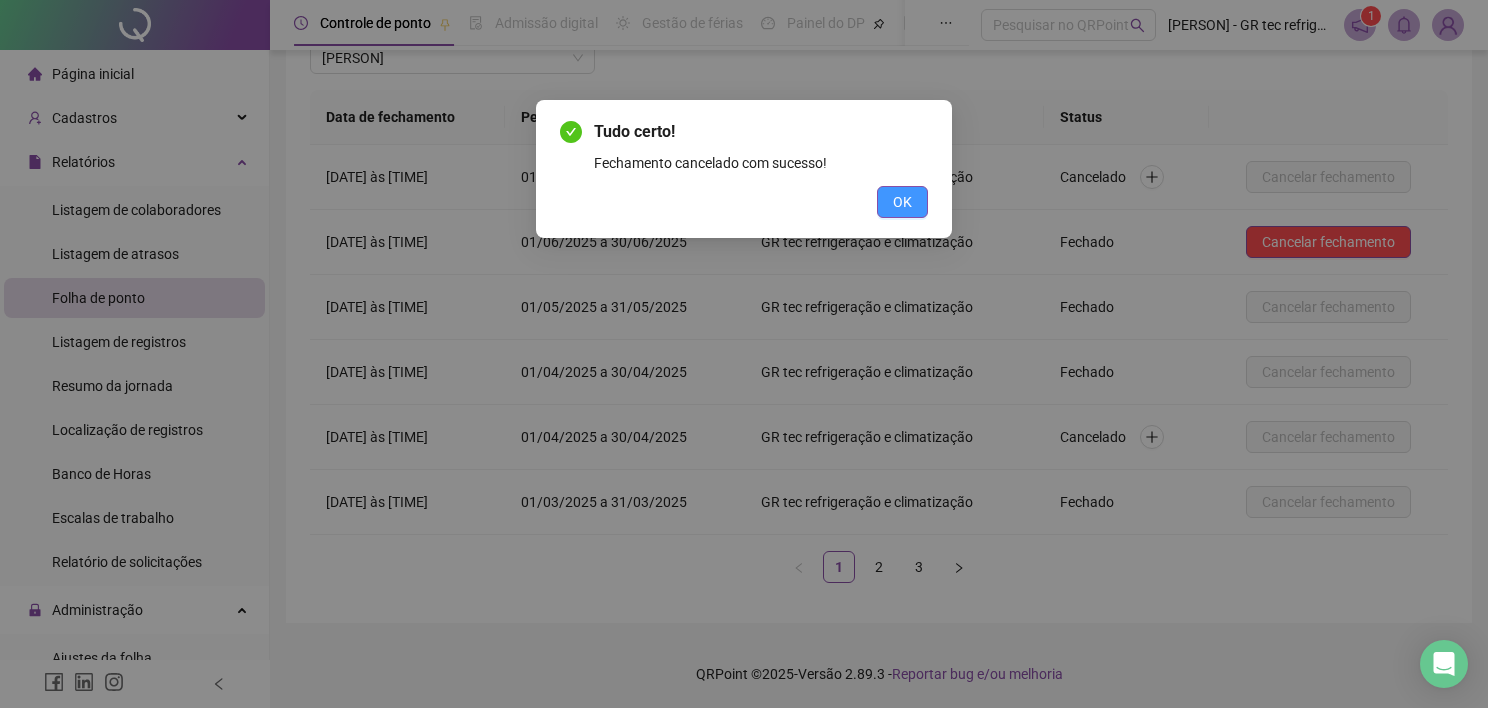 click on "OK" at bounding box center (902, 202) 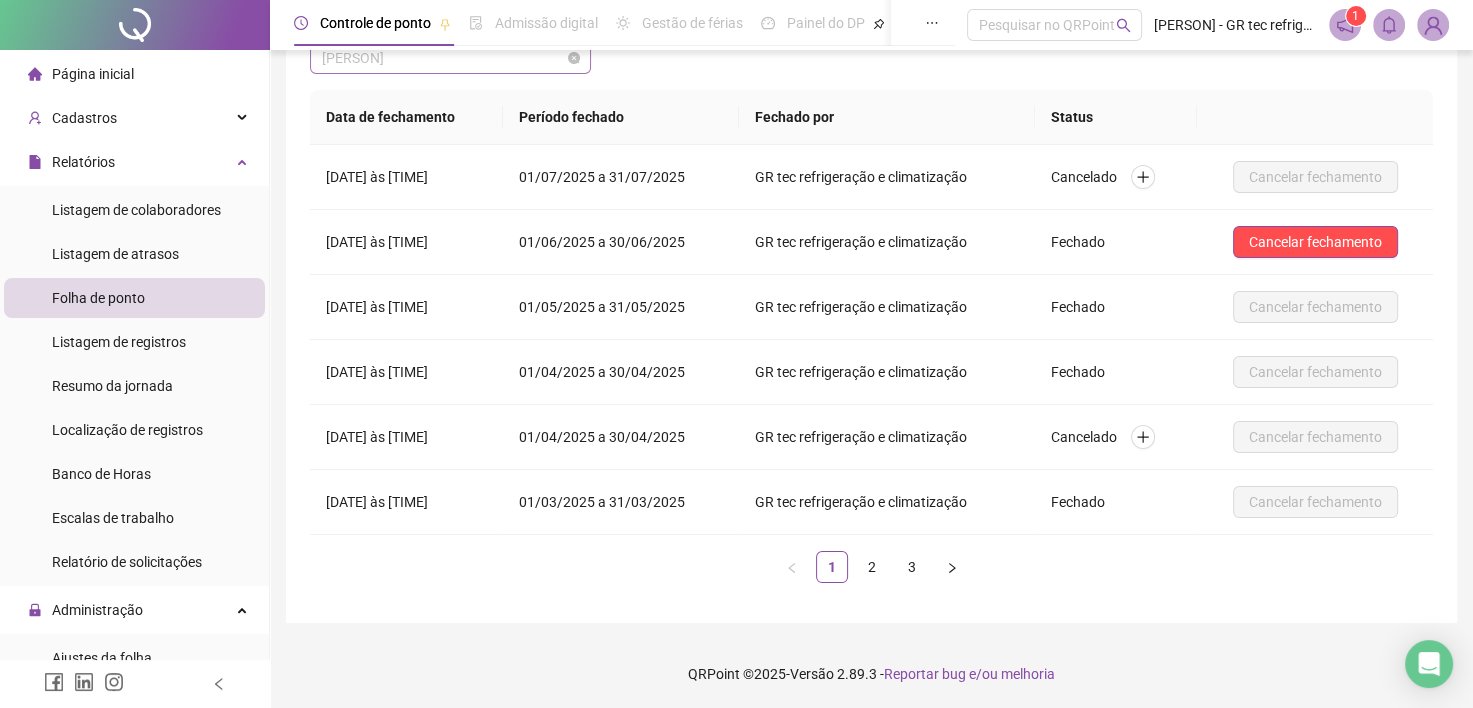 click on "[PERSON]" at bounding box center [450, 58] 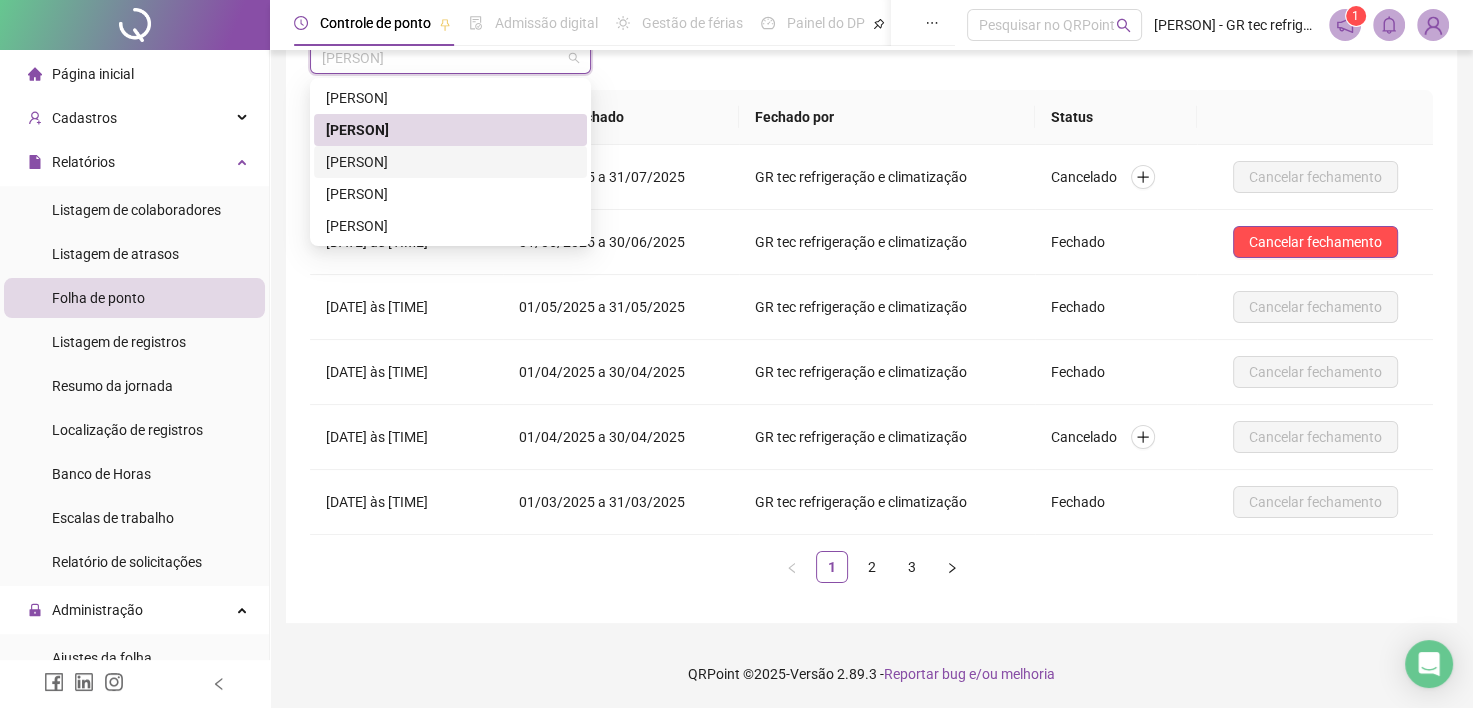 click on "[PERSON]" at bounding box center [450, 162] 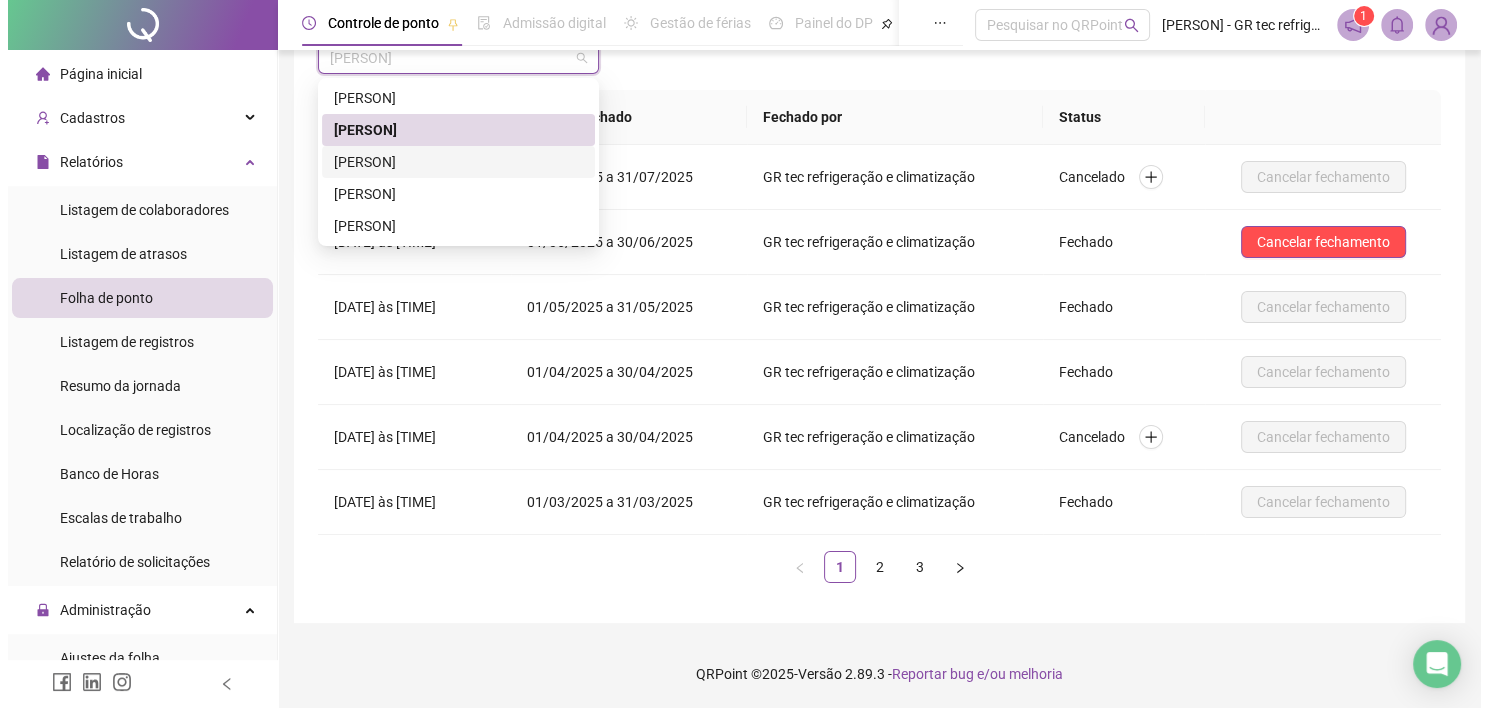 scroll, scrollTop: 0, scrollLeft: 0, axis: both 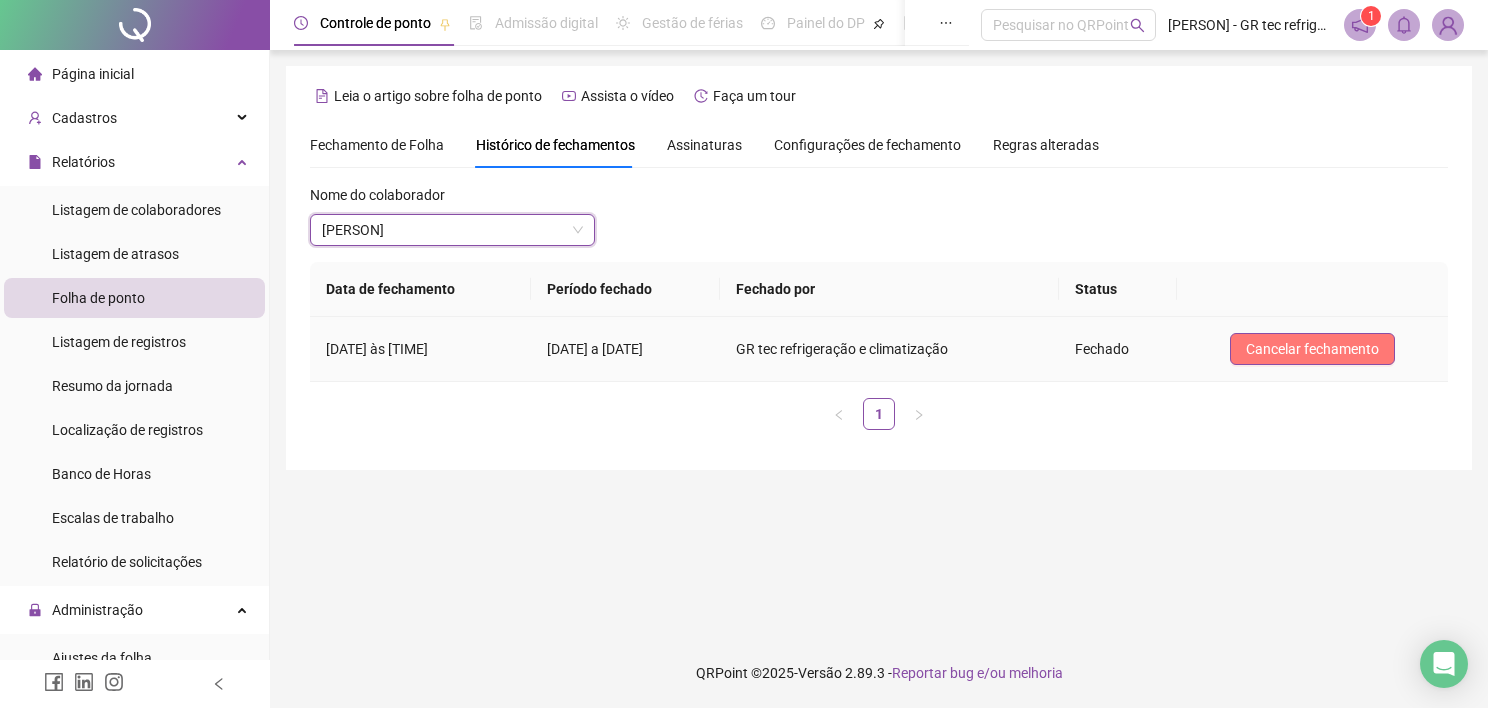 click on "Cancelar fechamento" at bounding box center (1312, 349) 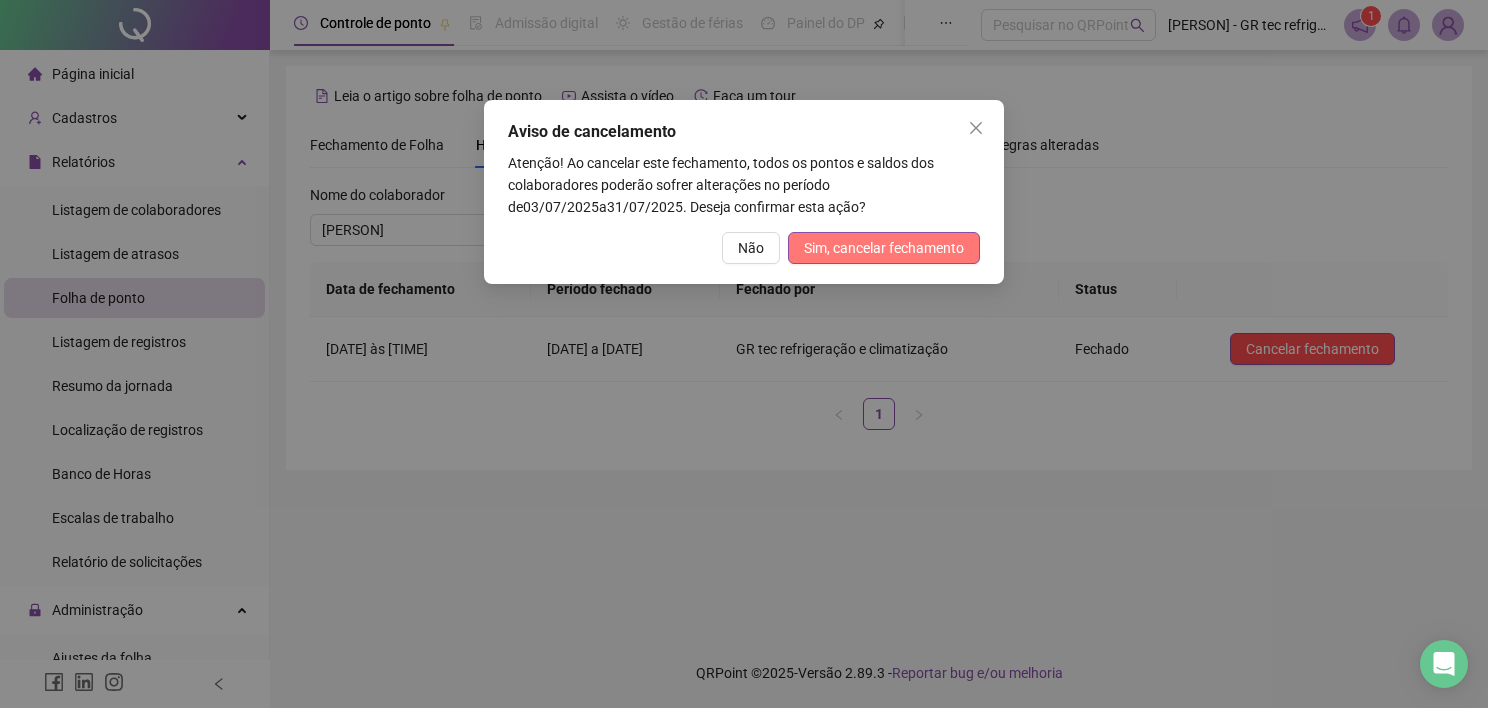 click on "Sim, cancelar fechamento" at bounding box center [884, 248] 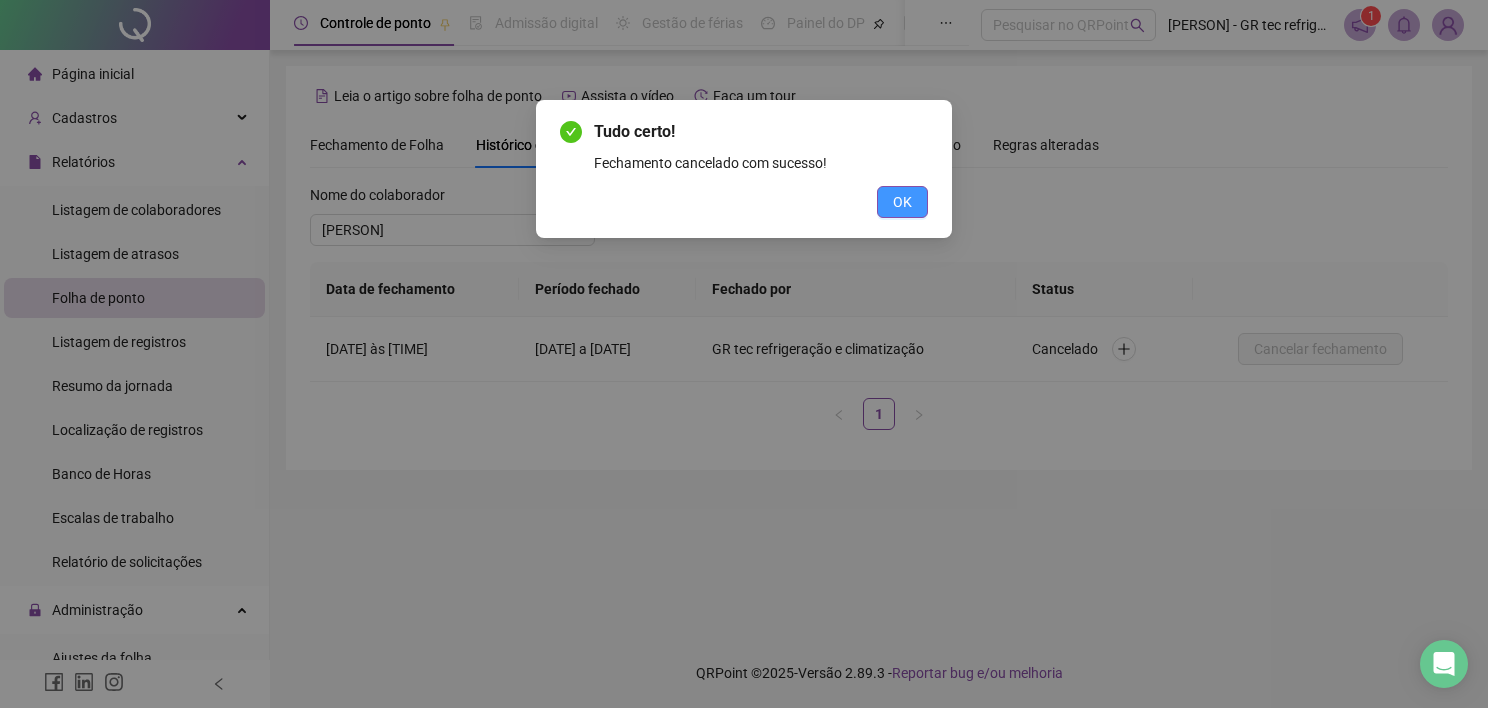 click on "OK" at bounding box center (902, 202) 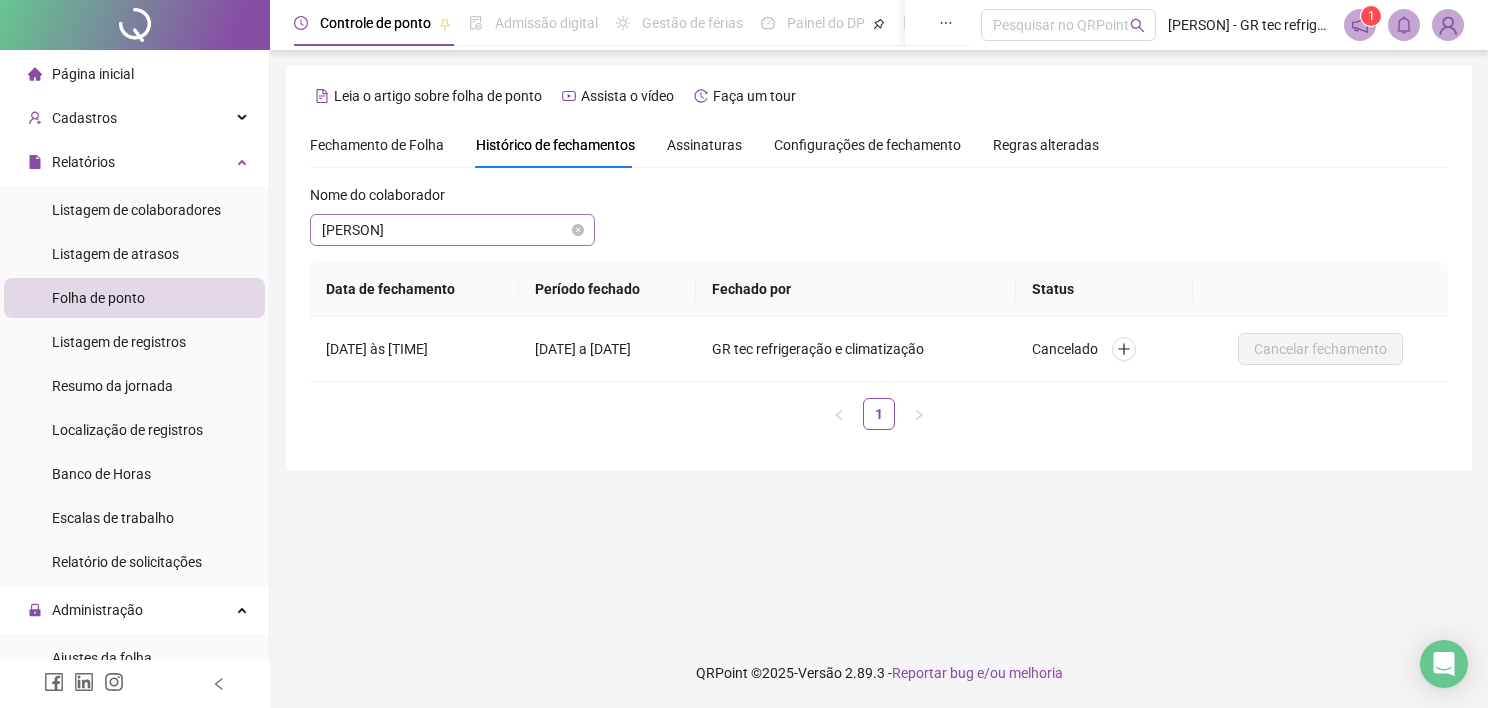 click on "[PERSON]" at bounding box center [452, 230] 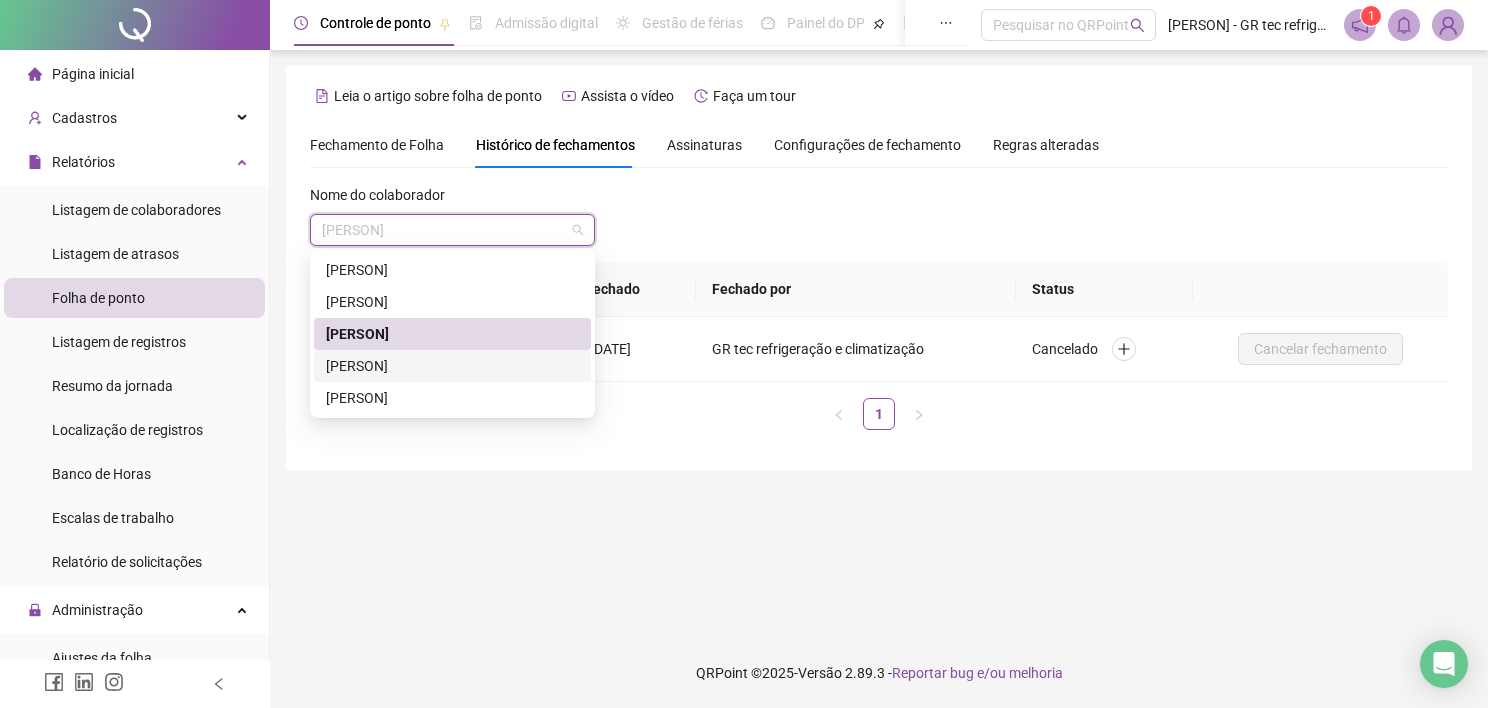 click on "[PERSON]" at bounding box center (452, 366) 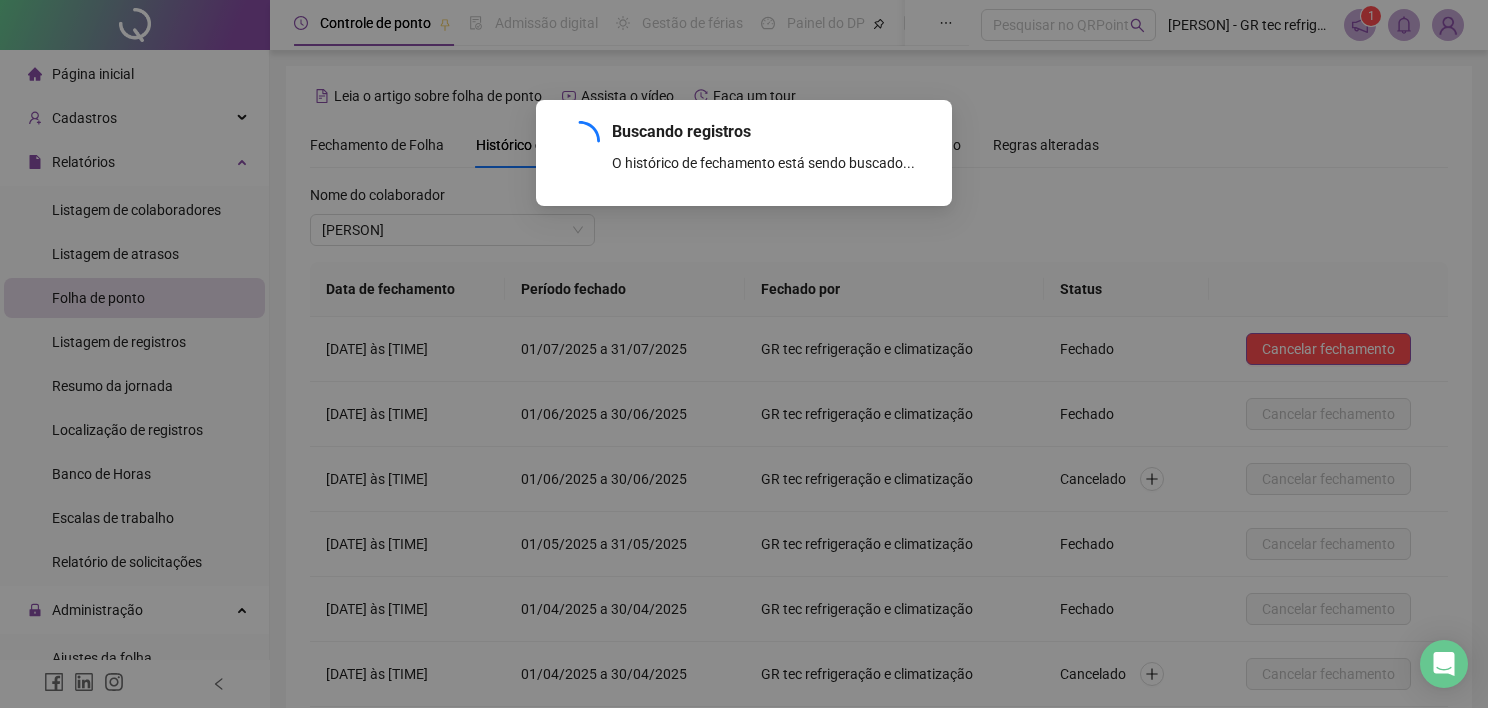 scroll, scrollTop: 172, scrollLeft: 0, axis: vertical 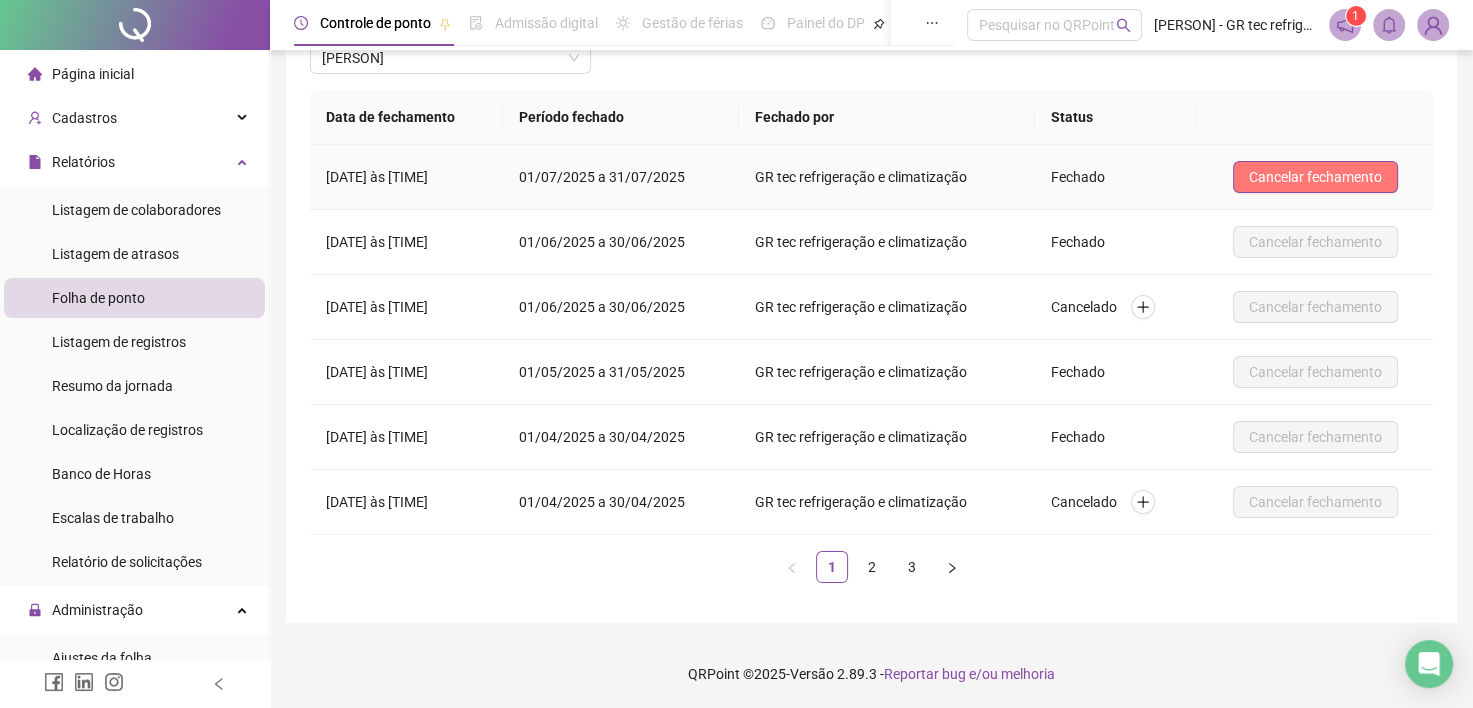 click on "Cancelar fechamento" at bounding box center (1315, 177) 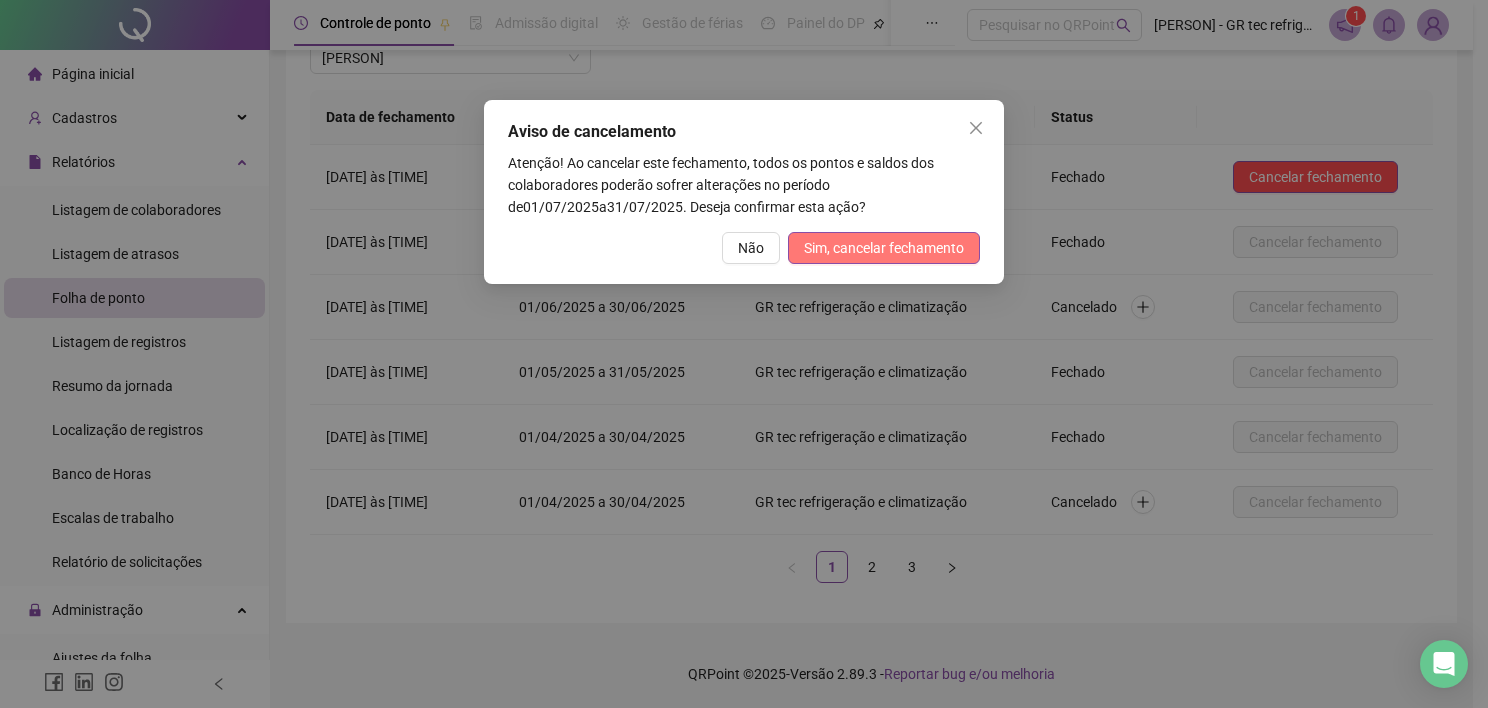 click on "Sim, cancelar fechamento" at bounding box center [884, 248] 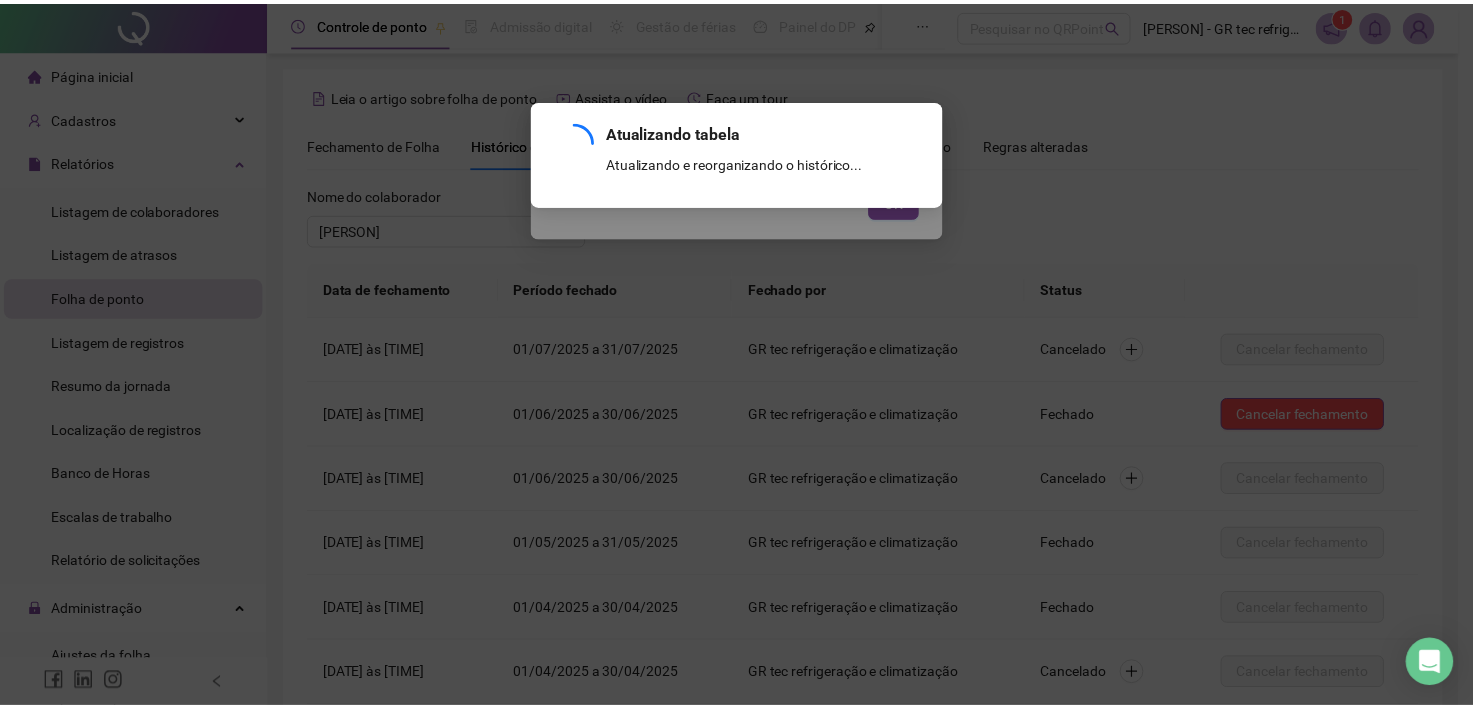 scroll, scrollTop: 172, scrollLeft: 0, axis: vertical 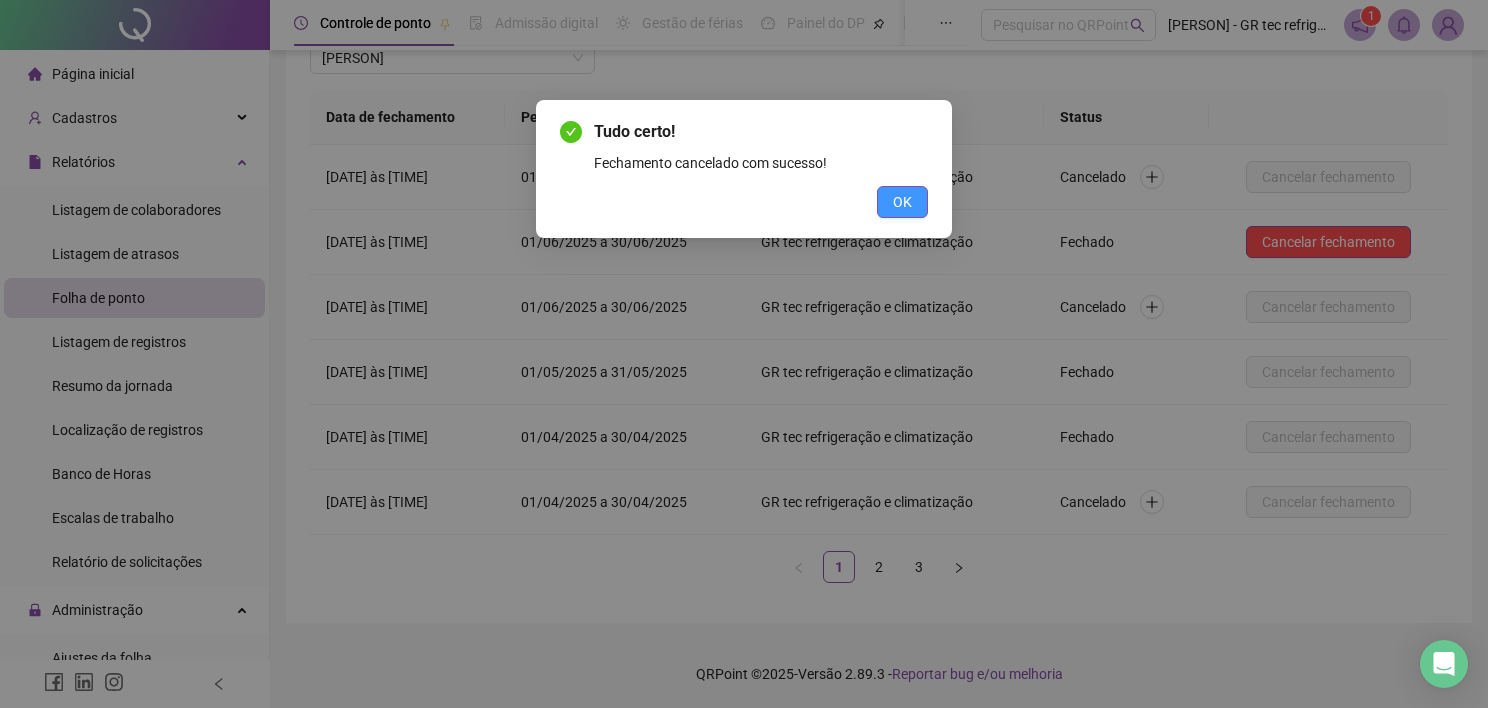 click on "OK" at bounding box center [902, 202] 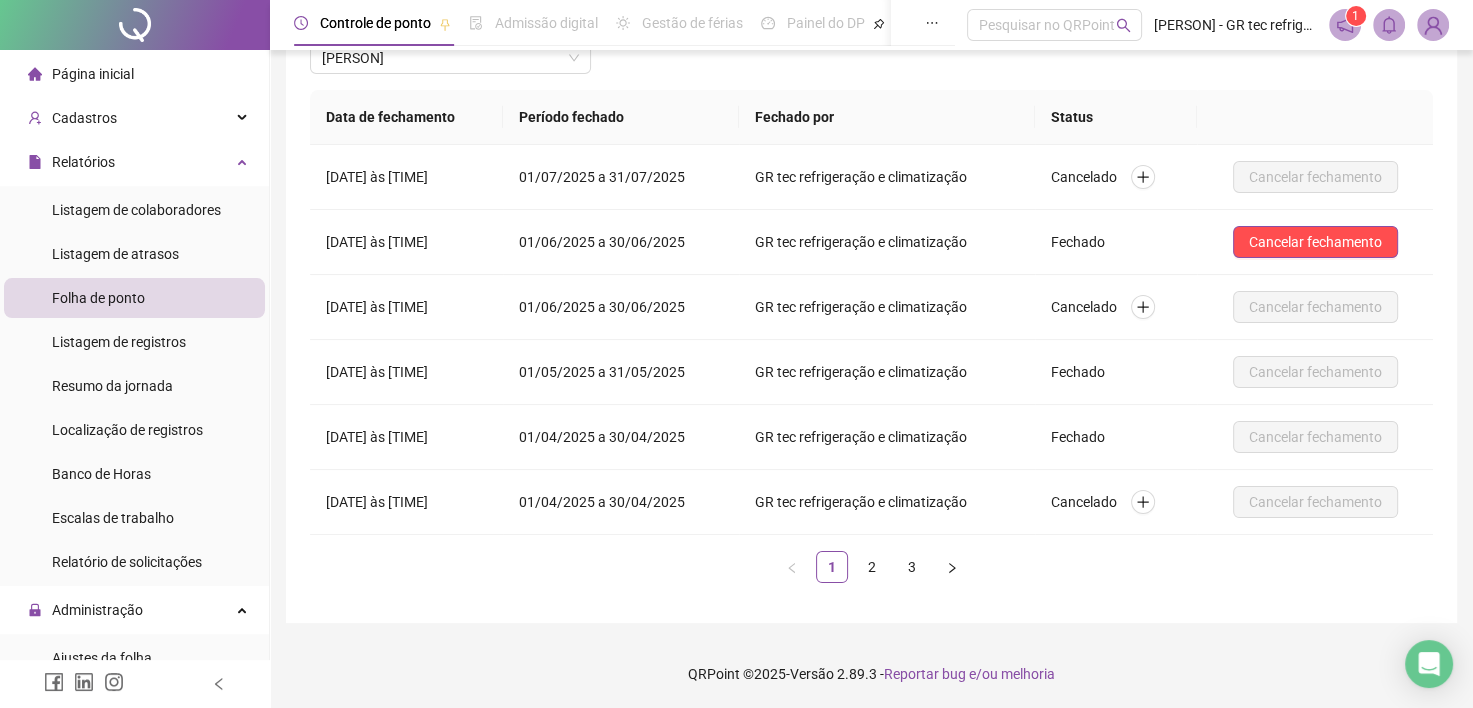 click on "Nome do colaborador [PERSON]" at bounding box center (450, 51) 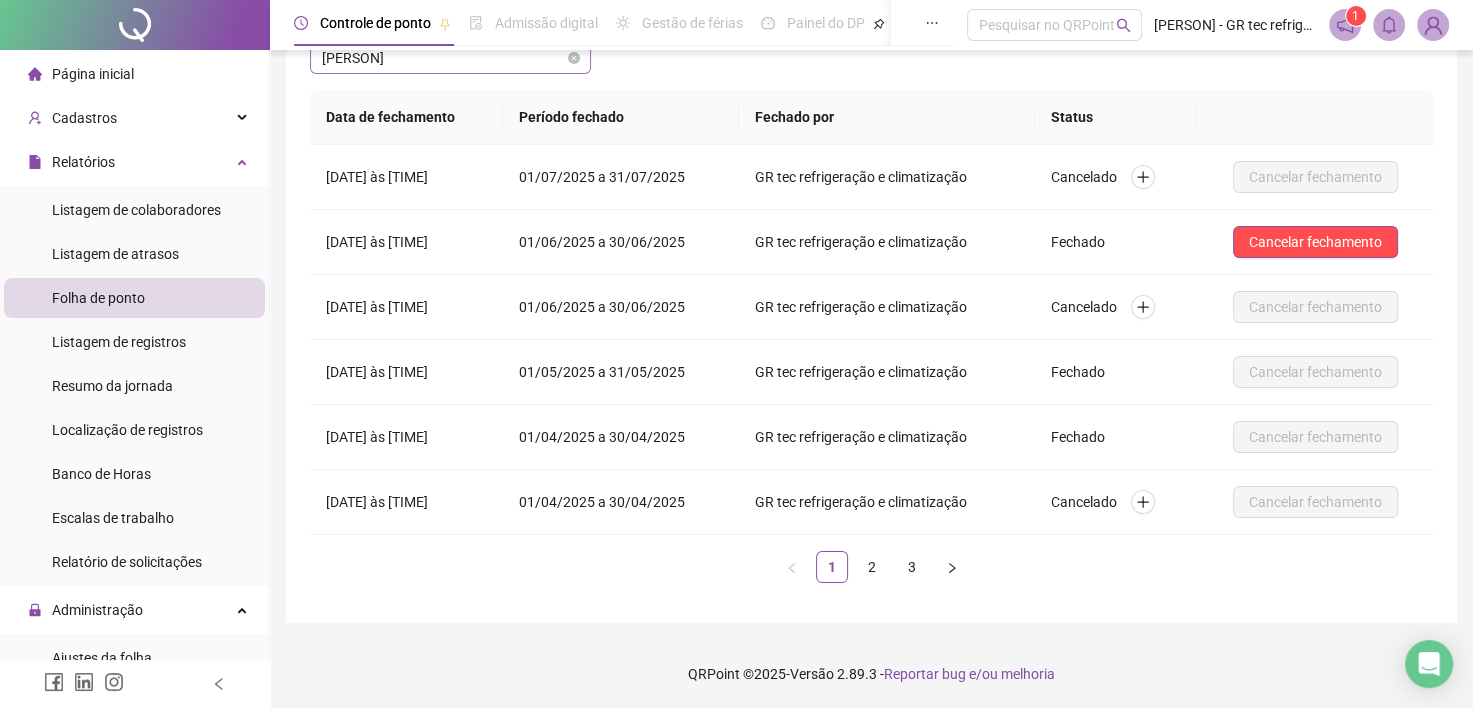 click on "[PERSON]" at bounding box center (450, 58) 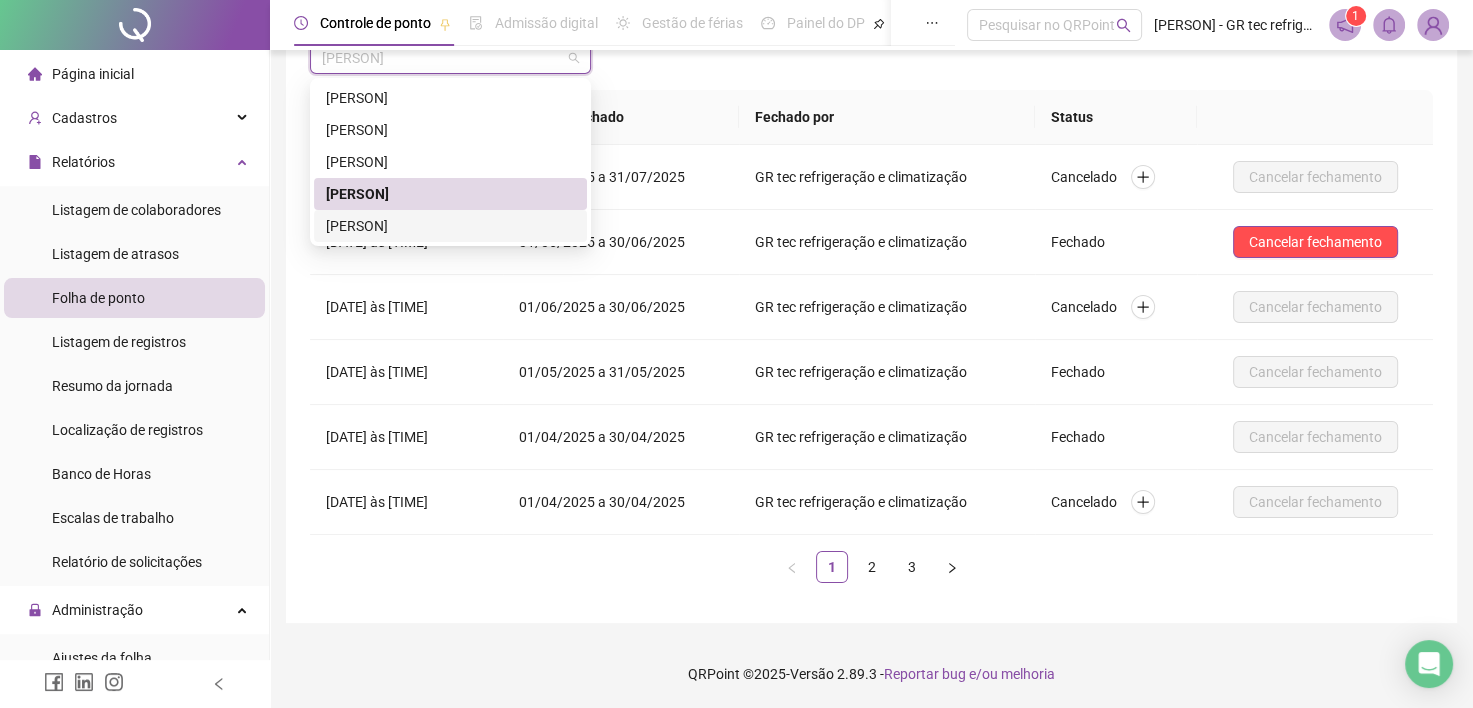 click on "[PERSON]" at bounding box center (450, 226) 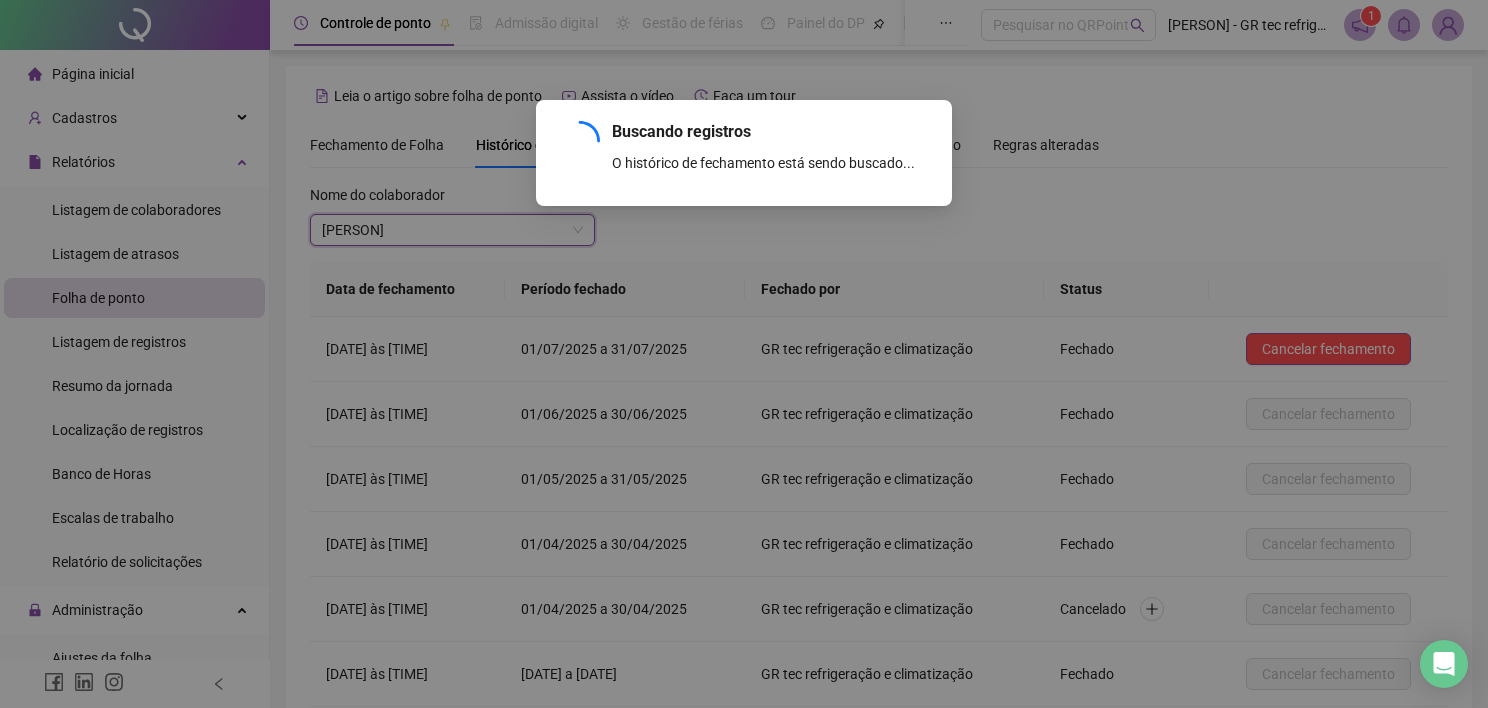 scroll, scrollTop: 172, scrollLeft: 0, axis: vertical 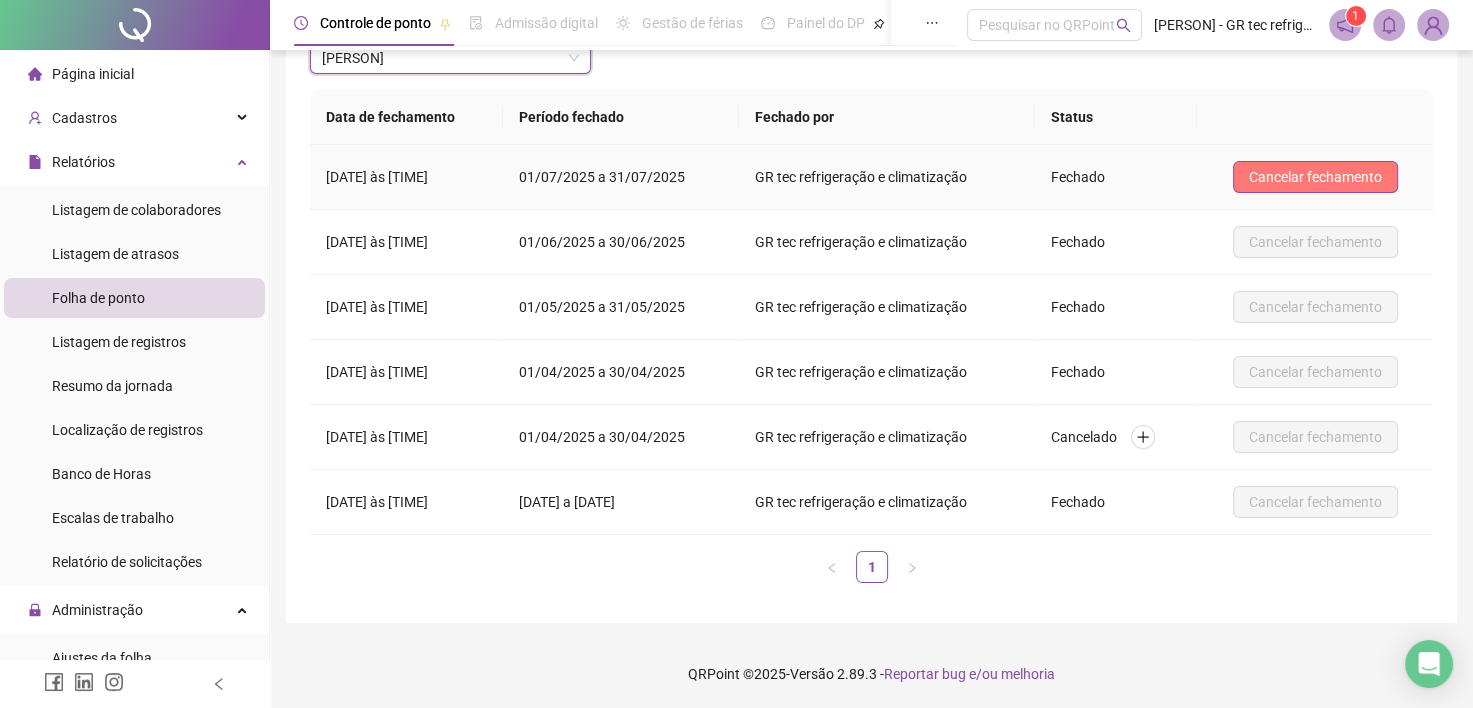 click on "Cancelar fechamento" at bounding box center (1315, 177) 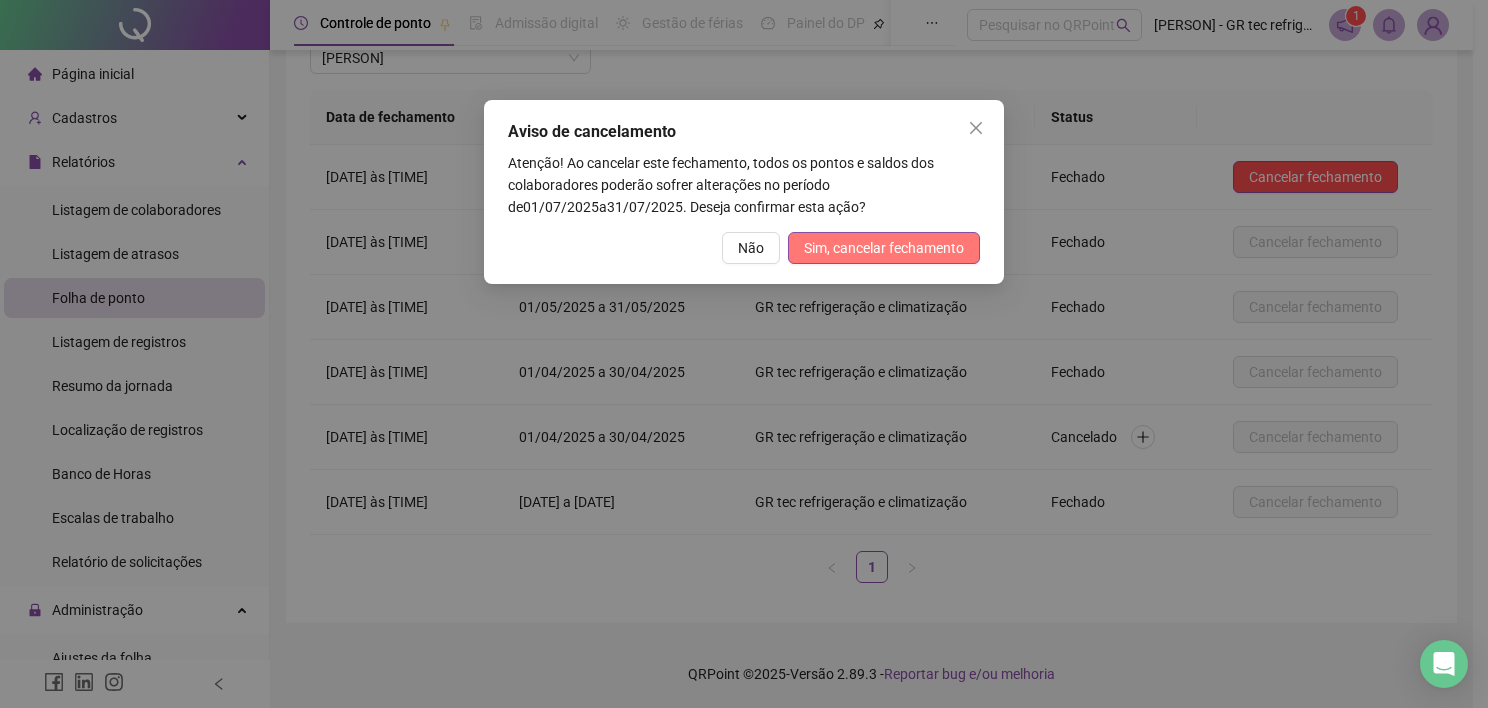 click on "Sim, cancelar fechamento" at bounding box center (884, 248) 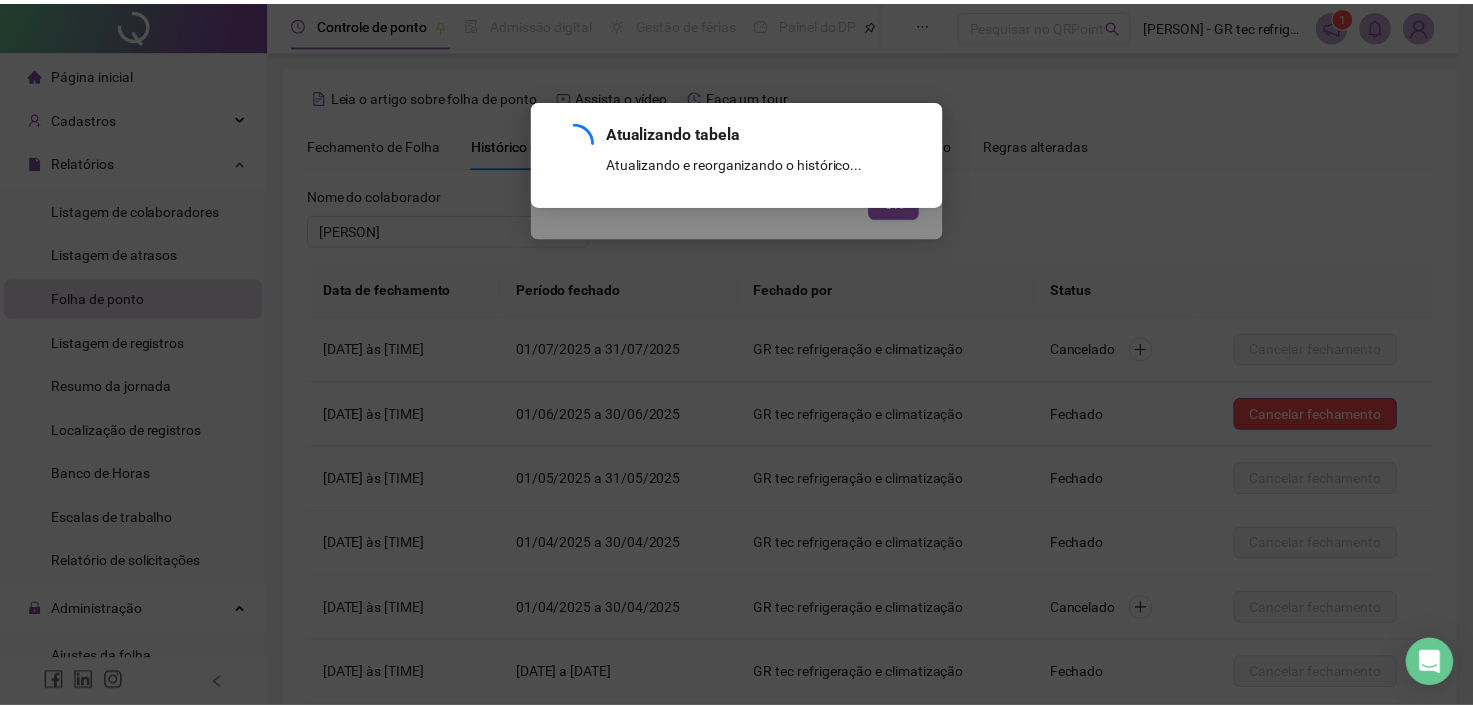 scroll, scrollTop: 172, scrollLeft: 0, axis: vertical 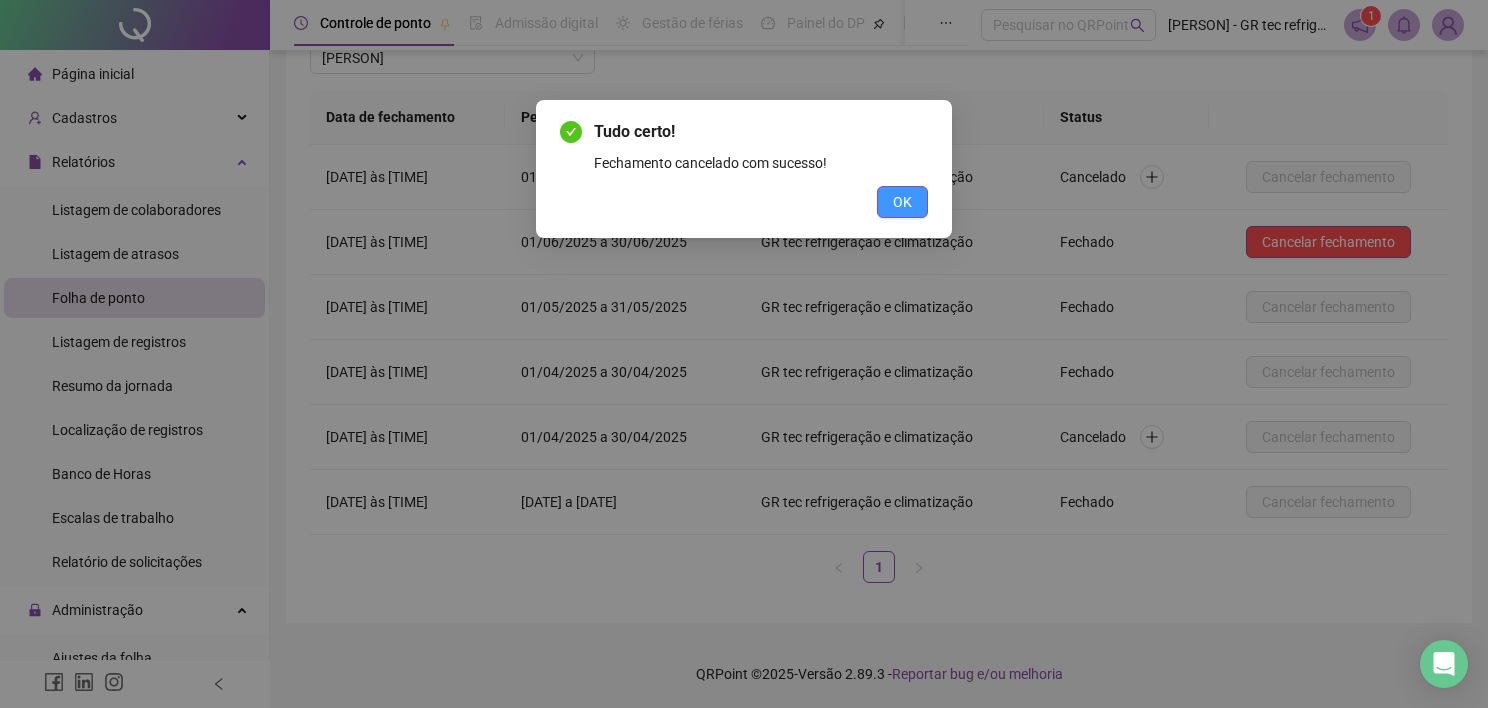 click on "OK" at bounding box center [902, 202] 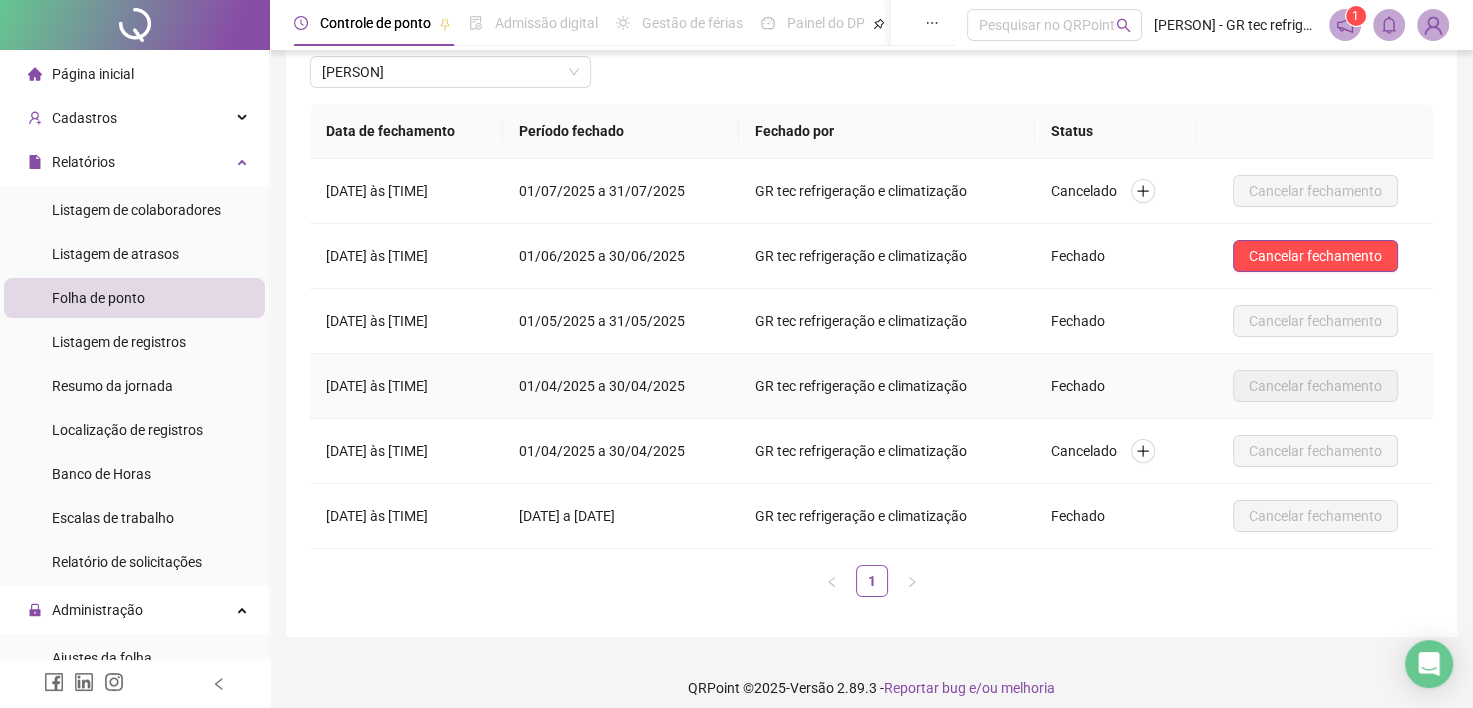 scroll, scrollTop: 0, scrollLeft: 0, axis: both 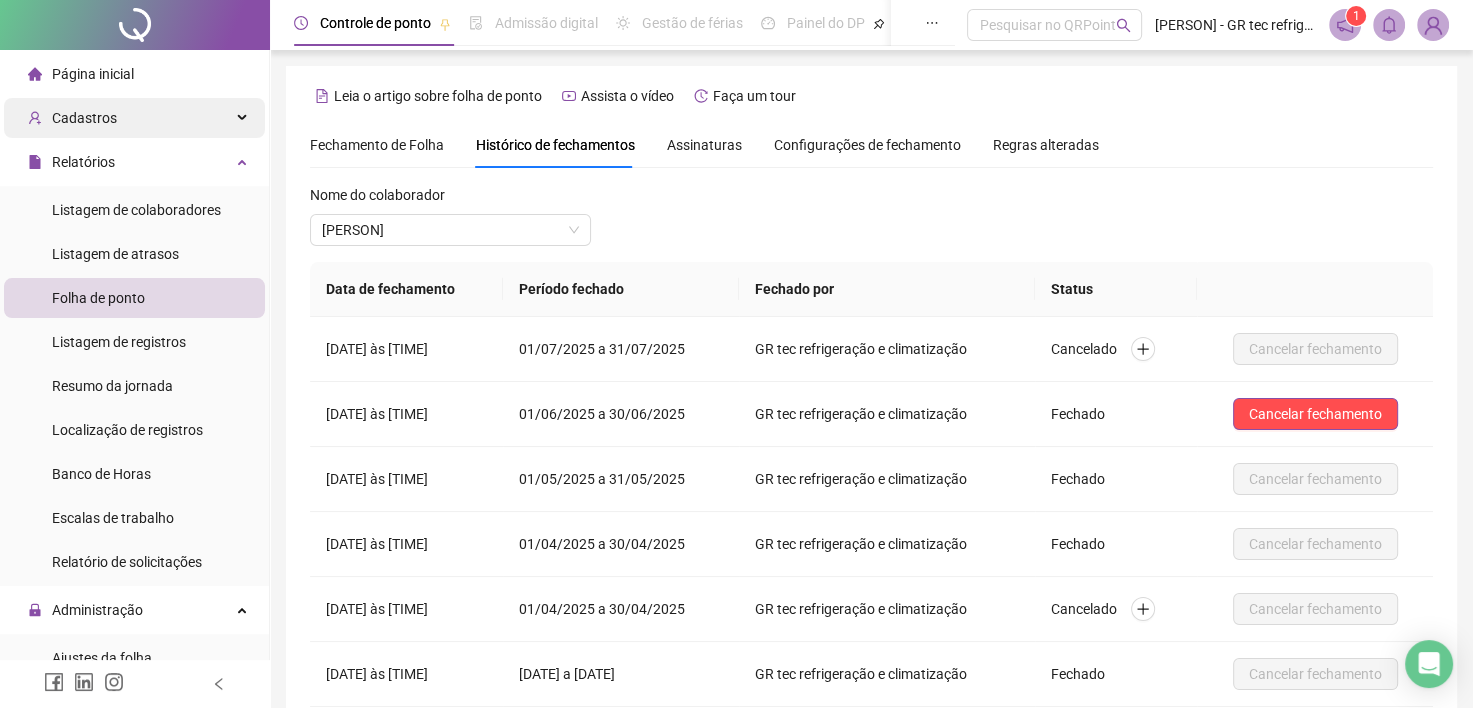 click on "Cadastros" at bounding box center [134, 118] 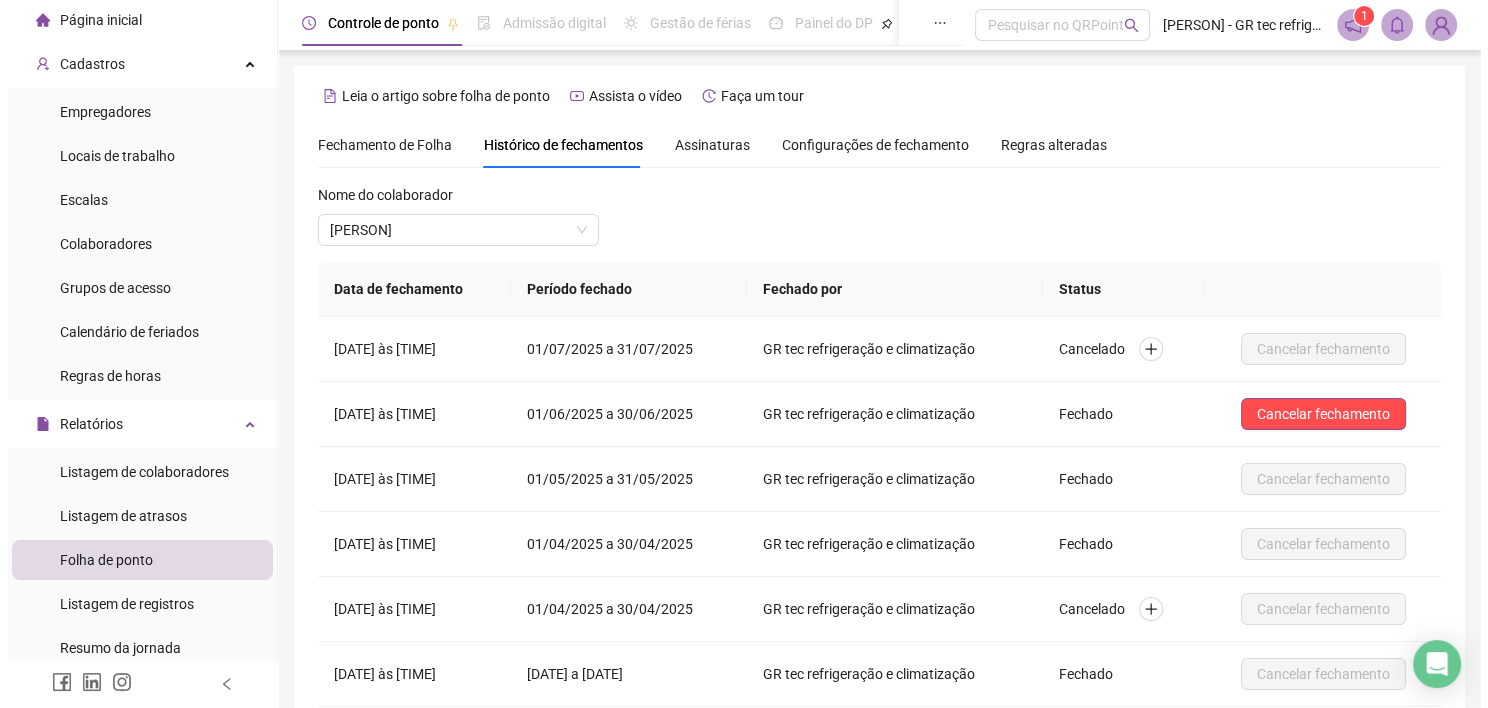 scroll, scrollTop: 0, scrollLeft: 0, axis: both 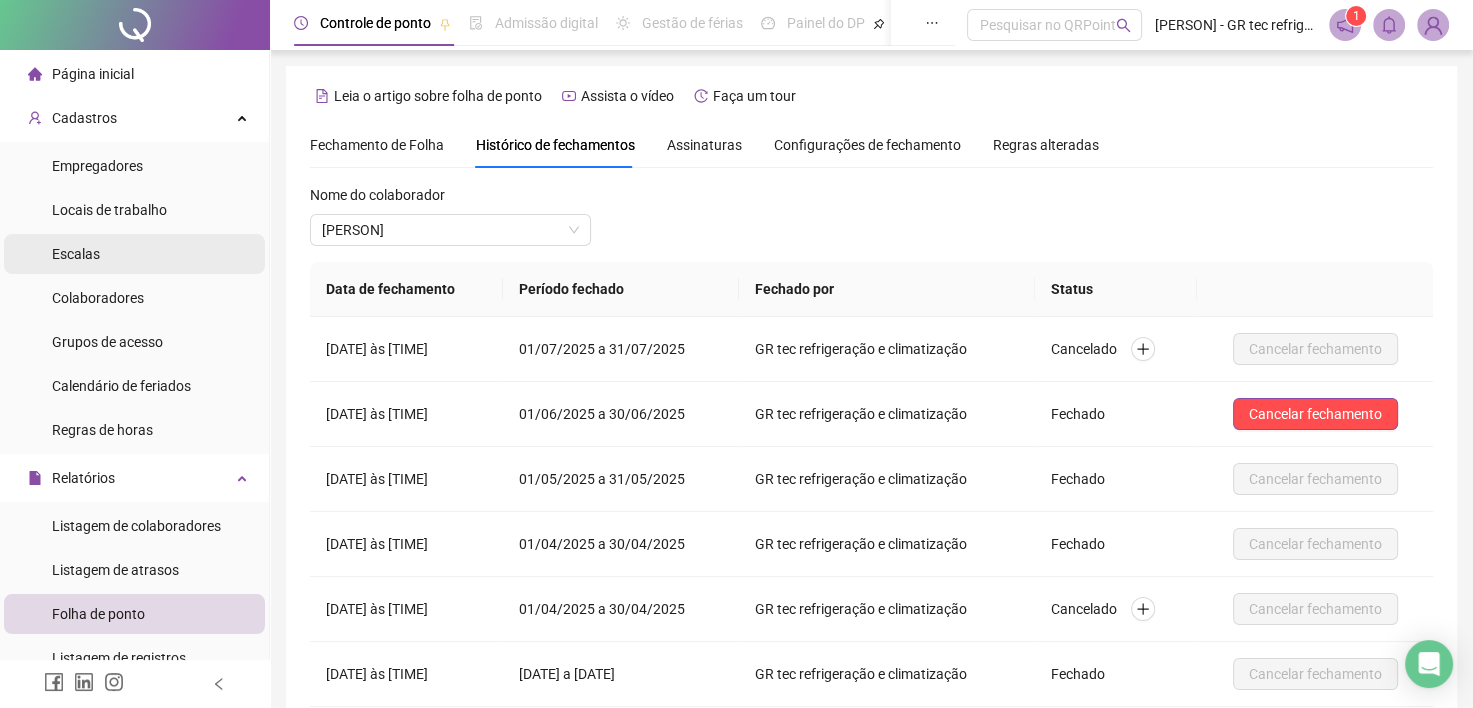 click on "Escalas" at bounding box center (134, 254) 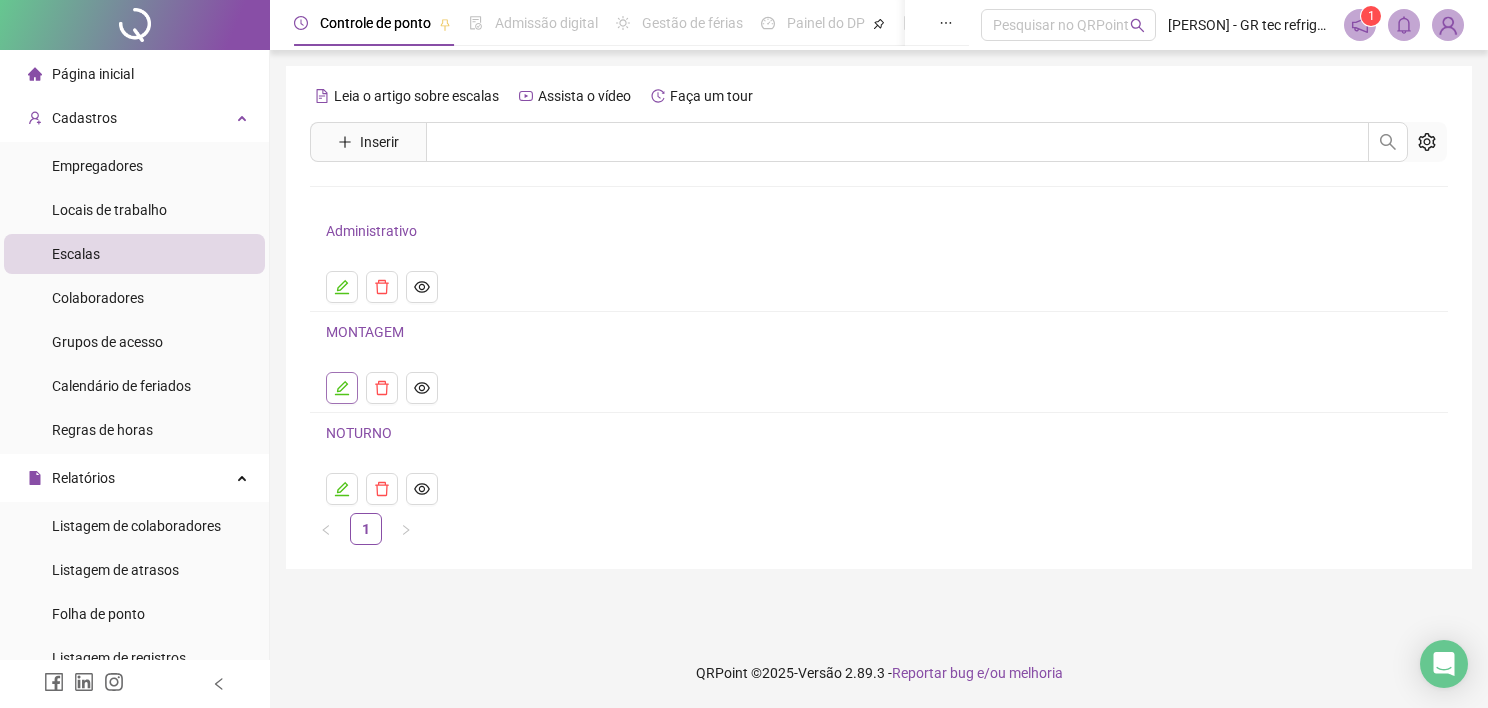 click 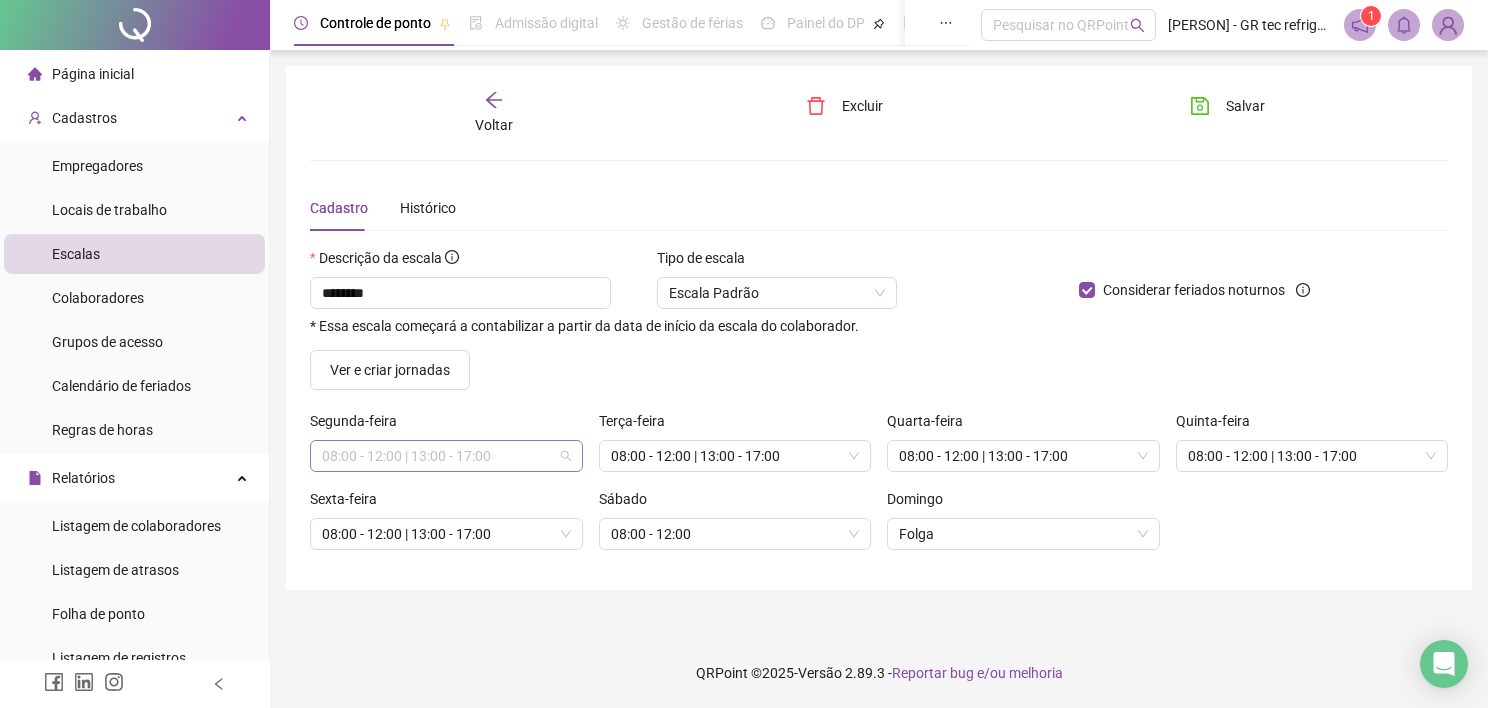 click on "08:00 - 12:00 | 13:00 - 17:00" at bounding box center (446, 456) 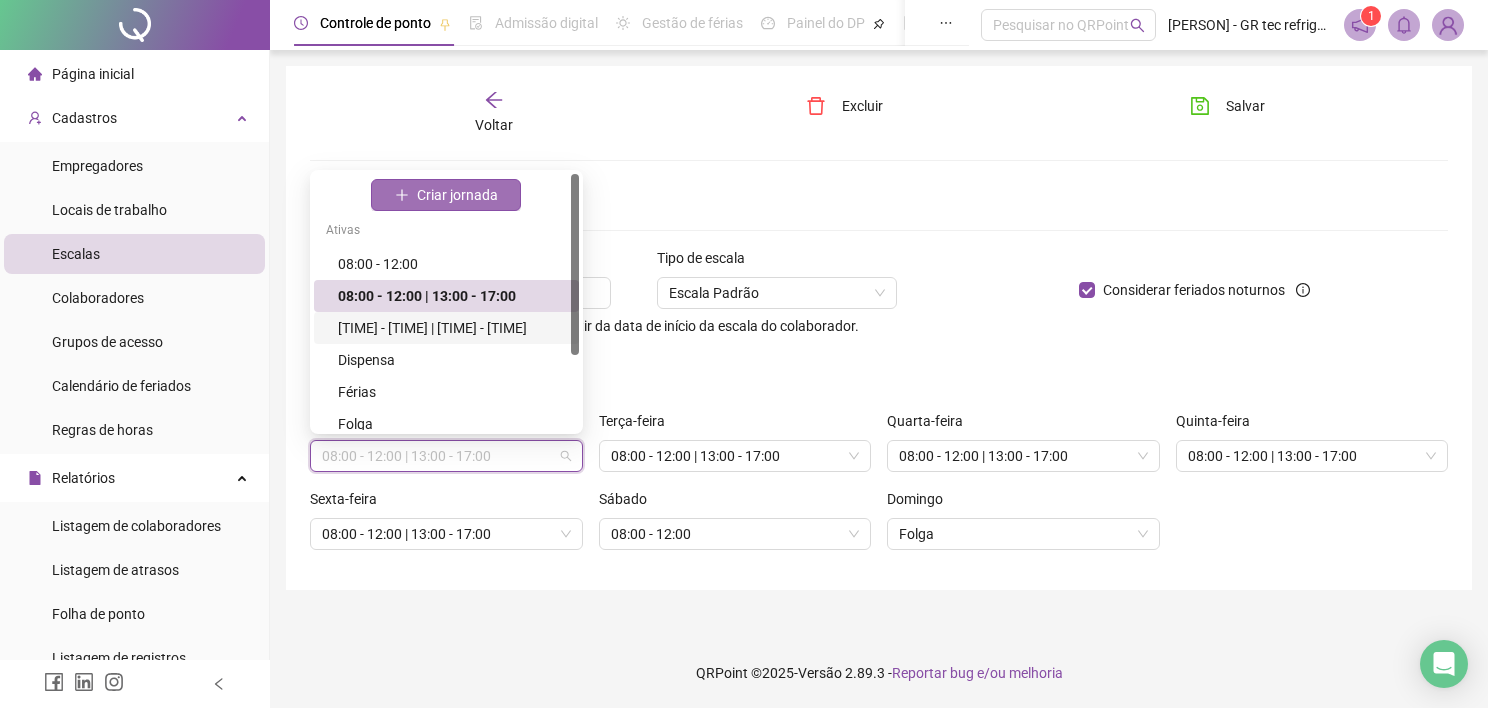 click on "Criar jornada" at bounding box center (457, 195) 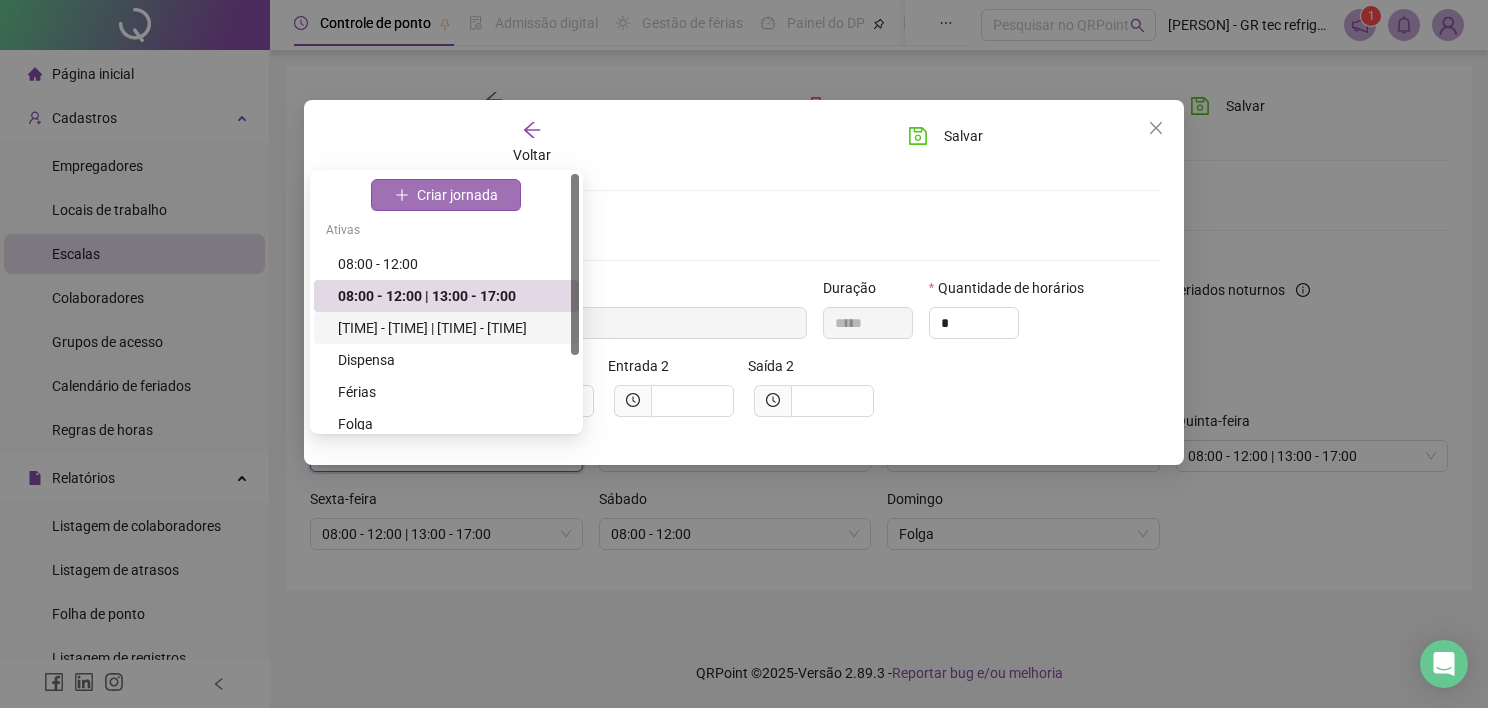 type 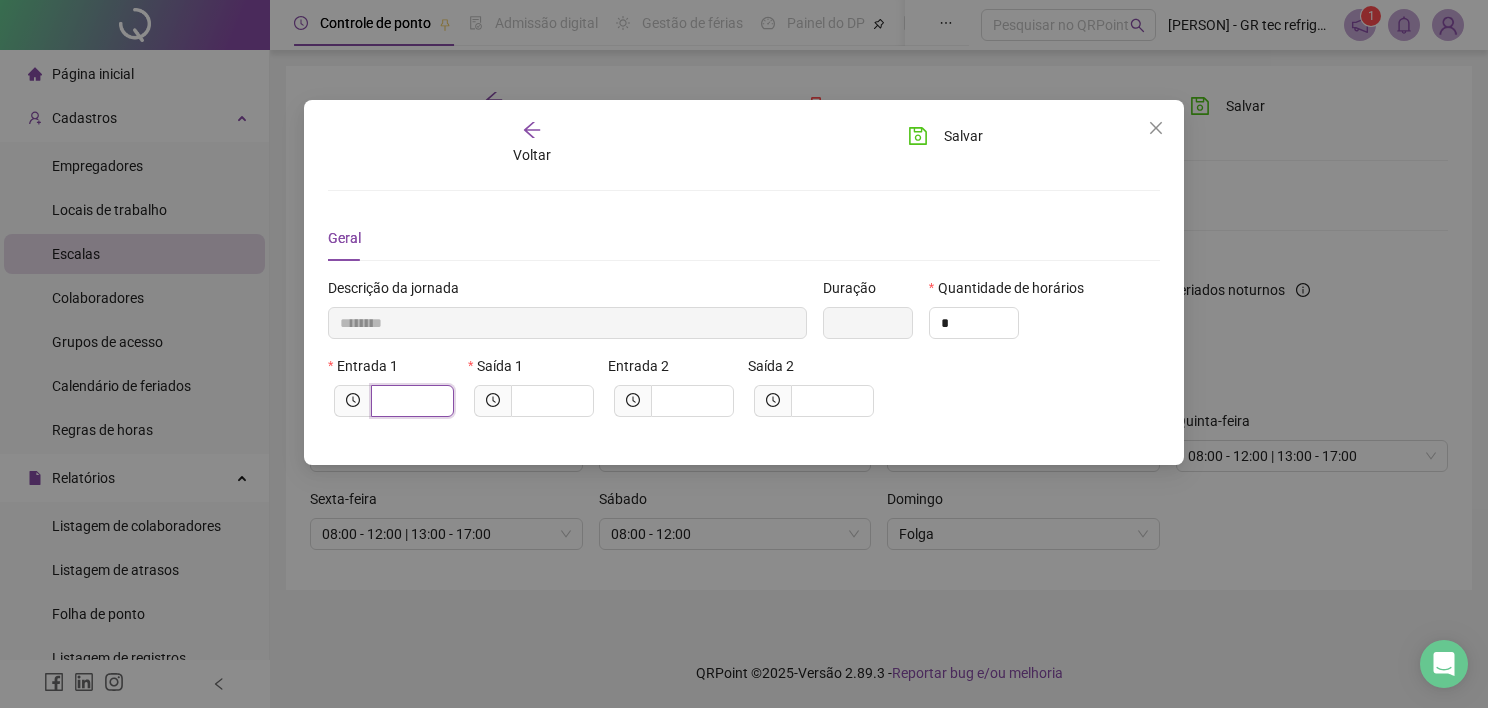 click at bounding box center (410, 401) 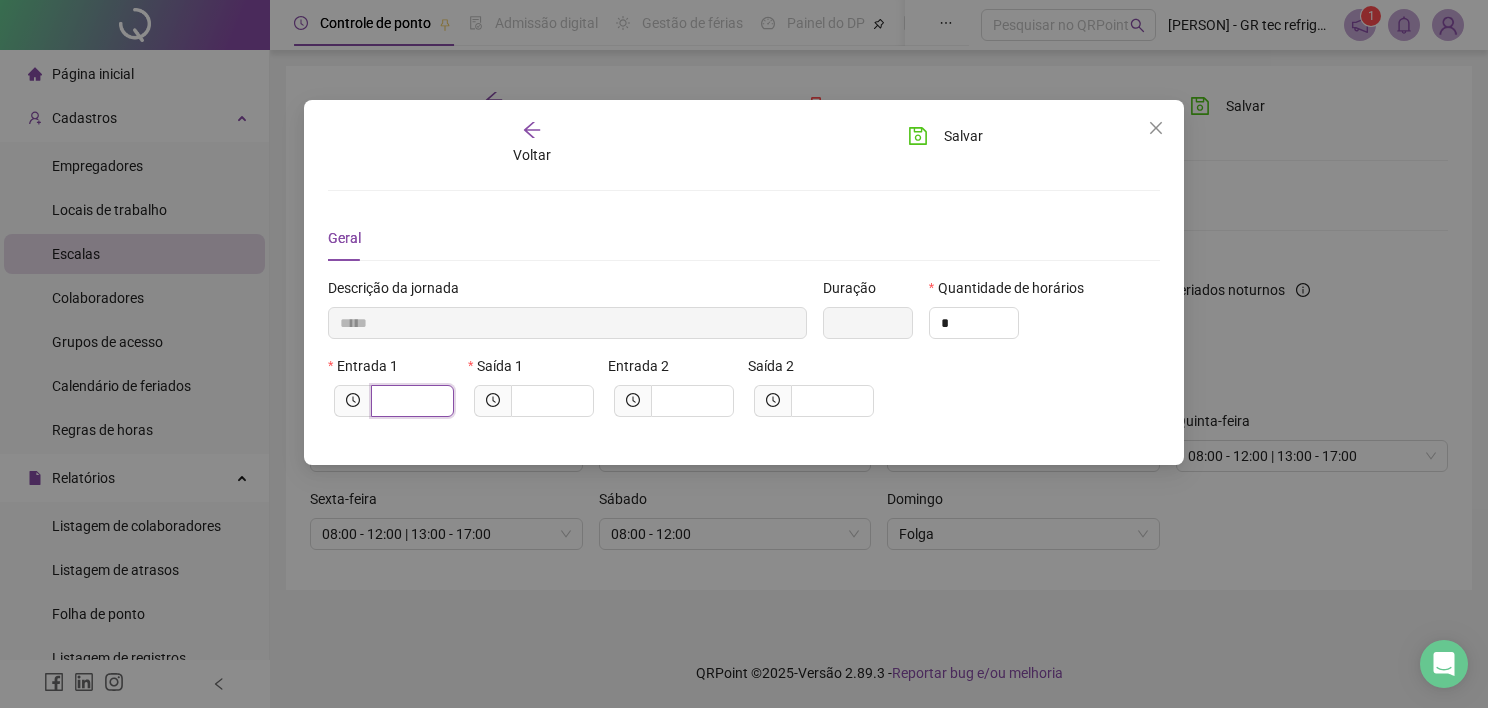 type on "*****" 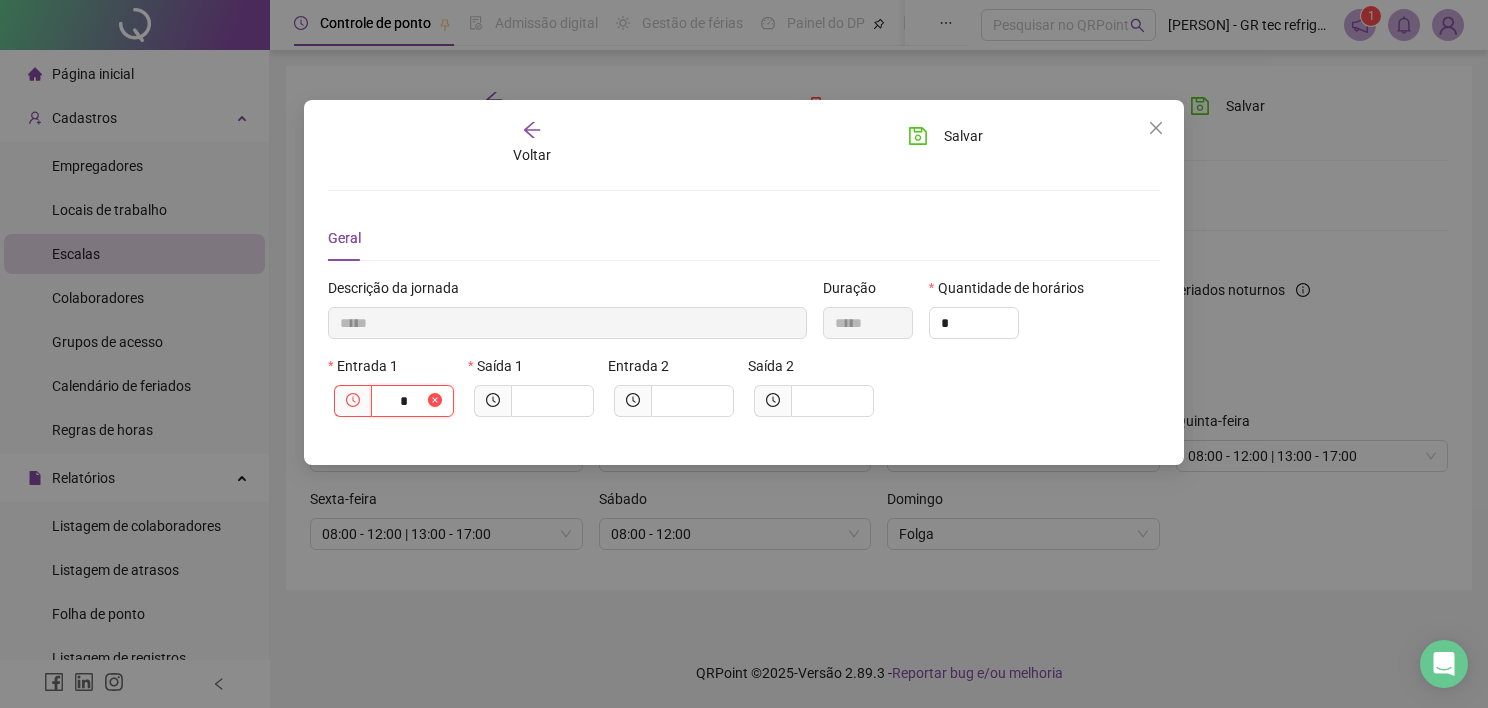 type on "******" 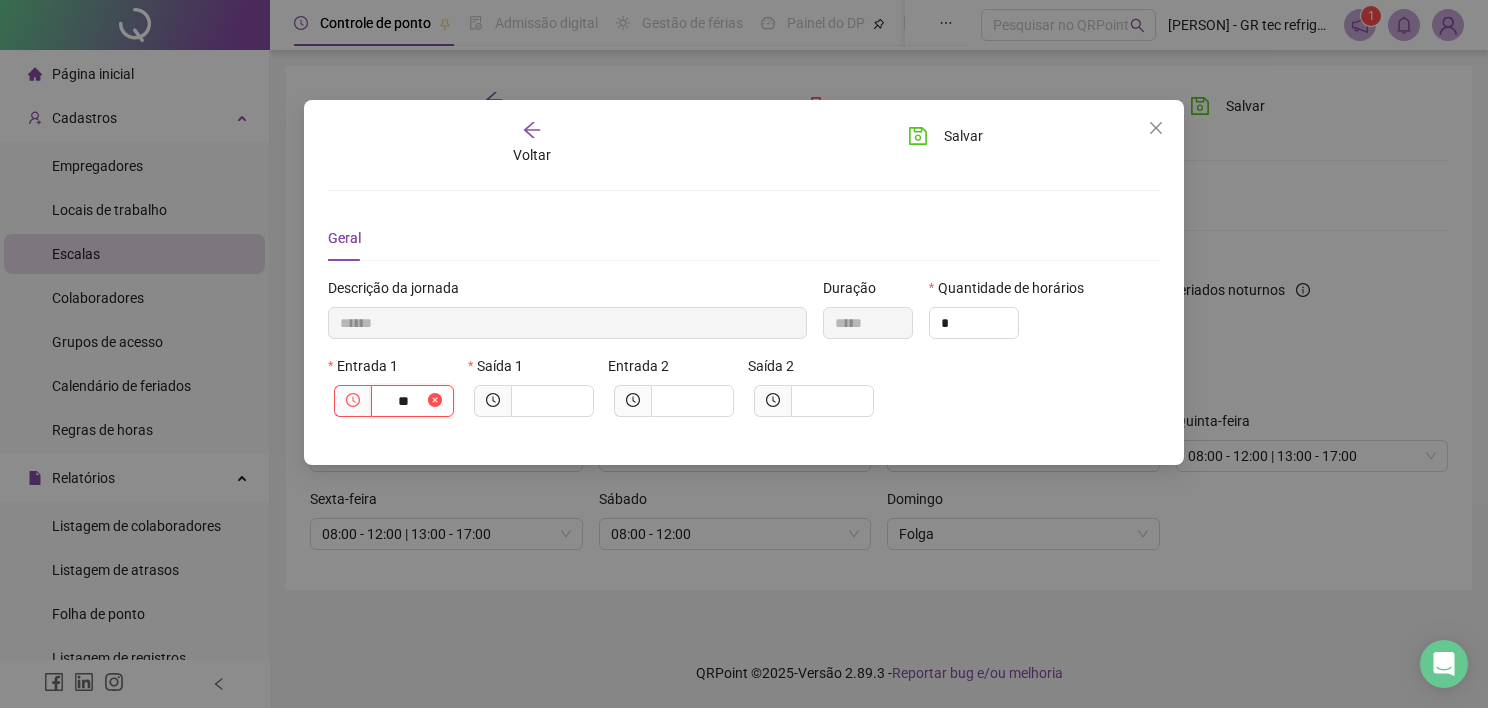 type on "********" 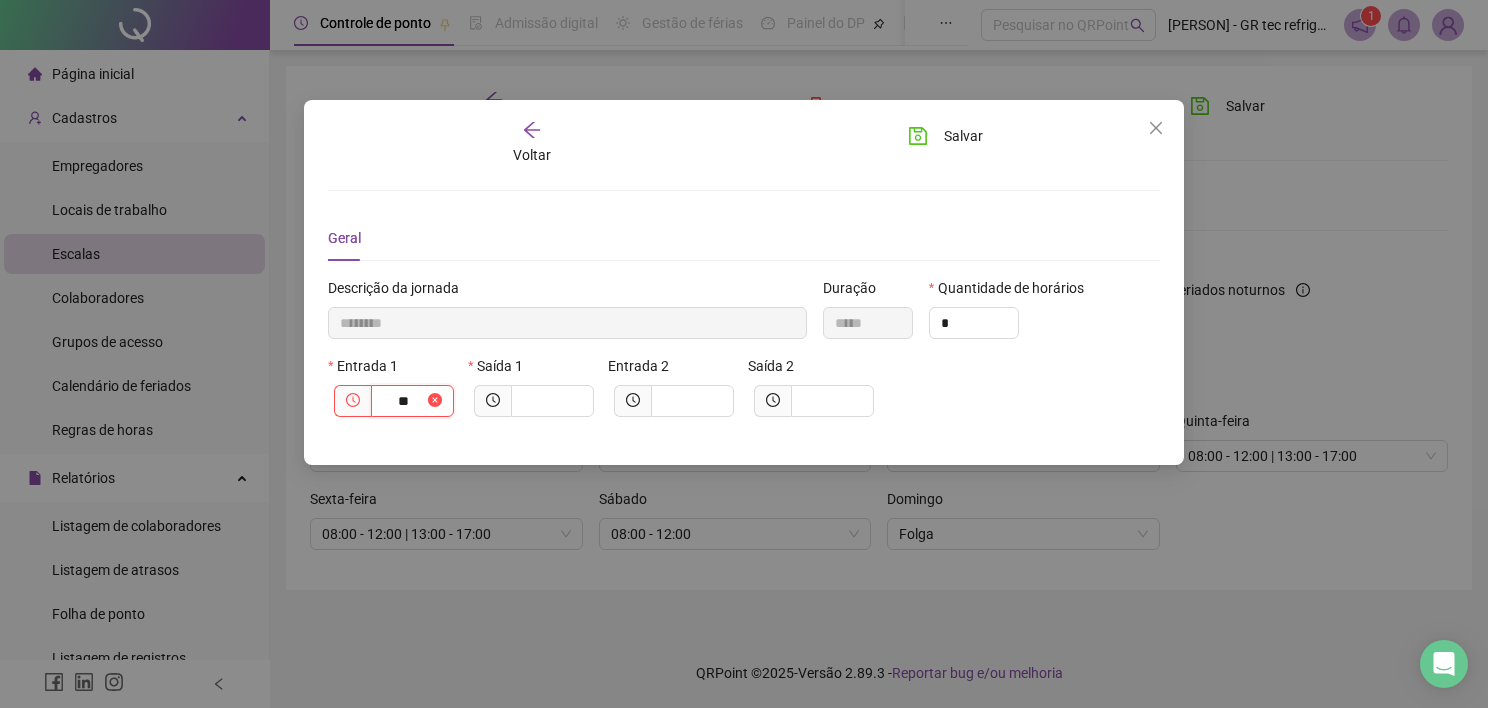 type on "****" 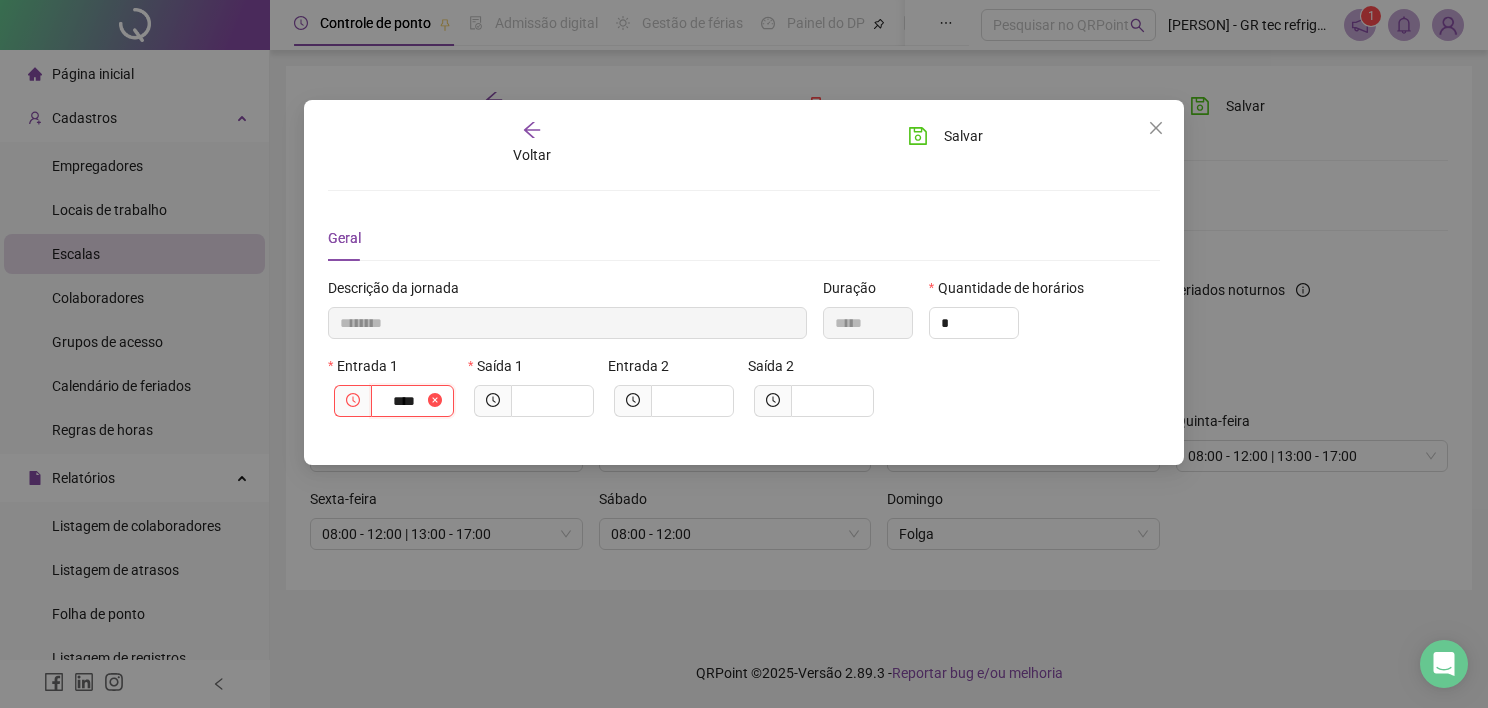 type on "*********" 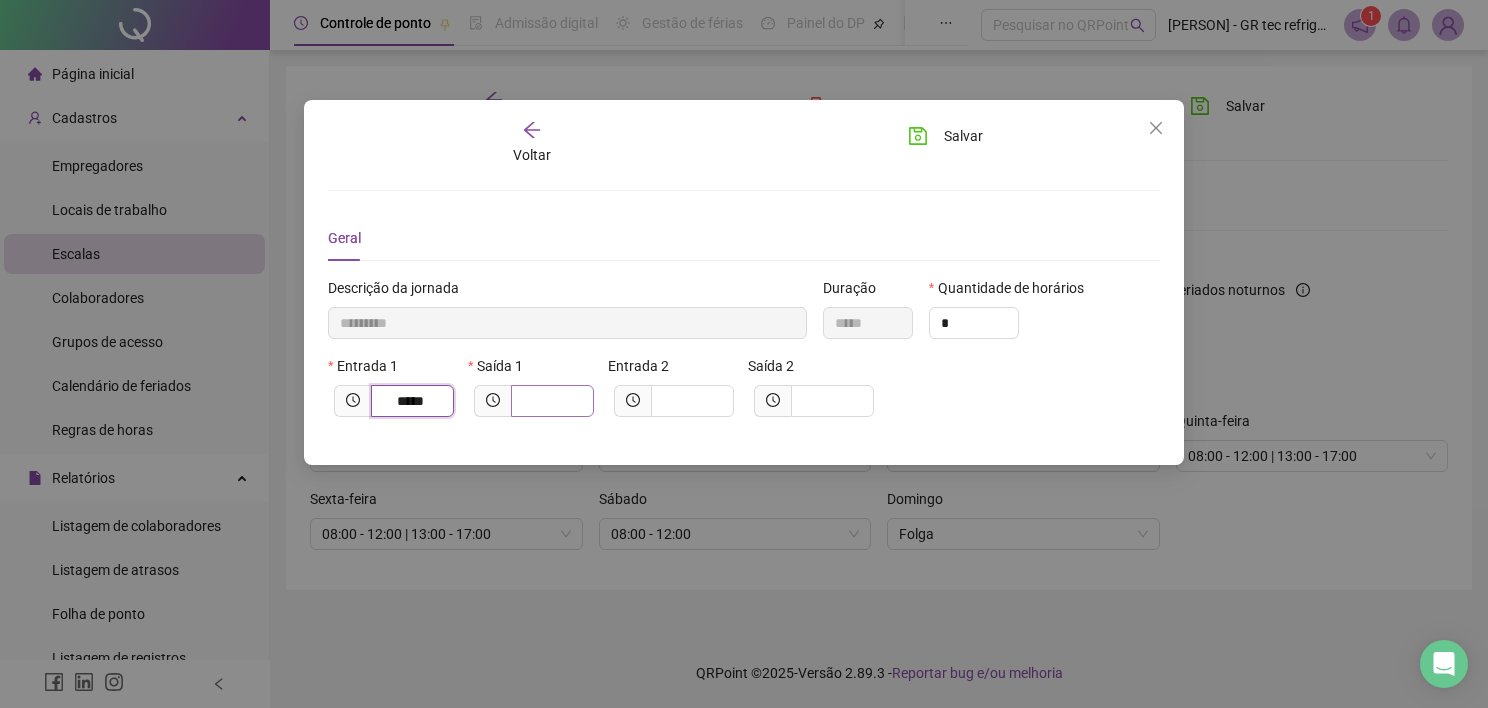 type on "*****" 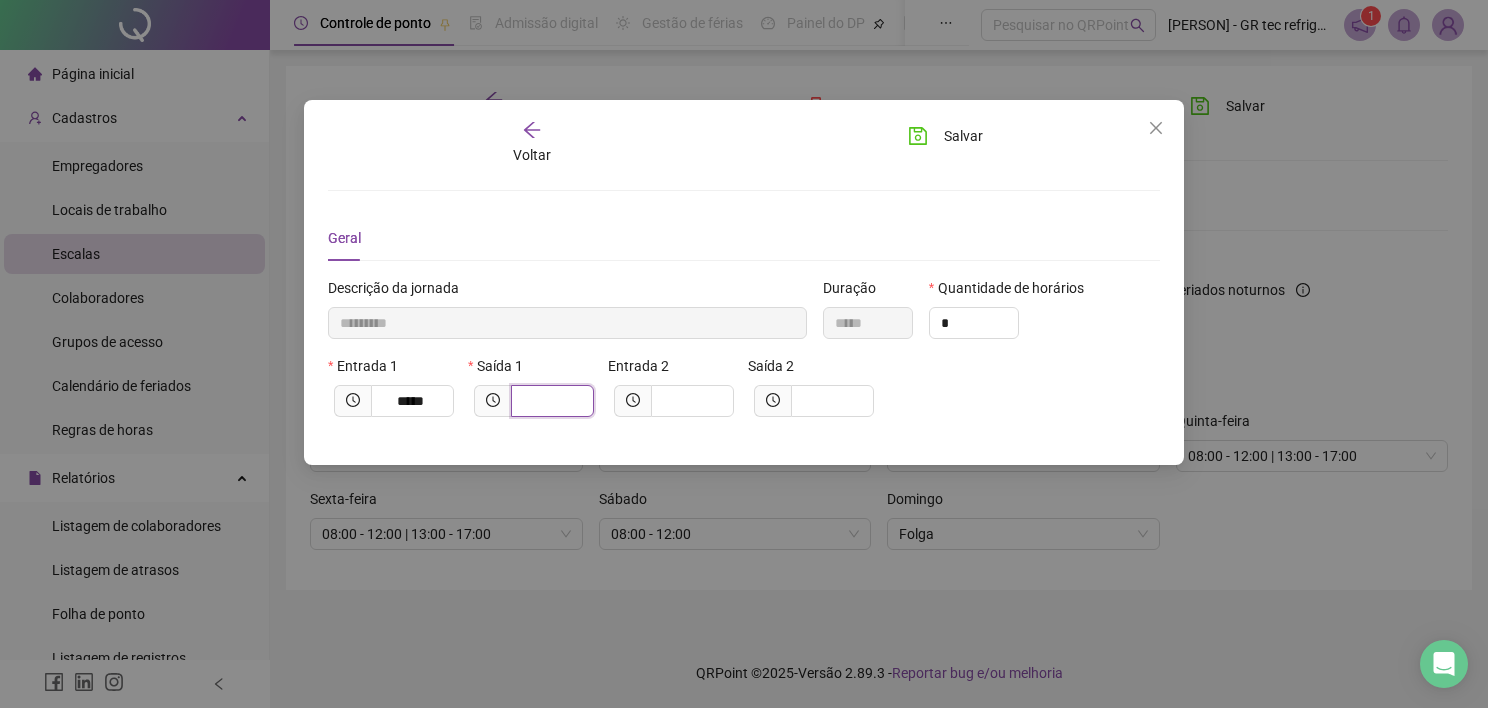 click at bounding box center [550, 401] 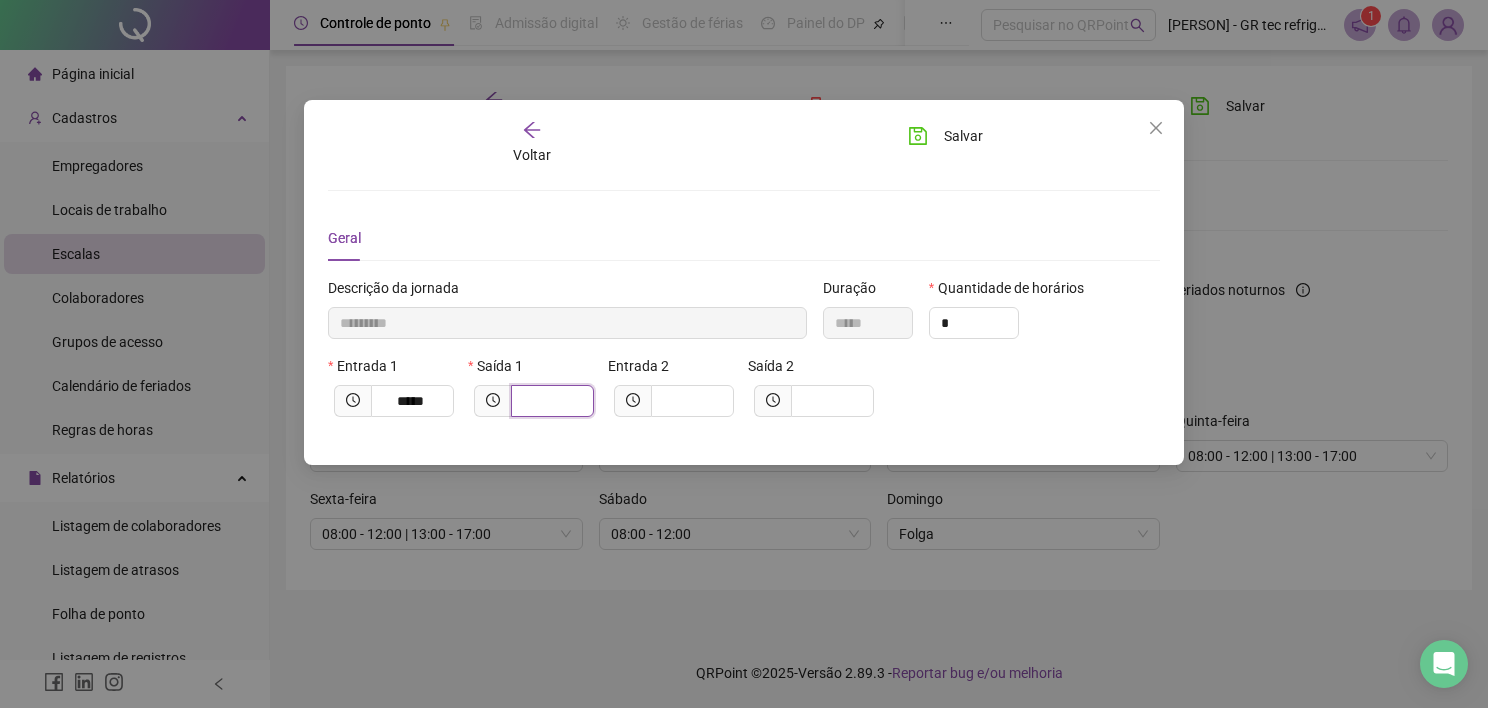 type on "*********" 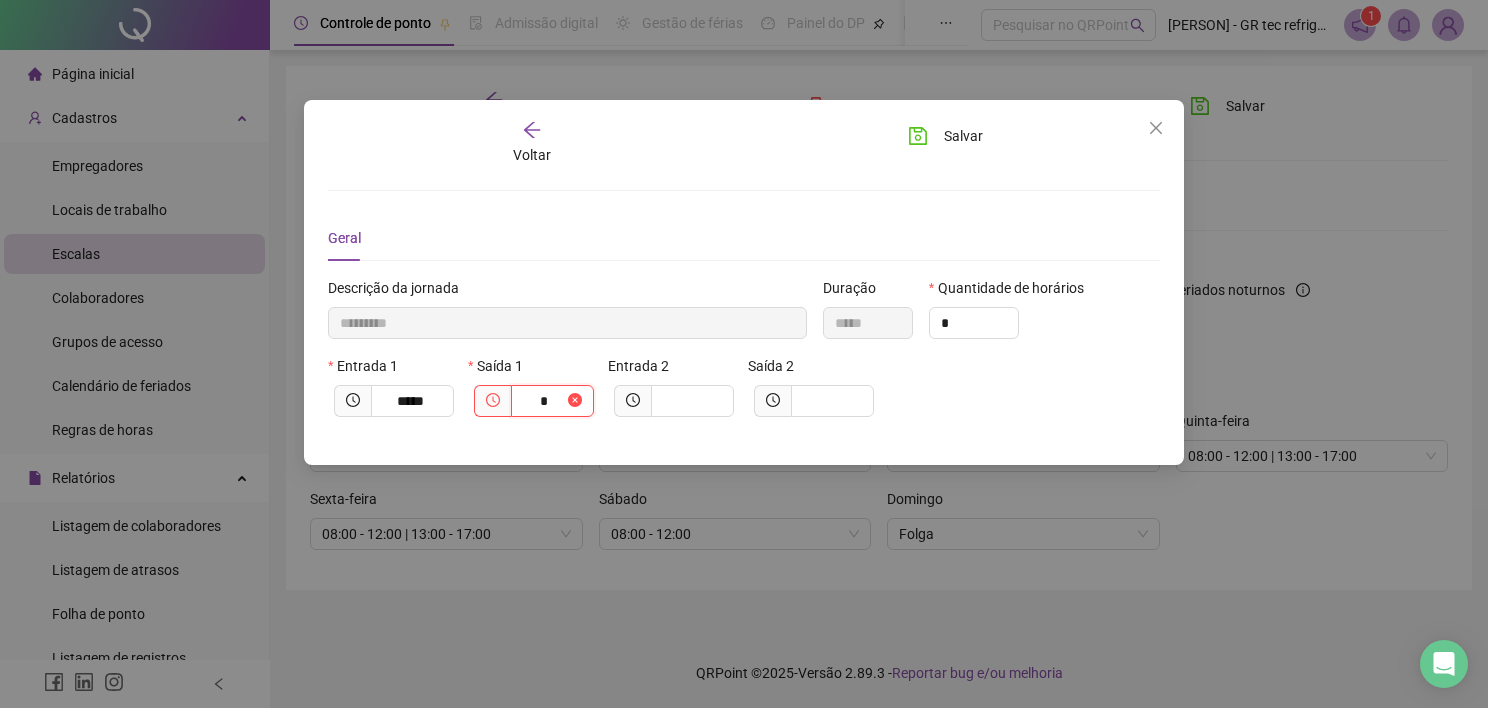 type on "**********" 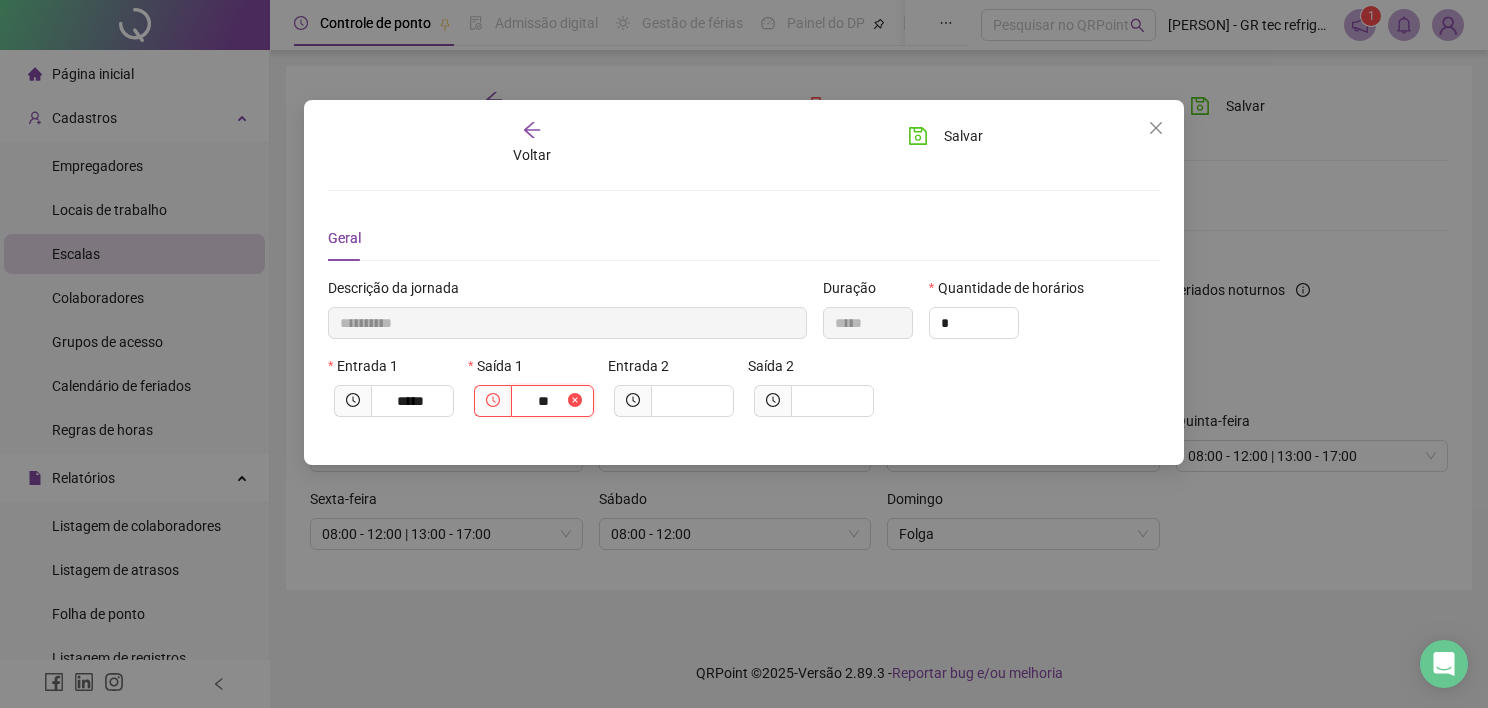 type on "**********" 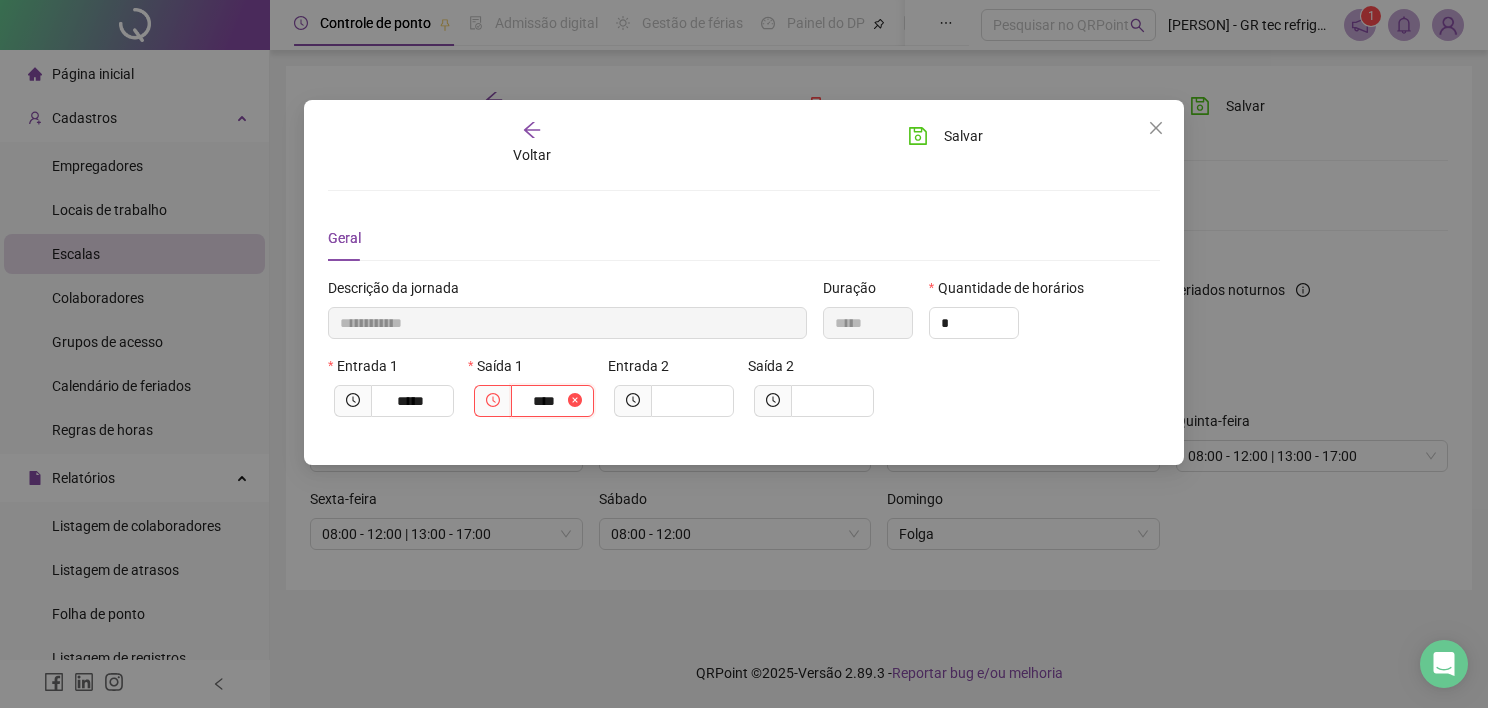type on "**********" 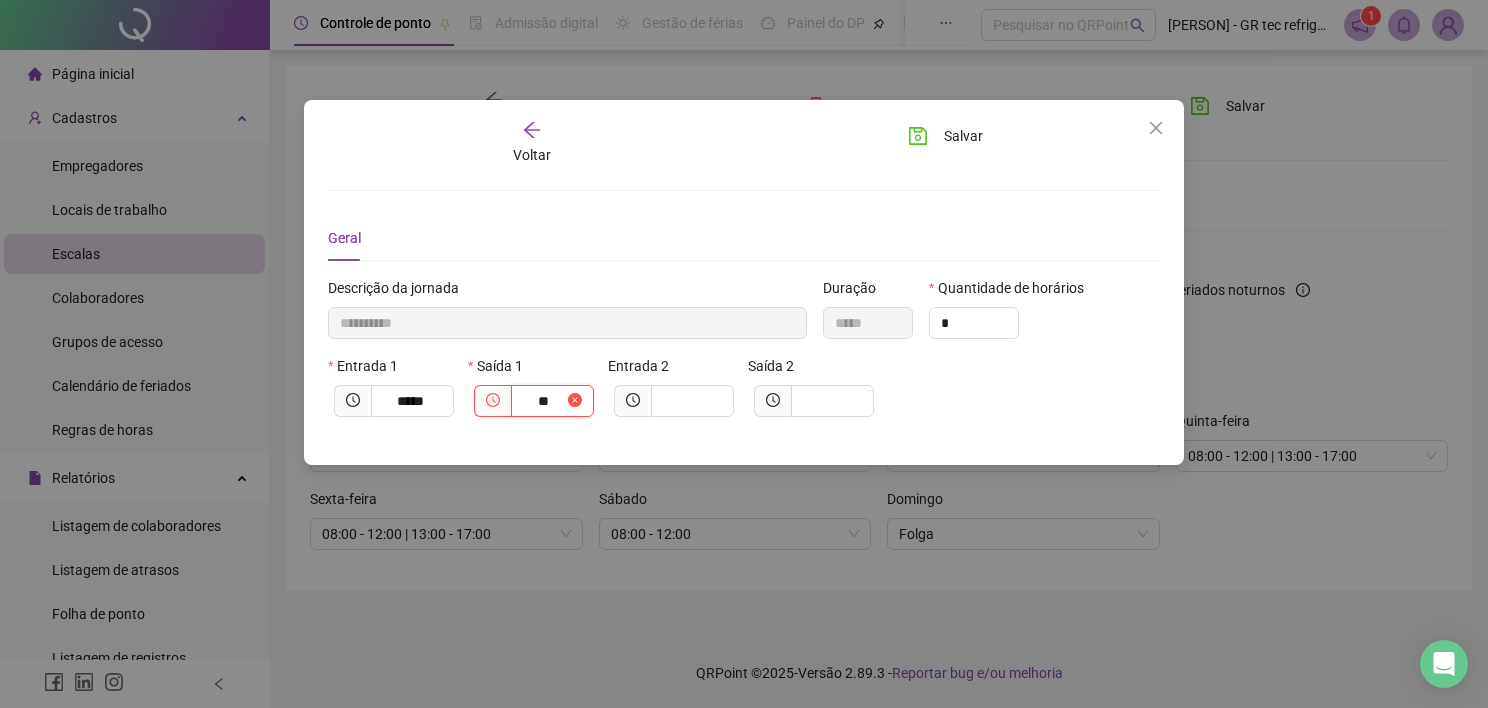 type on "**********" 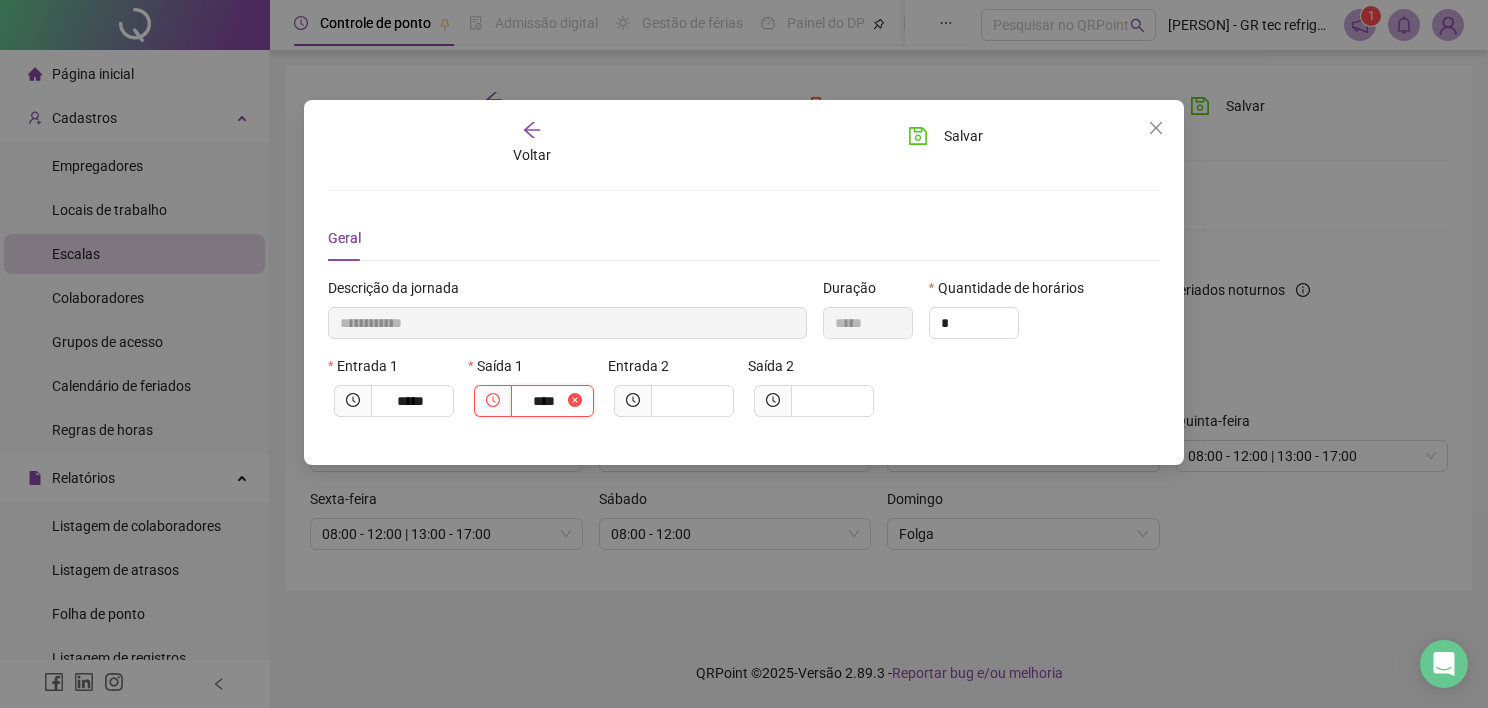 type on "**********" 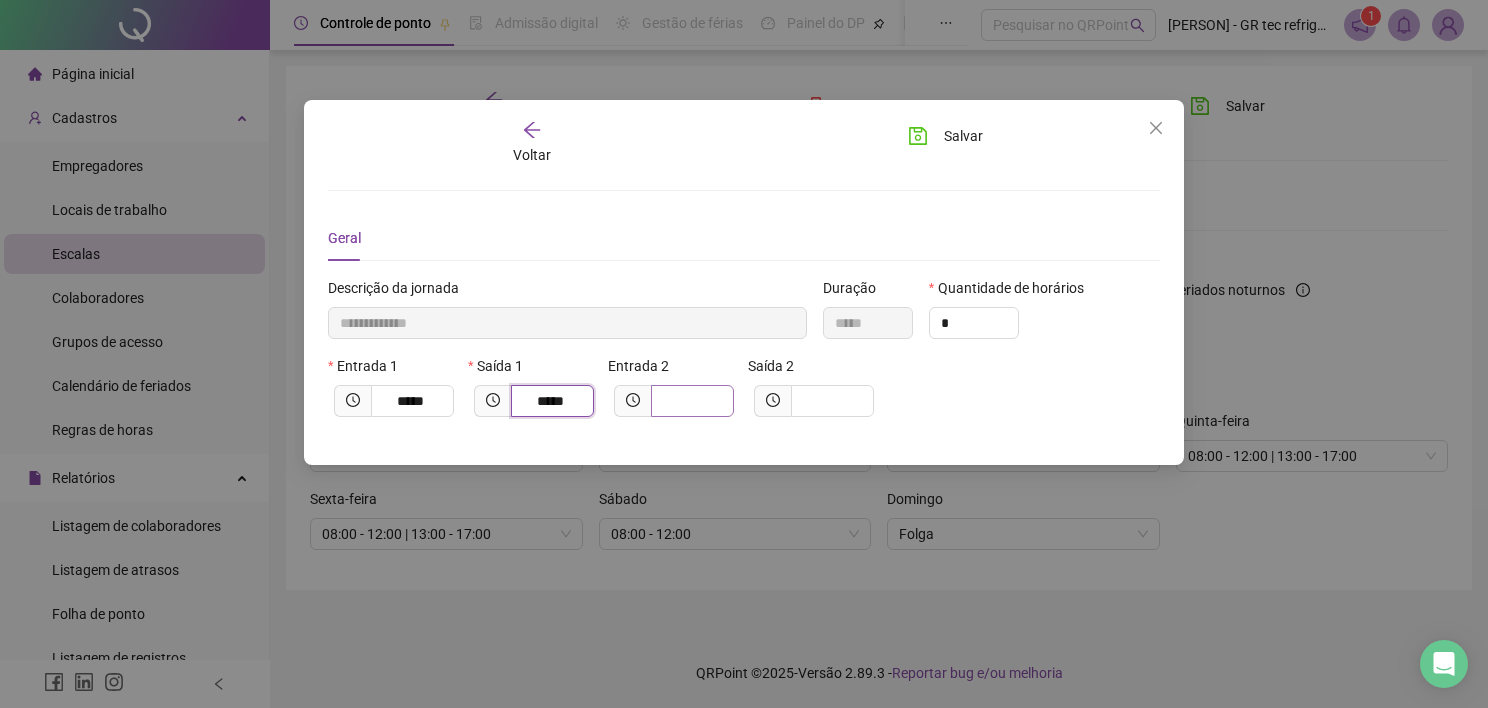type on "*****" 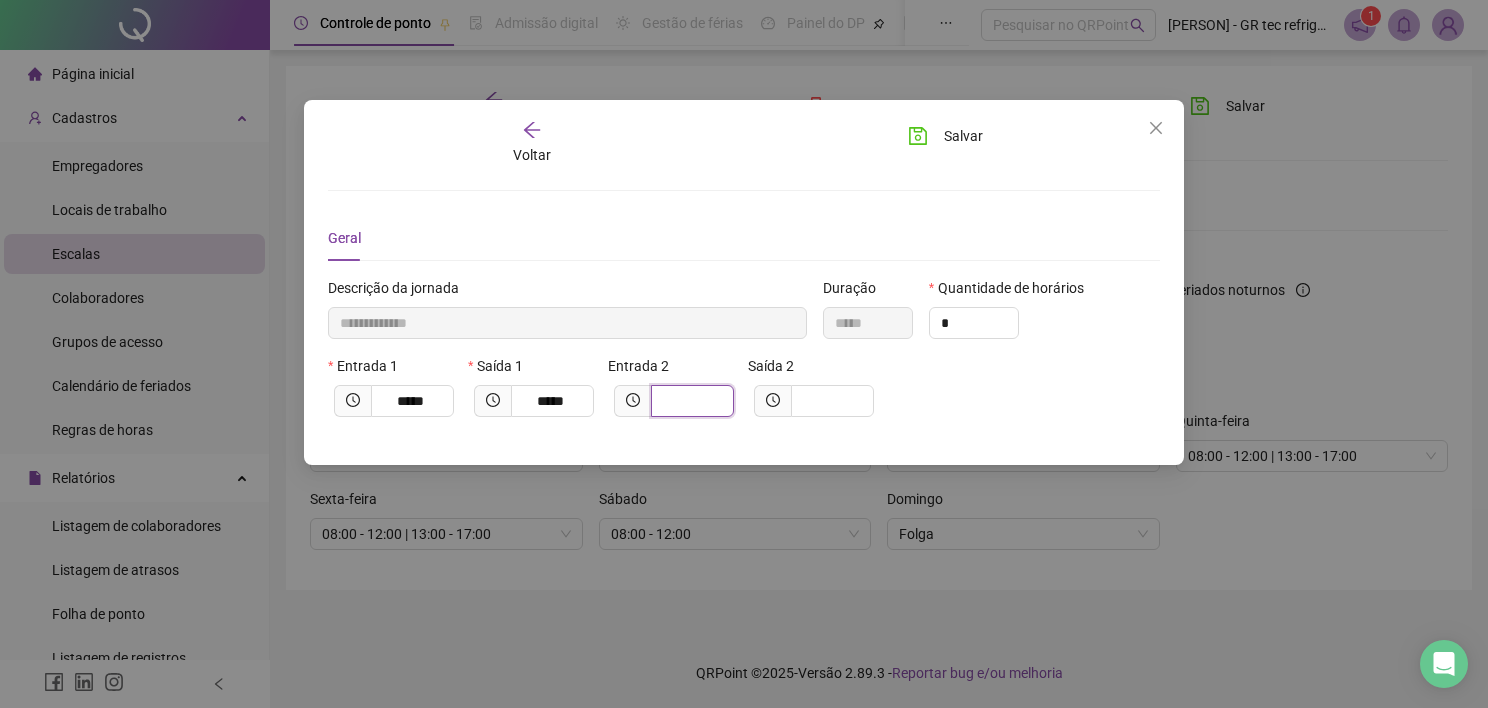click at bounding box center (690, 401) 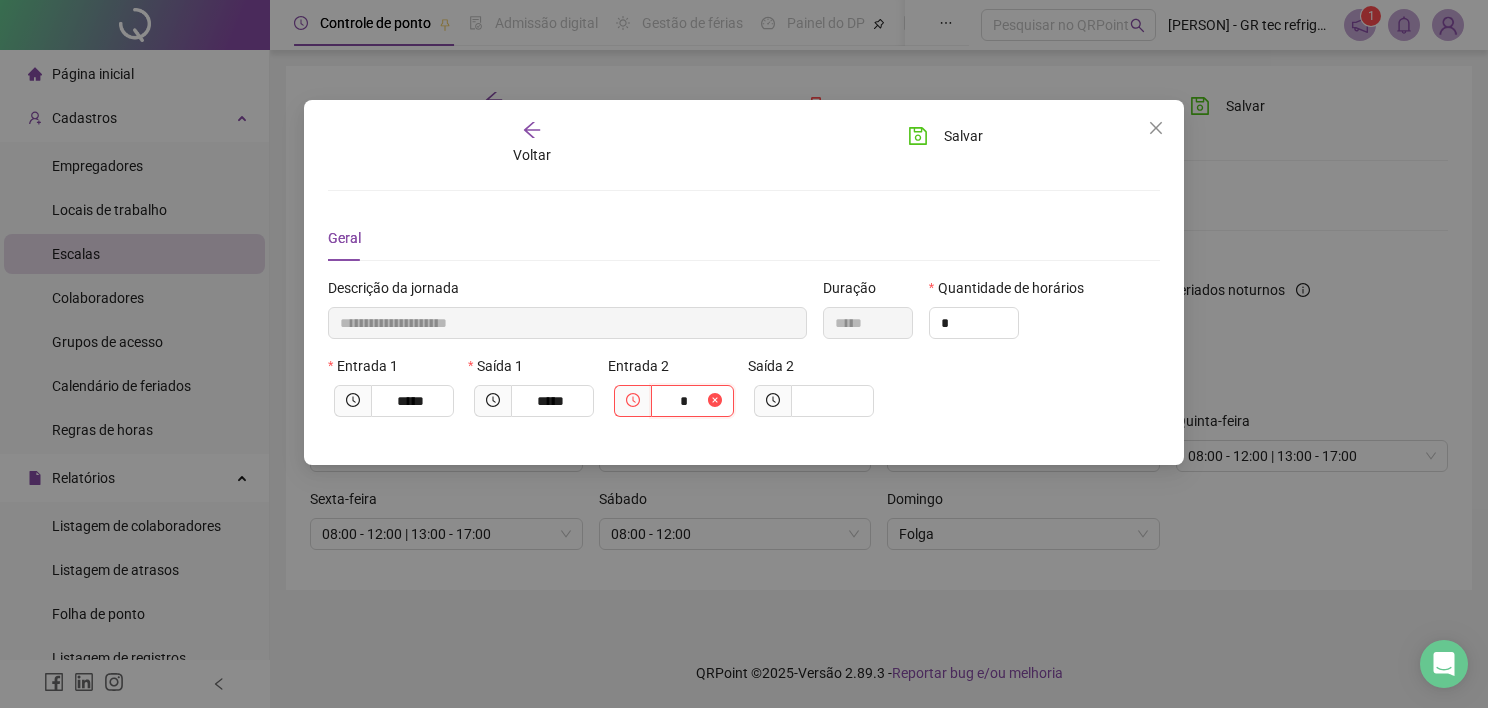 type on "**********" 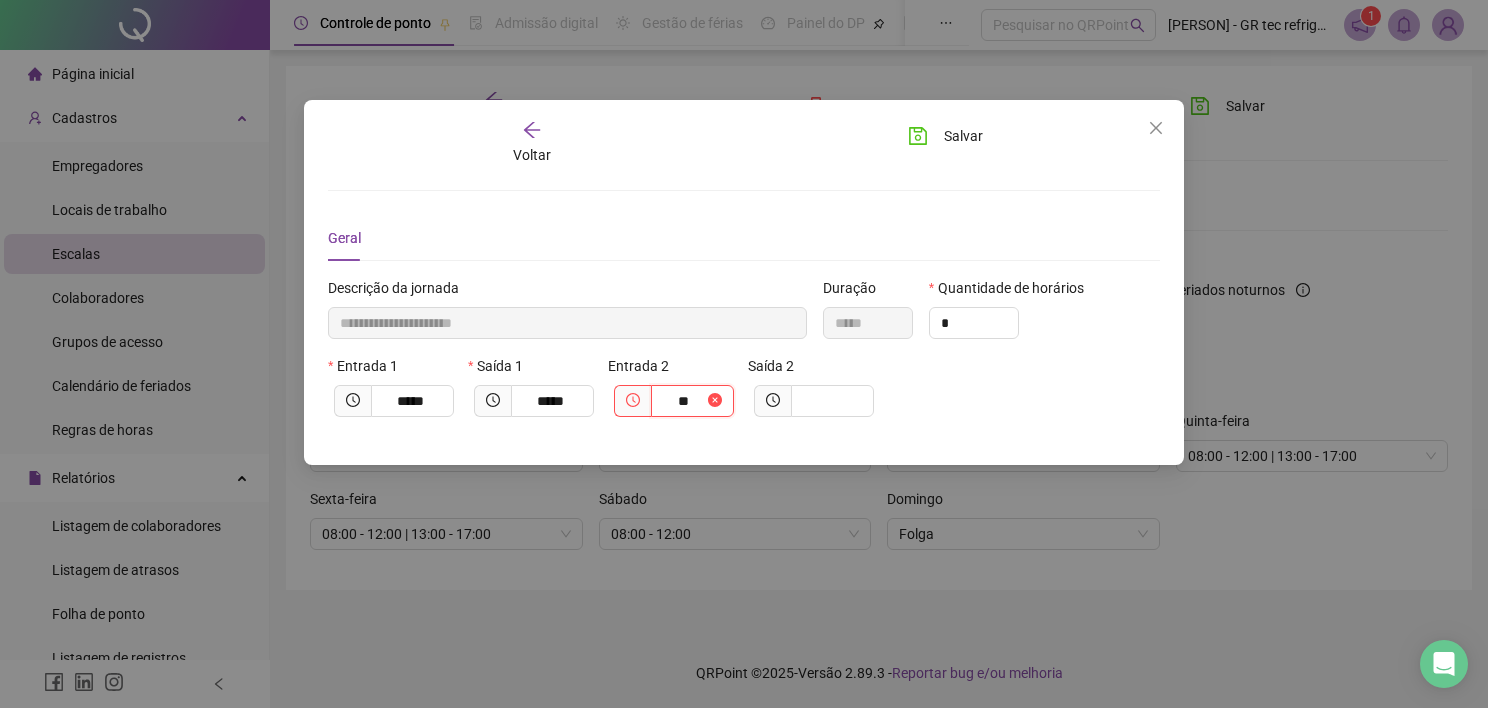 type on "**********" 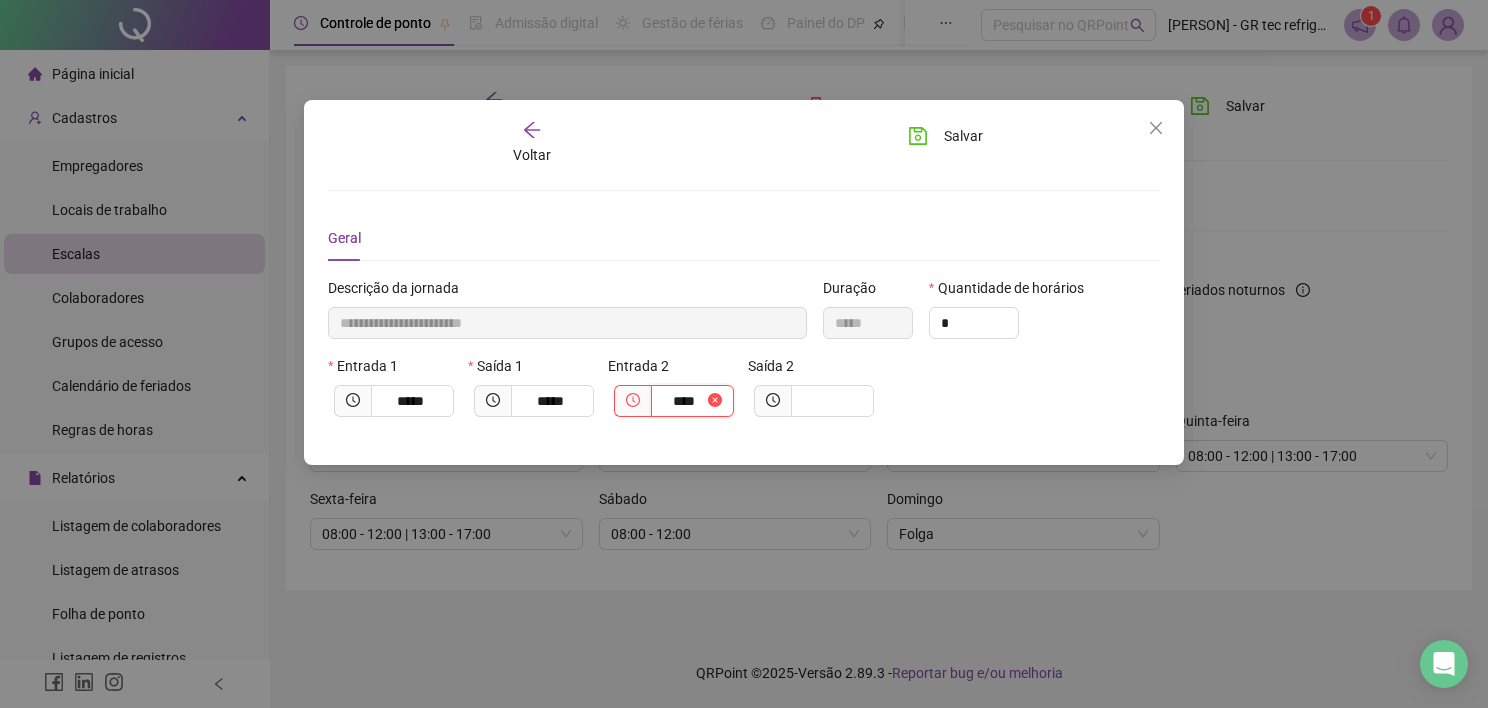 type on "**********" 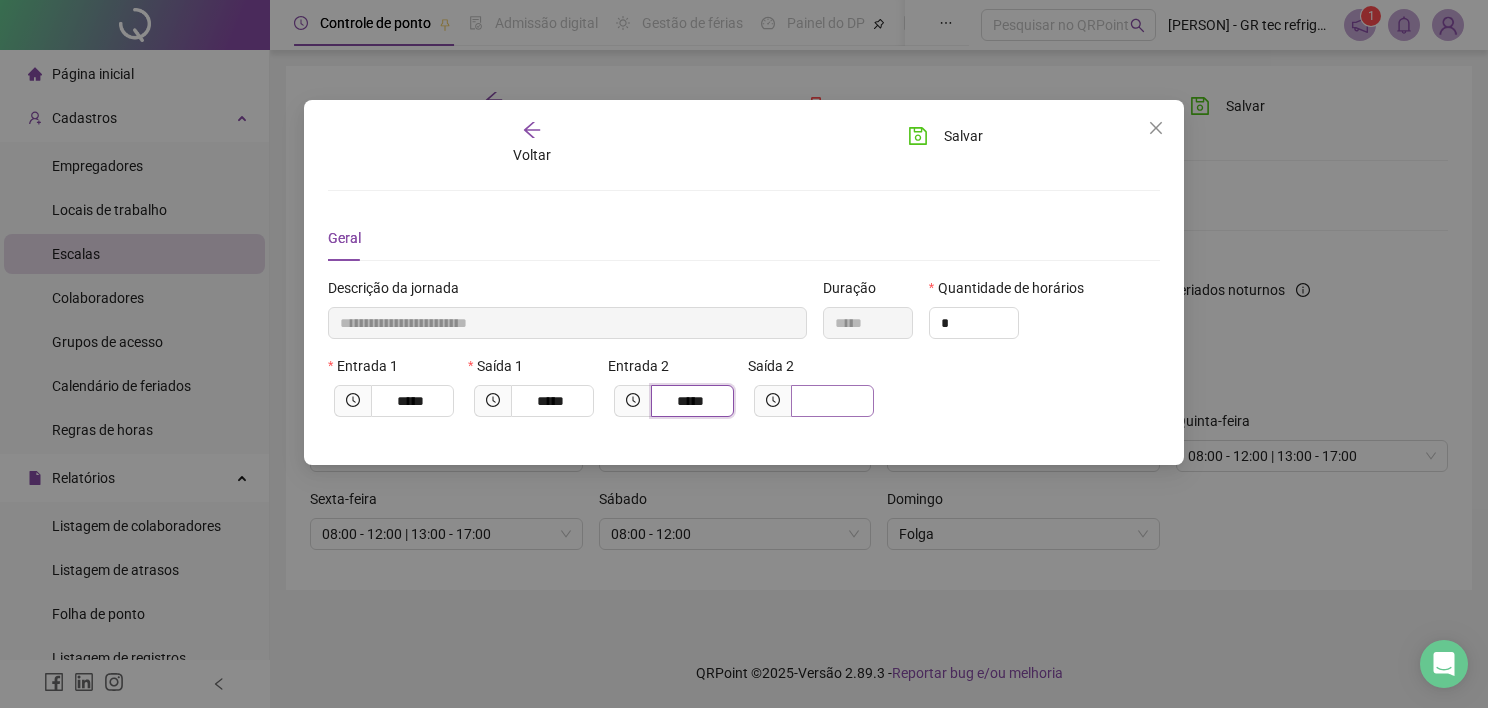 type on "*****" 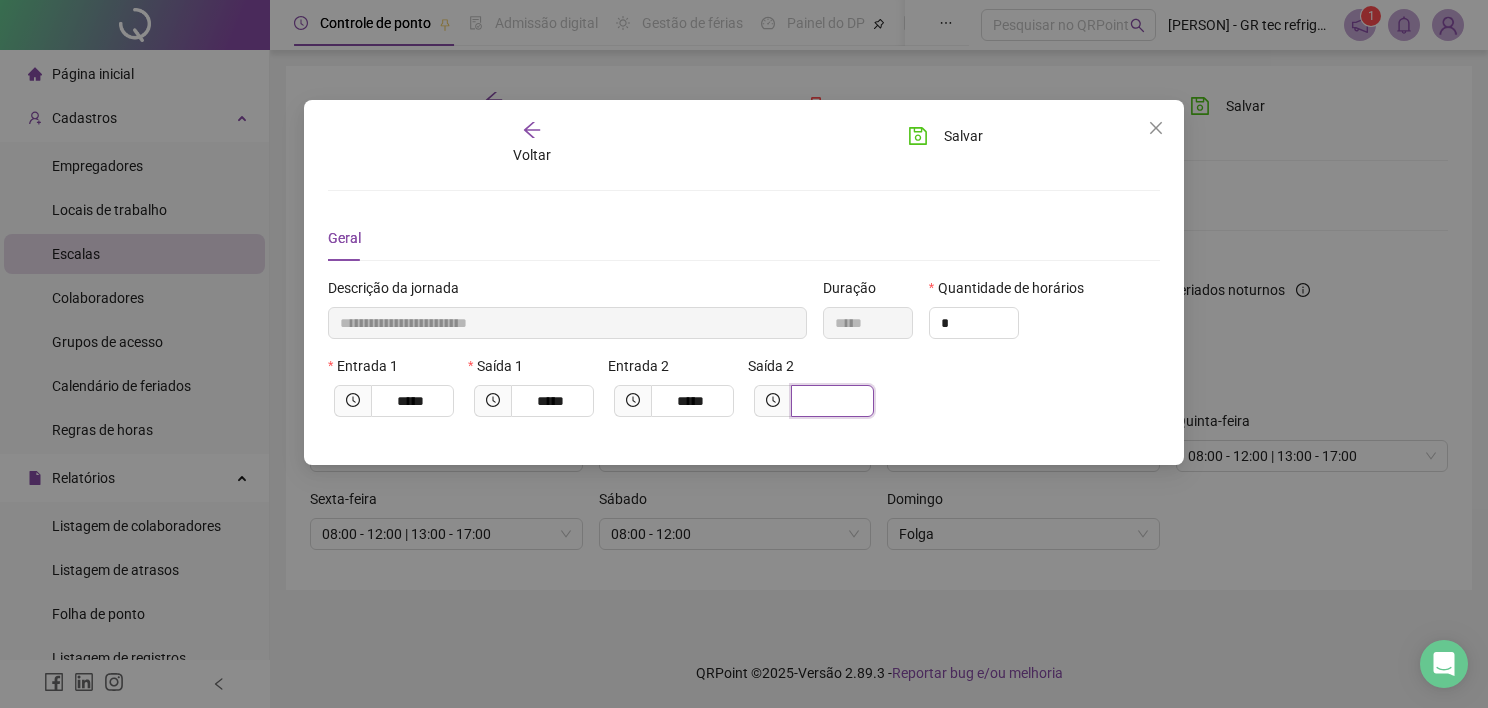 click at bounding box center [830, 401] 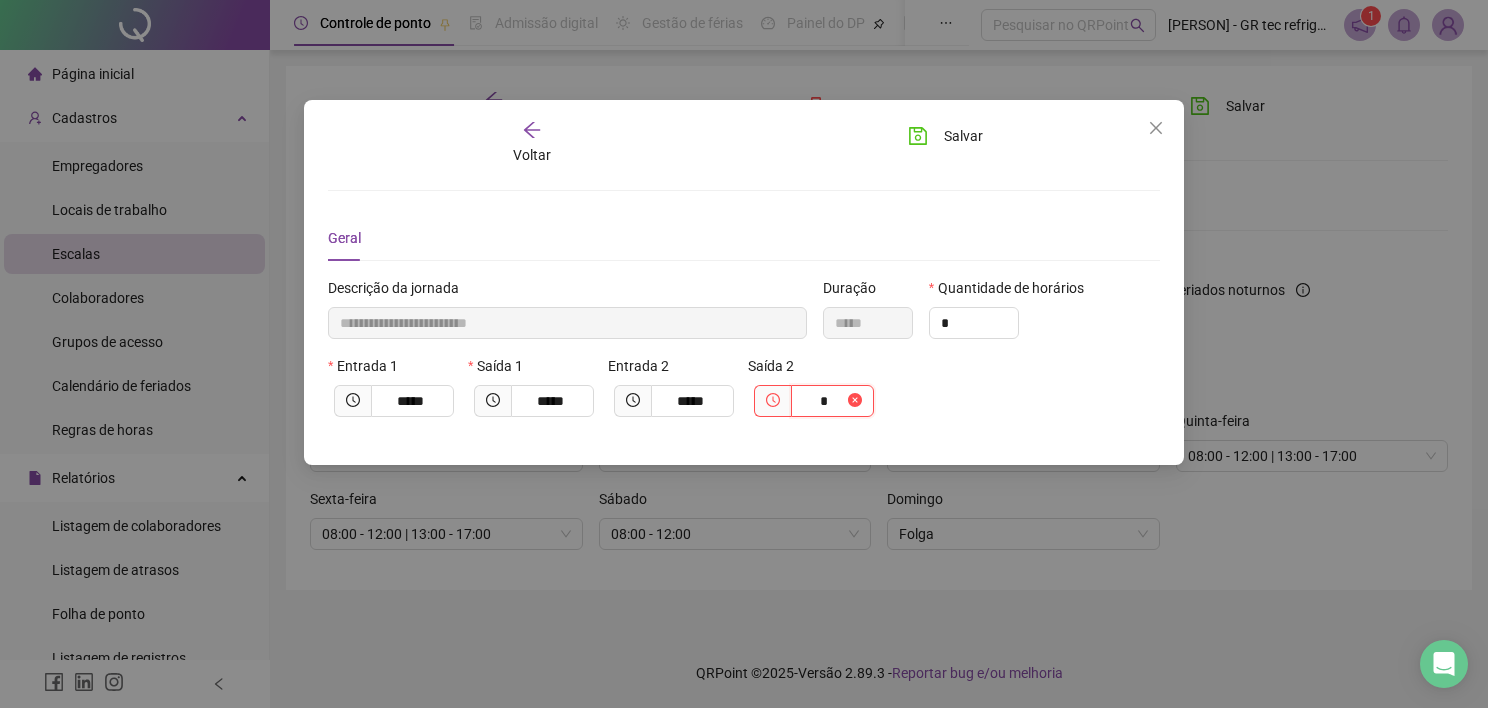 type on "**********" 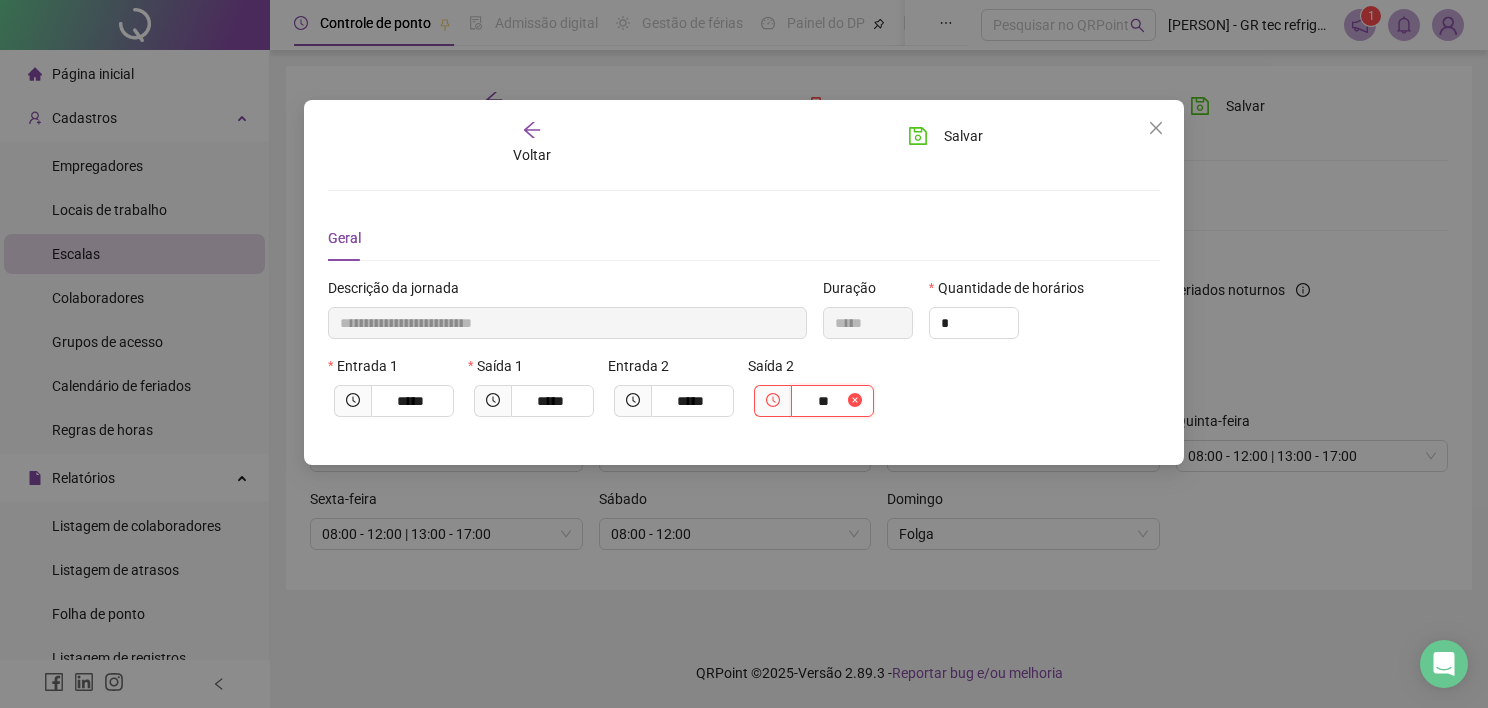 type on "**********" 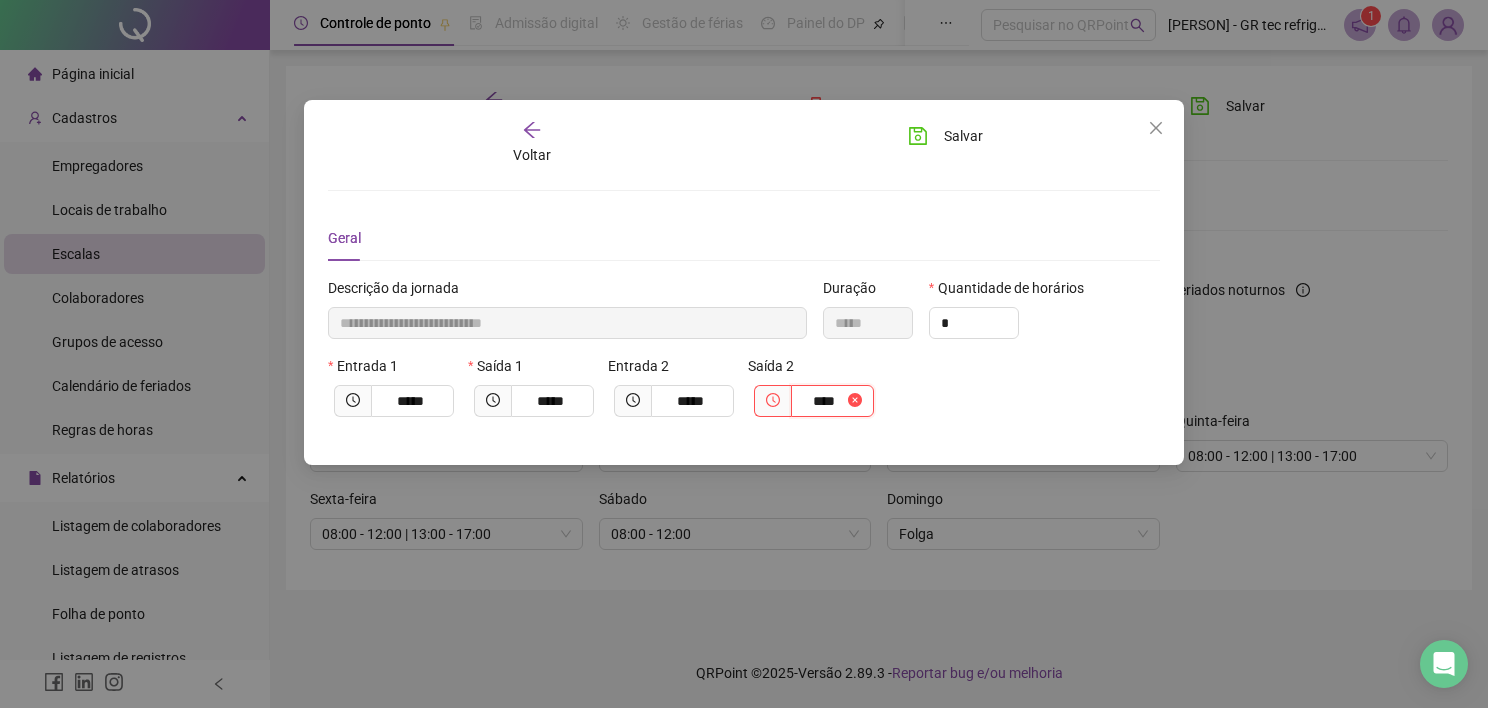 type on "**********" 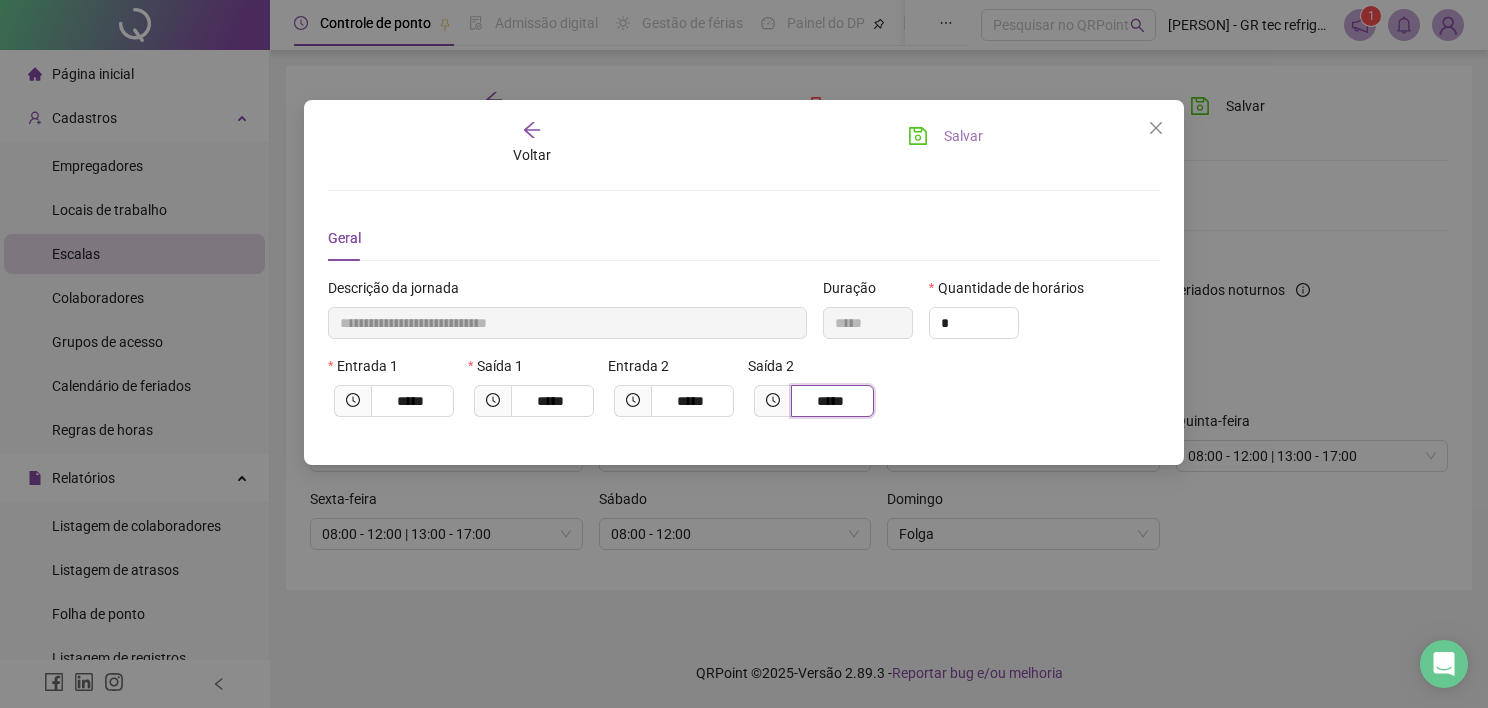 type on "*****" 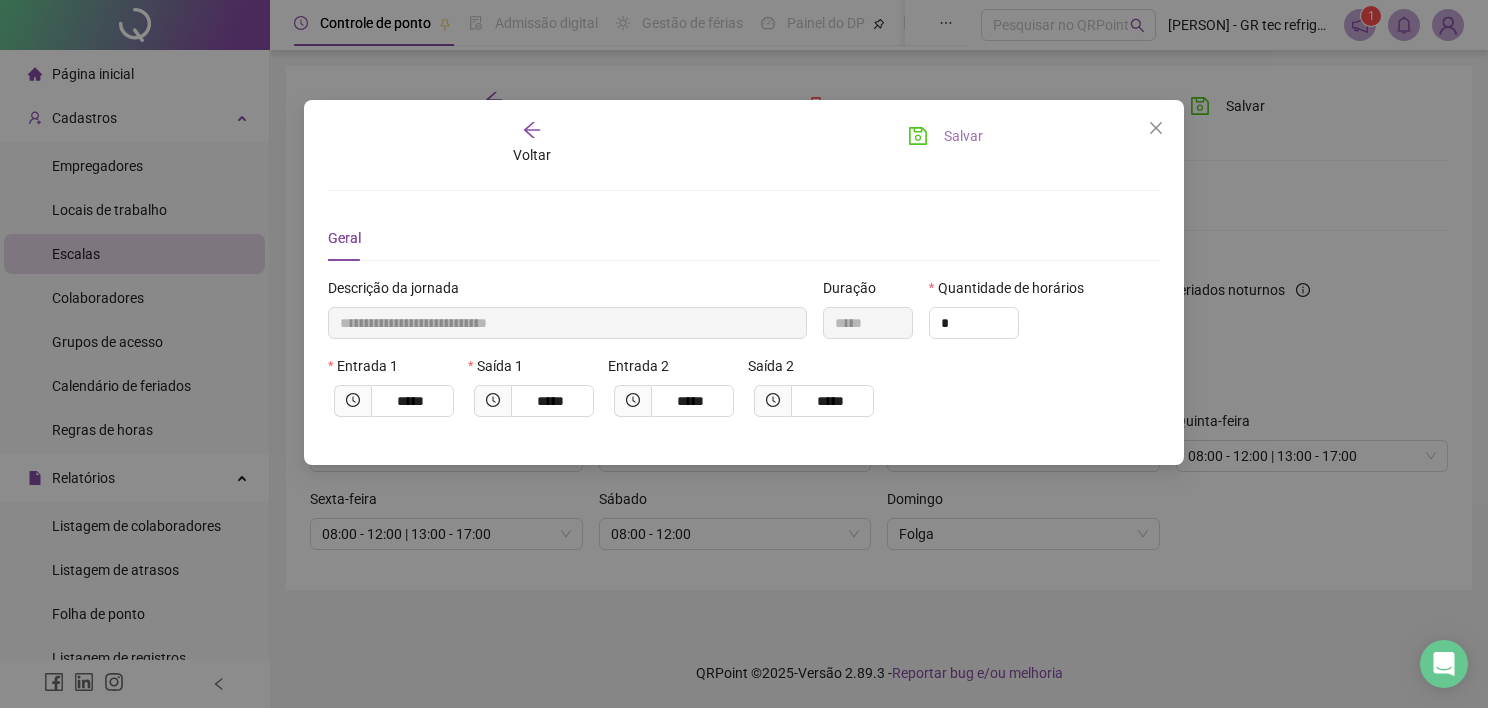 click on "Salvar" at bounding box center [963, 136] 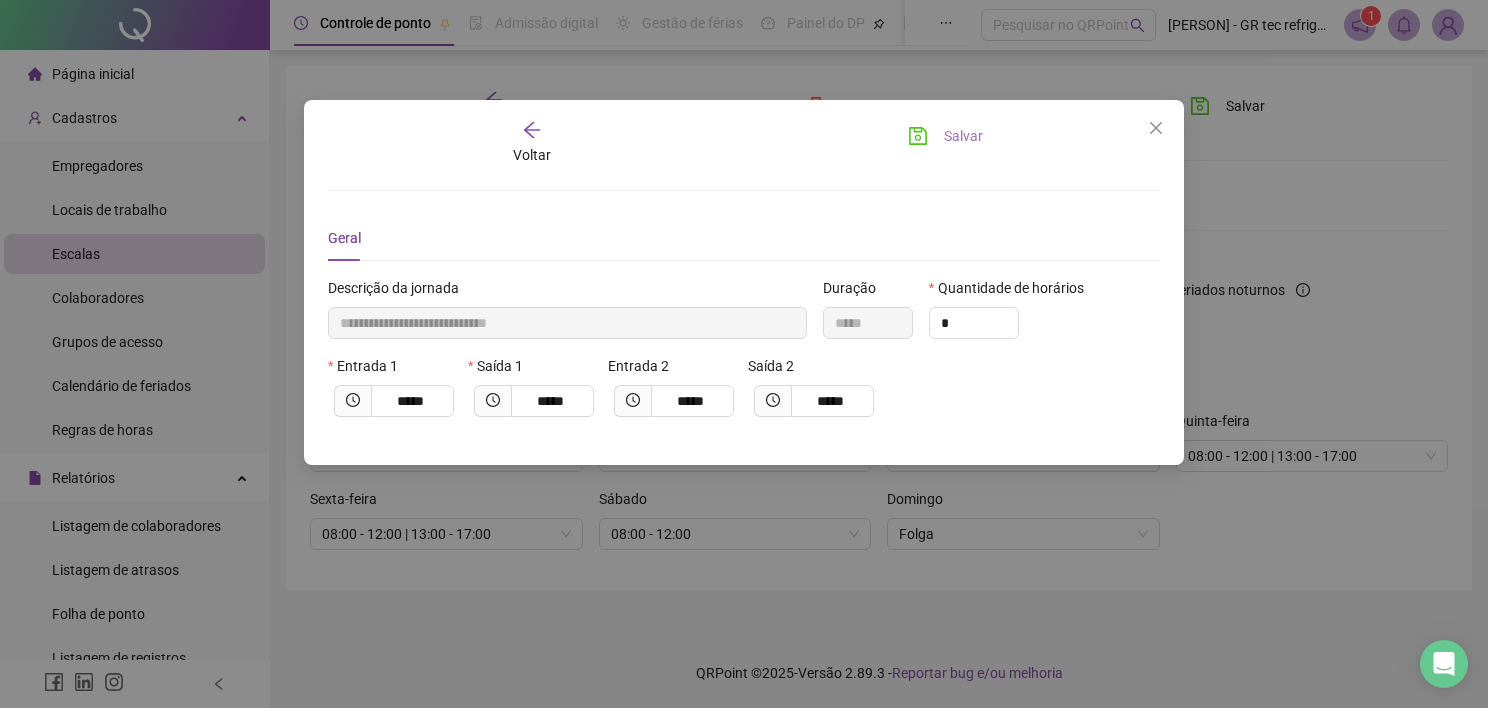 type 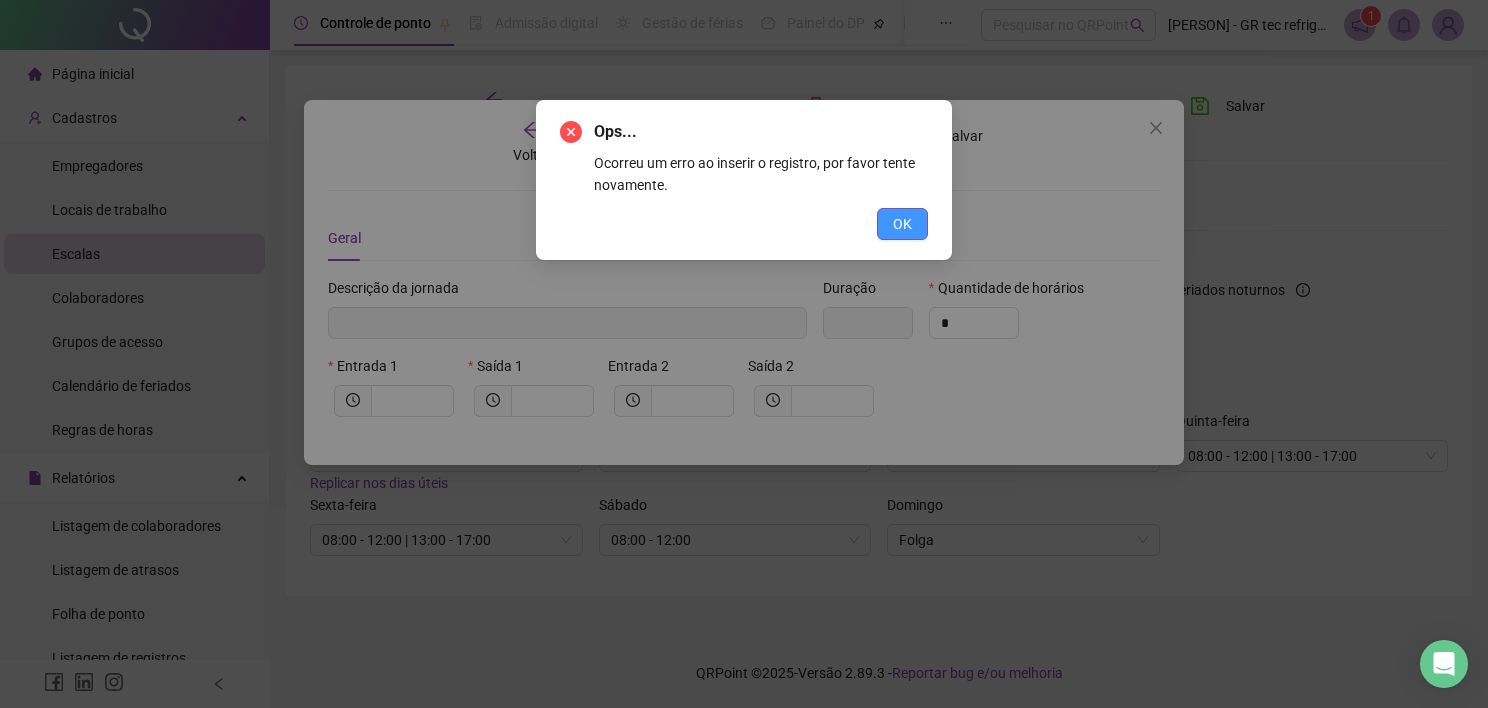 click on "OK" at bounding box center (902, 224) 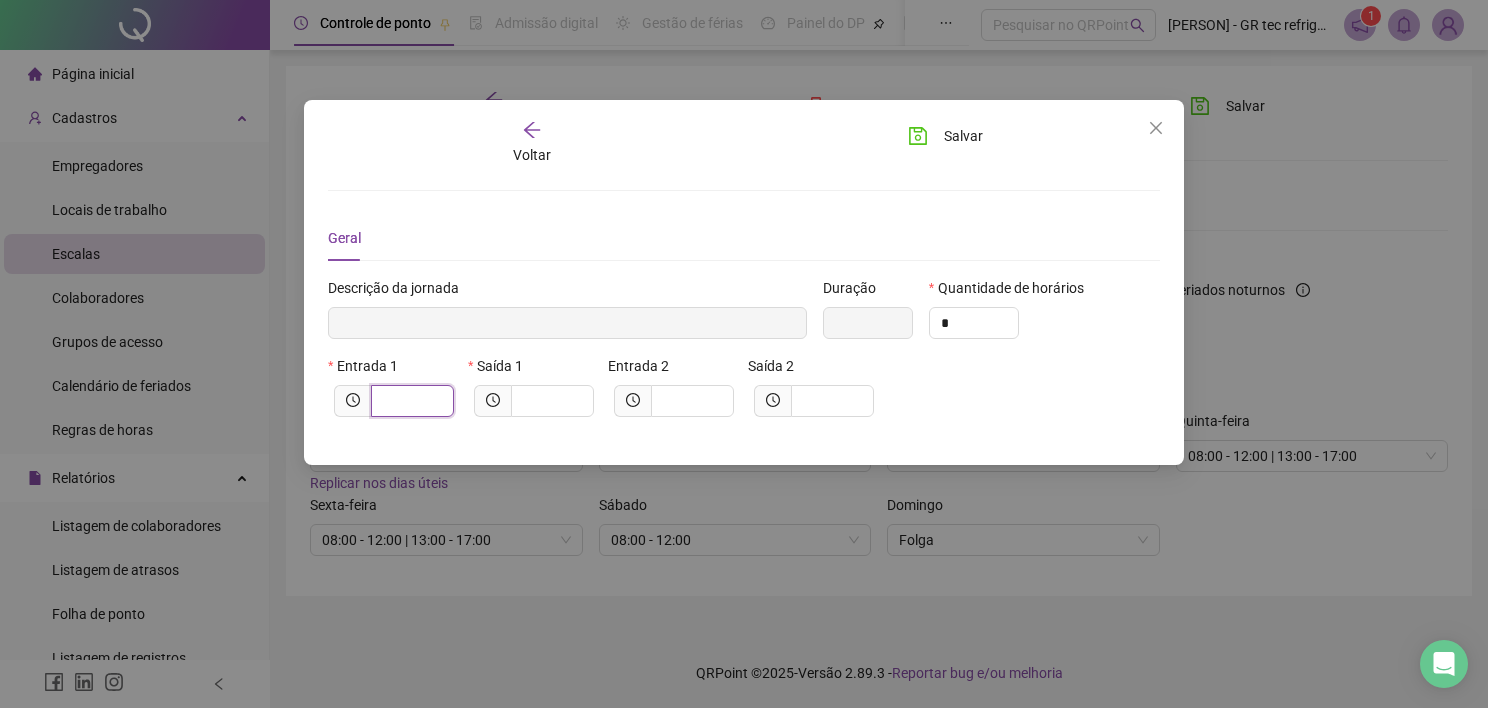 click at bounding box center (410, 401) 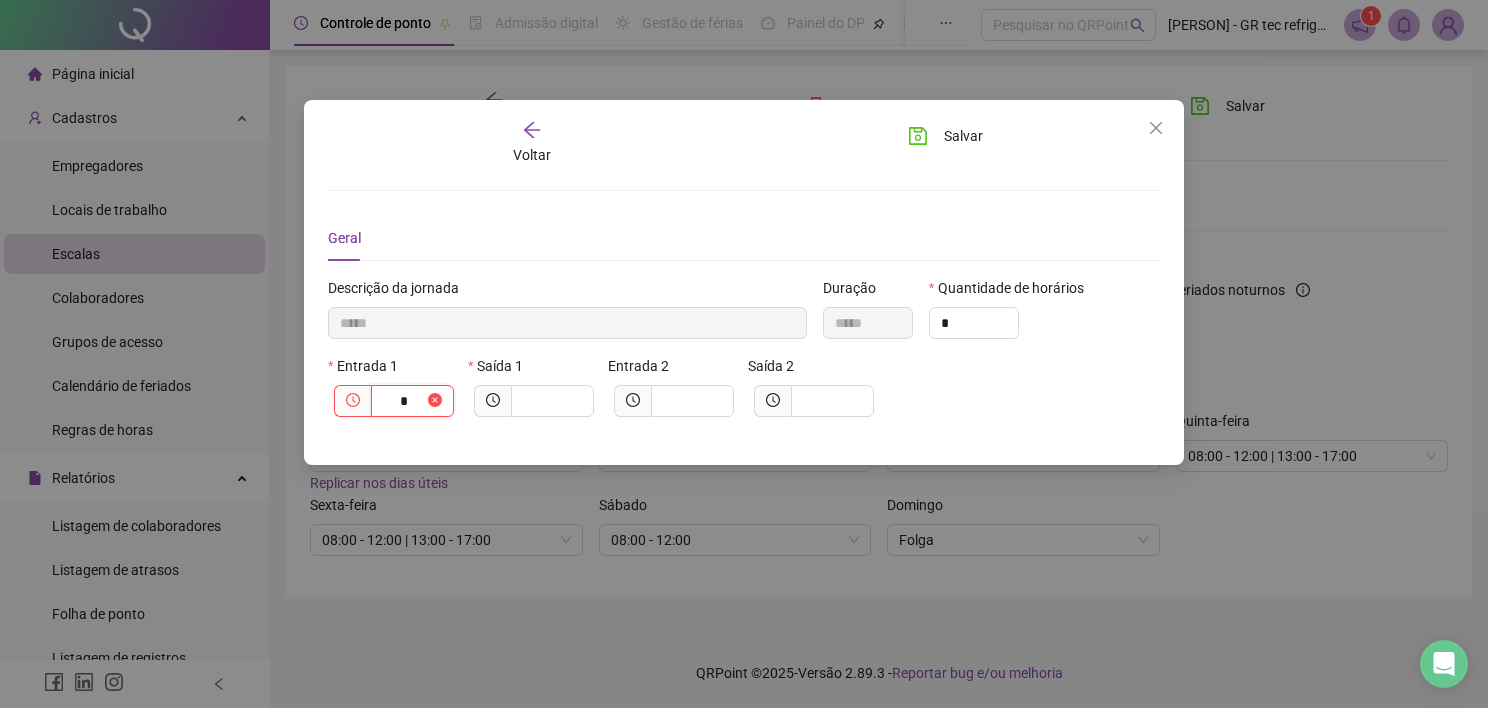 type on "******" 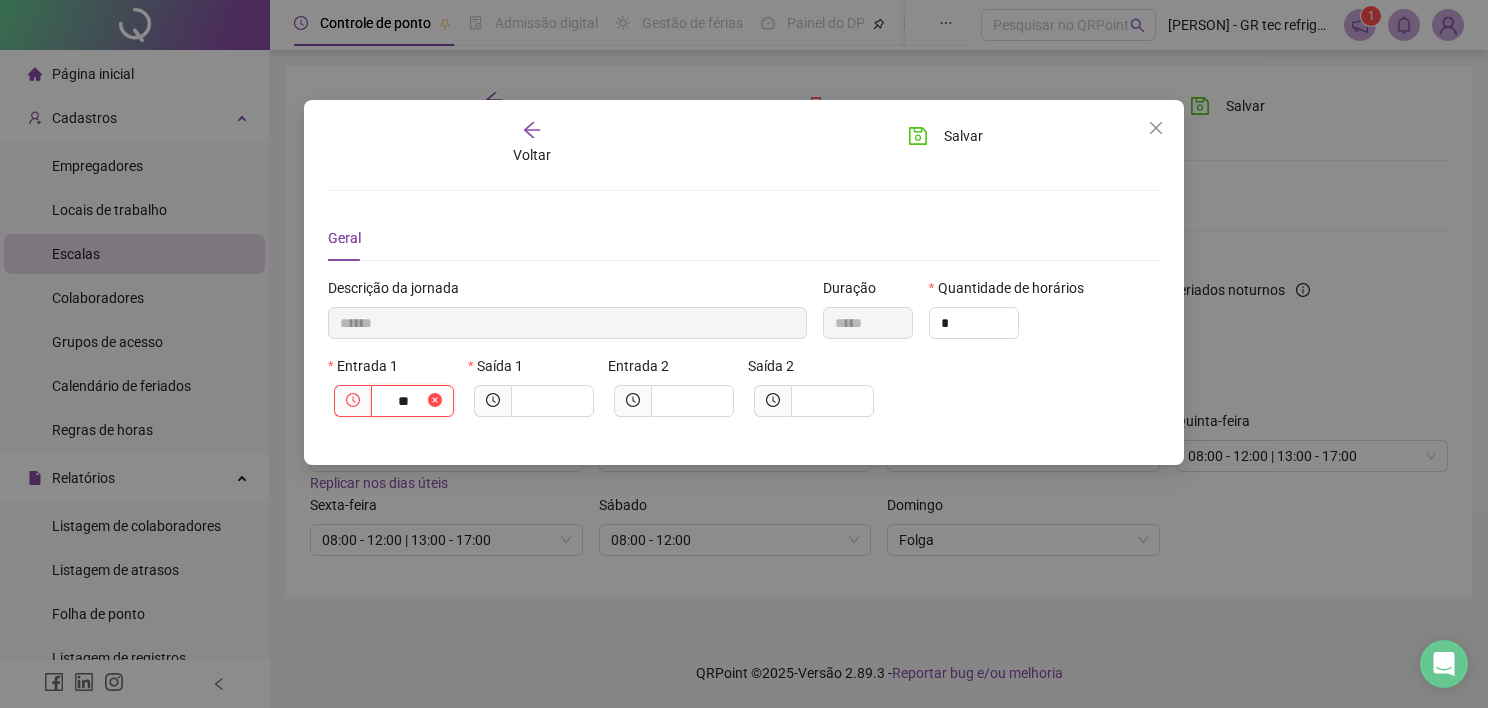 type on "********" 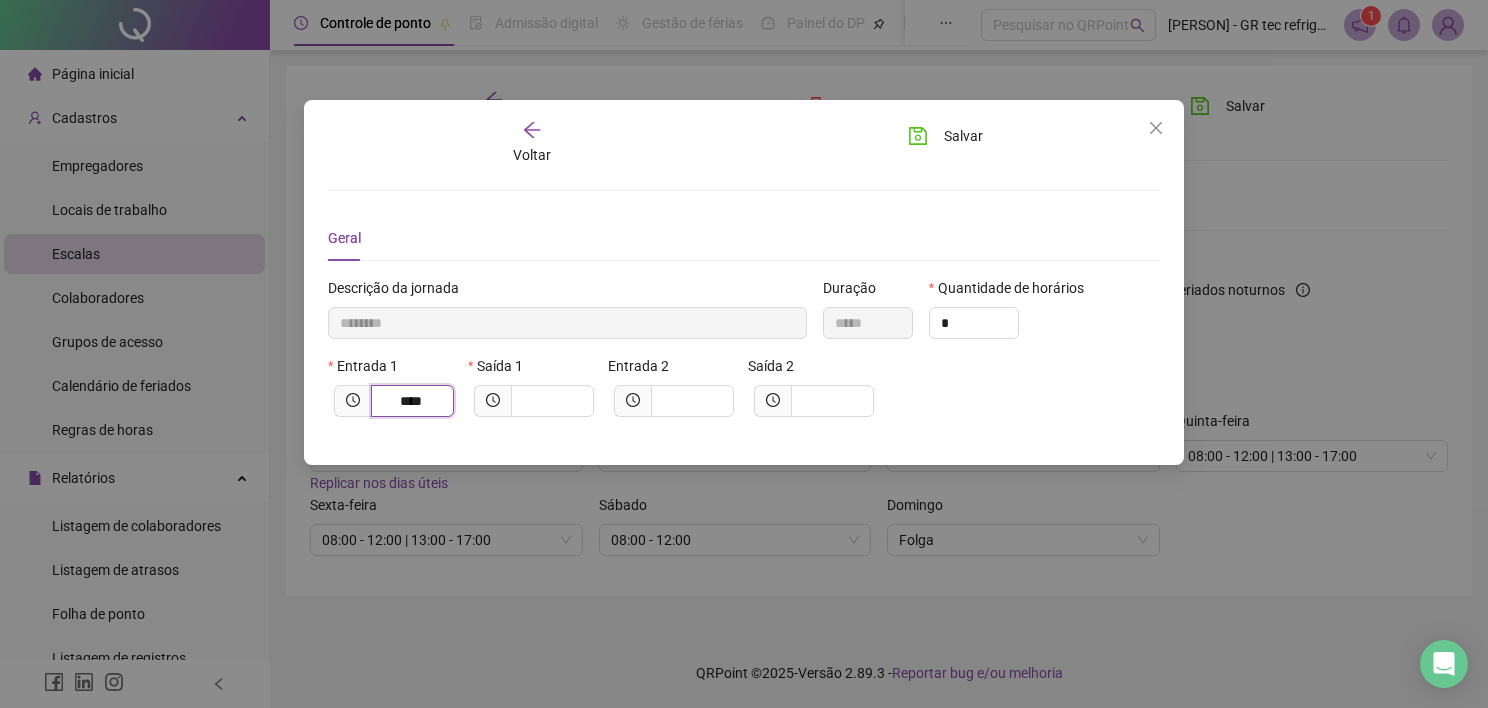 type on "*********" 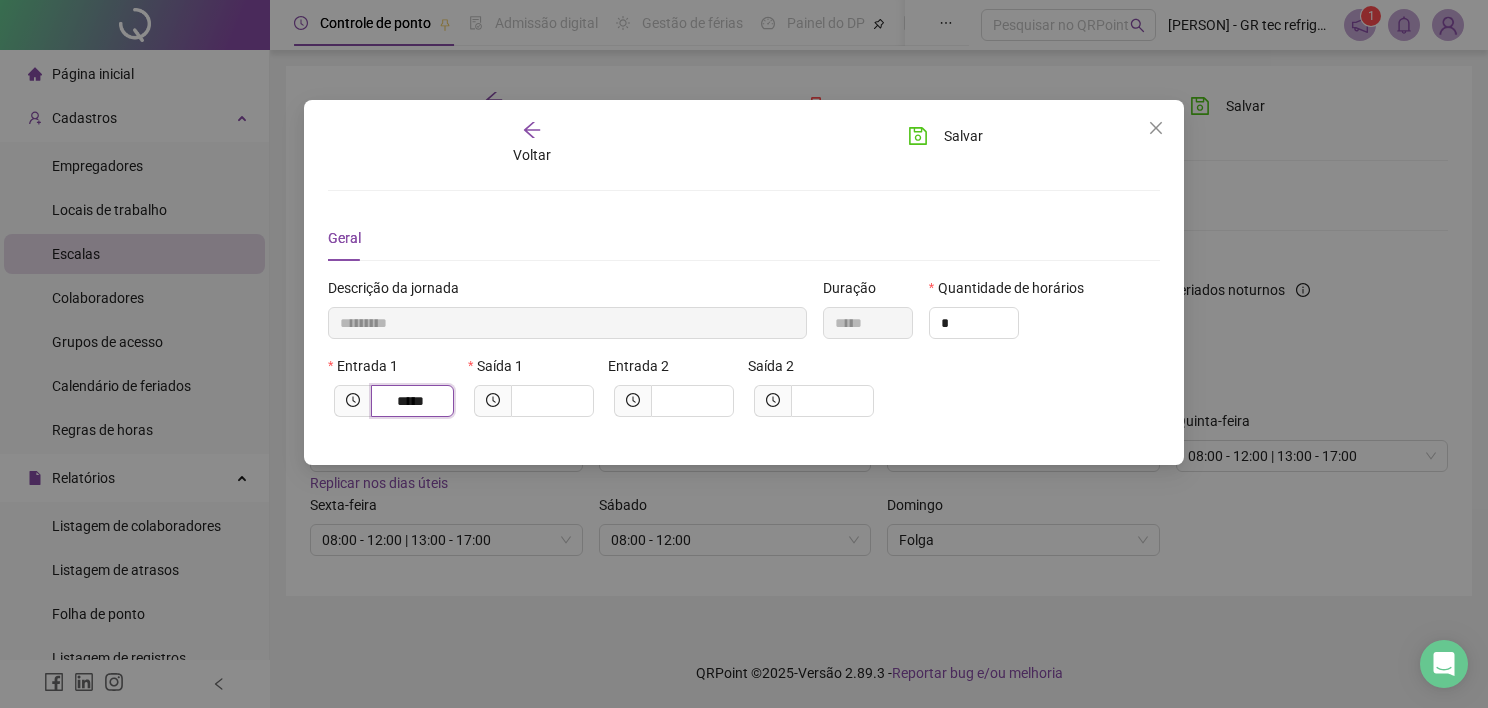 type on "*****" 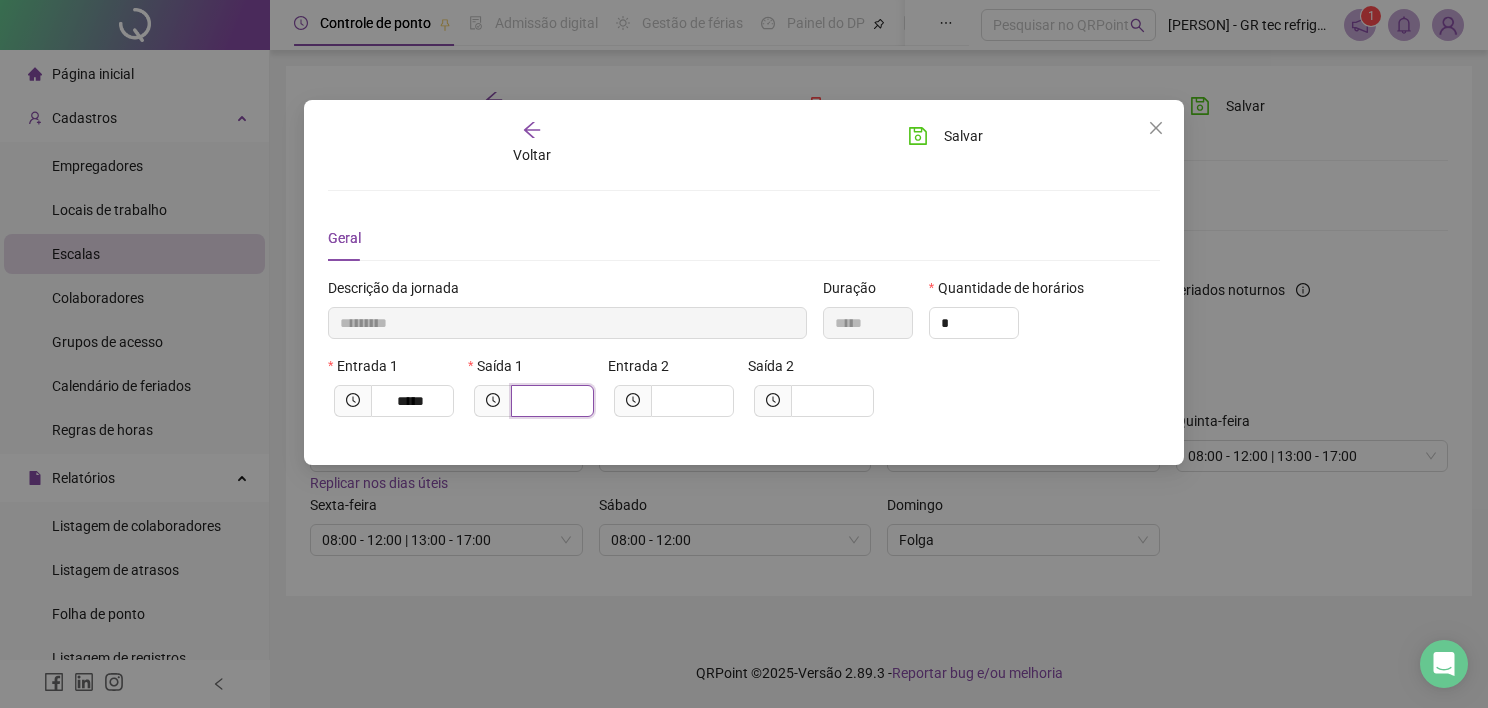 type on "*********" 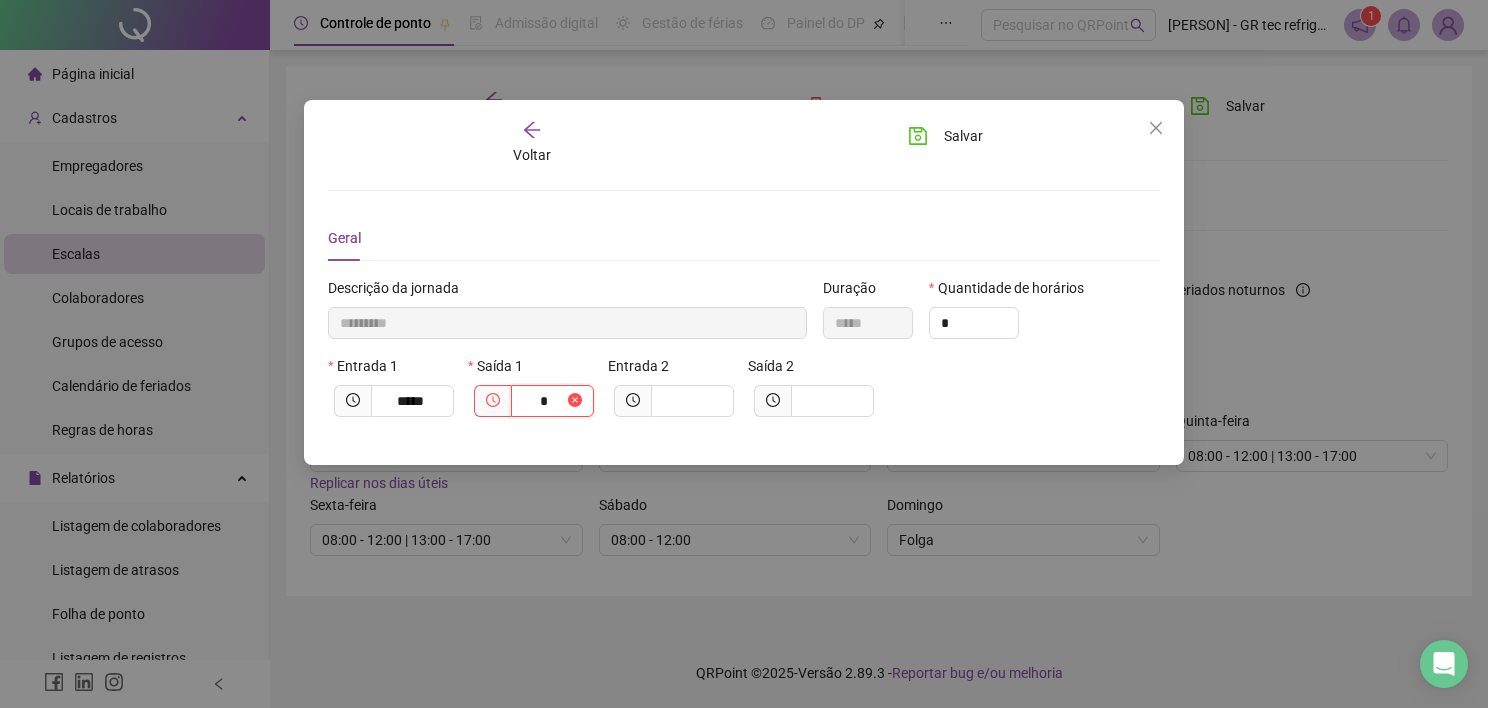 type on "**********" 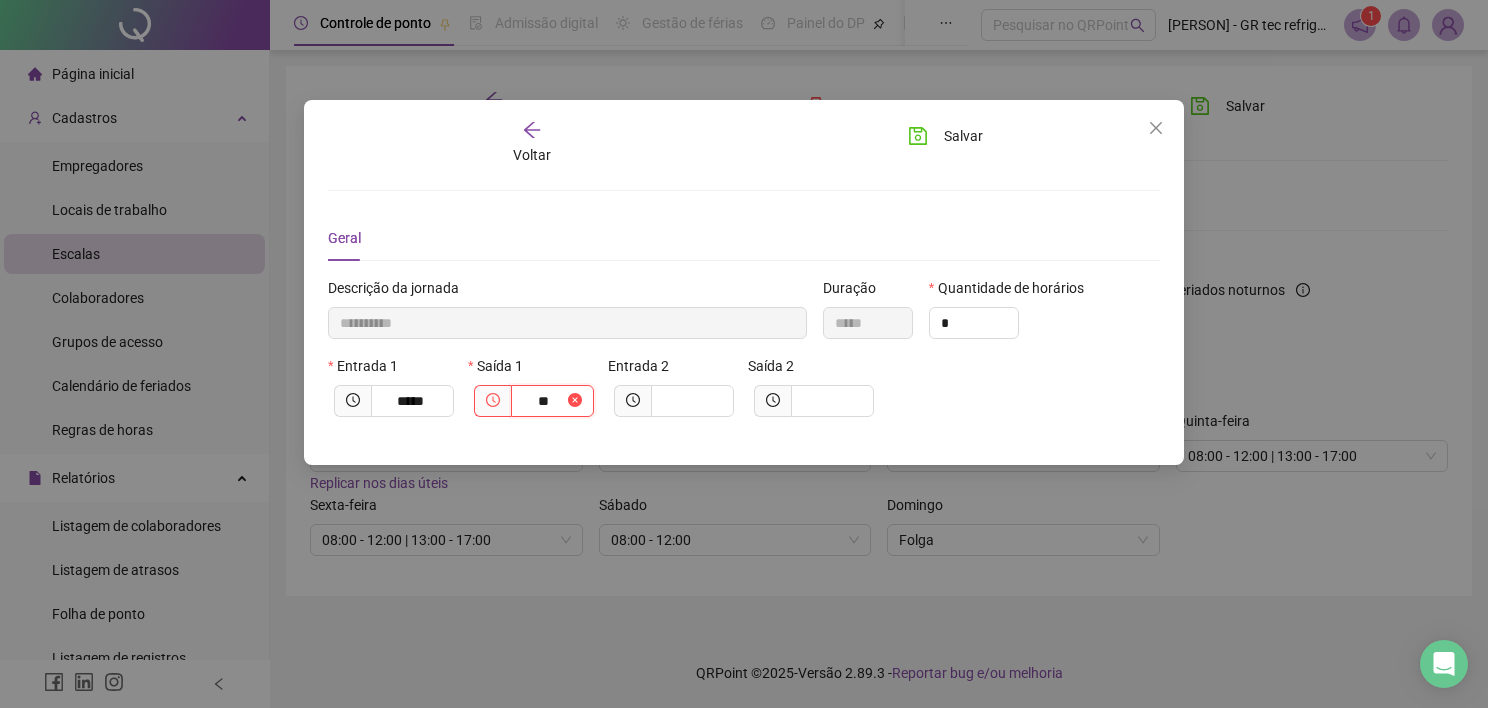 type on "**********" 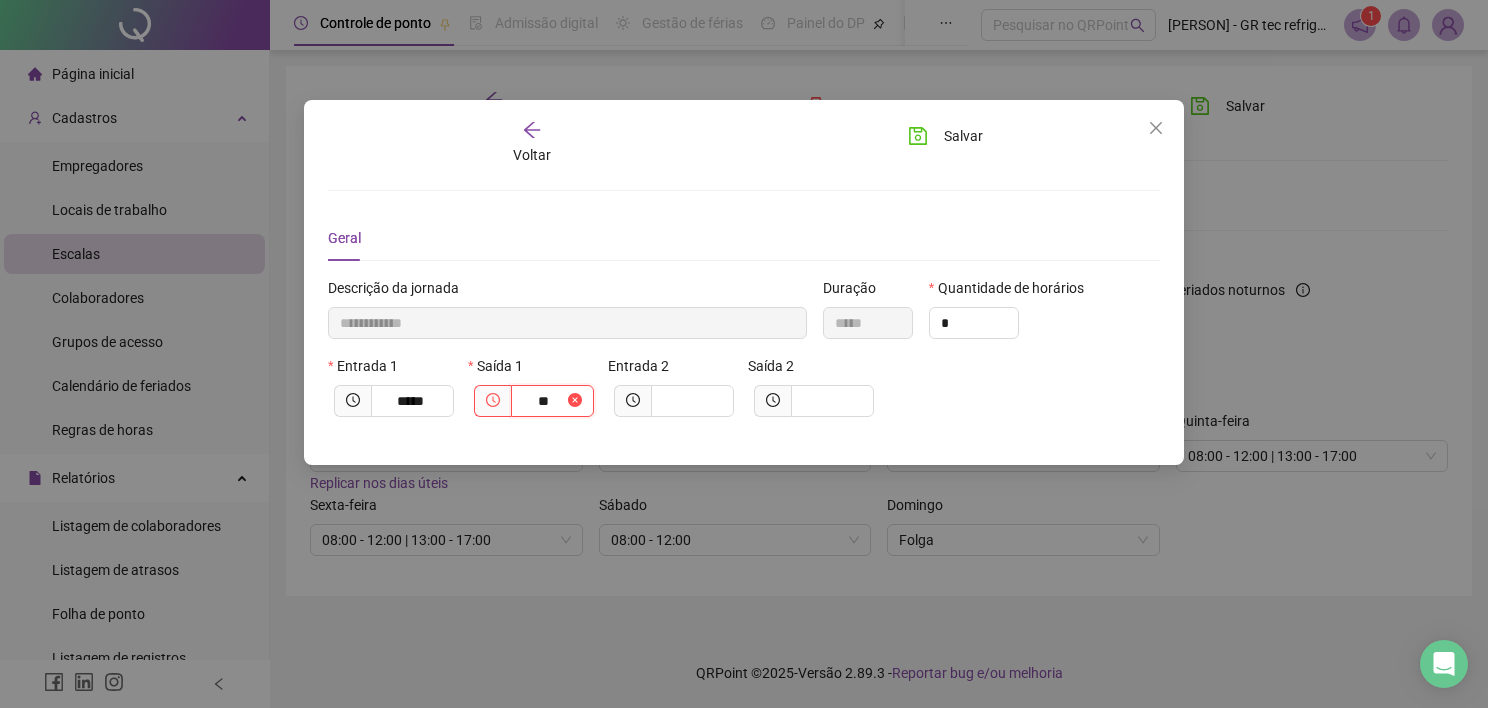 type on "*****" 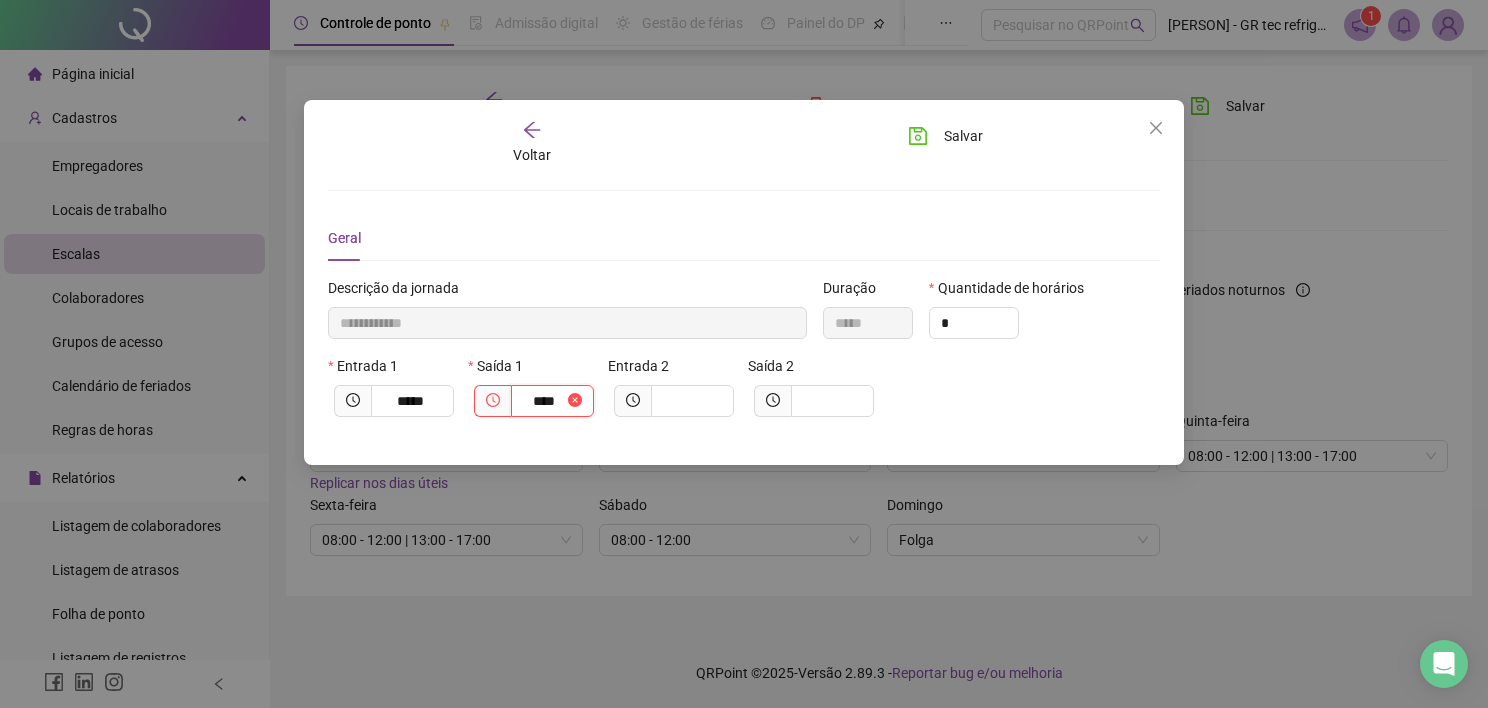 type on "**********" 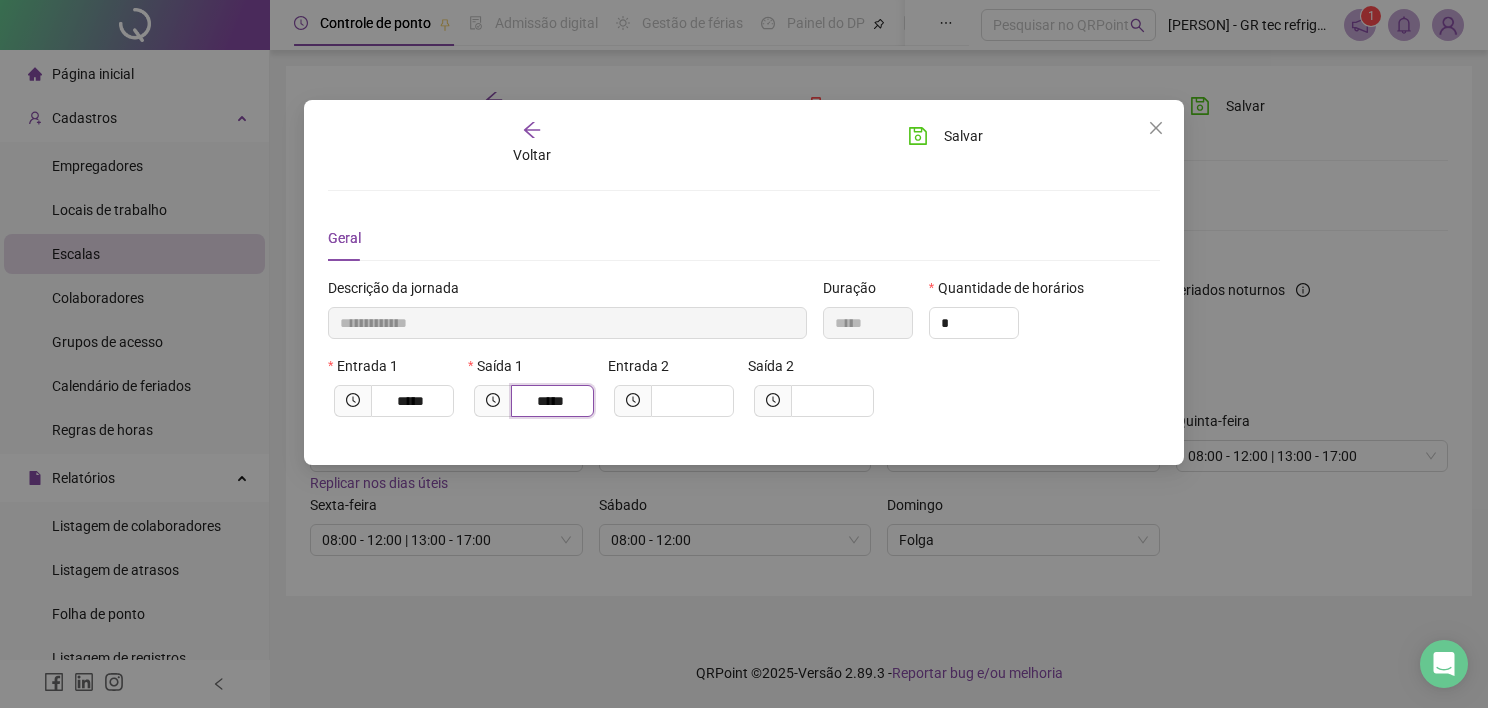 type on "*****" 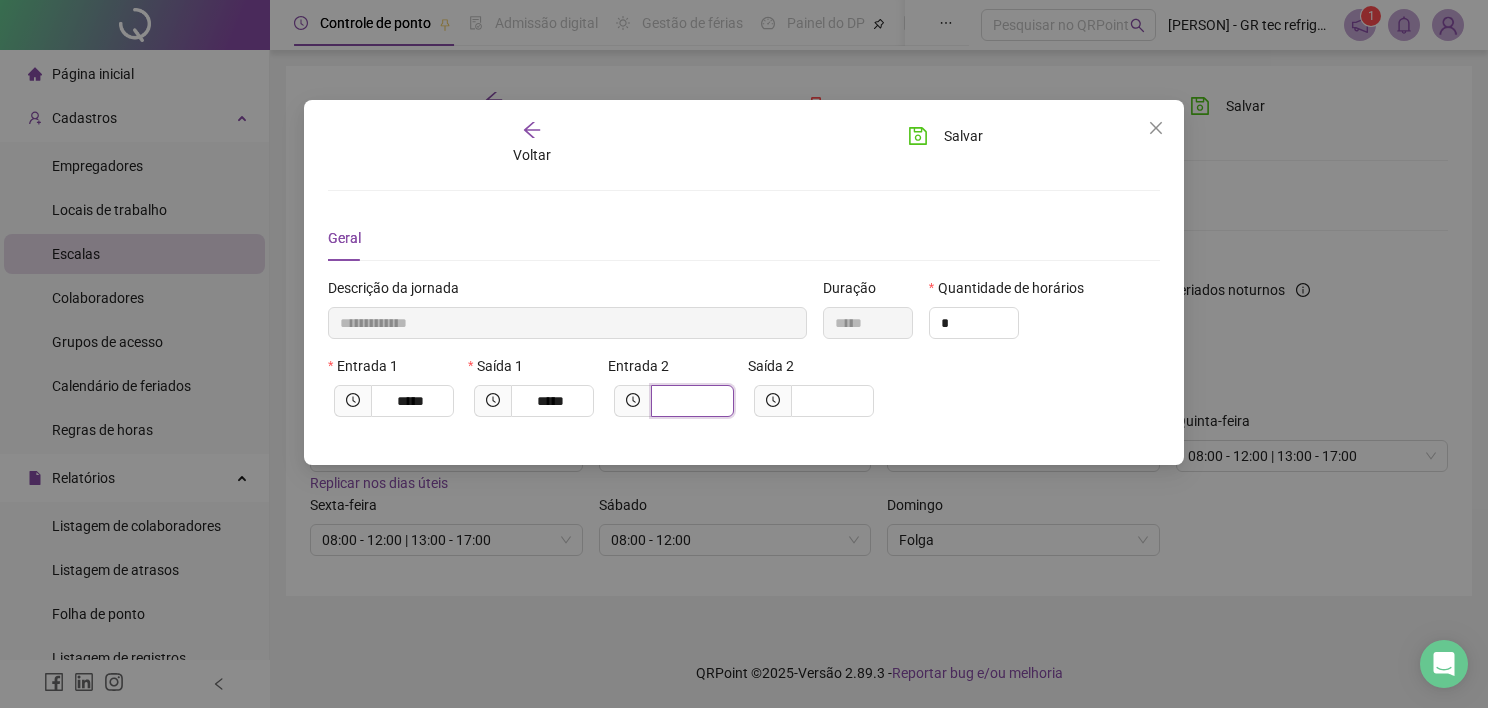 type on "**********" 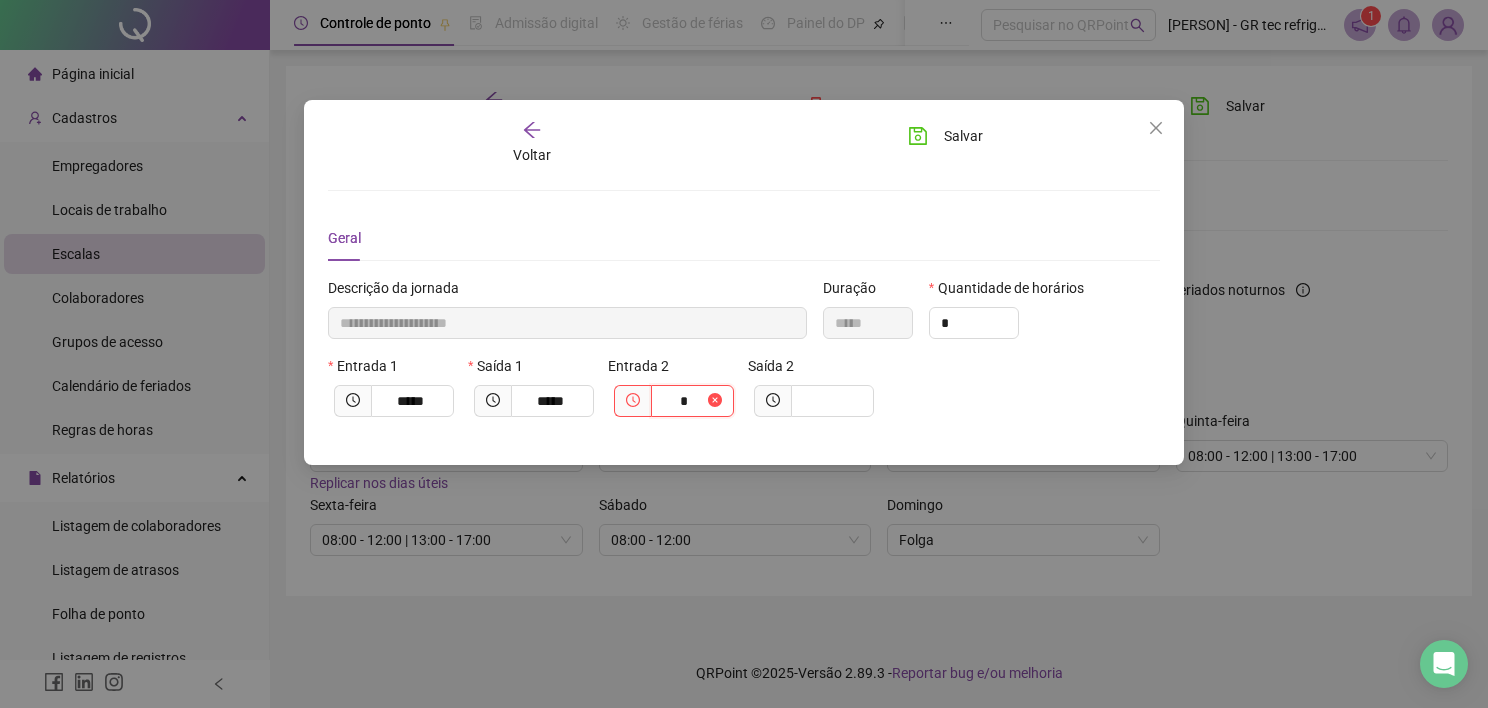 type on "**********" 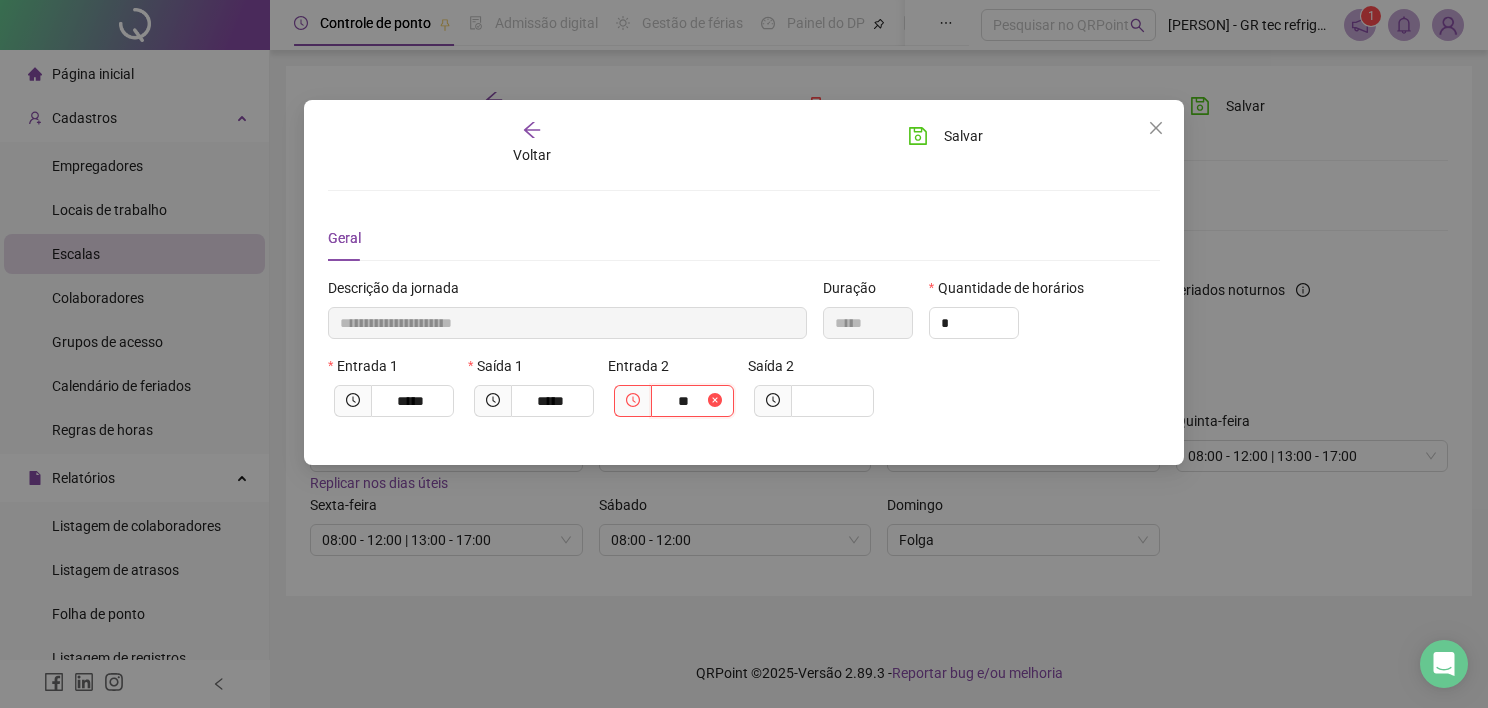 type on "**********" 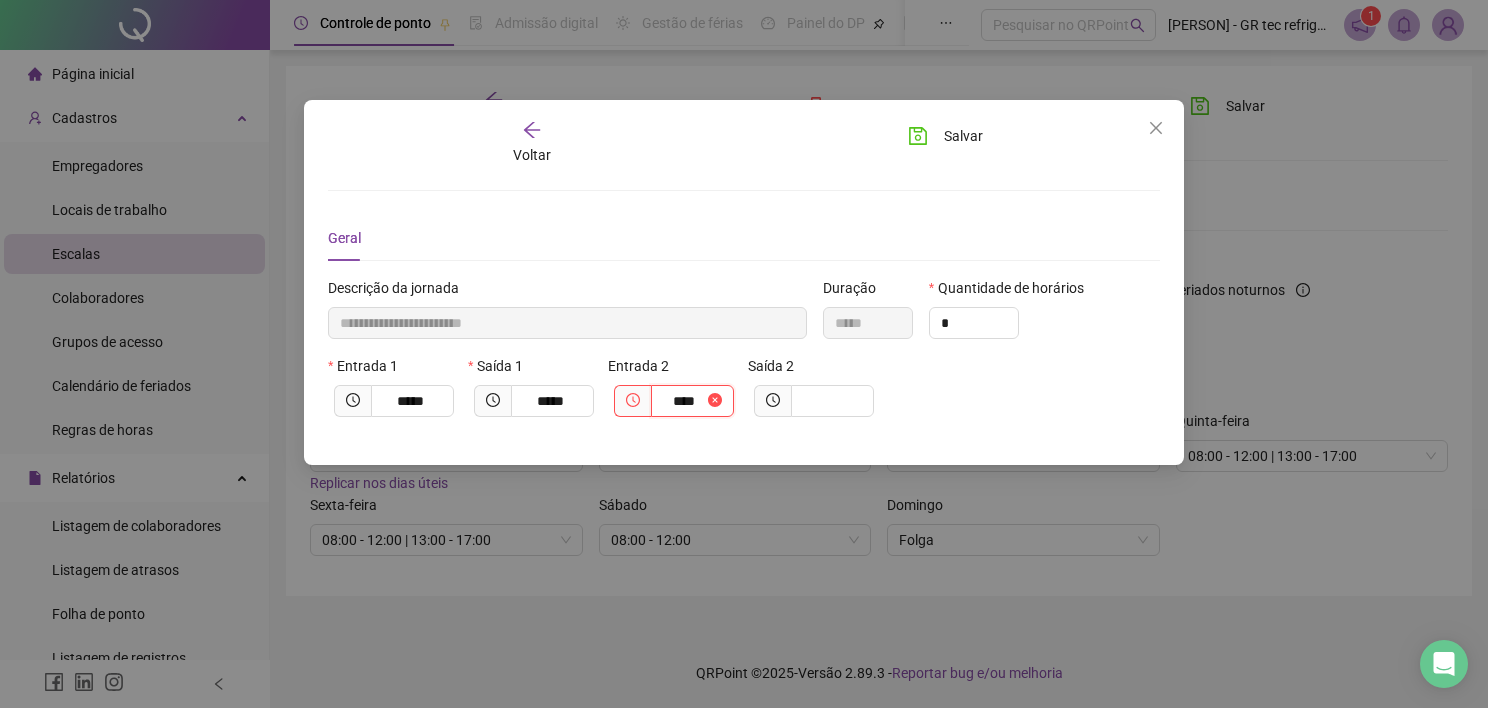 type on "**********" 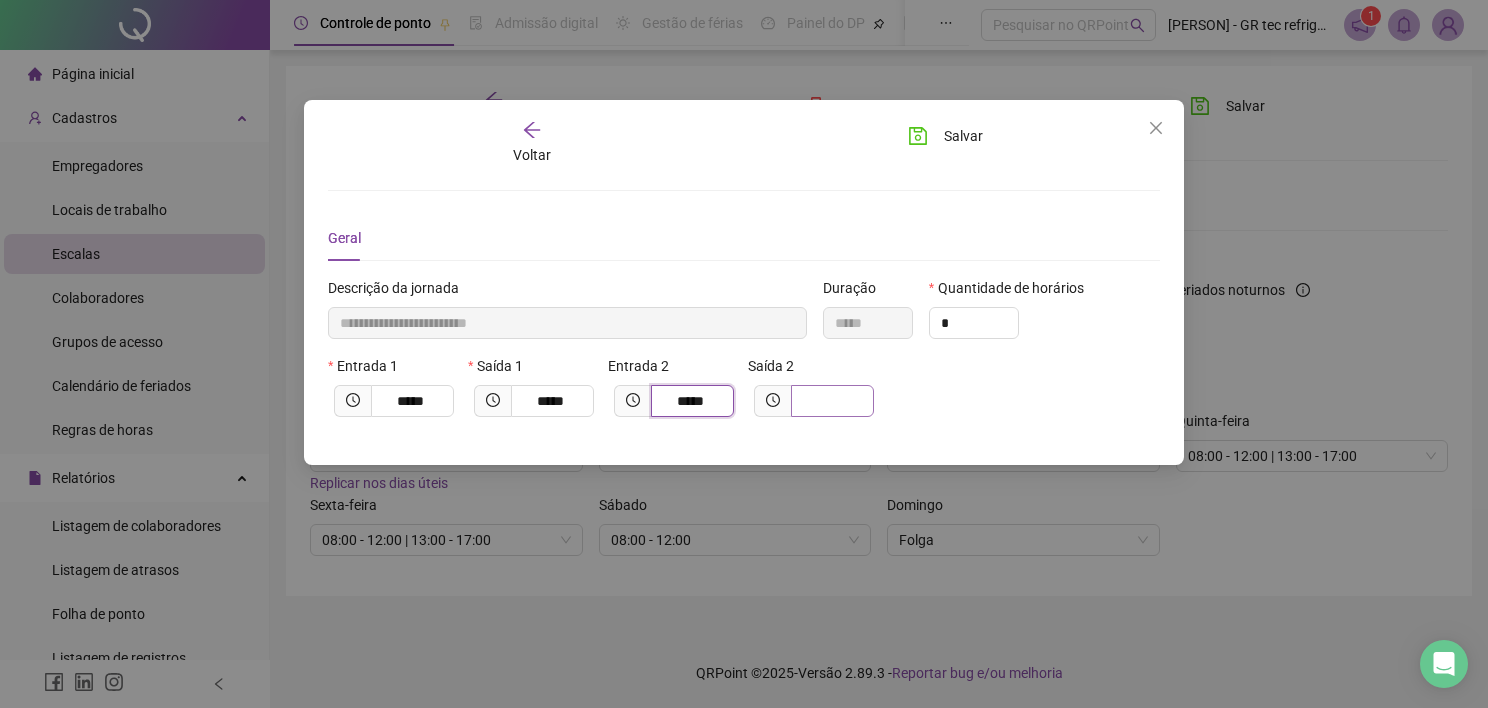 type on "*****" 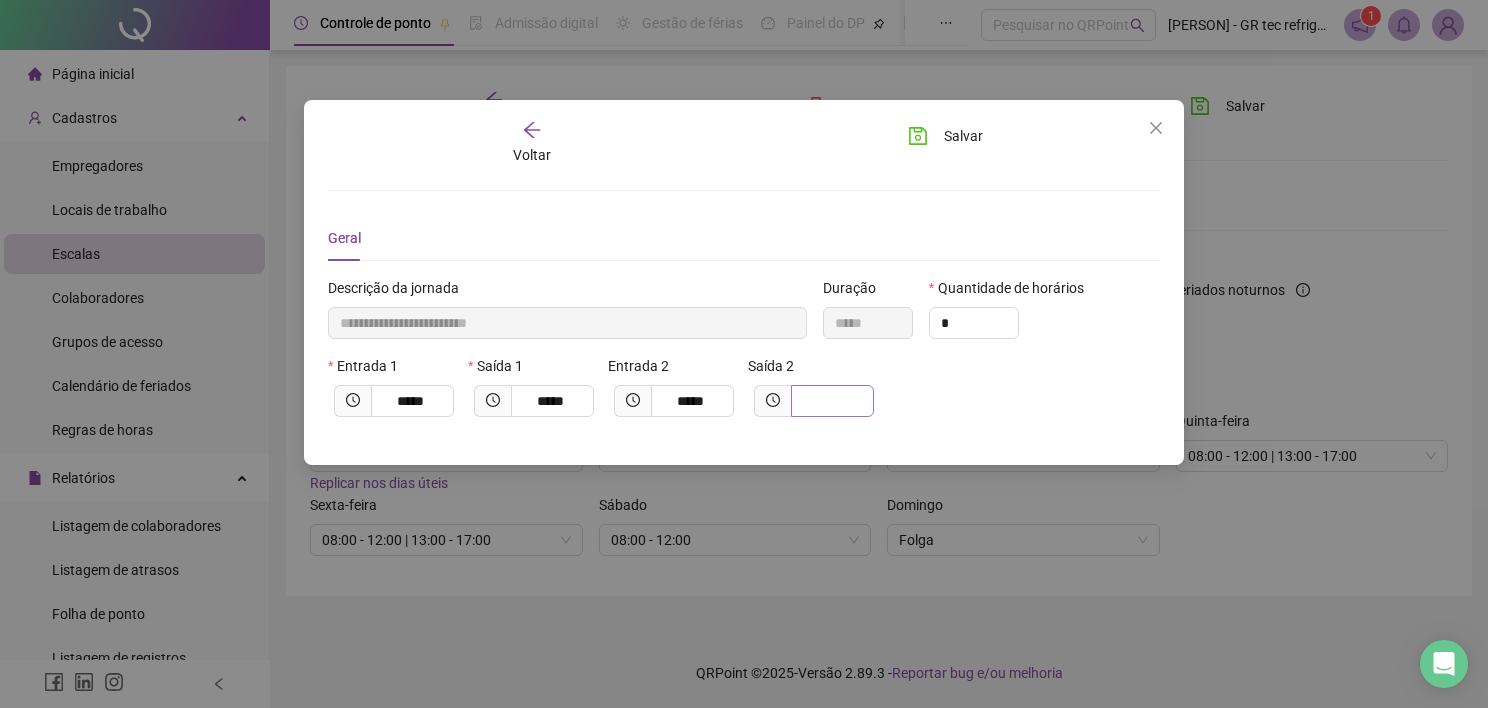click at bounding box center [832, 401] 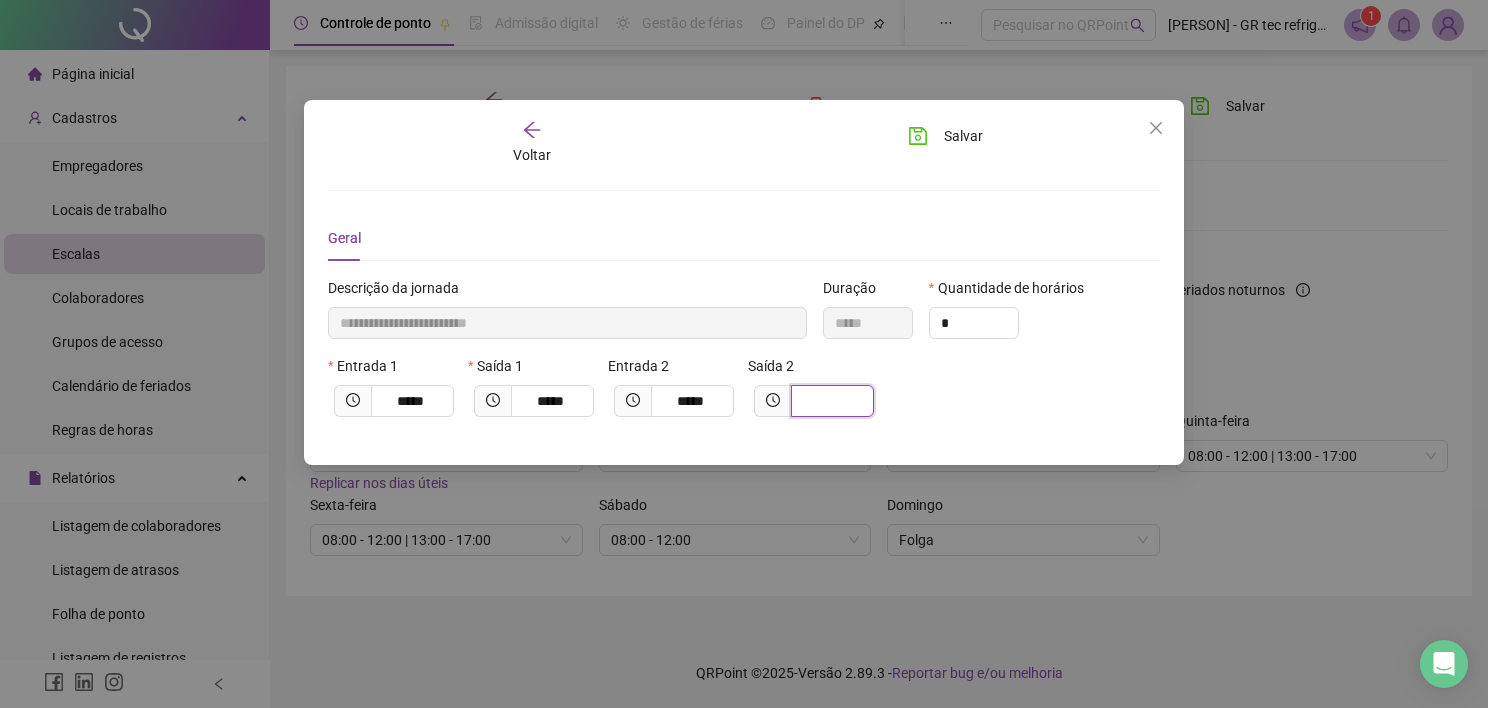 type on "**********" 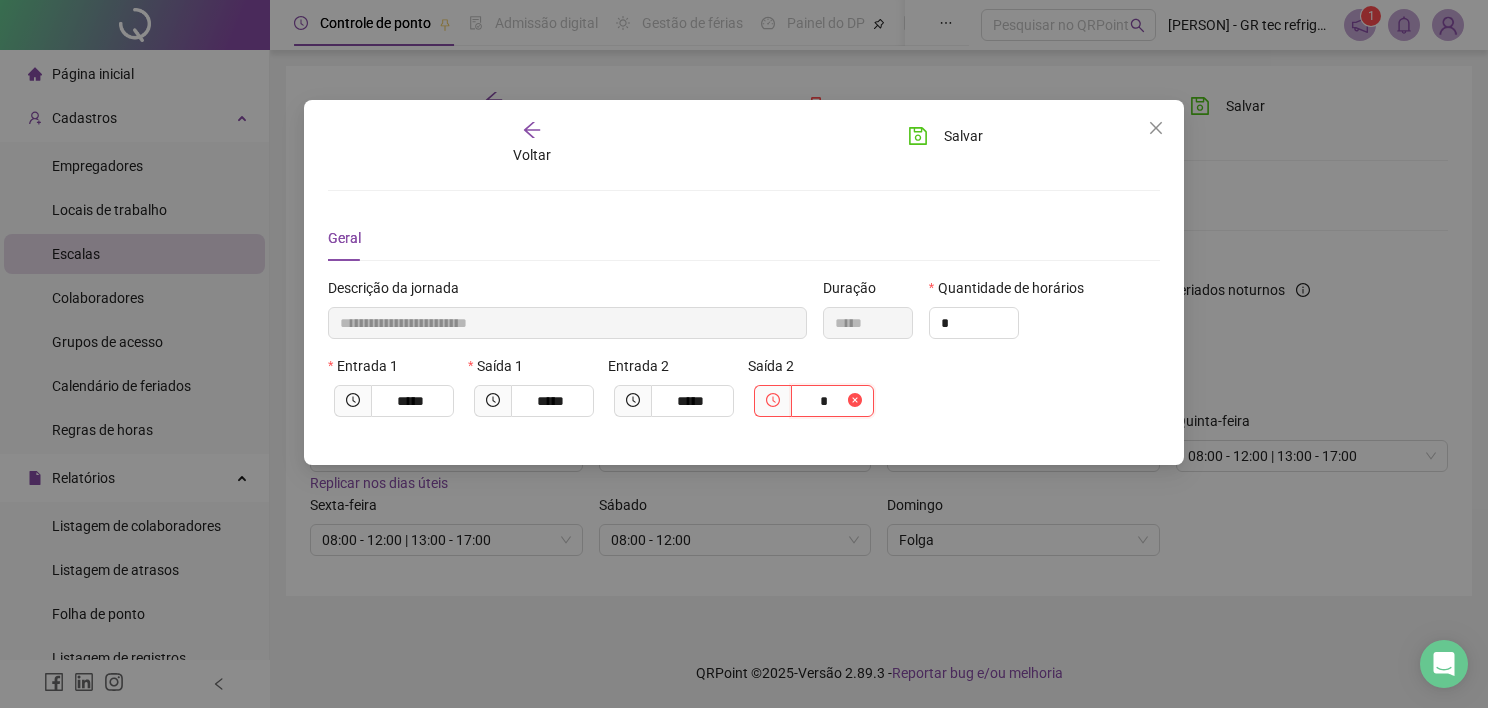 type on "**********" 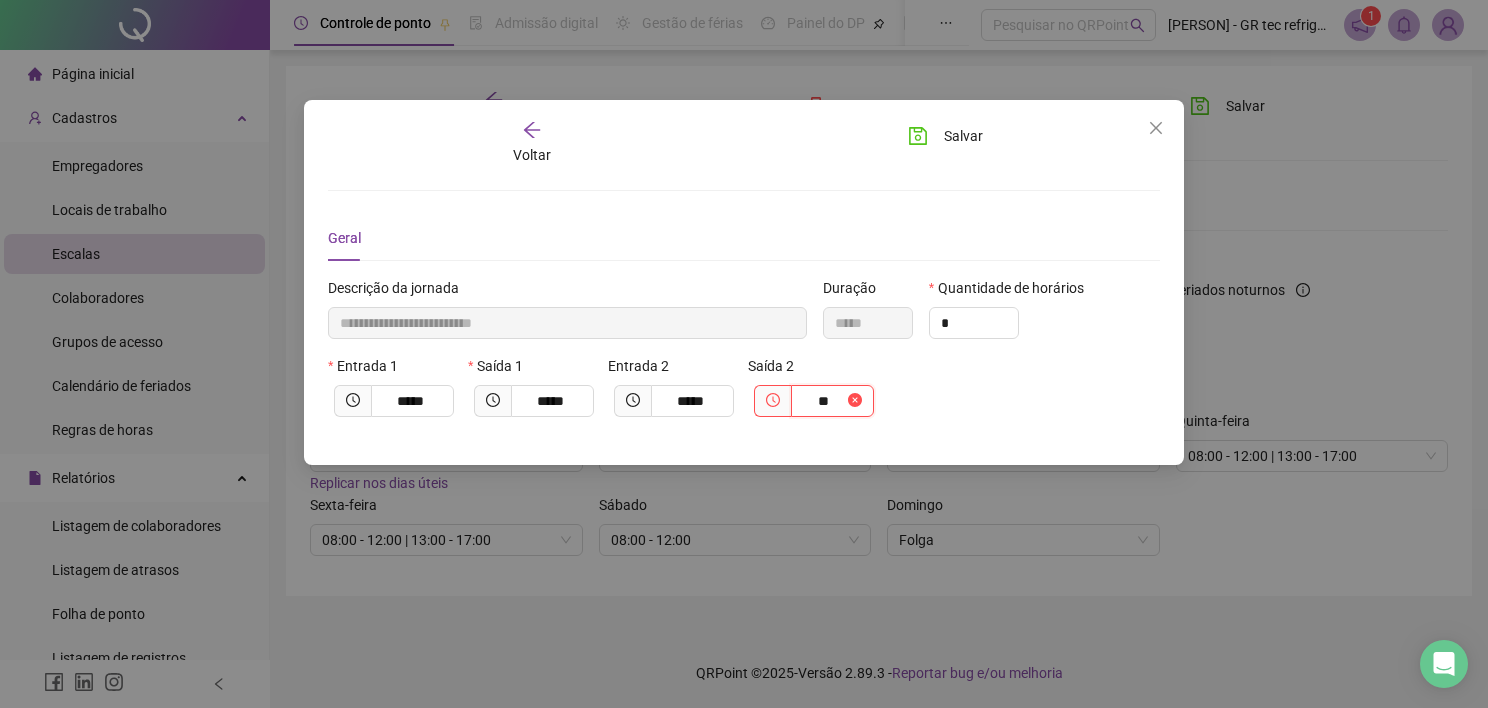 type on "**********" 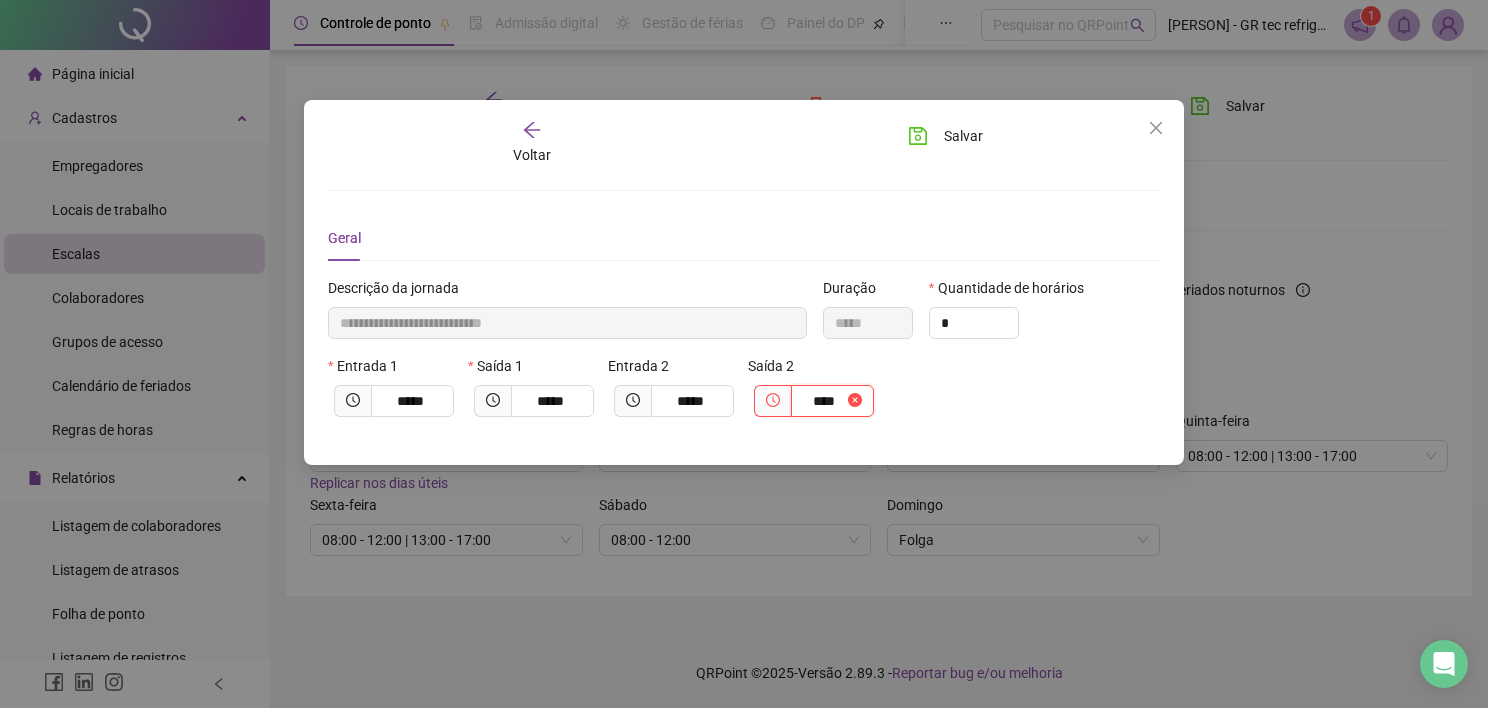 type on "**********" 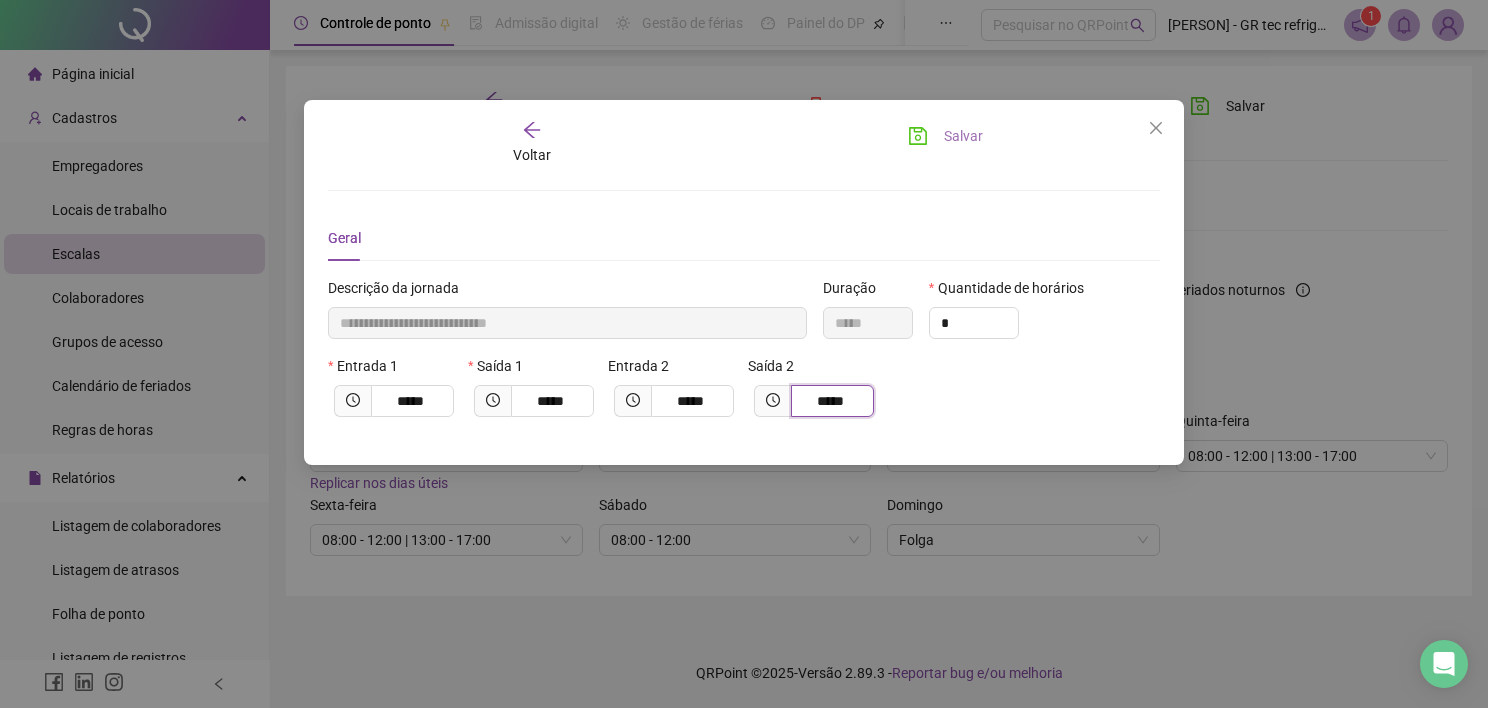 type on "*****" 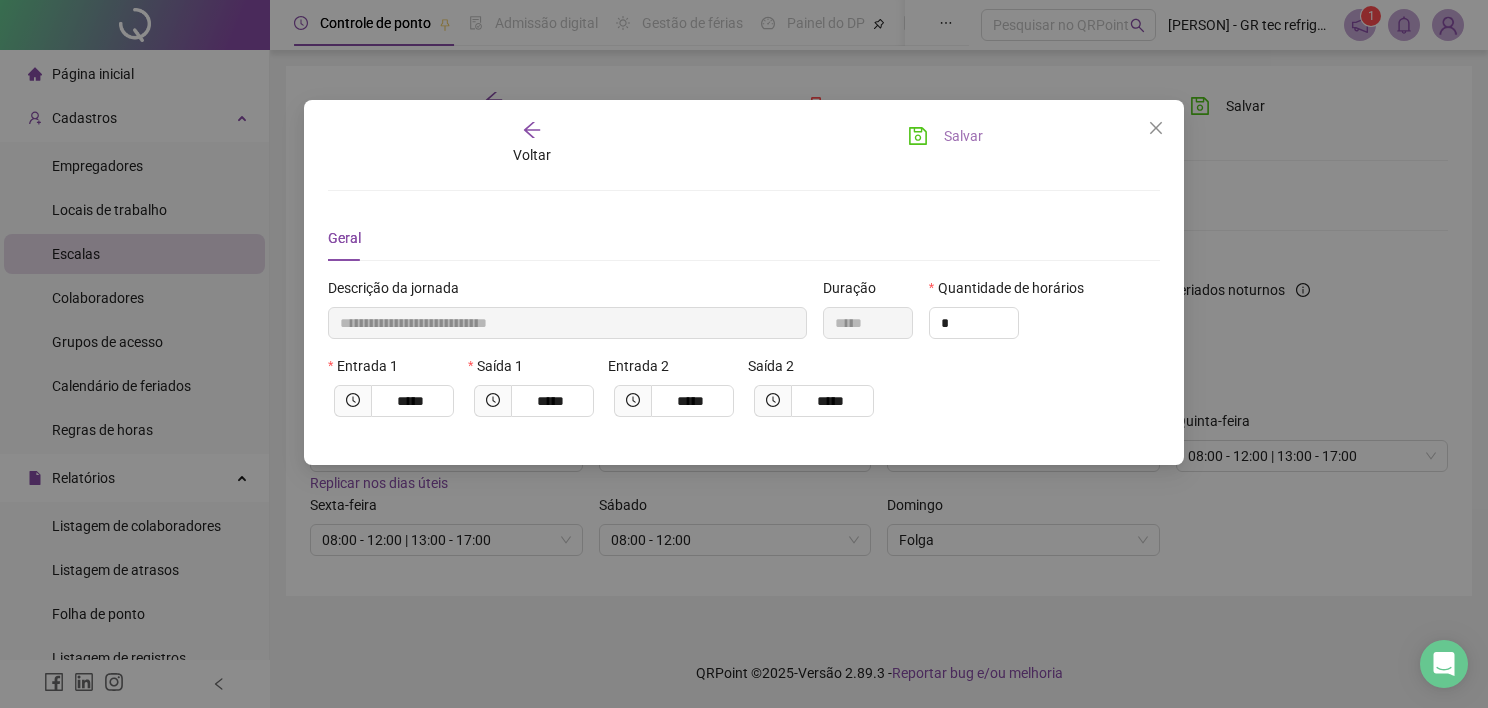 click on "Salvar" at bounding box center (945, 136) 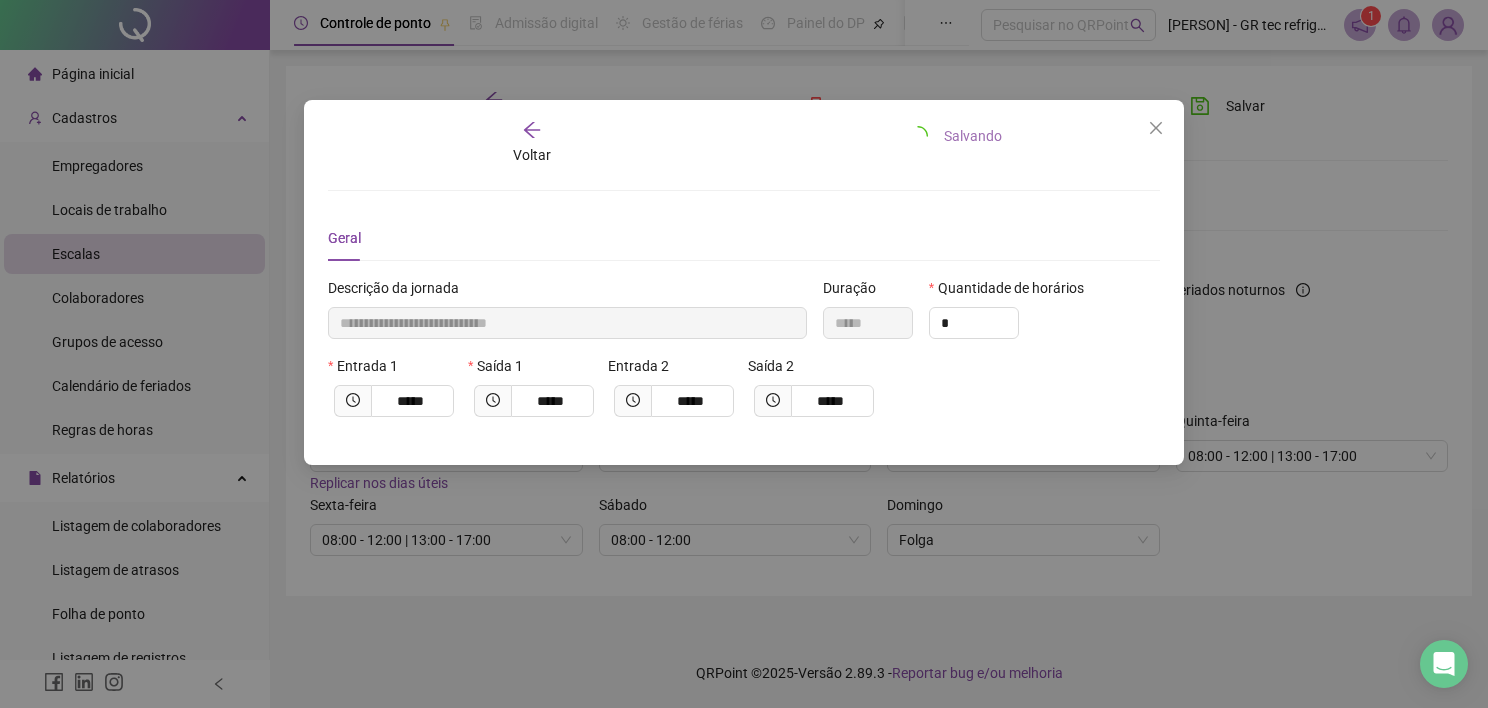 type 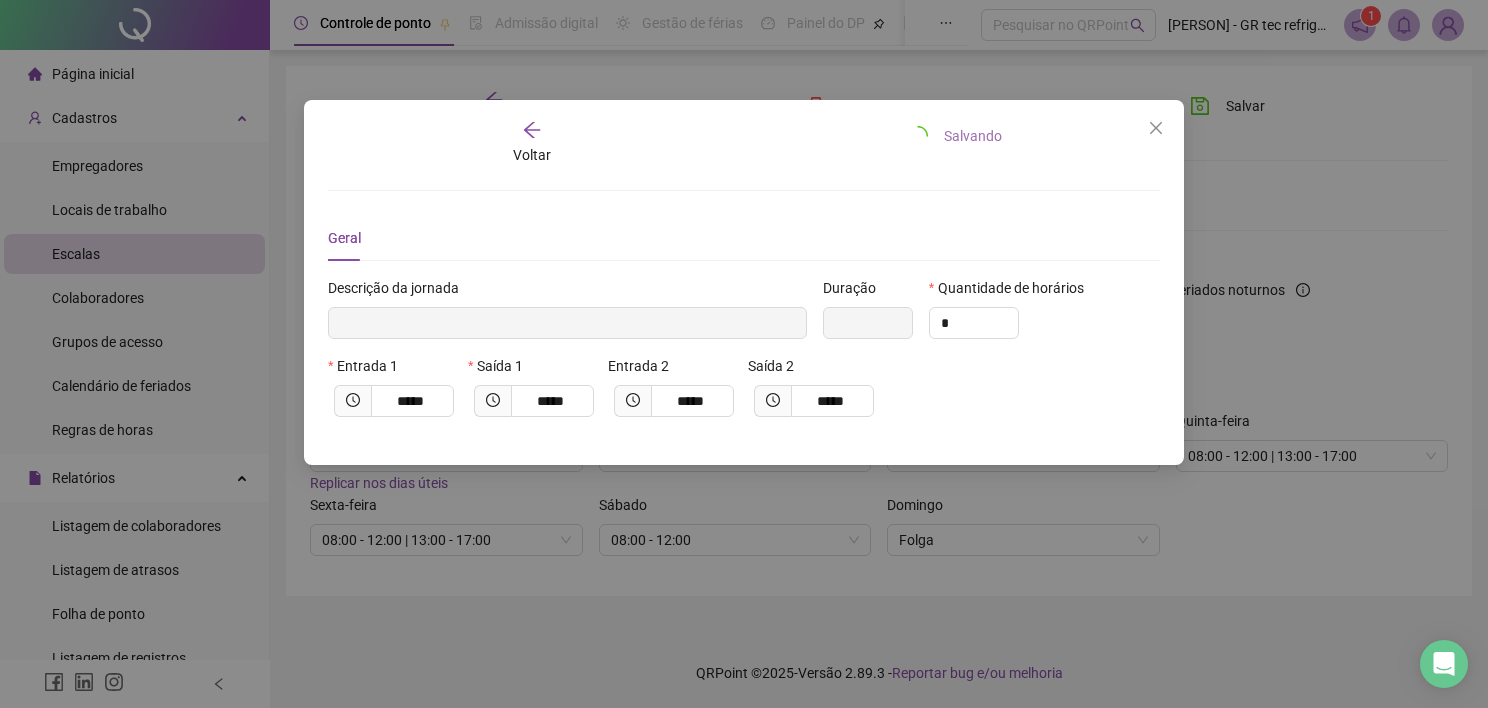 type 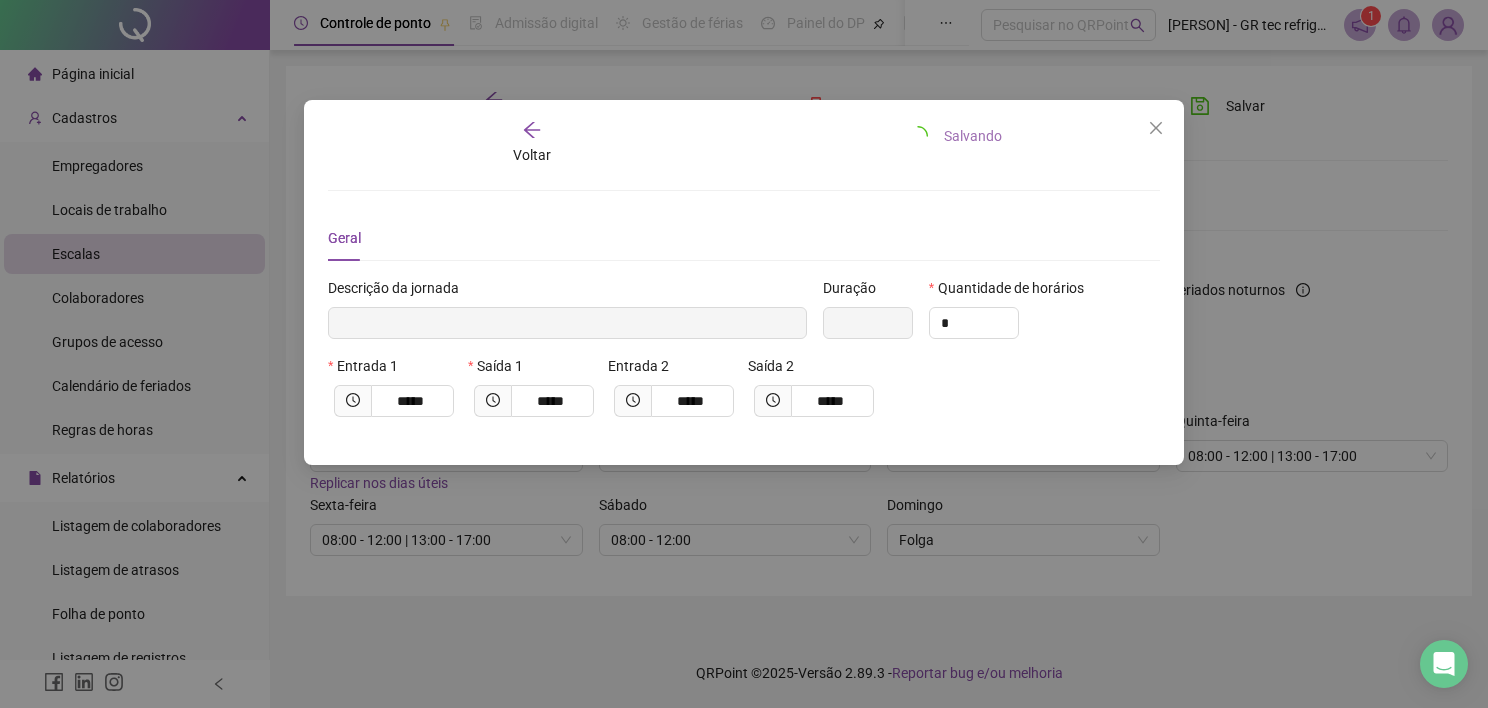type 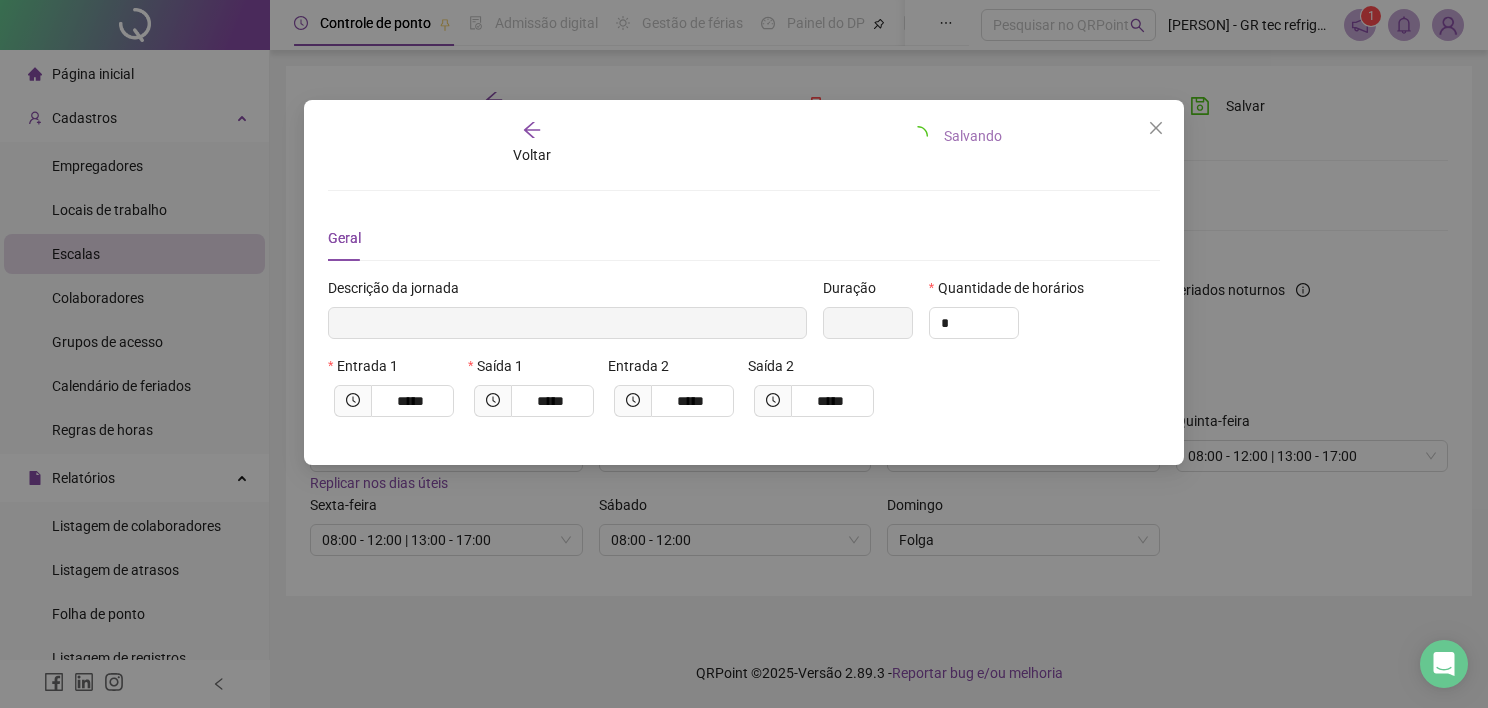 type 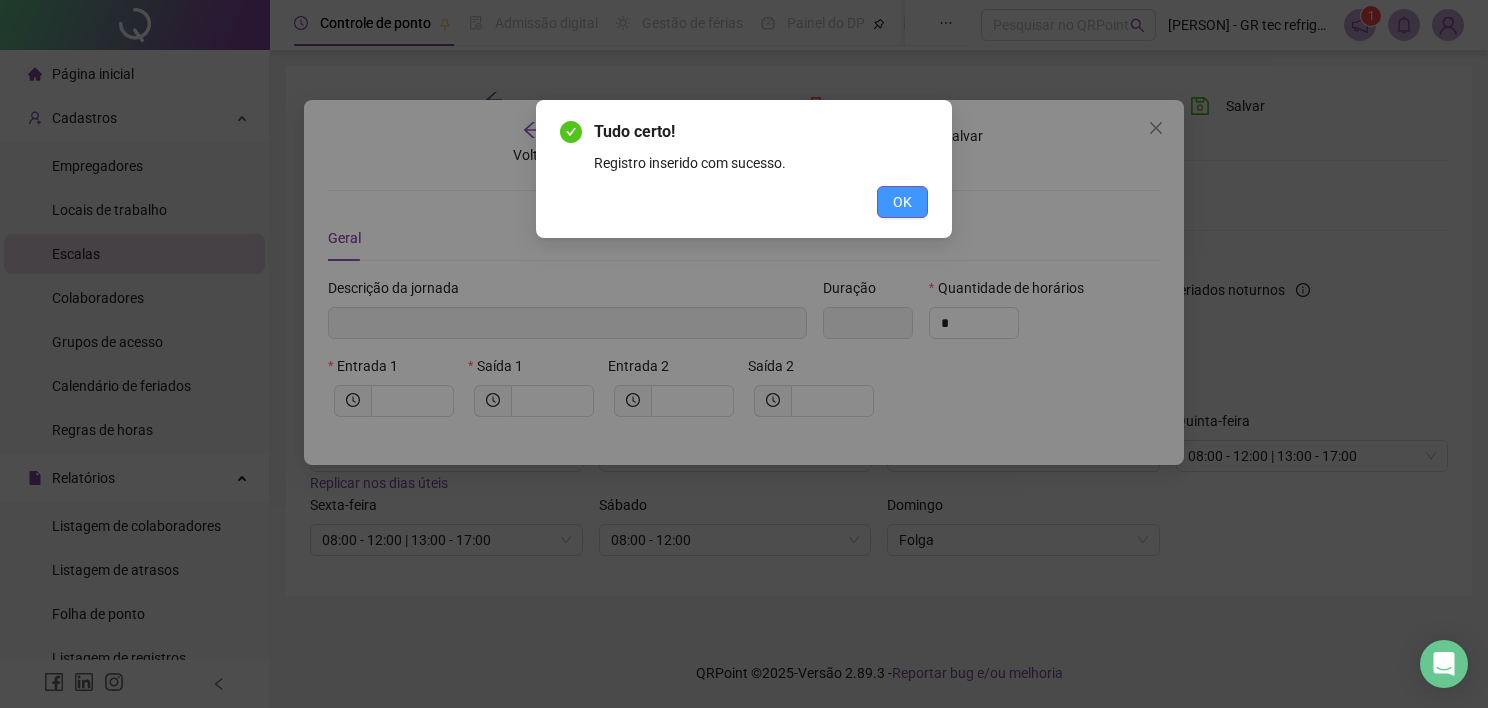 click on "OK" at bounding box center (902, 202) 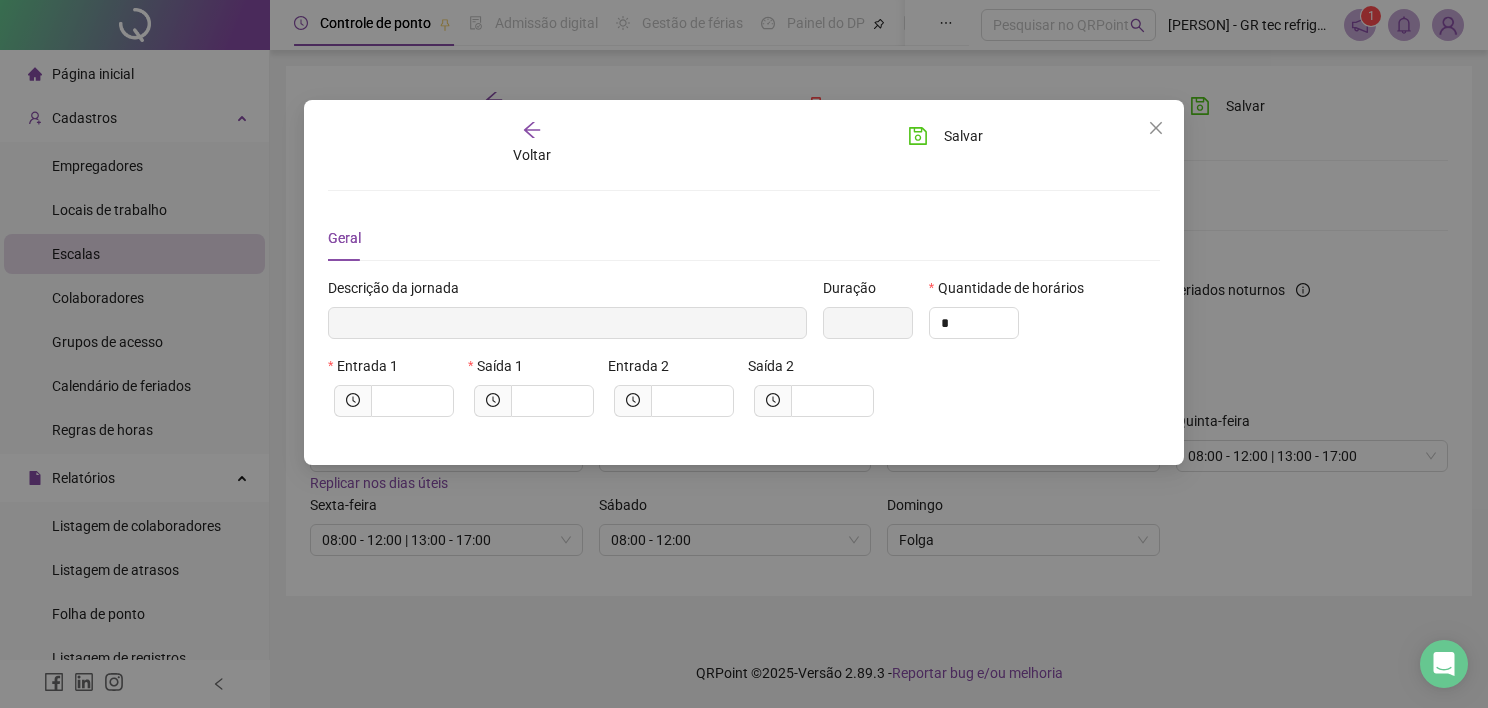 click at bounding box center (1156, 128) 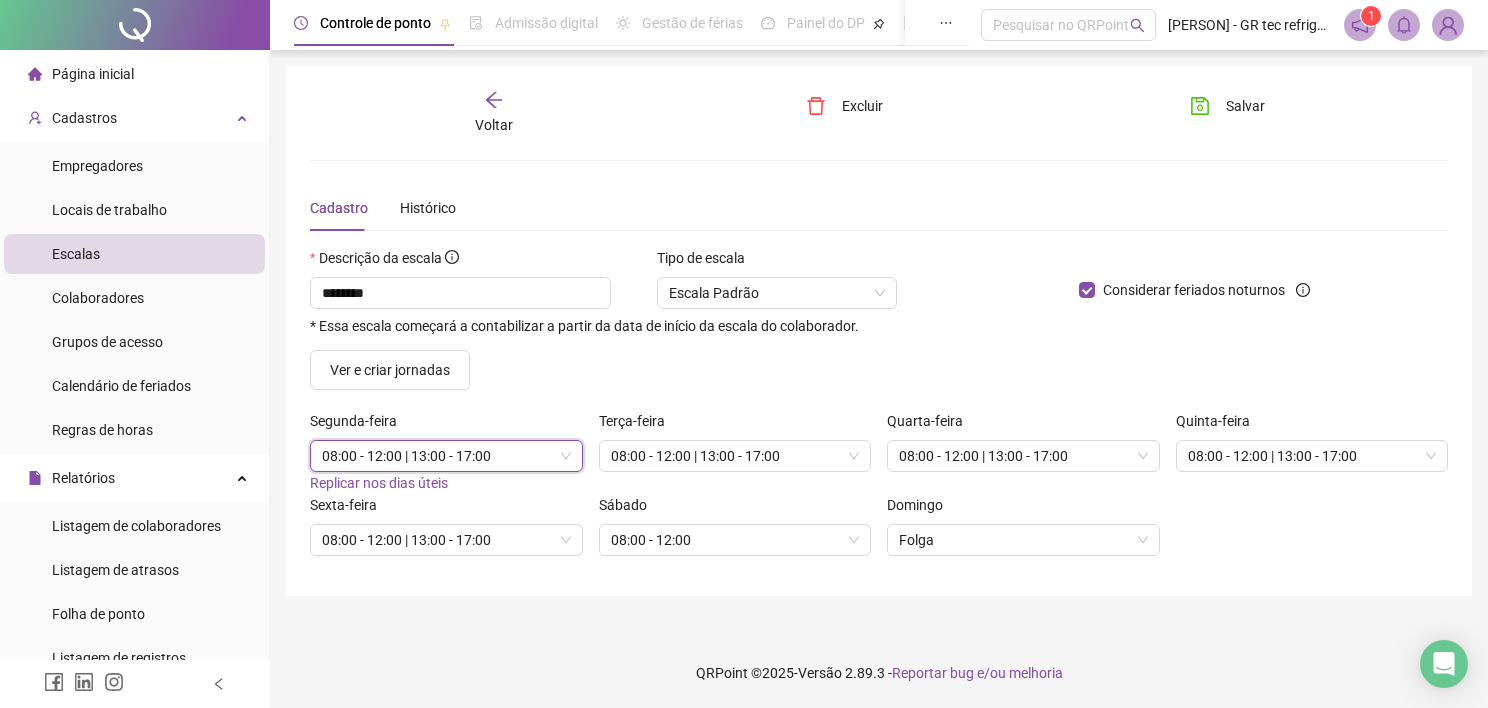 click on "Terça-feira" at bounding box center [735, 425] 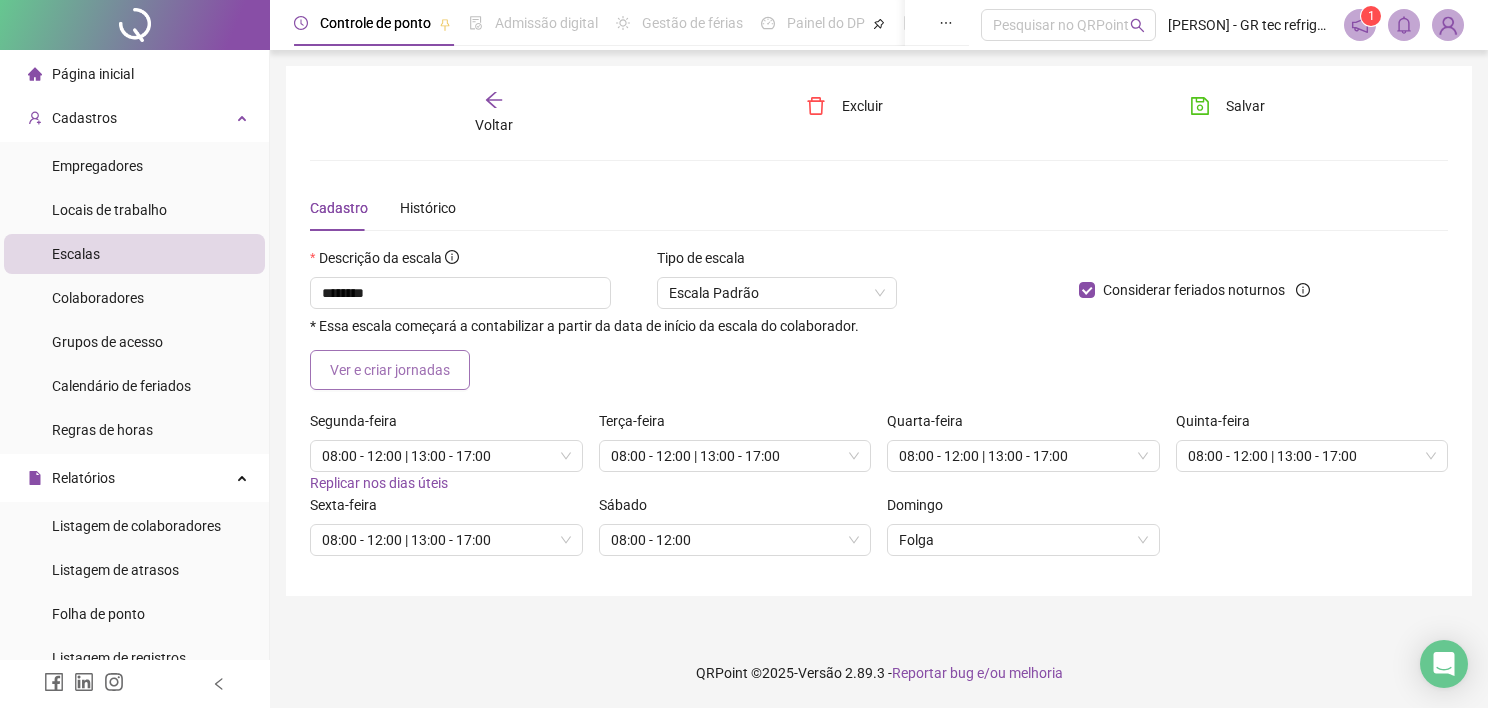 click on "Ver e criar jornadas" at bounding box center (390, 370) 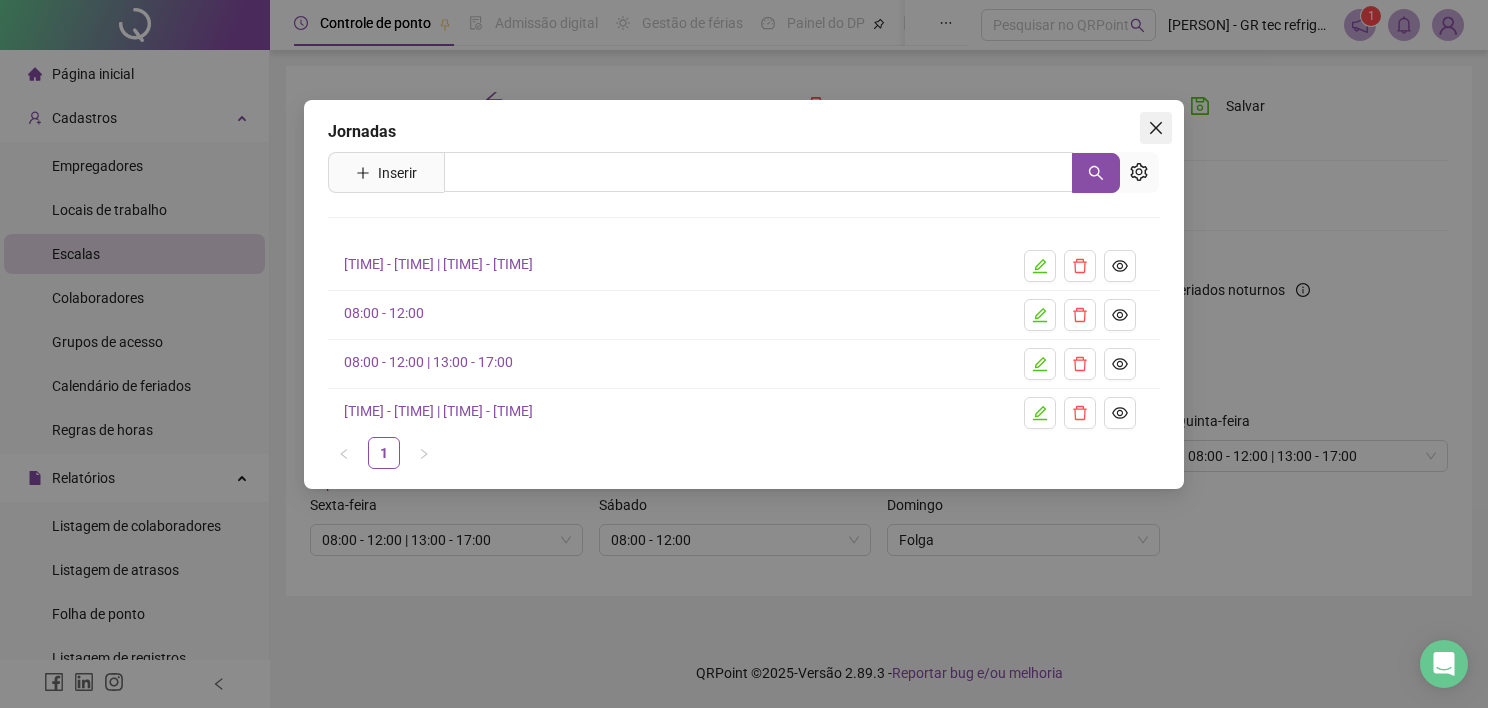 click 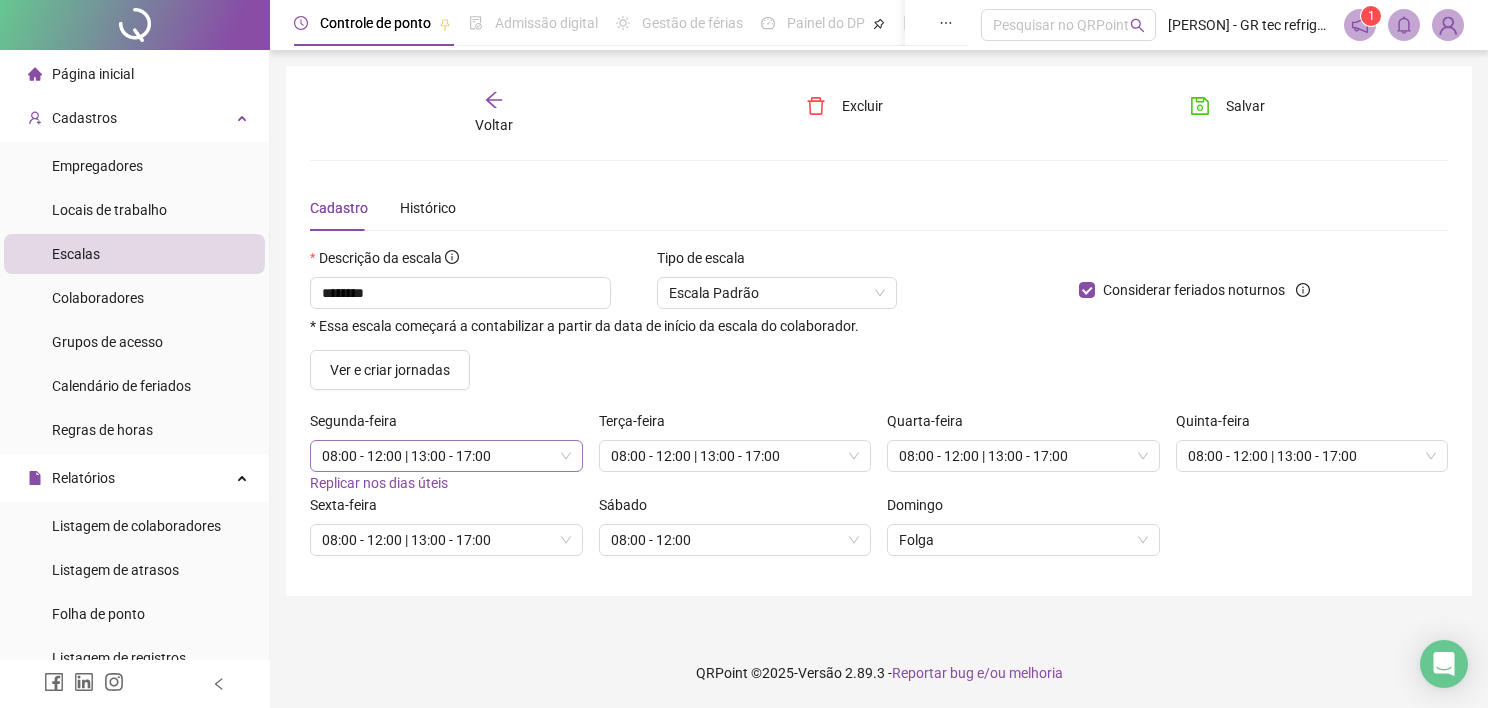 click on "08:00 - 12:00 | 13:00 - 17:00" at bounding box center [446, 456] 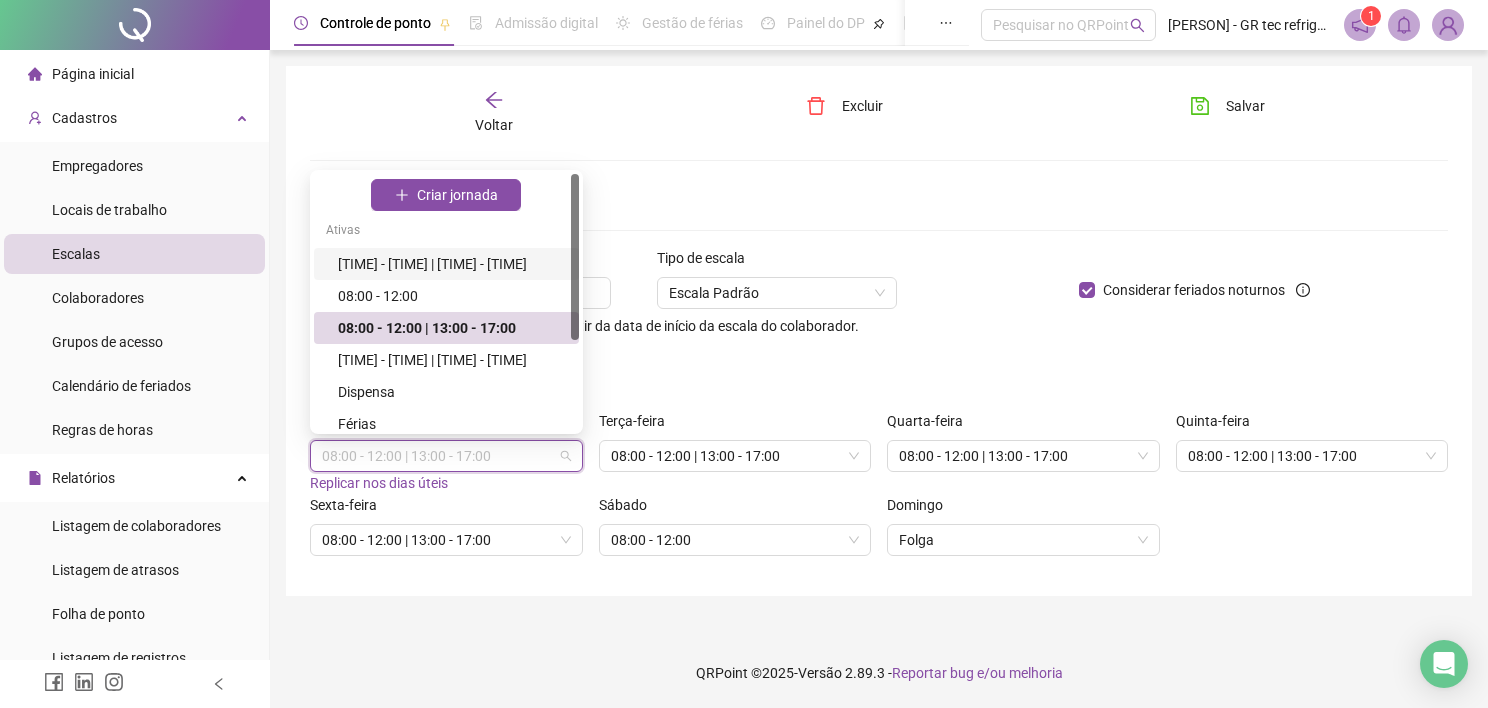 click on "[TIME] - [TIME] | [TIME] - [TIME]" at bounding box center (452, 264) 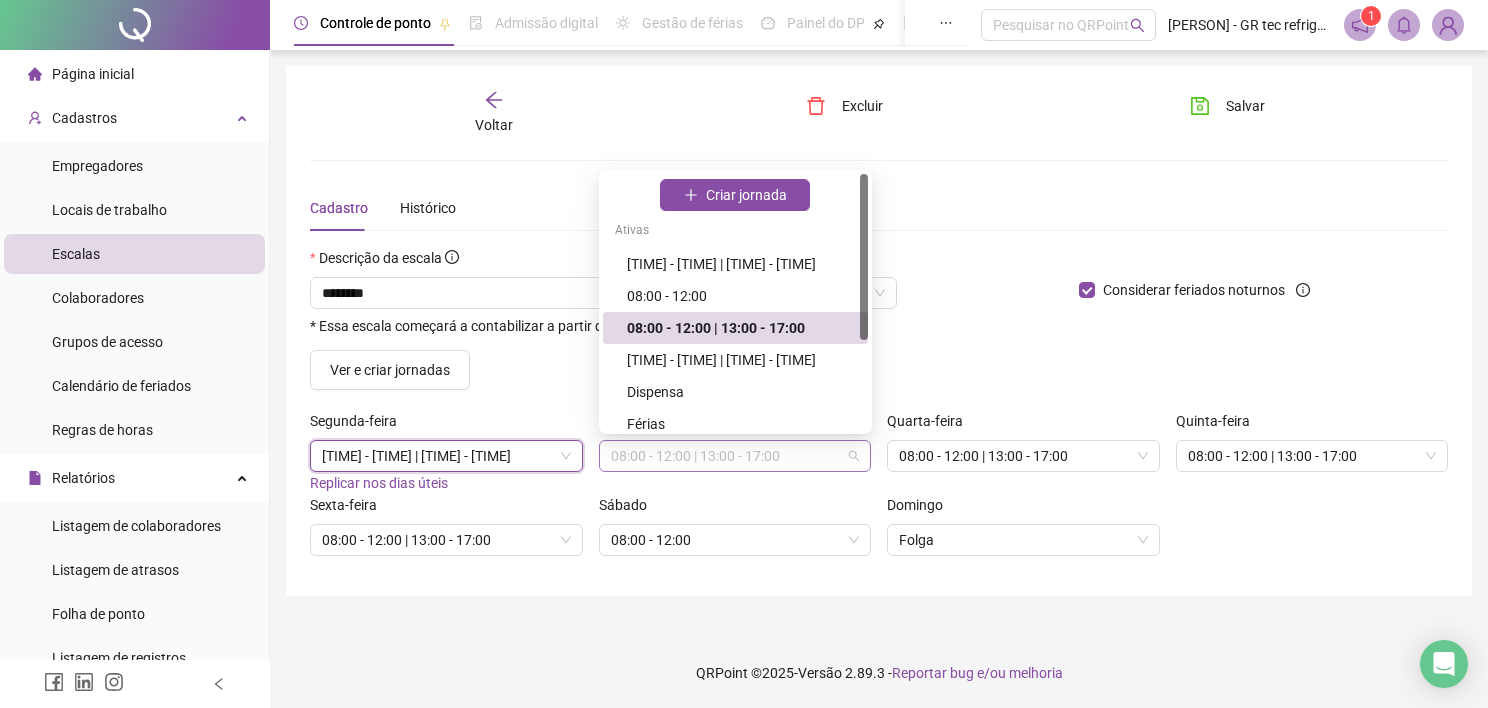 click on "08:00 - 12:00 | 13:00 - 17:00" at bounding box center [735, 456] 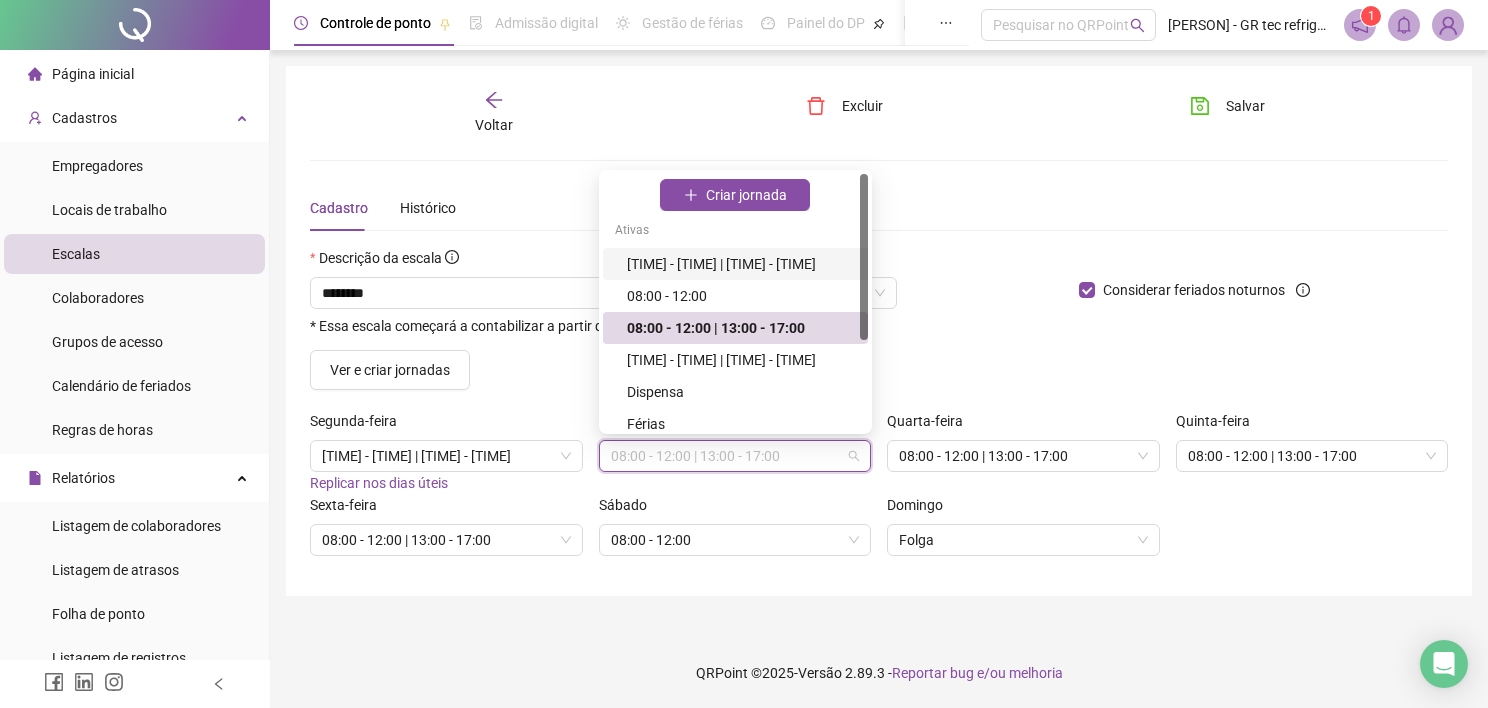 click on "[TIME] - [TIME] | [TIME] - [TIME]" at bounding box center (741, 264) 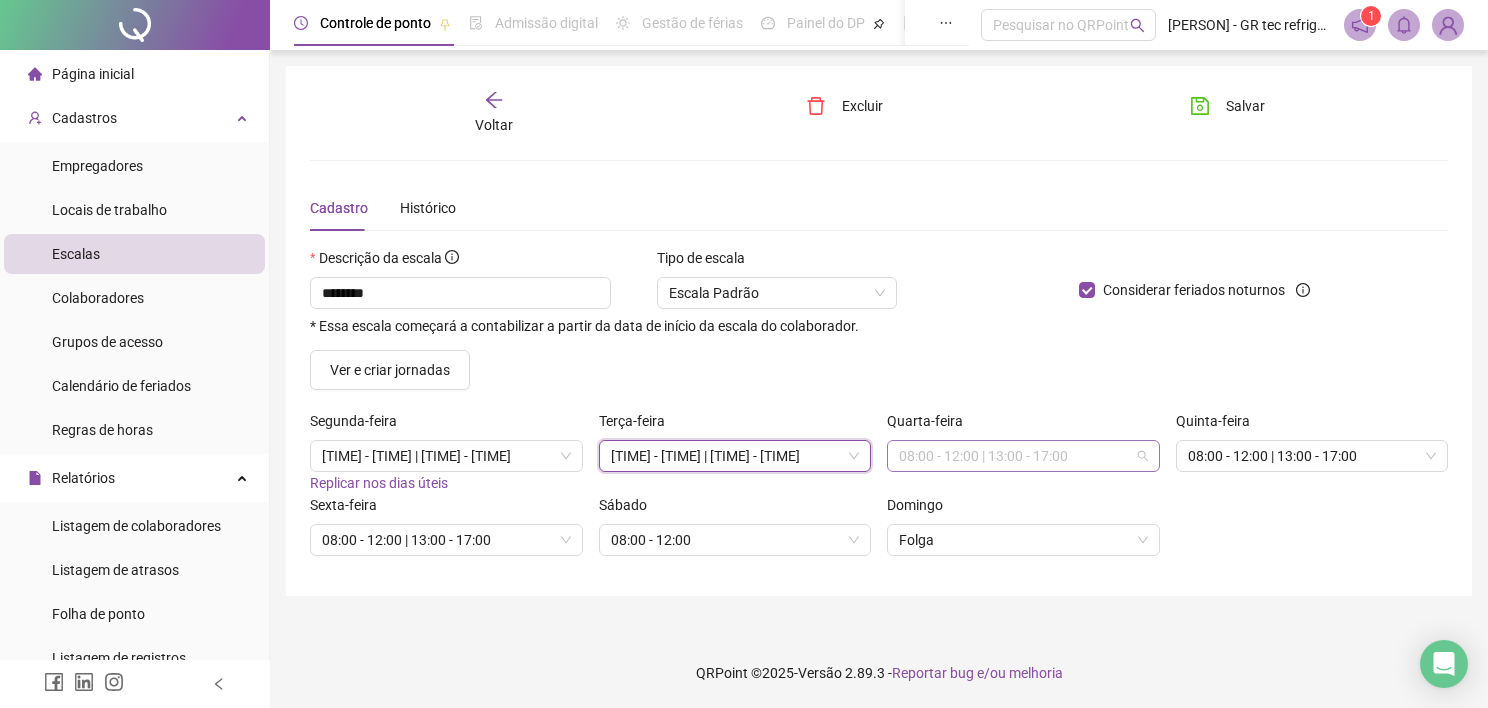 click on "08:00 - 12:00 | 13:00 - 17:00" at bounding box center (1023, 456) 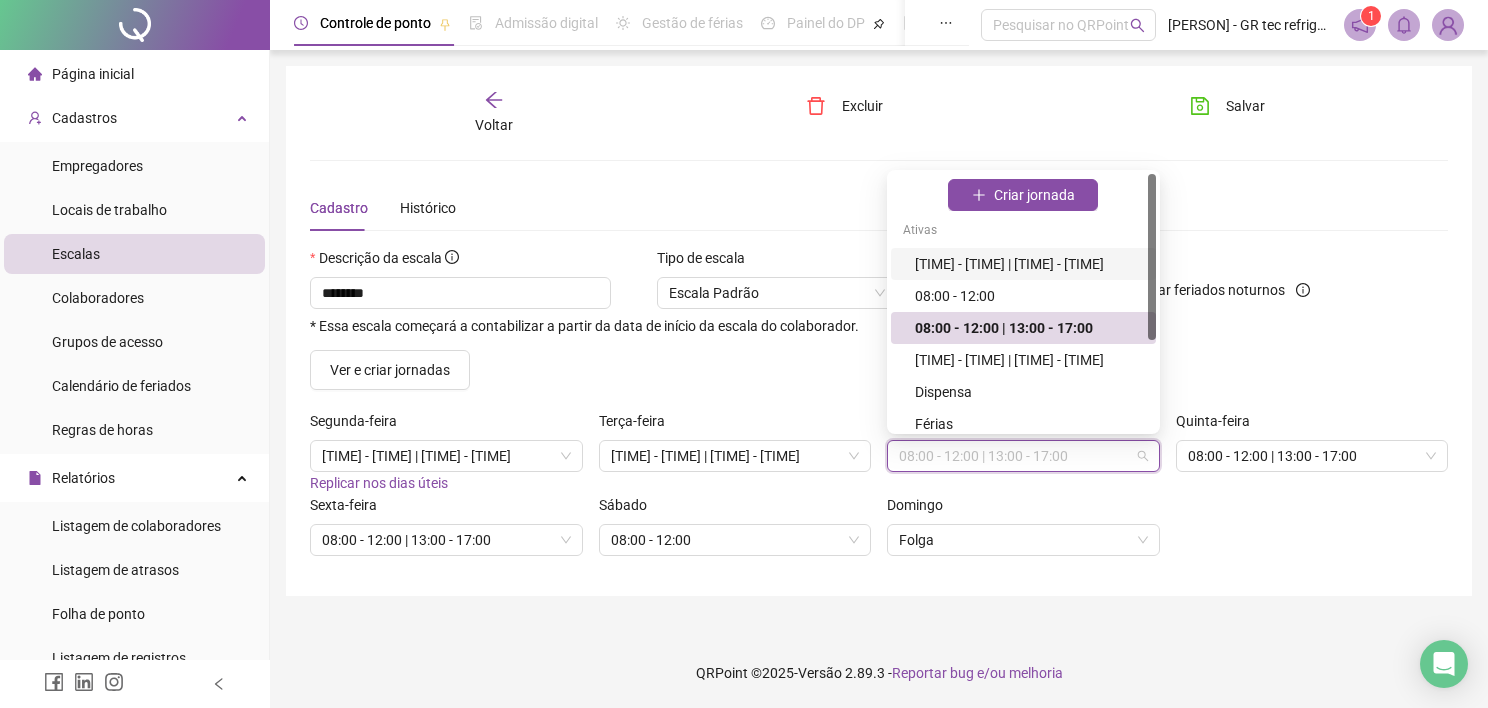 click on "[TIME] - [TIME] | [TIME] - [TIME]" at bounding box center (1023, 264) 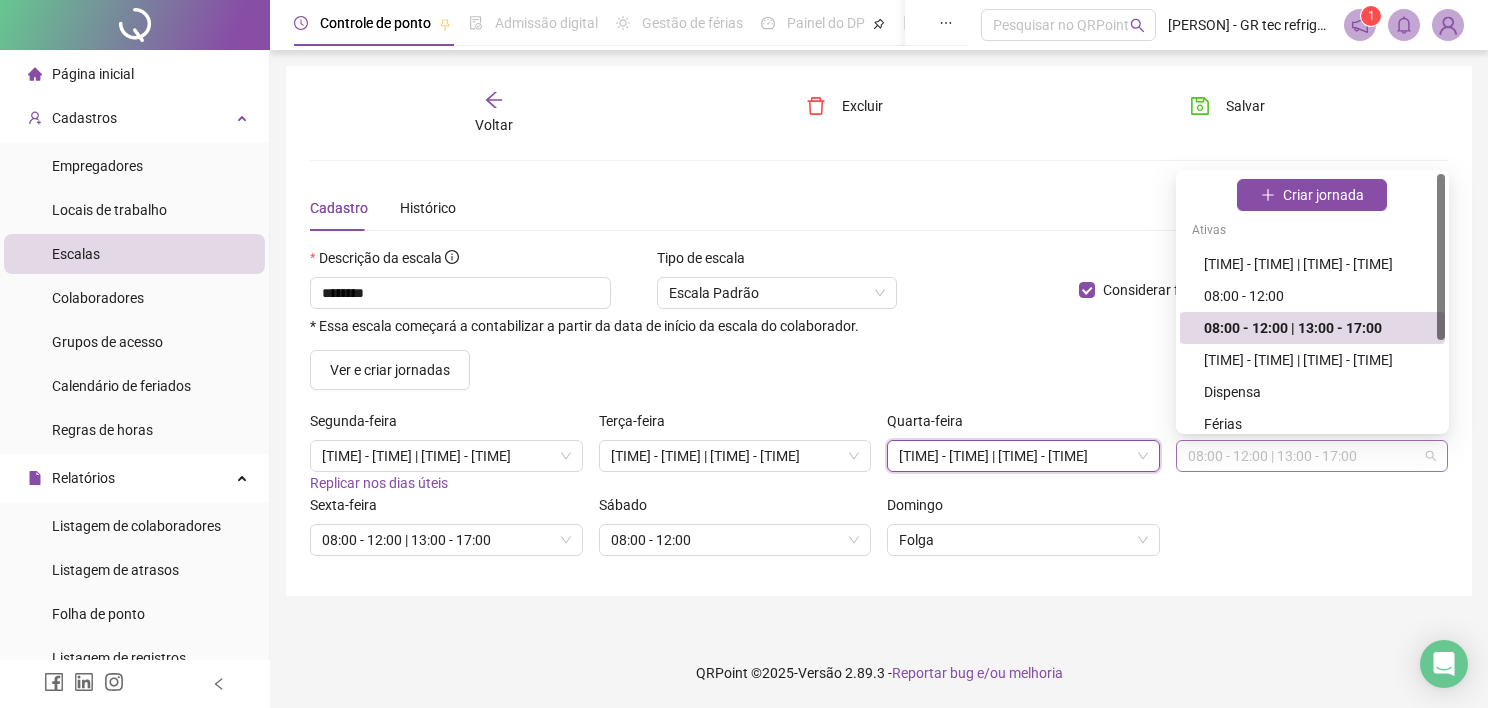 click on "08:00 - 12:00 | 13:00 - 17:00" at bounding box center (1312, 456) 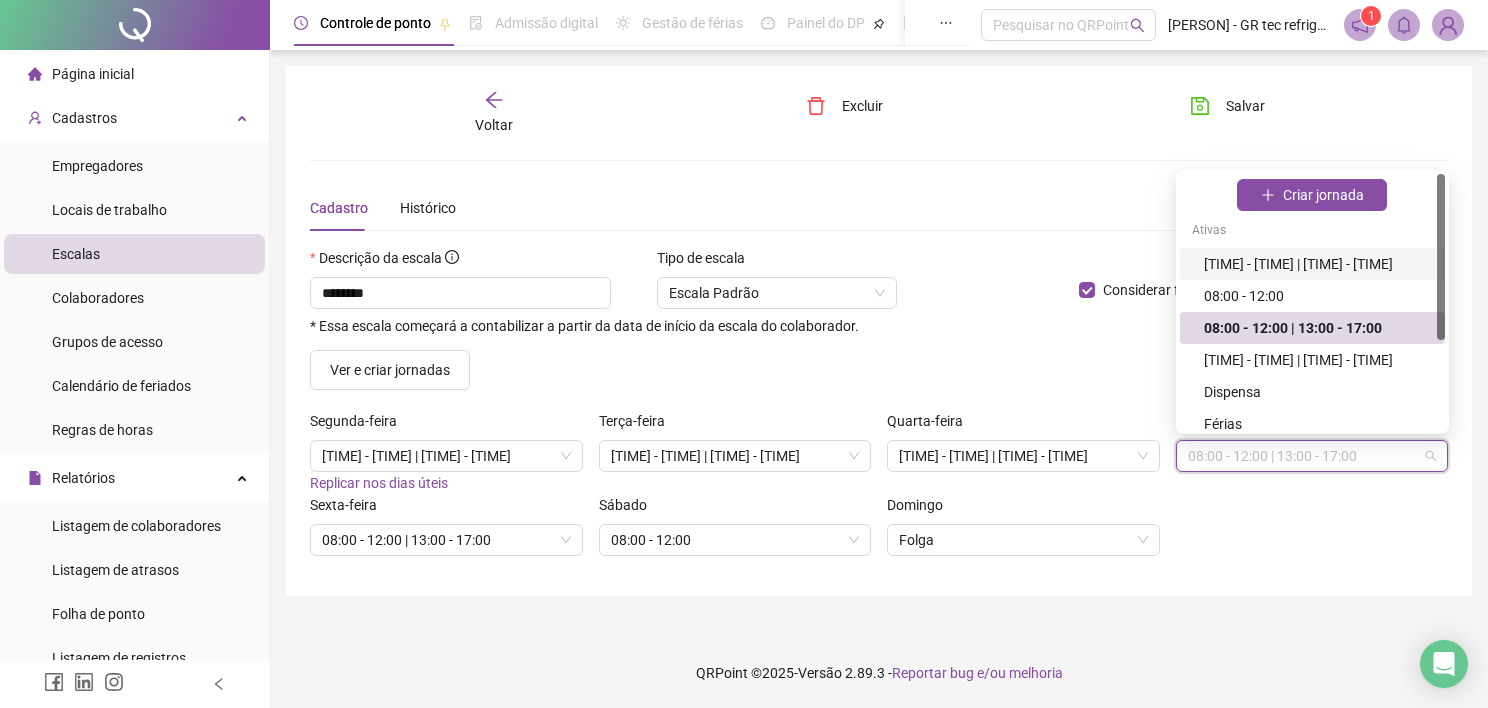 click on "[TIME] - [TIME] | [TIME] - [TIME]" at bounding box center [1318, 264] 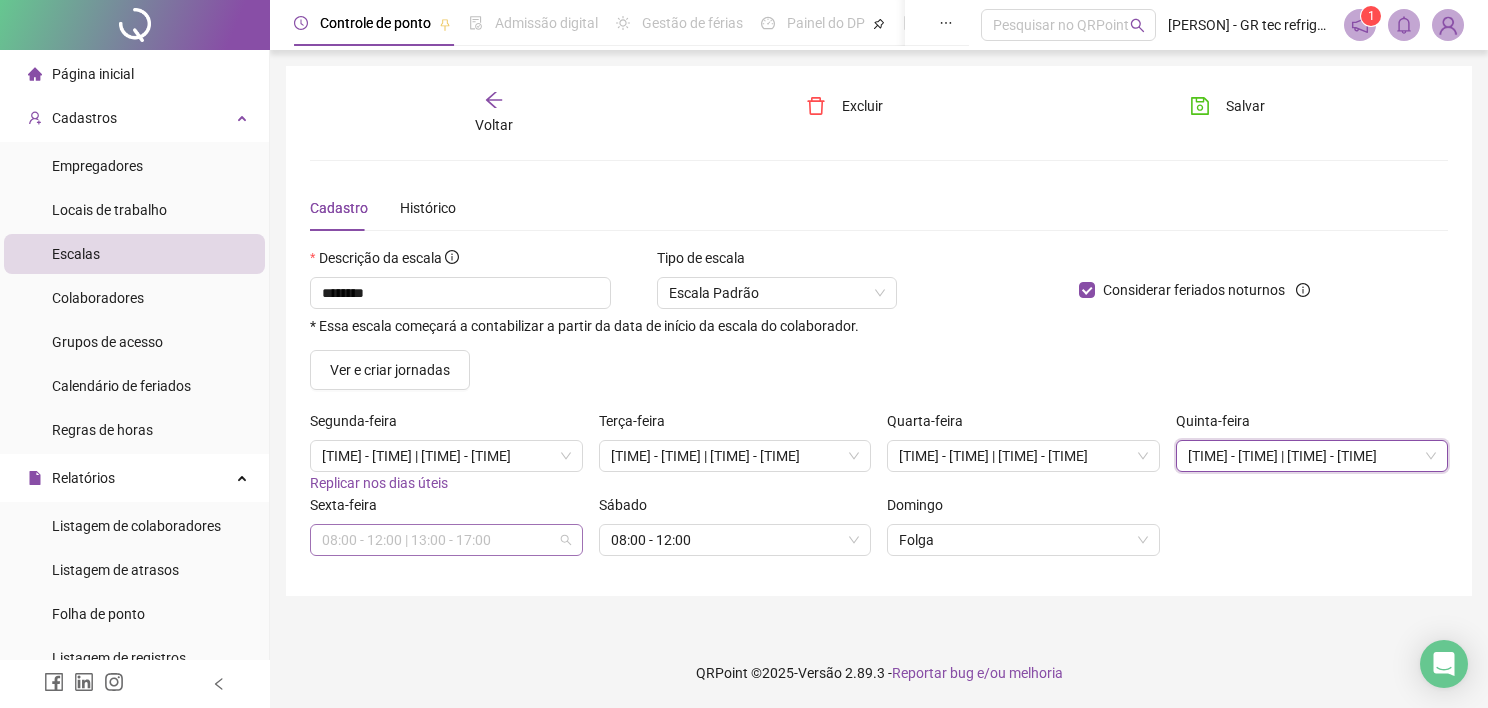 click on "08:00 - 12:00 | 13:00 - 17:00" at bounding box center [446, 540] 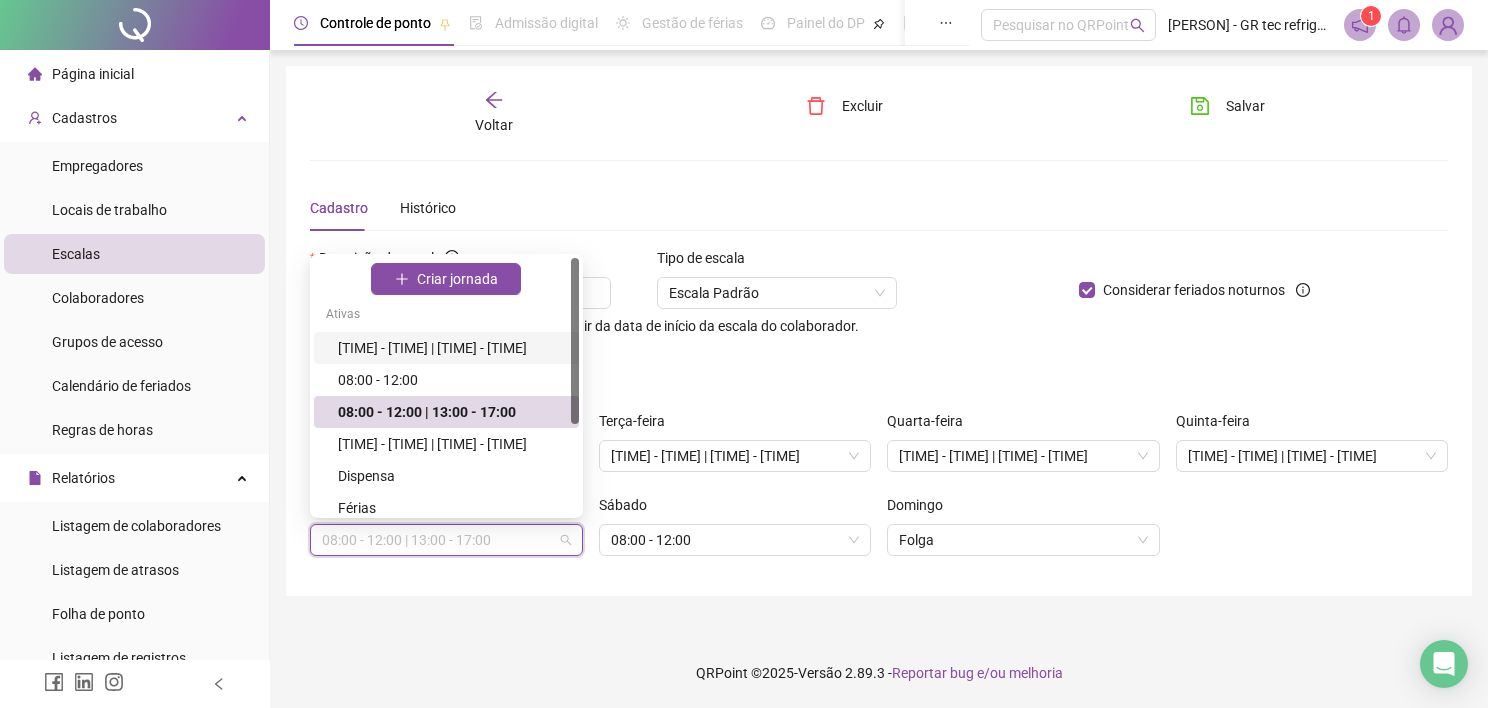 click on "[TIME] - [TIME] | [TIME] - [TIME]" at bounding box center [446, 348] 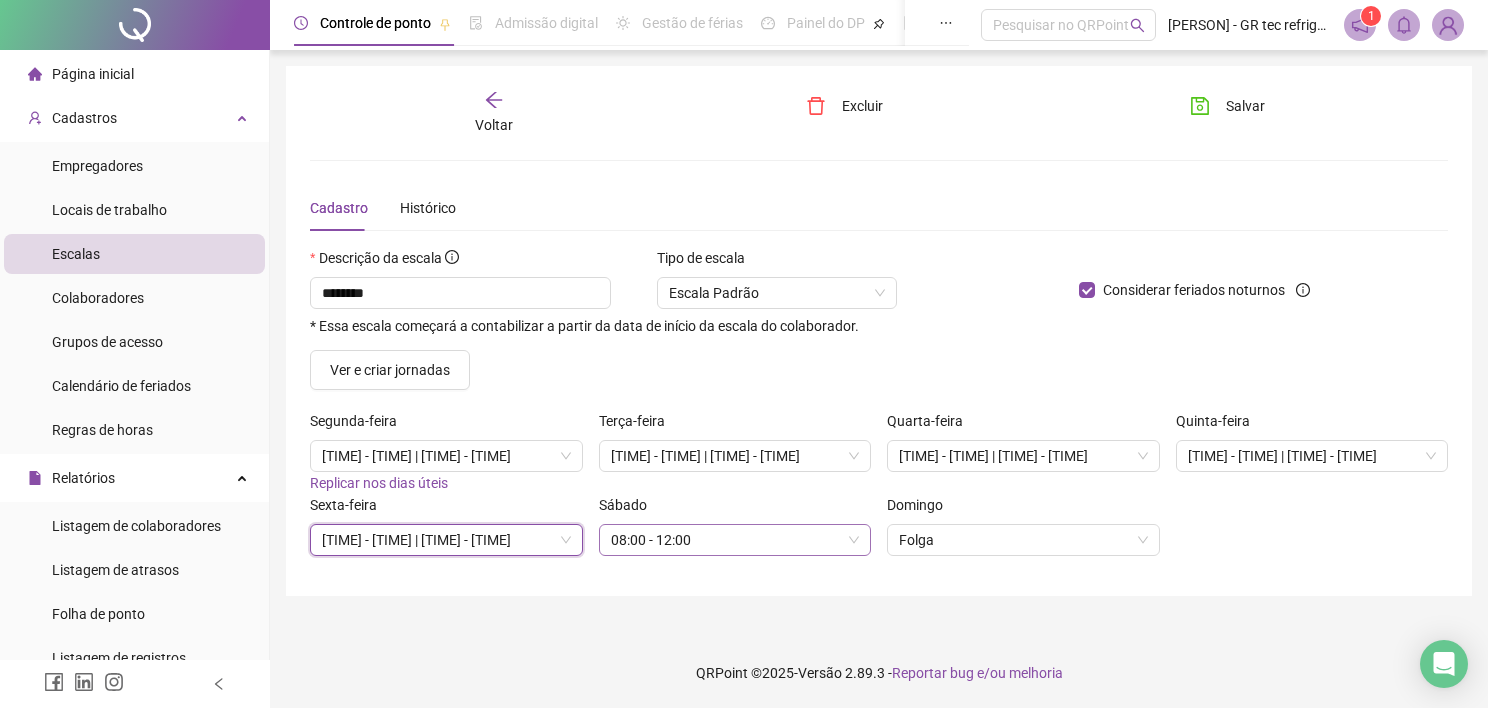 click on "08:00 - 12:00" at bounding box center [735, 540] 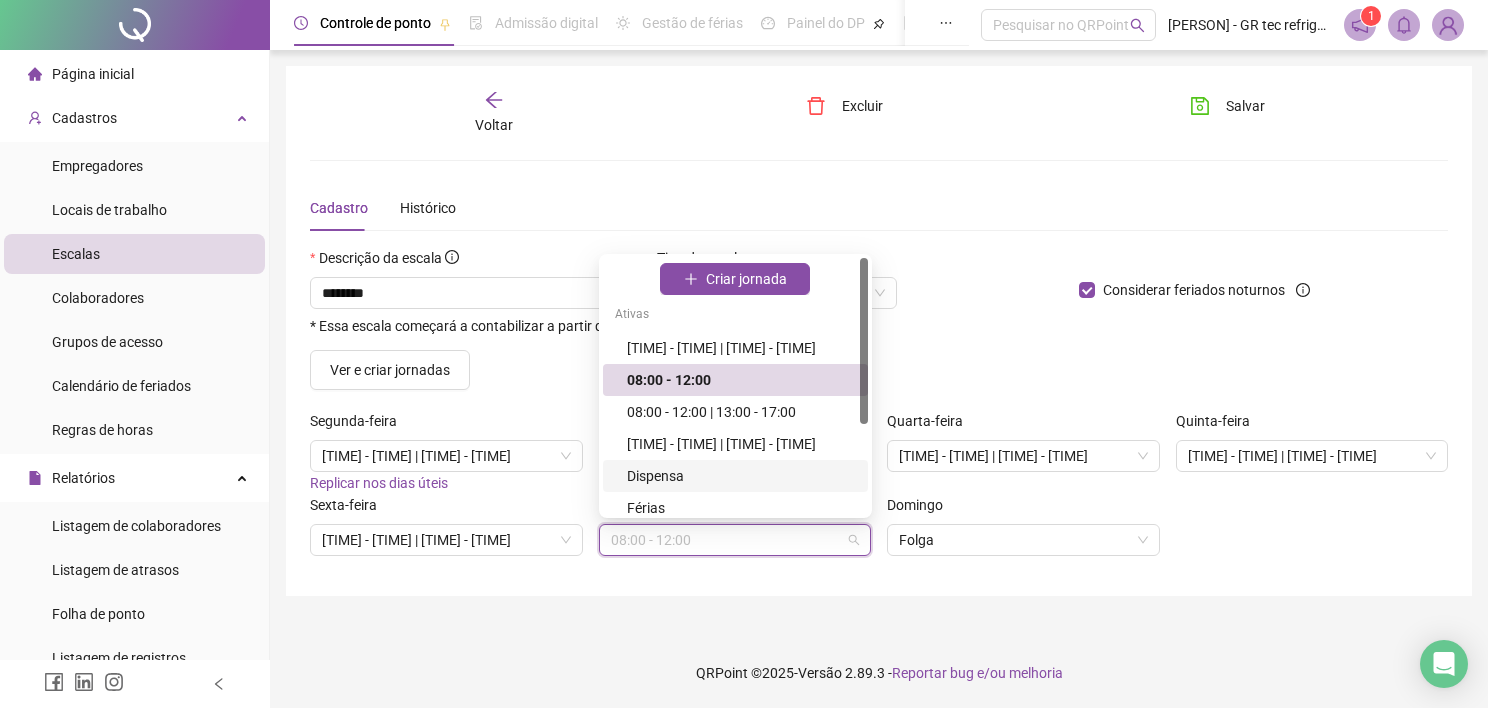 scroll, scrollTop: 100, scrollLeft: 0, axis: vertical 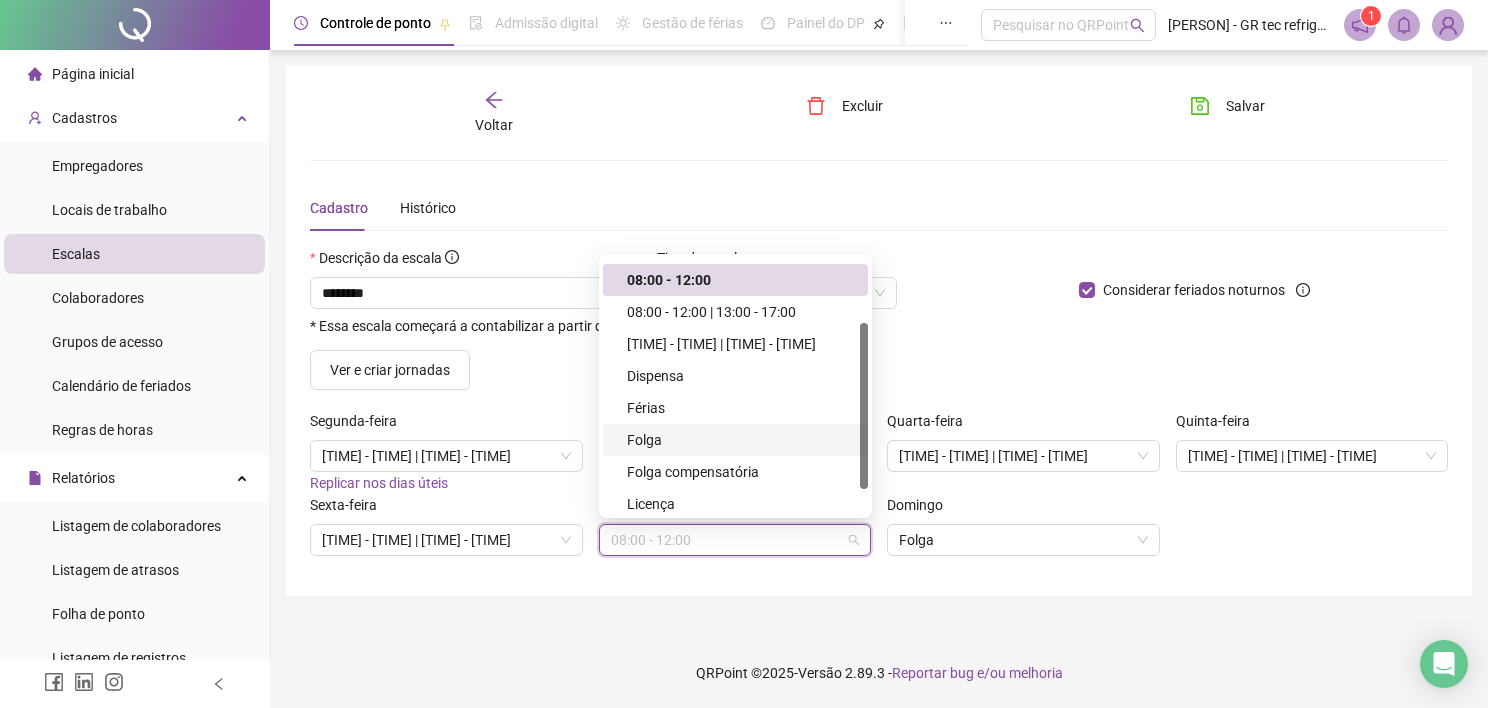 click on "Folga" at bounding box center (741, 440) 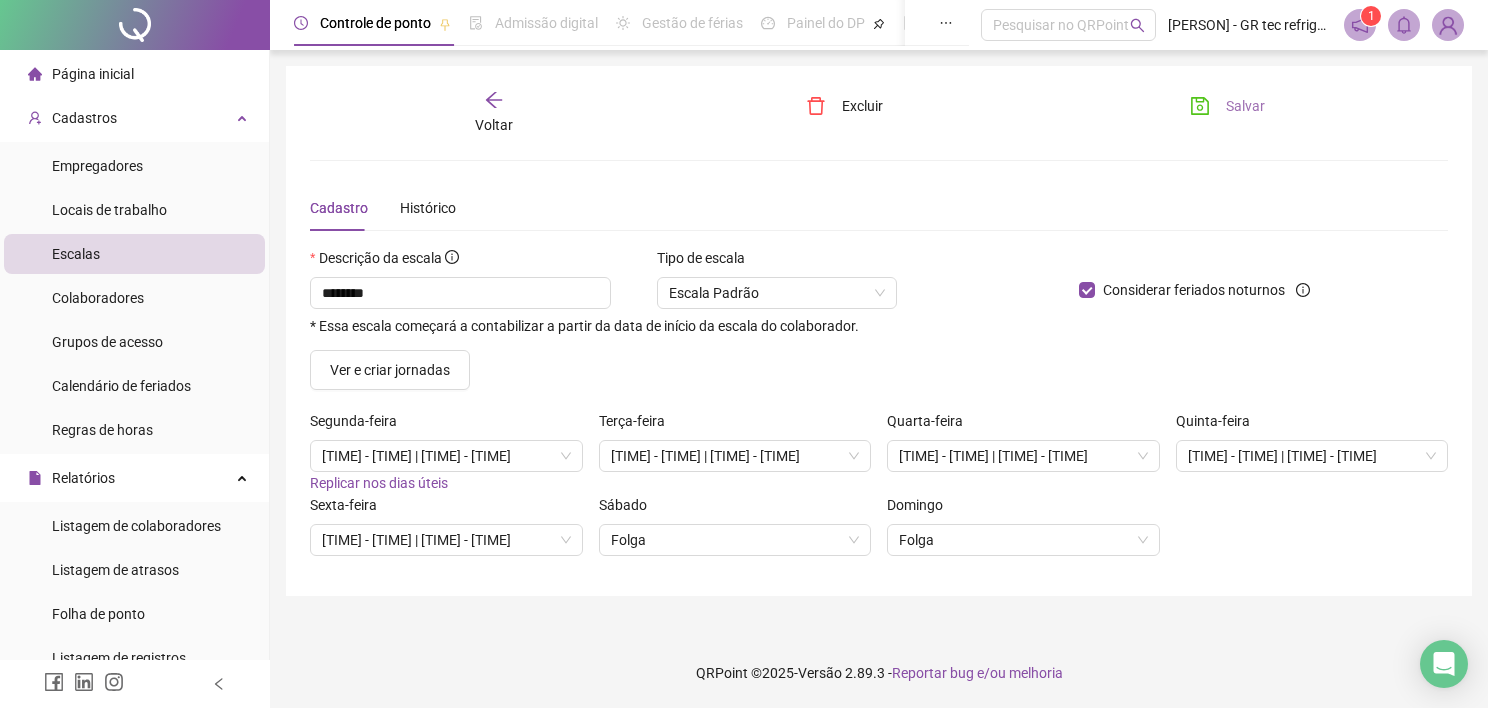 click on "Salvar" at bounding box center (1227, 106) 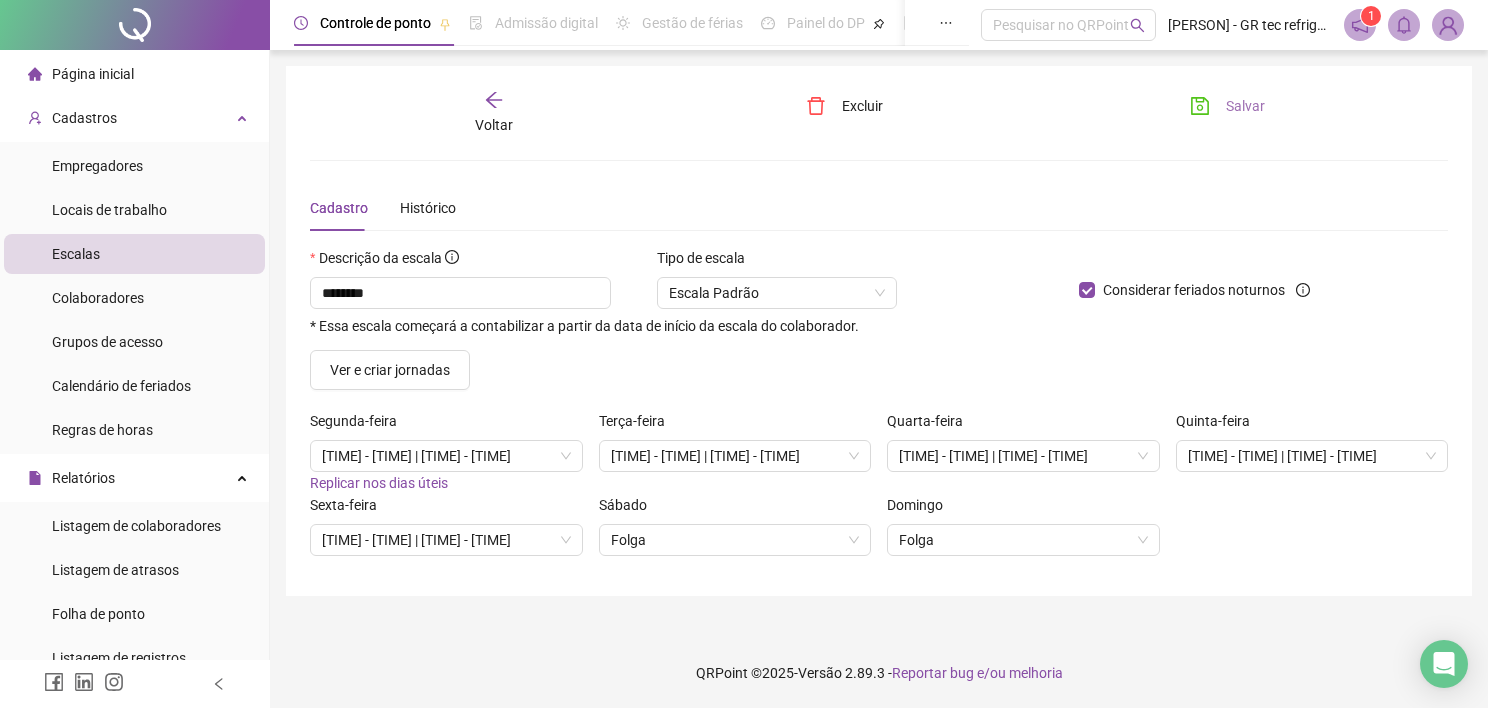 click 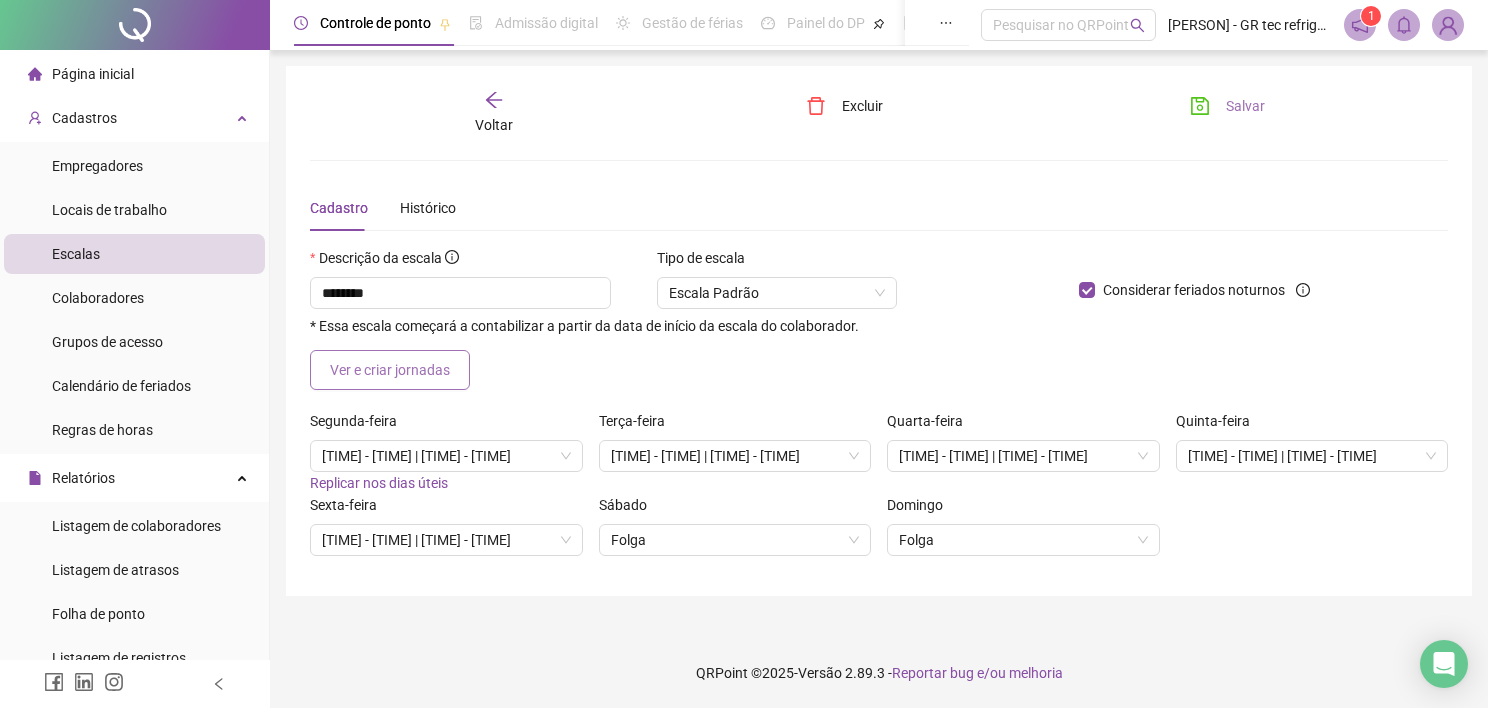 click on "Ver e criar jornadas" at bounding box center [390, 370] 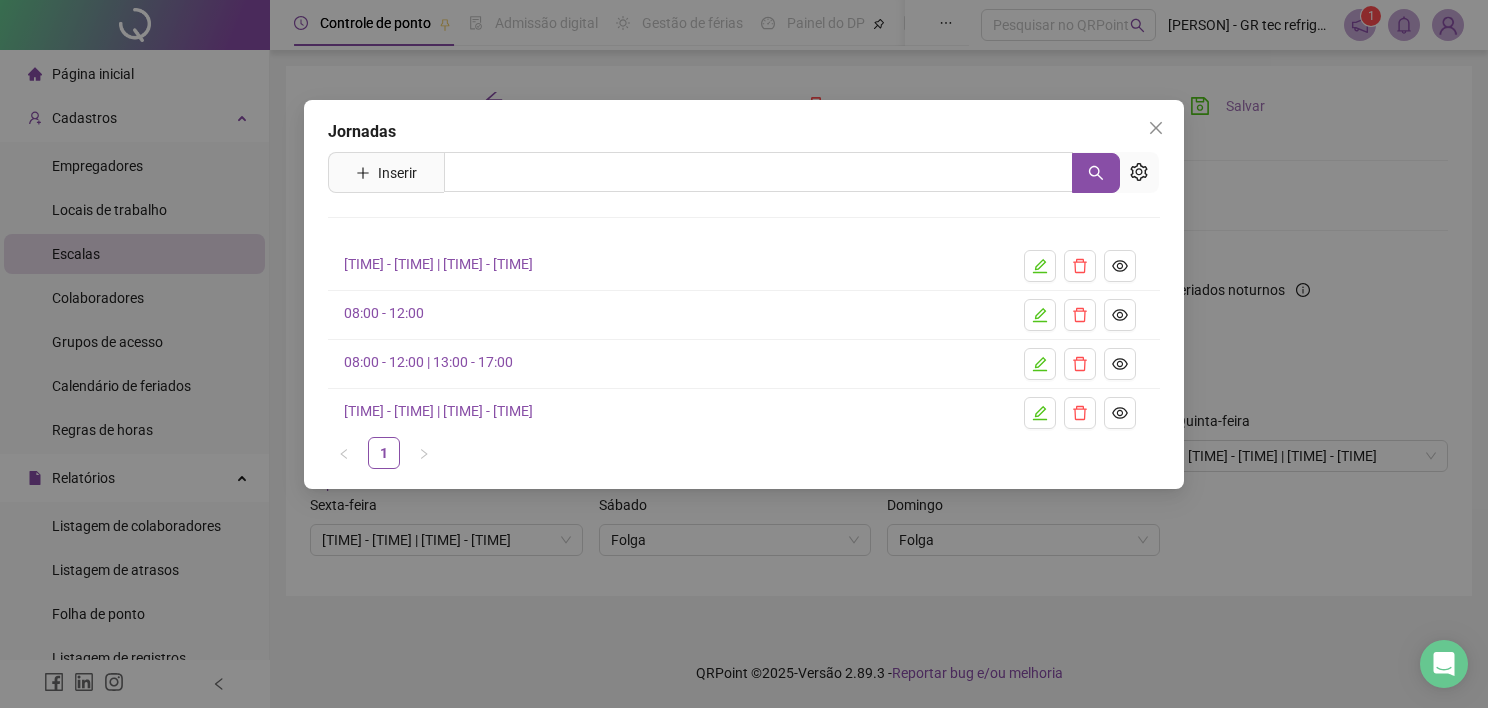 click 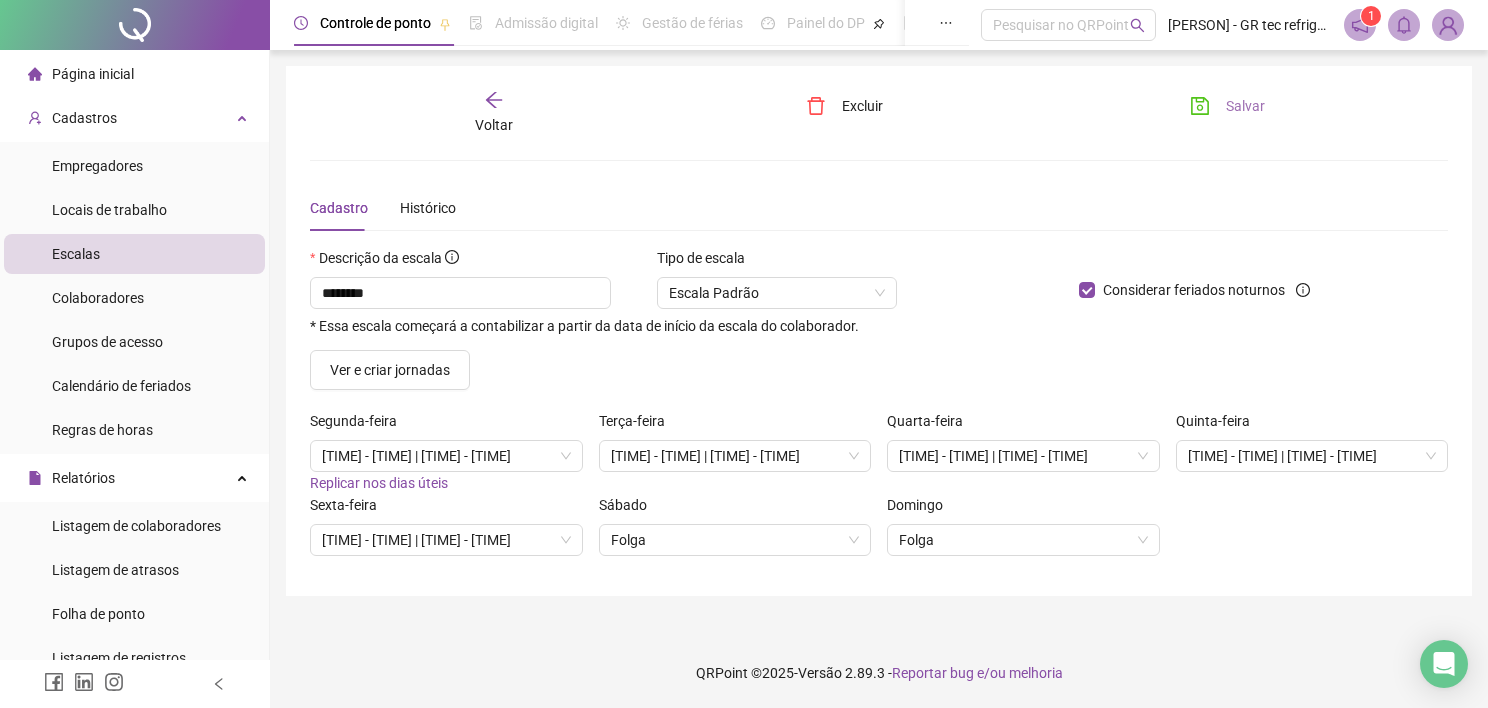 click 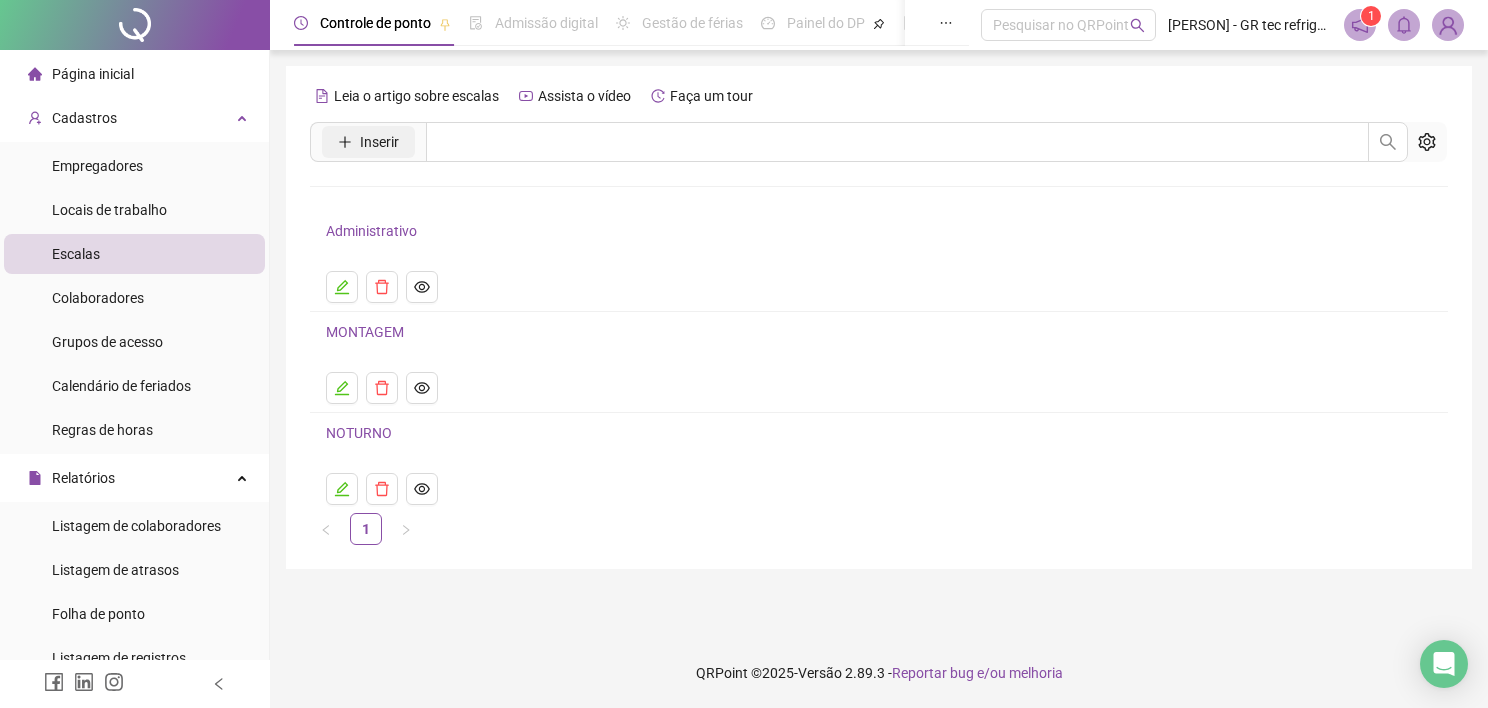 click on "Inserir" at bounding box center [379, 142] 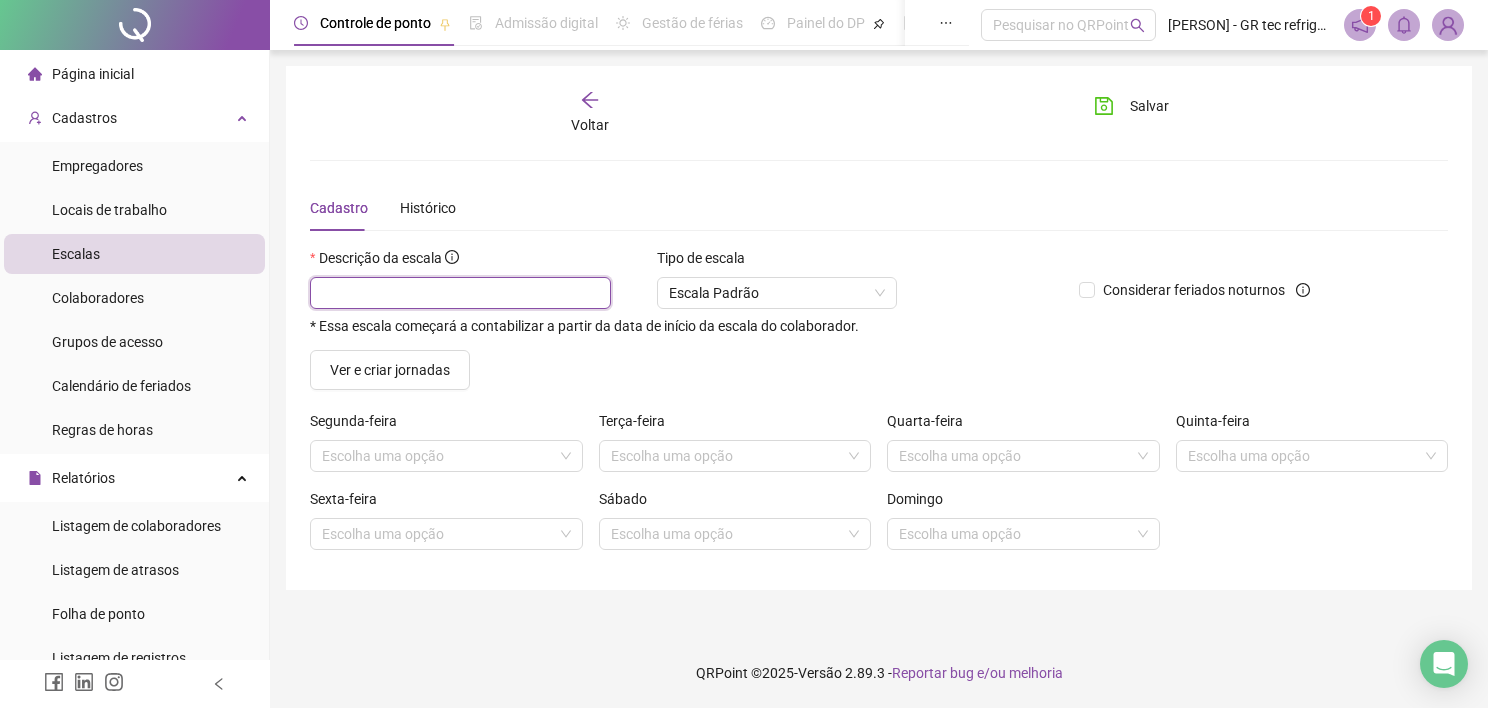 click at bounding box center [460, 293] 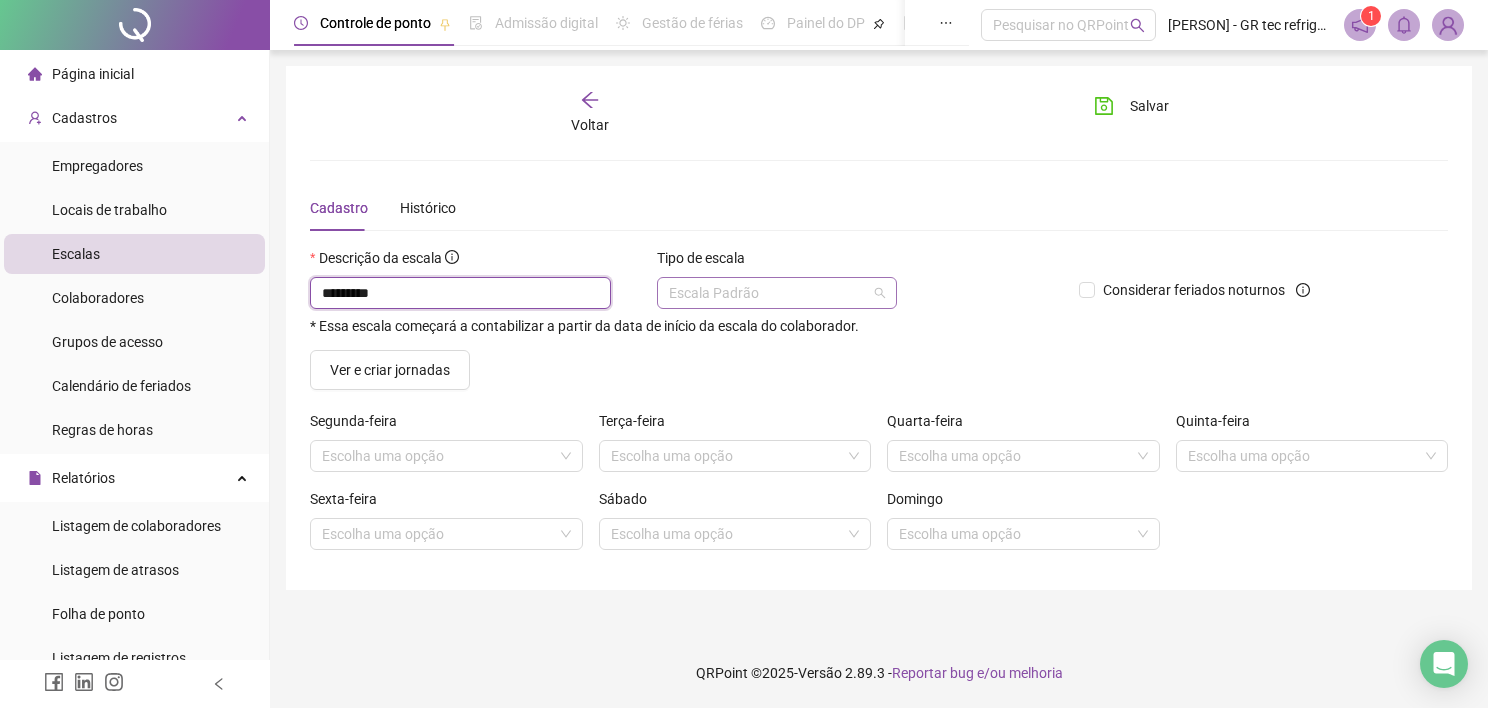 click on "Escala Padrão" at bounding box center (777, 293) 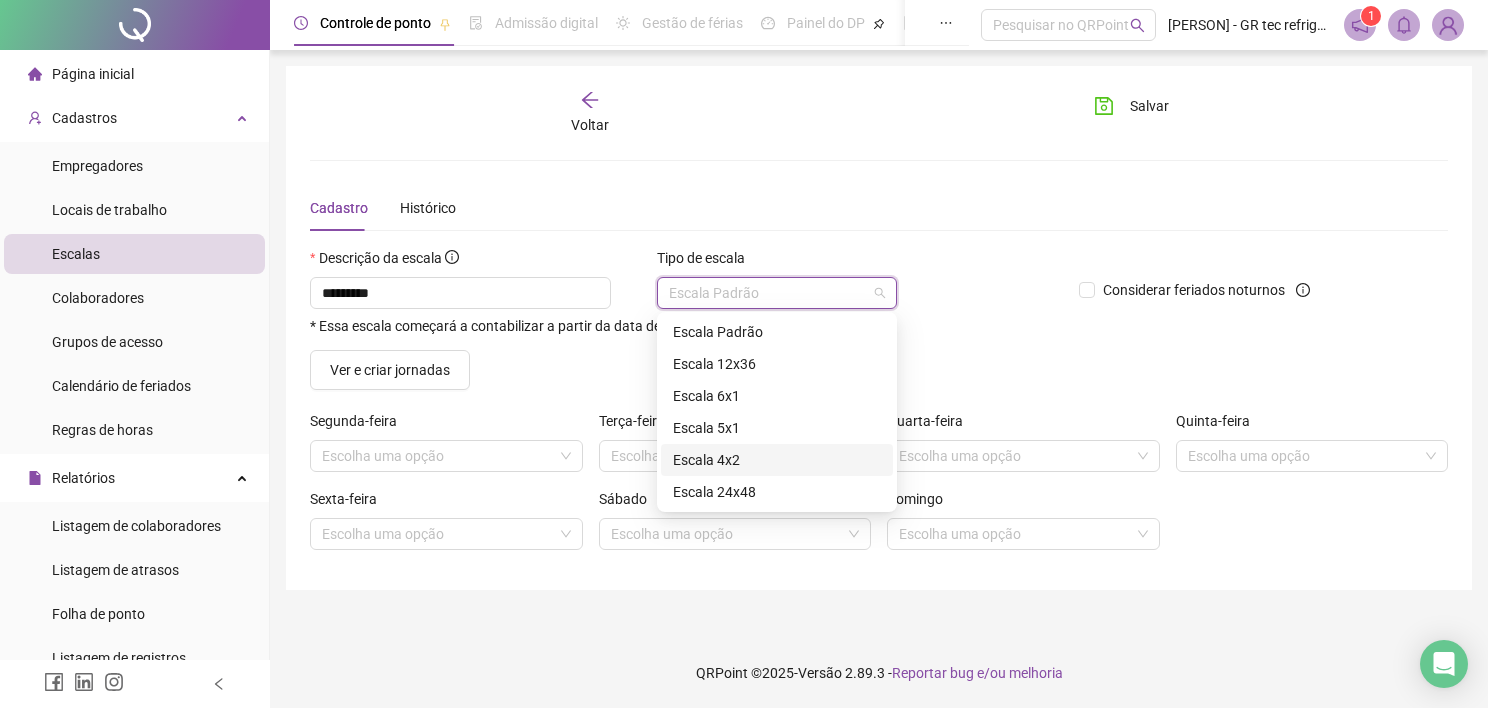 click on "Escala 4x2" at bounding box center (777, 460) 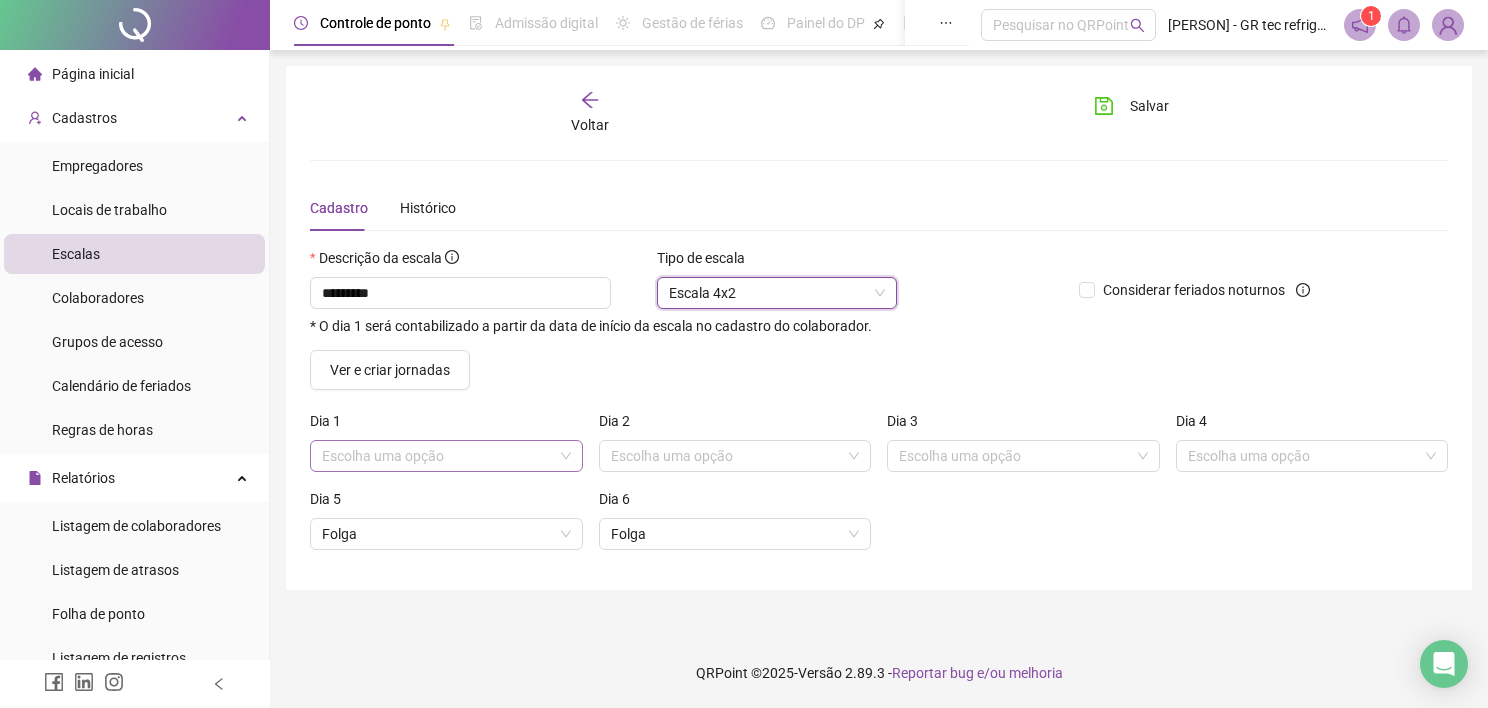click at bounding box center [437, 456] 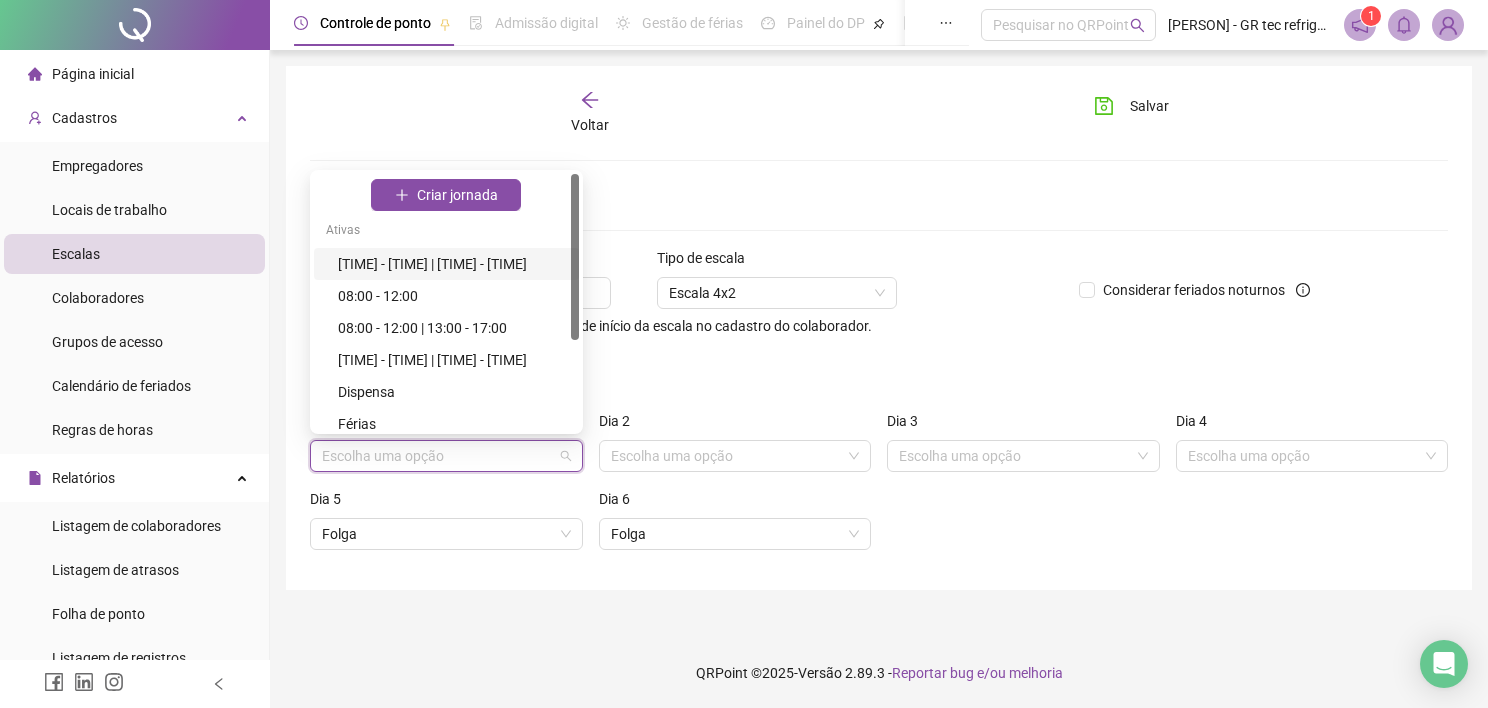 click on "[TIME] - [TIME] | [TIME] - [TIME]" at bounding box center (452, 264) 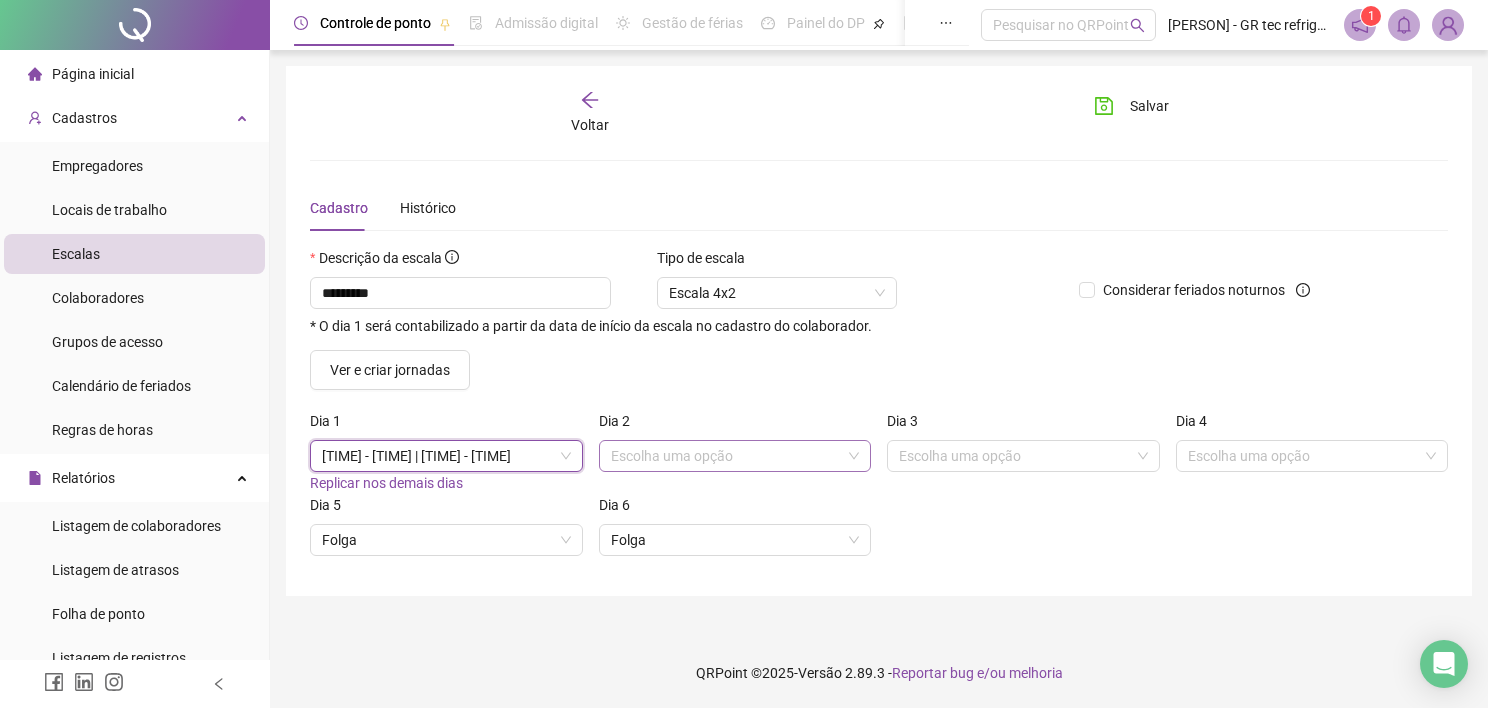 click at bounding box center (726, 456) 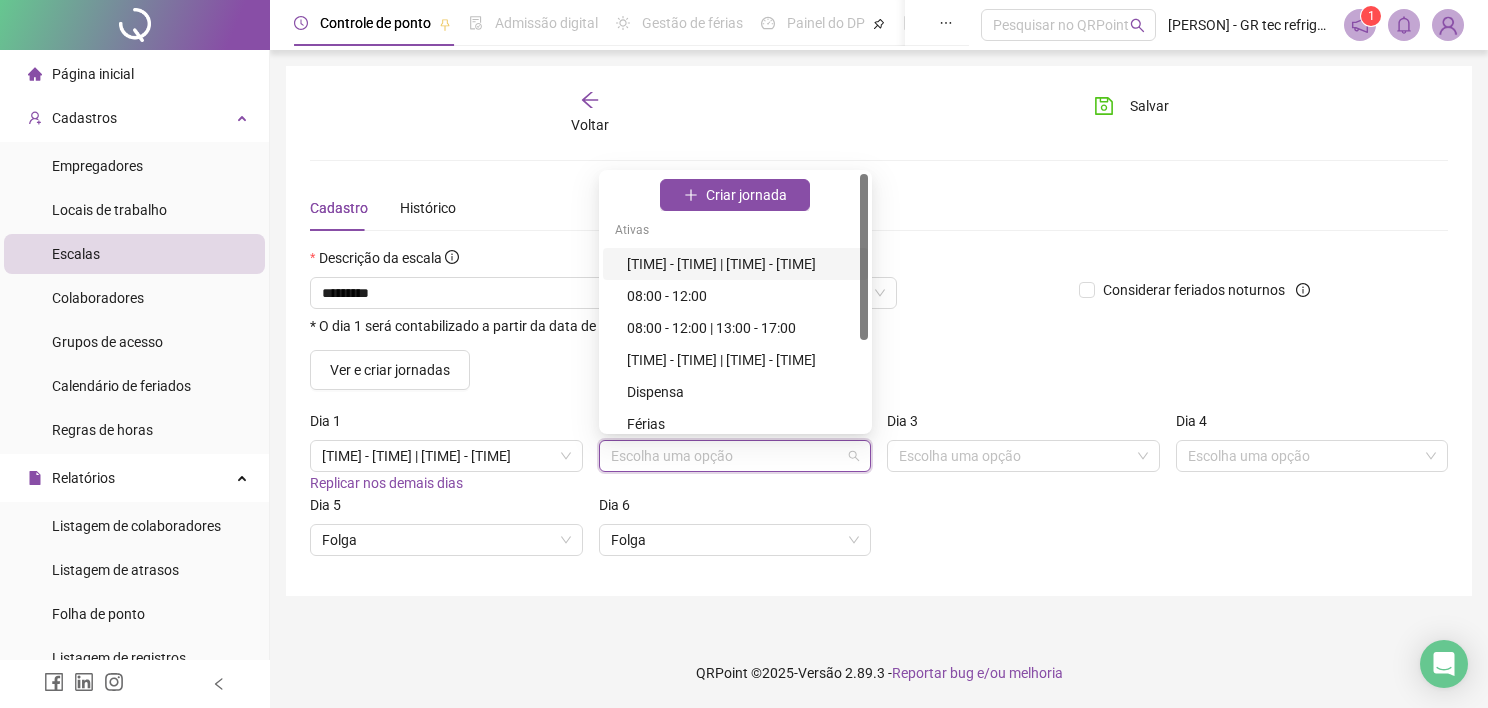 click on "[TIME] - [TIME] | [TIME] - [TIME]" at bounding box center (735, 264) 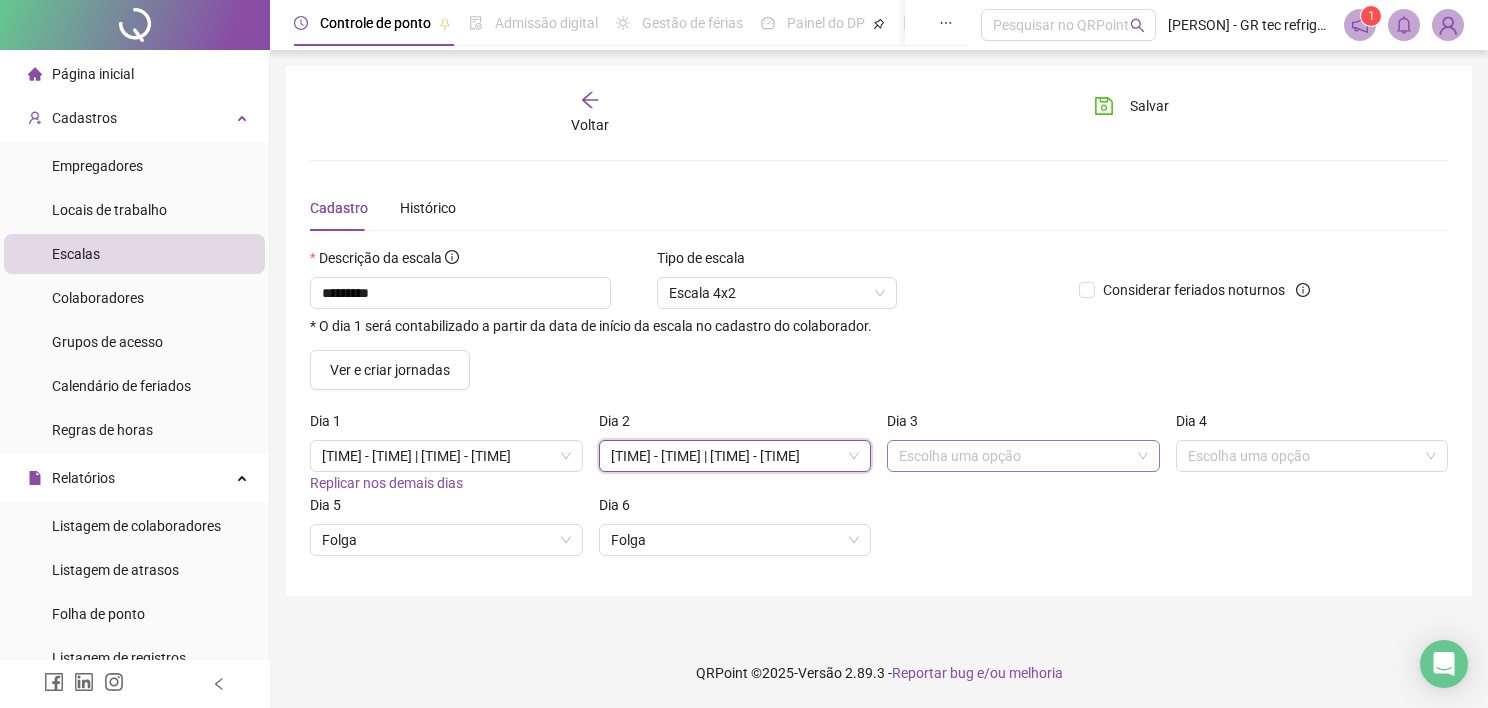 click at bounding box center (1014, 456) 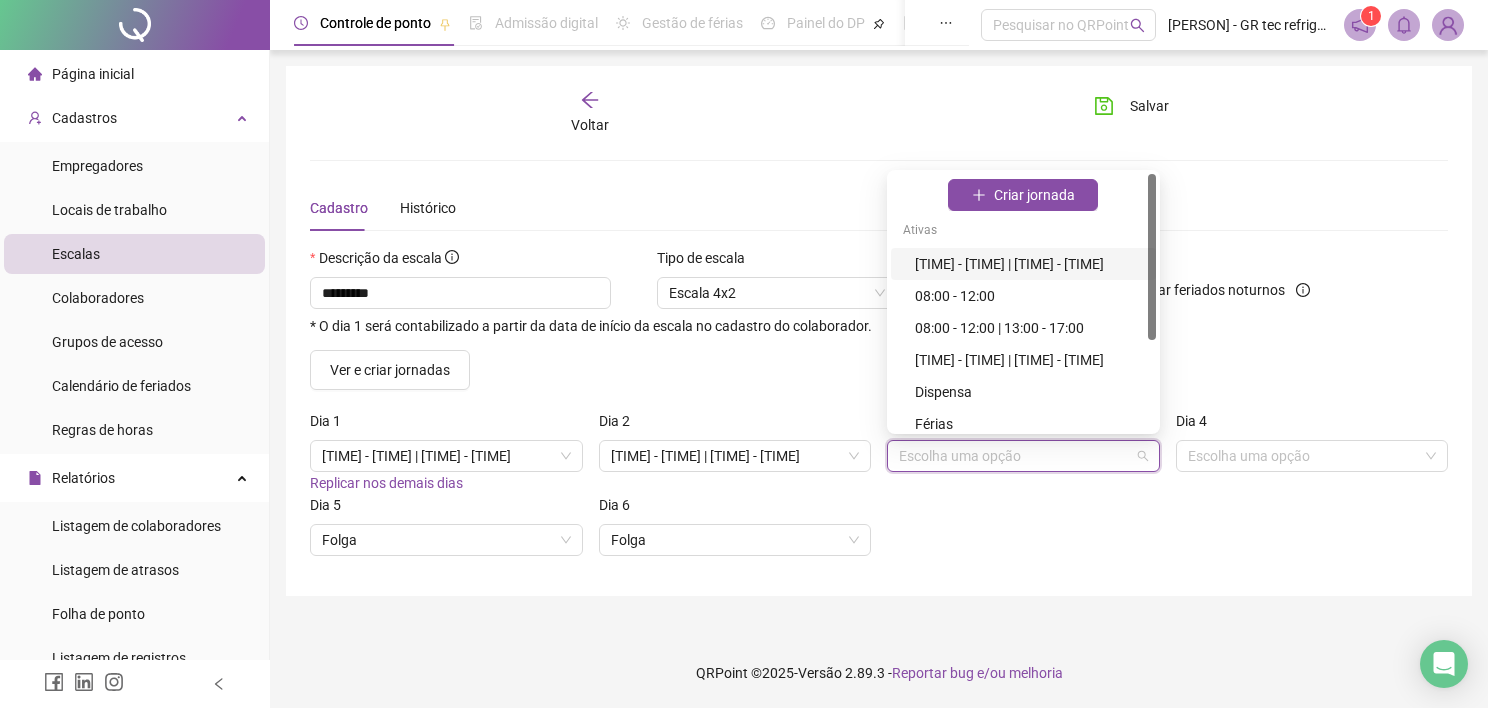 click on "[TIME] - [TIME] | [TIME] - [TIME]" at bounding box center (1029, 264) 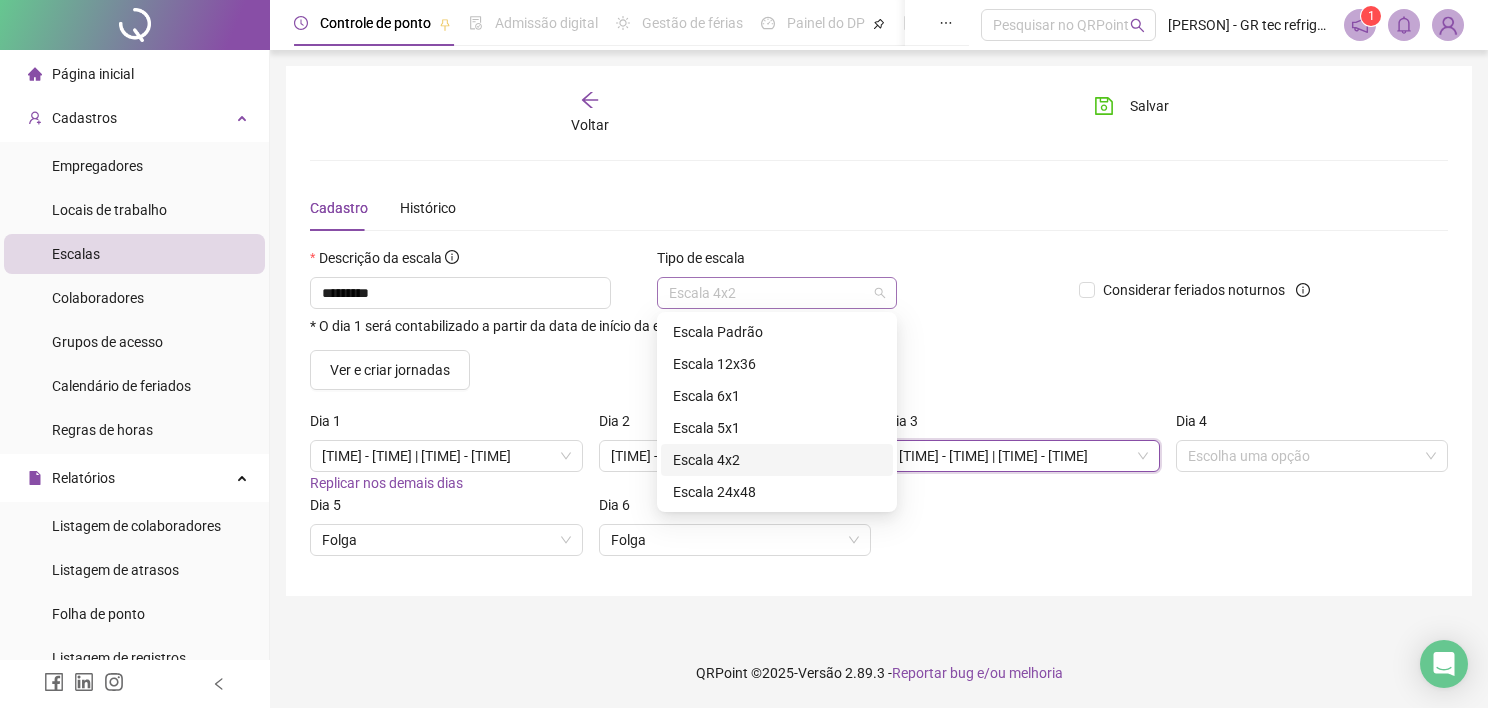 click on "Escala 4x2" at bounding box center (777, 293) 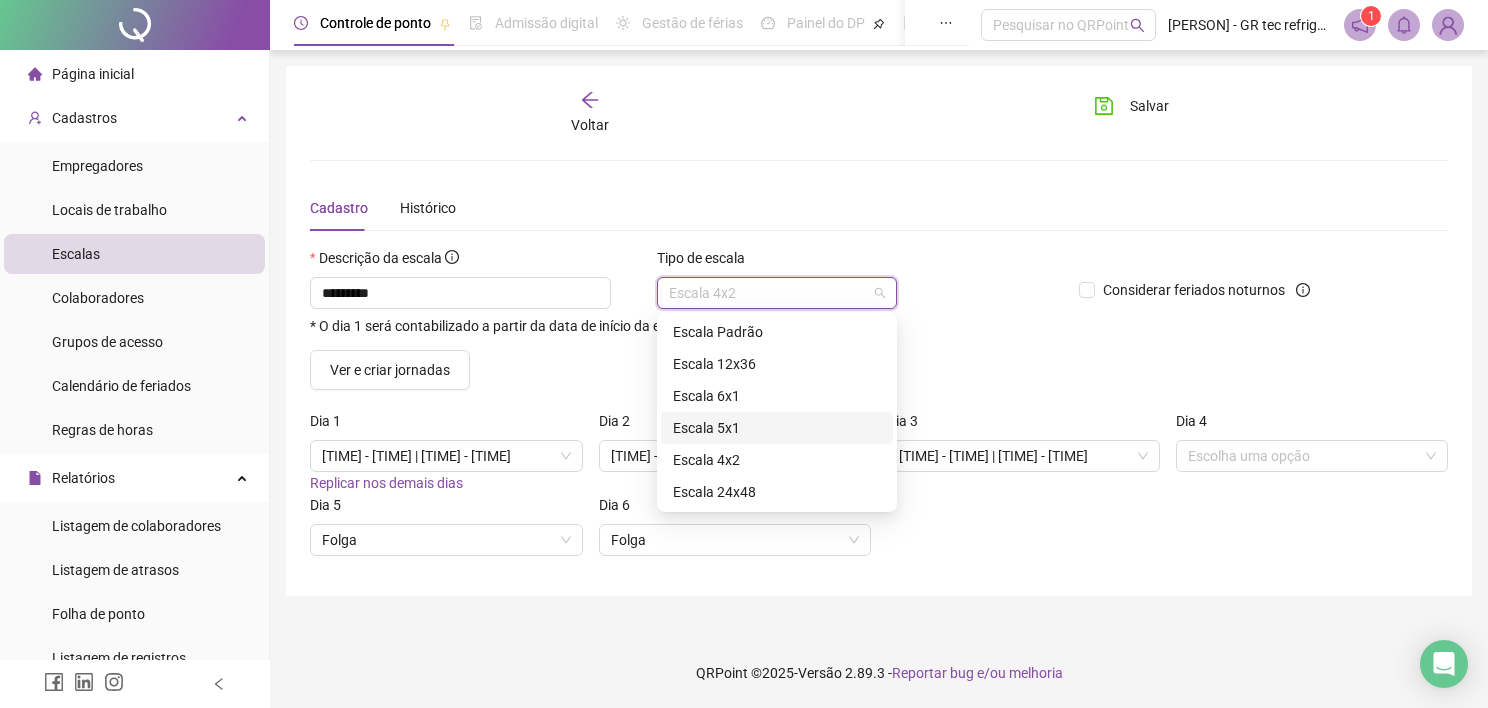 click on "Escala 5x1" at bounding box center [777, 428] 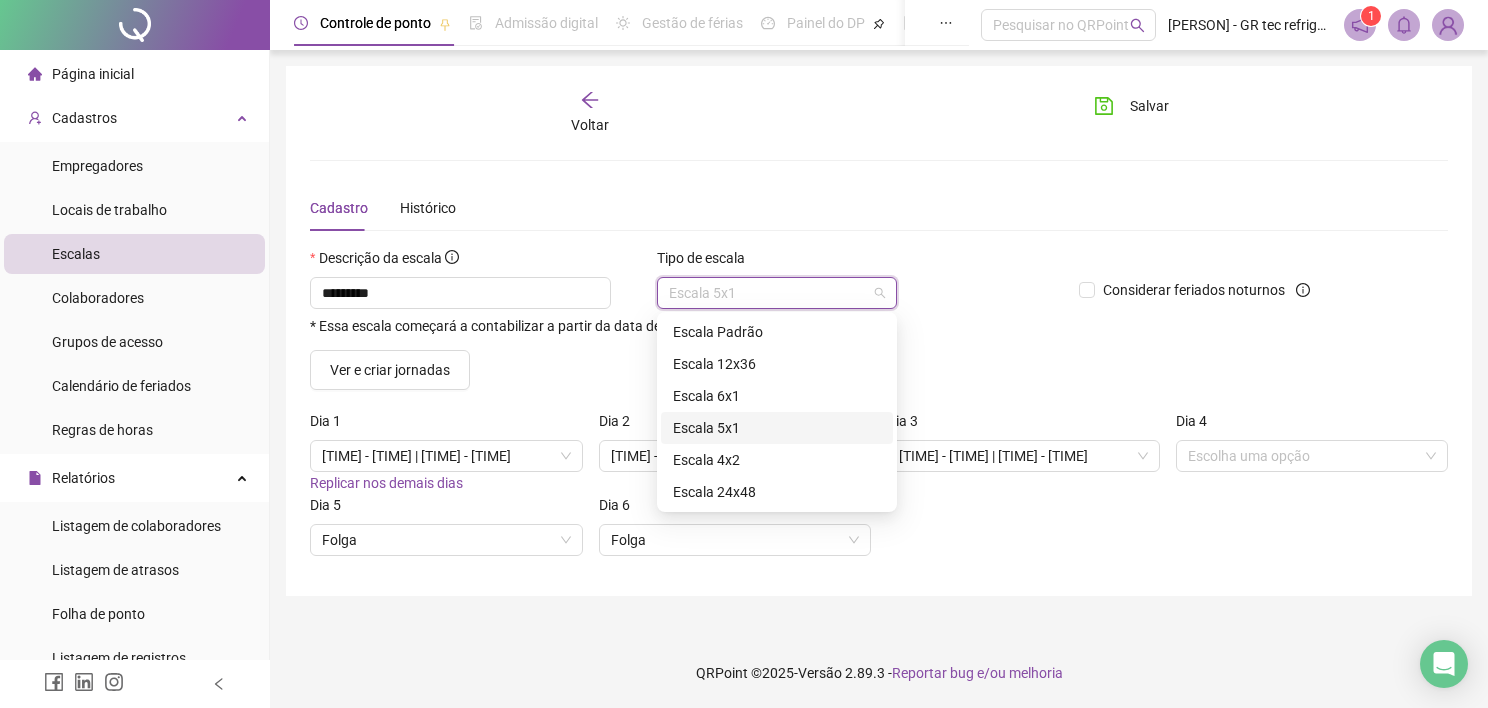 click on "Escala 5x1" at bounding box center (777, 293) 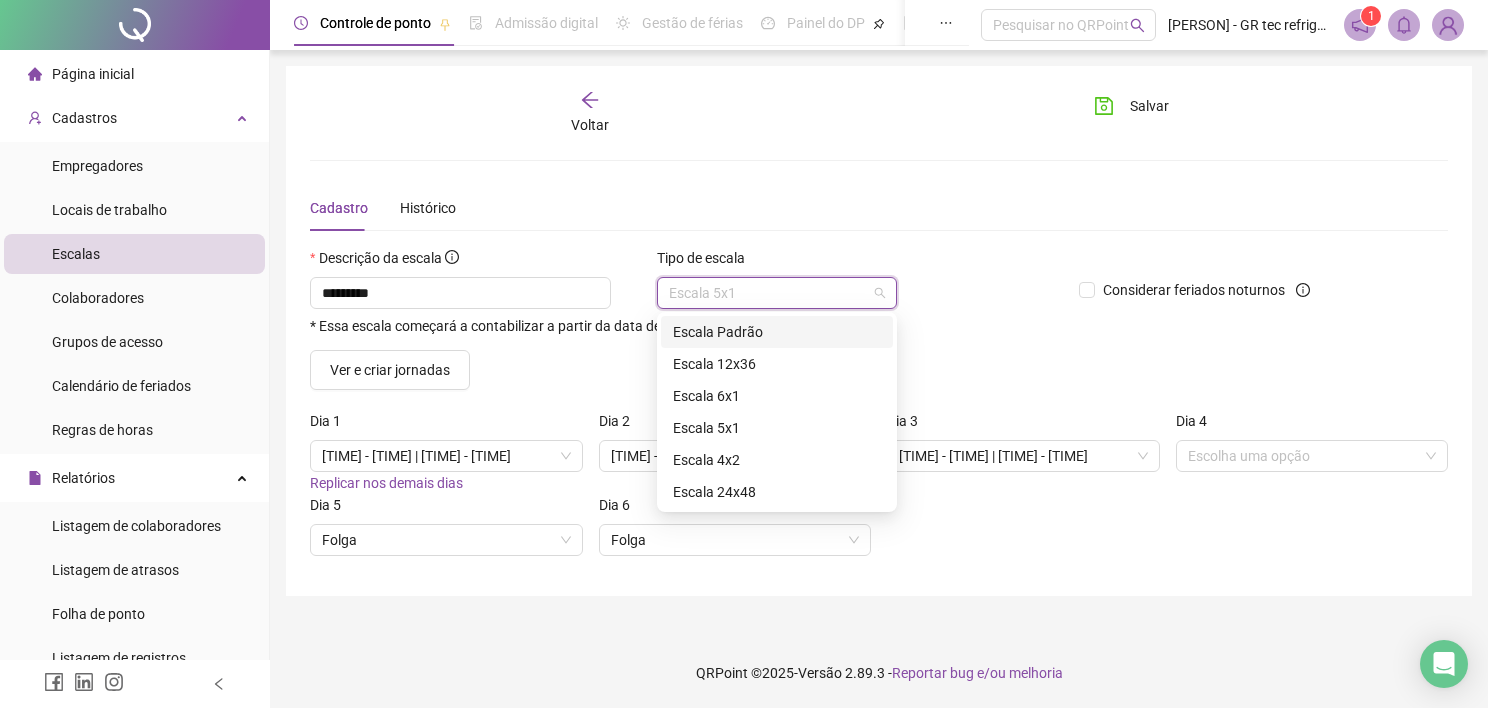 click on "Escala Padrão" at bounding box center [777, 332] 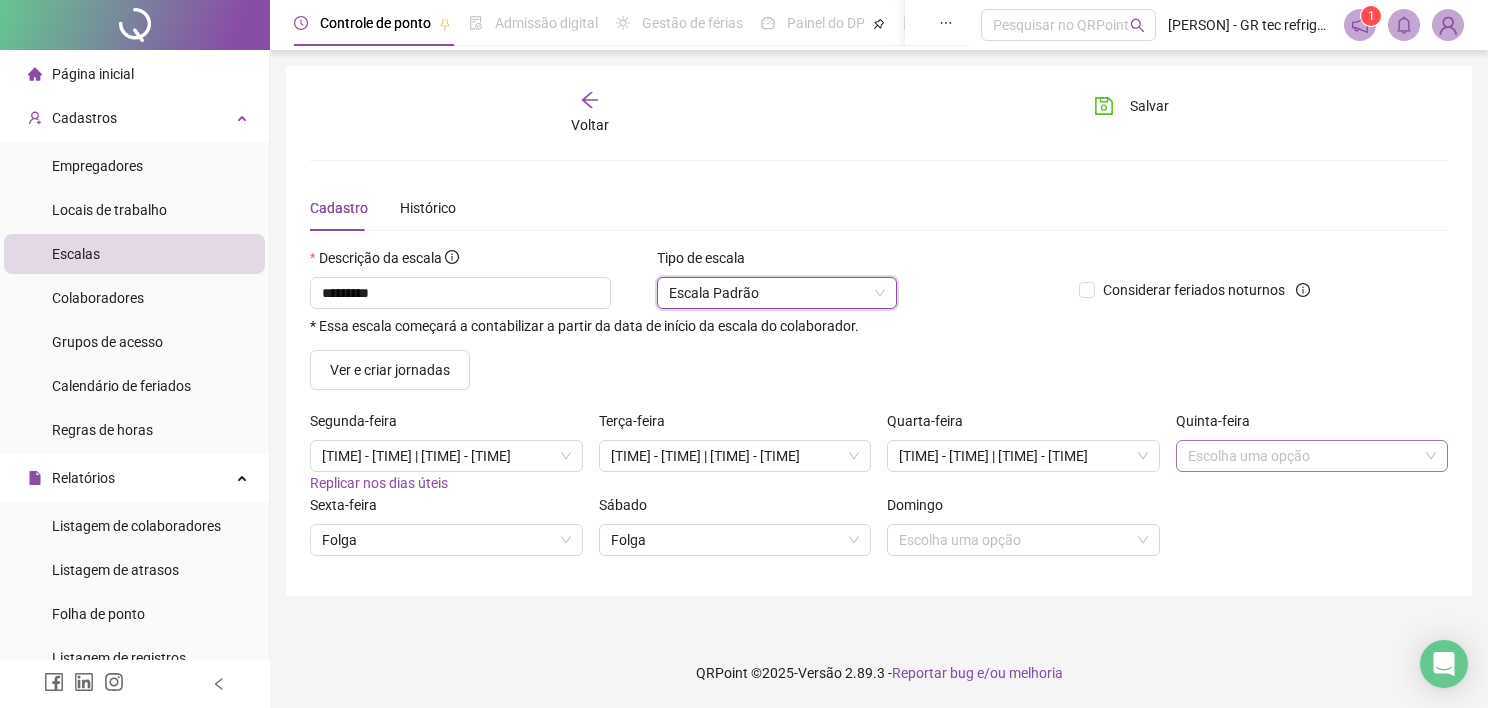 click at bounding box center (1303, 456) 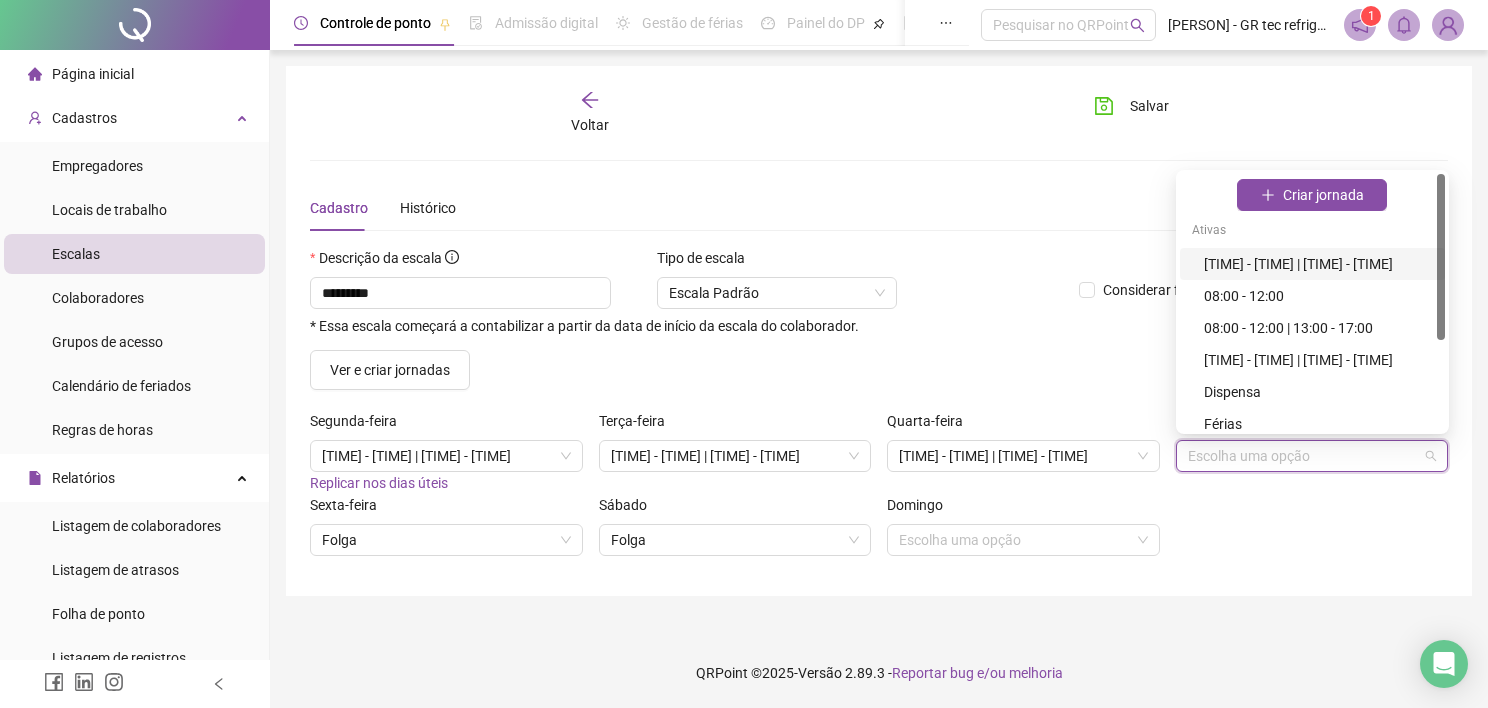 click on "[TIME] - [TIME] | [TIME] - [TIME]" at bounding box center [1318, 264] 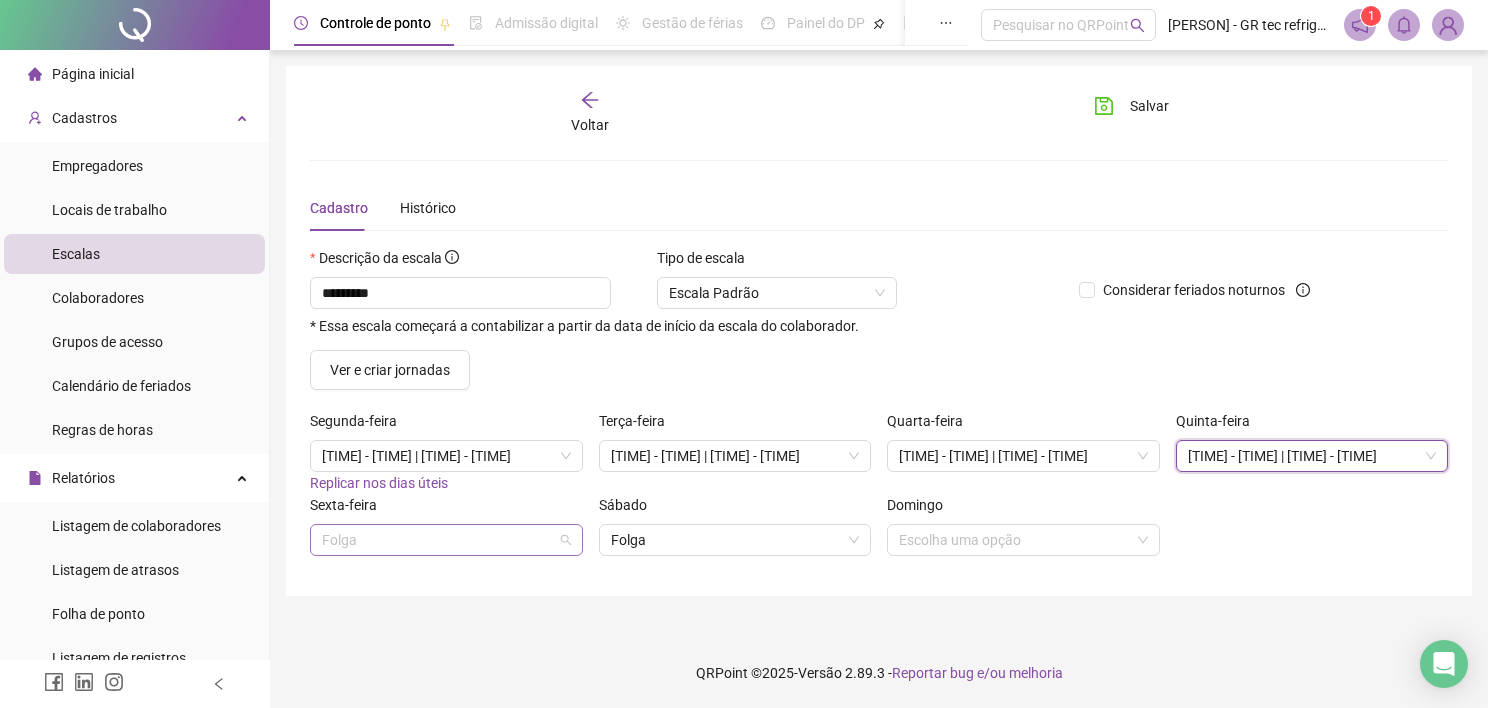 drag, startPoint x: 353, startPoint y: 542, endPoint x: 360, endPoint y: 522, distance: 21.189621 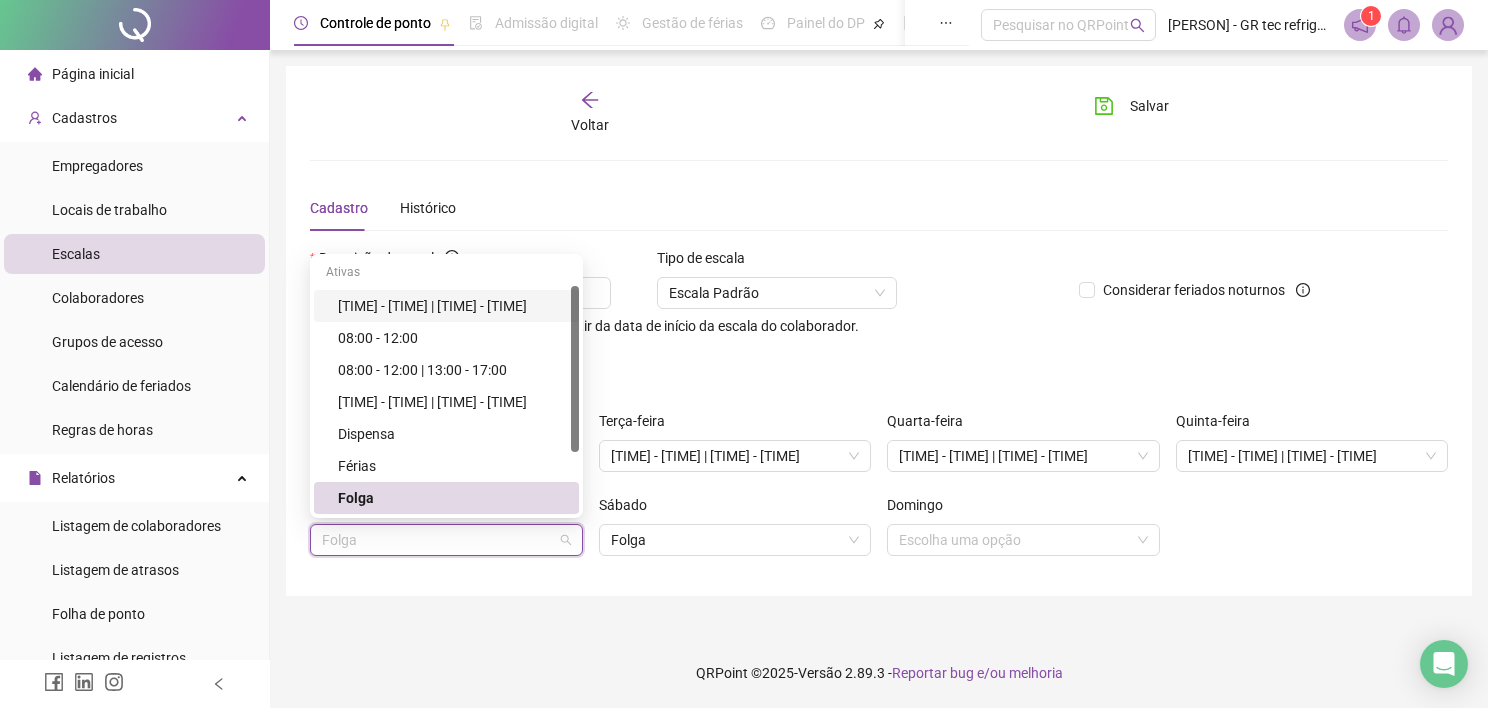 click on "[TIME] - [TIME] | [TIME] - [TIME]" at bounding box center (452, 306) 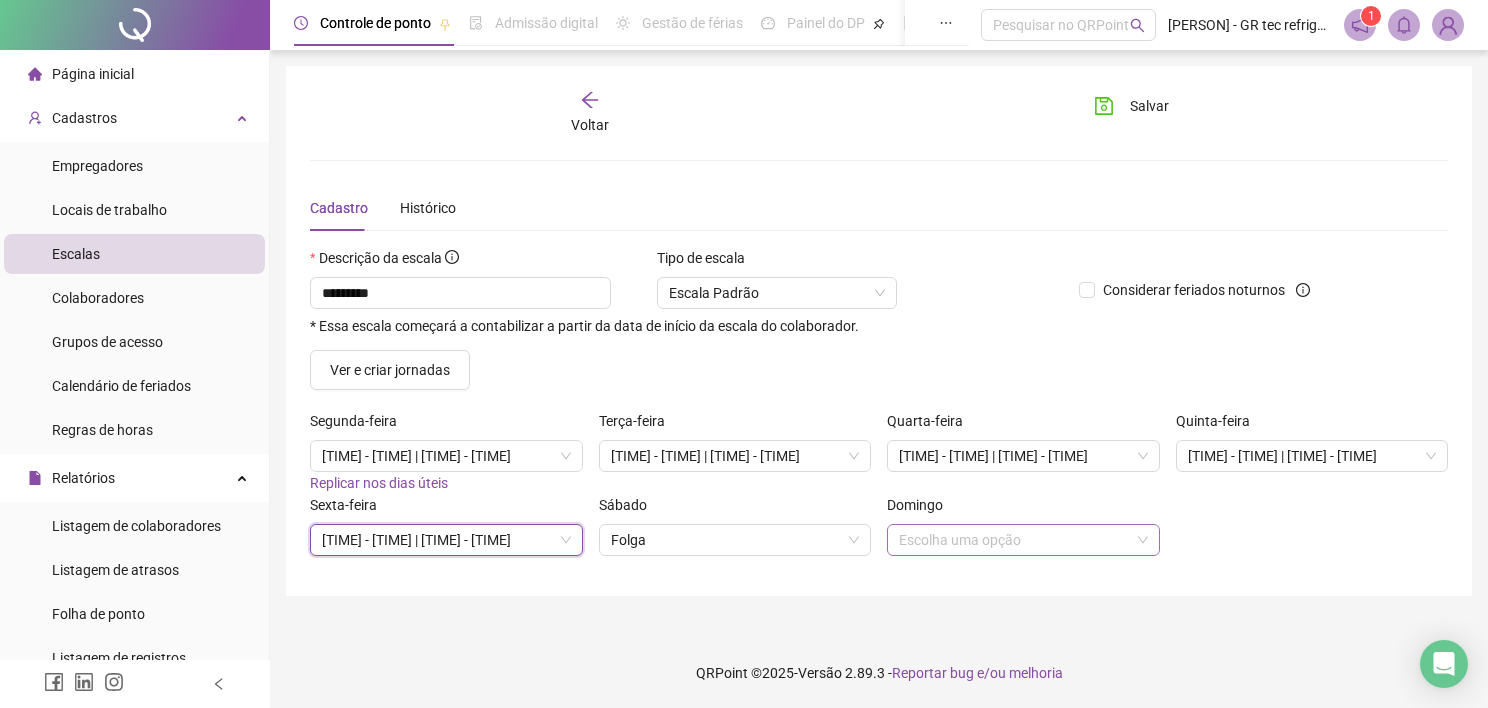 click at bounding box center [1014, 540] 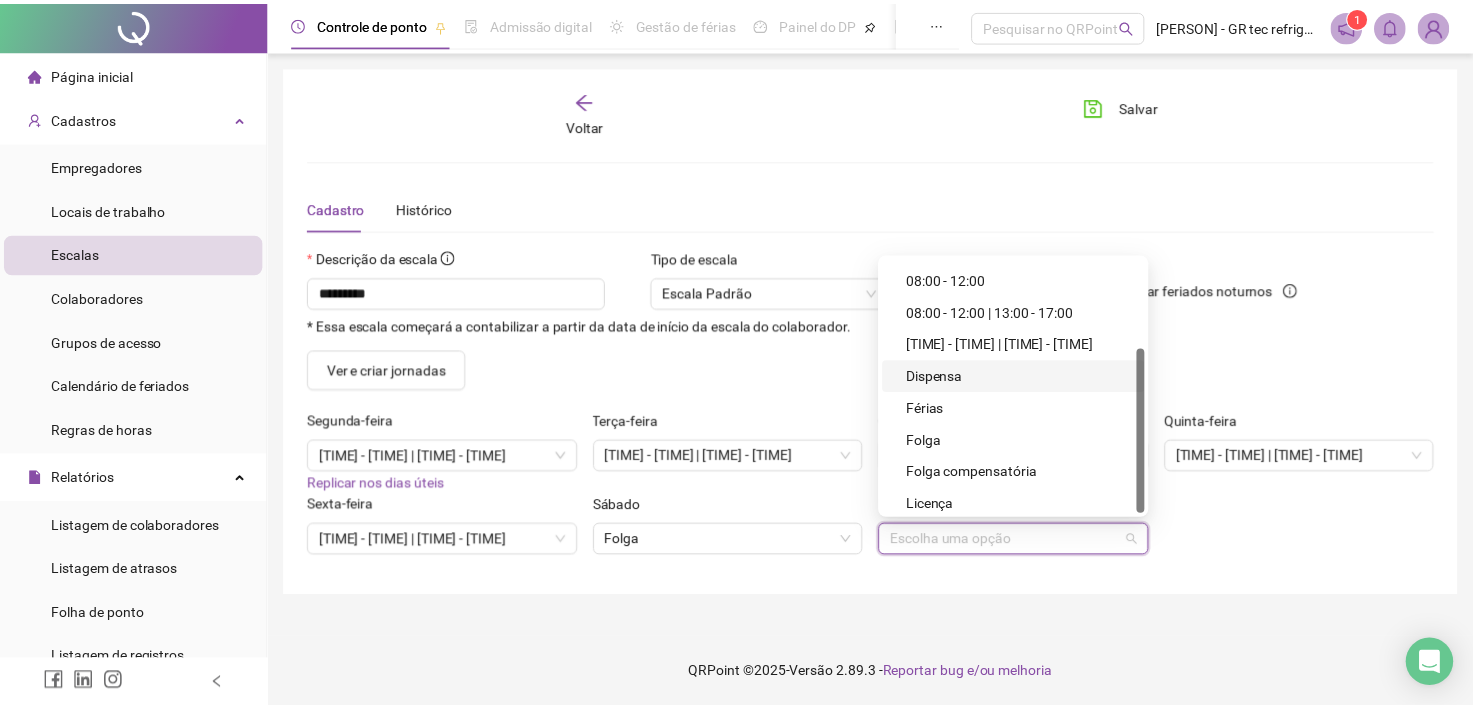 scroll, scrollTop: 138, scrollLeft: 0, axis: vertical 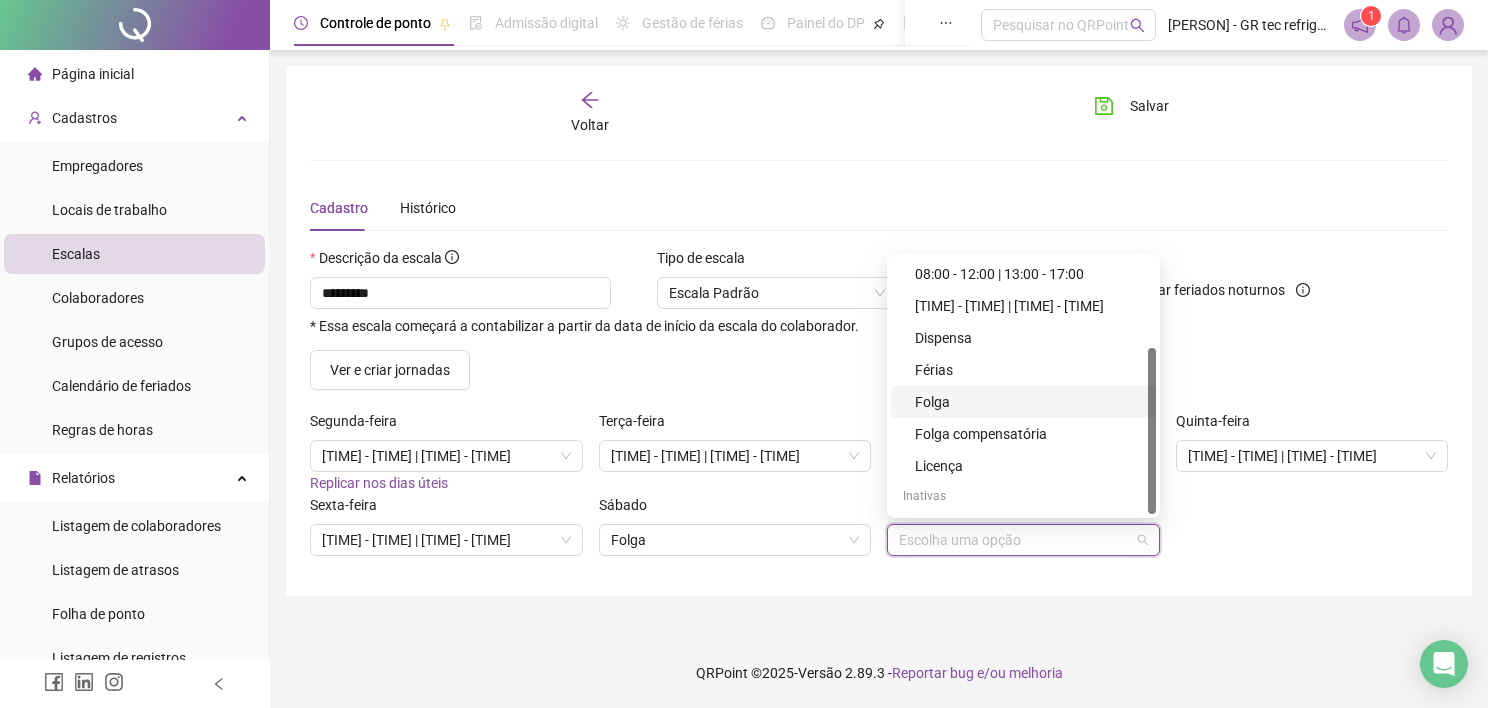 click on "Folga" at bounding box center [1023, 402] 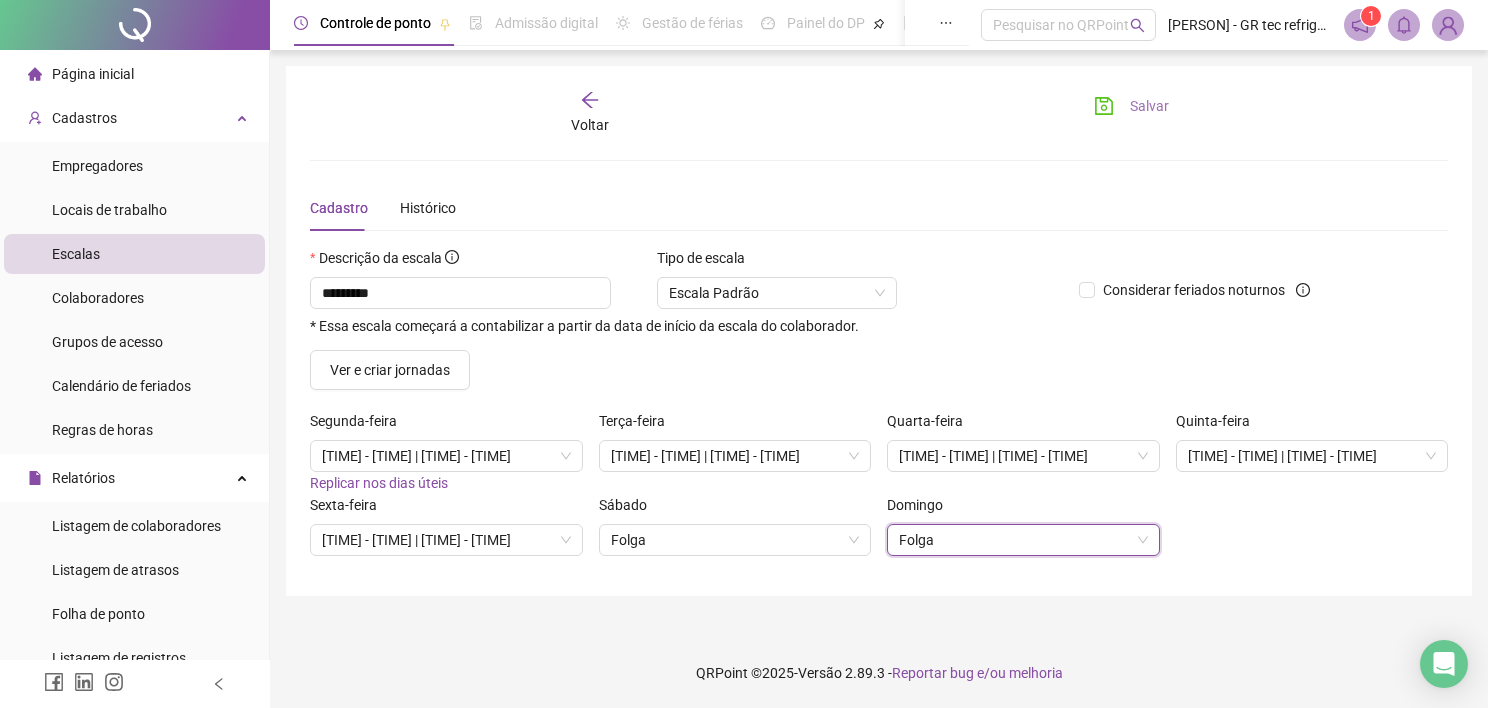 click on "Salvar" at bounding box center (1149, 106) 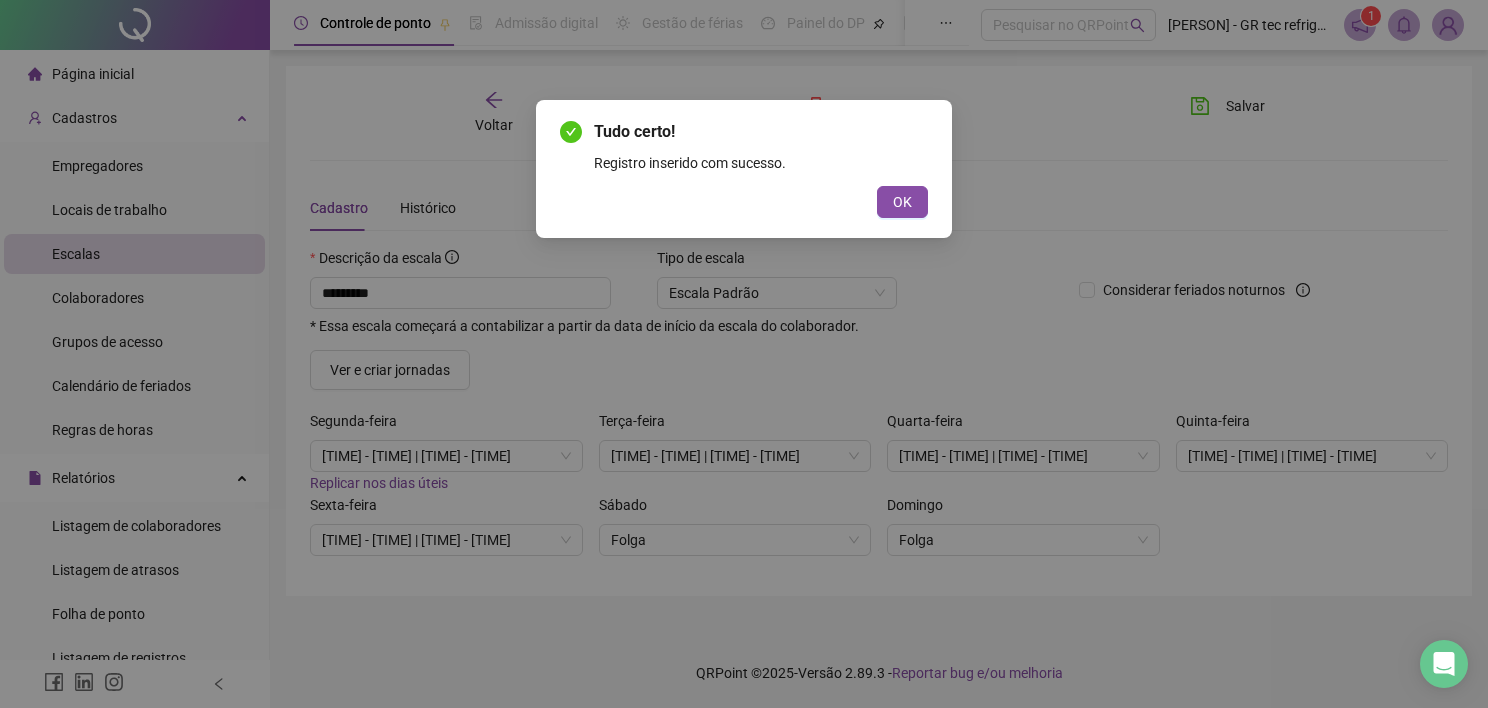 click on "Tudo certo! Registro inserido com sucesso. OK" at bounding box center (744, 169) 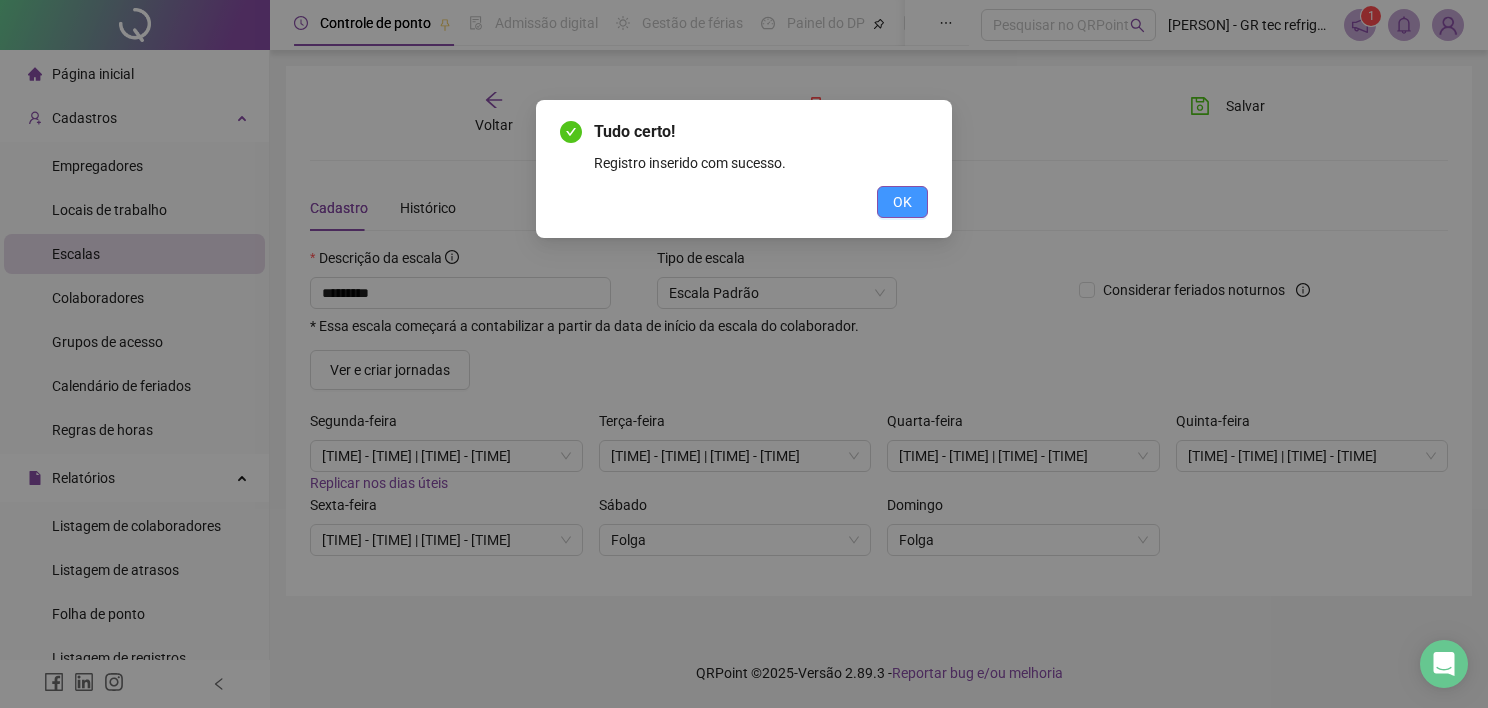 click on "OK" at bounding box center (902, 202) 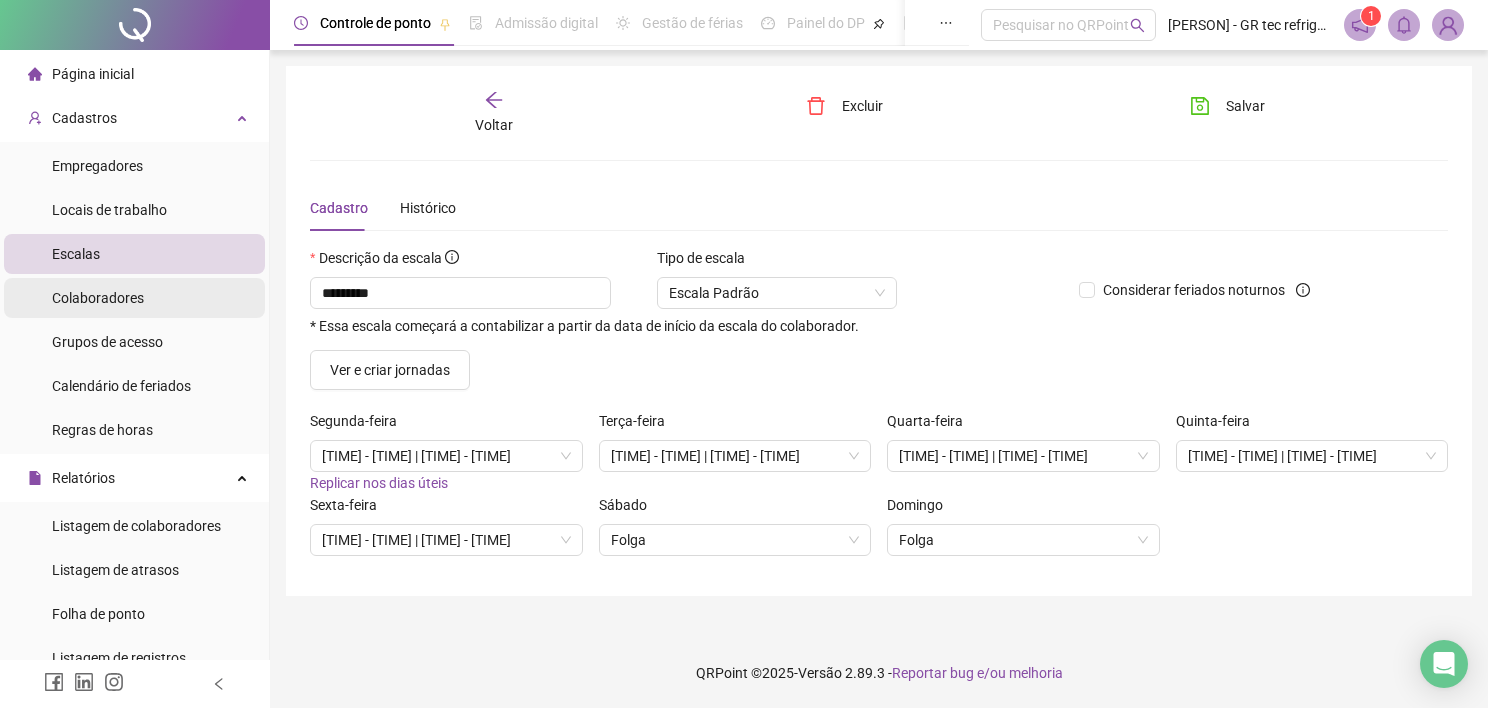 click on "Colaboradores" at bounding box center (98, 298) 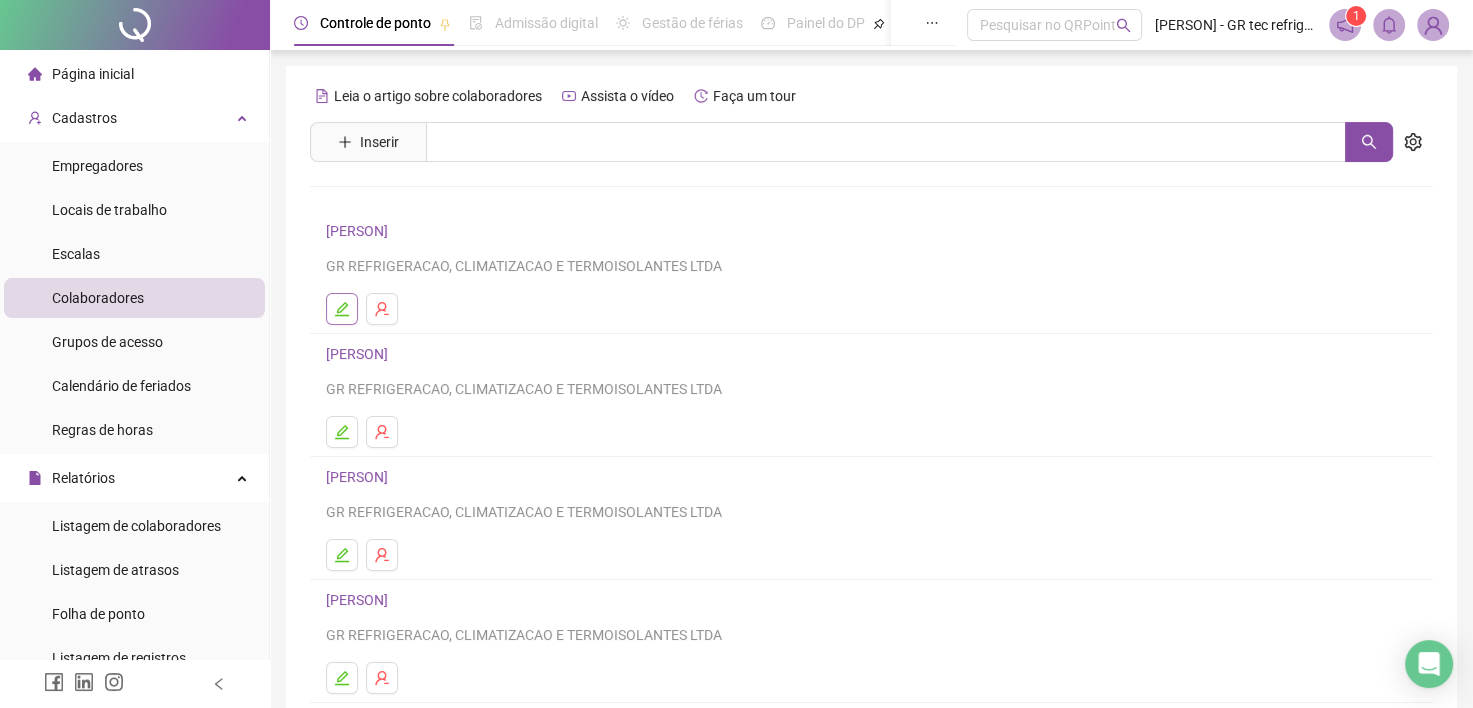 click at bounding box center (342, 309) 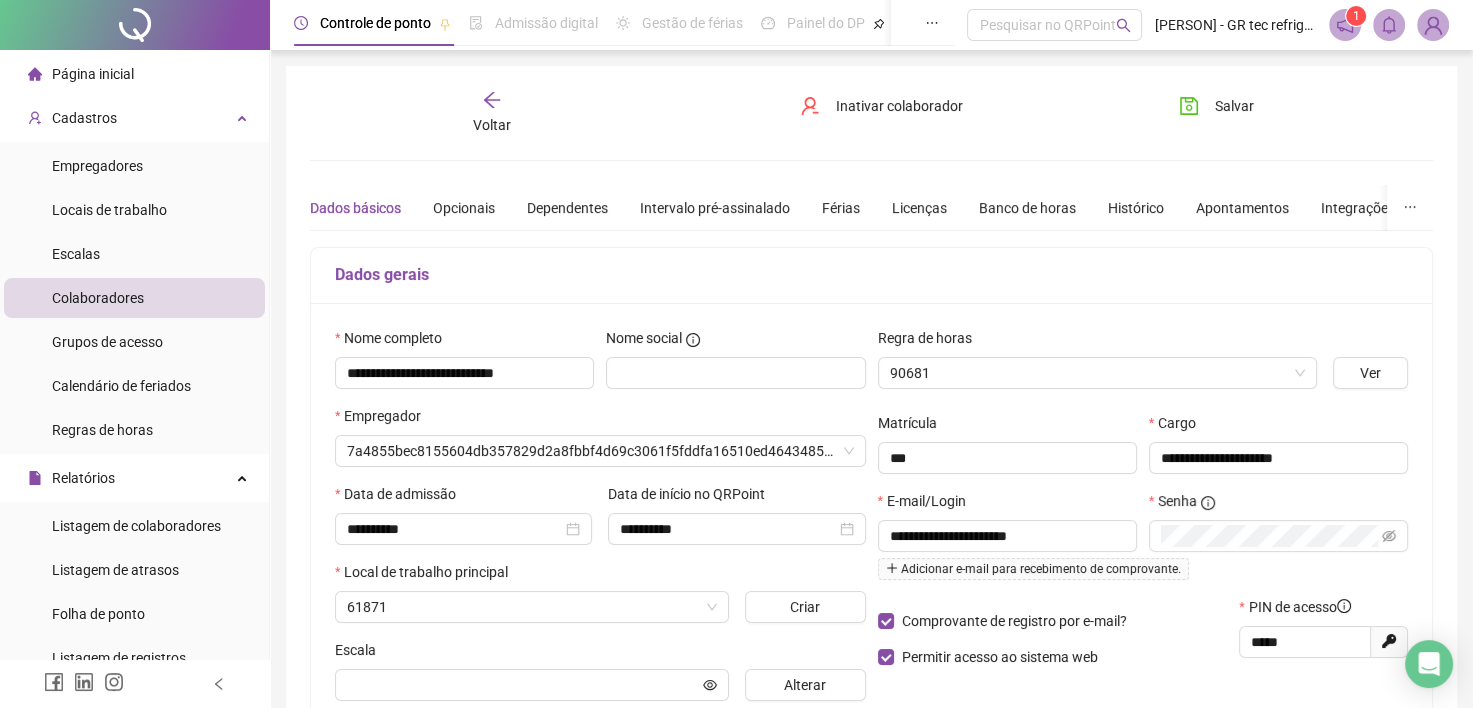 type on "********" 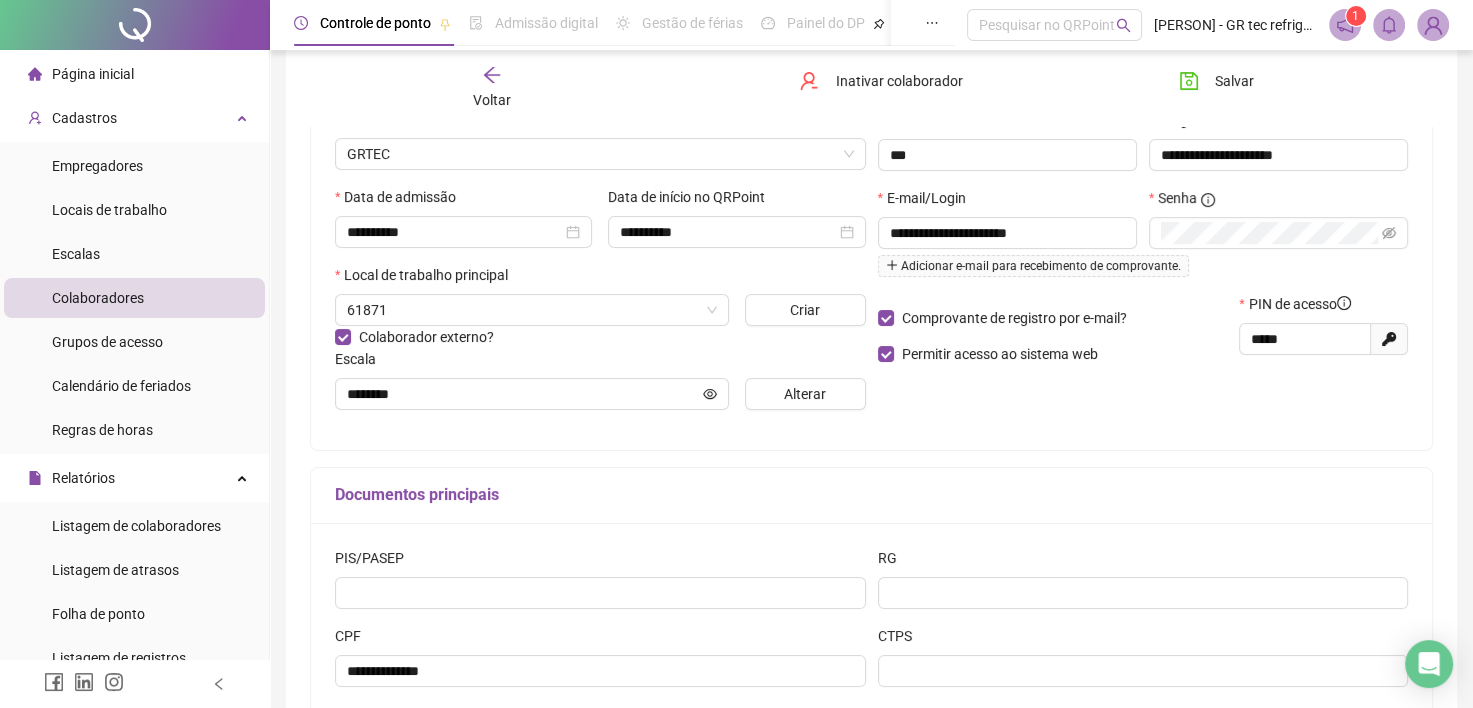 scroll, scrollTop: 400, scrollLeft: 0, axis: vertical 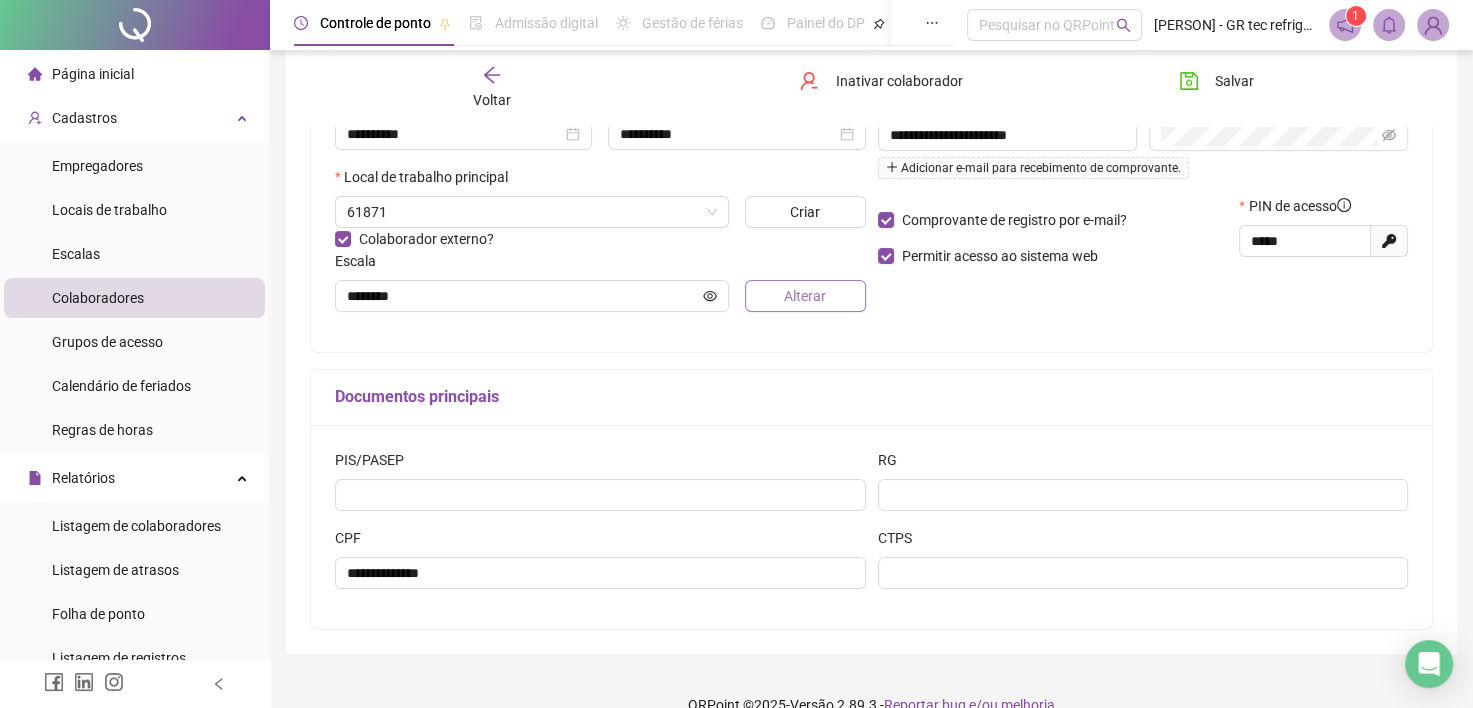 click on "Alterar" at bounding box center (805, 296) 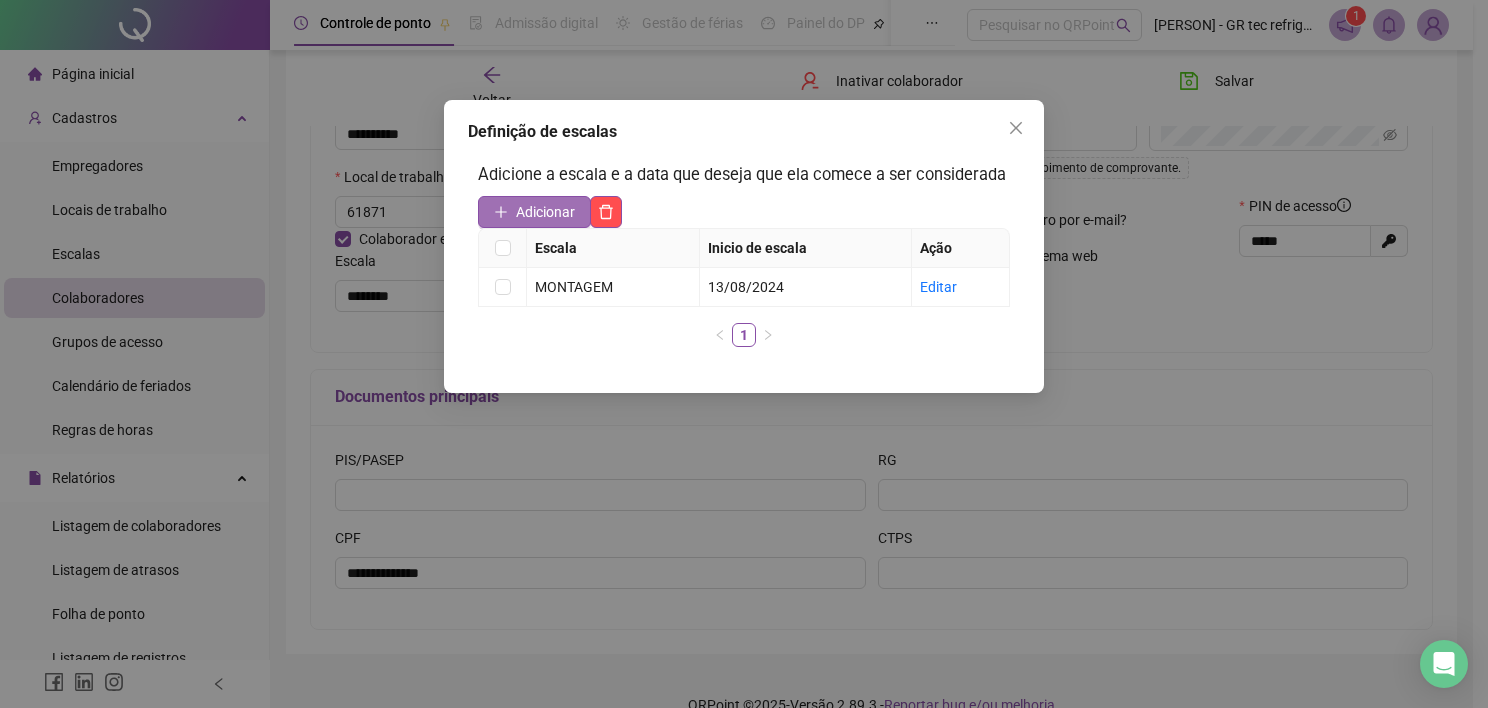 click on "Adicionar" at bounding box center (545, 212) 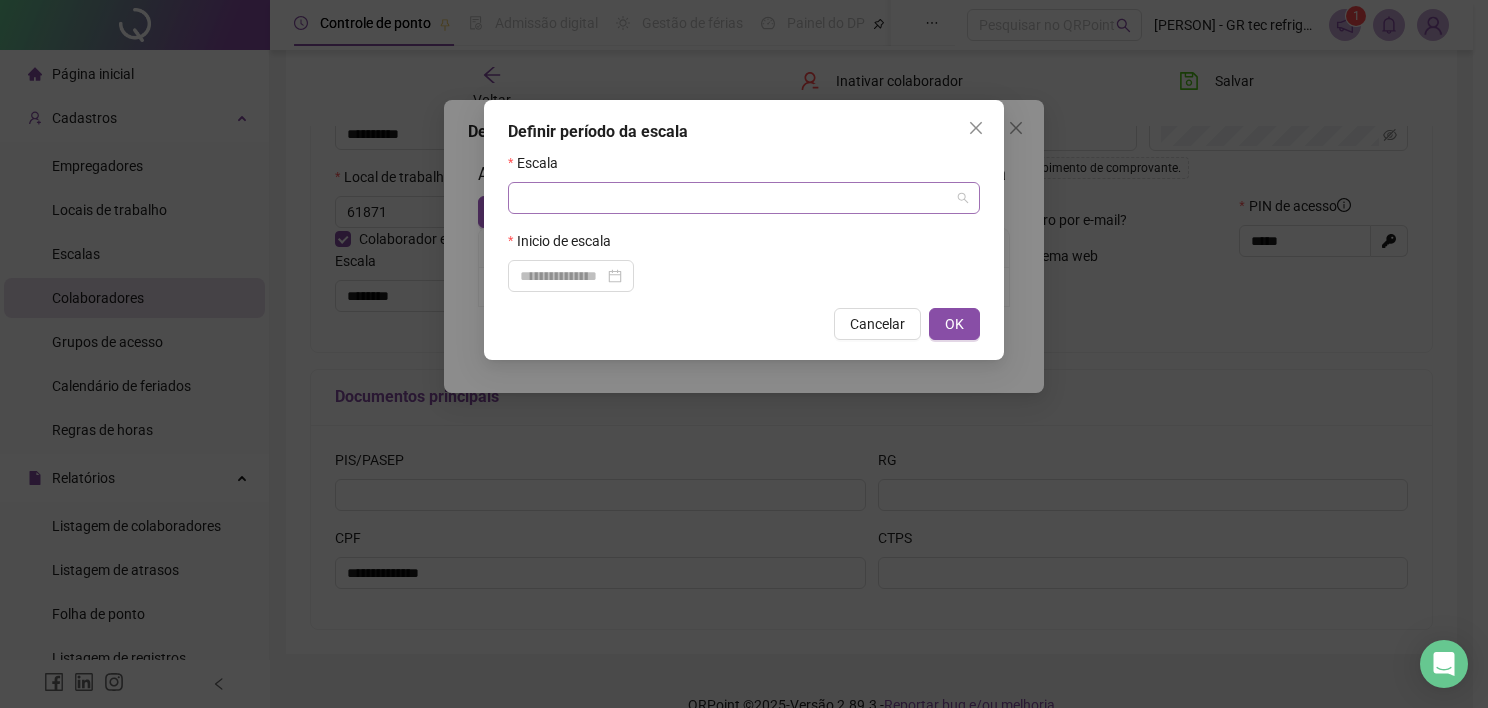 click at bounding box center (735, 198) 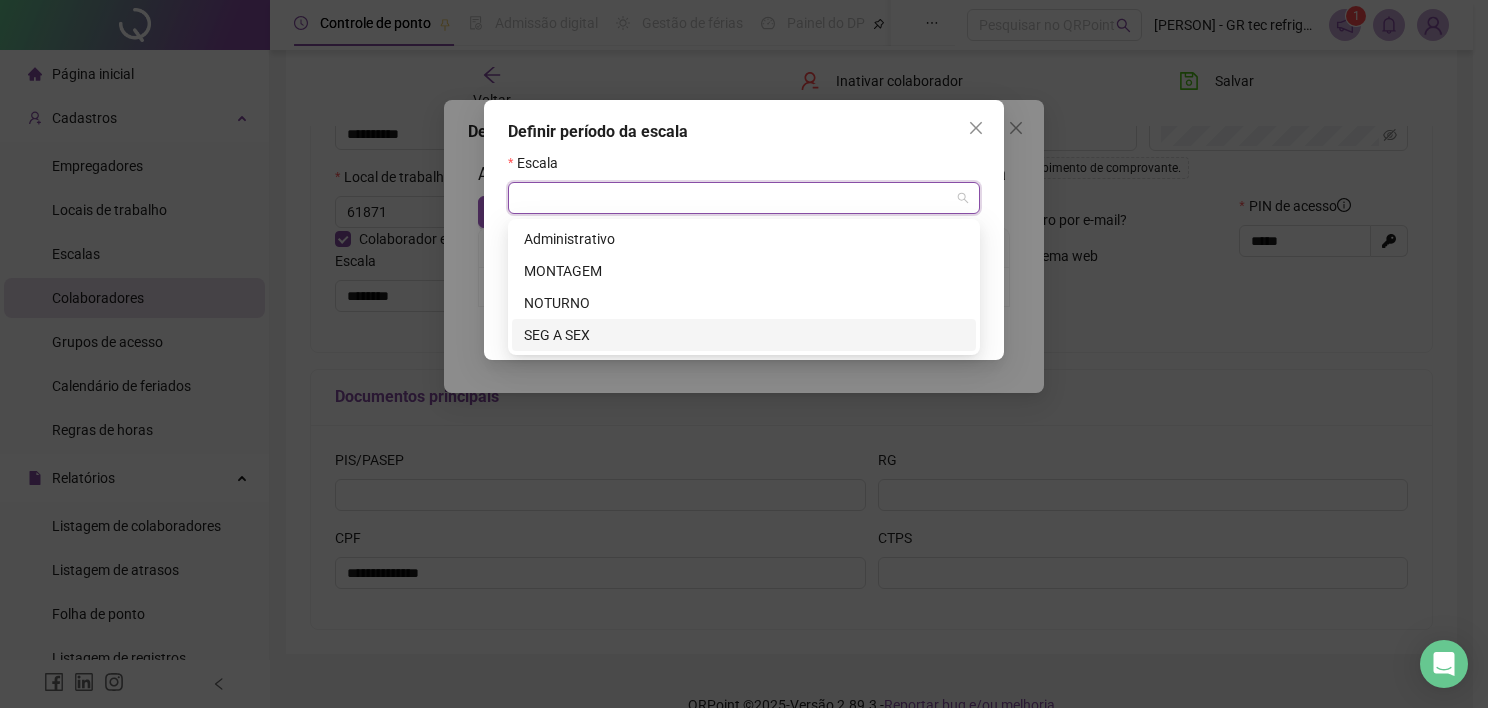 click on "SEG A SEX" at bounding box center (744, 335) 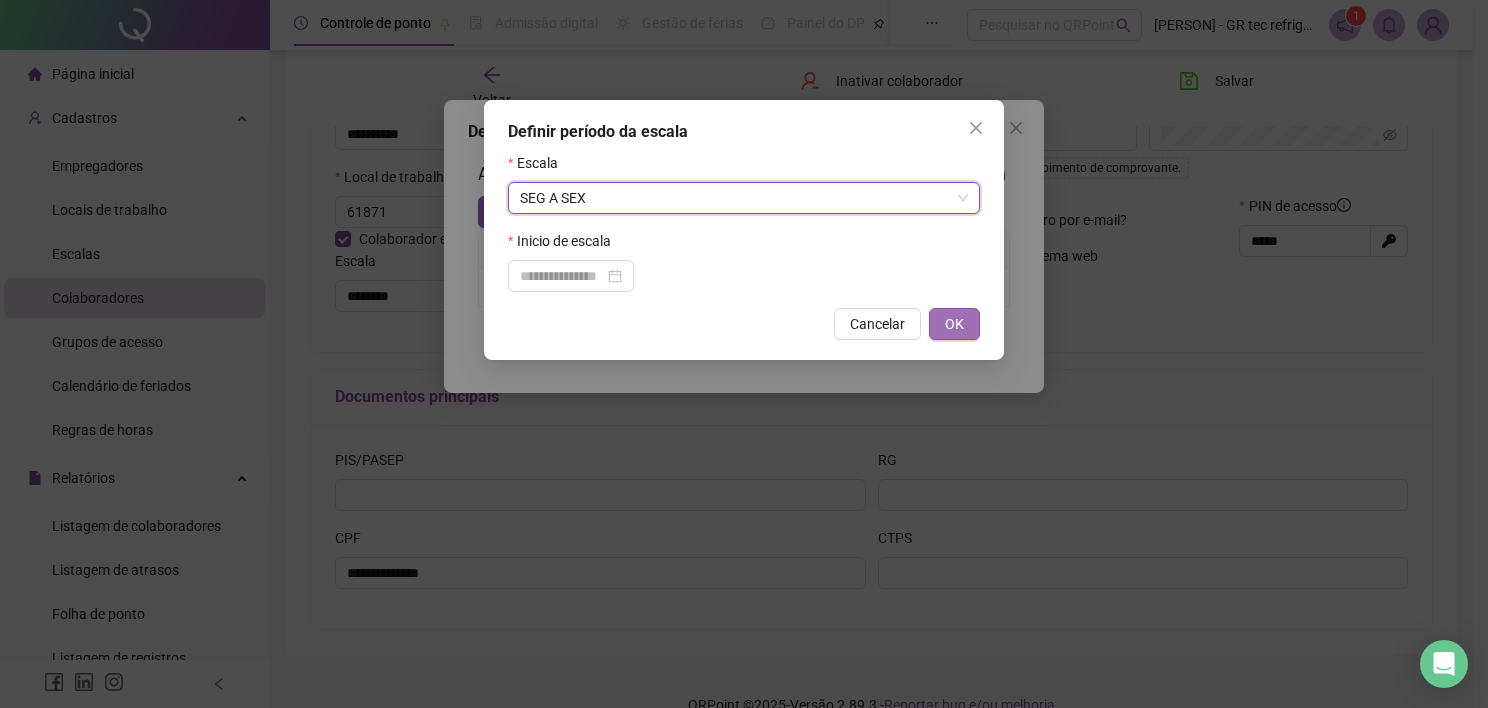 click on "OK" at bounding box center (954, 324) 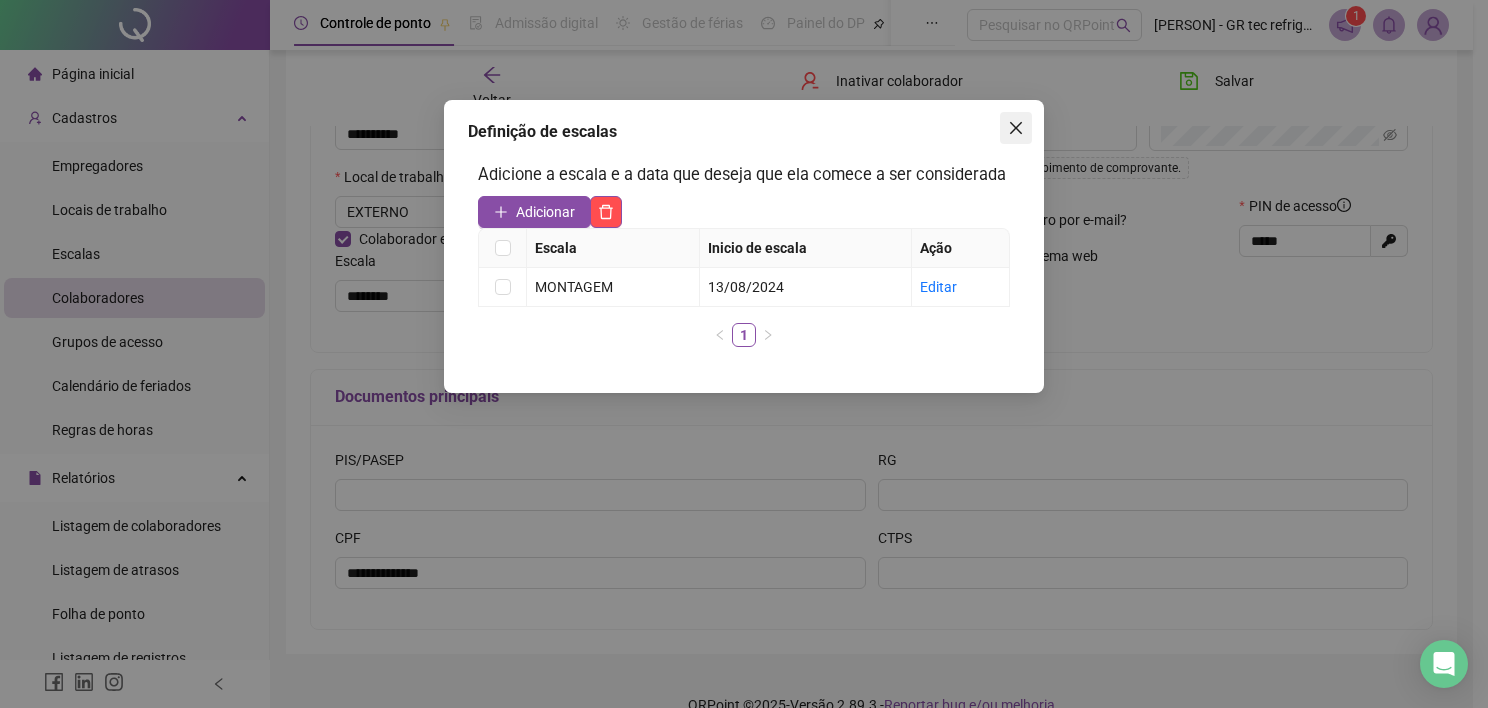 click at bounding box center (1016, 128) 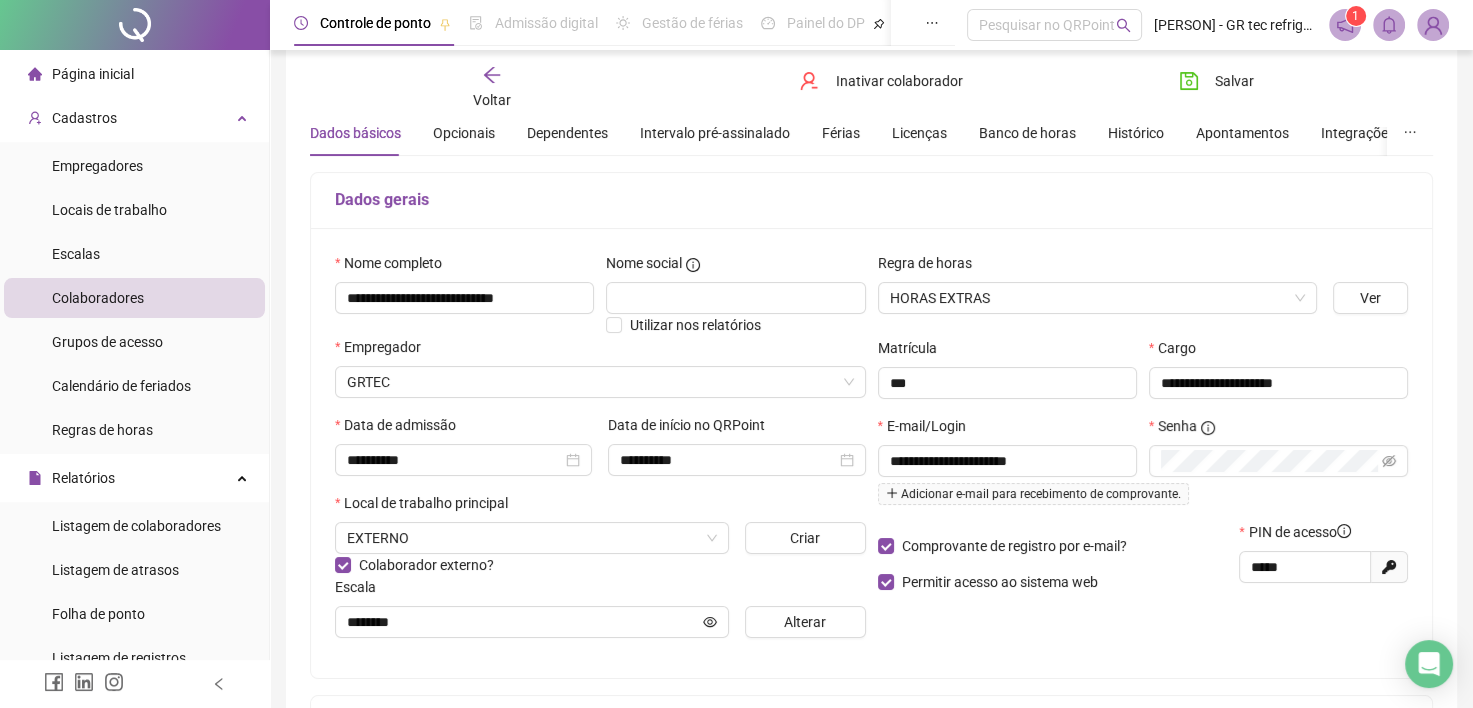 scroll, scrollTop: 300, scrollLeft: 0, axis: vertical 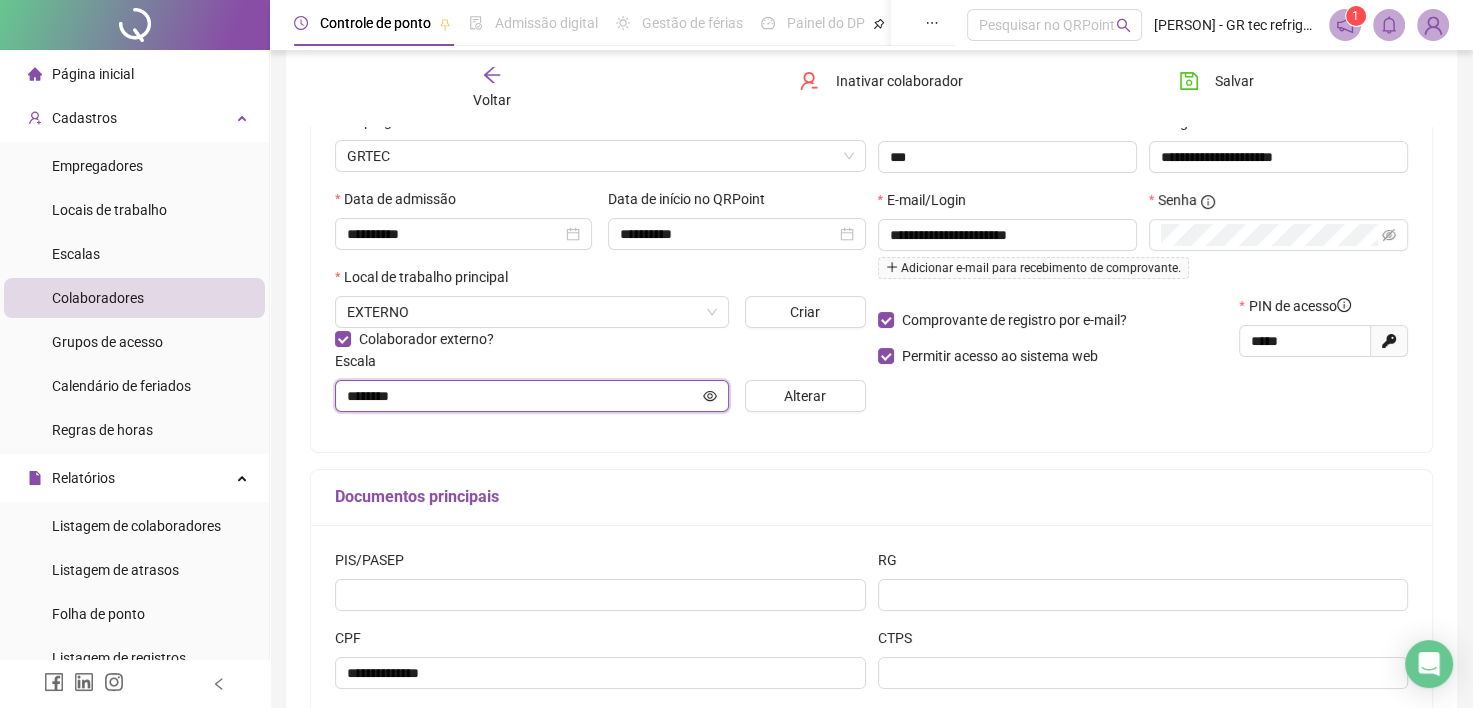 click 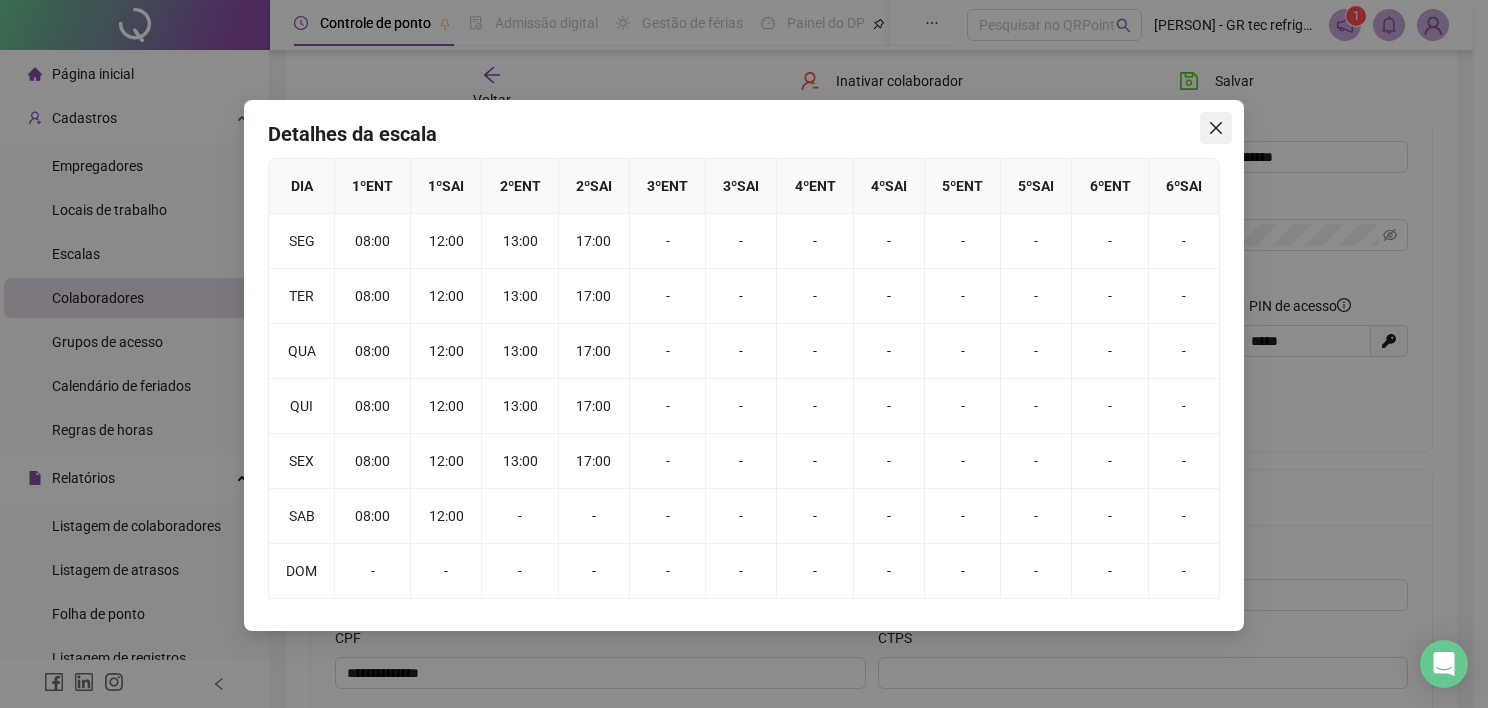 click 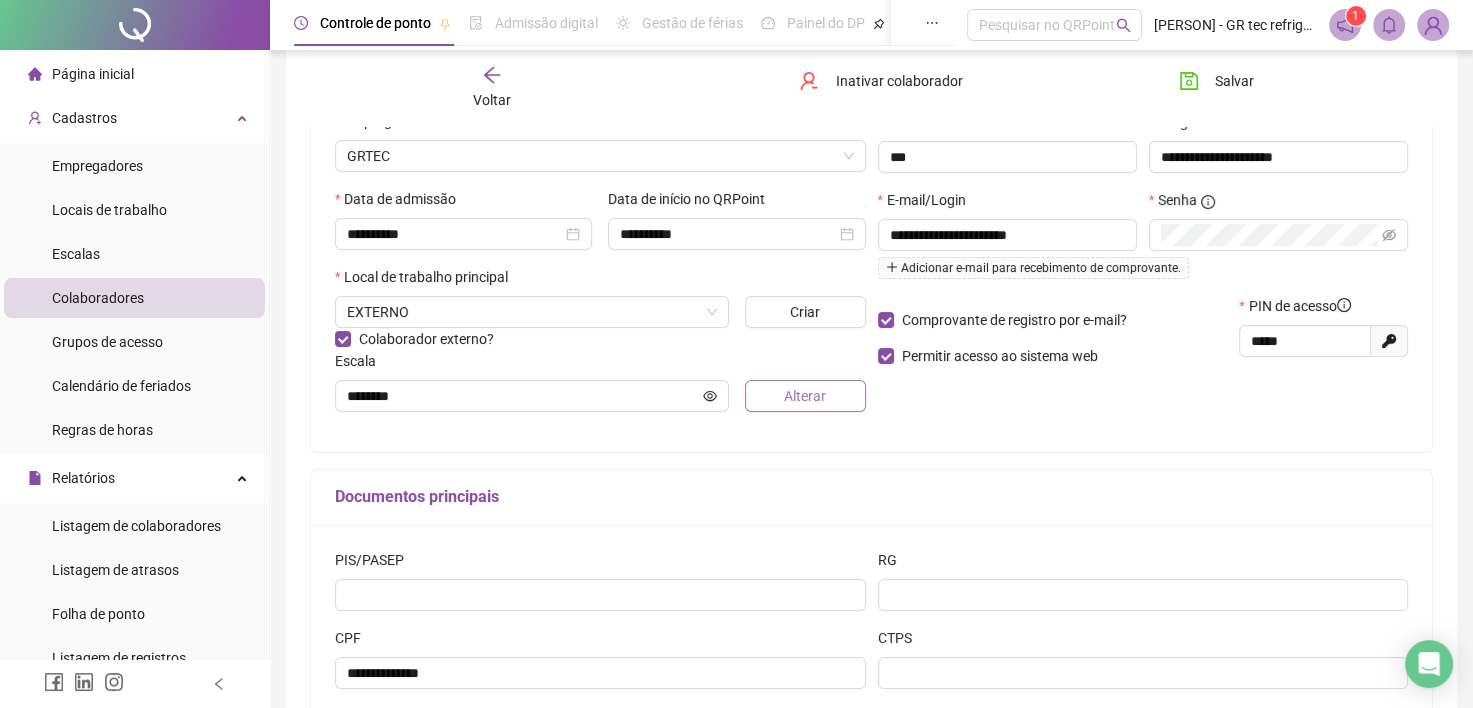 click on "Alterar" at bounding box center [805, 396] 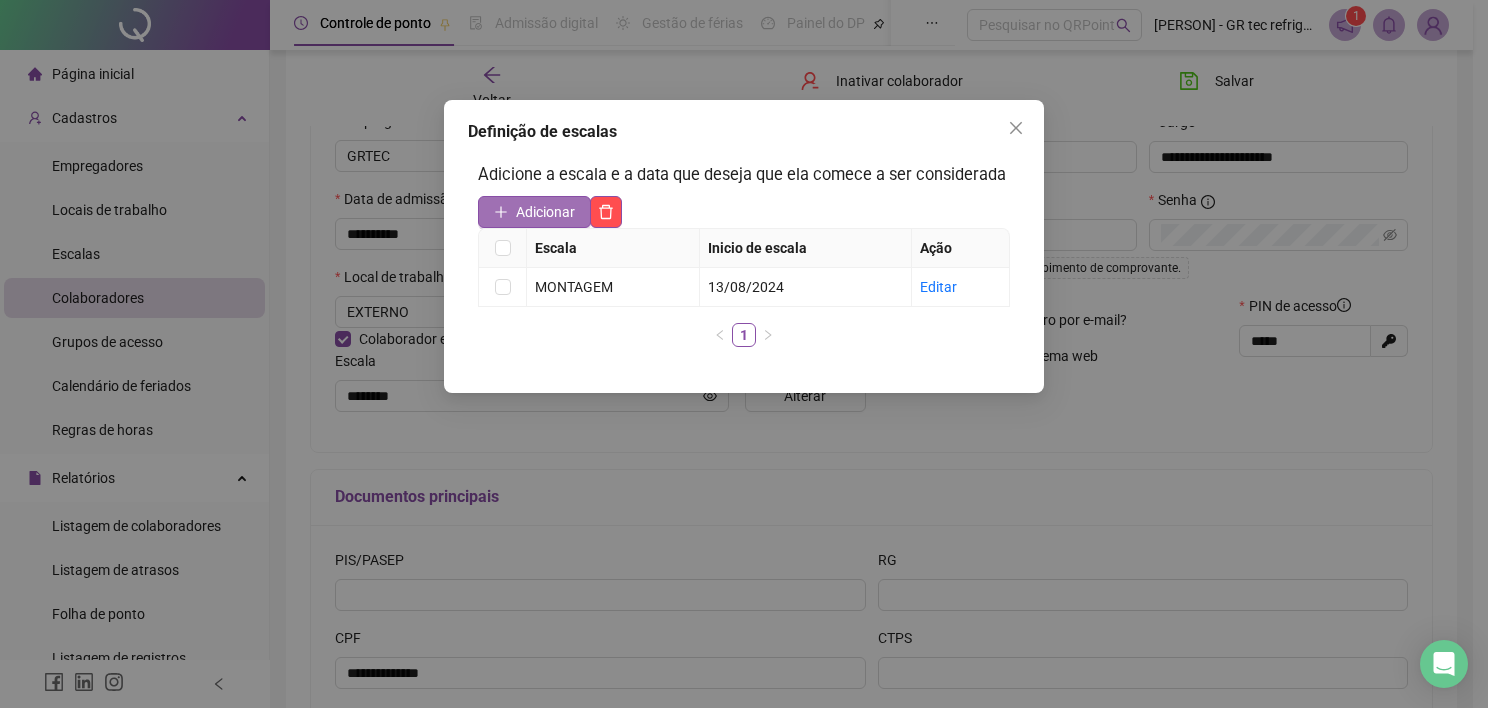 click on "Adicionar" at bounding box center (545, 212) 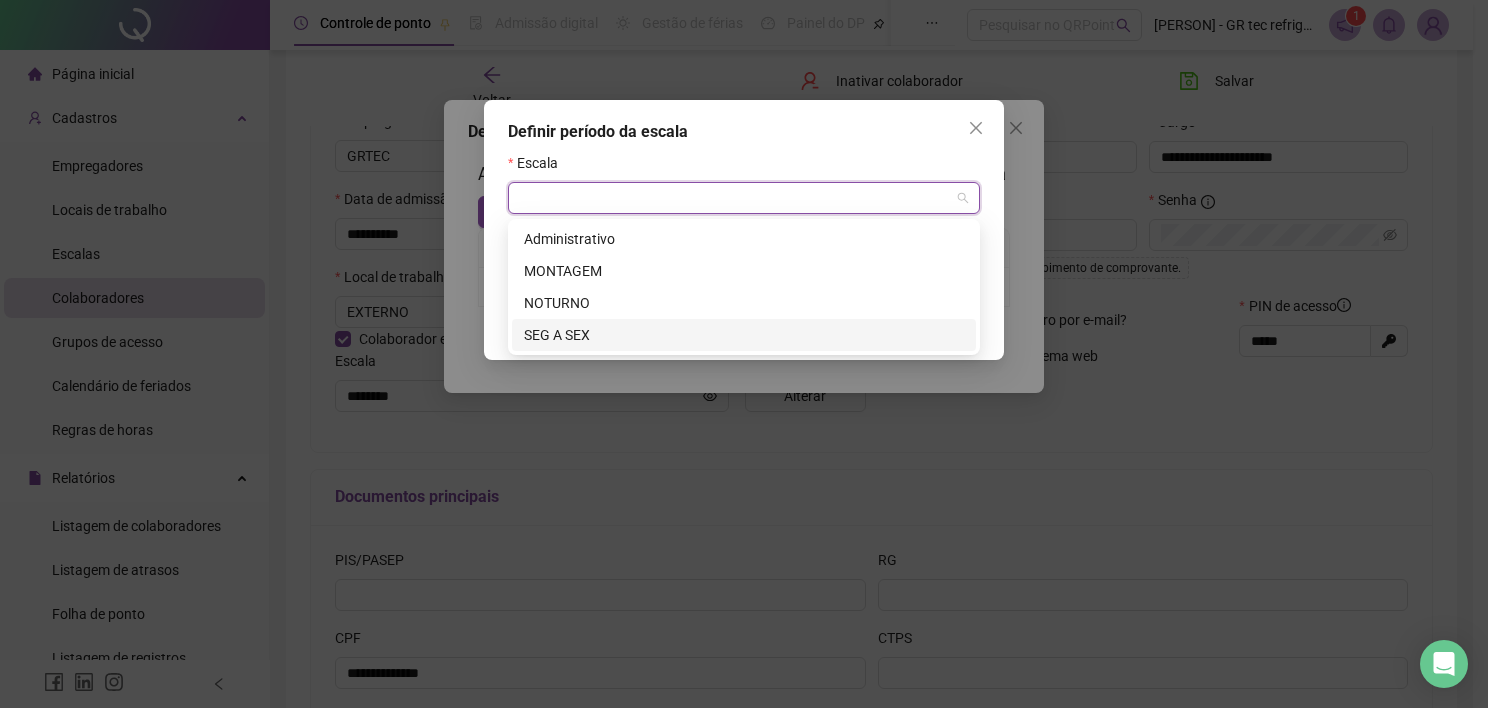 click at bounding box center [735, 198] 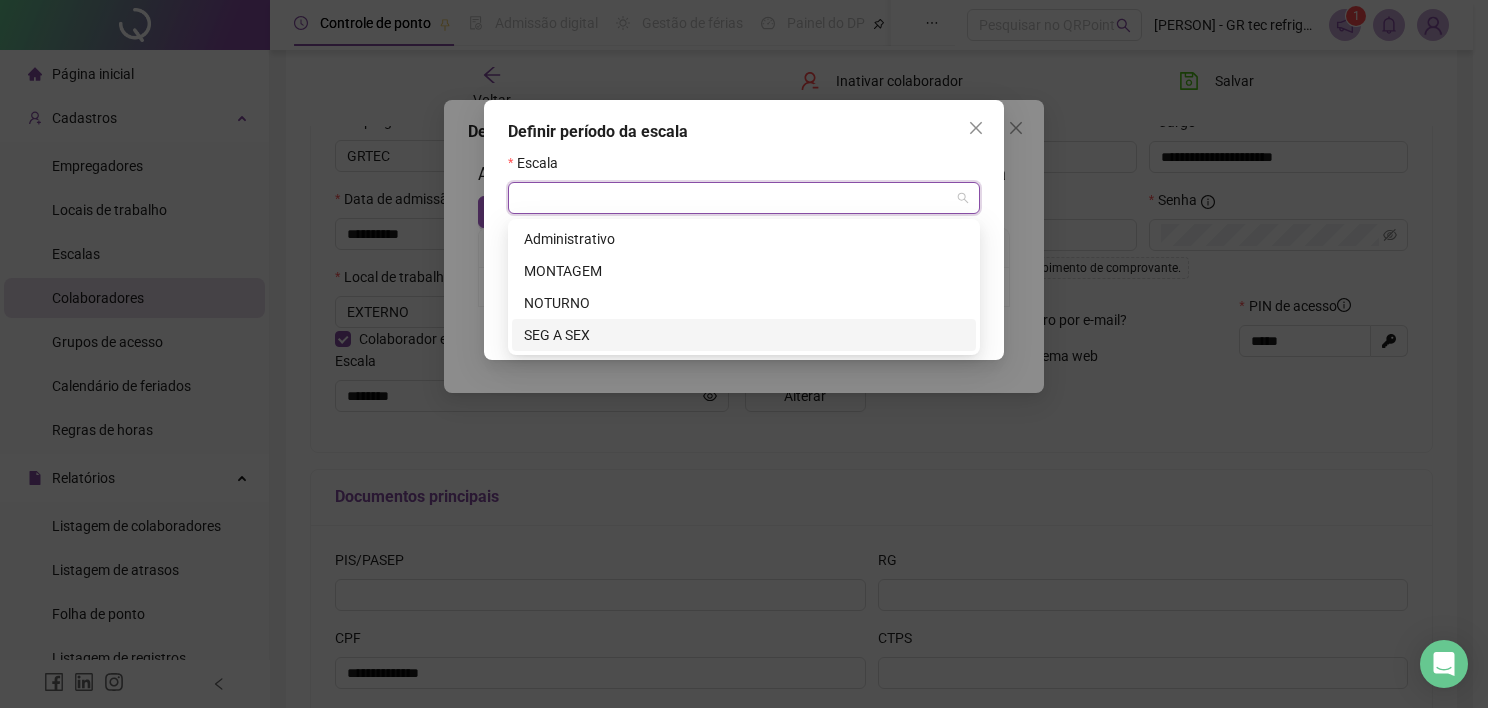 click on "SEG A SEX" at bounding box center [744, 335] 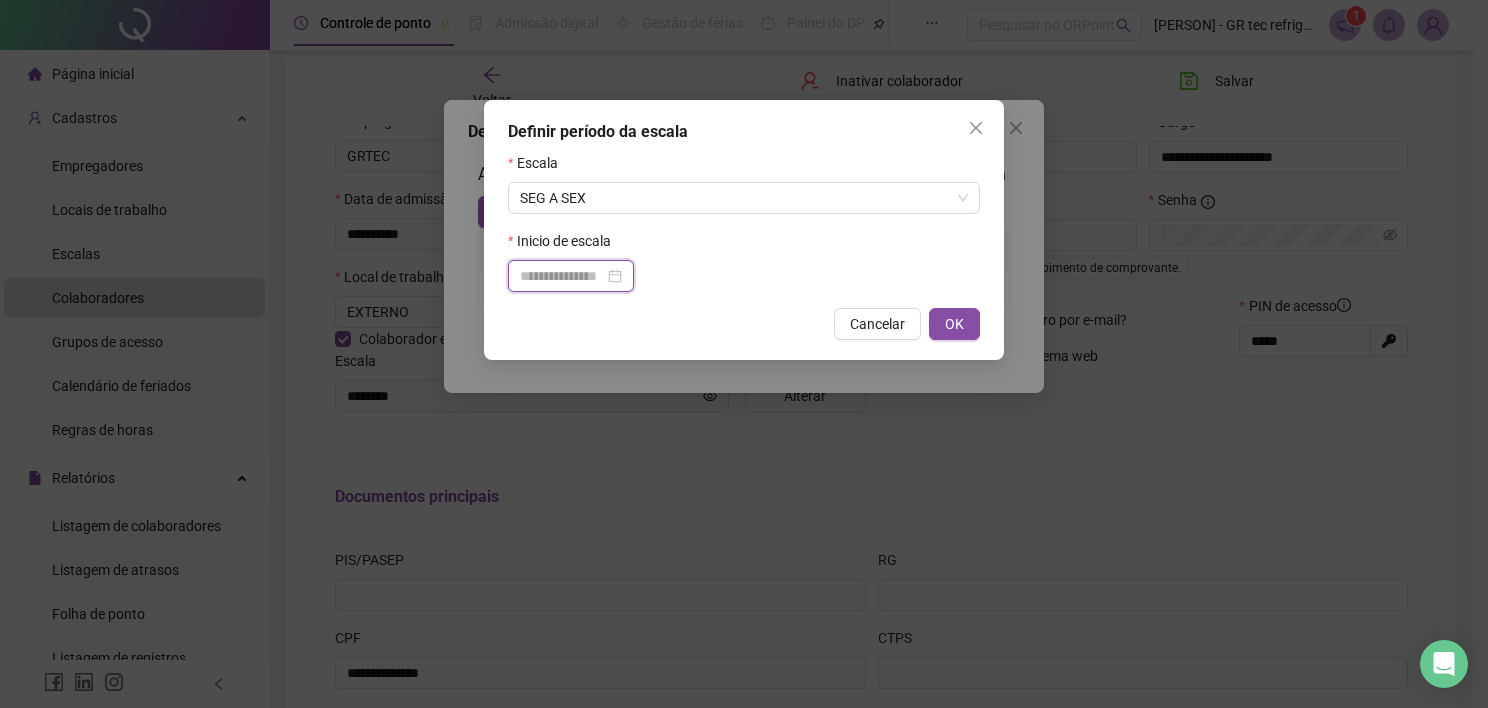 click at bounding box center (562, 276) 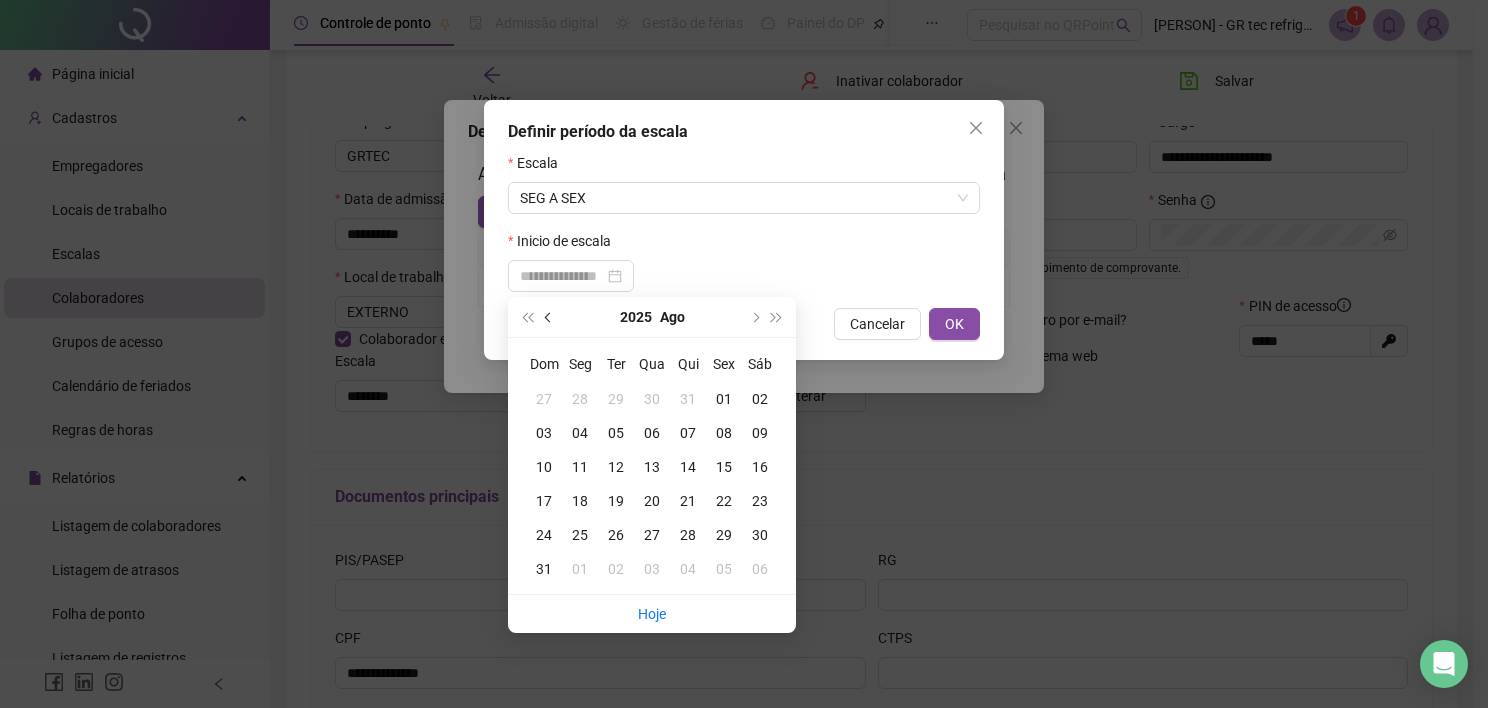 click at bounding box center (549, 317) 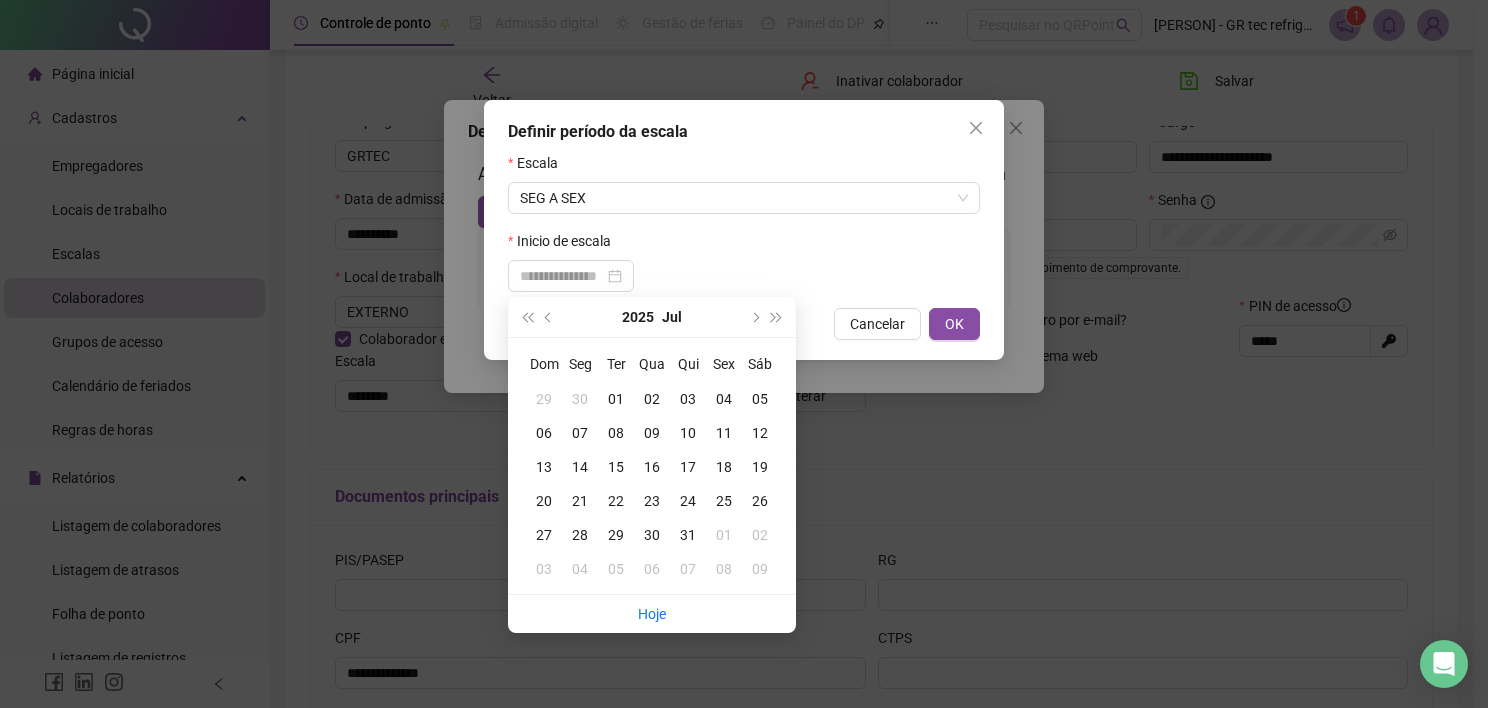 type on "**********" 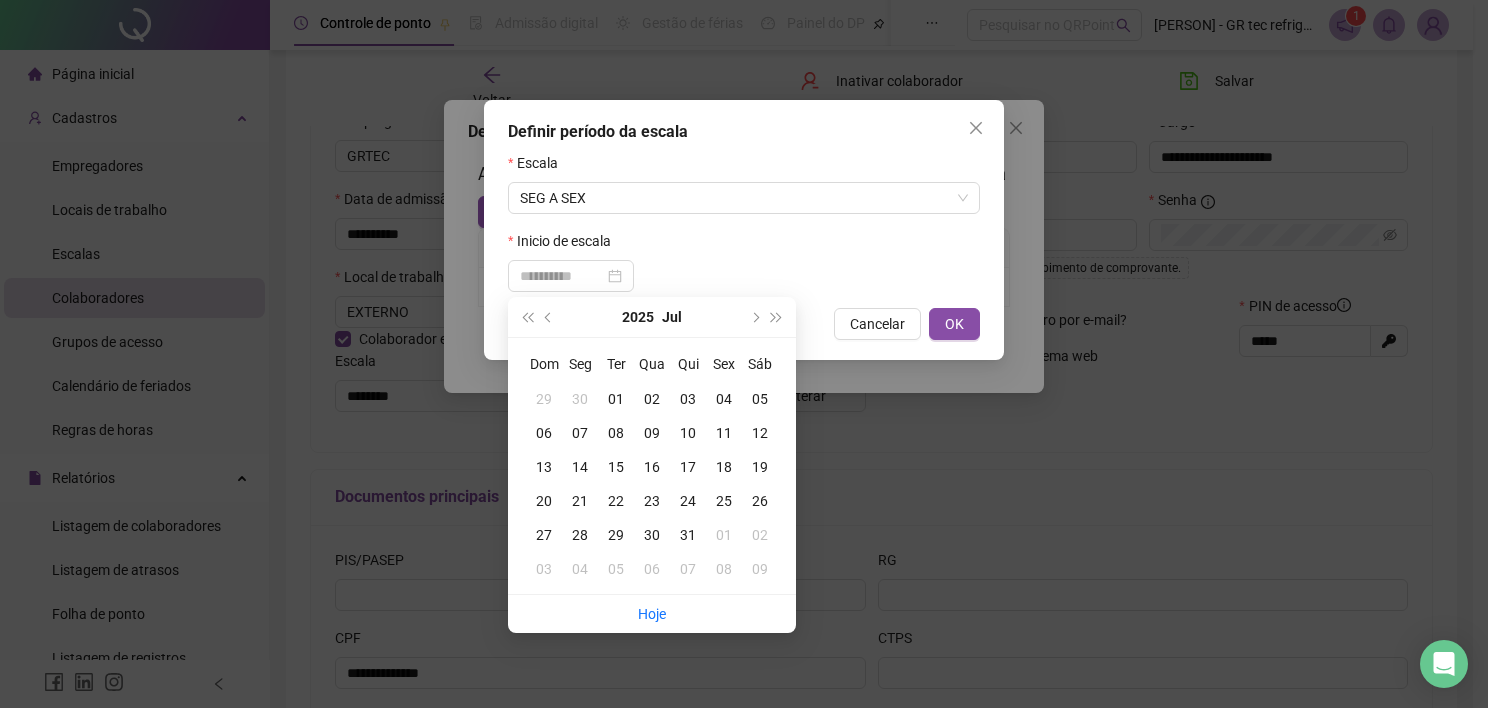 click on "01" at bounding box center (616, 399) 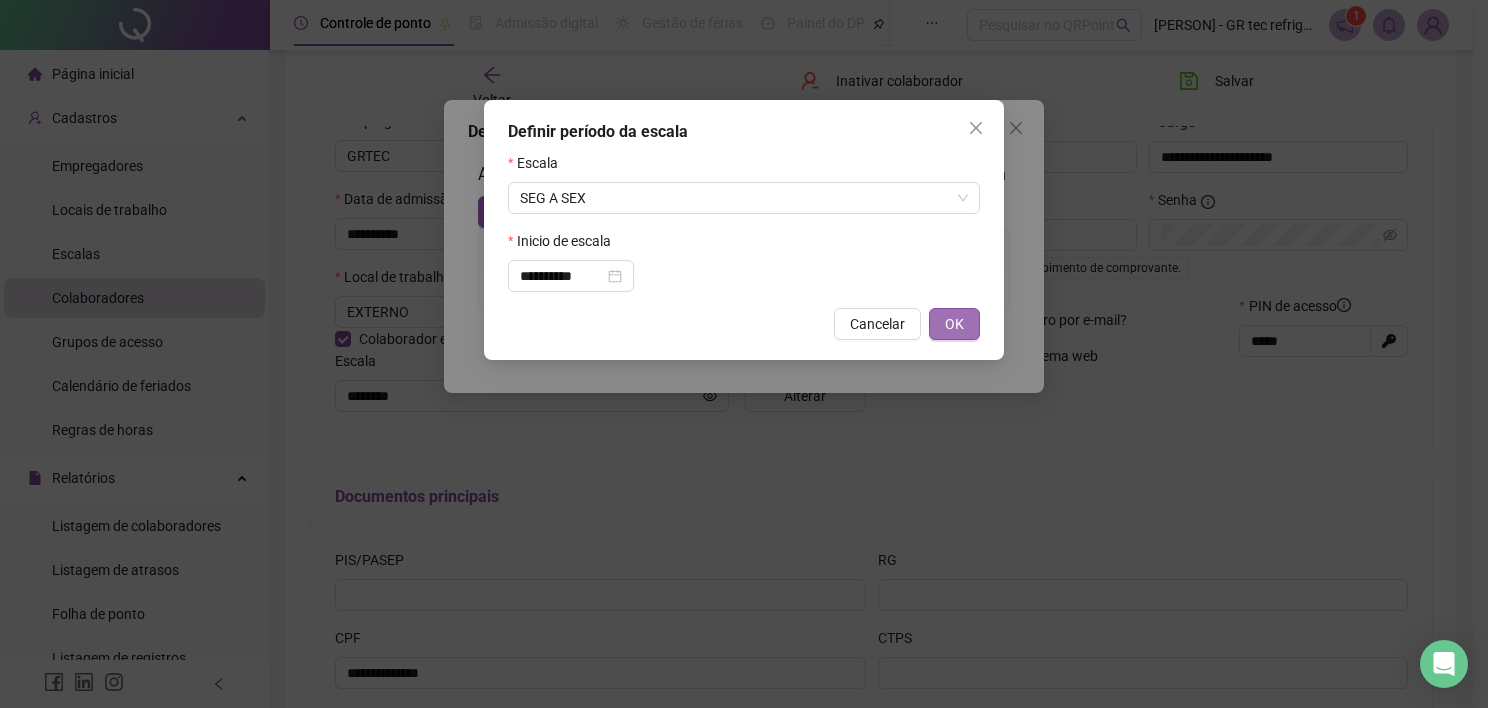 click on "OK" at bounding box center [954, 324] 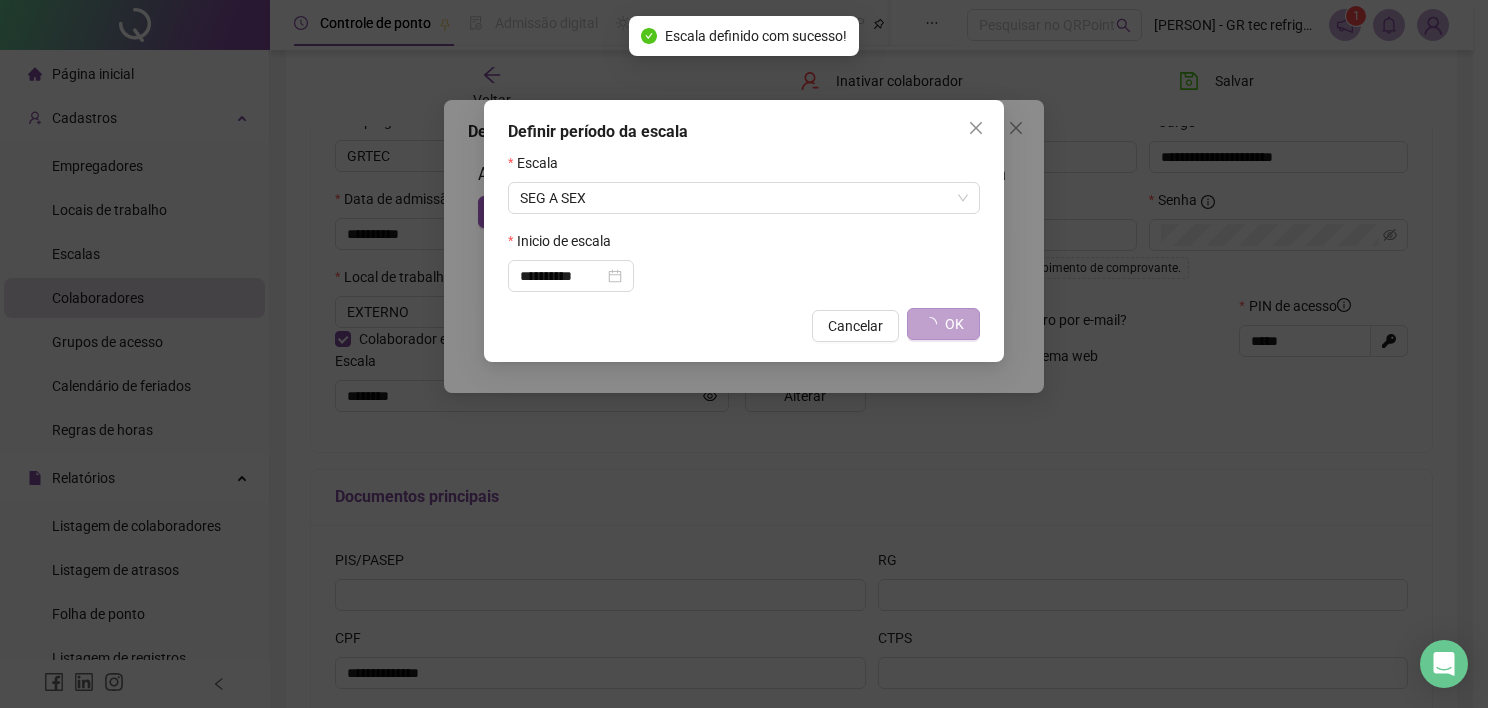 type on "*********" 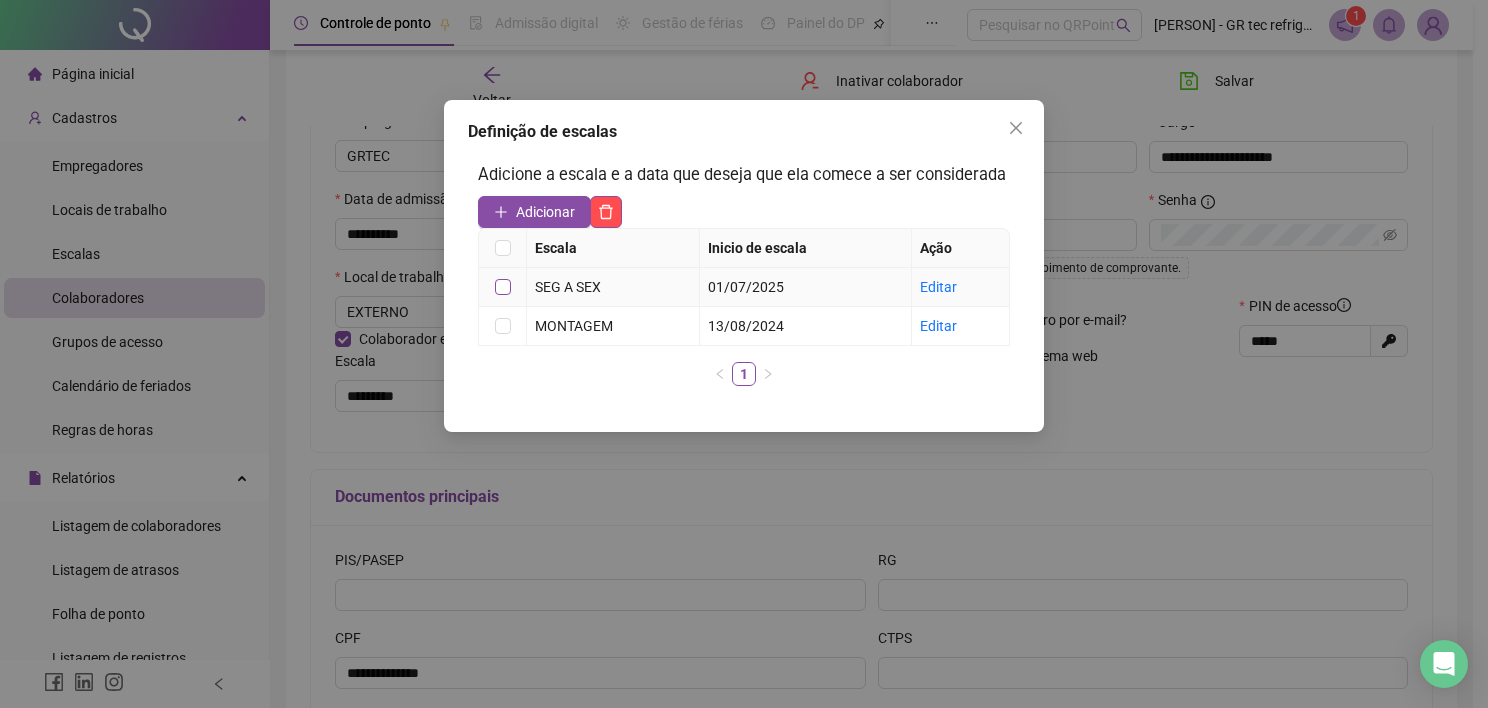 click at bounding box center [503, 287] 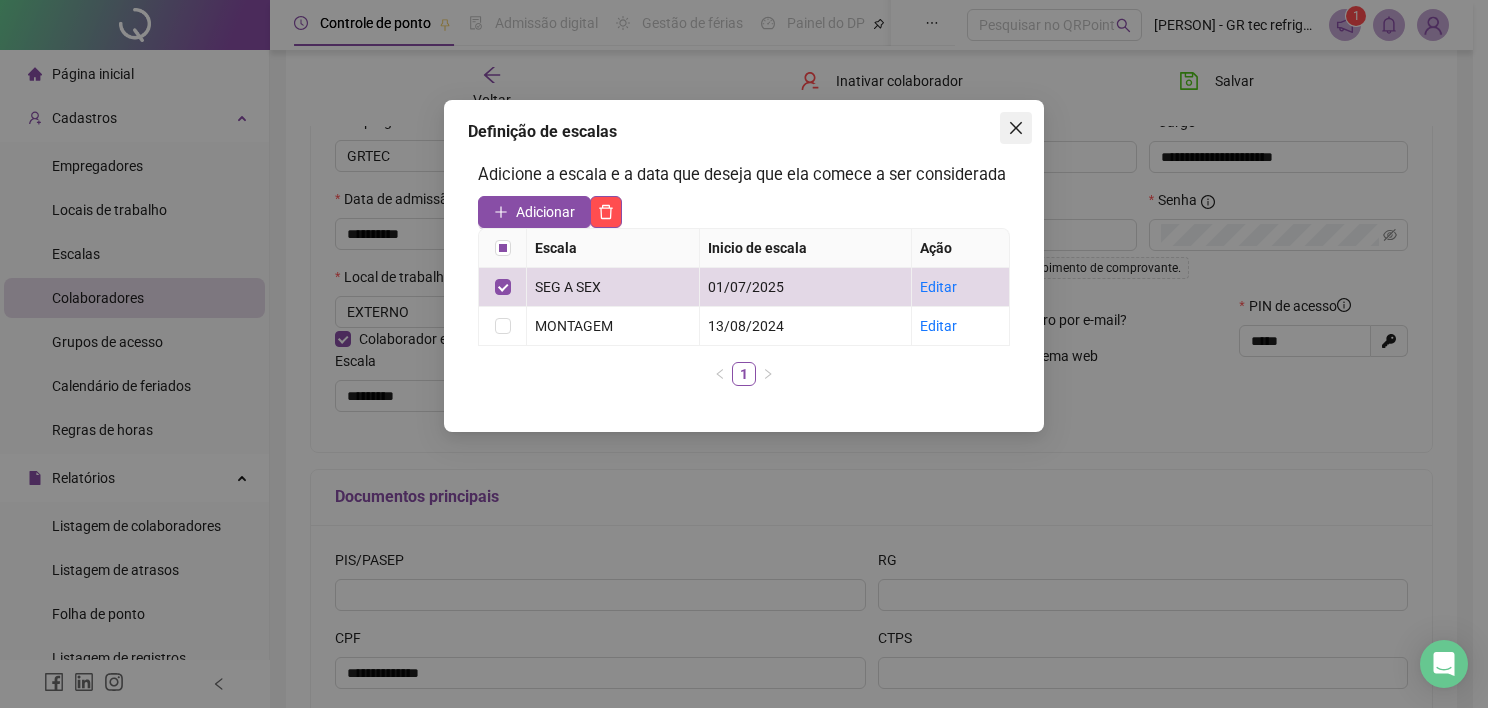 click at bounding box center (1016, 128) 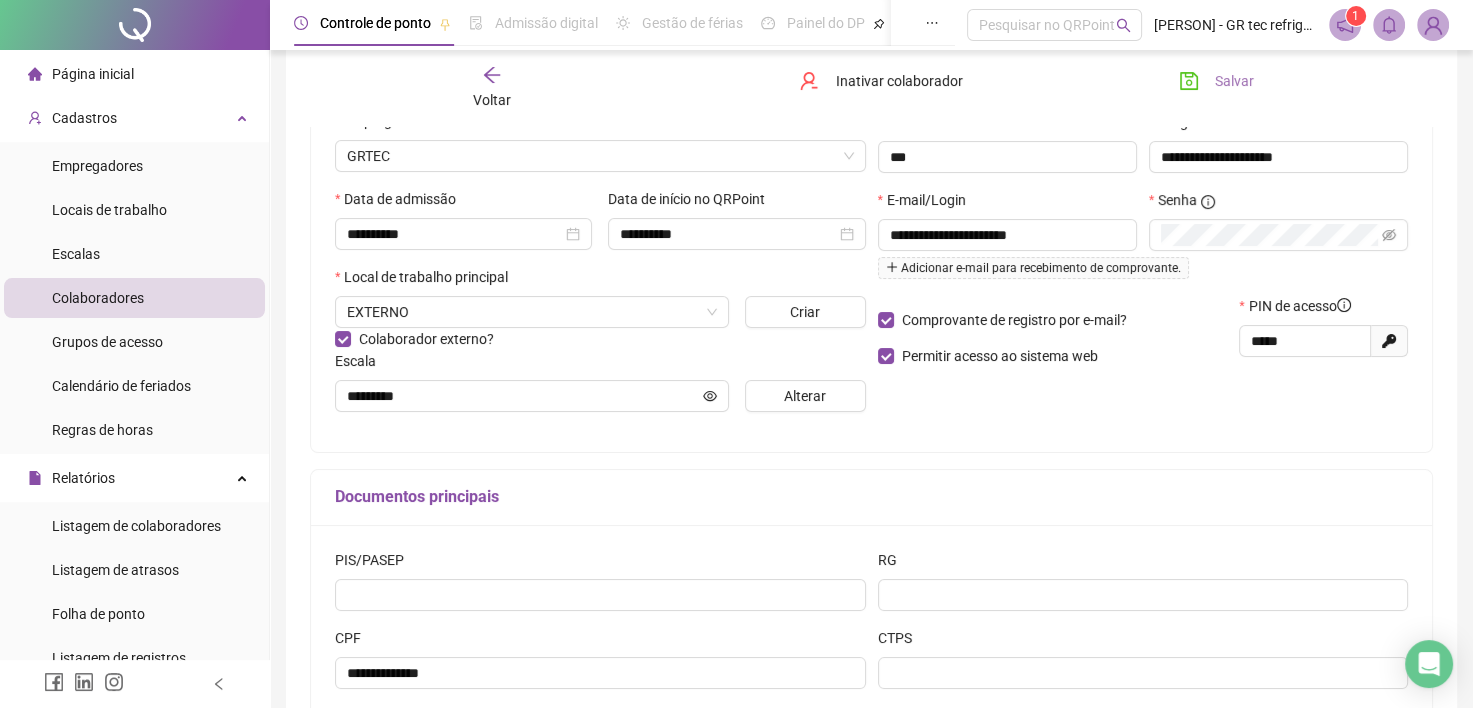 click on "Salvar" at bounding box center [1216, 81] 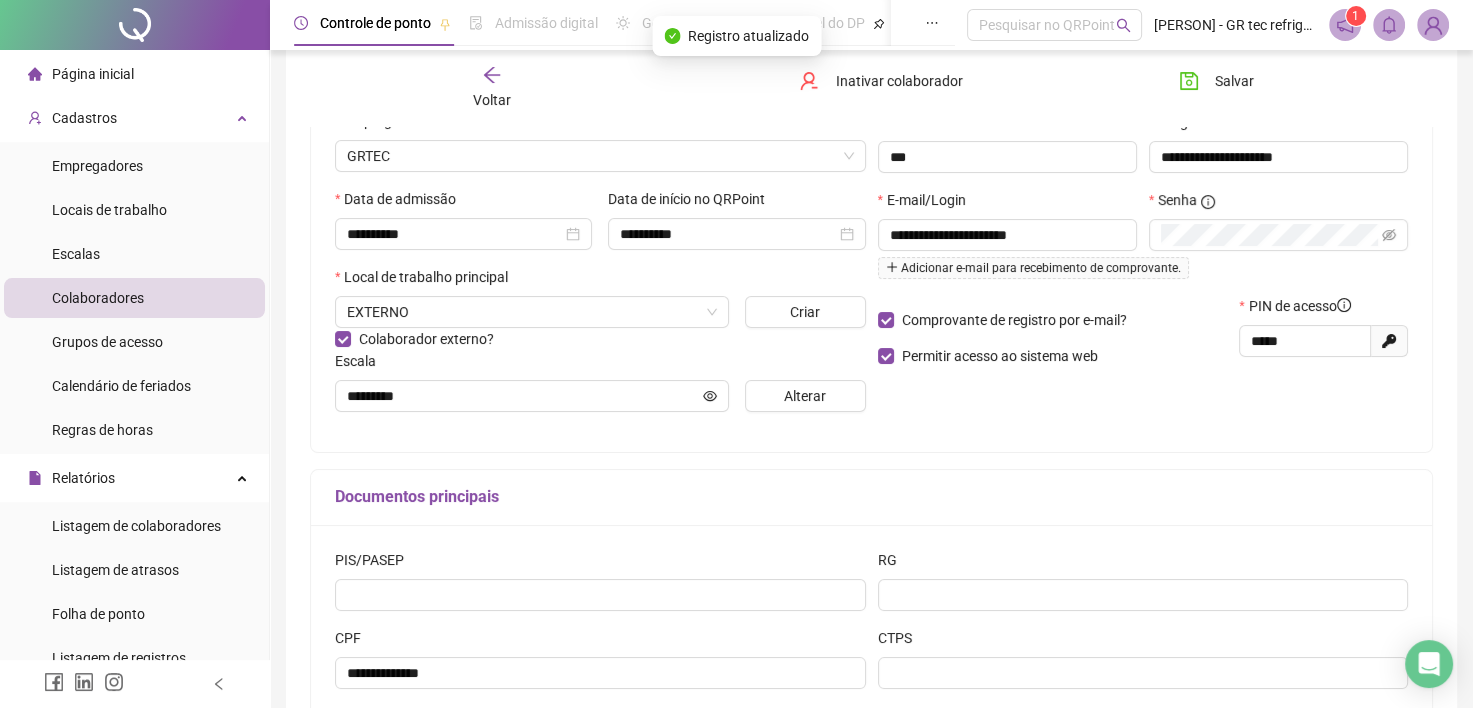 click on "Voltar" at bounding box center [492, 100] 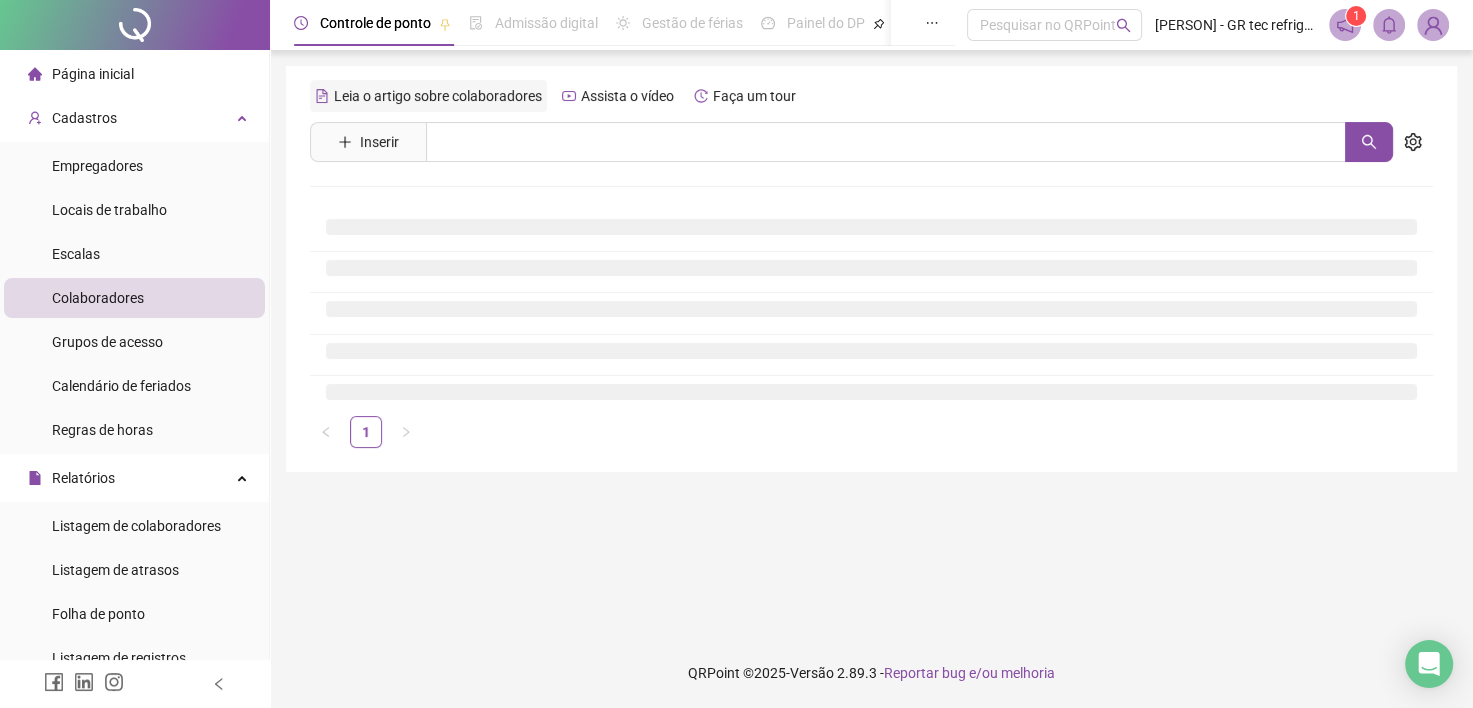 scroll, scrollTop: 0, scrollLeft: 0, axis: both 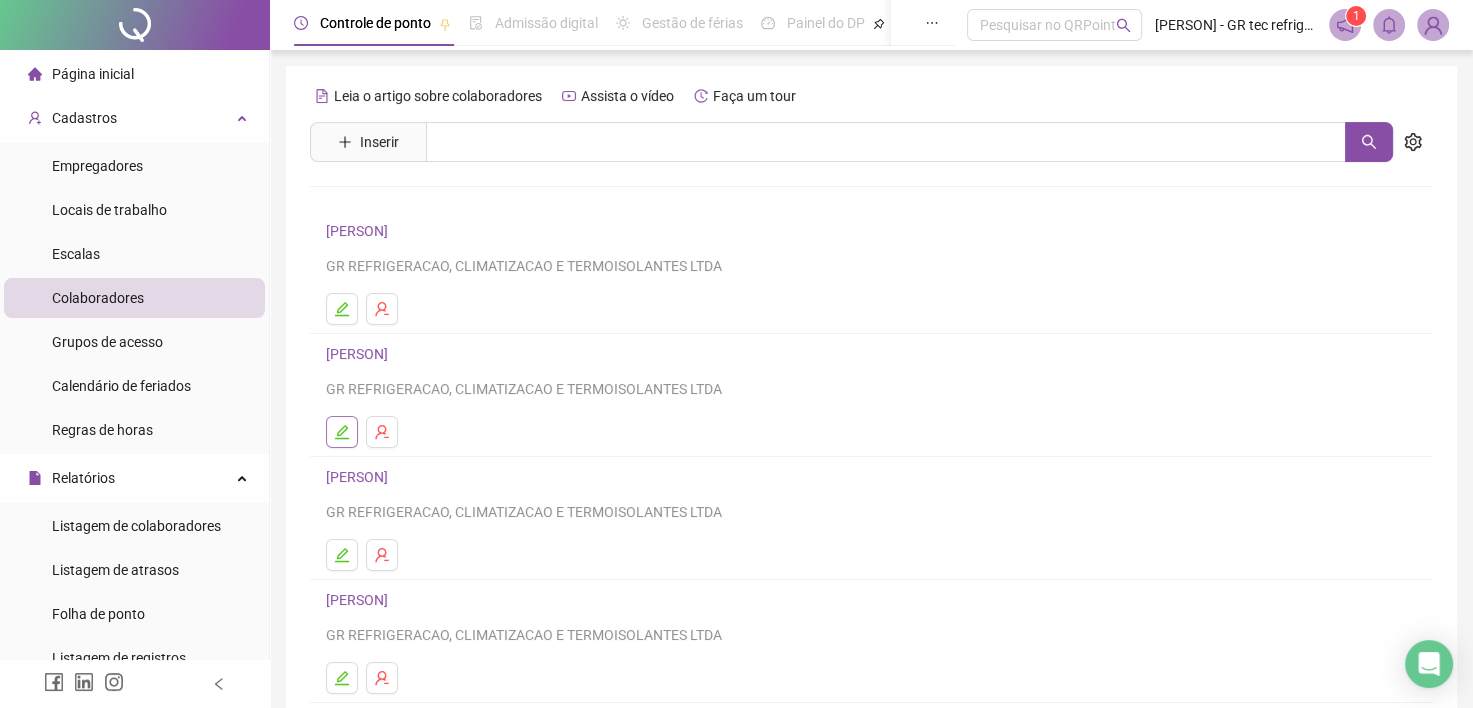 click 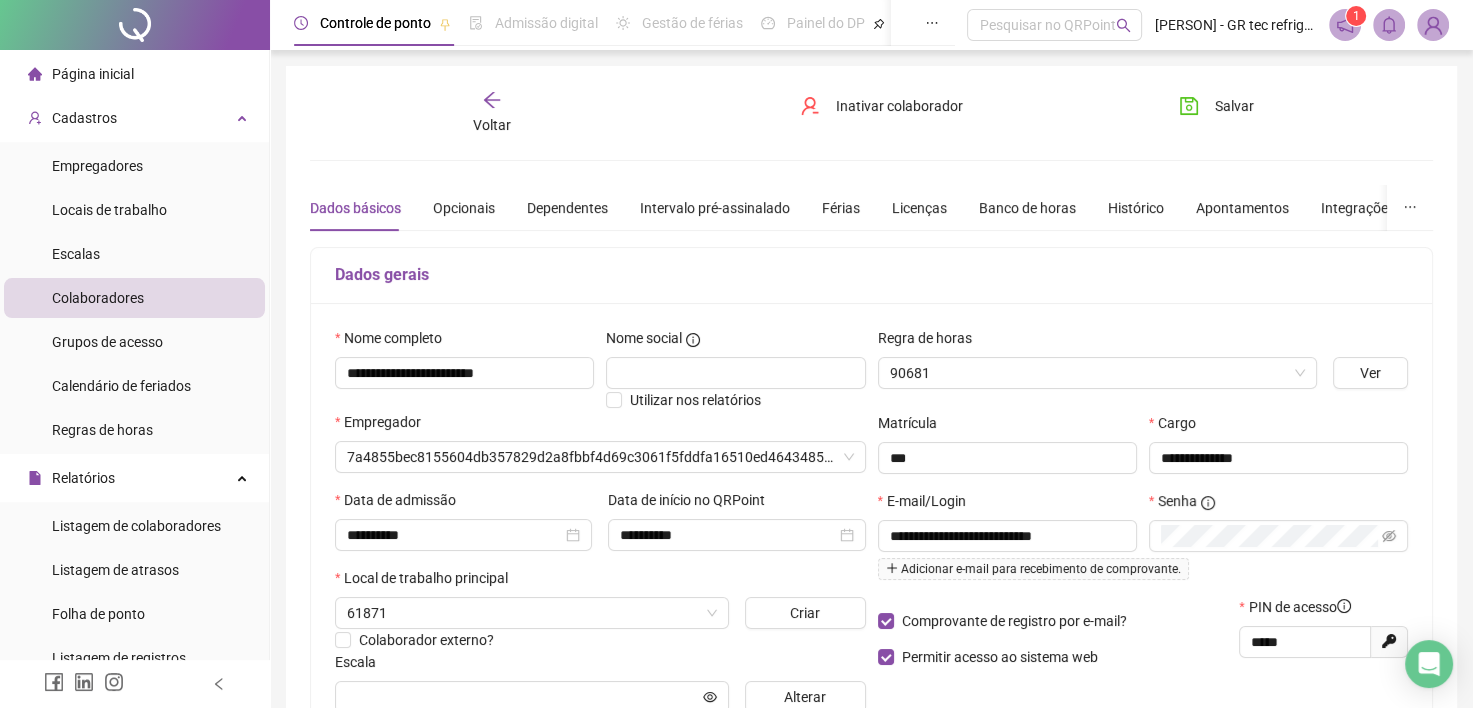 type on "********" 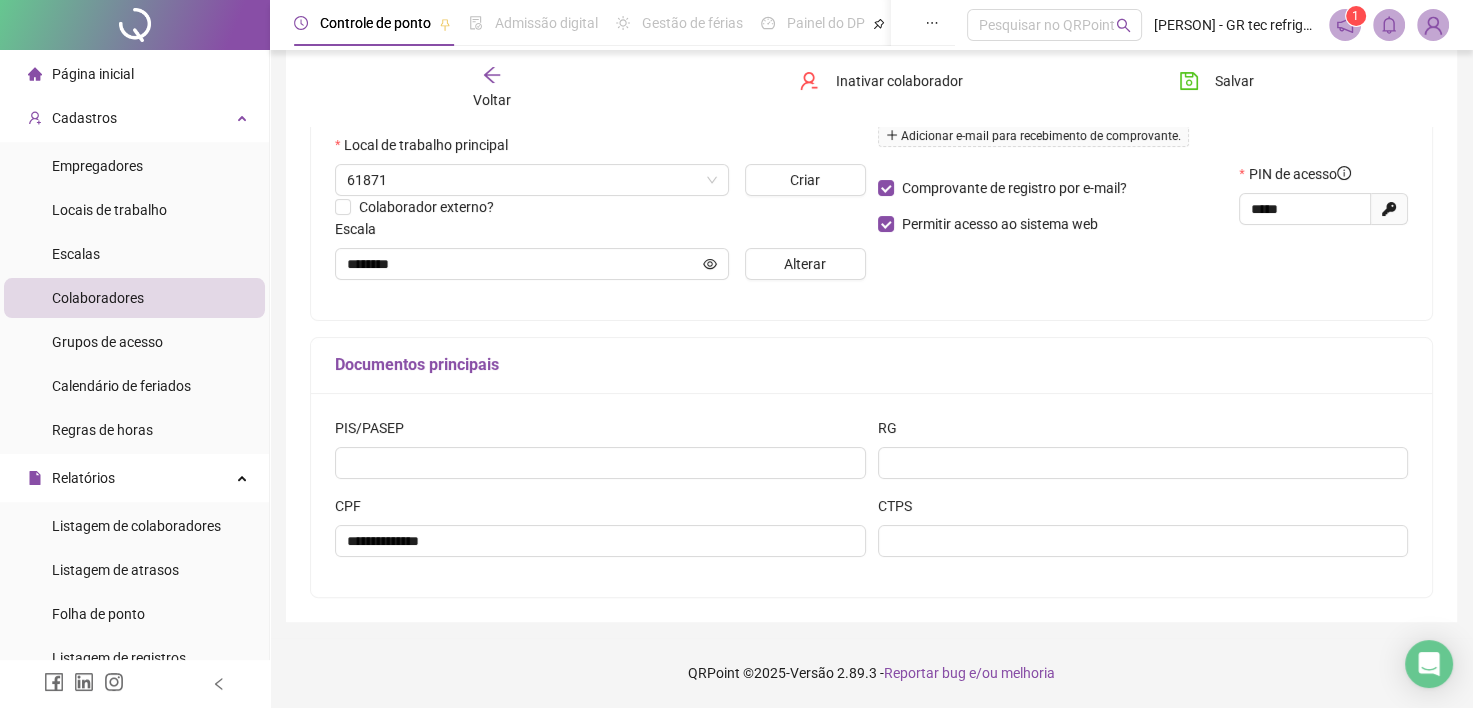 scroll, scrollTop: 432, scrollLeft: 0, axis: vertical 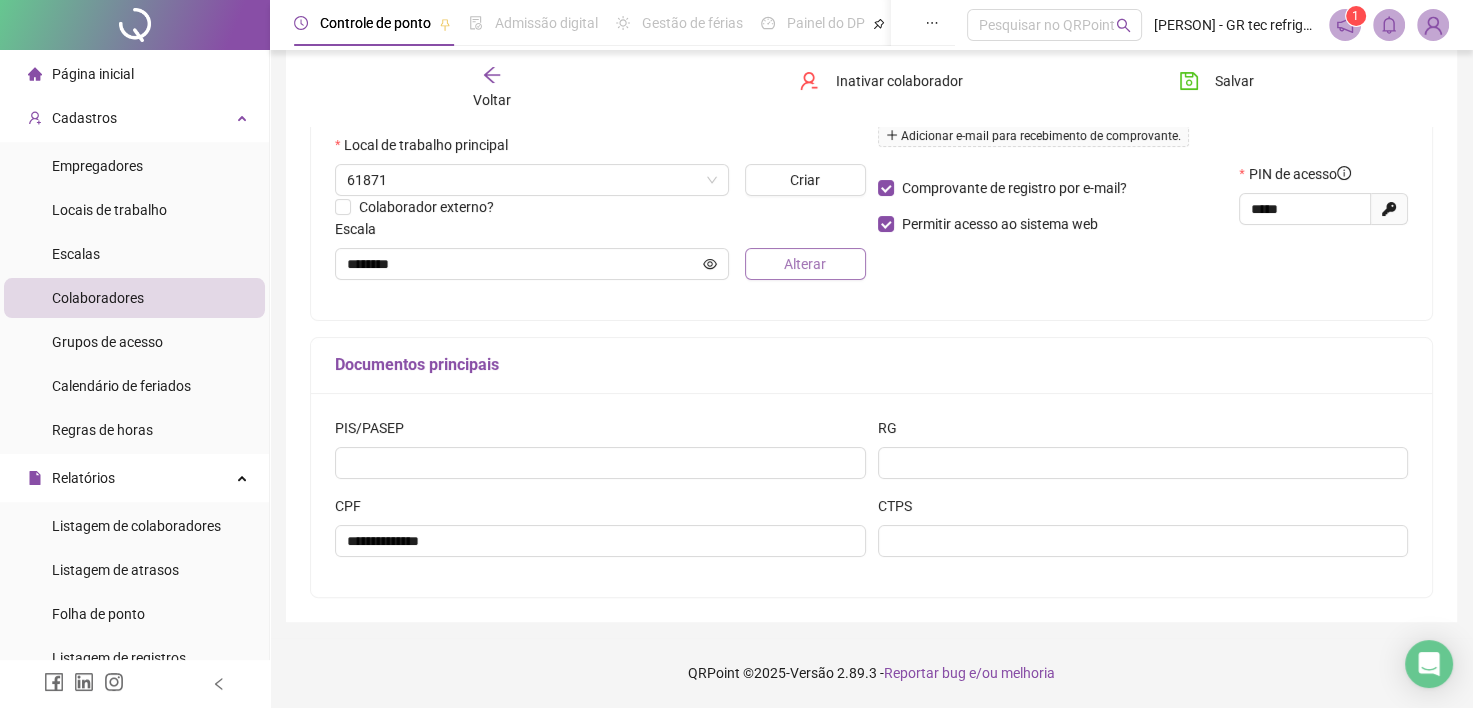 click on "Alterar" at bounding box center [805, 264] 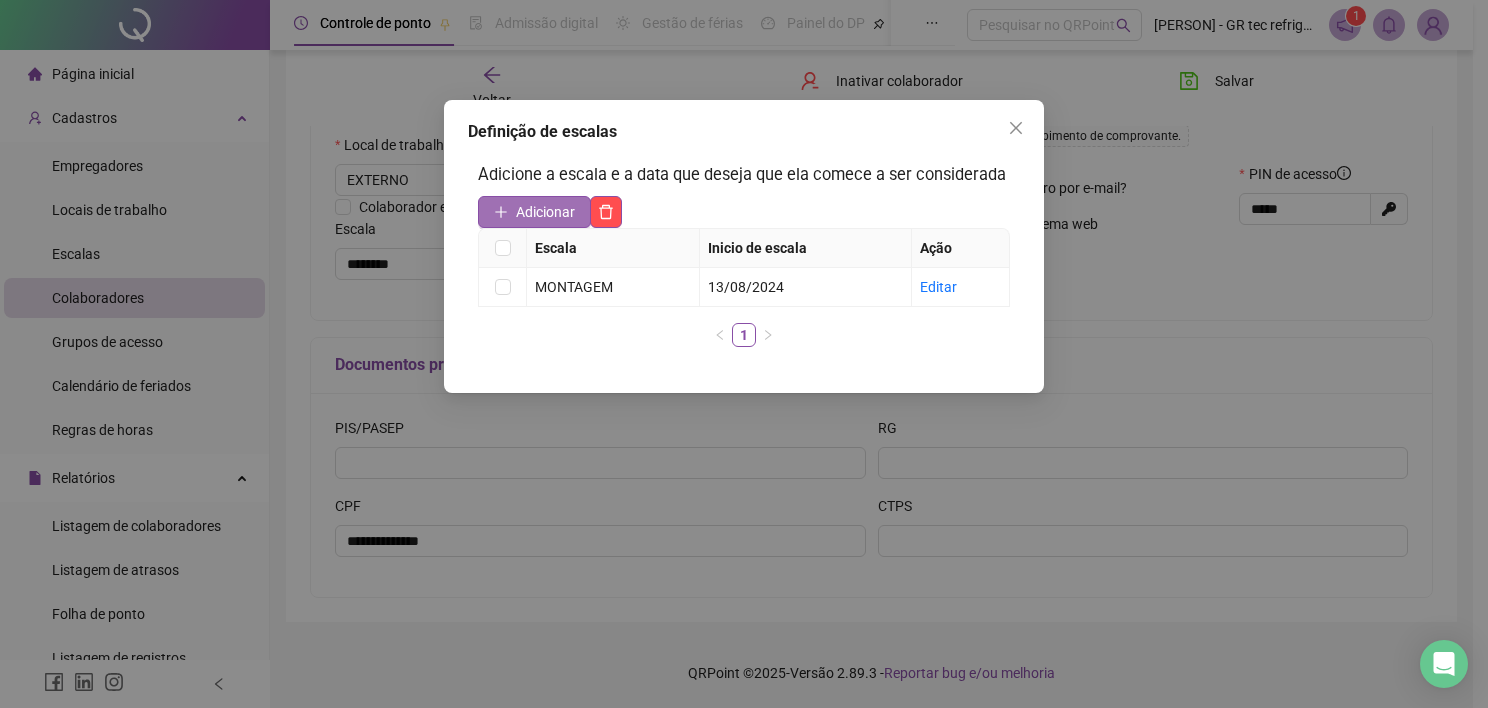 click on "Adicionar" at bounding box center [545, 212] 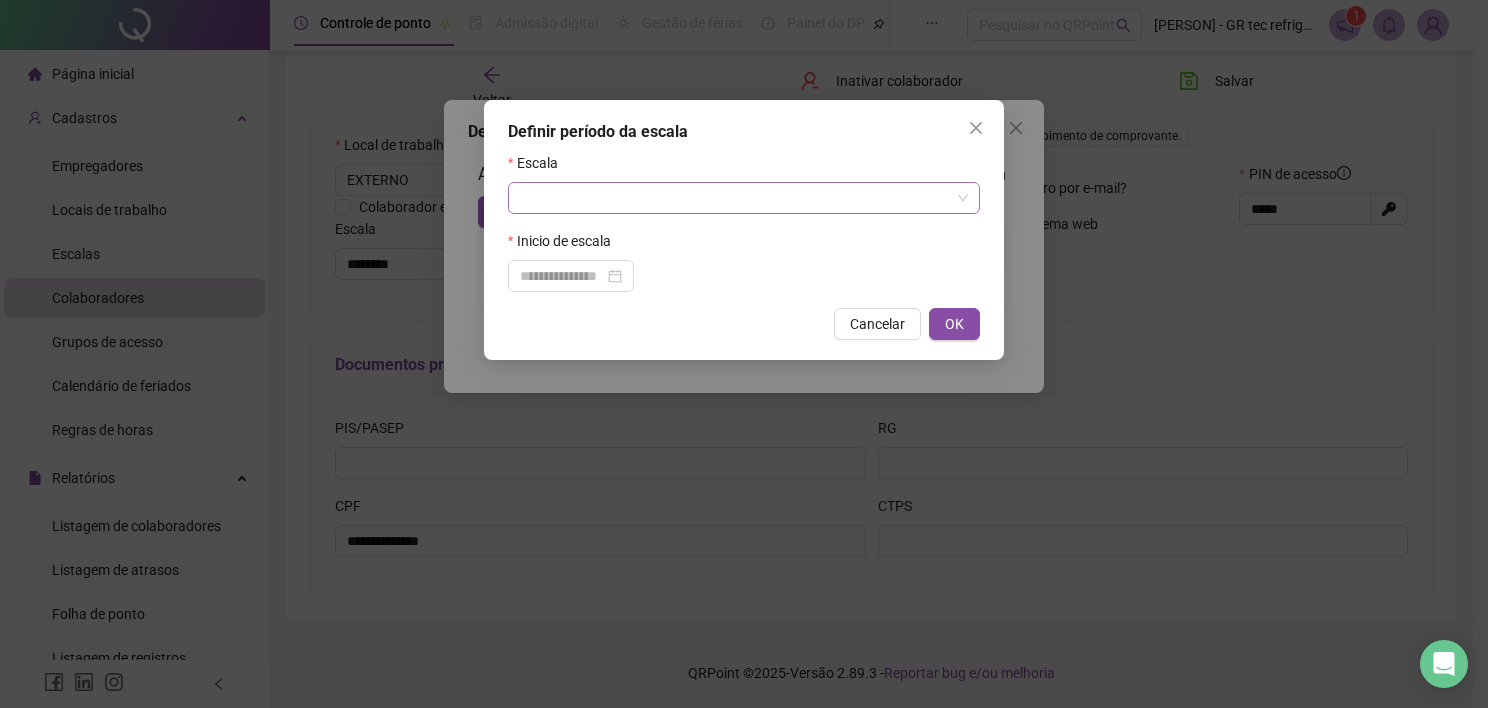 click at bounding box center [735, 198] 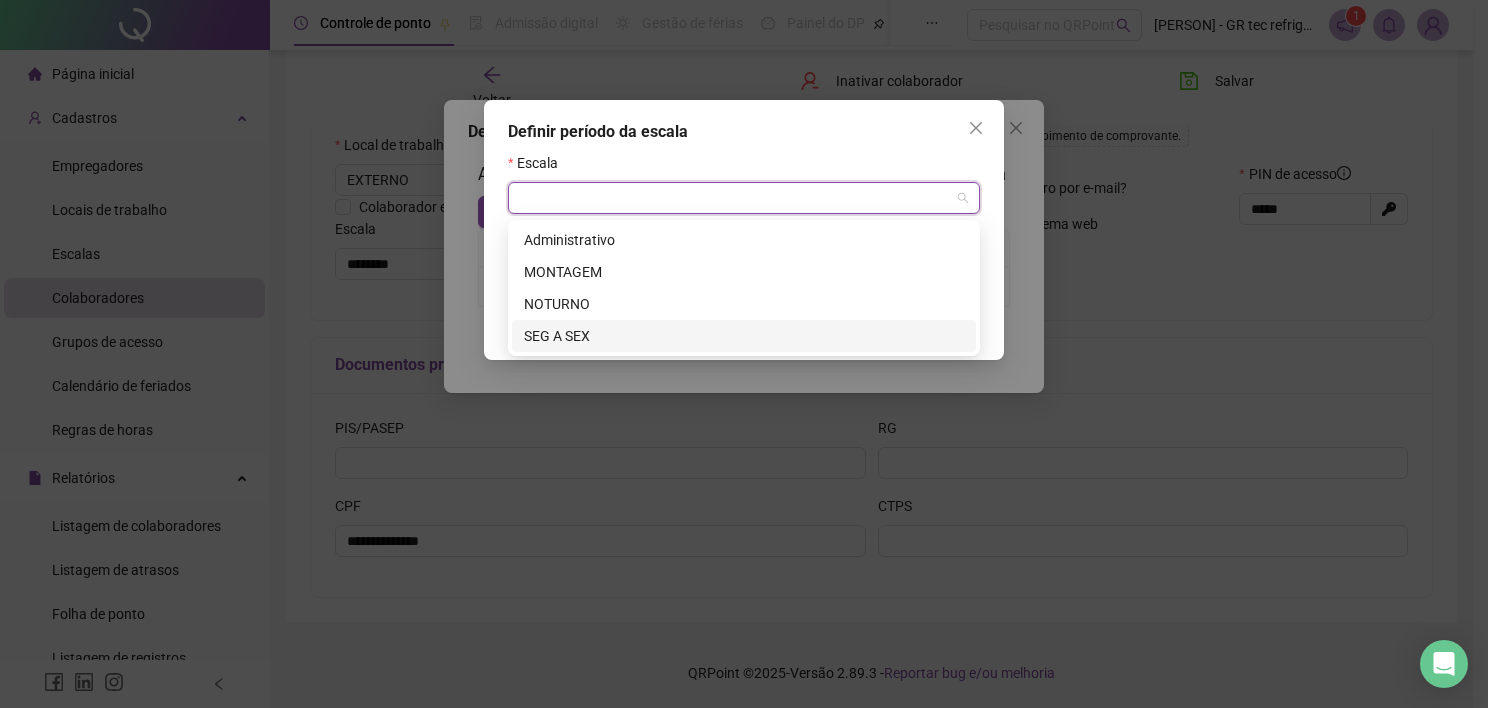 click on "SEG A SEX" at bounding box center [744, 336] 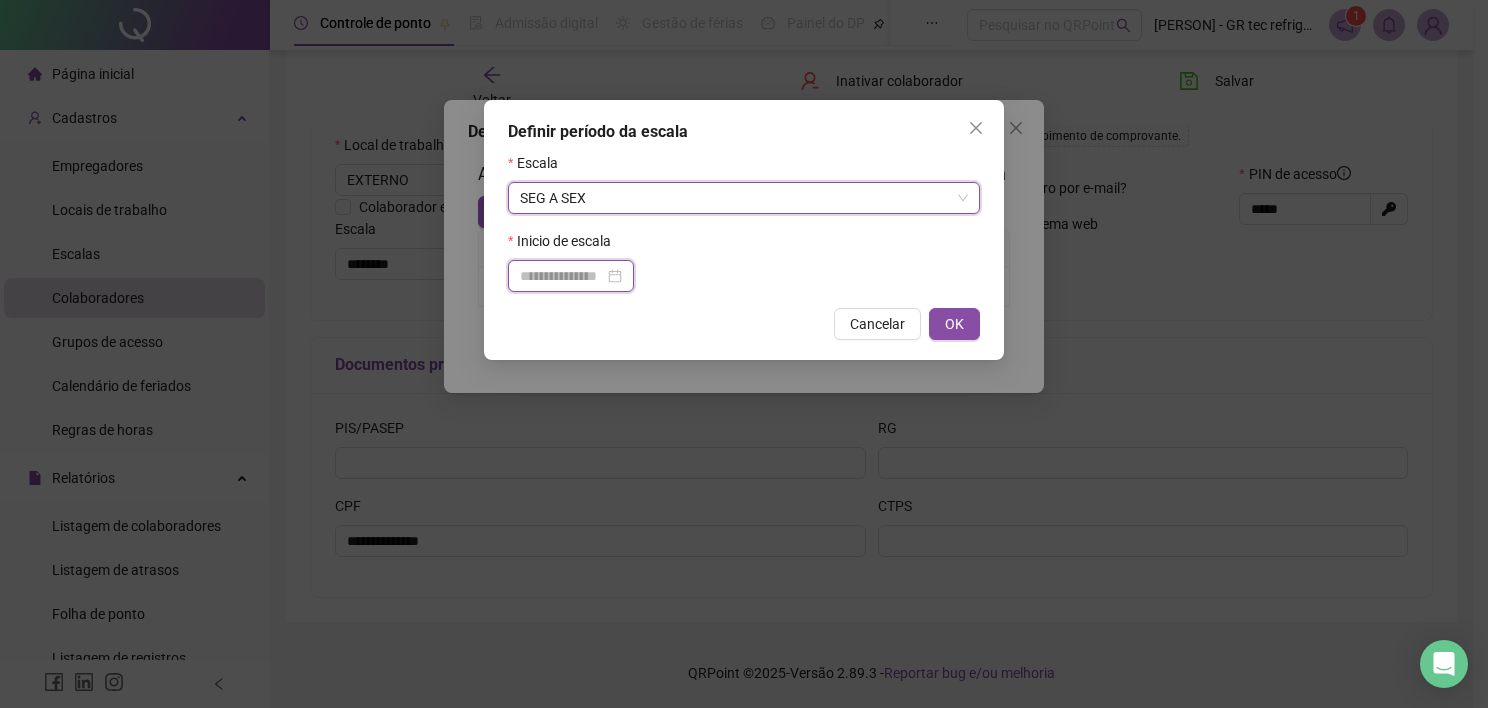 click at bounding box center [562, 276] 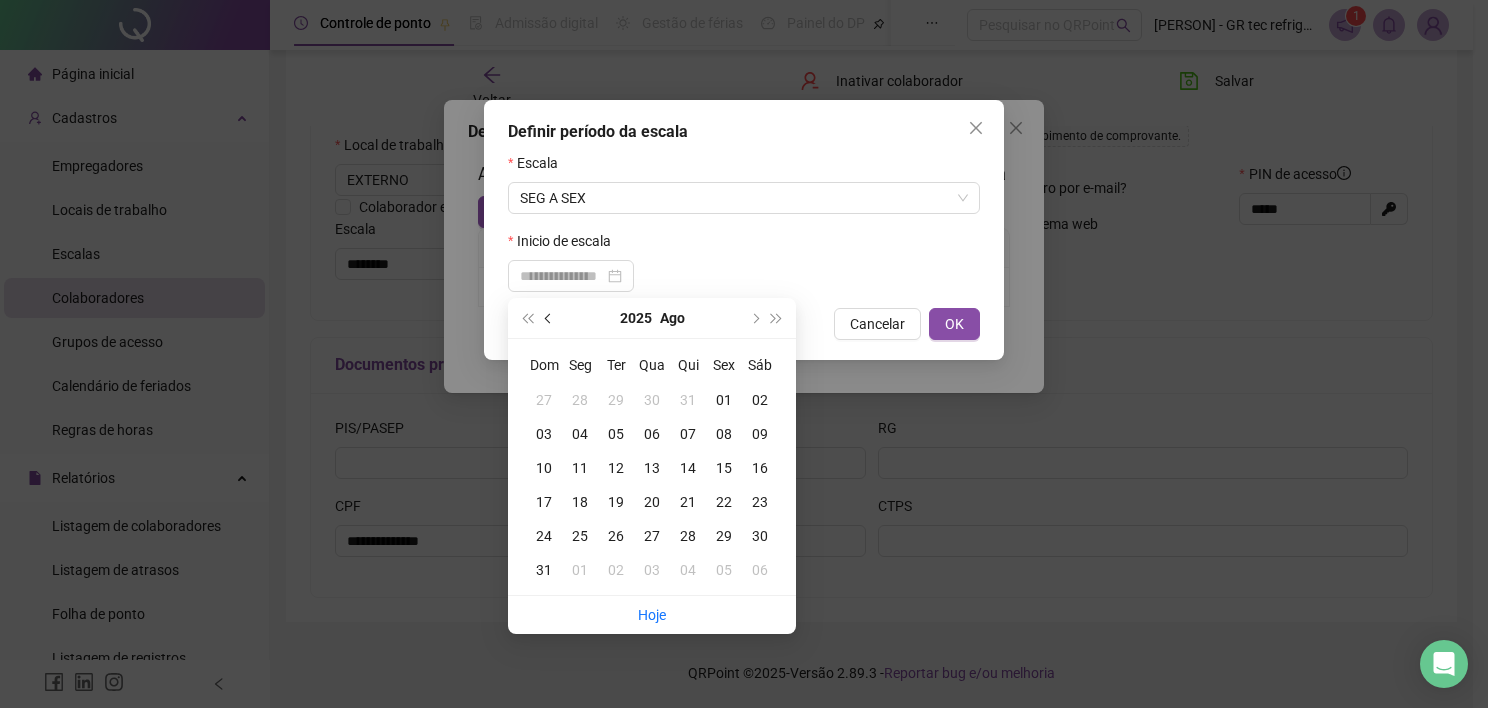 click at bounding box center [549, 318] 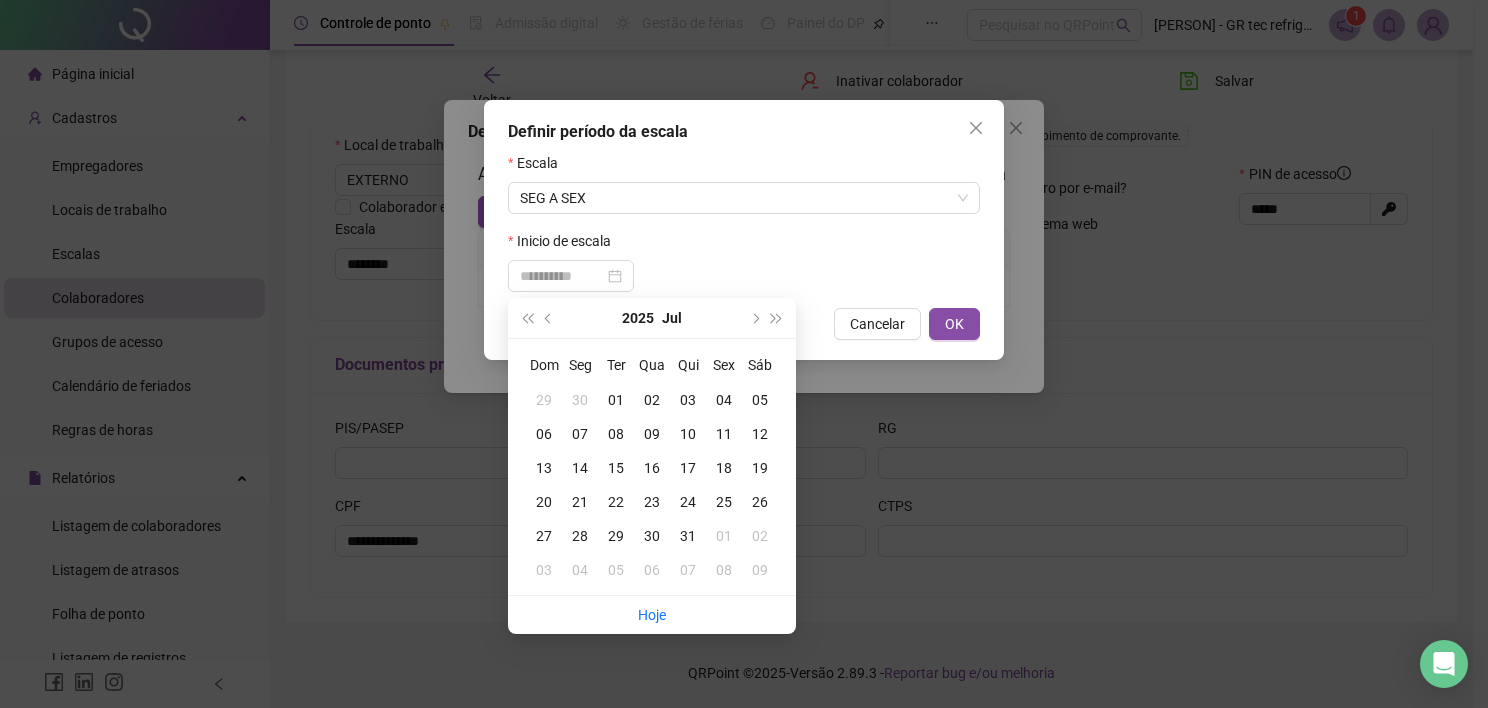 type on "**********" 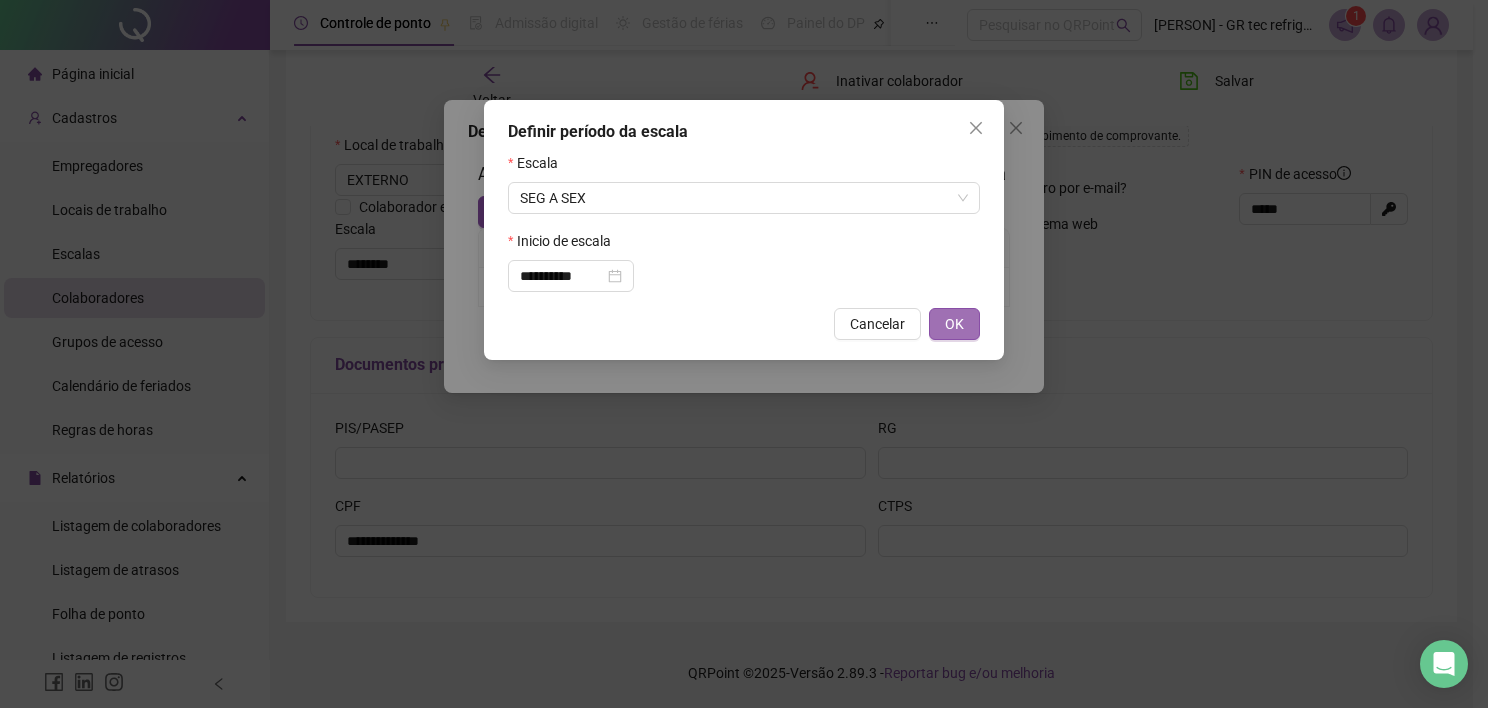 click on "OK" at bounding box center (954, 324) 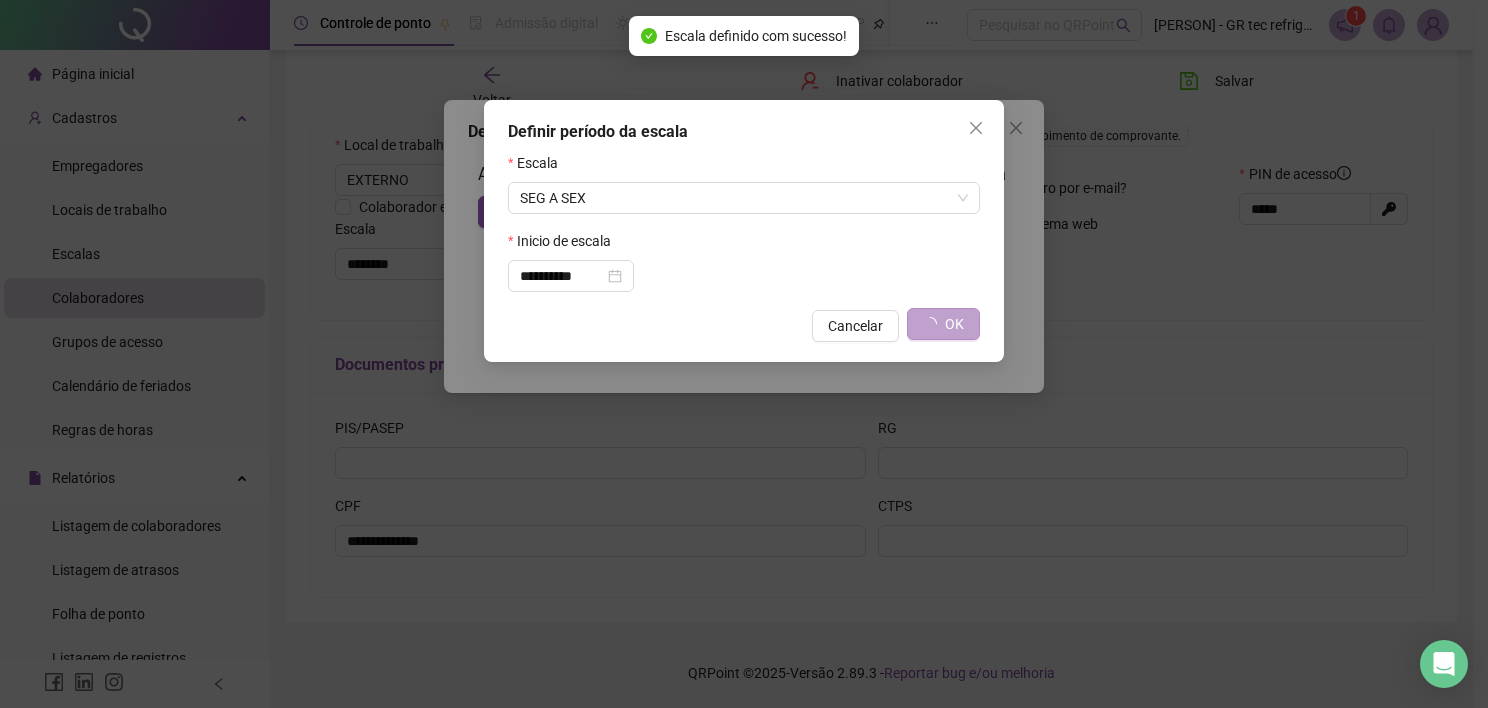 type on "*********" 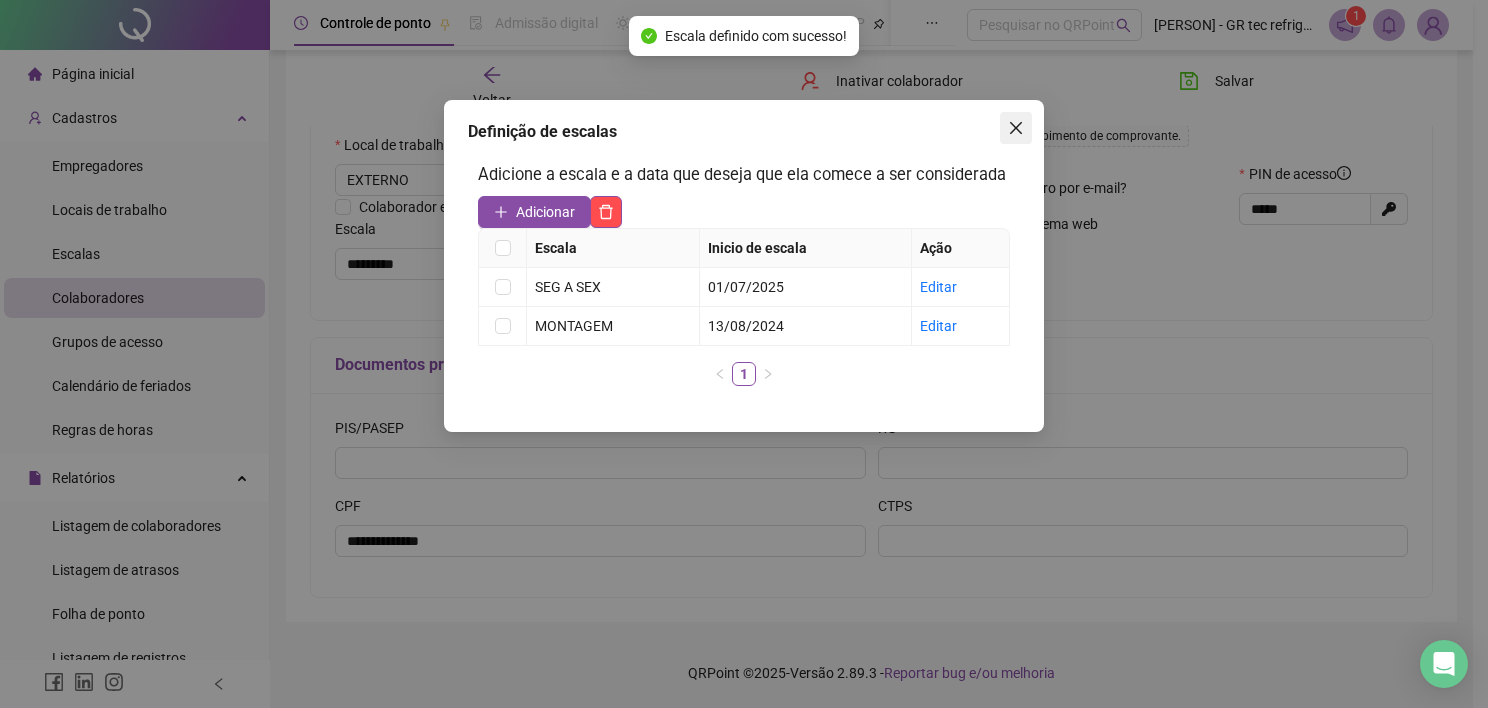 click 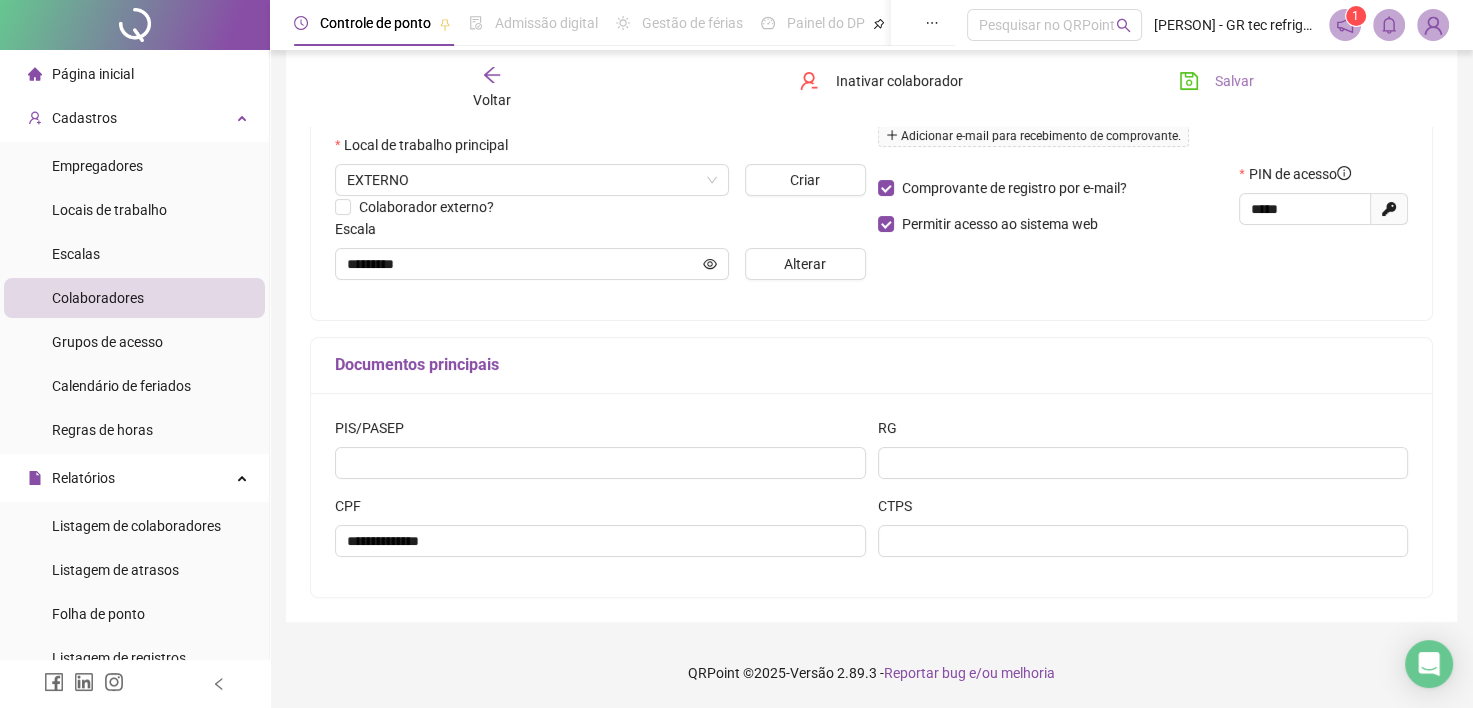click on "Salvar" at bounding box center [1234, 81] 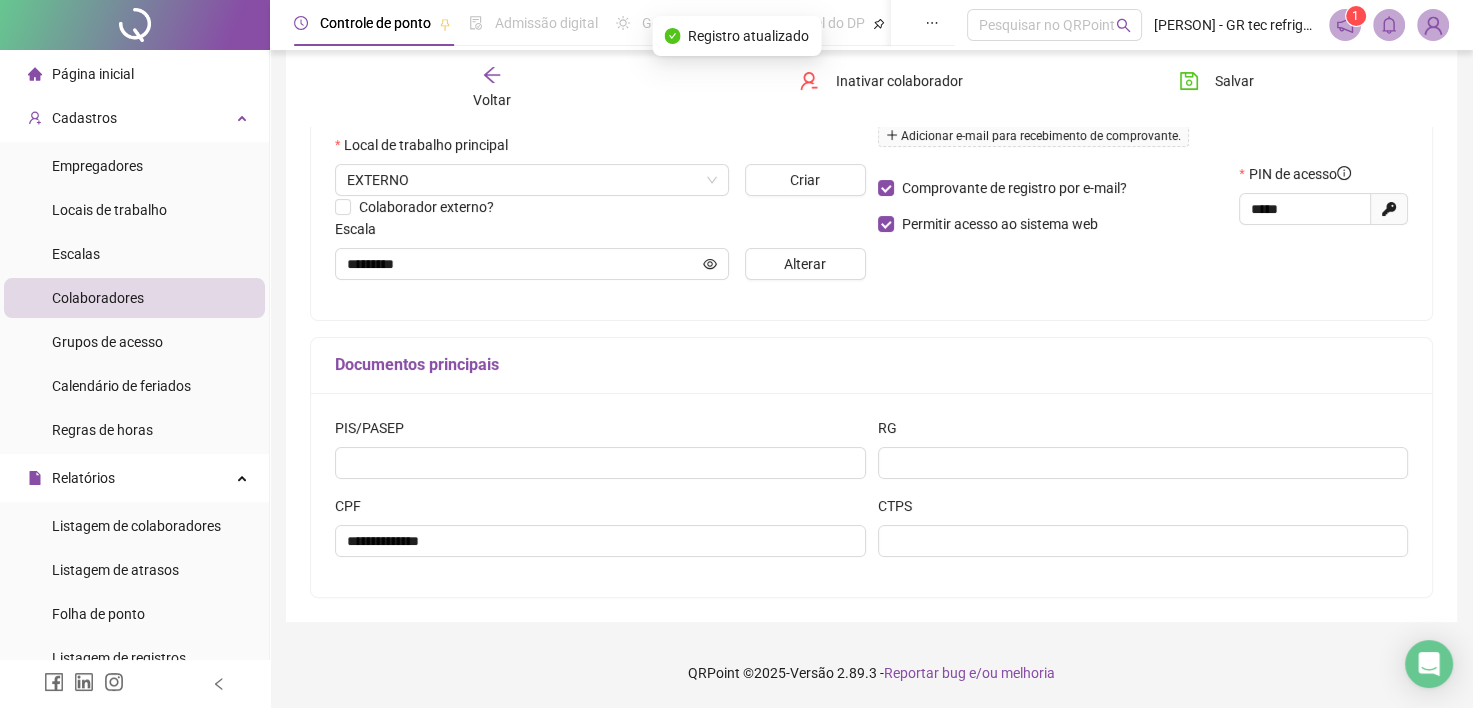 click 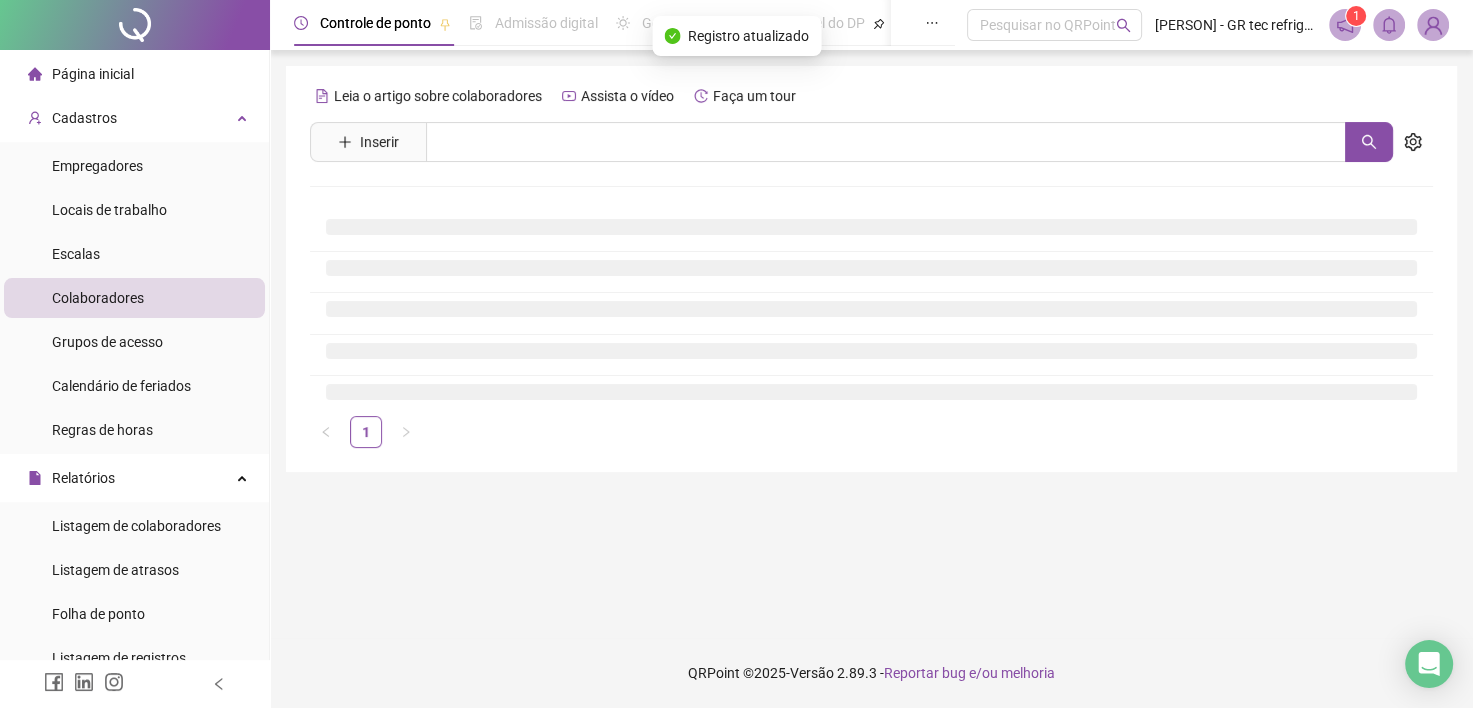 scroll, scrollTop: 0, scrollLeft: 0, axis: both 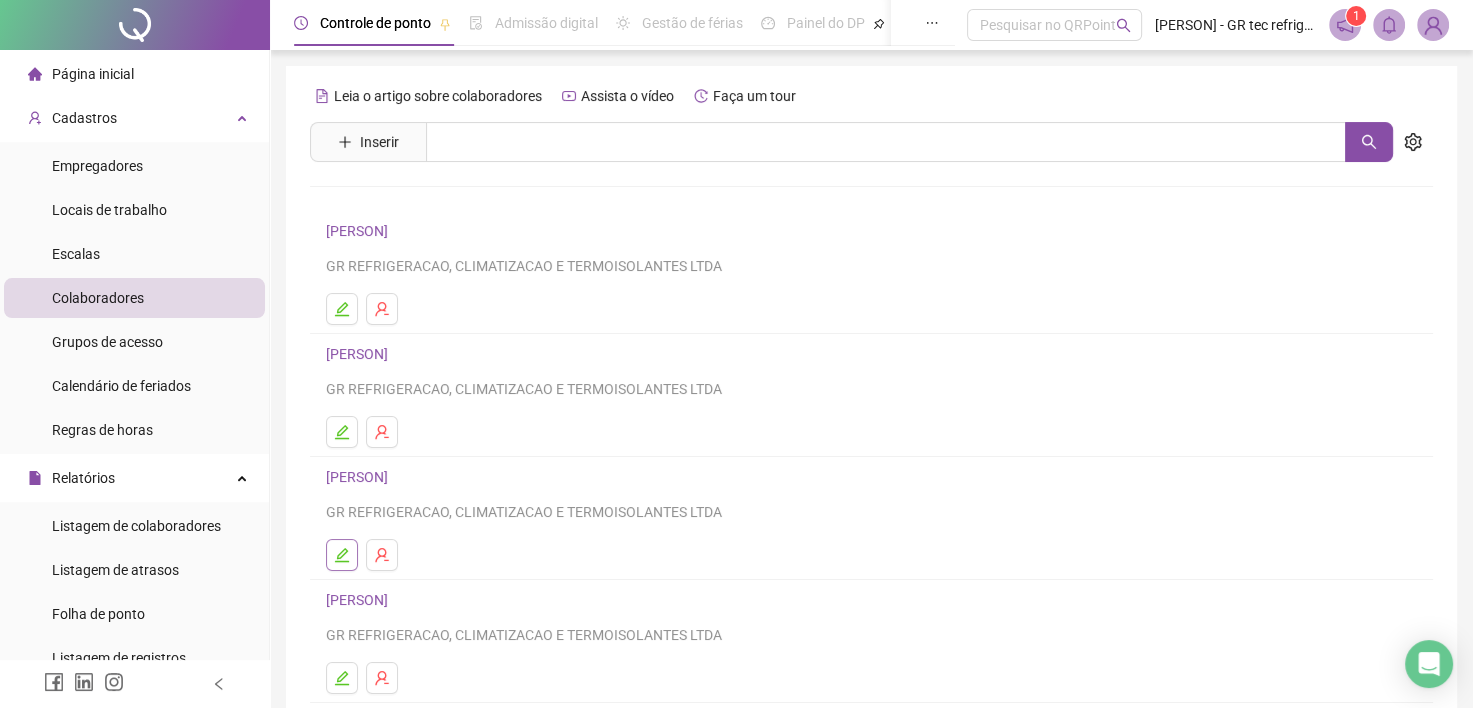 click 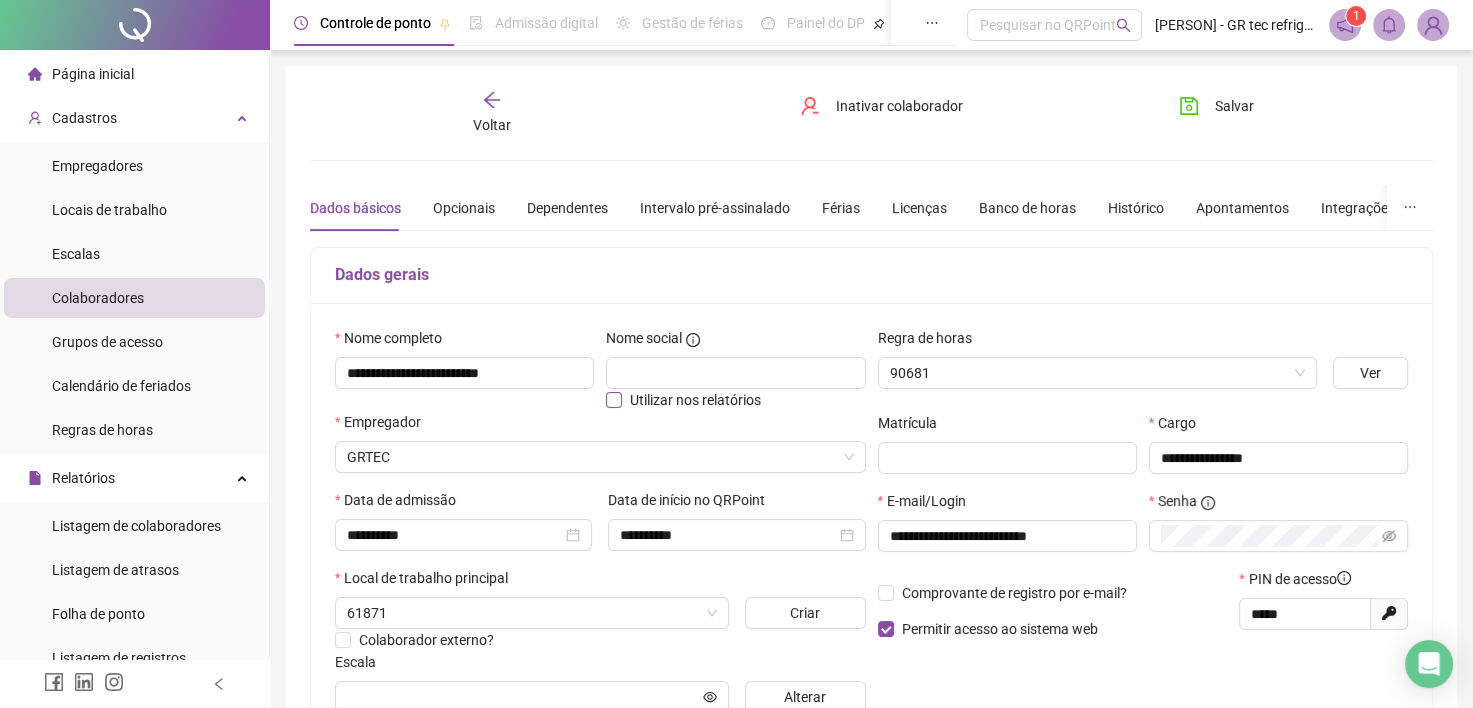 type on "********" 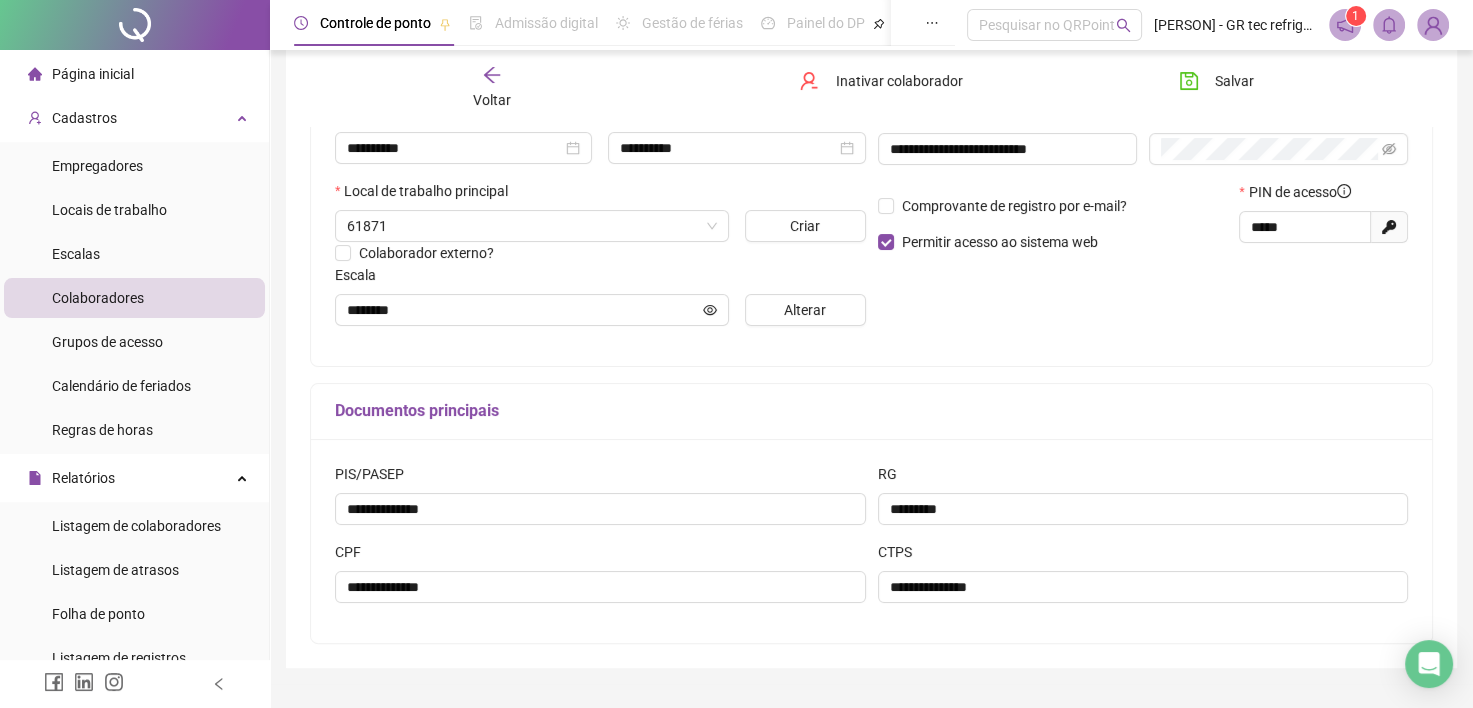scroll, scrollTop: 432, scrollLeft: 0, axis: vertical 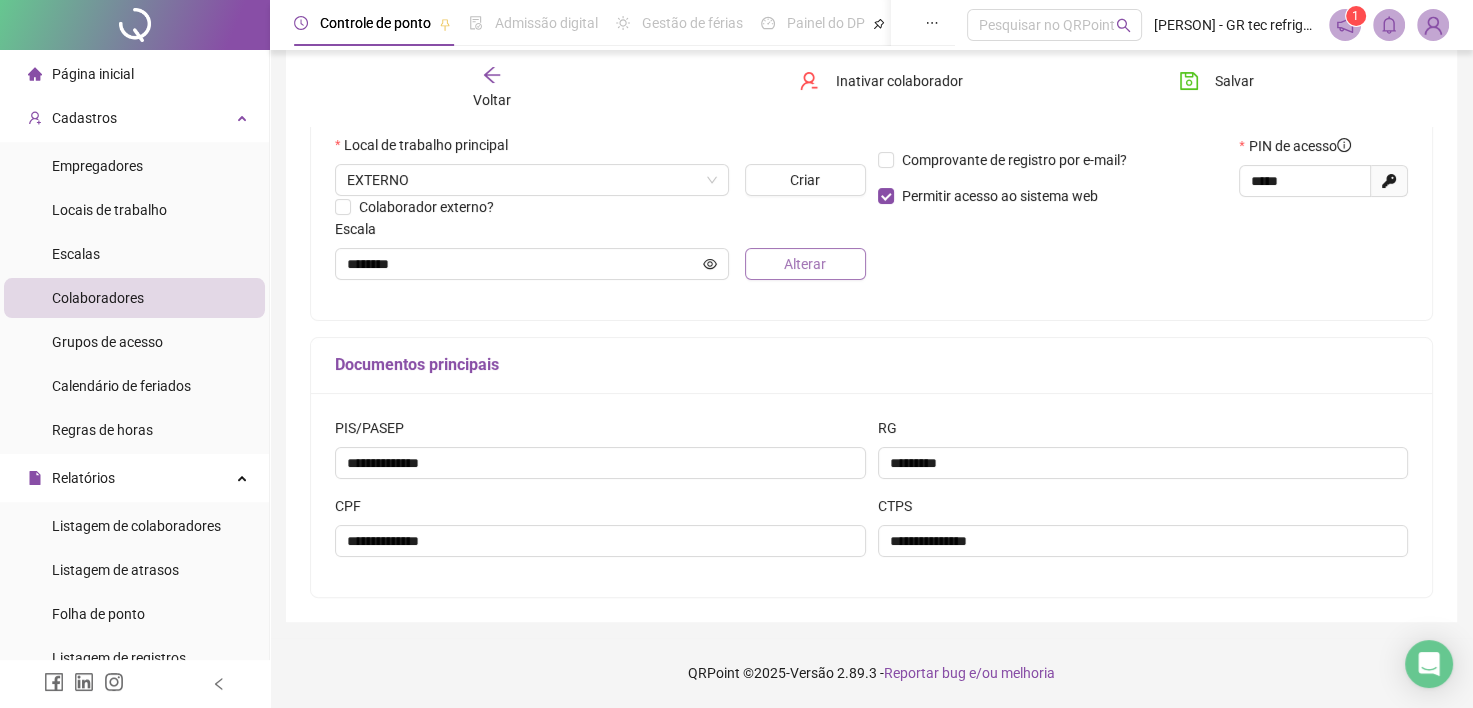 click on "Alterar" at bounding box center (805, 264) 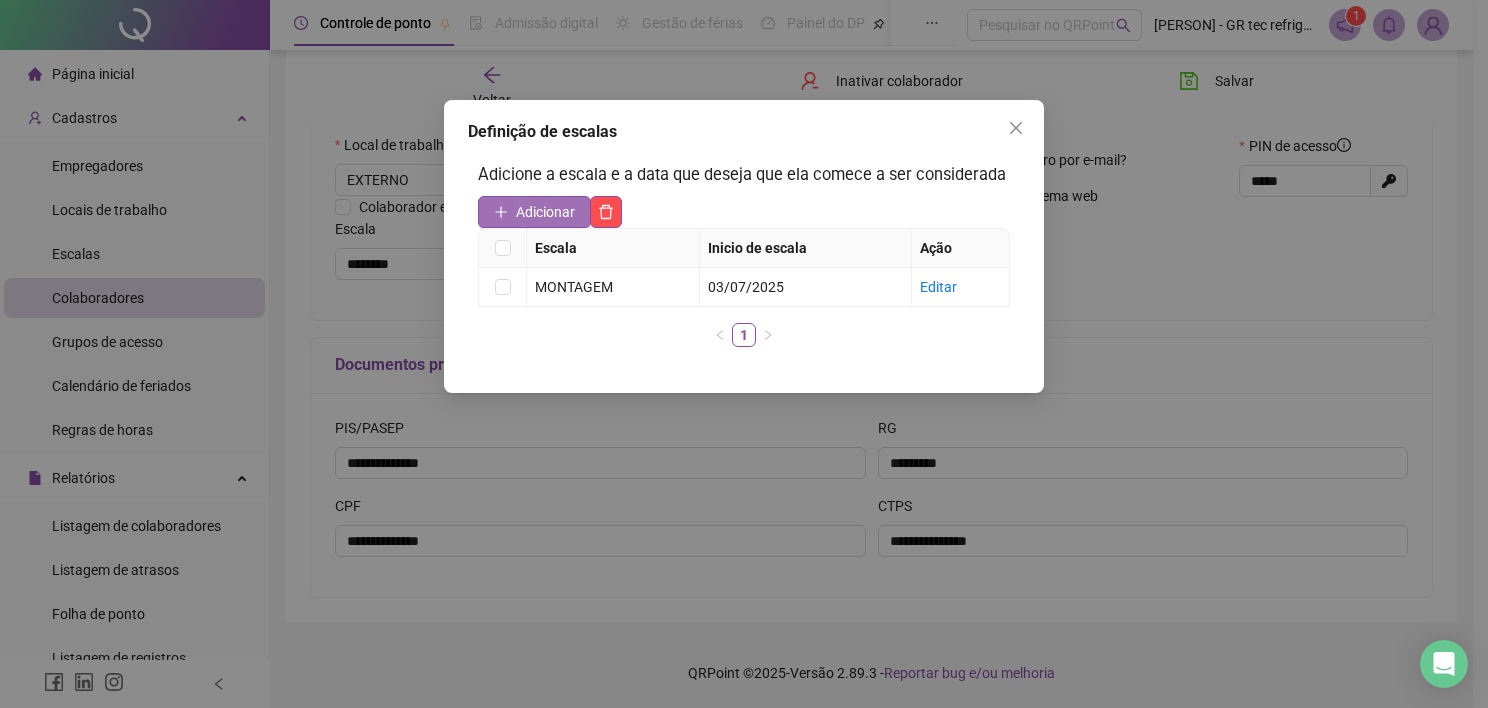 click on "Adicionar" at bounding box center [545, 212] 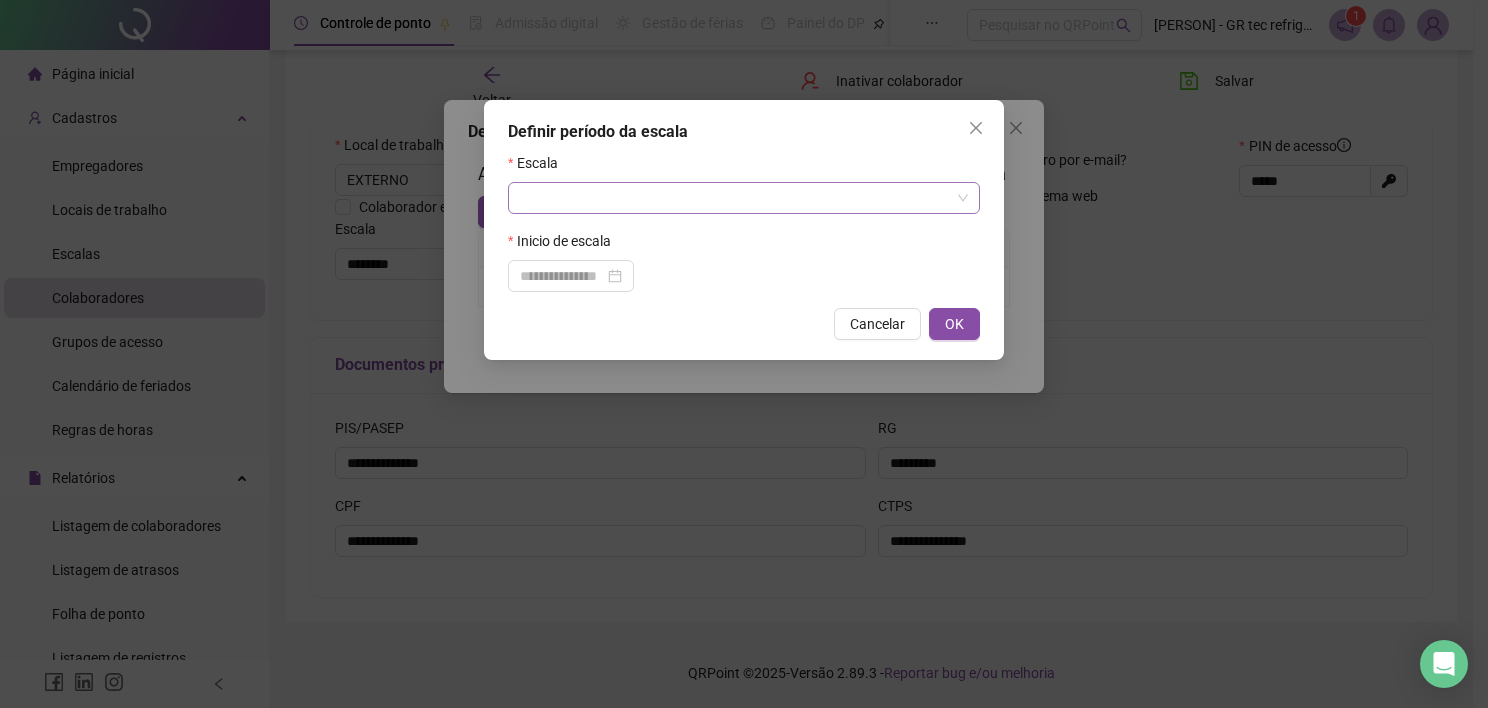 click at bounding box center (744, 198) 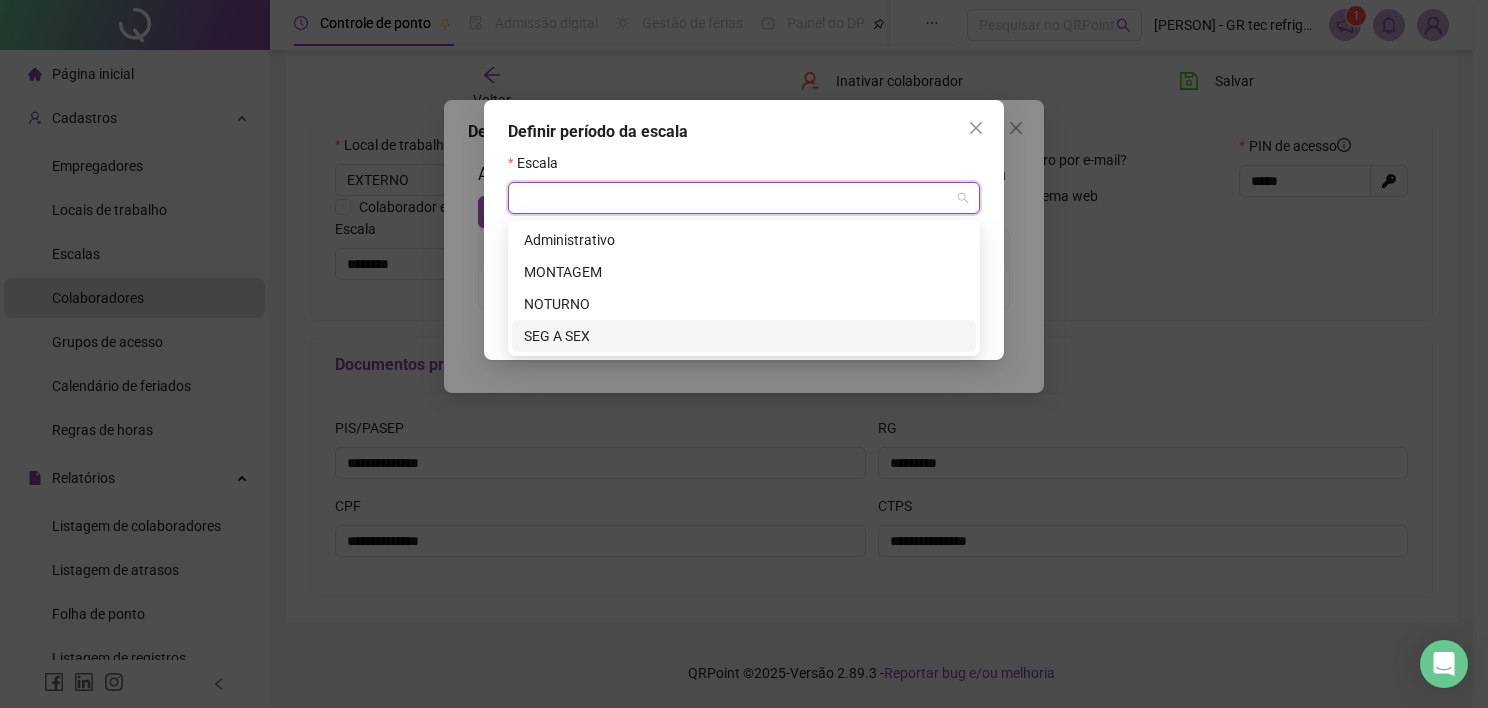 click on "SEG A SEX" at bounding box center [744, 336] 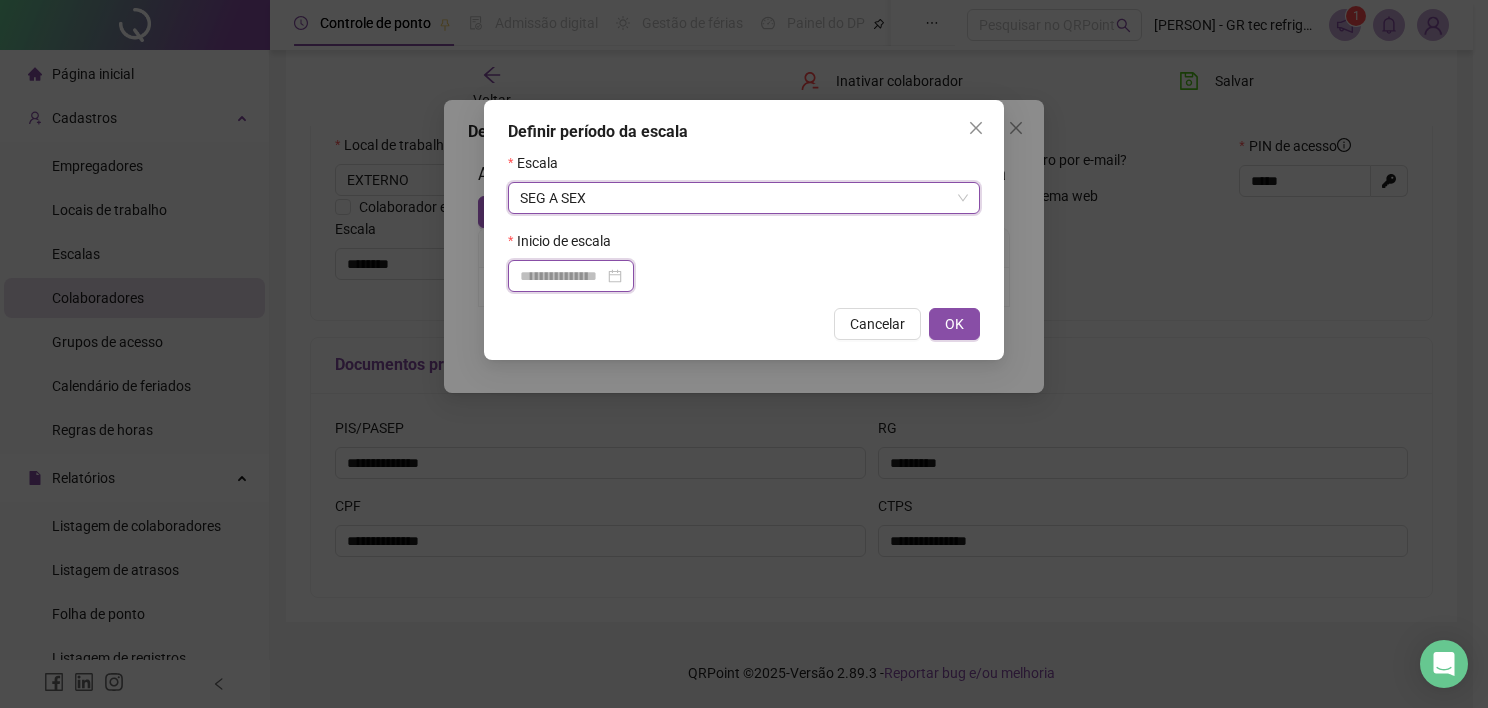 click at bounding box center (562, 276) 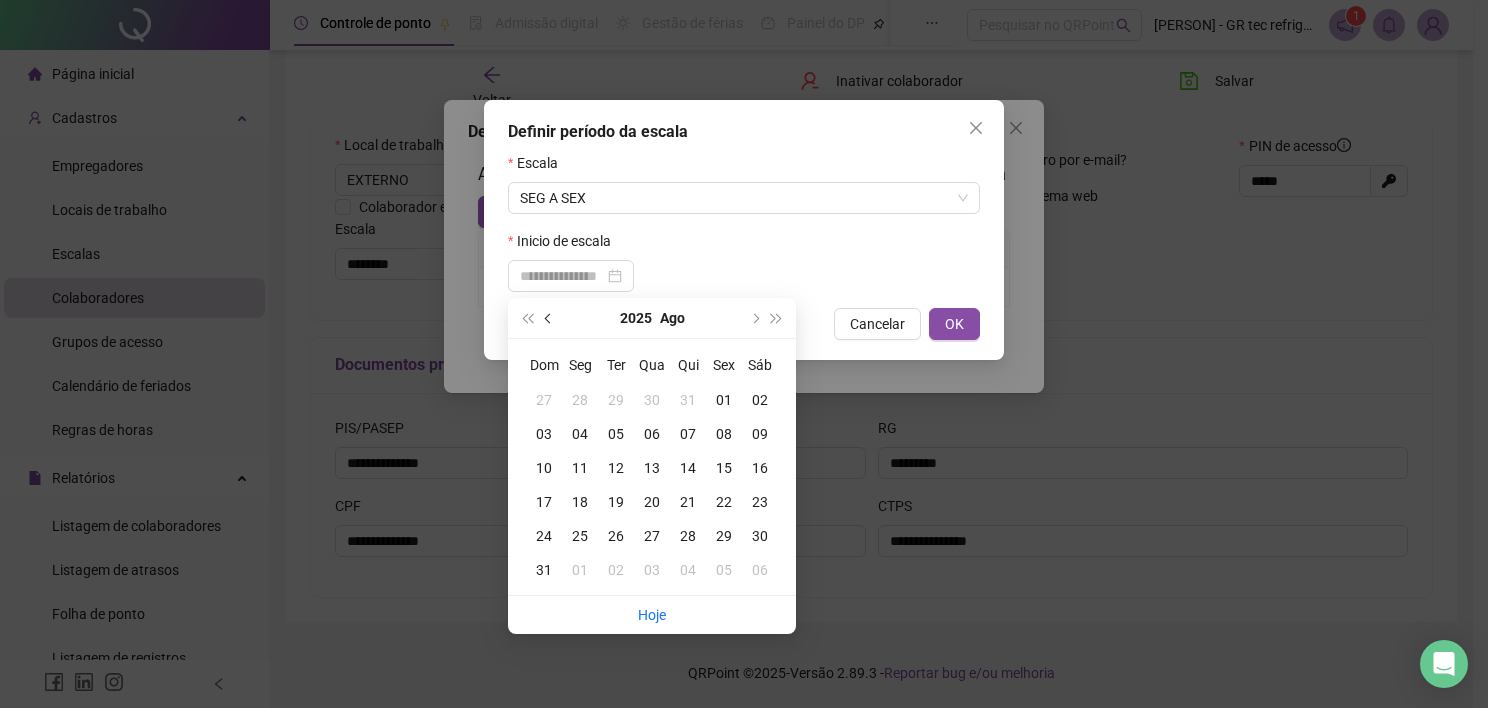 click at bounding box center (550, 318) 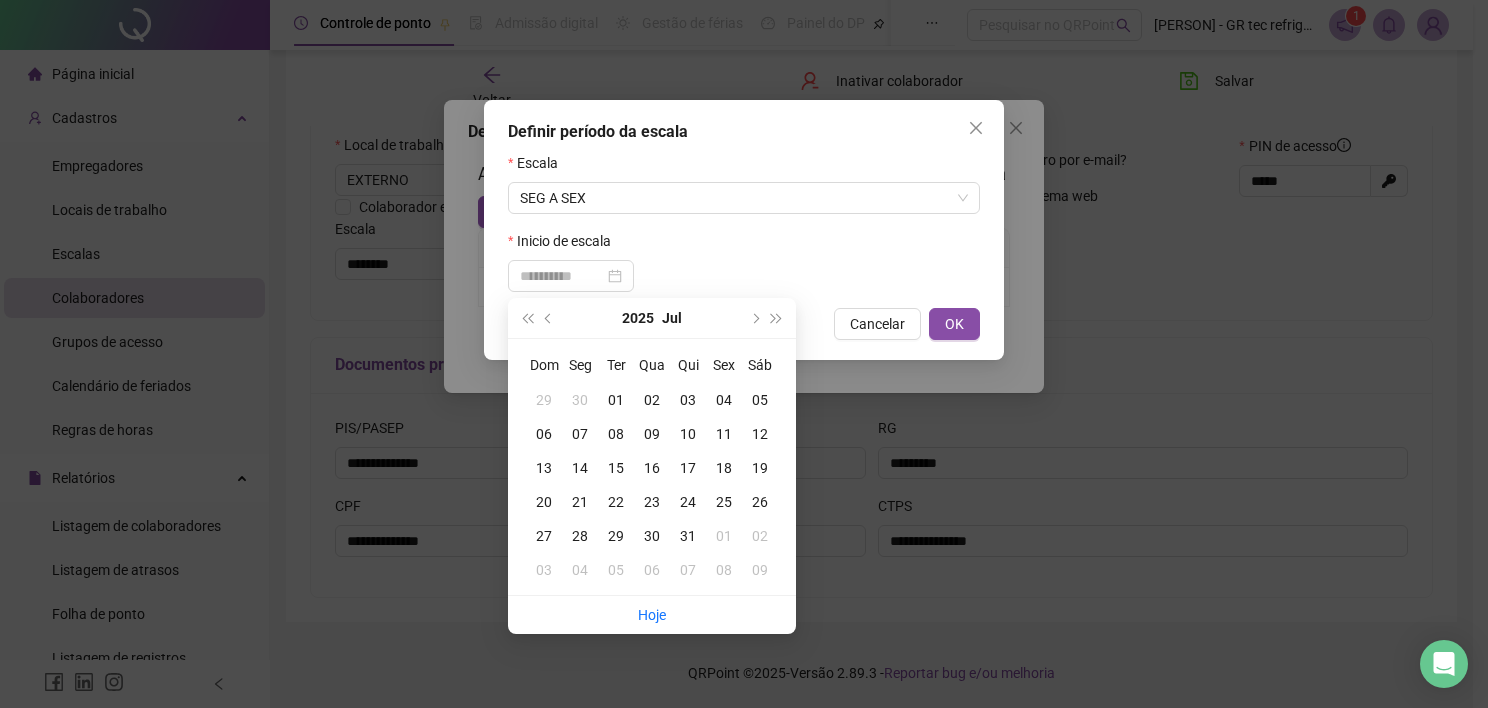 drag, startPoint x: 608, startPoint y: 401, endPoint x: 652, endPoint y: 387, distance: 46.173584 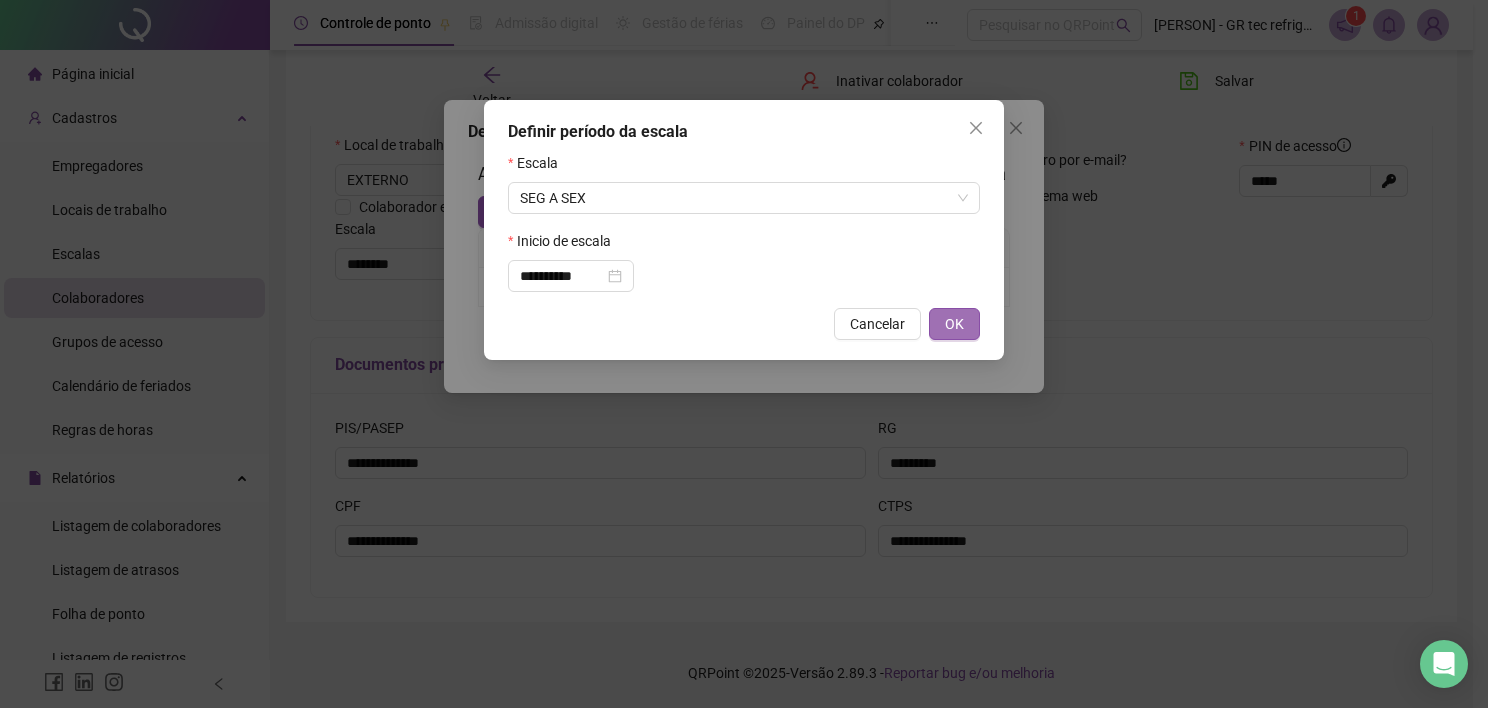 click on "OK" at bounding box center (954, 324) 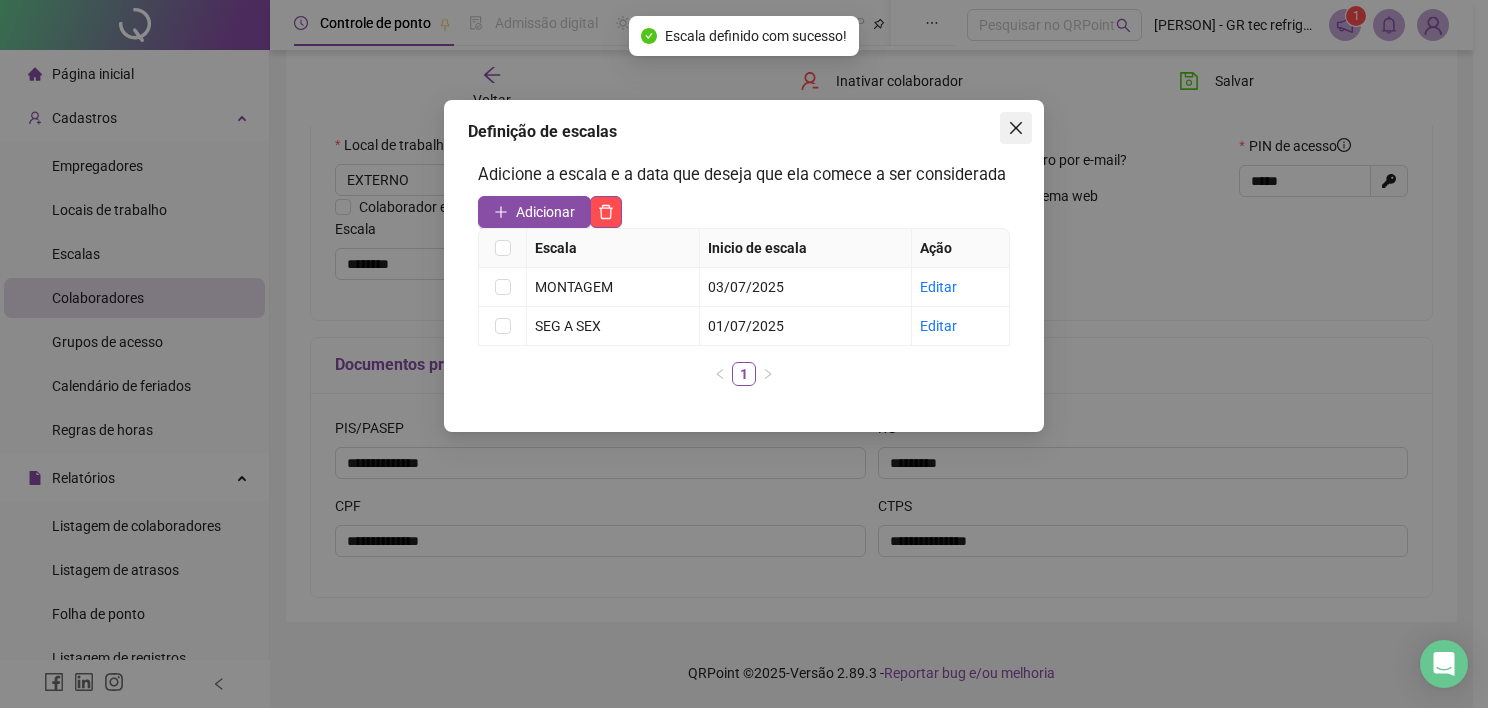 click at bounding box center [1016, 128] 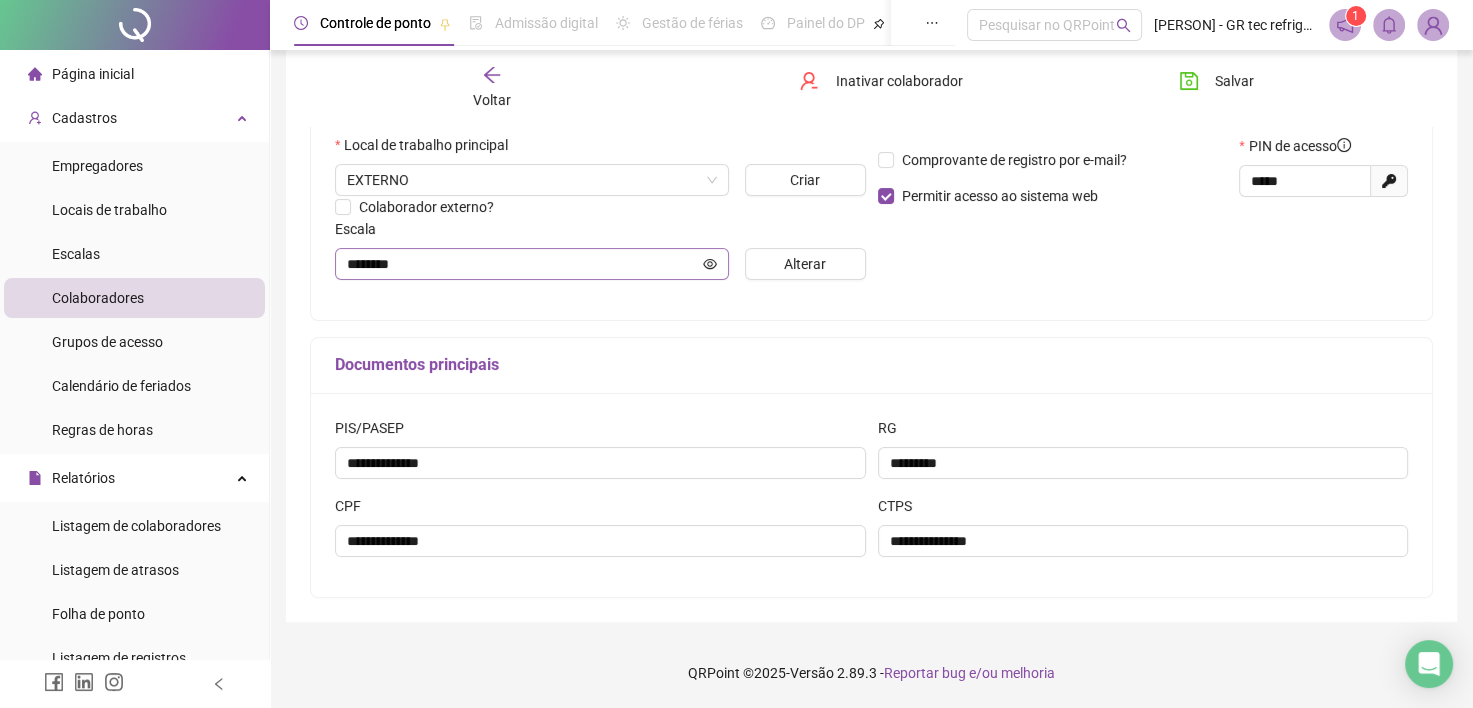 click at bounding box center (710, 264) 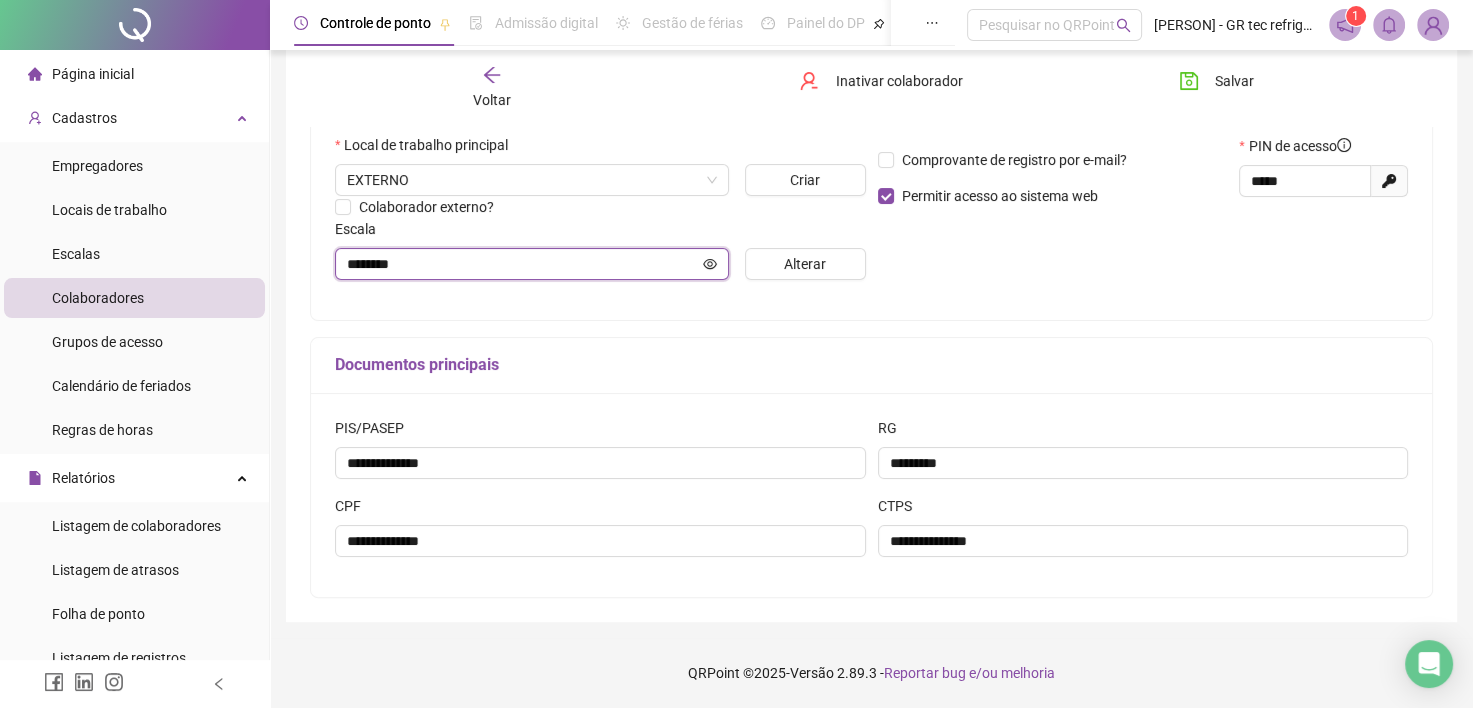 click 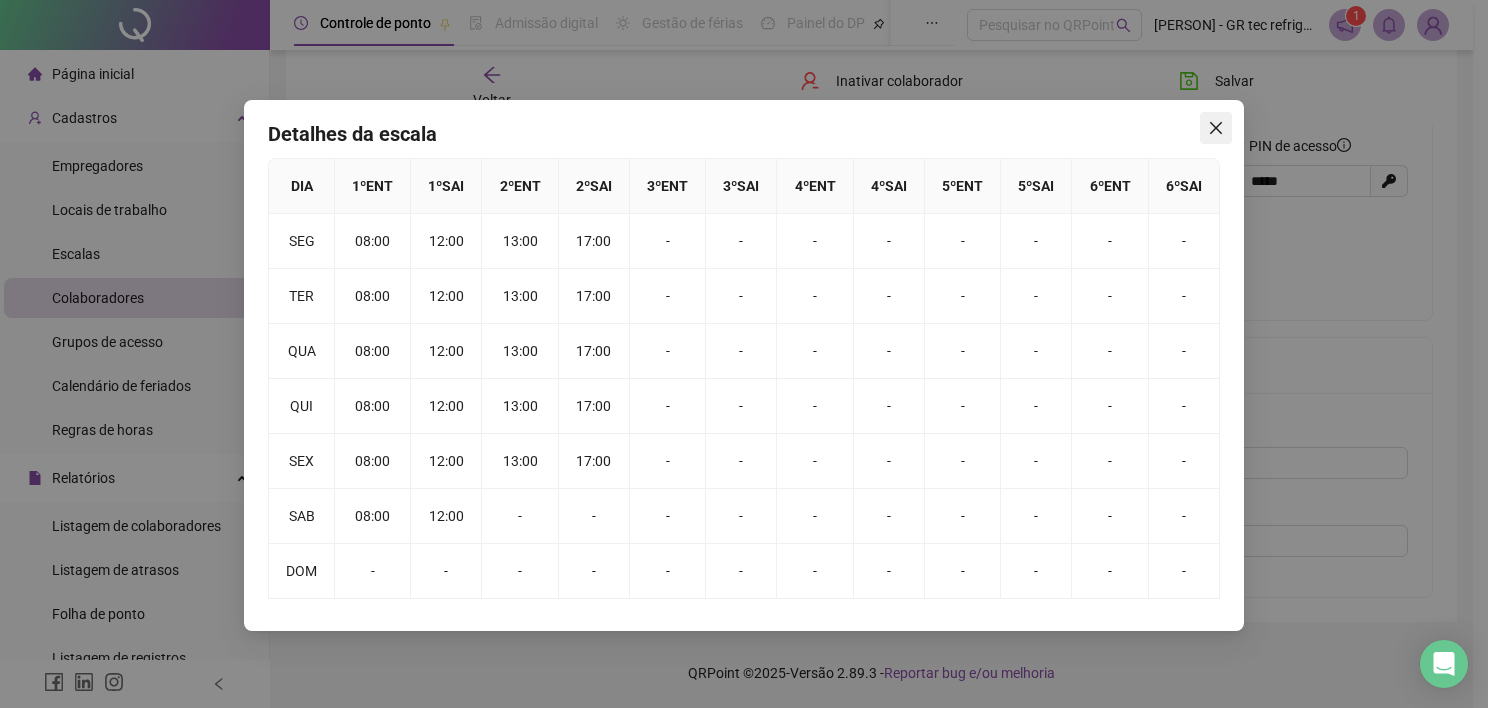 click 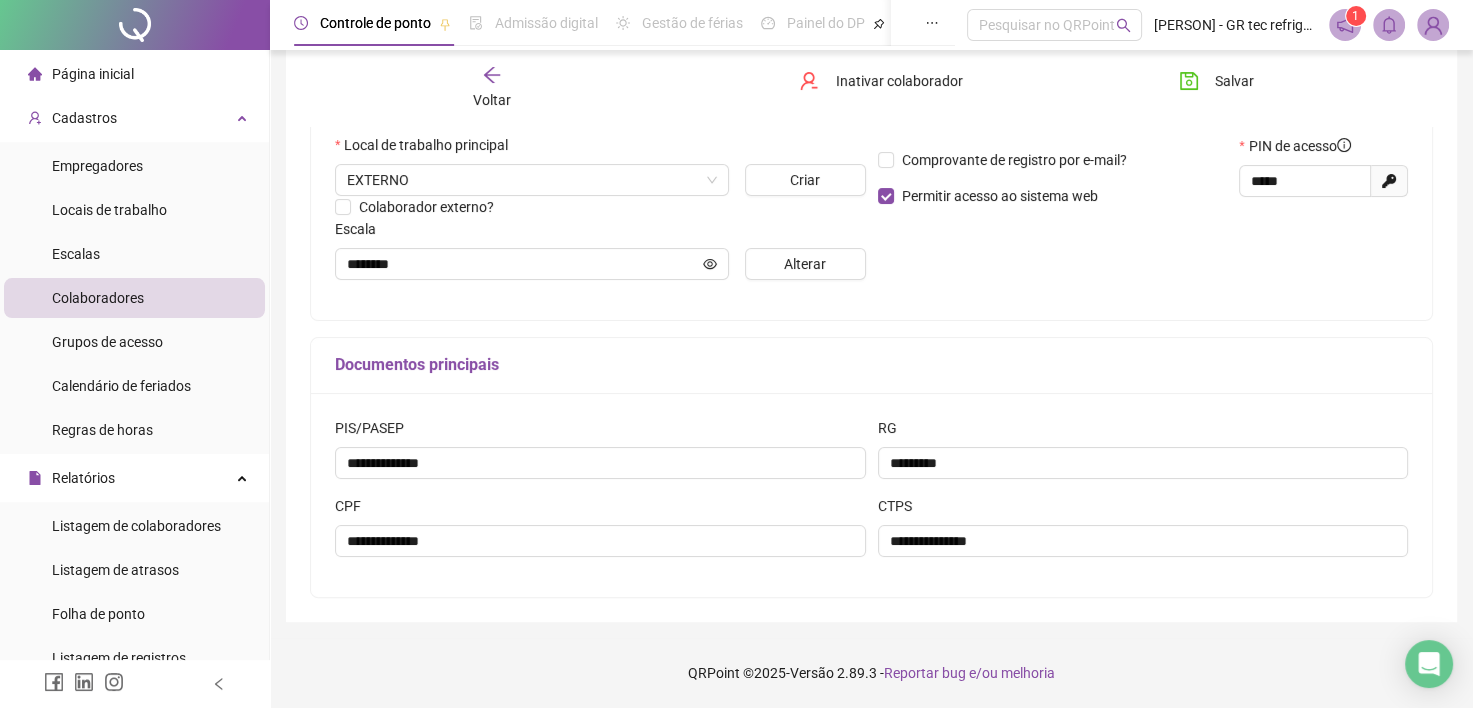 click on "Alterar" at bounding box center [805, 264] 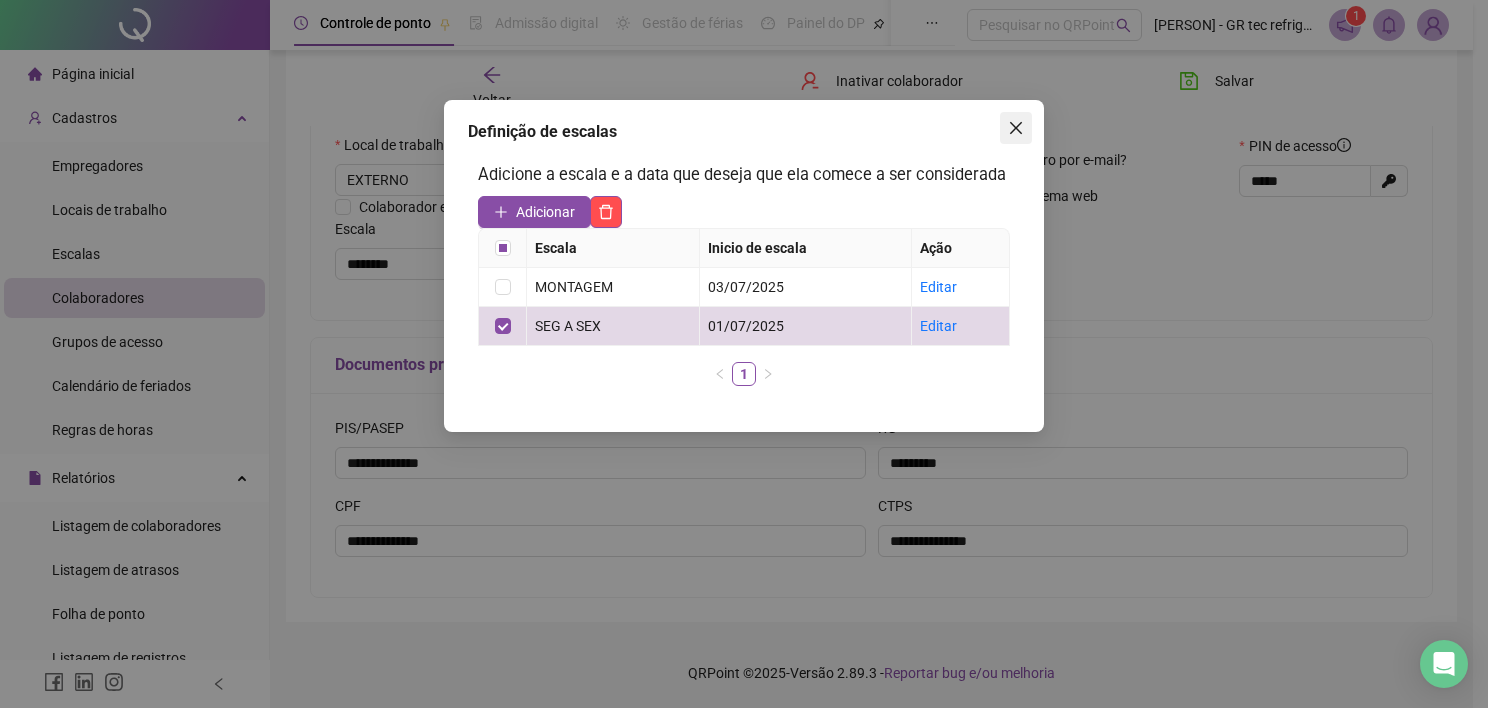 click 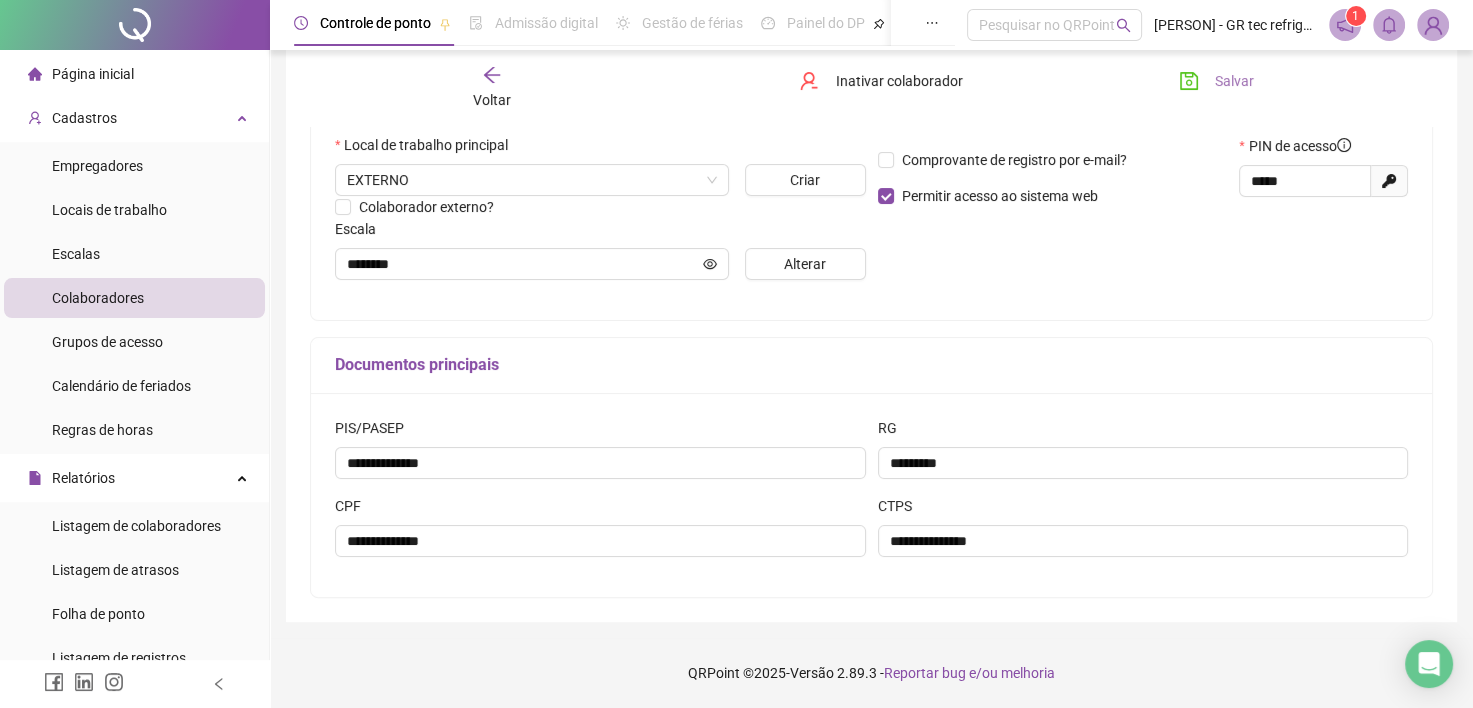 click 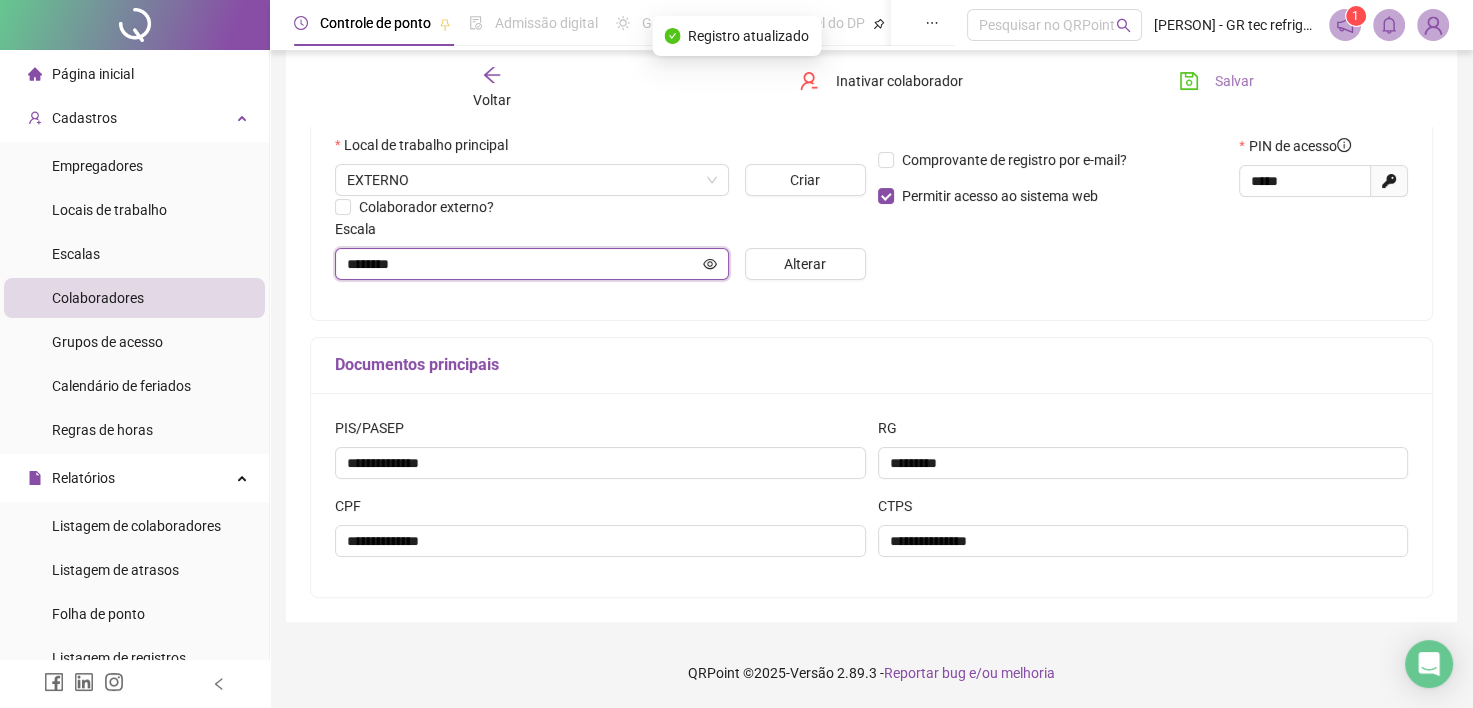 click 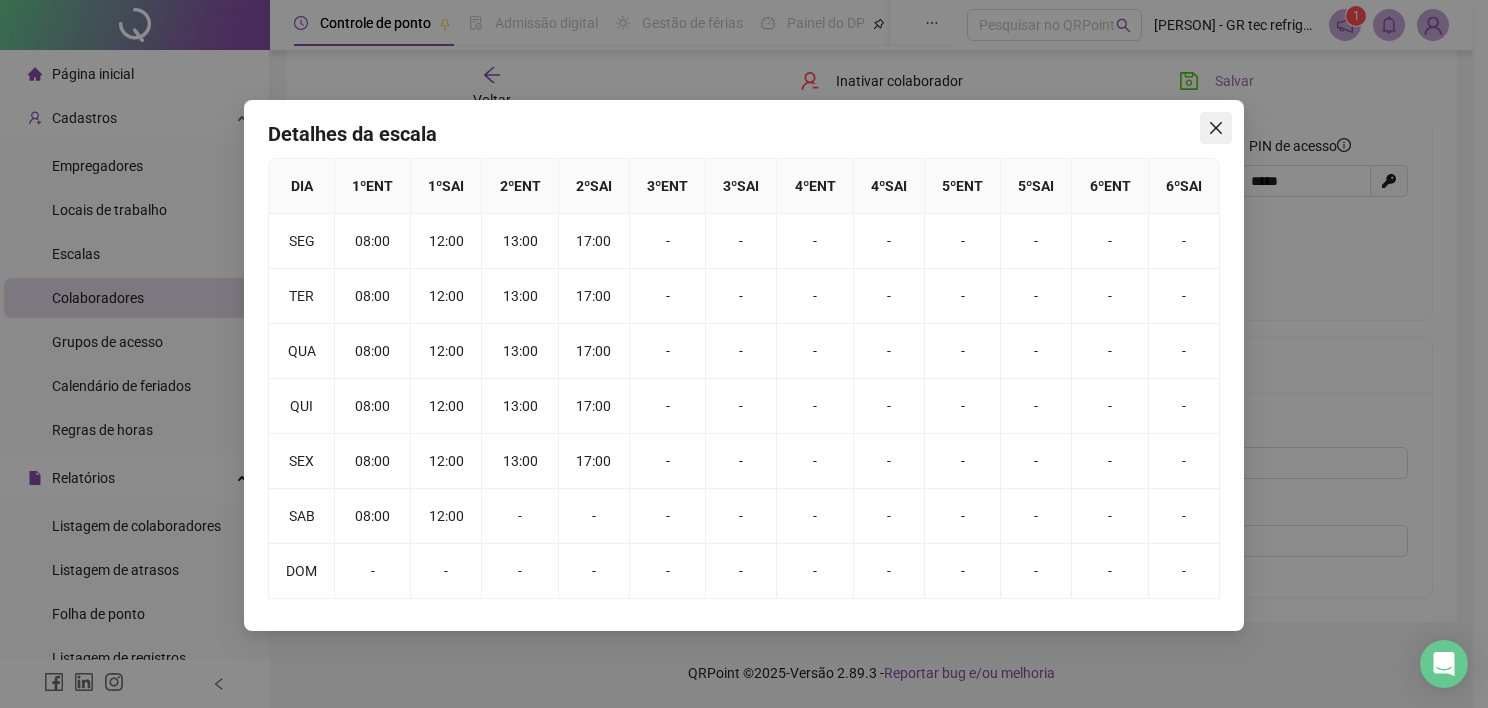 click at bounding box center [1216, 128] 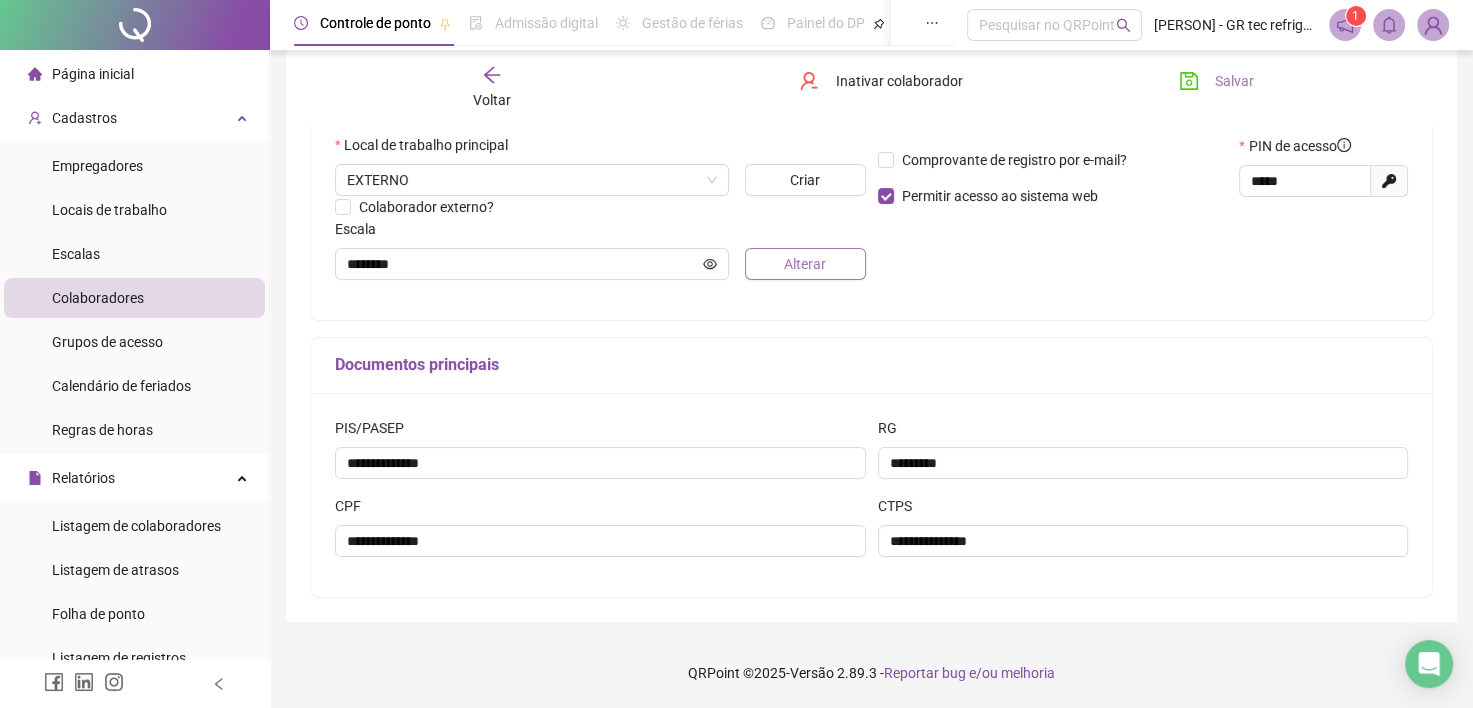 click on "Alterar" at bounding box center [805, 264] 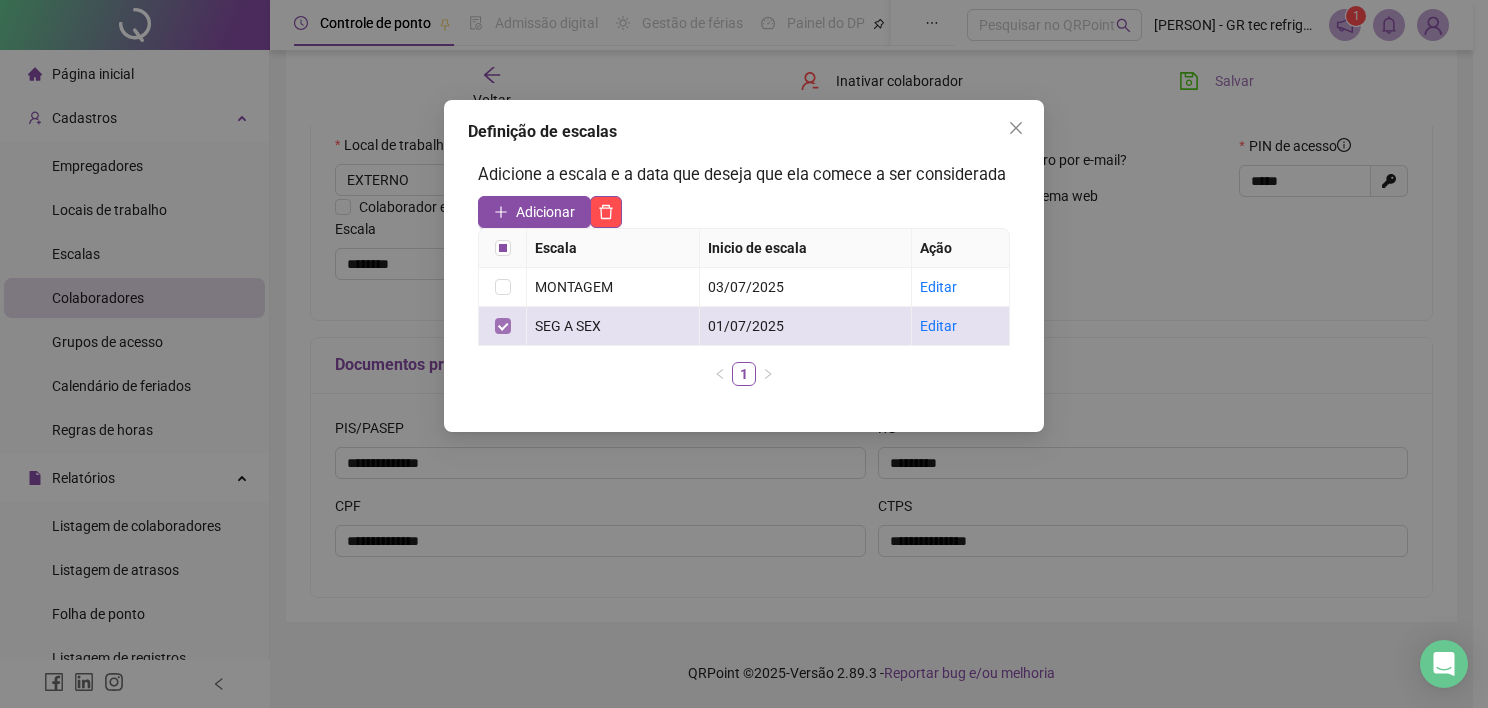 click at bounding box center [503, 326] 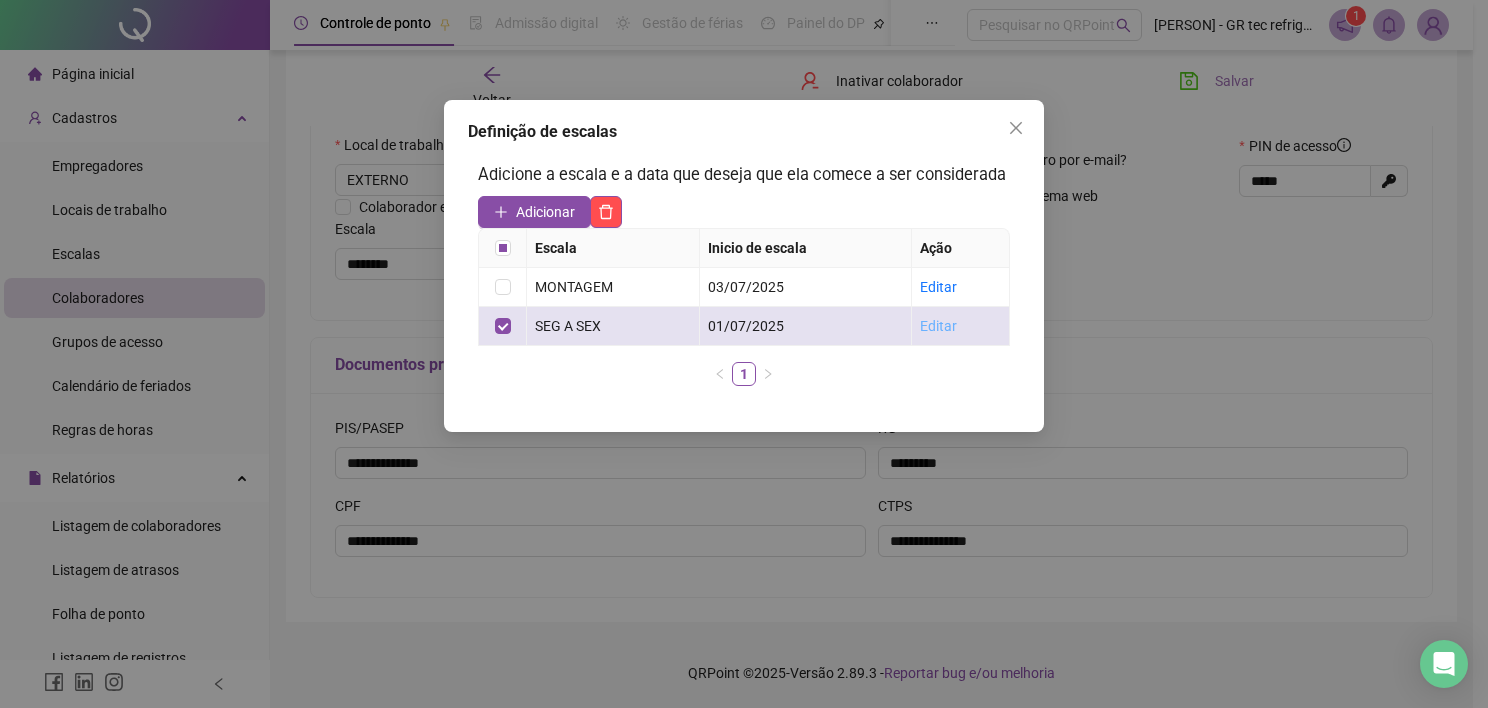 click on "Editar" at bounding box center [938, 326] 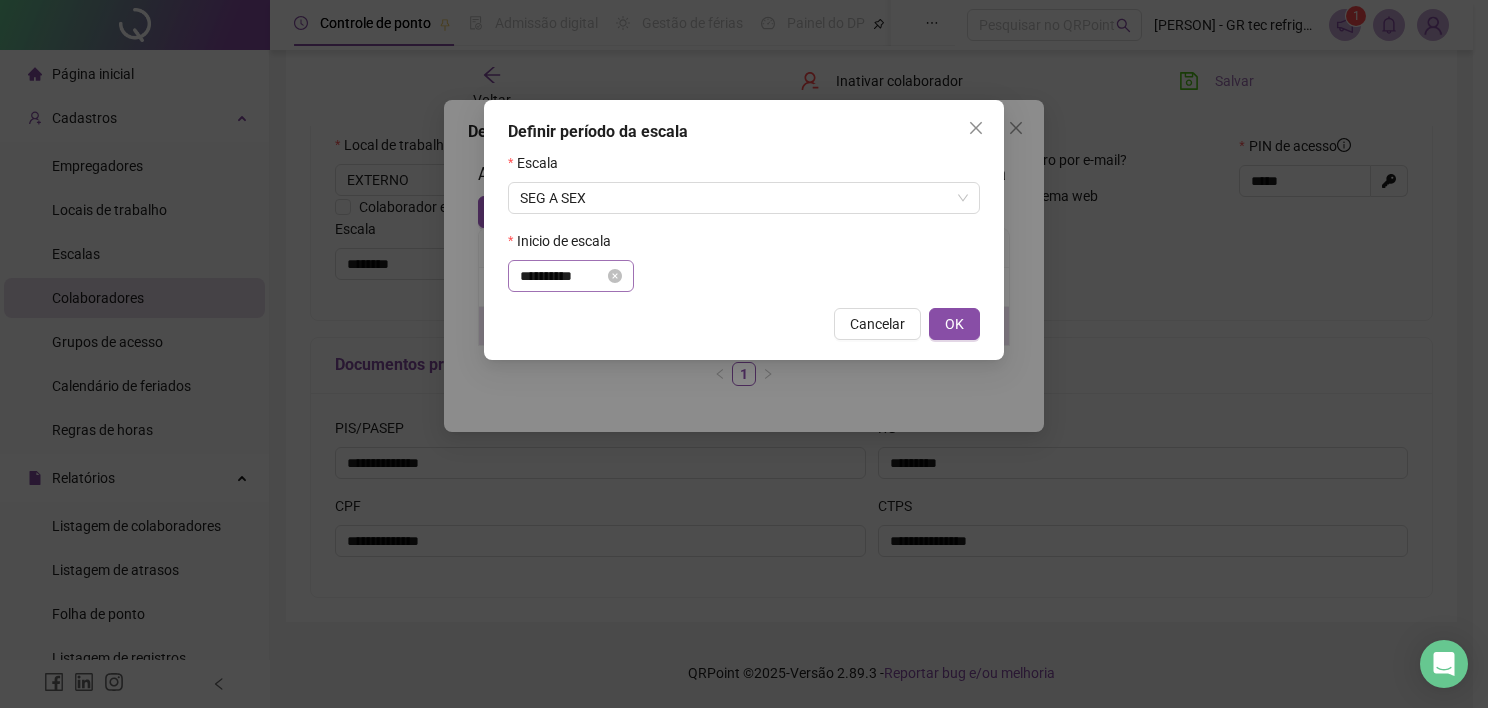 click on "**********" at bounding box center [571, 276] 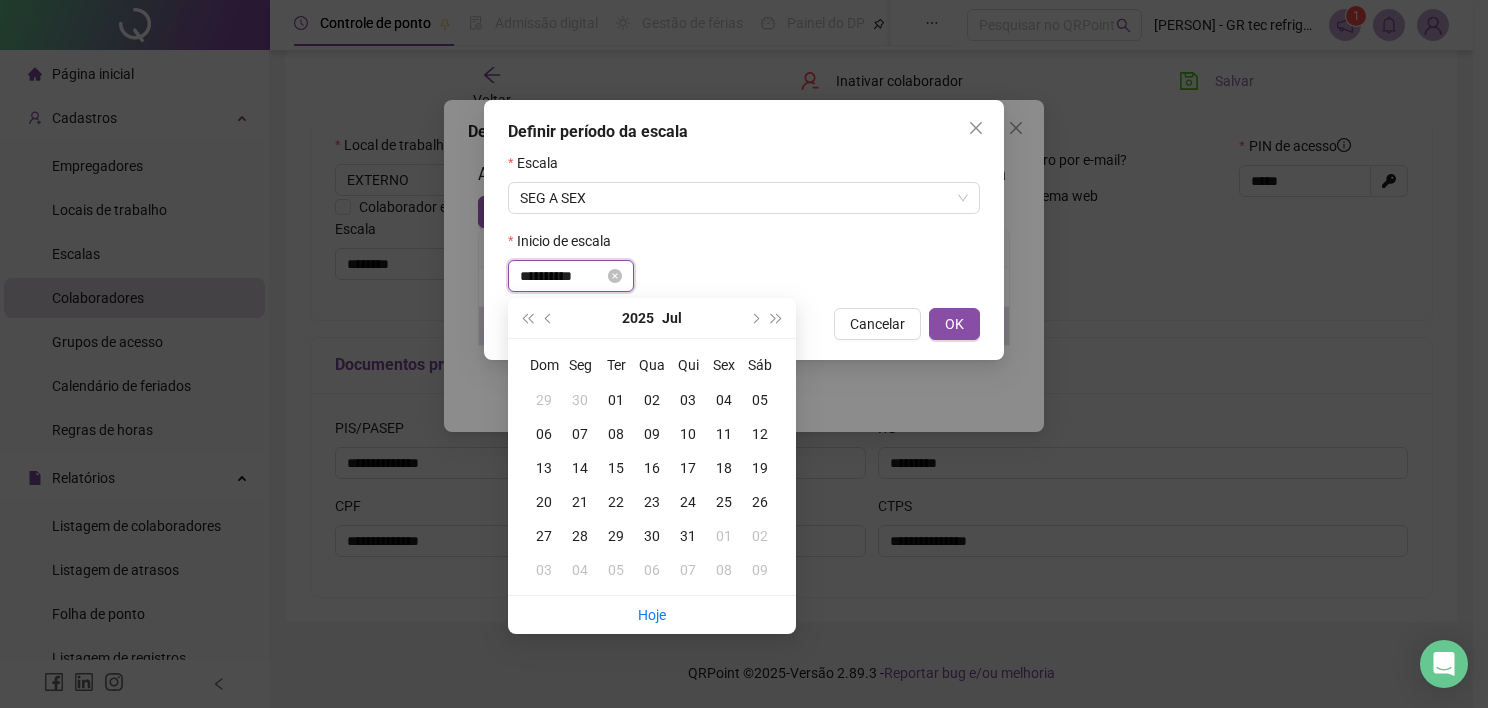 click on "**********" at bounding box center (562, 276) 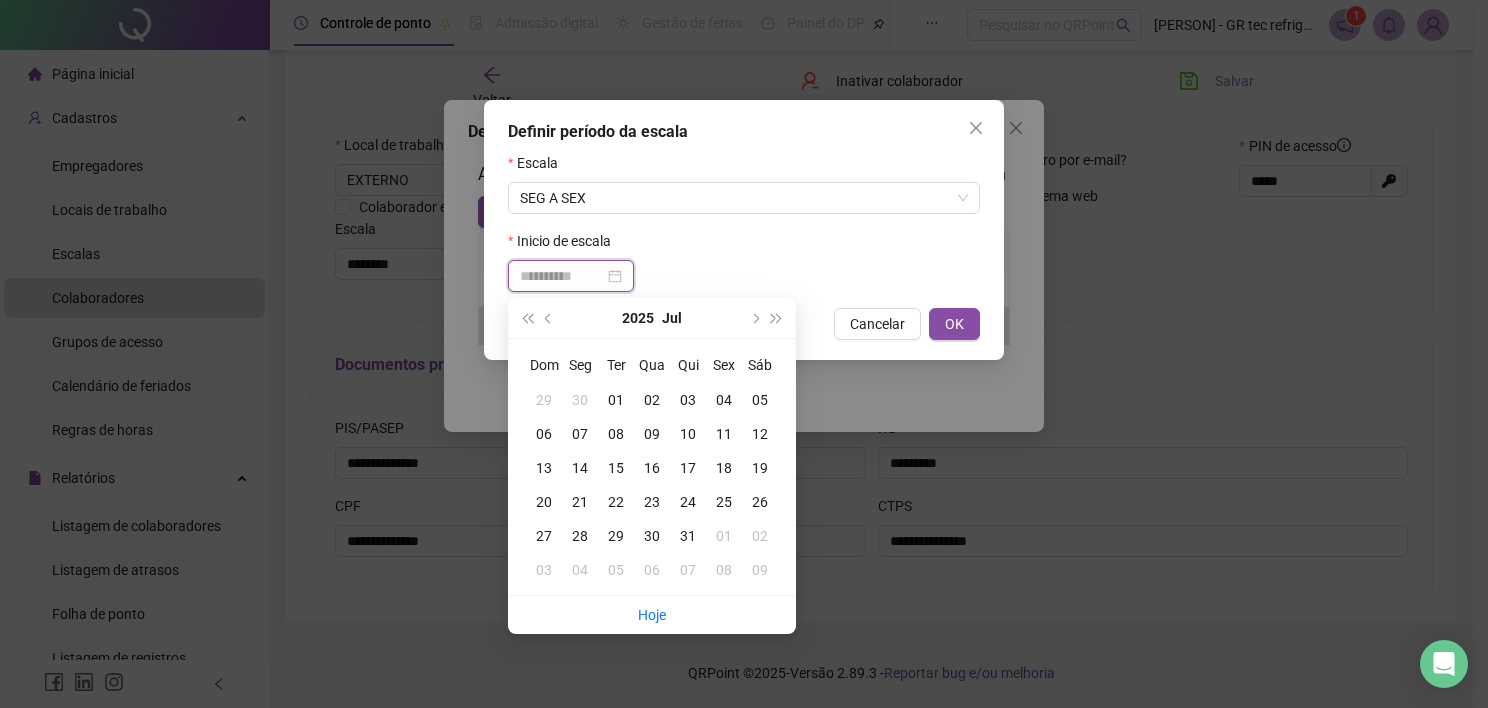 type on "**********" 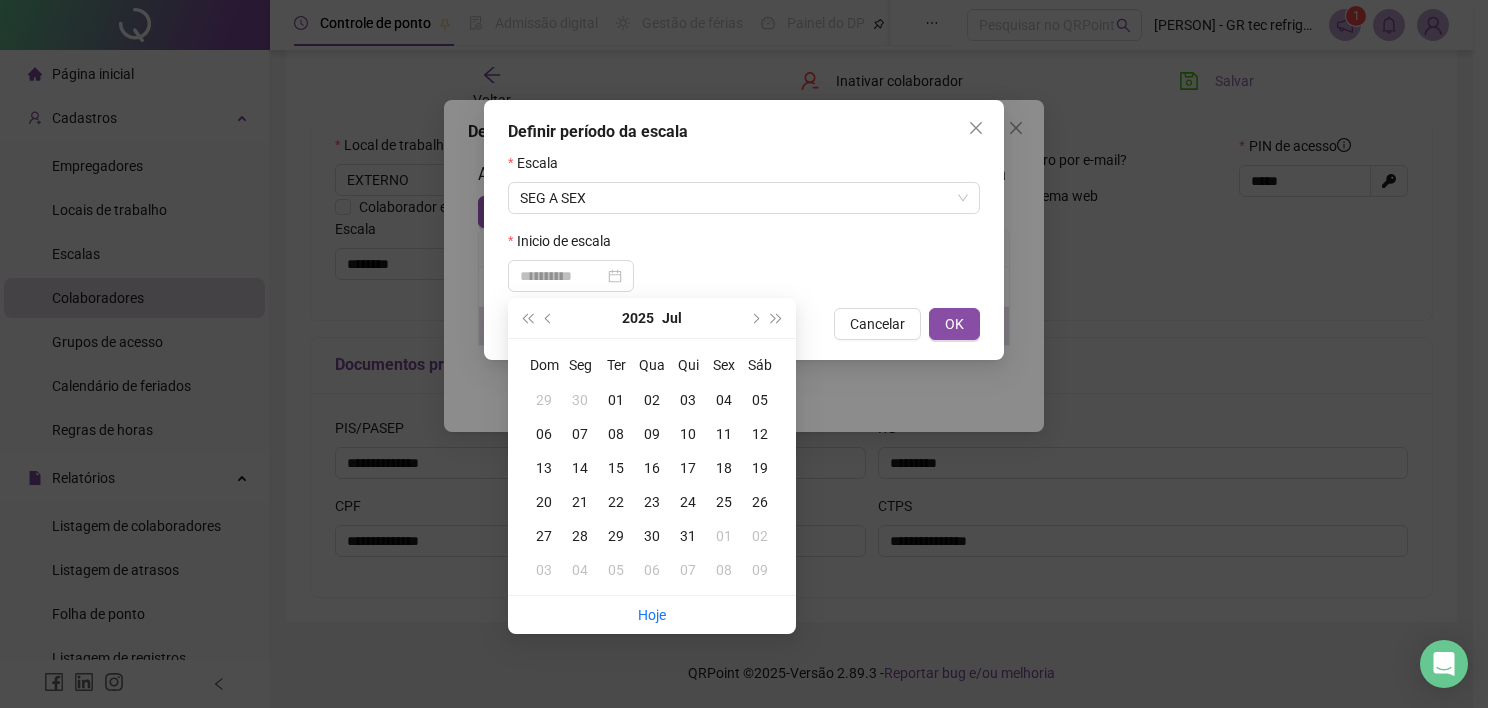 click on "03" at bounding box center (688, 400) 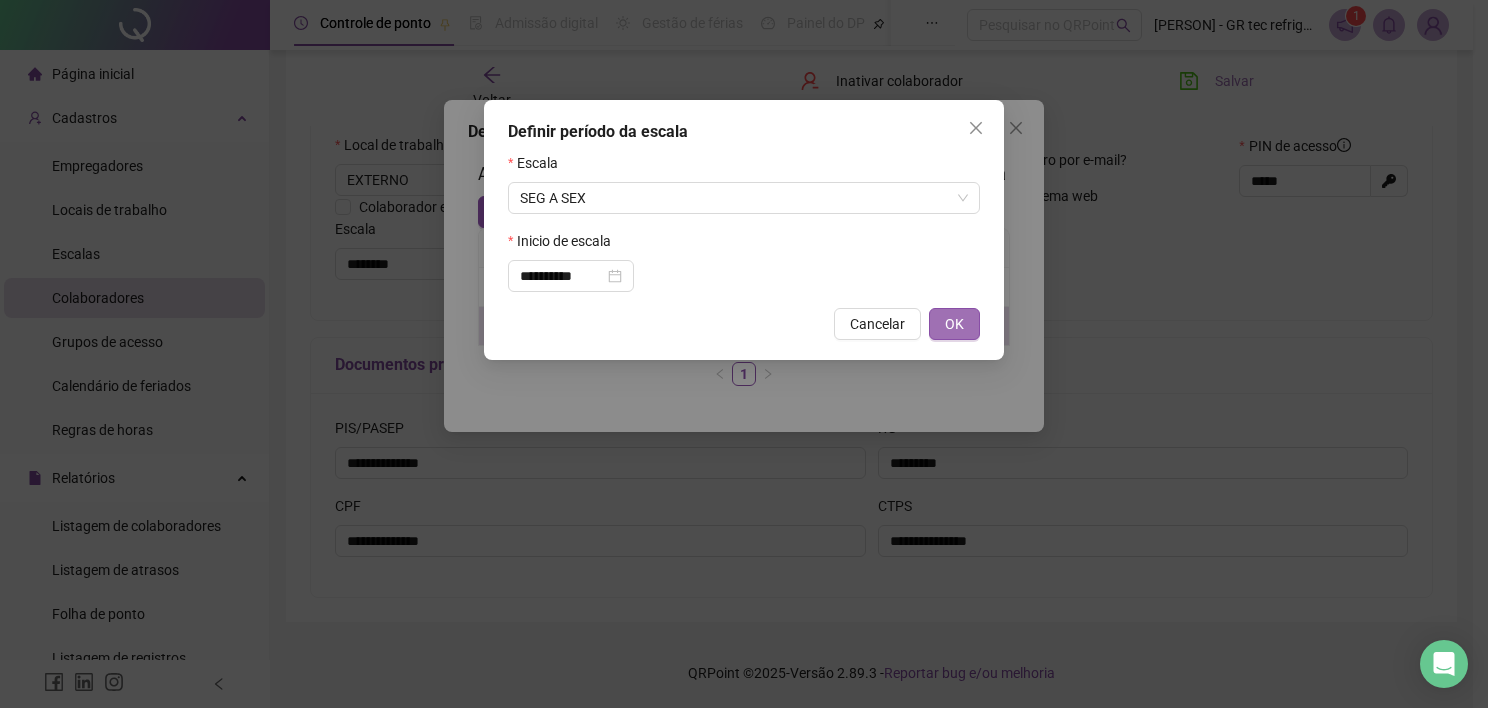 click on "OK" at bounding box center [954, 324] 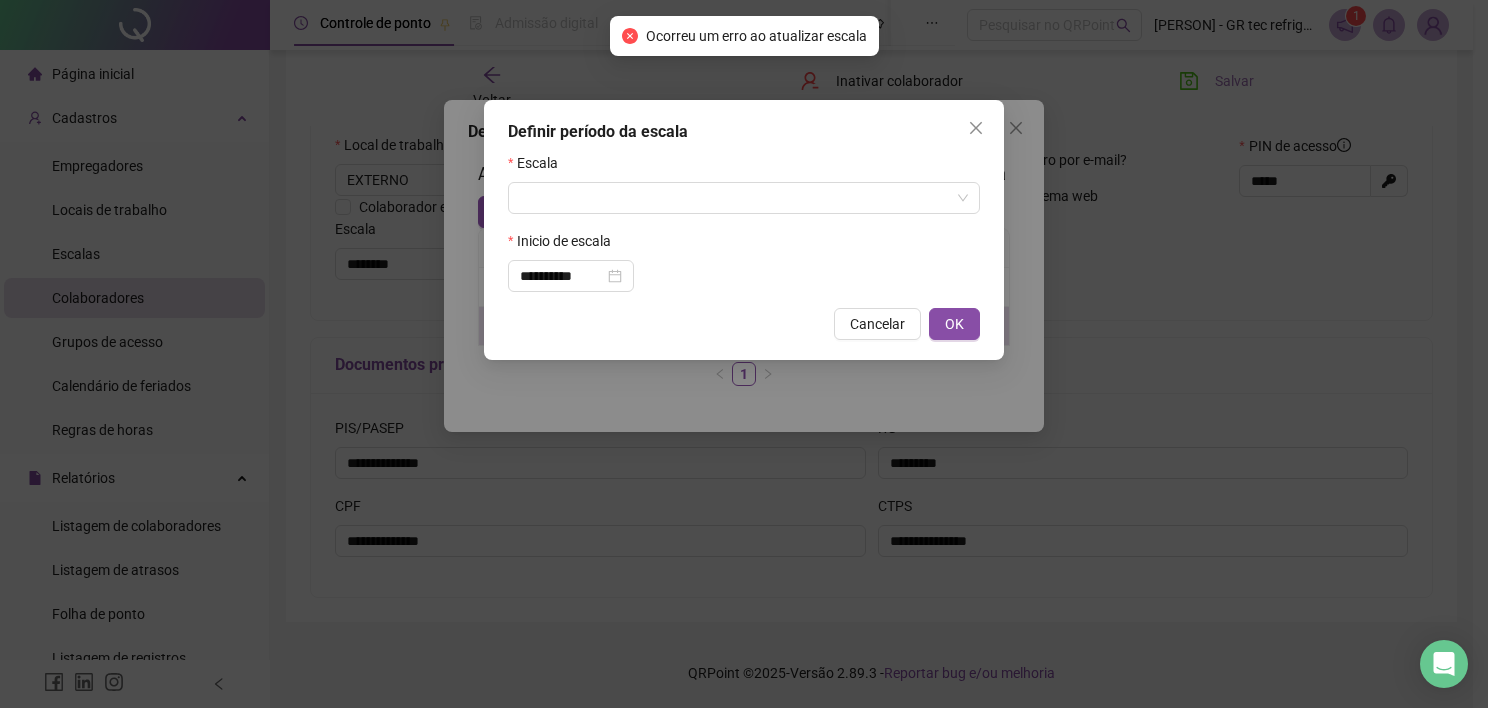 click on "**********" at bounding box center (744, 354) 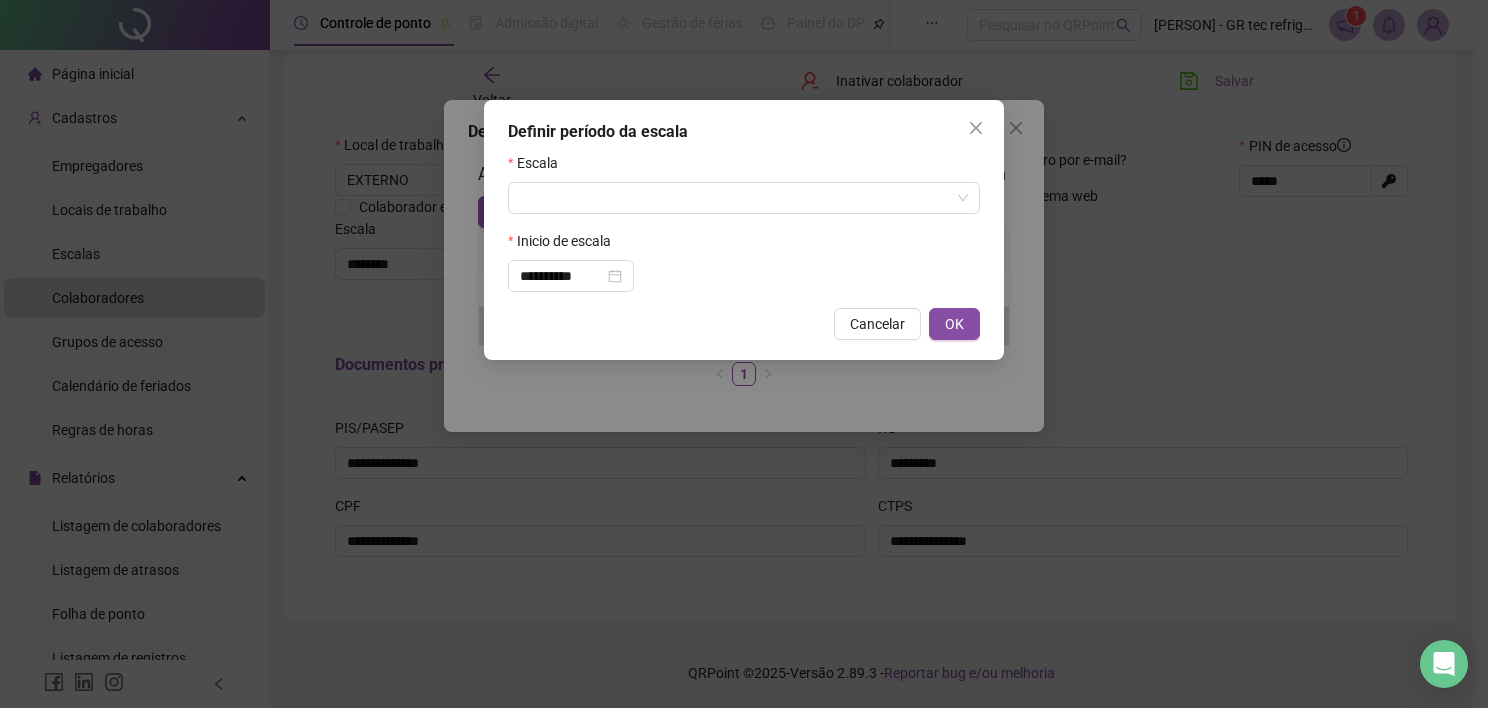 click on "**********" at bounding box center [744, 354] 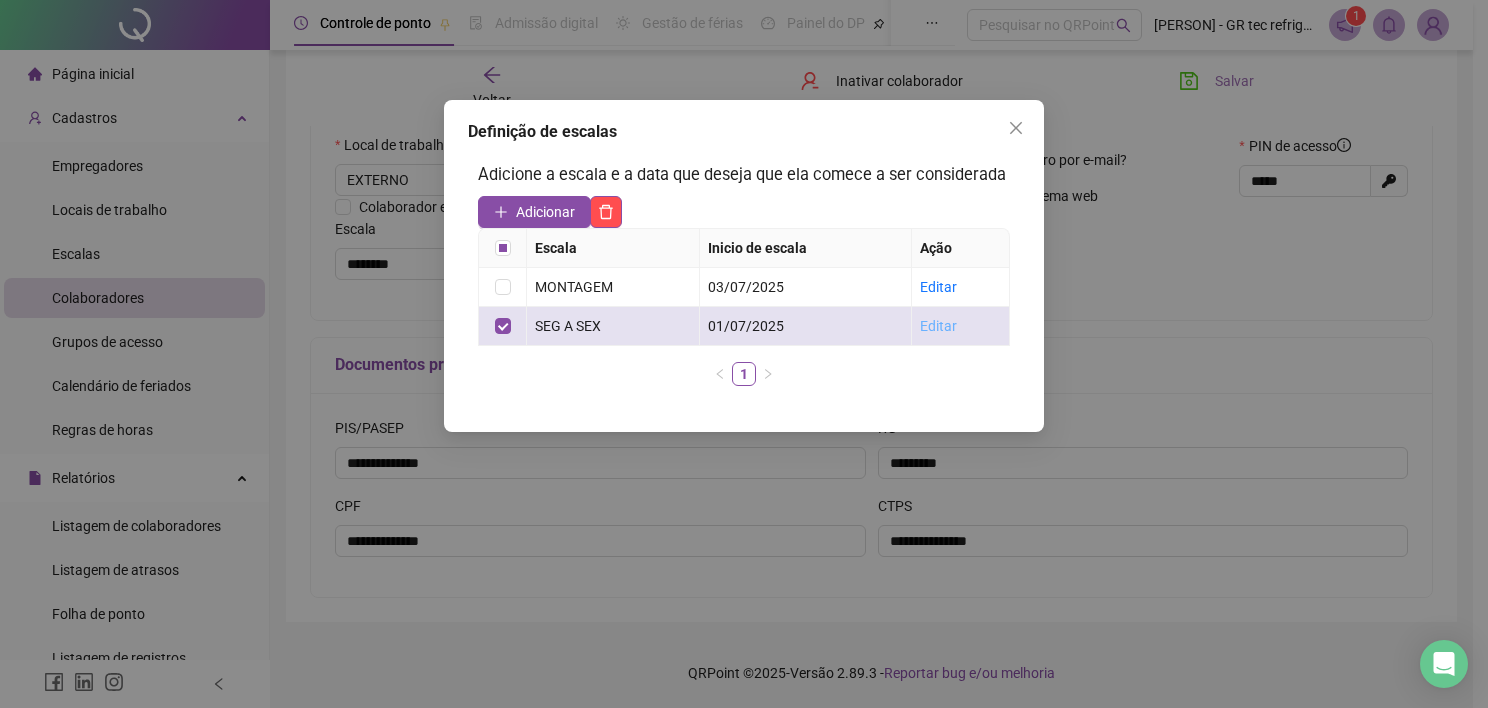 click on "Editar" at bounding box center [938, 326] 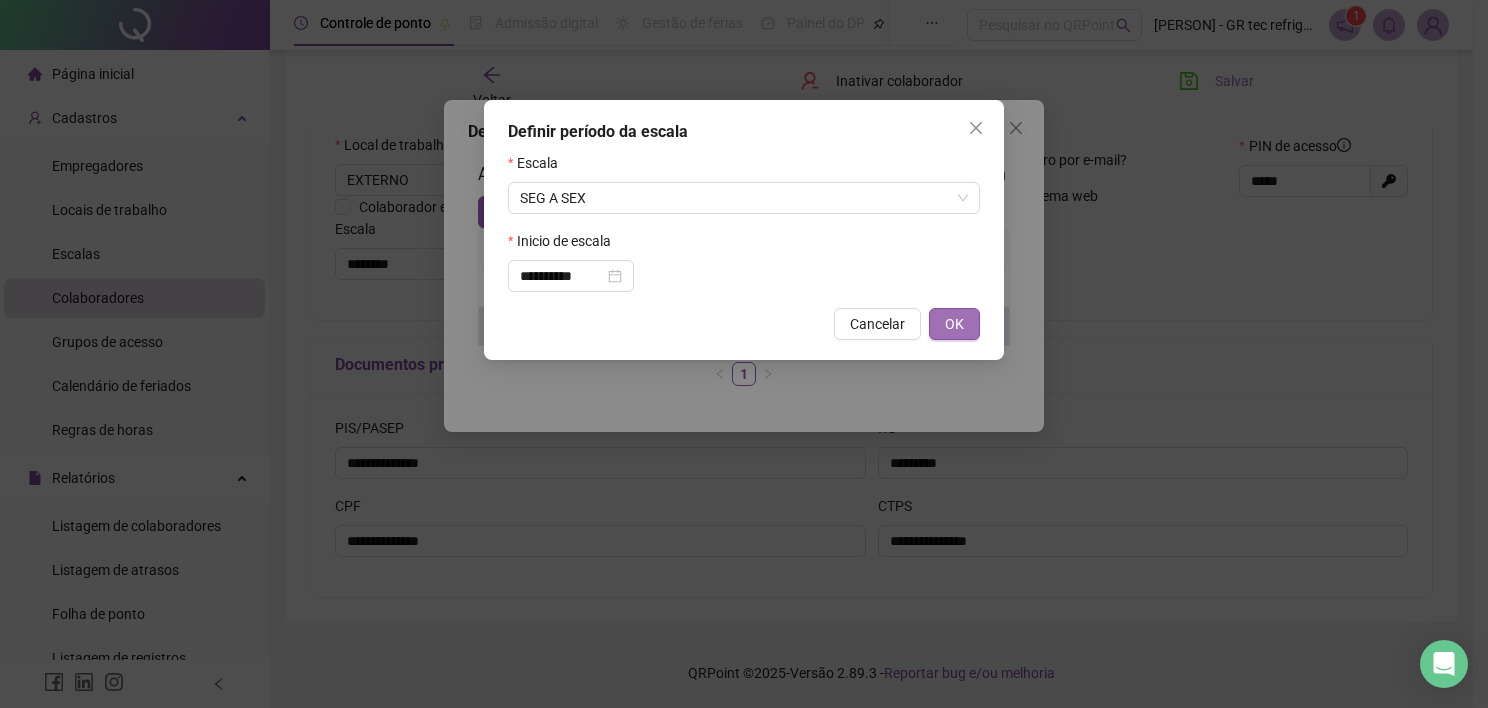 click on "OK" at bounding box center [954, 324] 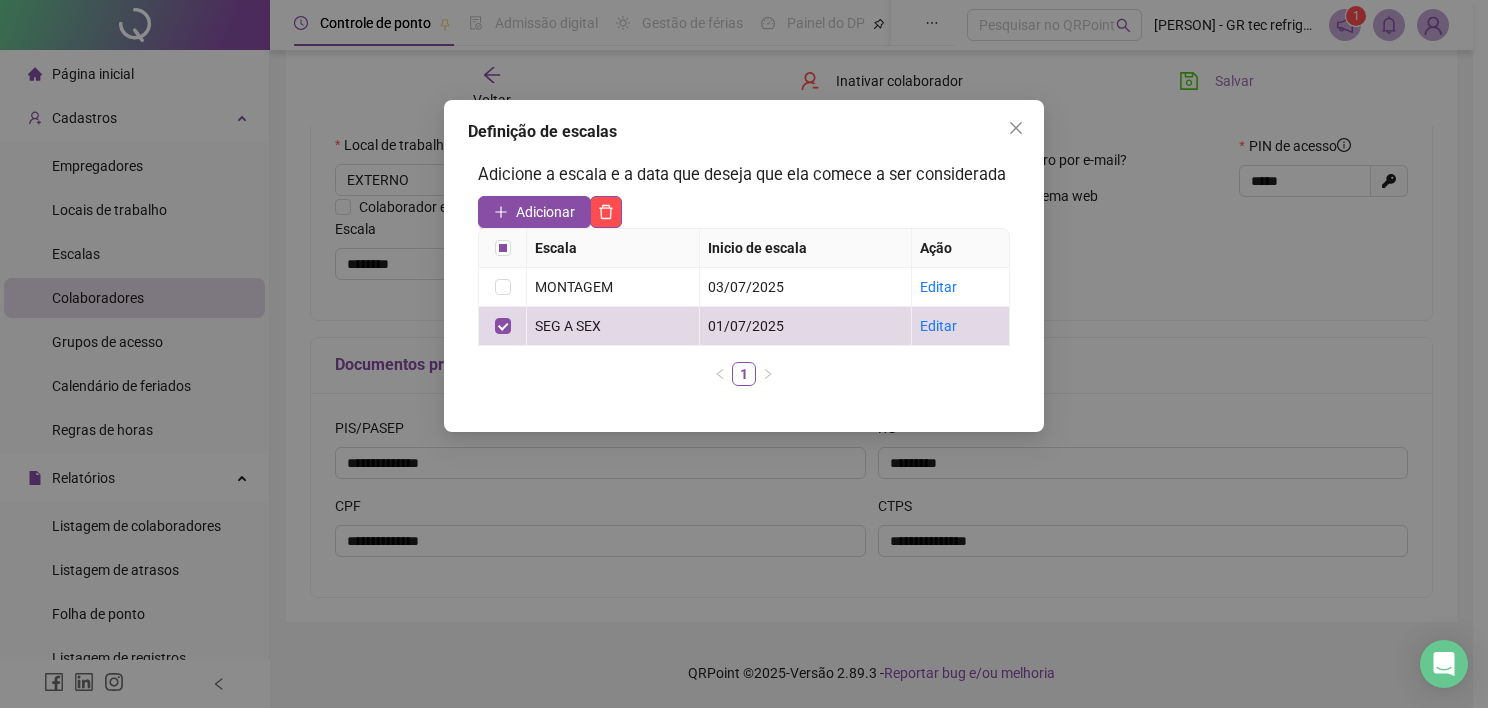 click at bounding box center (1016, 128) 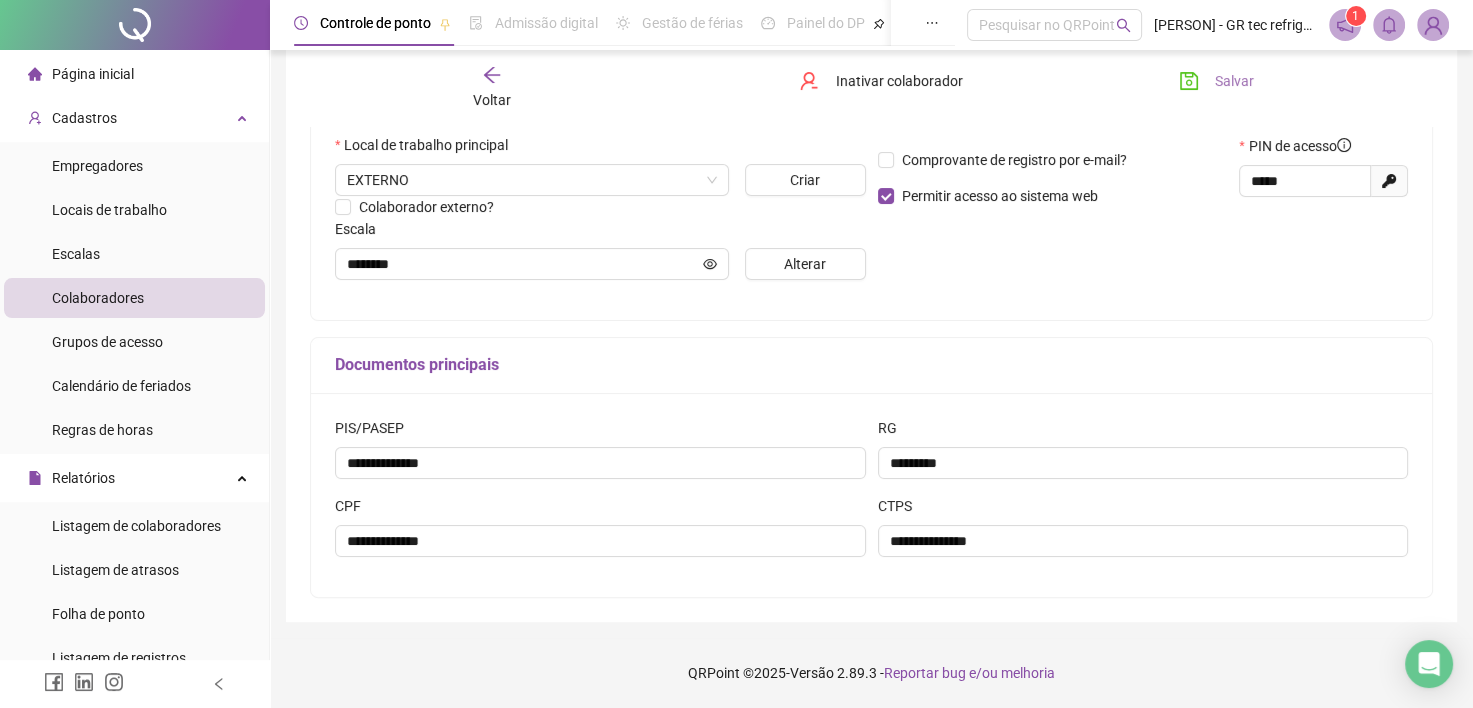 click 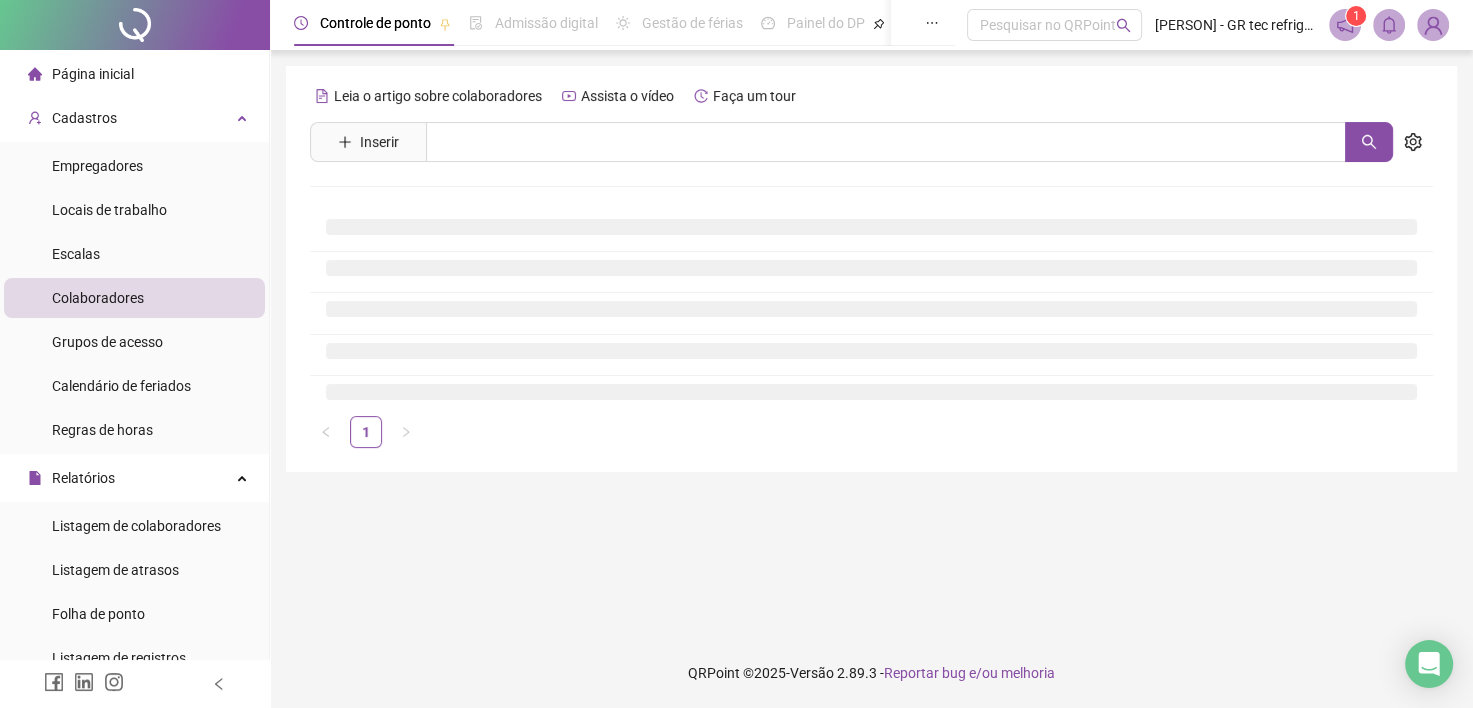 scroll, scrollTop: 0, scrollLeft: 0, axis: both 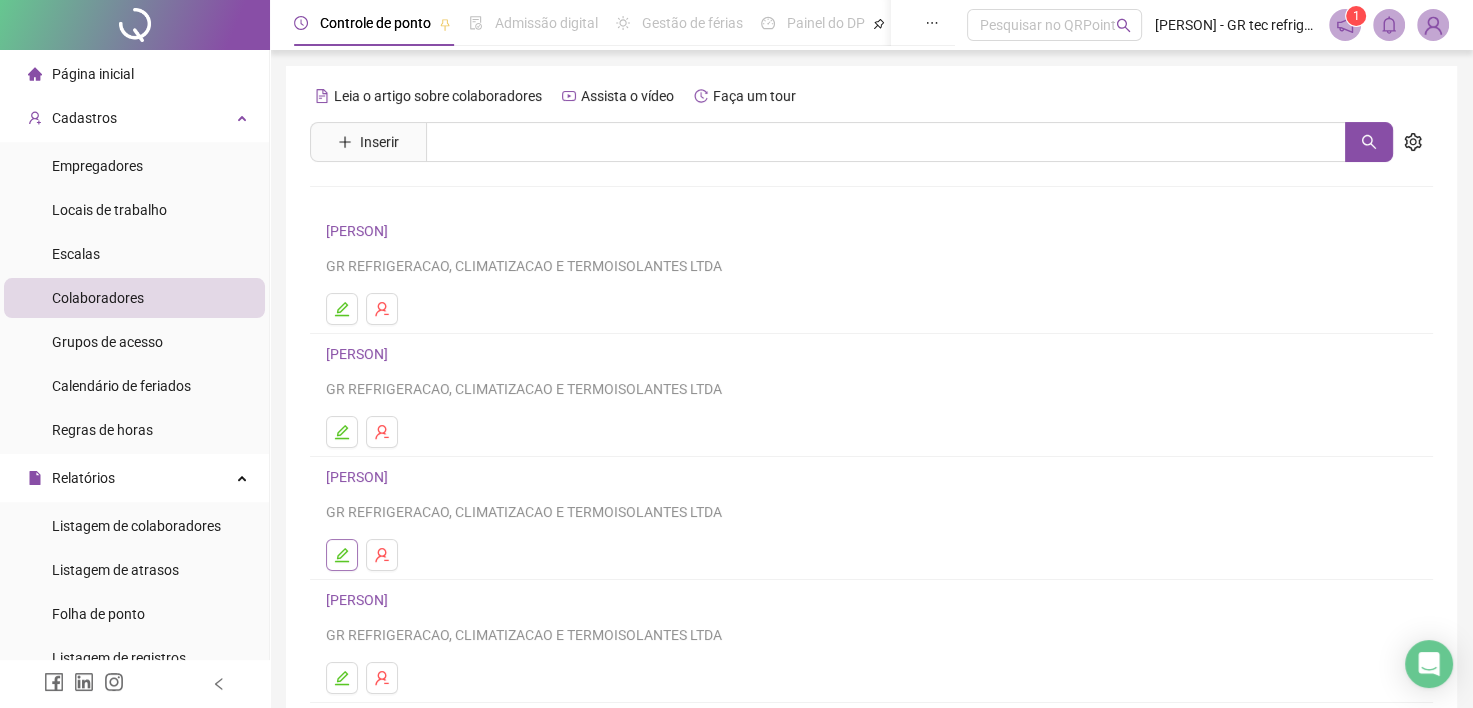click at bounding box center [342, 555] 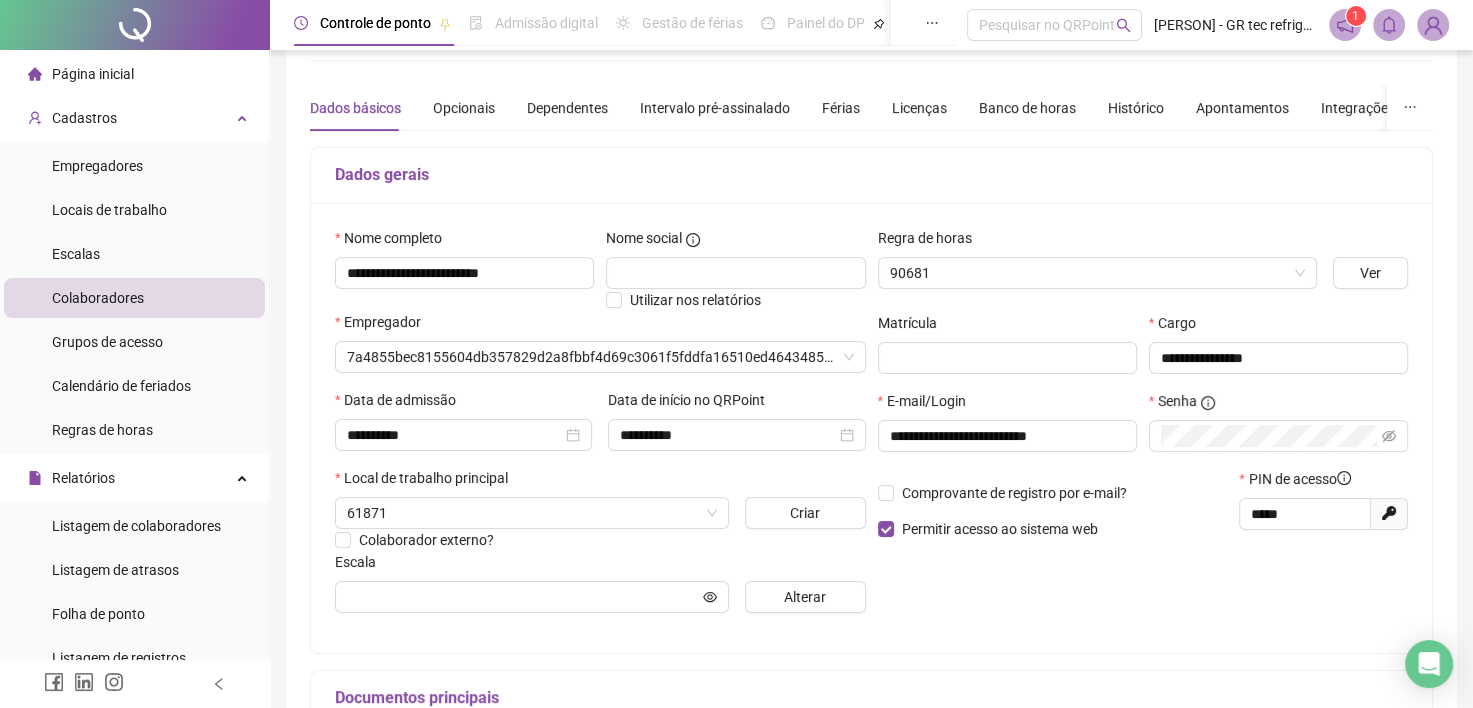 type on "********" 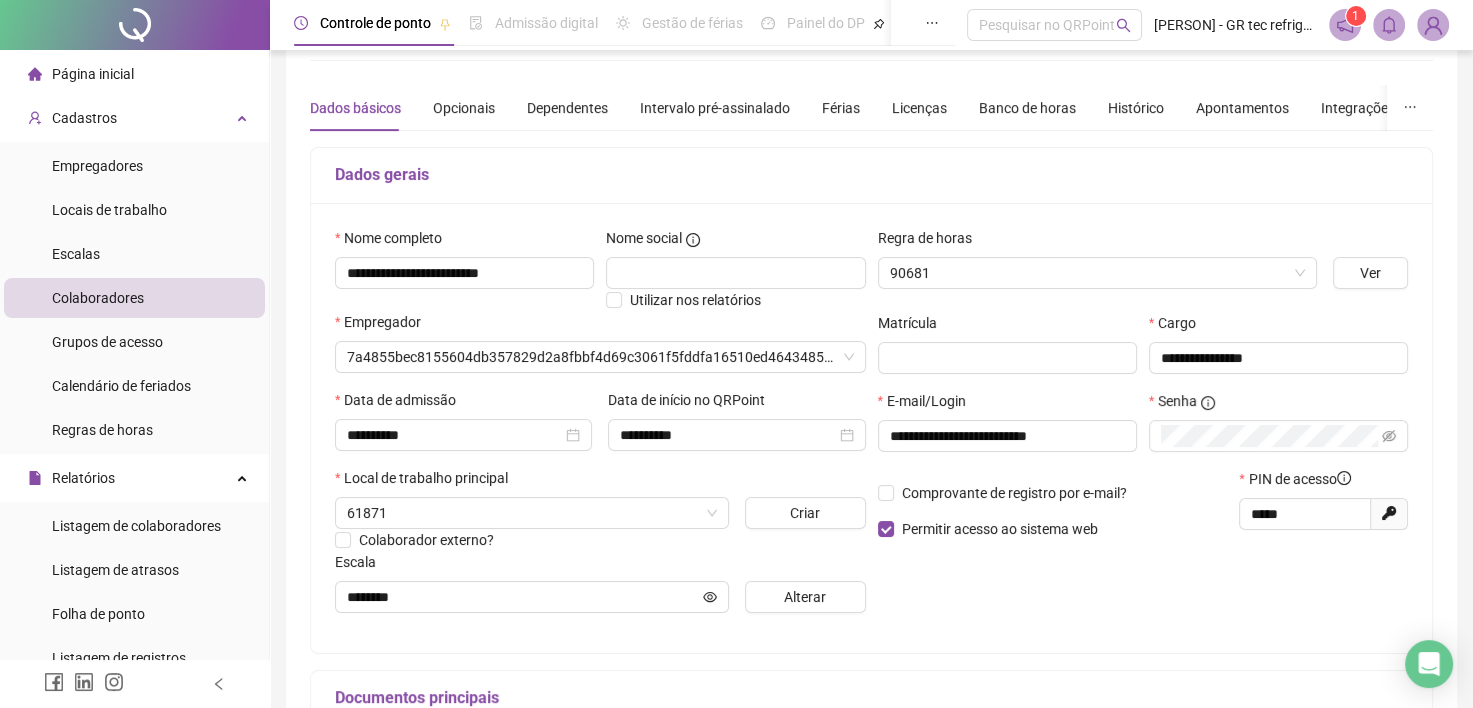 scroll, scrollTop: 432, scrollLeft: 0, axis: vertical 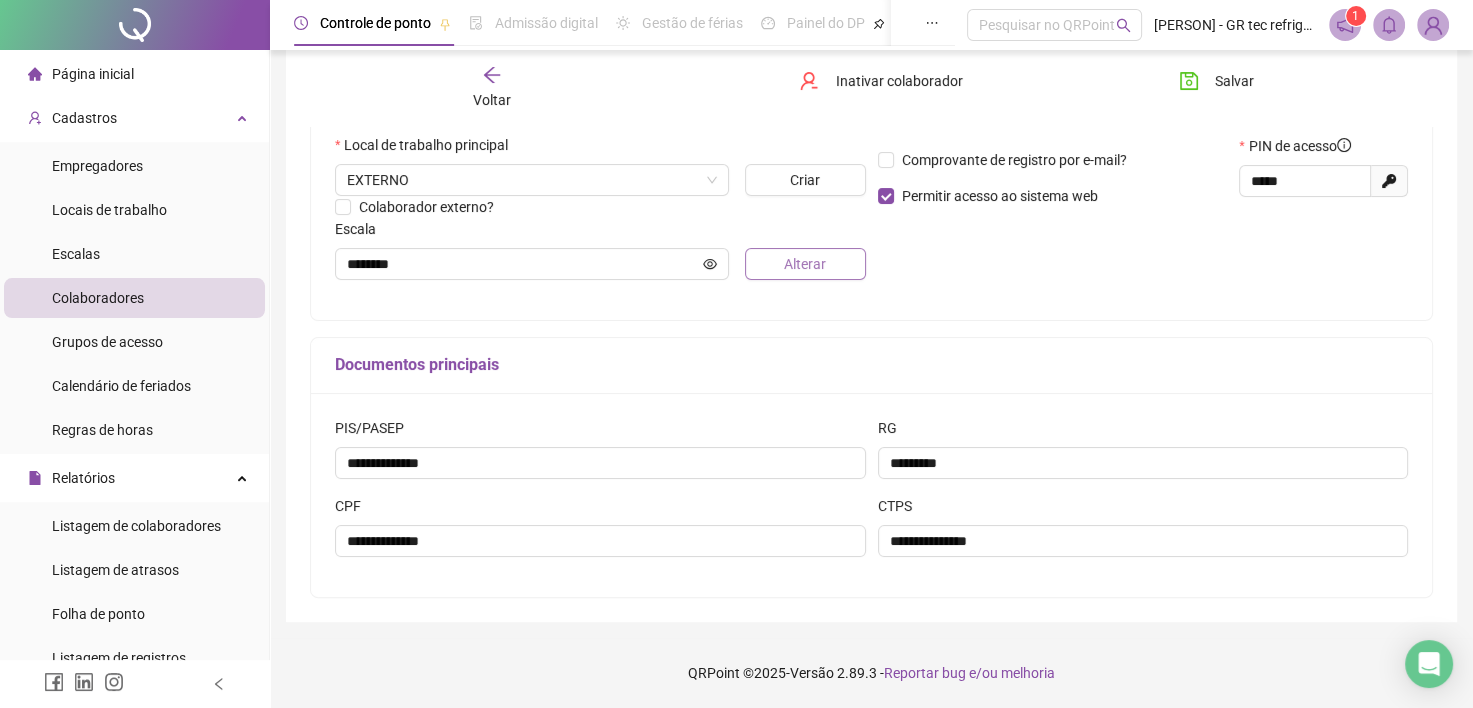 click on "Alterar" at bounding box center (805, 264) 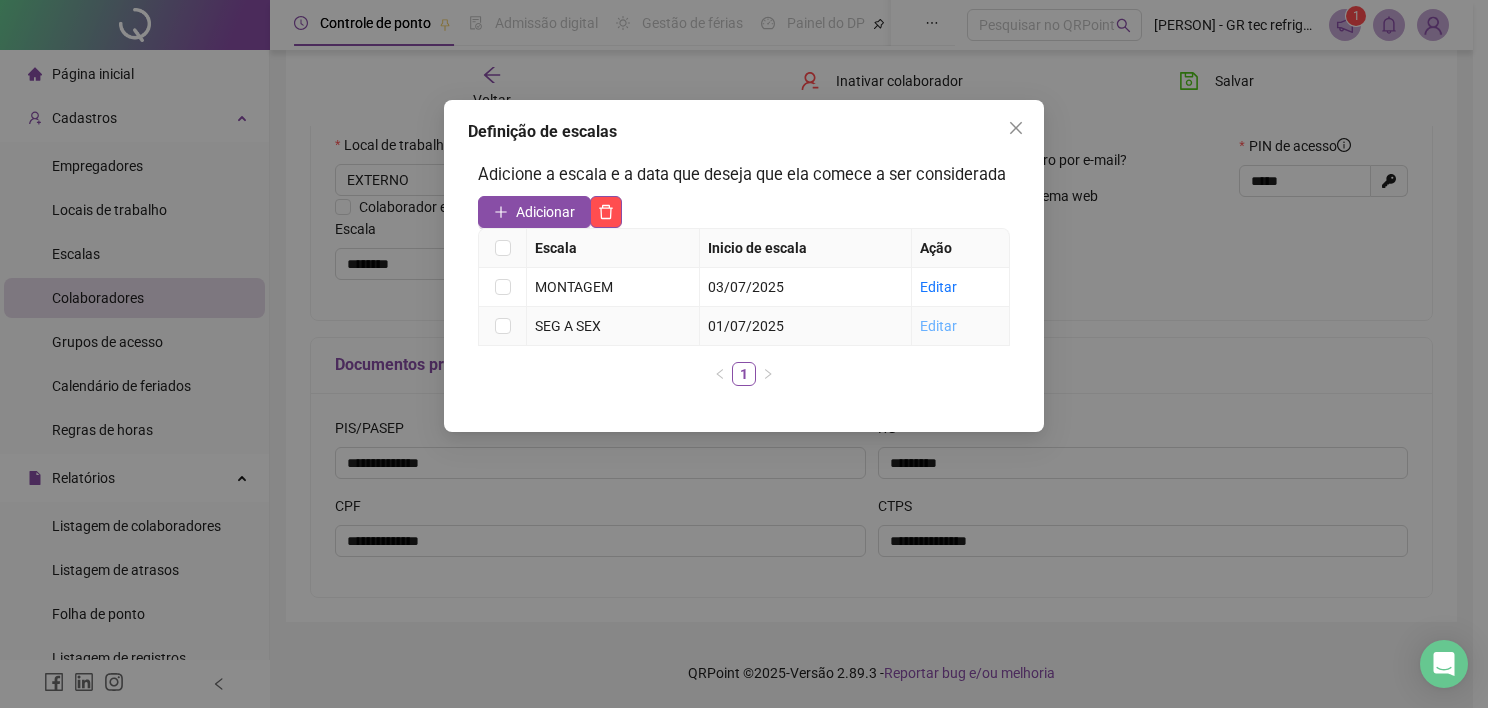 click on "Editar" at bounding box center [938, 326] 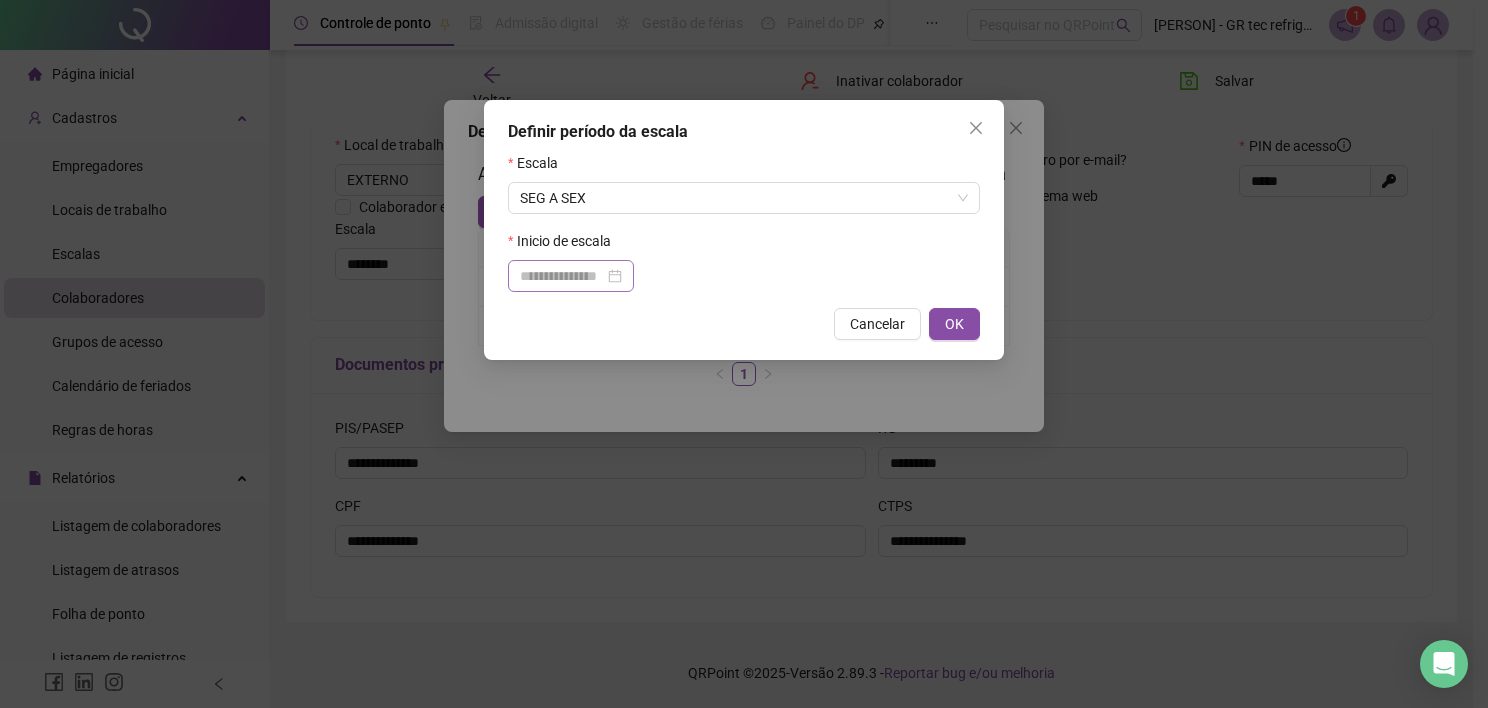 click on "Inicio de escala" at bounding box center (744, 261) 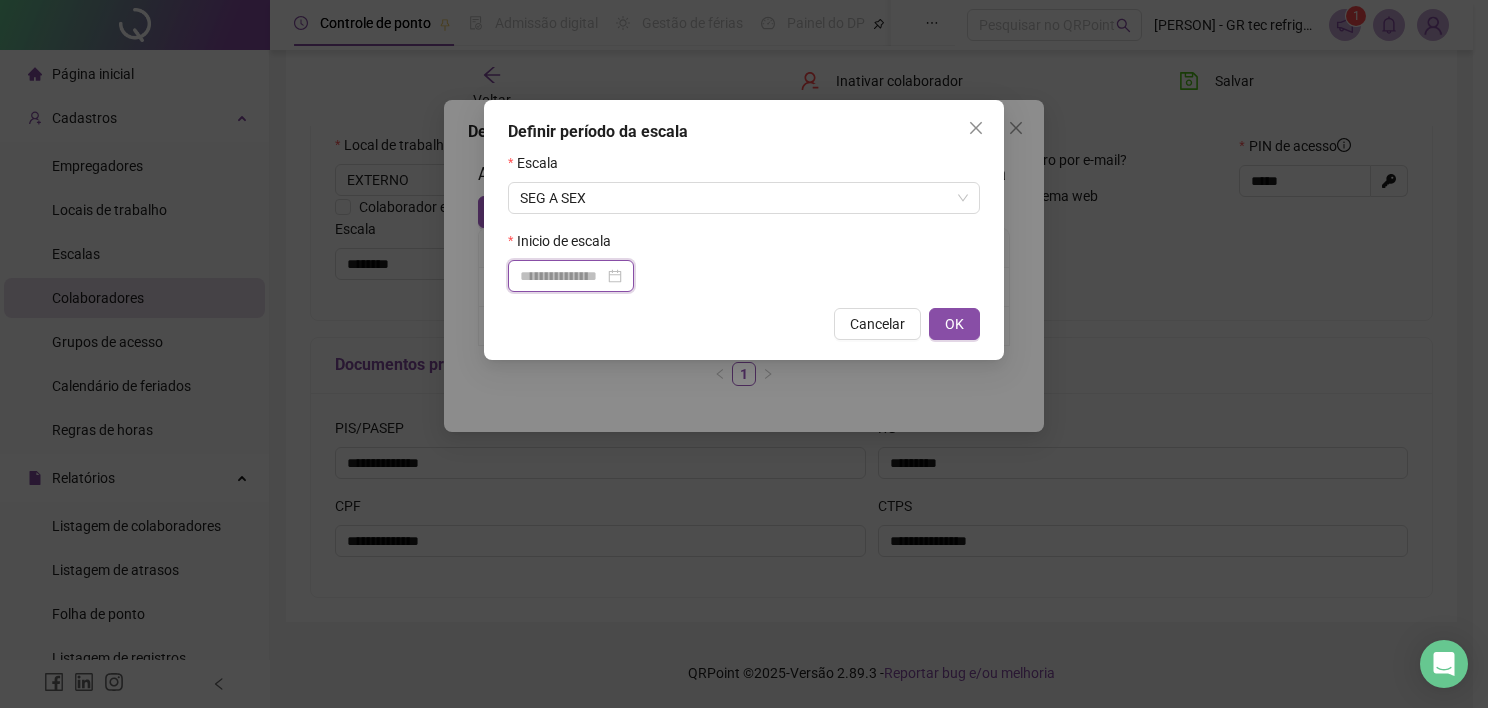 click at bounding box center [562, 276] 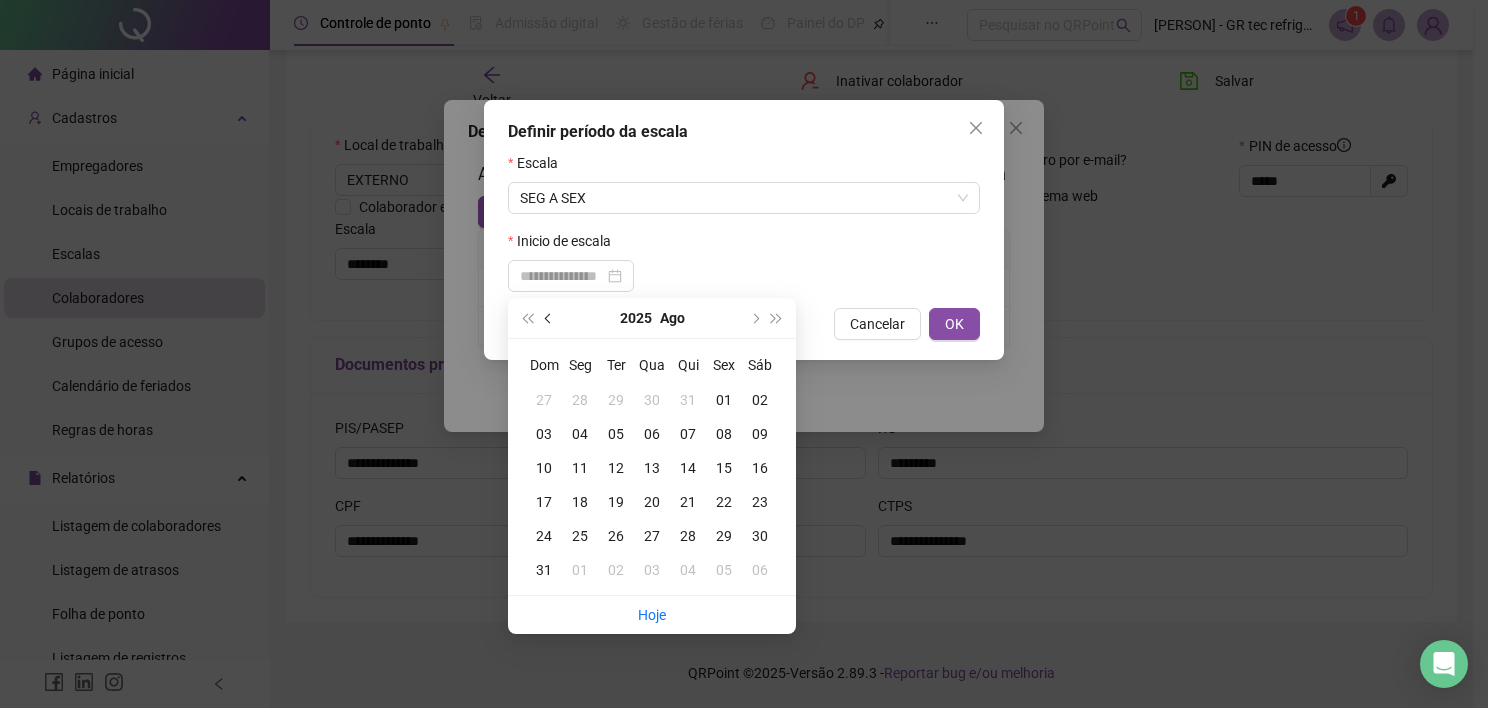 click on "2025 Ago" at bounding box center (652, 318) 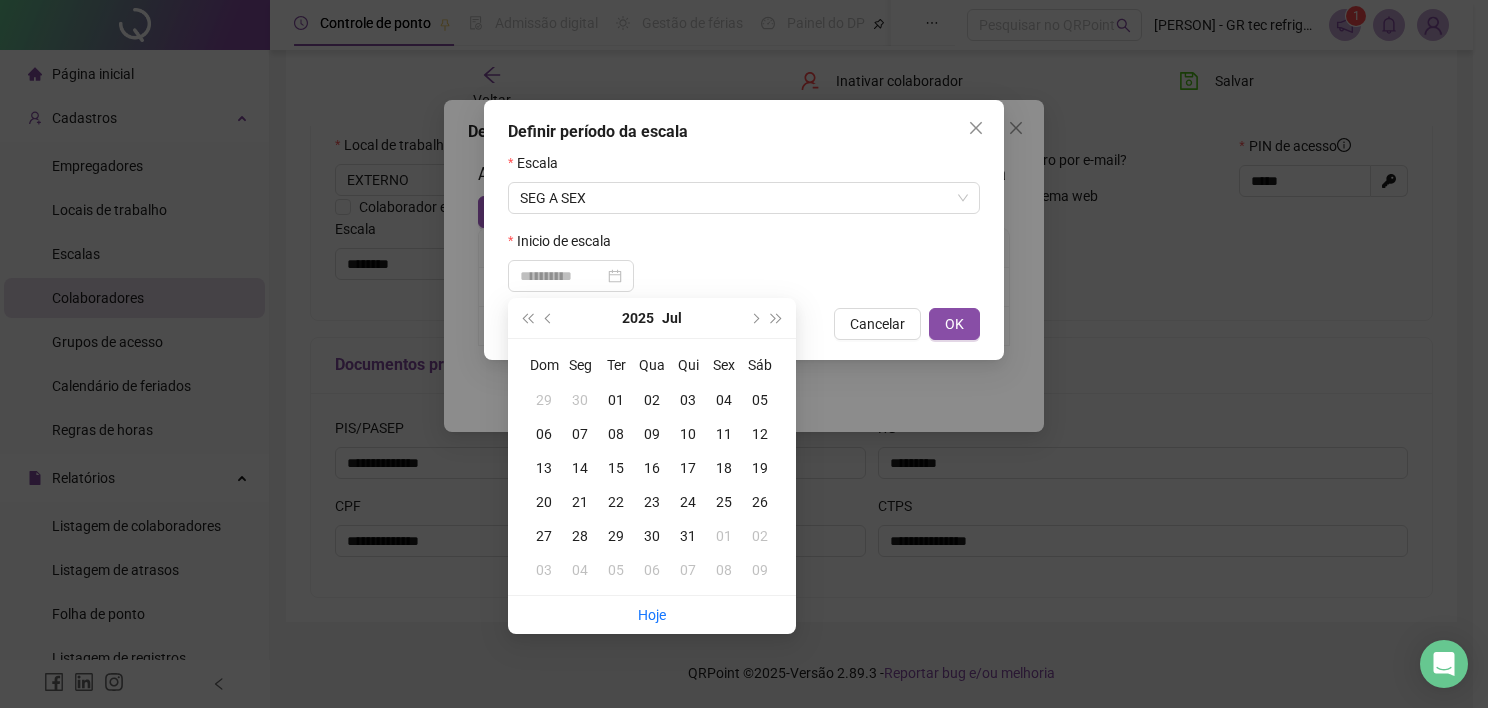 click on "03" at bounding box center (688, 400) 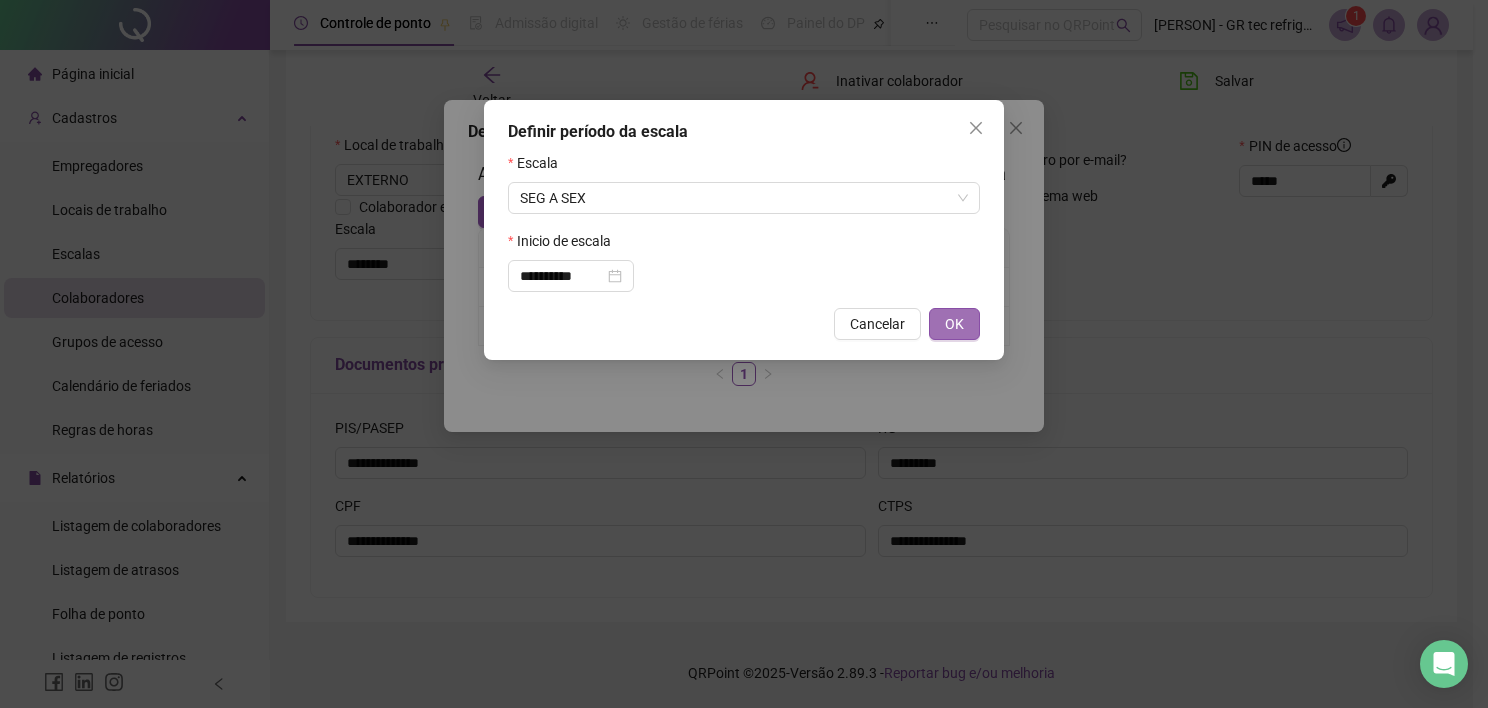 click on "OK" at bounding box center [954, 324] 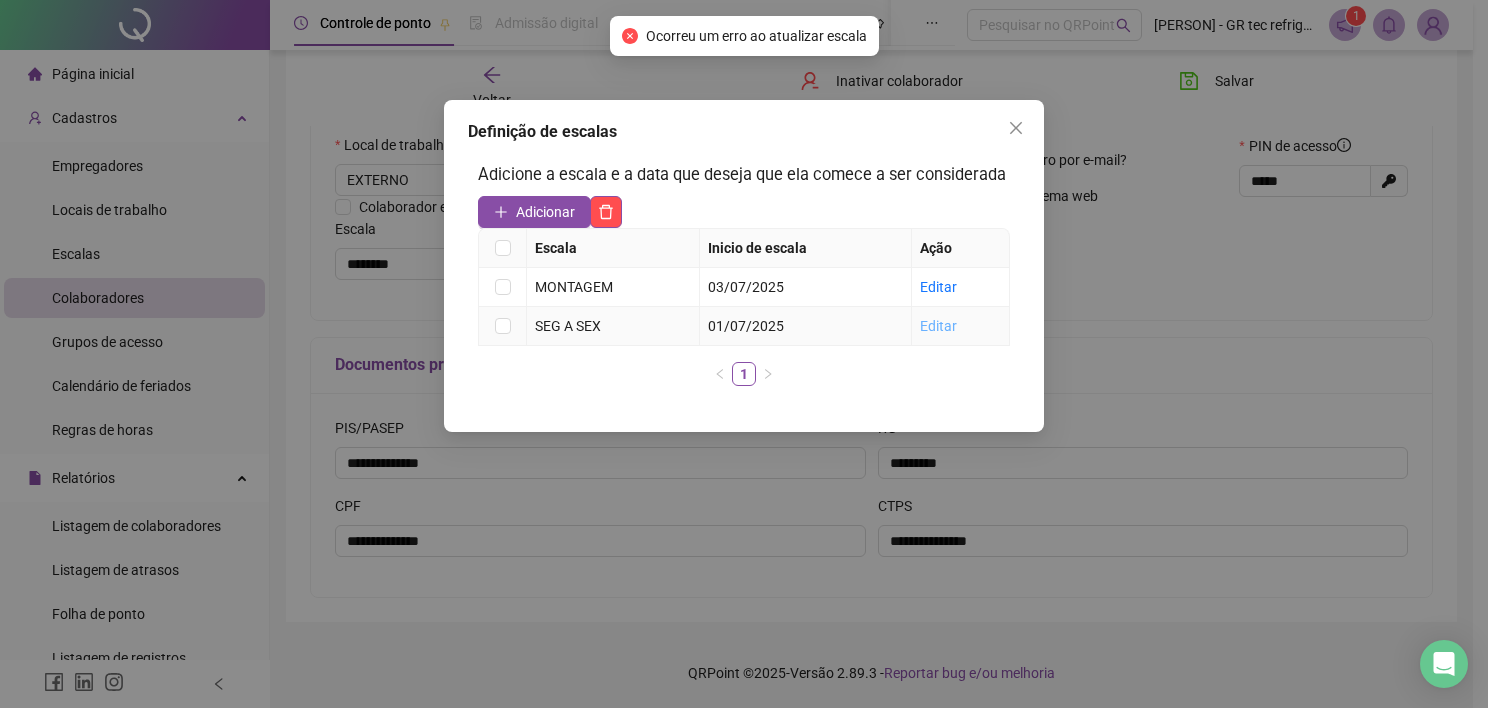 click on "Editar" at bounding box center (938, 326) 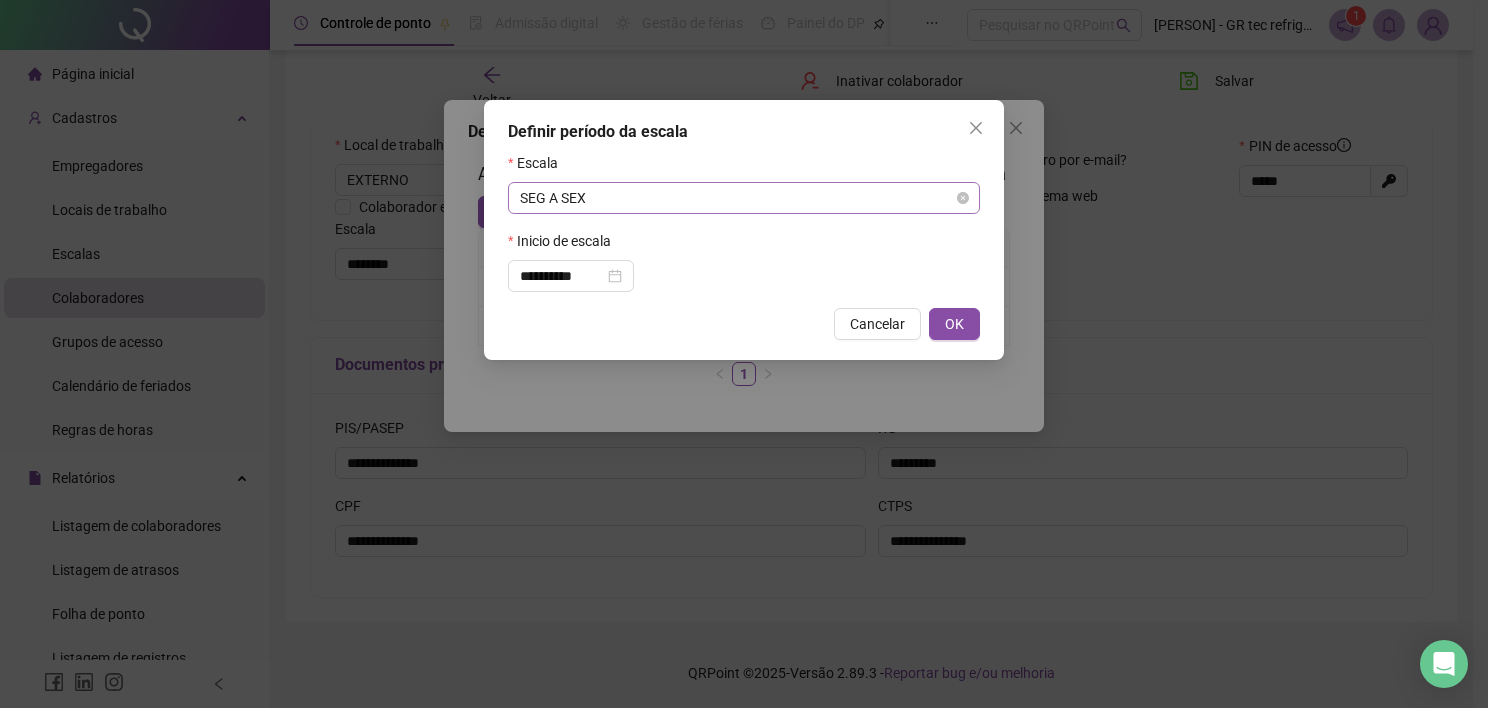 click on "SEG A SEX" at bounding box center [744, 198] 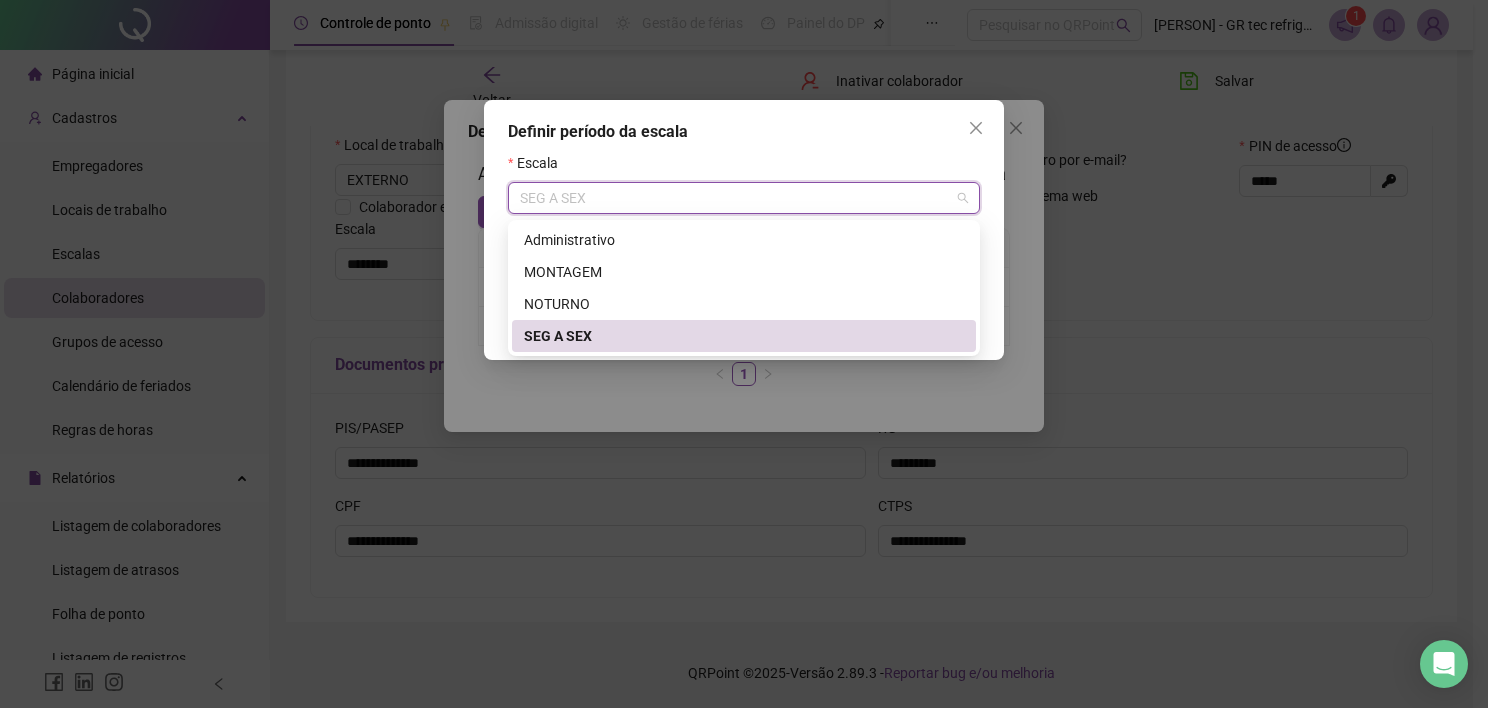 click on "SEG A SEX" at bounding box center [744, 336] 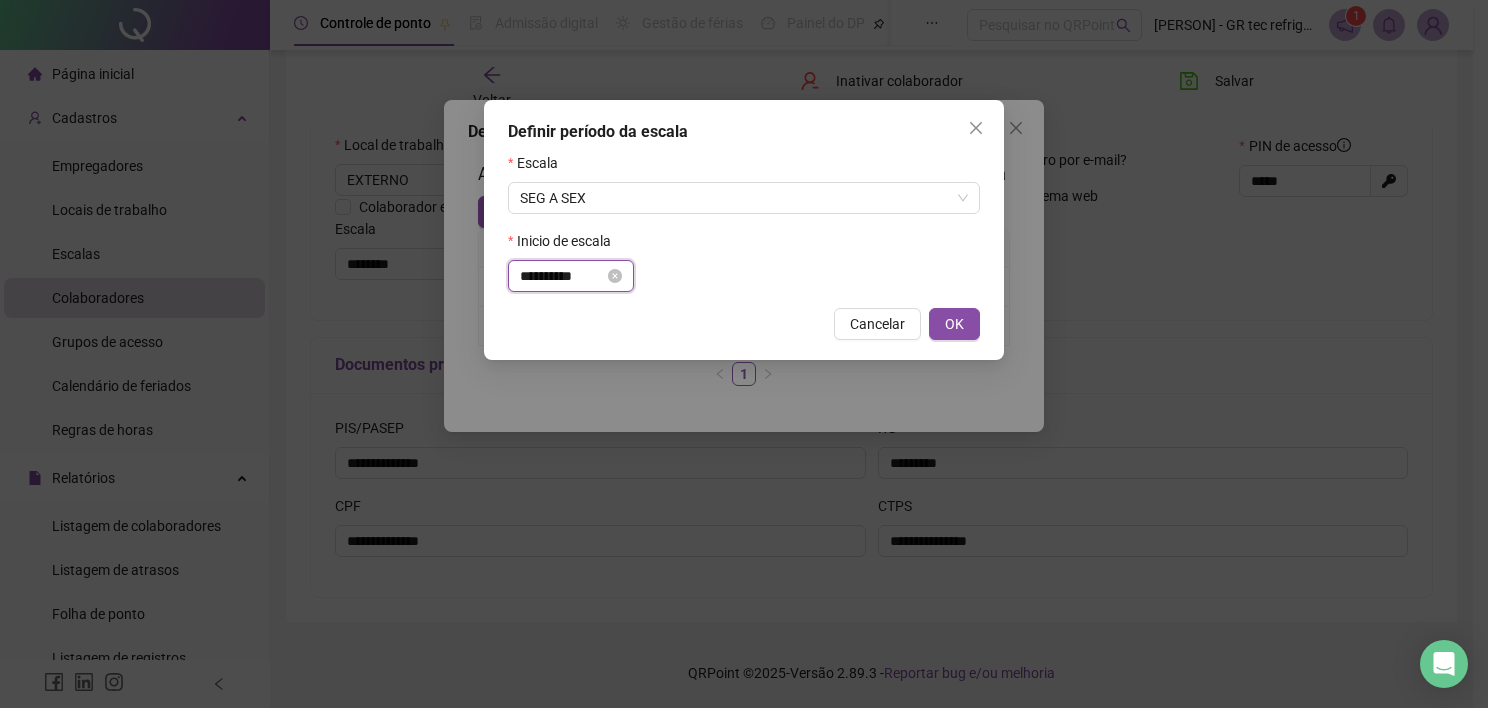 click on "**********" at bounding box center (562, 276) 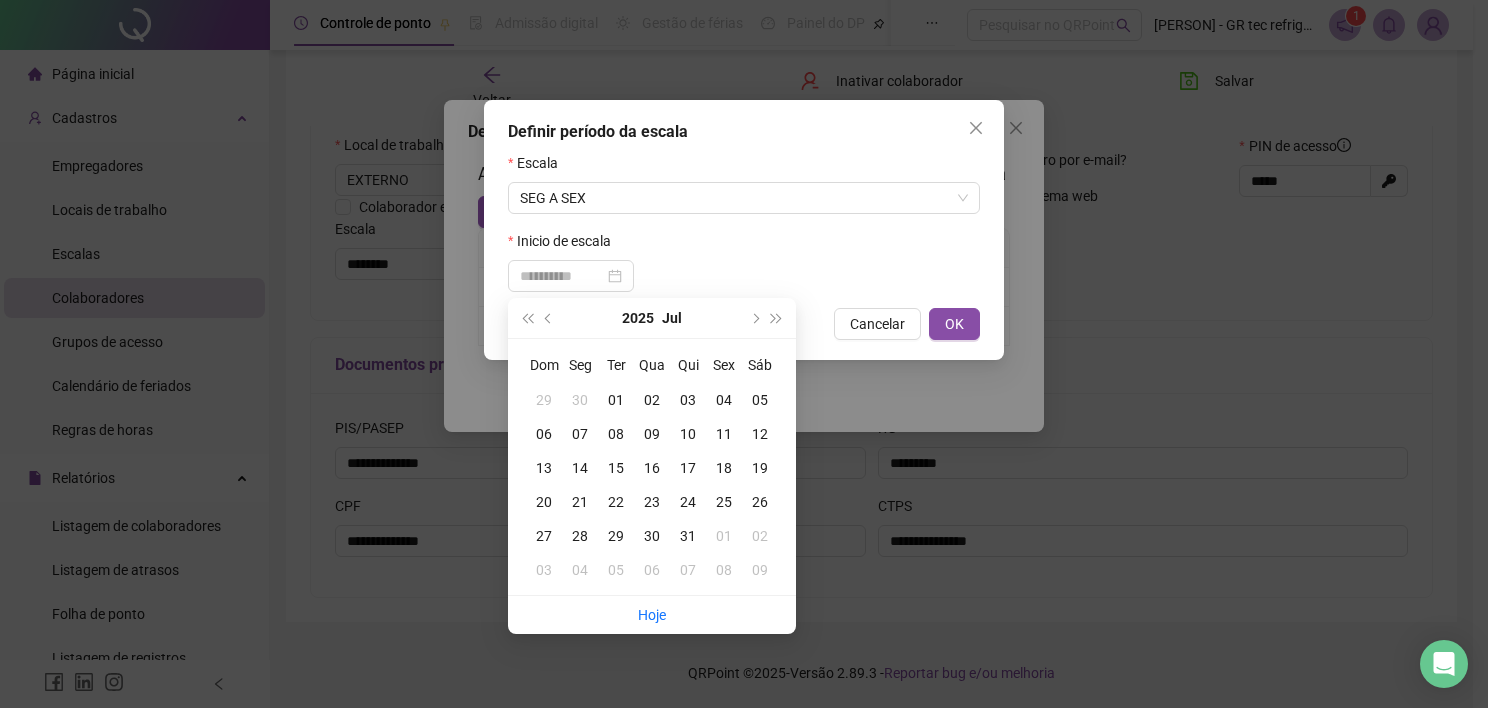 click on "03" at bounding box center [688, 400] 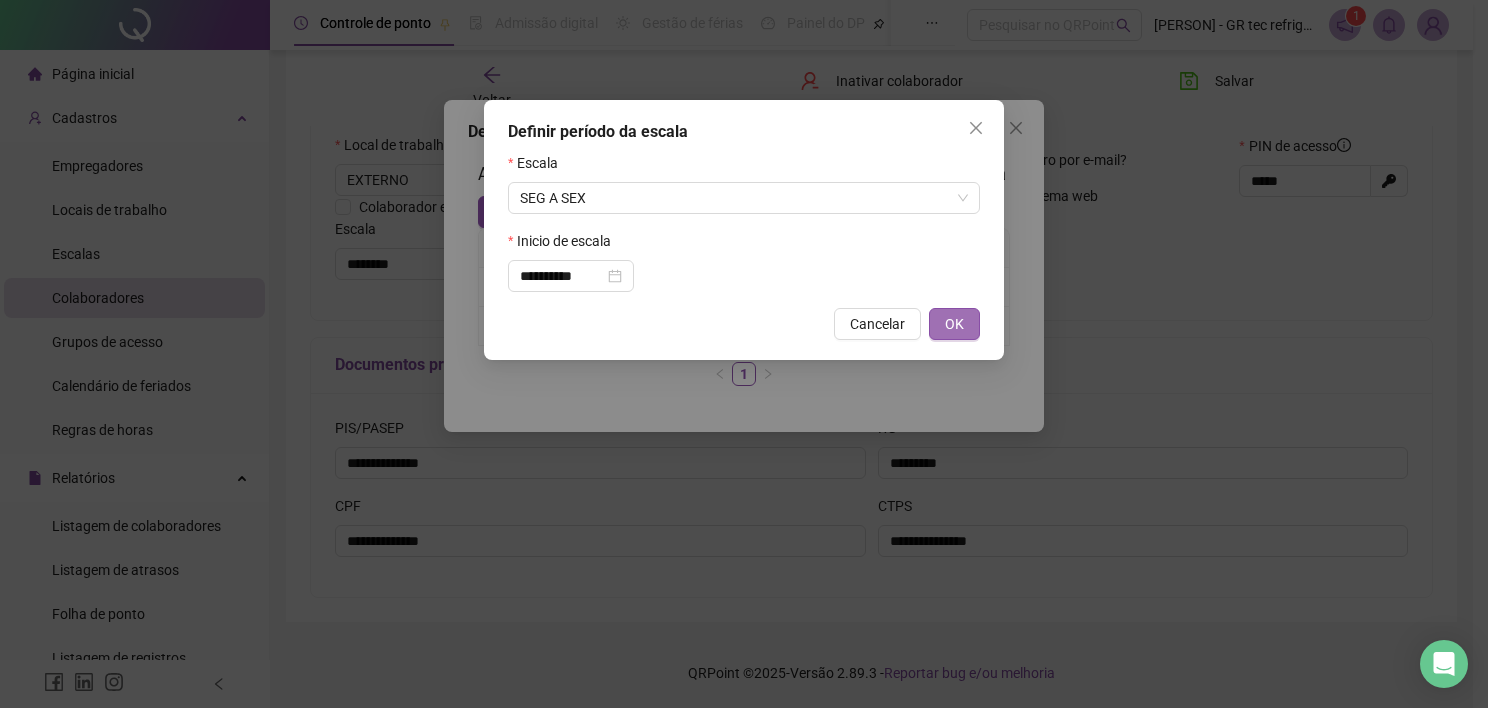 click on "**********" at bounding box center (744, 230) 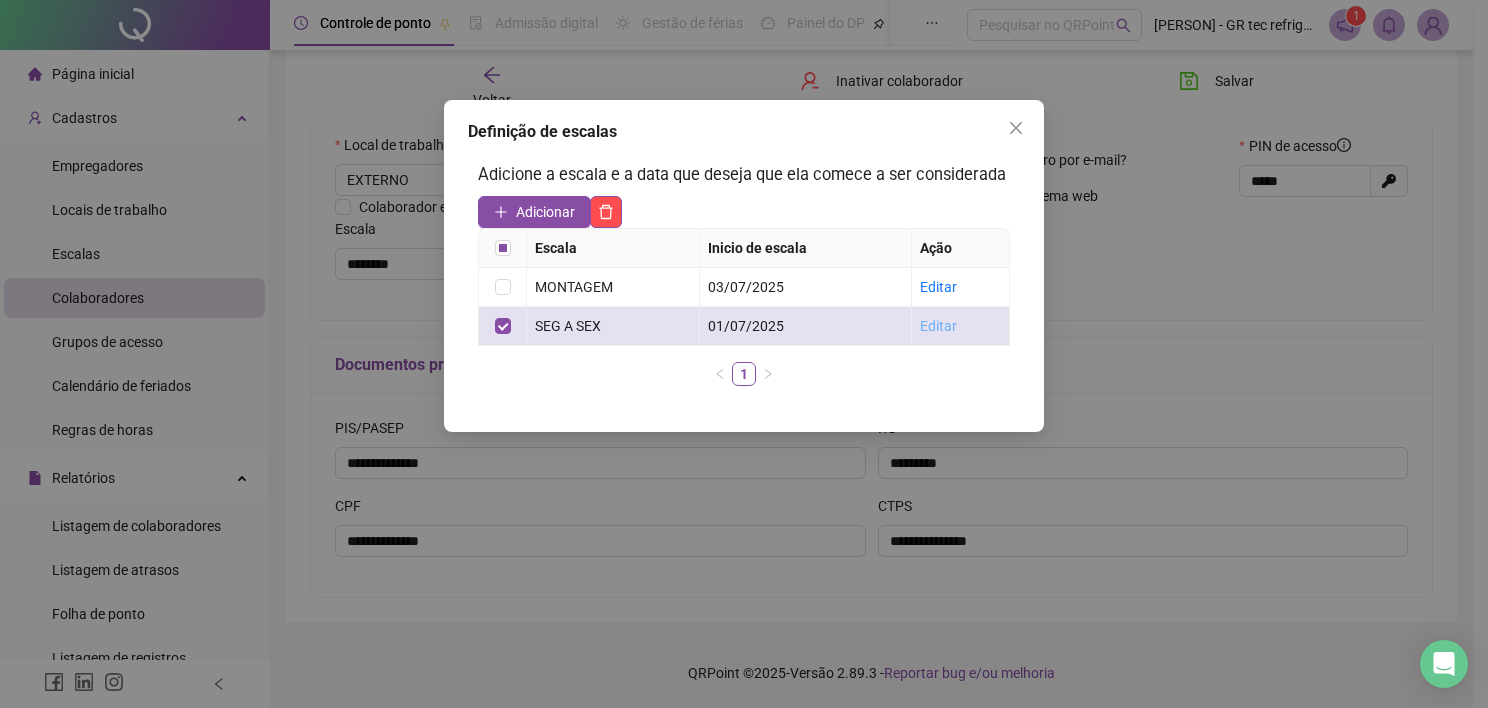 click on "Editar" at bounding box center [938, 326] 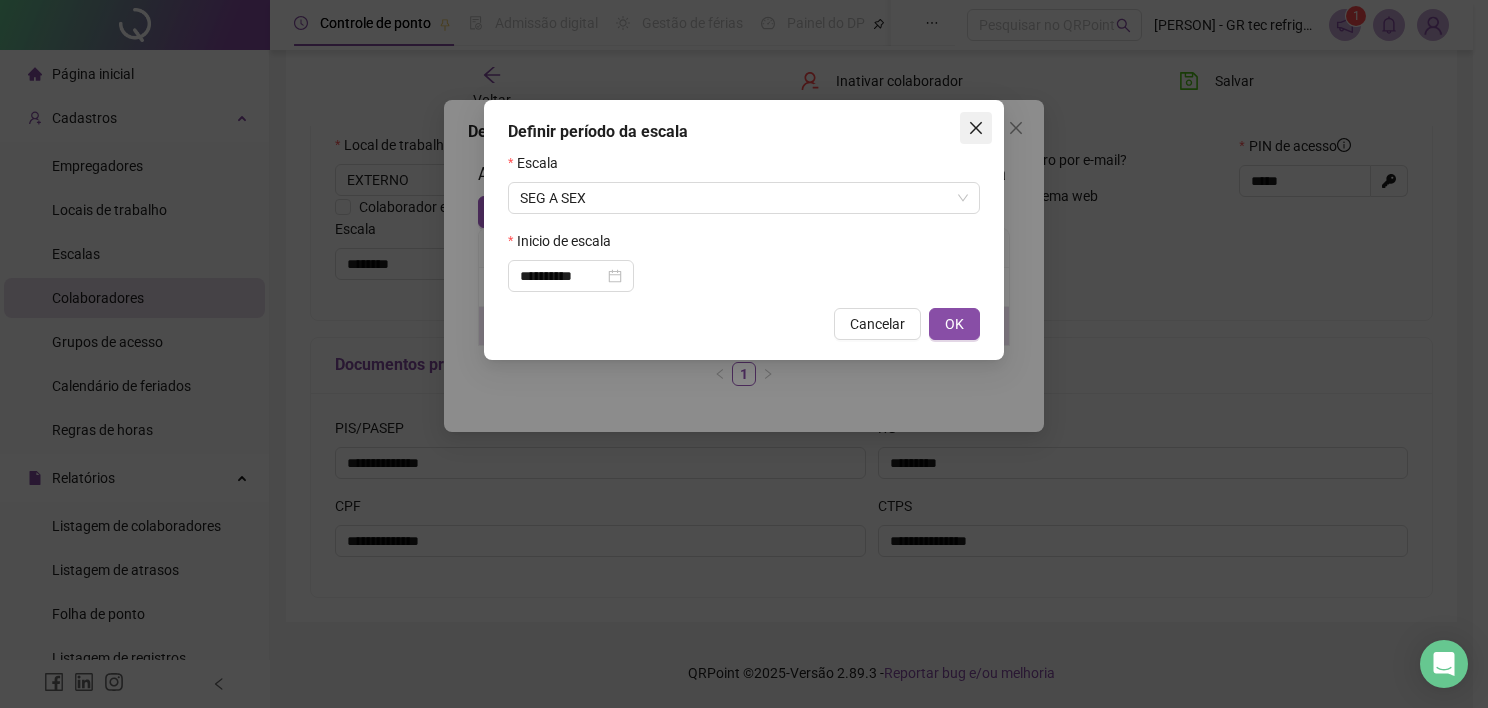 click at bounding box center (976, 128) 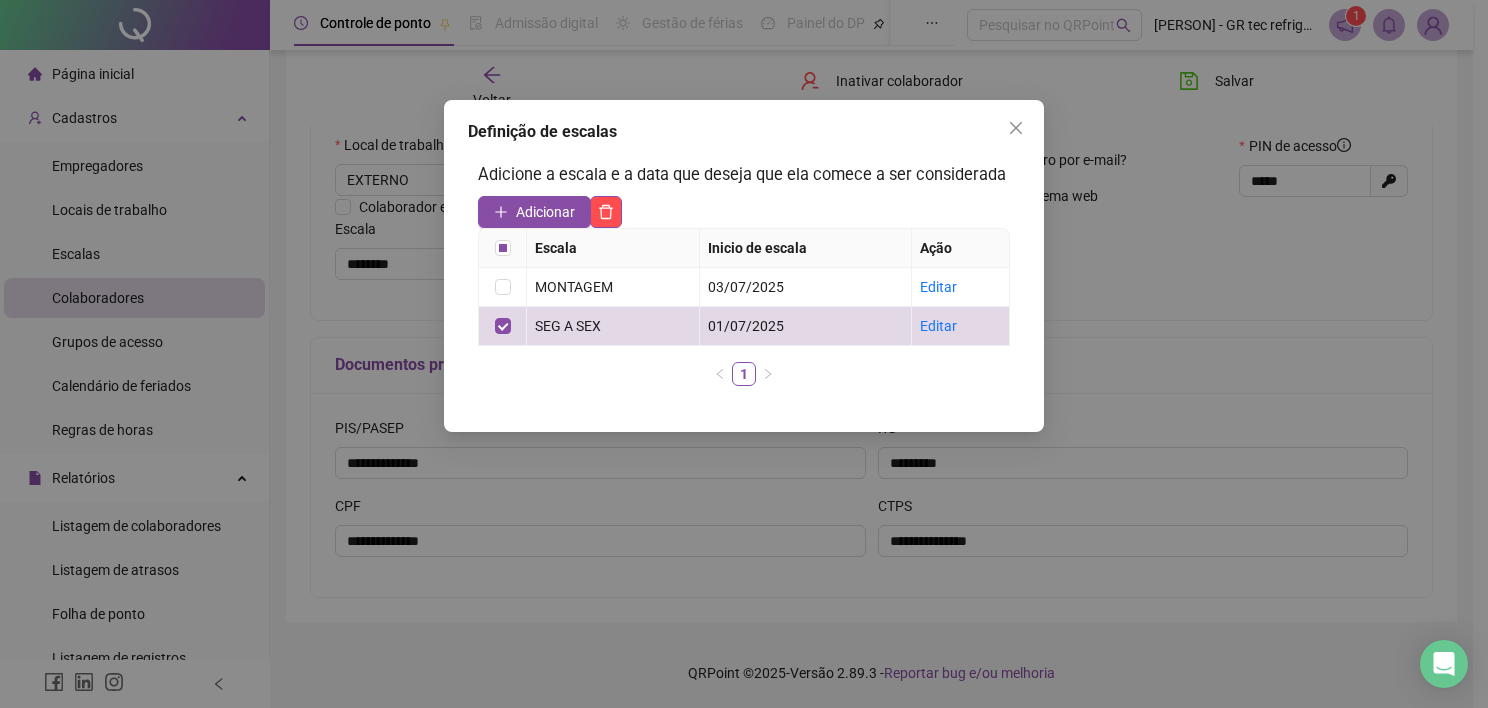 click on "Definição de escalas" at bounding box center (744, 132) 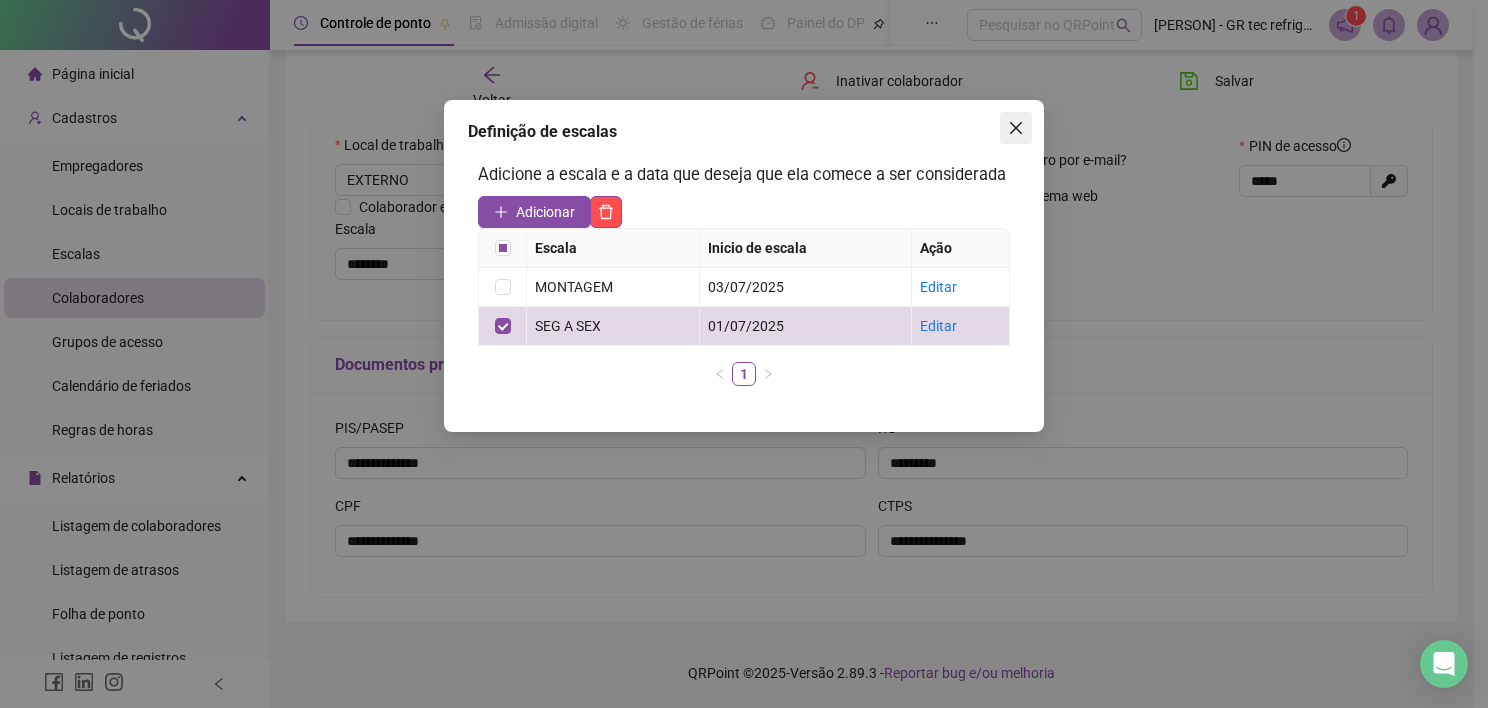 click 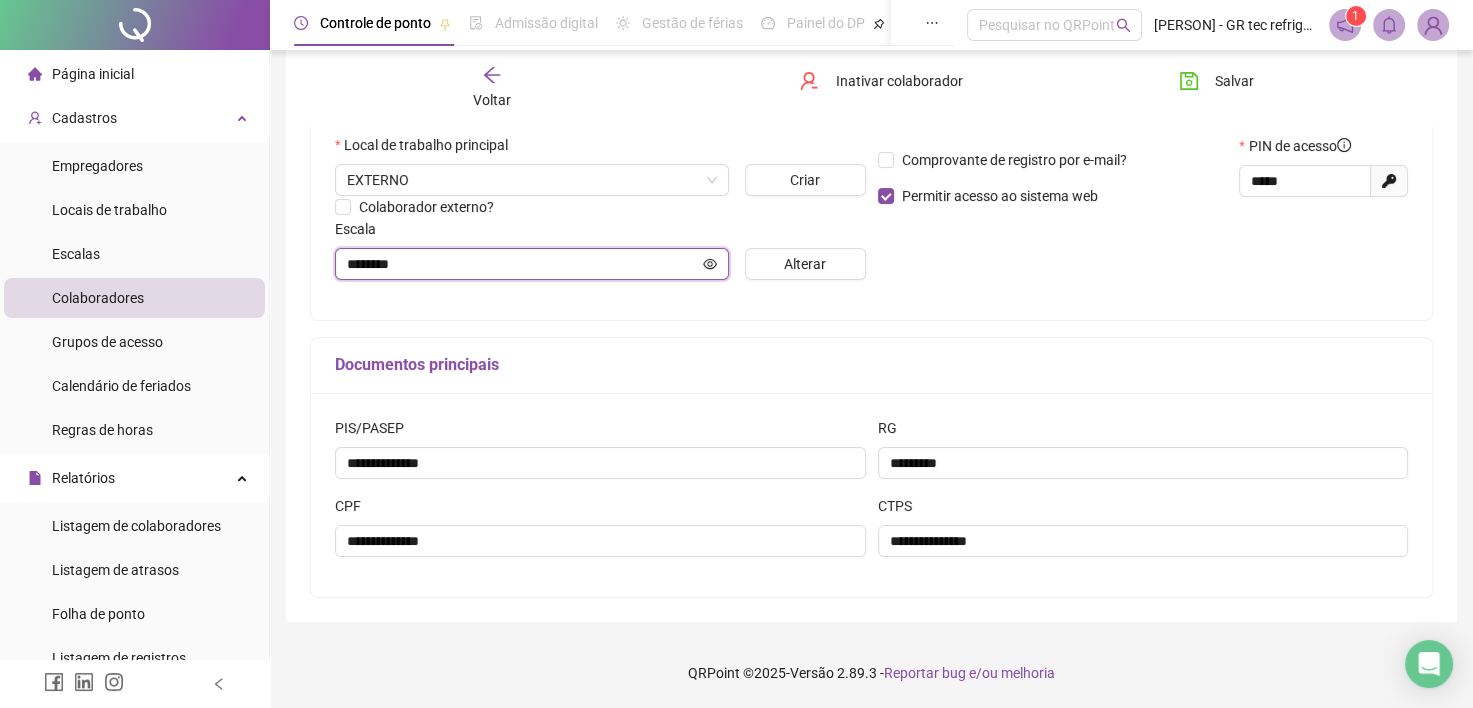 click 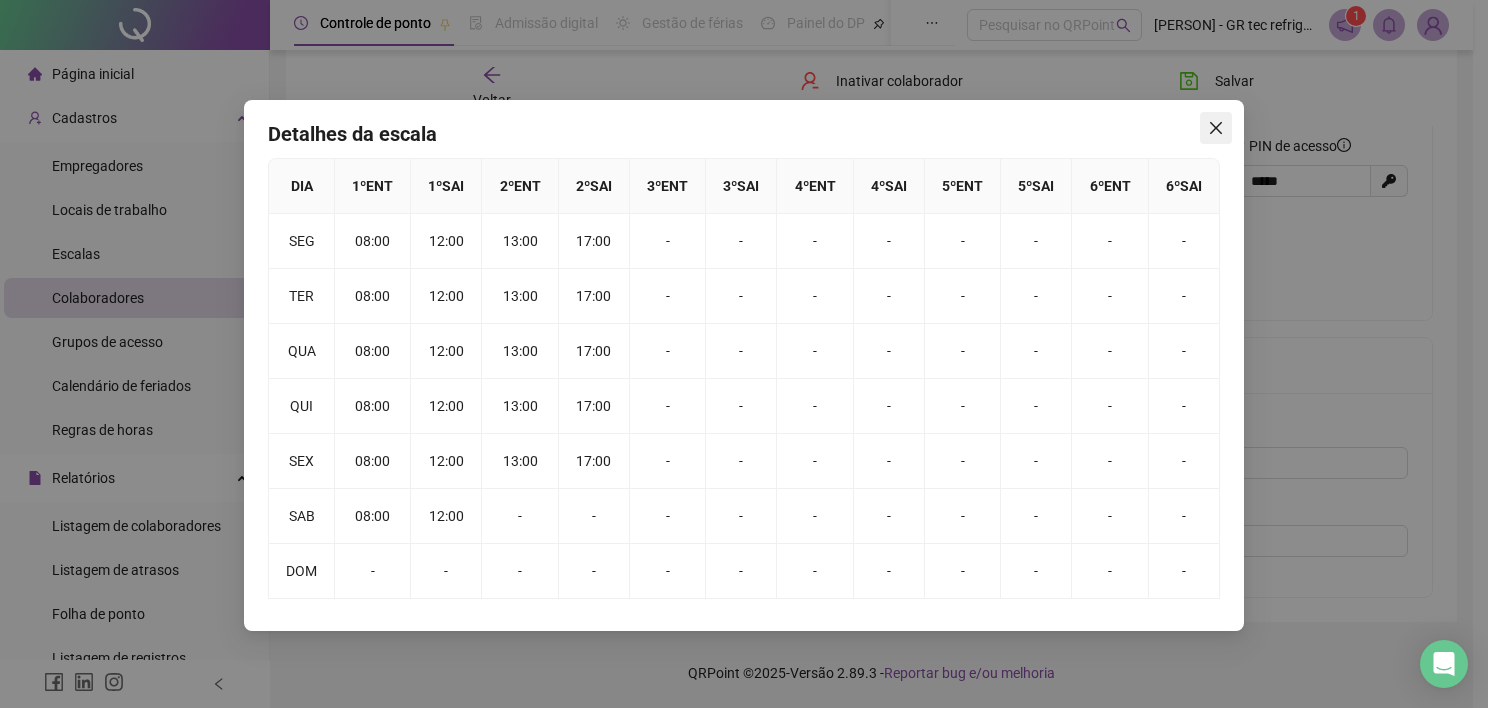 click 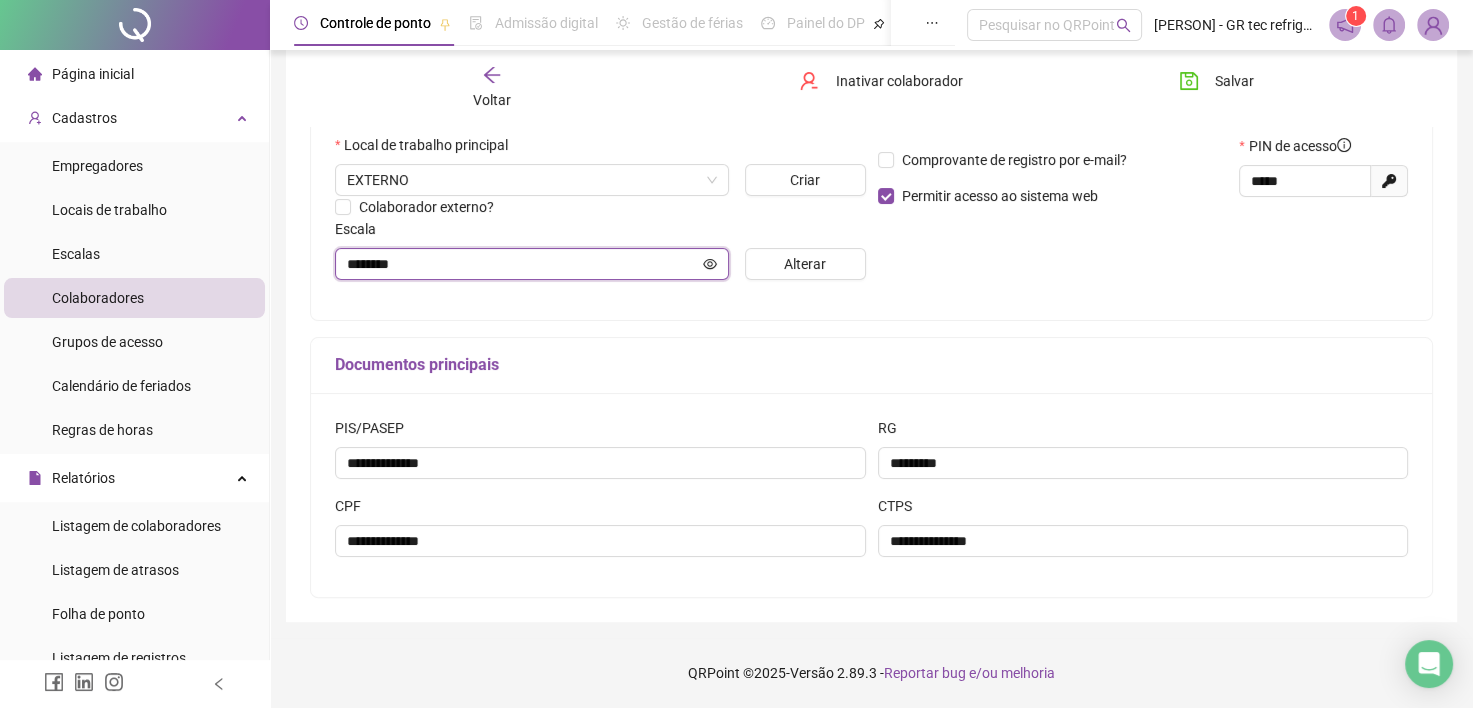 click on "Página inicial Cadastros Empregadores Locais de trabalho Escalas Colaboradores Grupos de acesso Calendário de feriados Regras de horas Relatórios Listagem de colaboradores Listagem de atrasos Folha de ponto Listagem de registros Resumo da jornada Localização de registros Banco de Horas Escalas de trabalho Relatório de solicitações Administração Ajustes da folha Ajustes rápidos Análise de inconsistências Controle de registros de ponto Gestão de solicitações Ocorrências Validar protocolo Link para Registro Rápido Exportações Integrações Aceite de uso Atestado técnico Gerar QRCode Financeiro Central de ajuda Clube QR - Beneficios Controle de ponto Admissão digital Gestão de férias Painel do DP Folha de pagamento   Pesquisar no QRPoint [PERSON] - GR tec refrigeração e climatização 1 Voltar Inativar colaborador Salvar Dados básicos Opcionais Dependentes Intervalo pré-assinalado Férias Licenças Banco de horas Histórico Apontamentos Integrações Preferências   Dados gerais GRTEC" at bounding box center (736, -78) 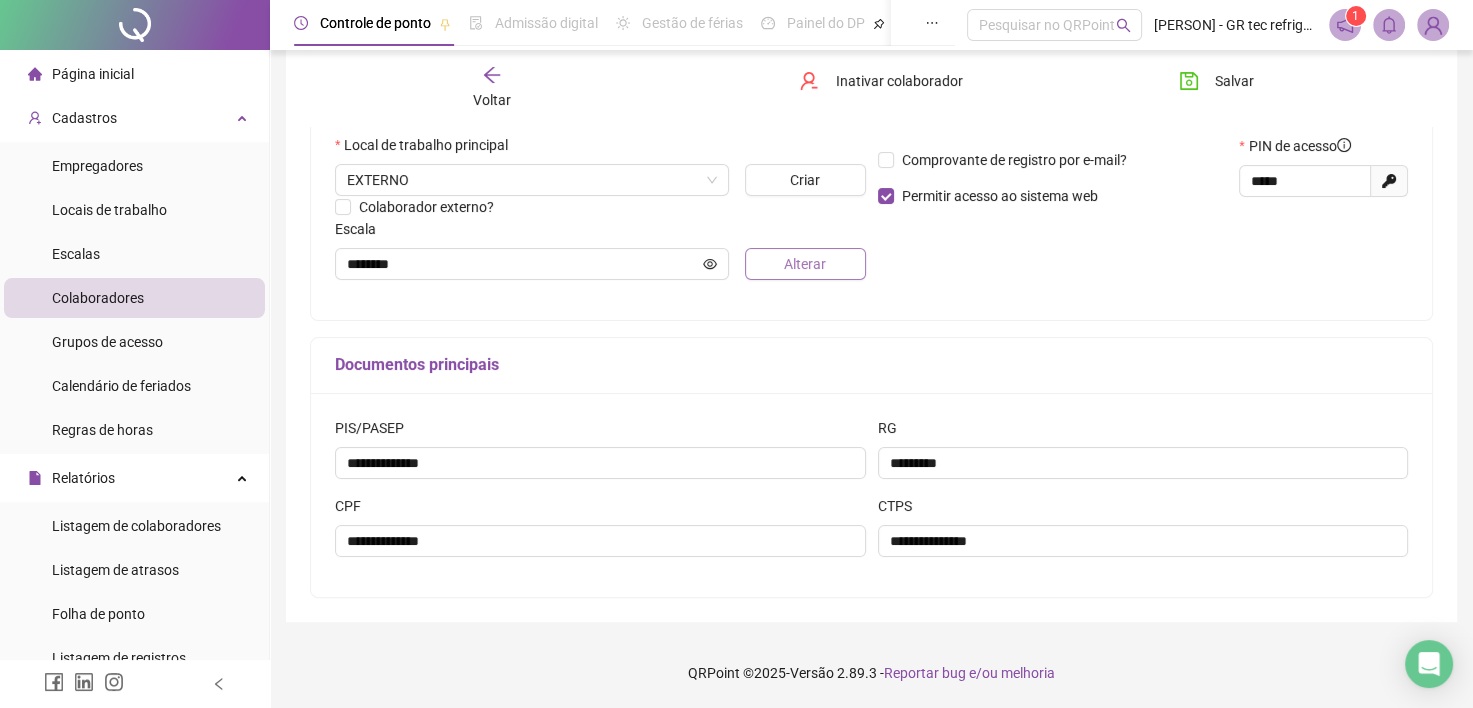click on "Alterar" at bounding box center [805, 264] 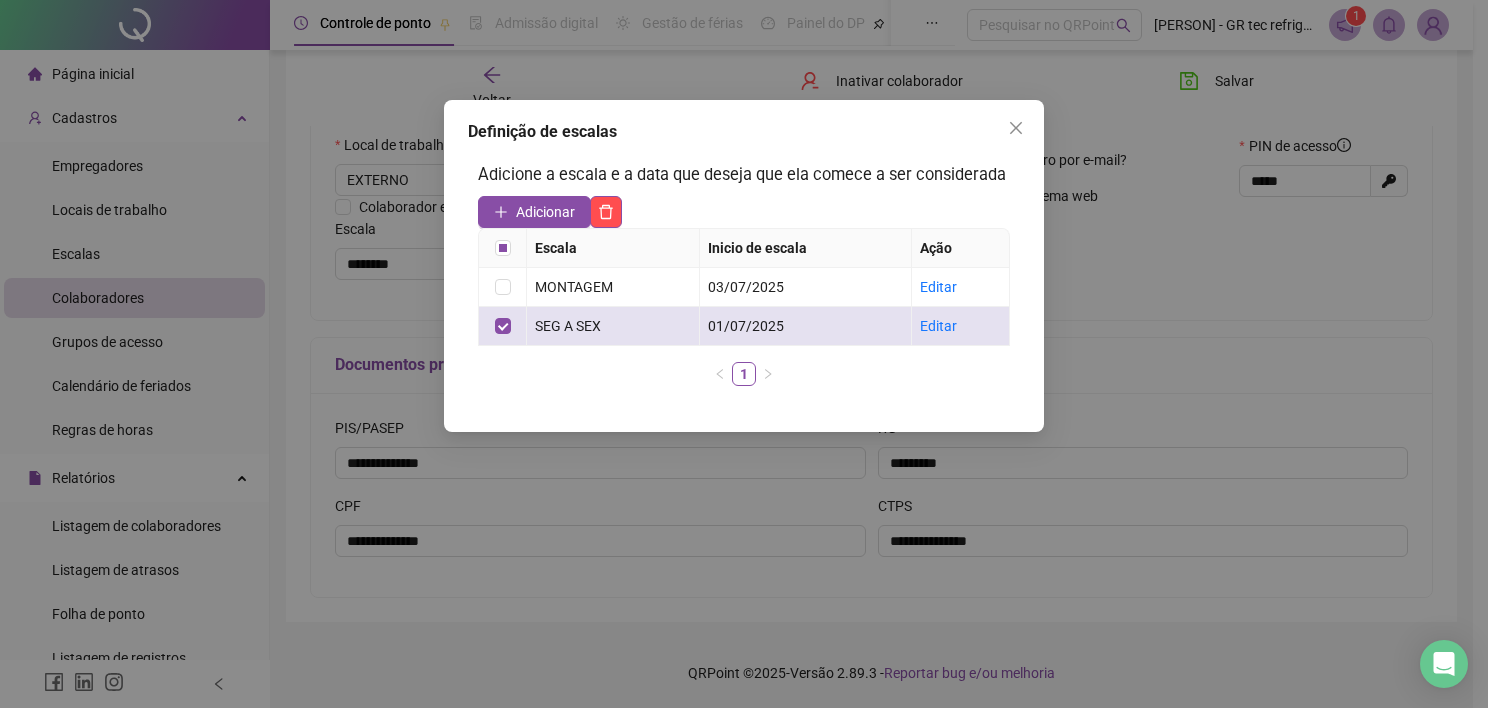 click on "Editar" at bounding box center (960, 326) 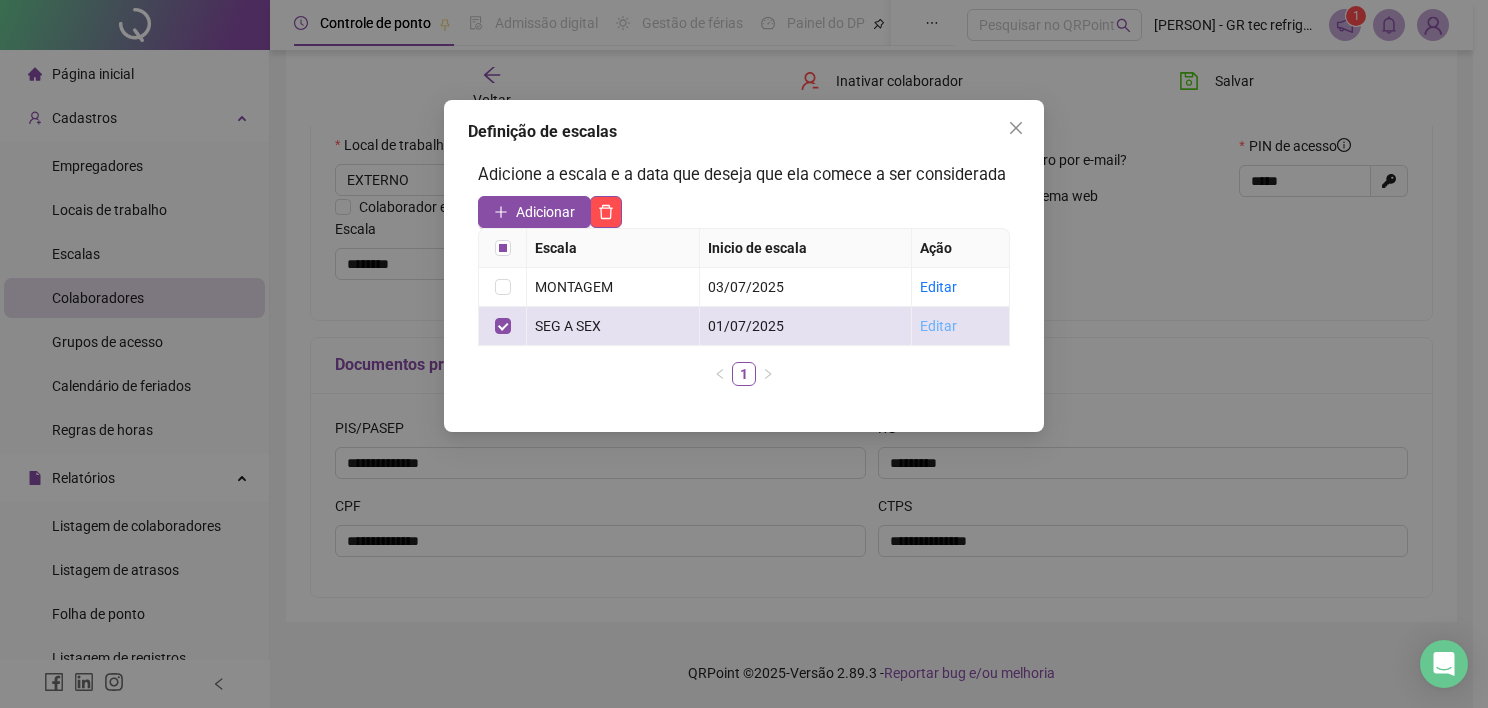 click on "Editar" at bounding box center (938, 326) 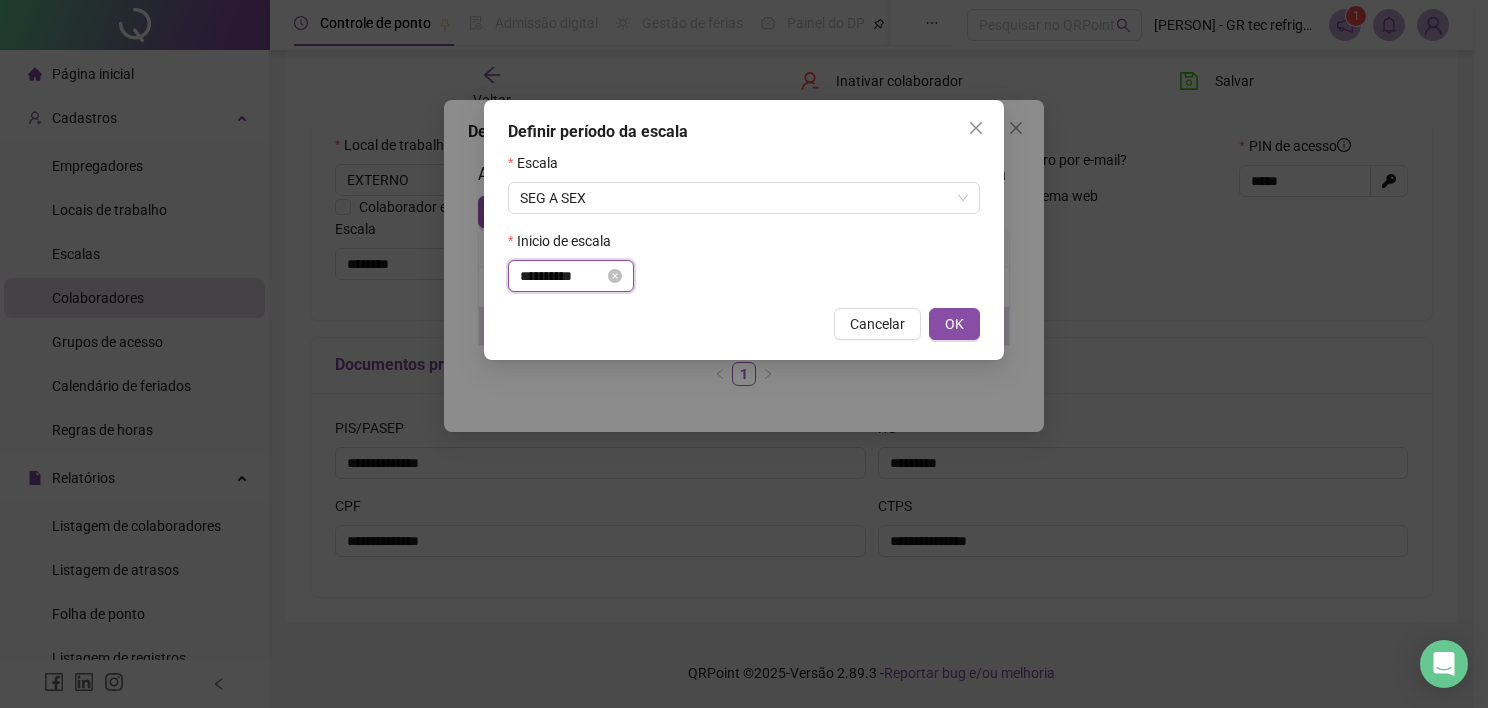 click on "**********" at bounding box center (562, 276) 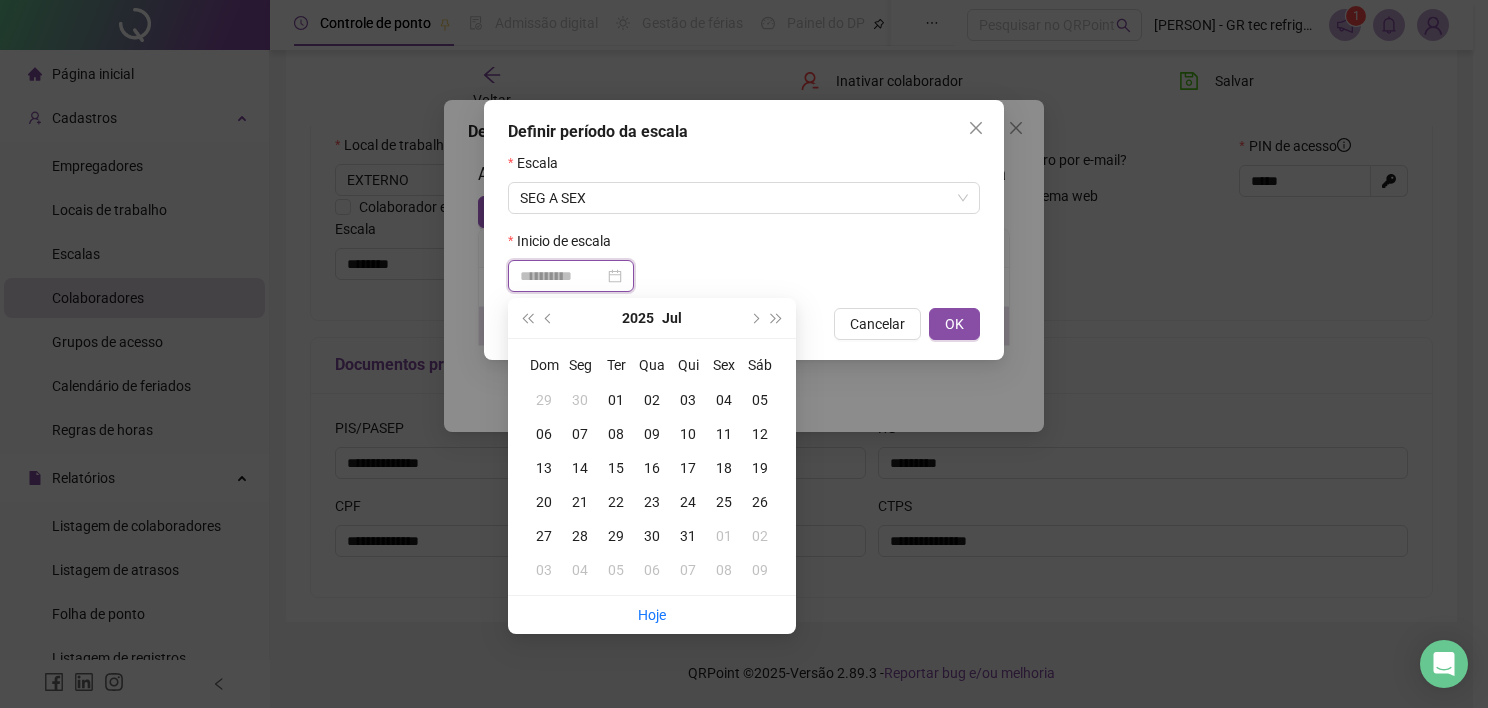 type on "**********" 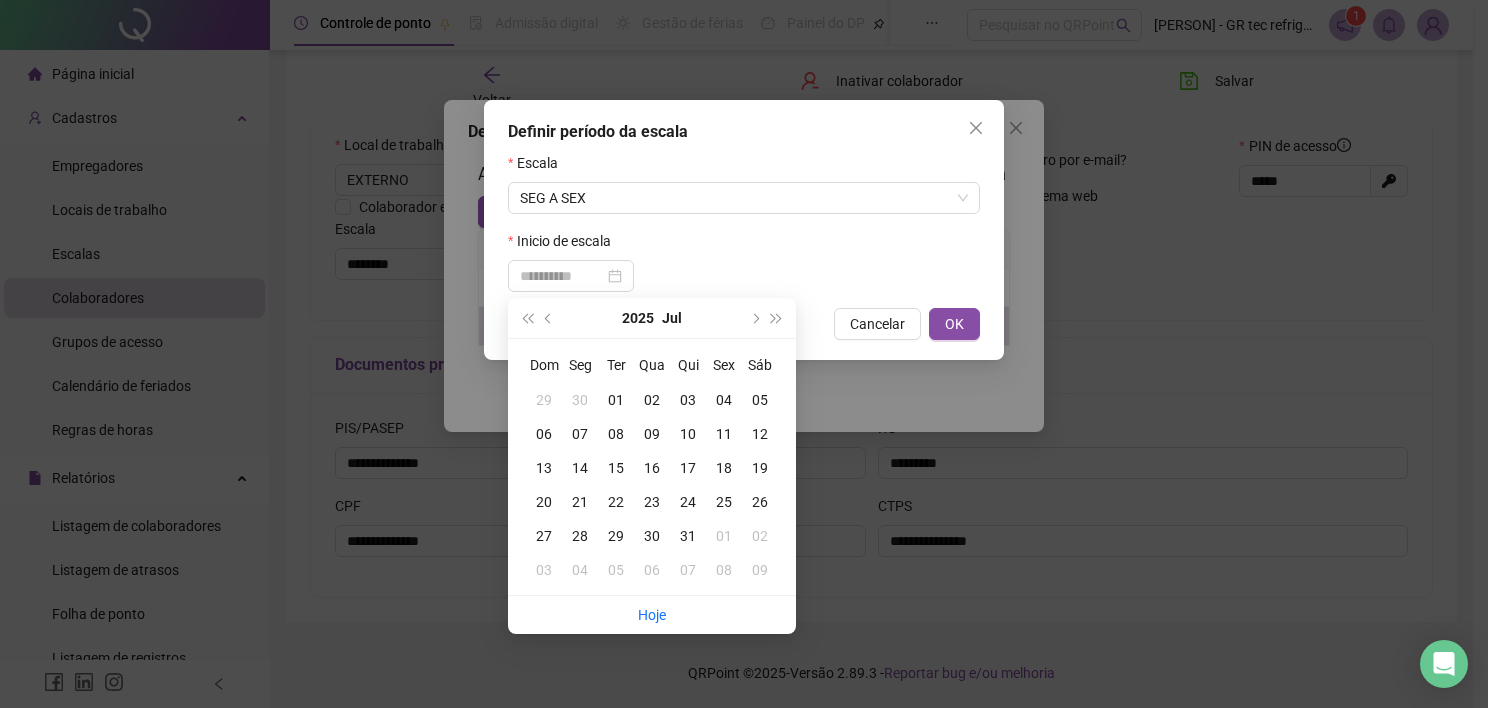 click on "03" at bounding box center [688, 400] 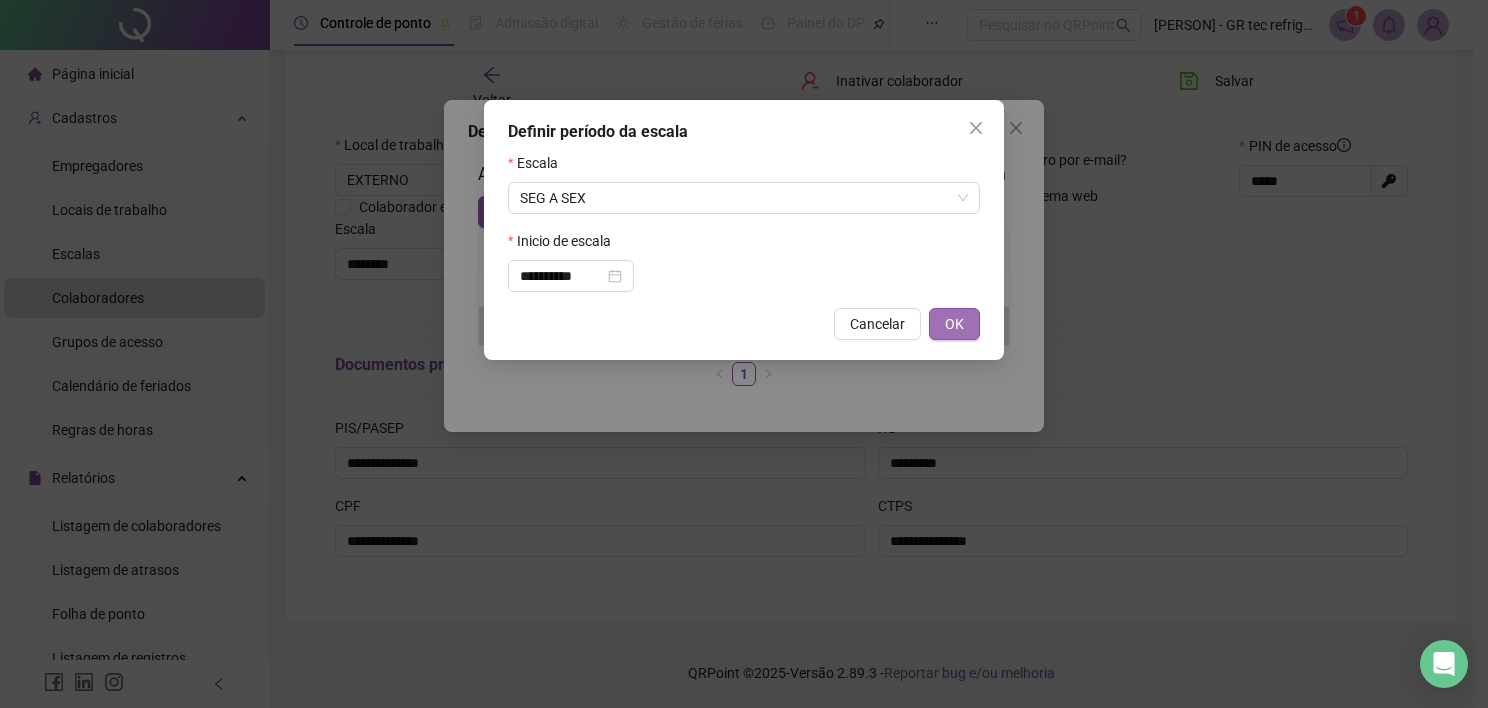 click on "OK" at bounding box center [954, 324] 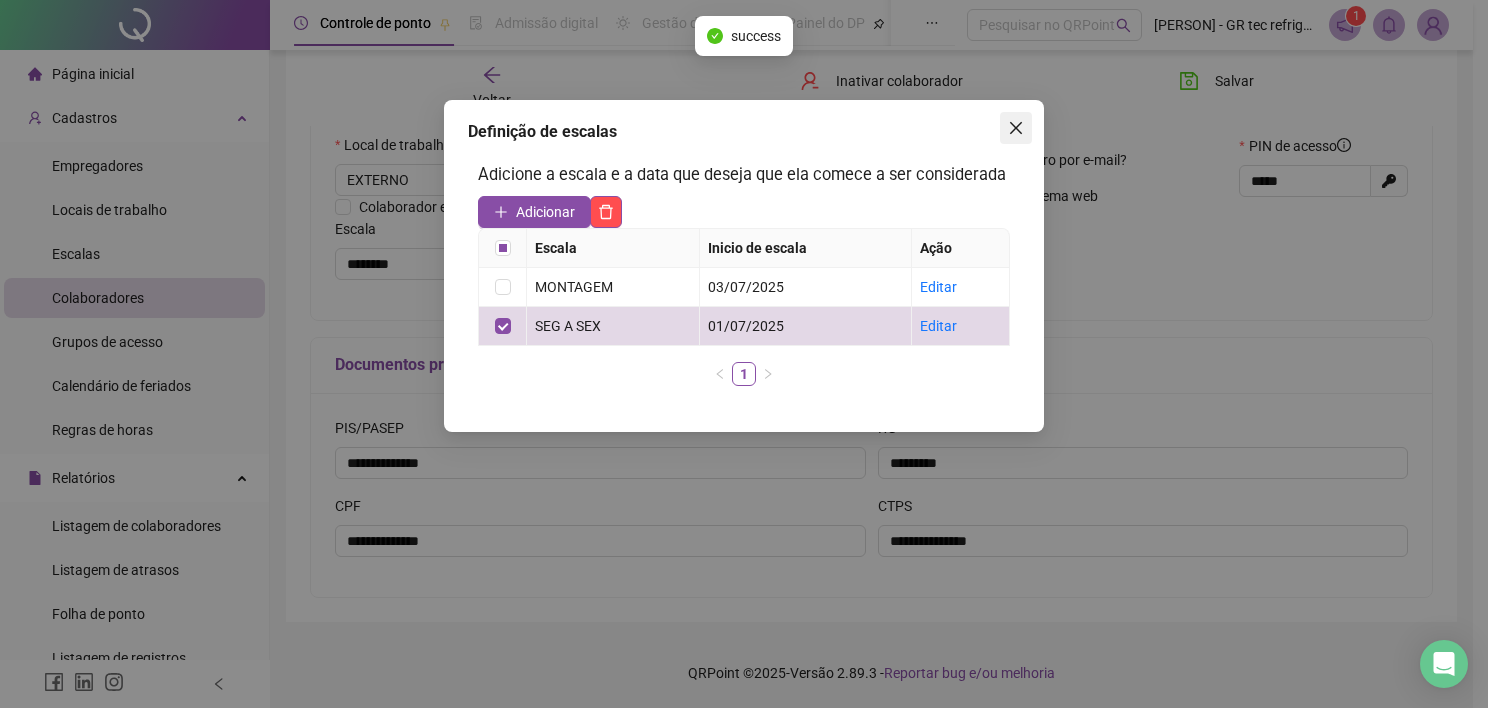 click at bounding box center [1016, 128] 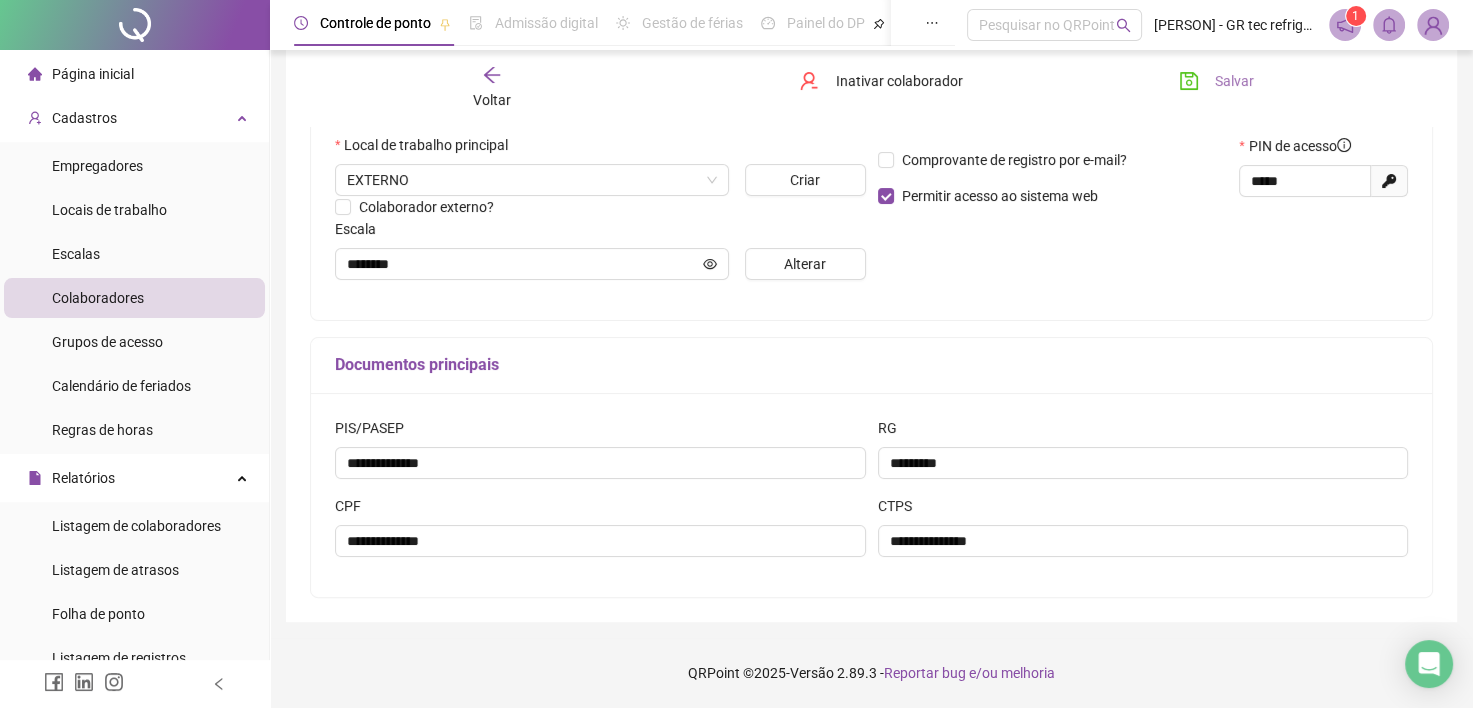 click on "Salvar" at bounding box center (1234, 81) 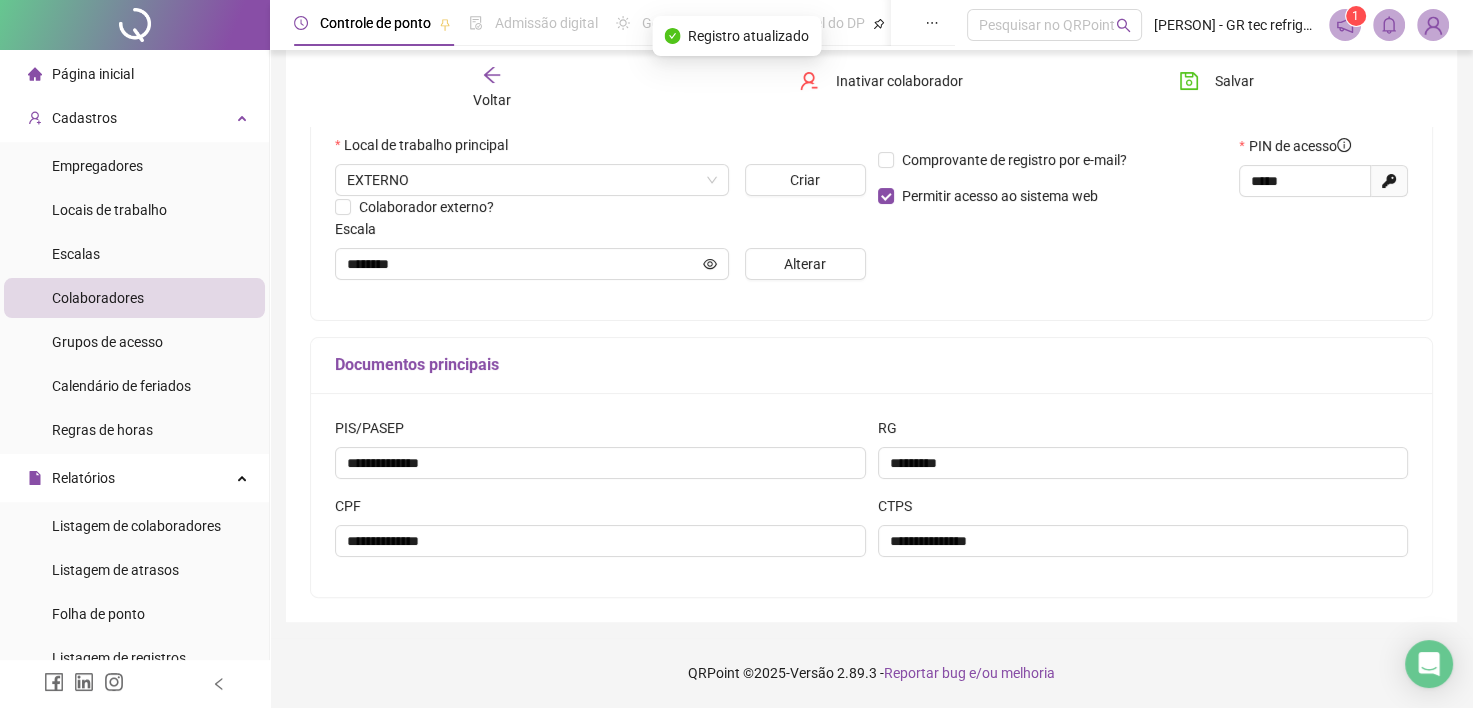 click on "Voltar" at bounding box center (492, 100) 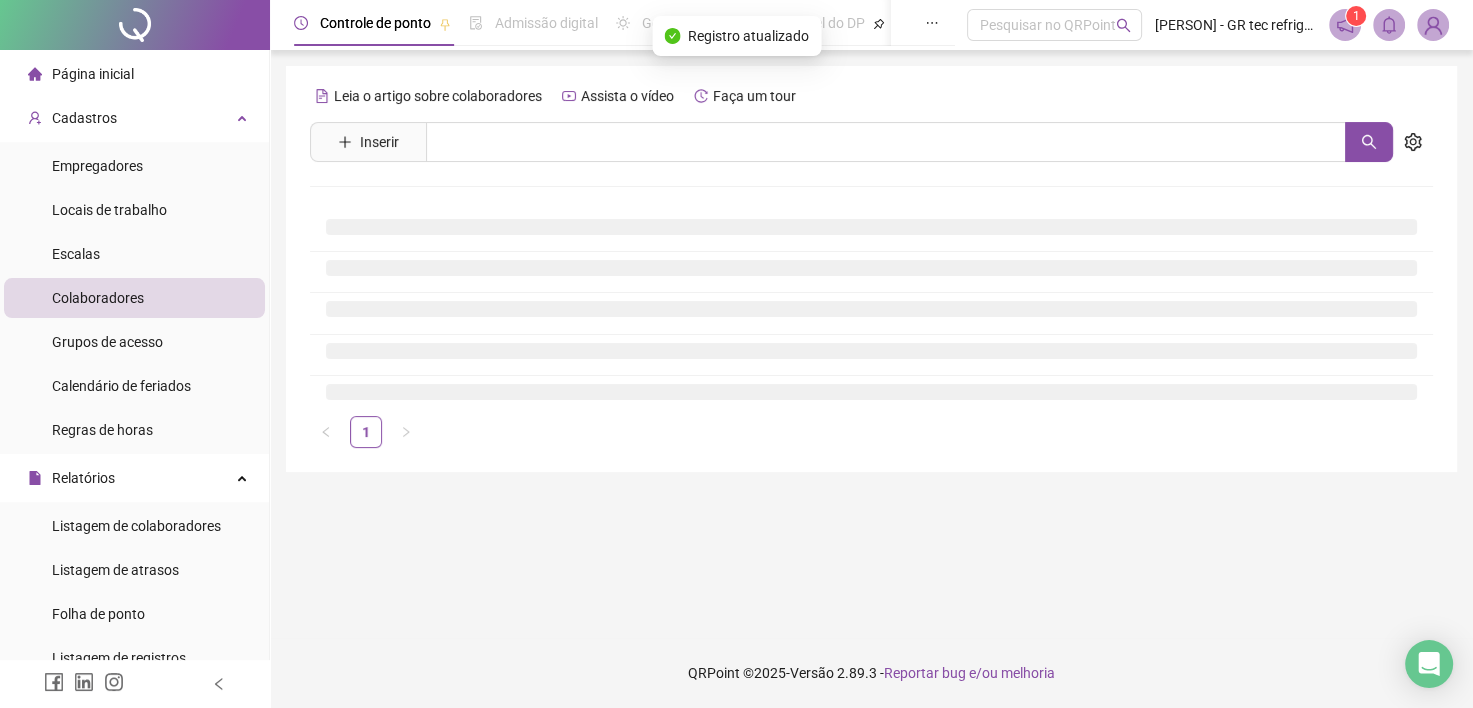 scroll, scrollTop: 0, scrollLeft: 0, axis: both 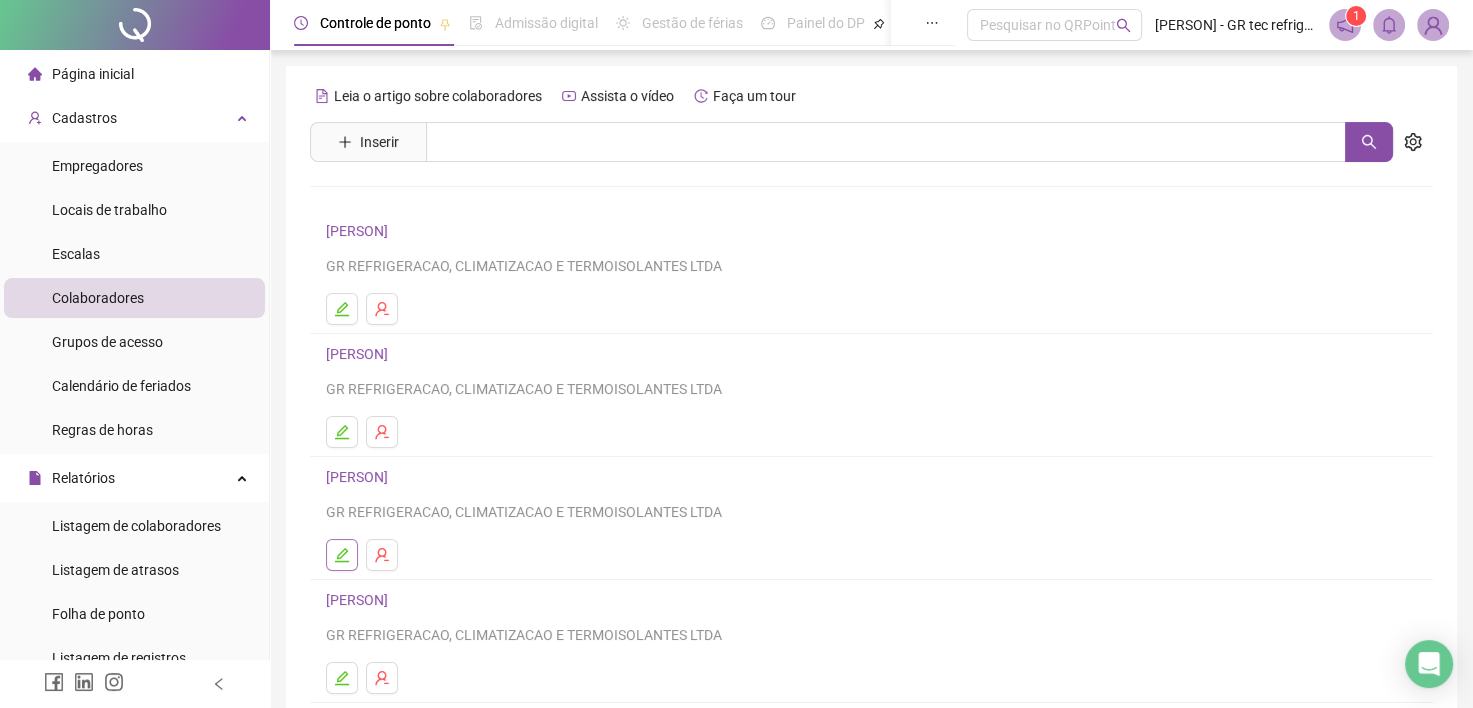 click 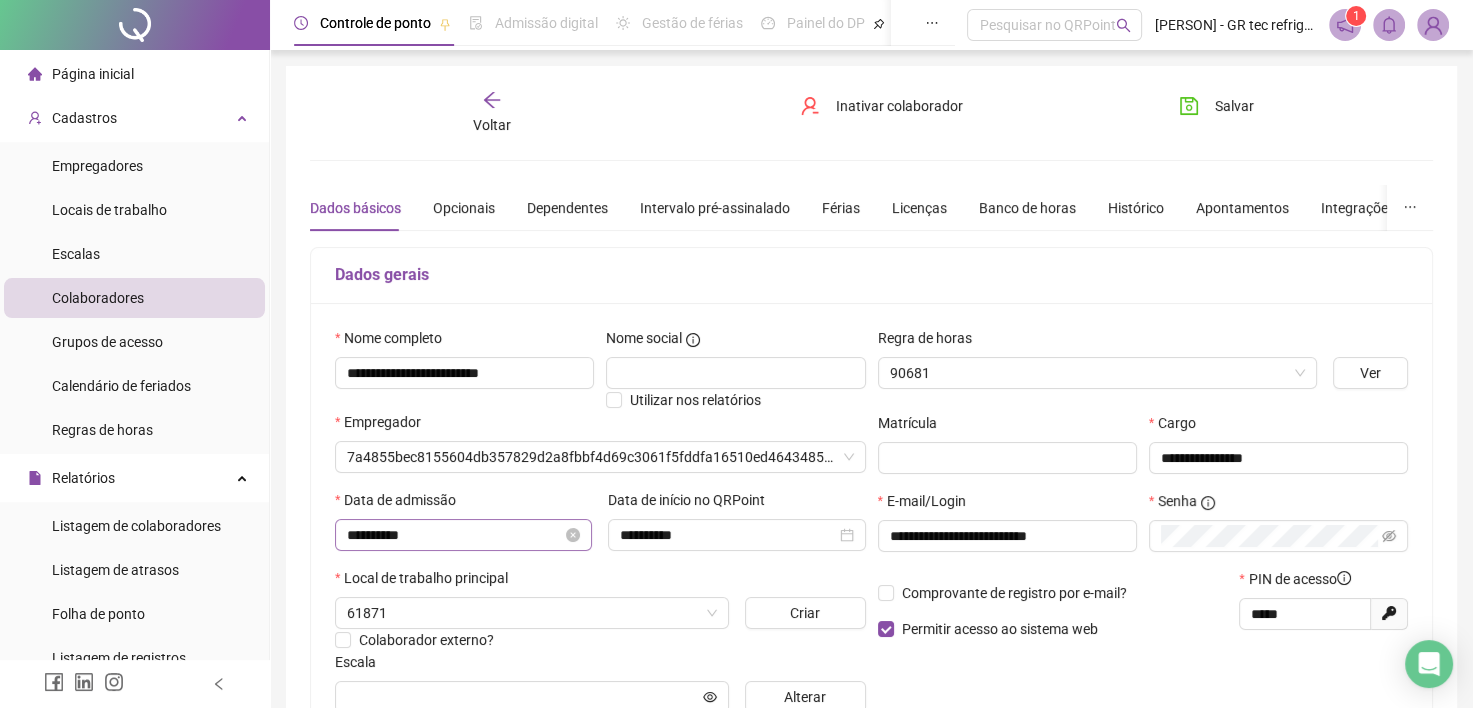 type on "********" 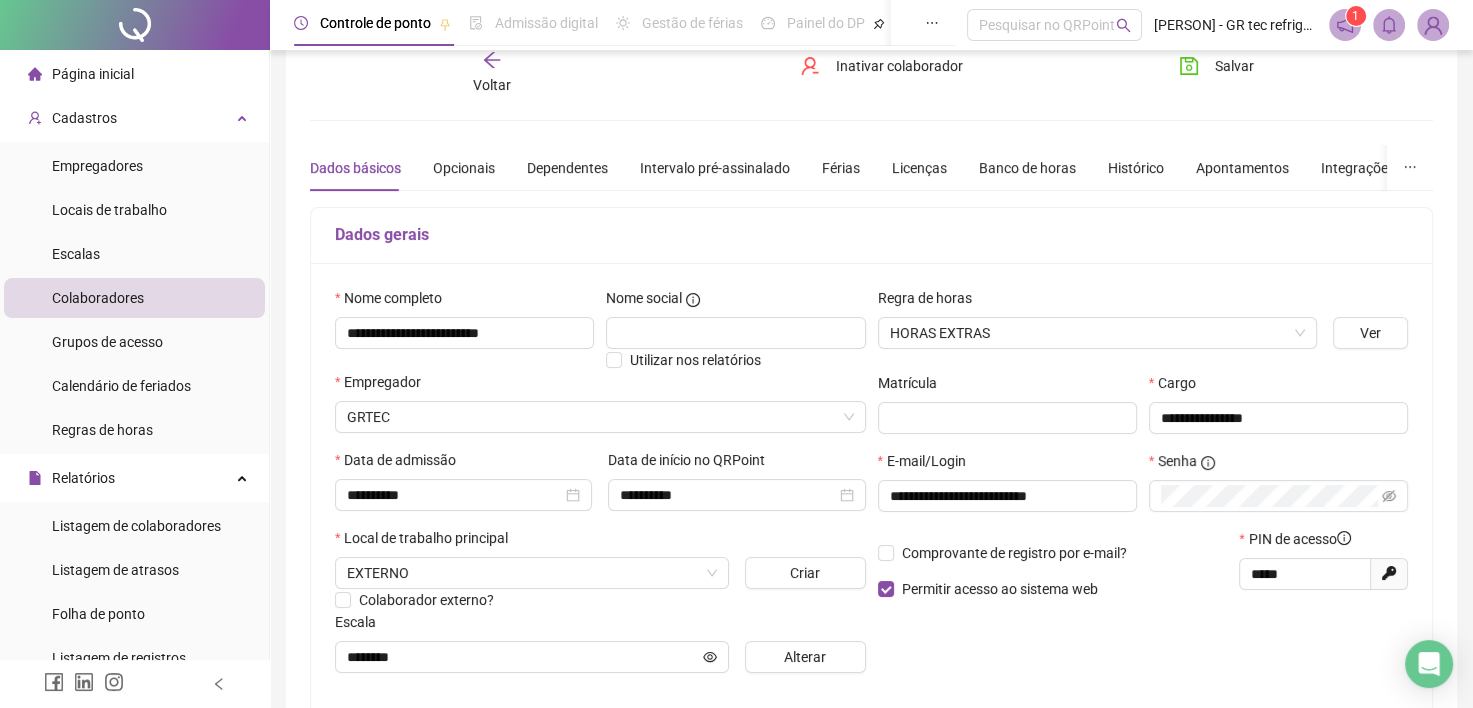 scroll, scrollTop: 32, scrollLeft: 0, axis: vertical 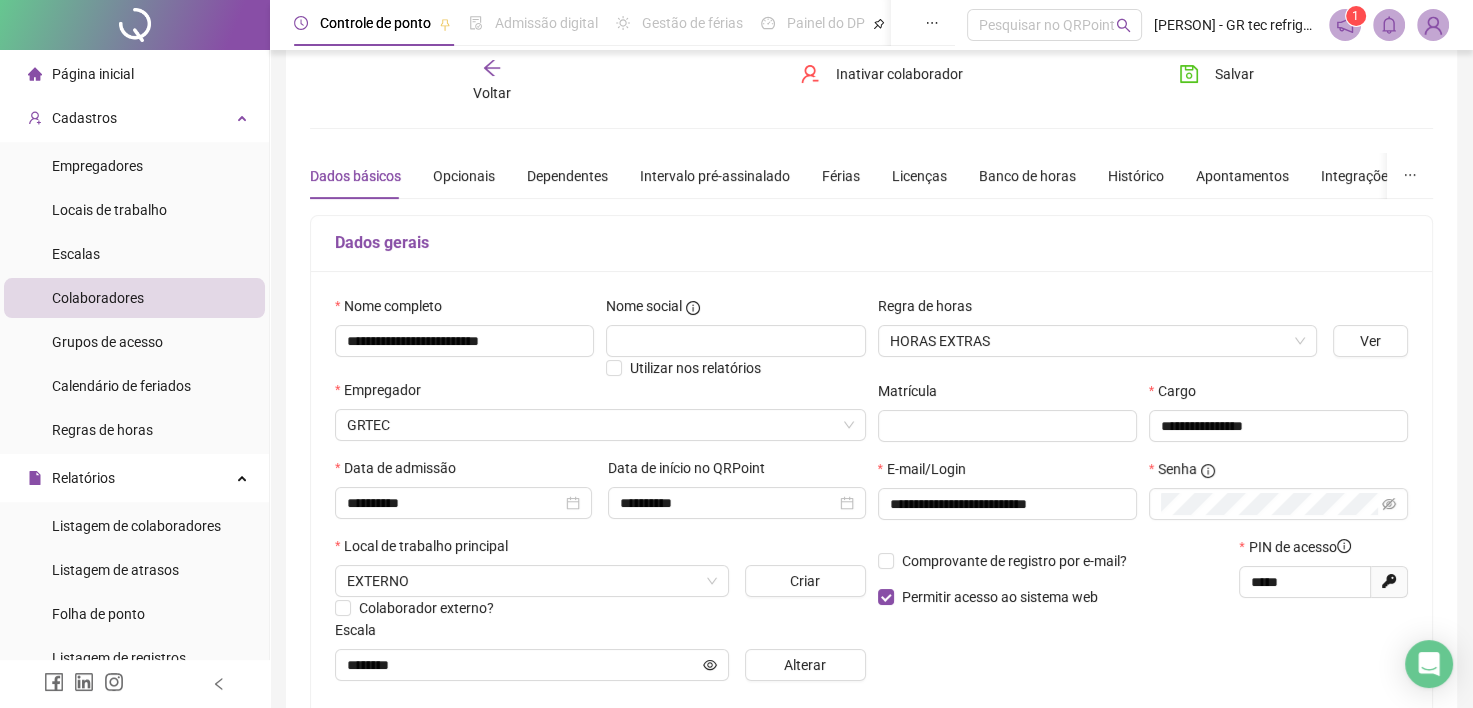 click on "Voltar" at bounding box center (492, 81) 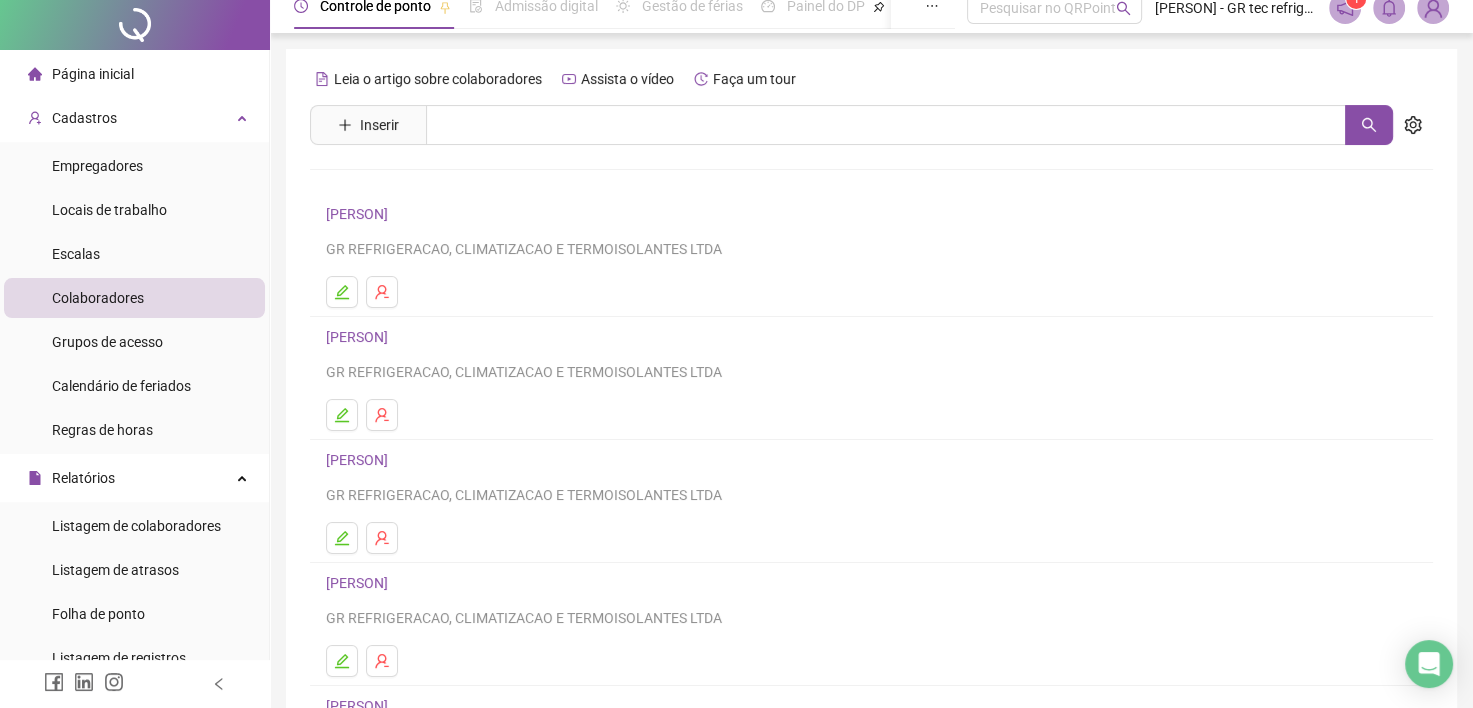 scroll, scrollTop: 258, scrollLeft: 0, axis: vertical 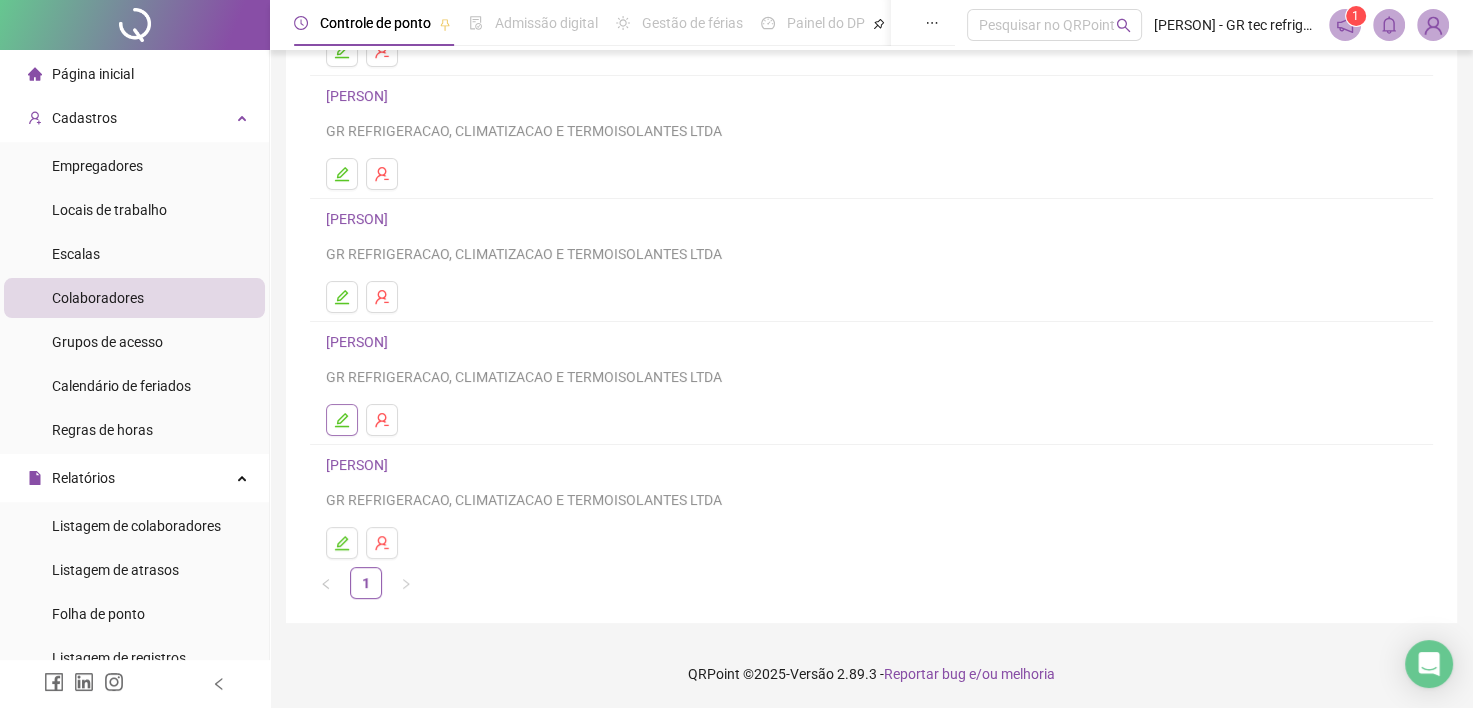 click at bounding box center [342, 420] 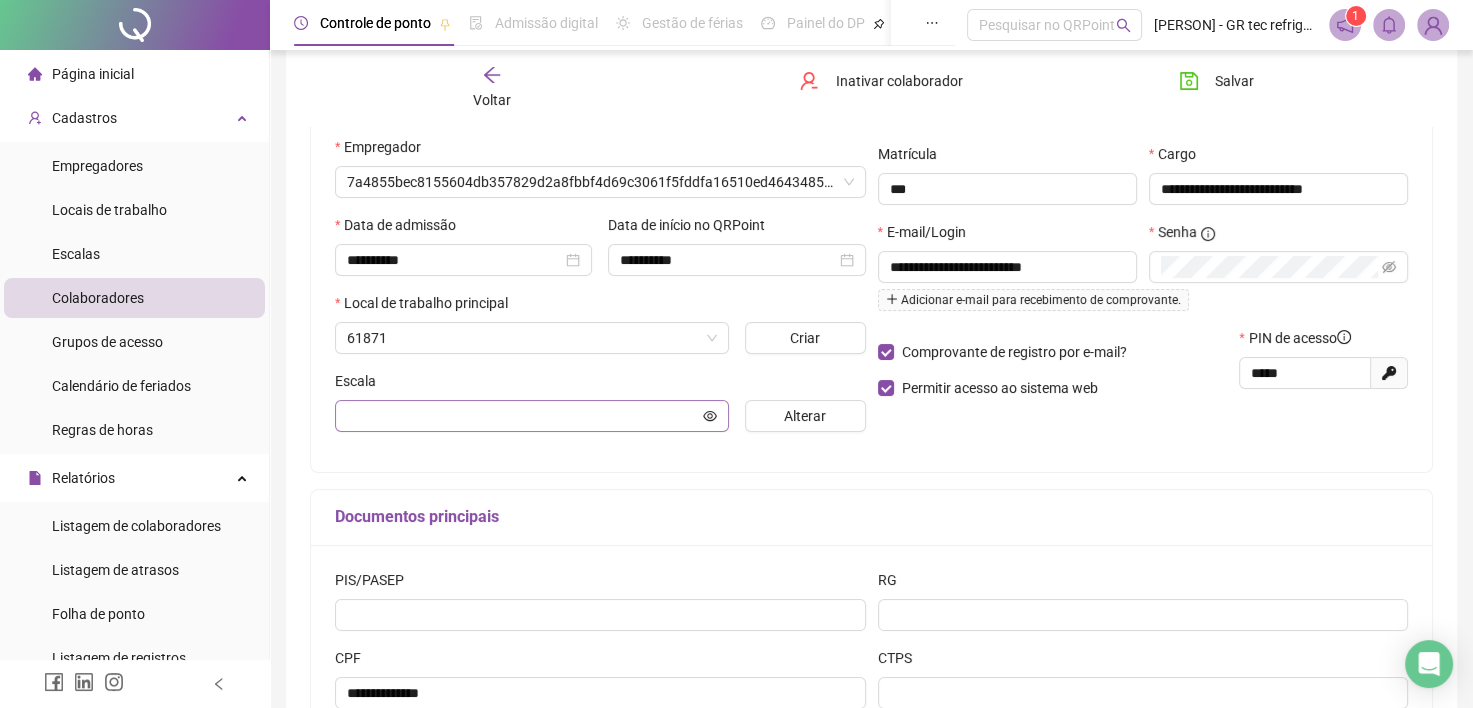 type on "********" 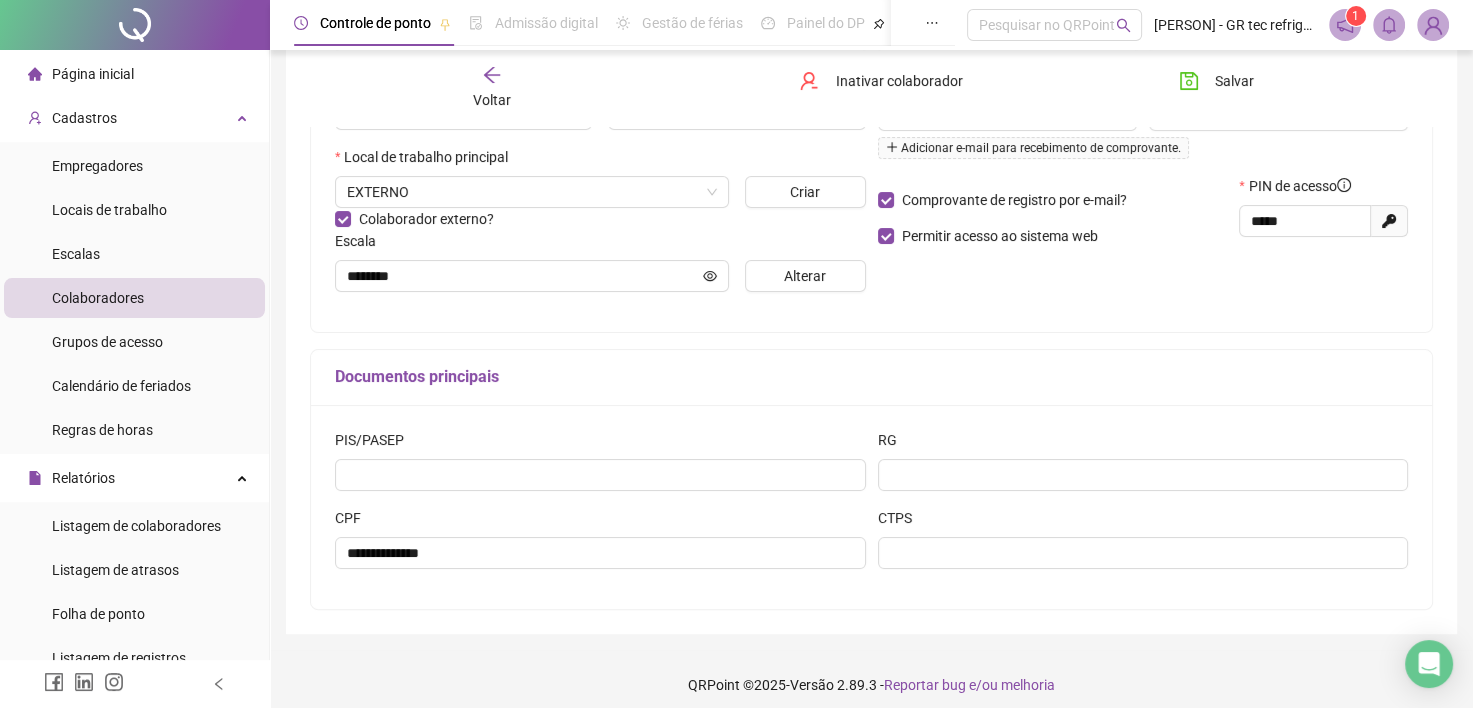 scroll, scrollTop: 432, scrollLeft: 0, axis: vertical 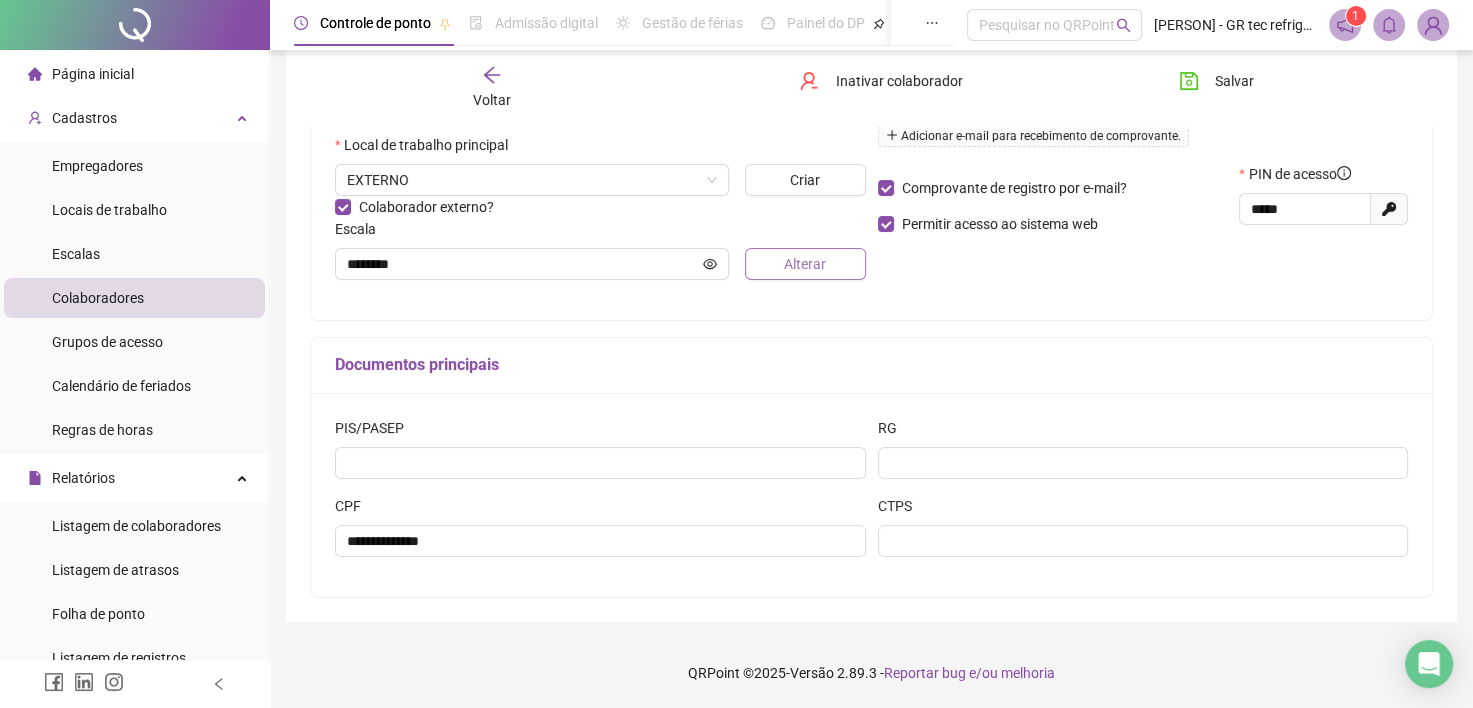 click on "Alterar" at bounding box center (805, 264) 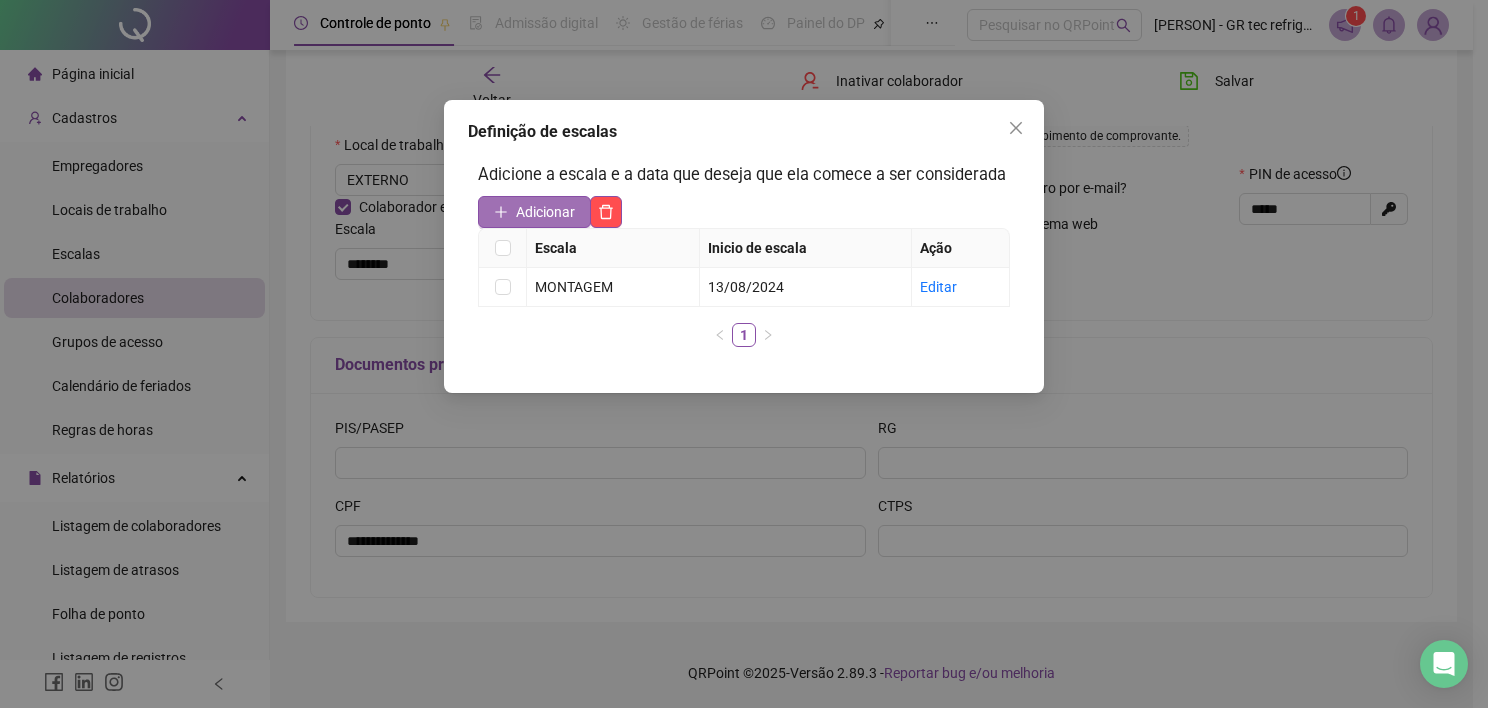 click on "Adicionar" at bounding box center [545, 212] 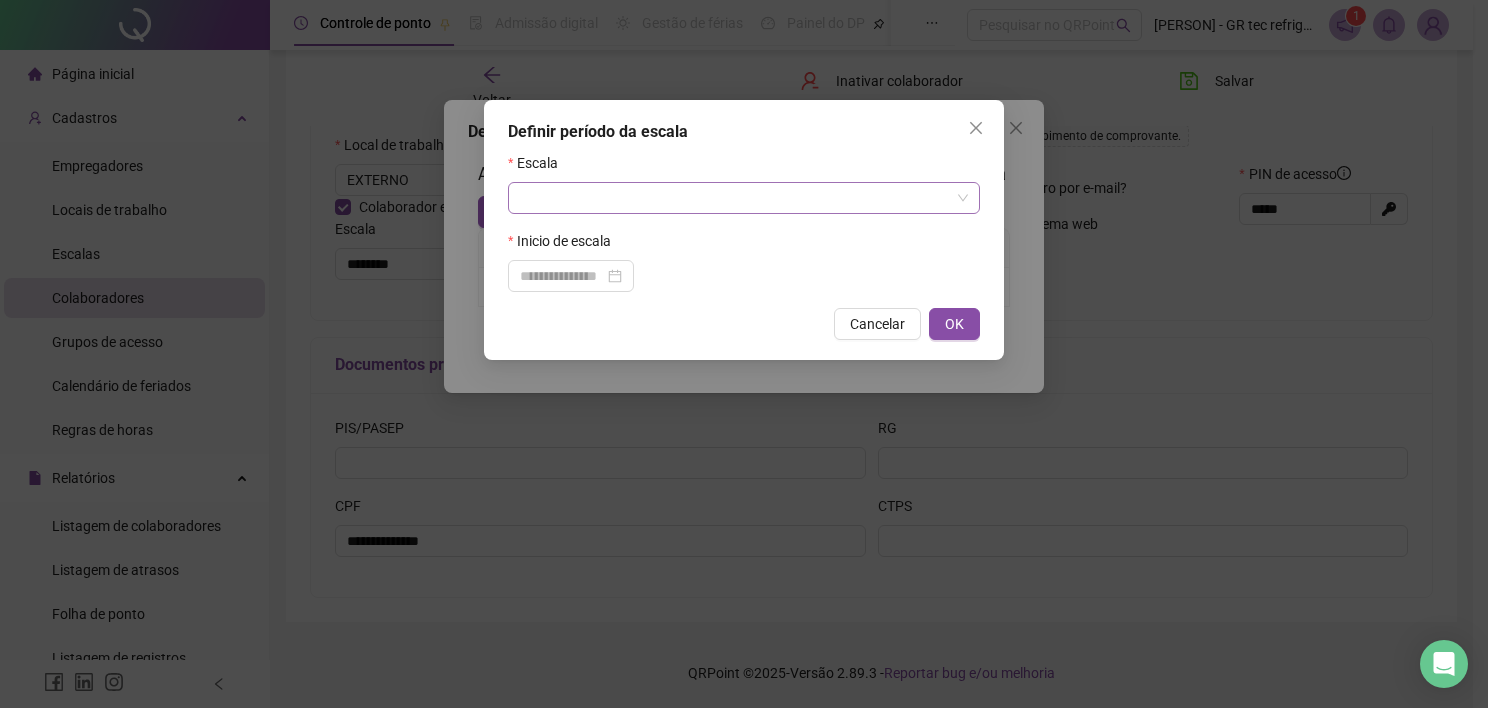 click at bounding box center [735, 198] 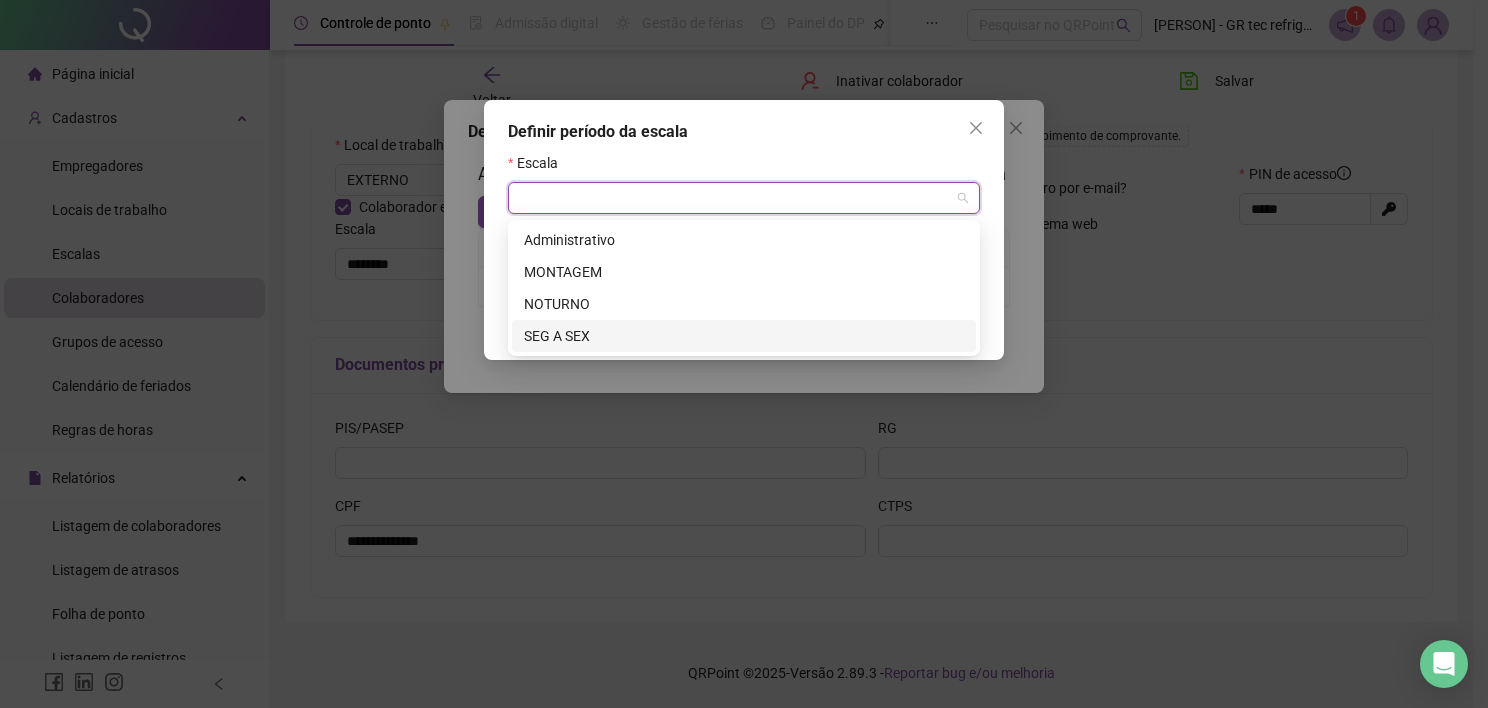 click on "SEG A SEX" at bounding box center [744, 336] 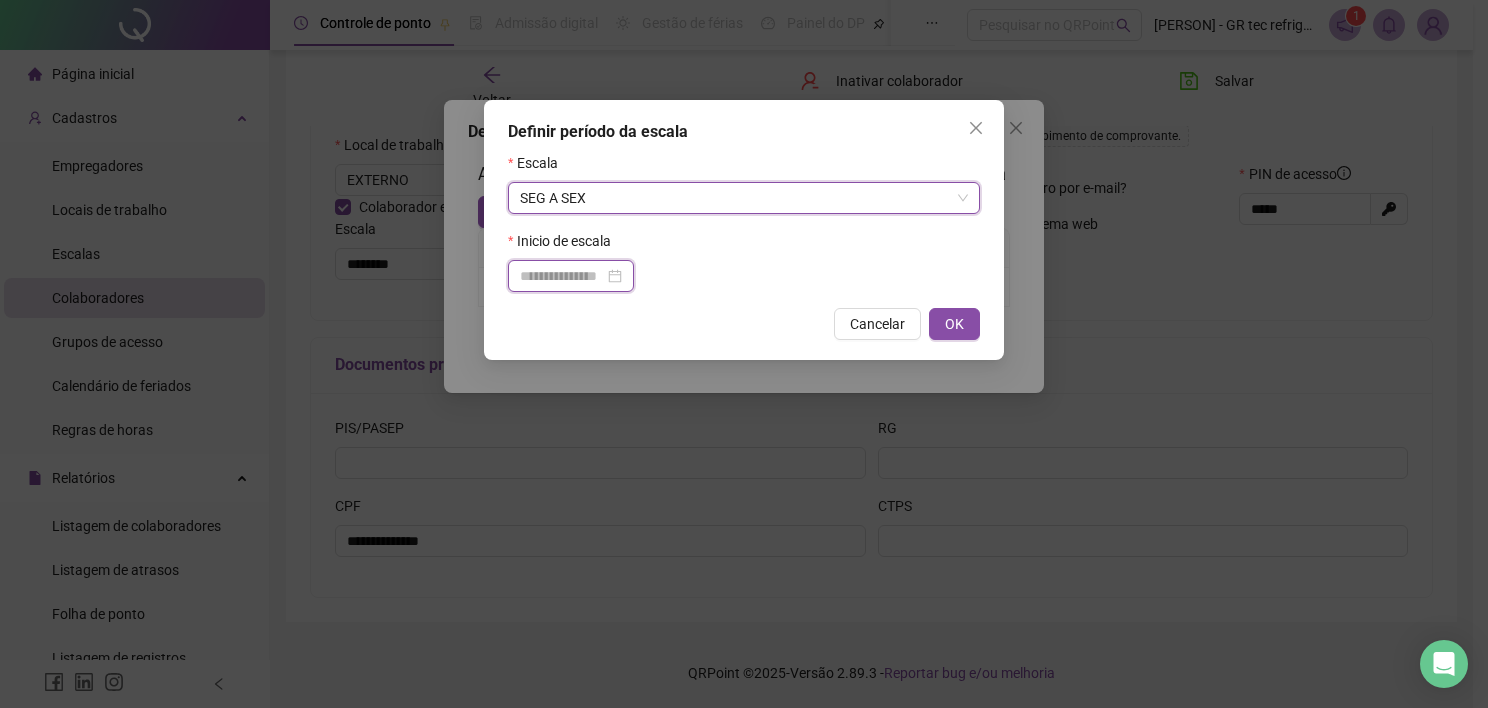 click at bounding box center [562, 276] 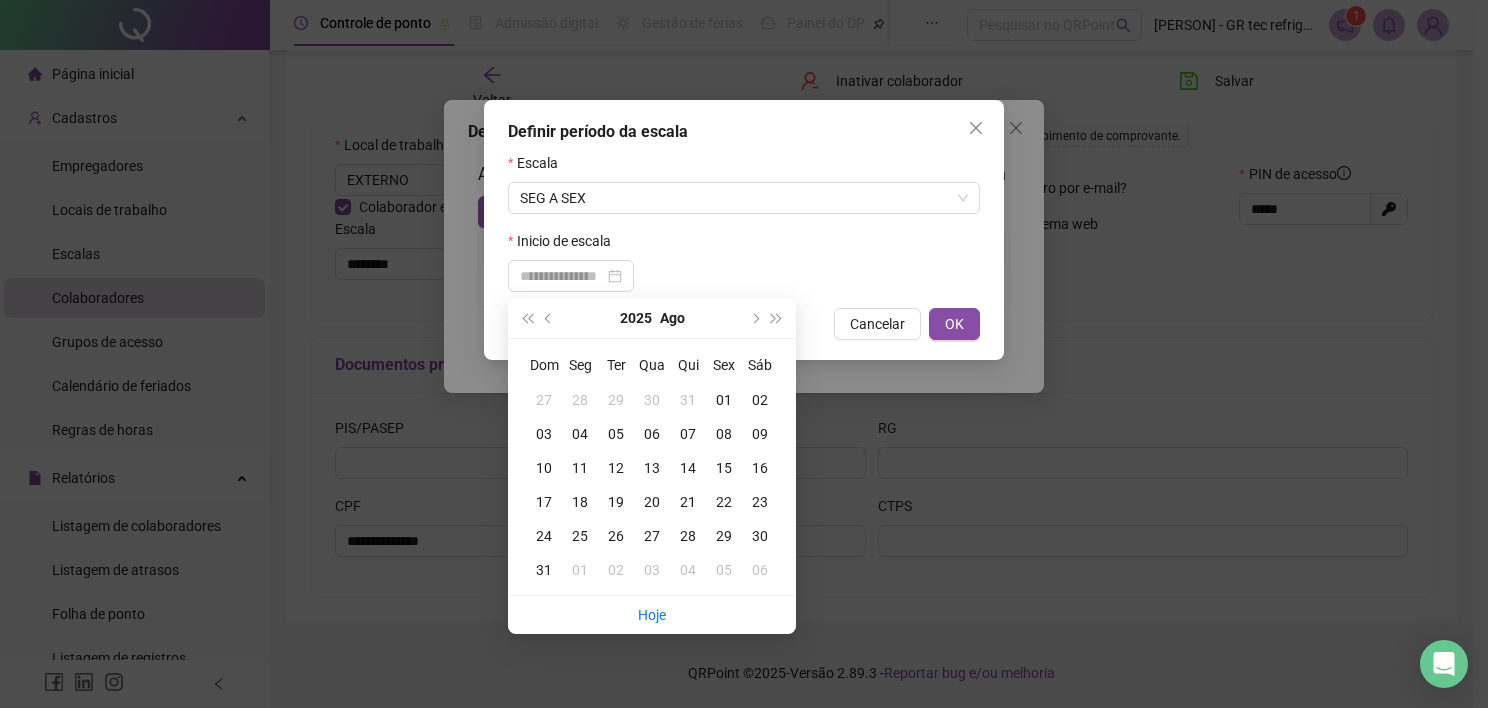 drag, startPoint x: 553, startPoint y: 316, endPoint x: 568, endPoint y: 316, distance: 15 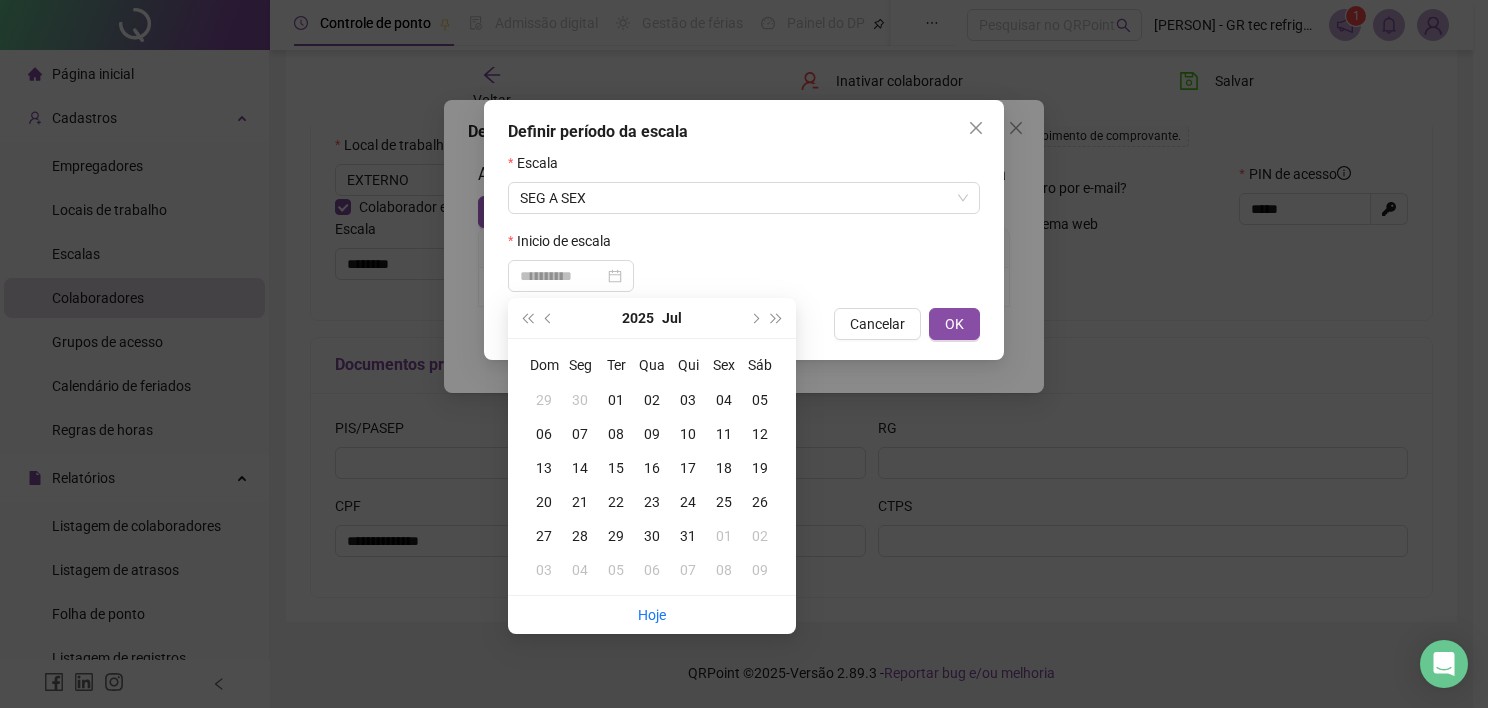 type on "**********" 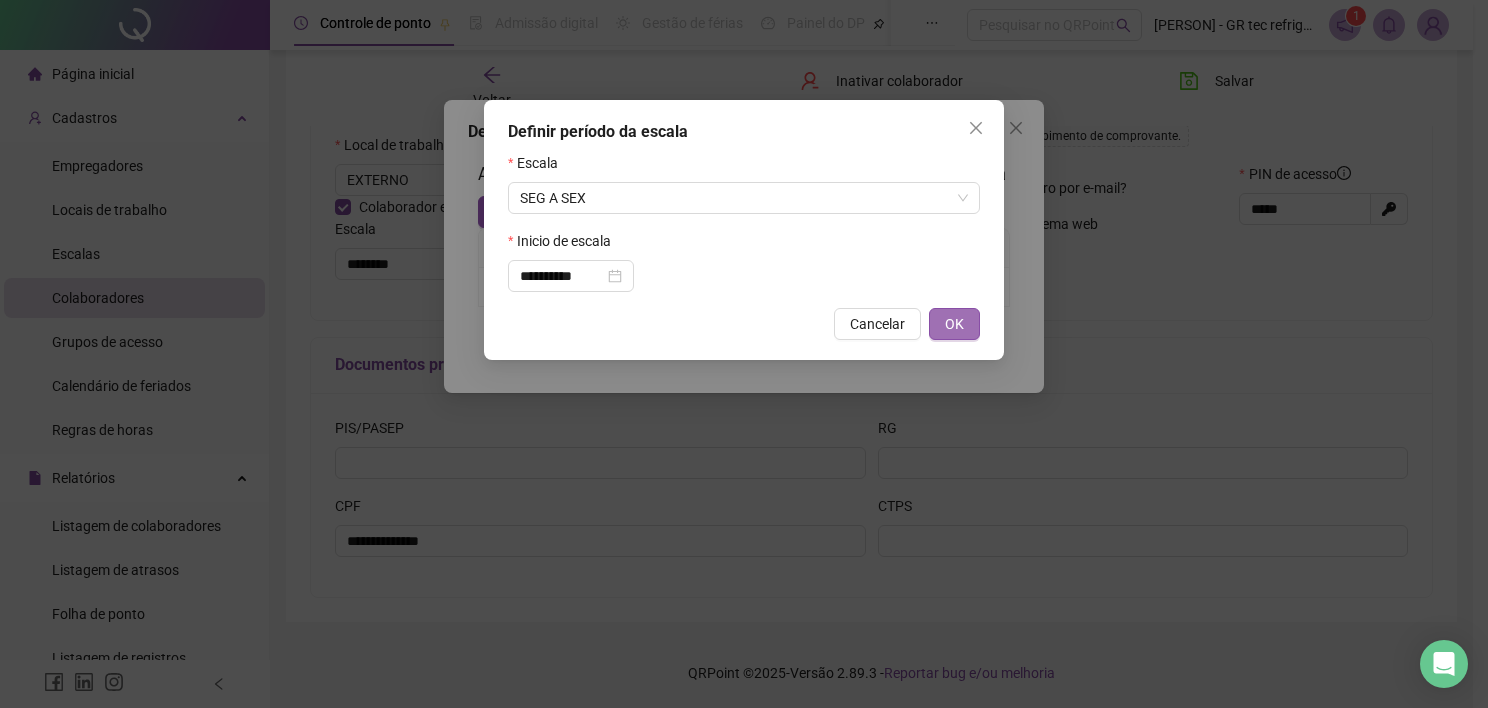 click on "OK" at bounding box center (954, 324) 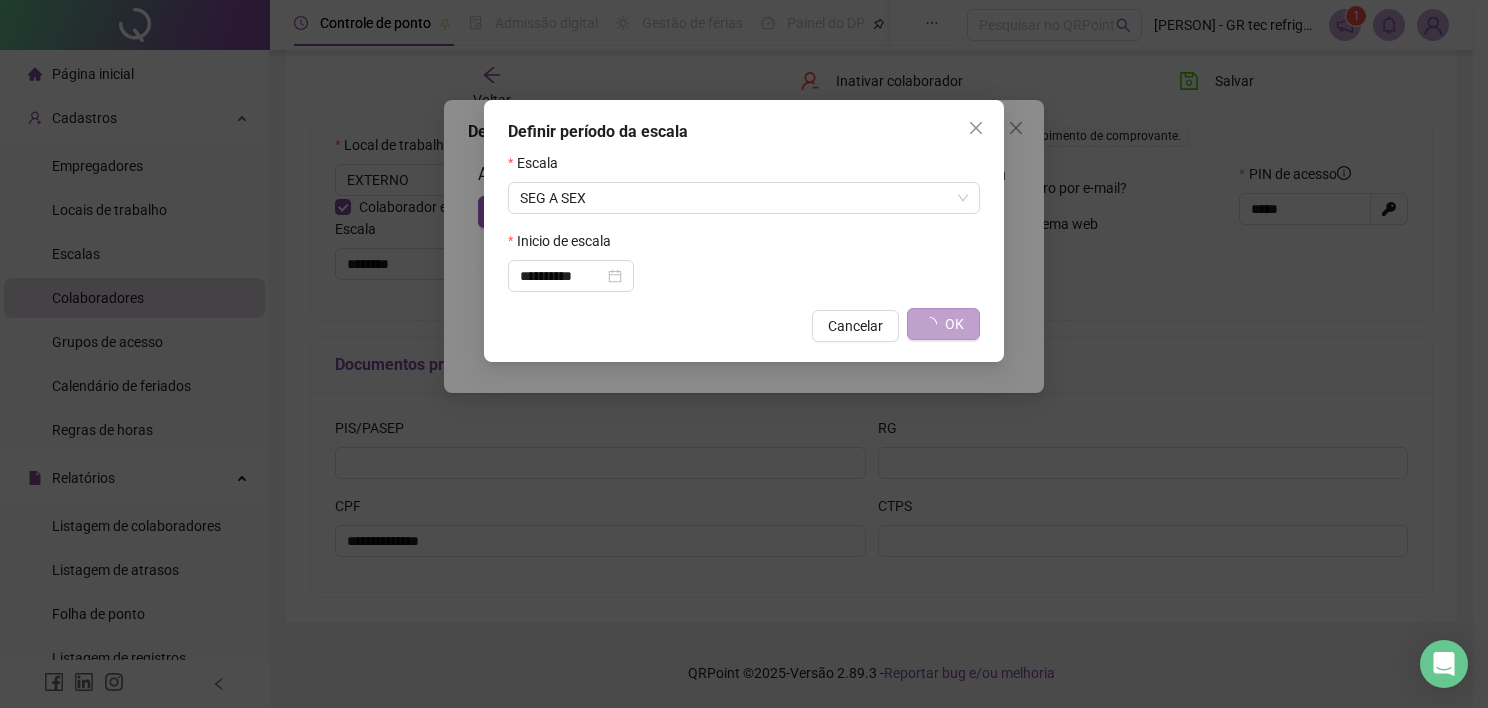 type on "*********" 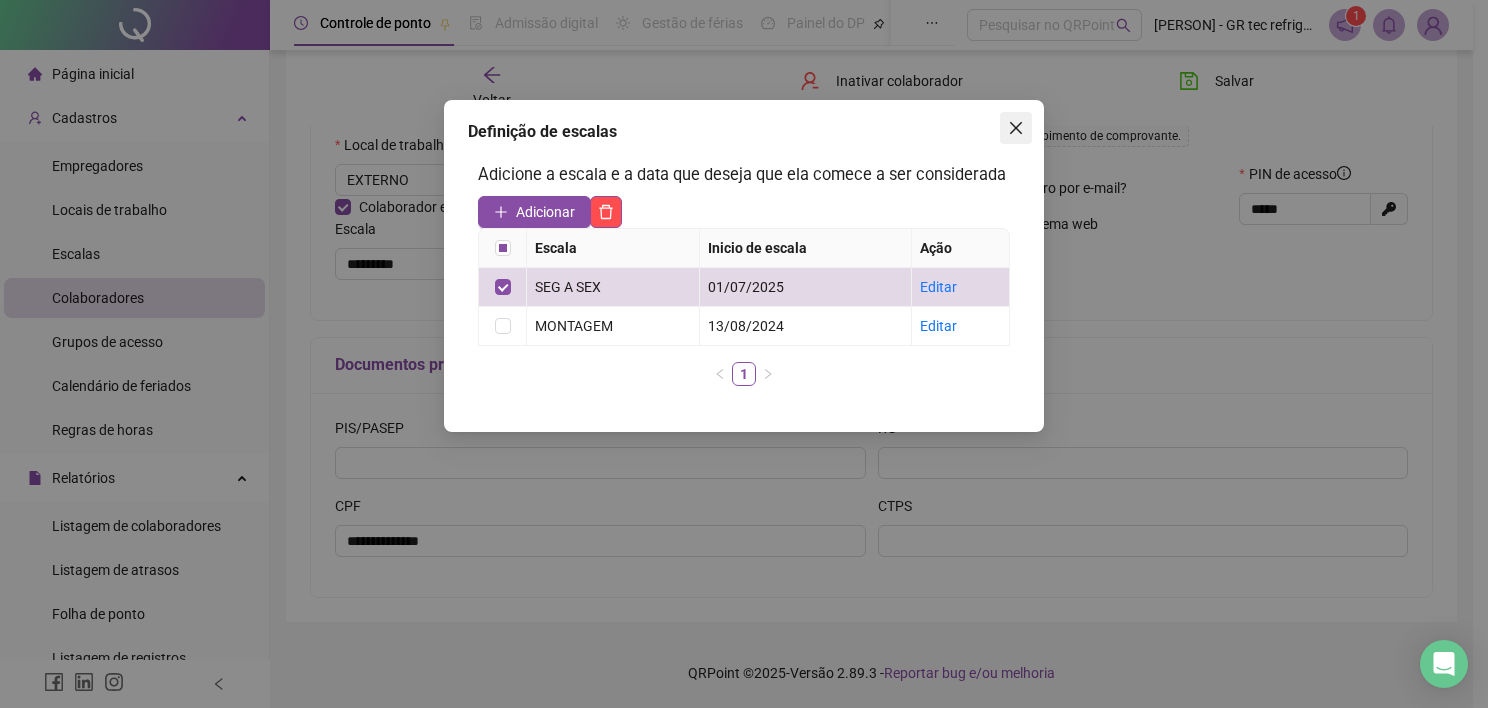 click 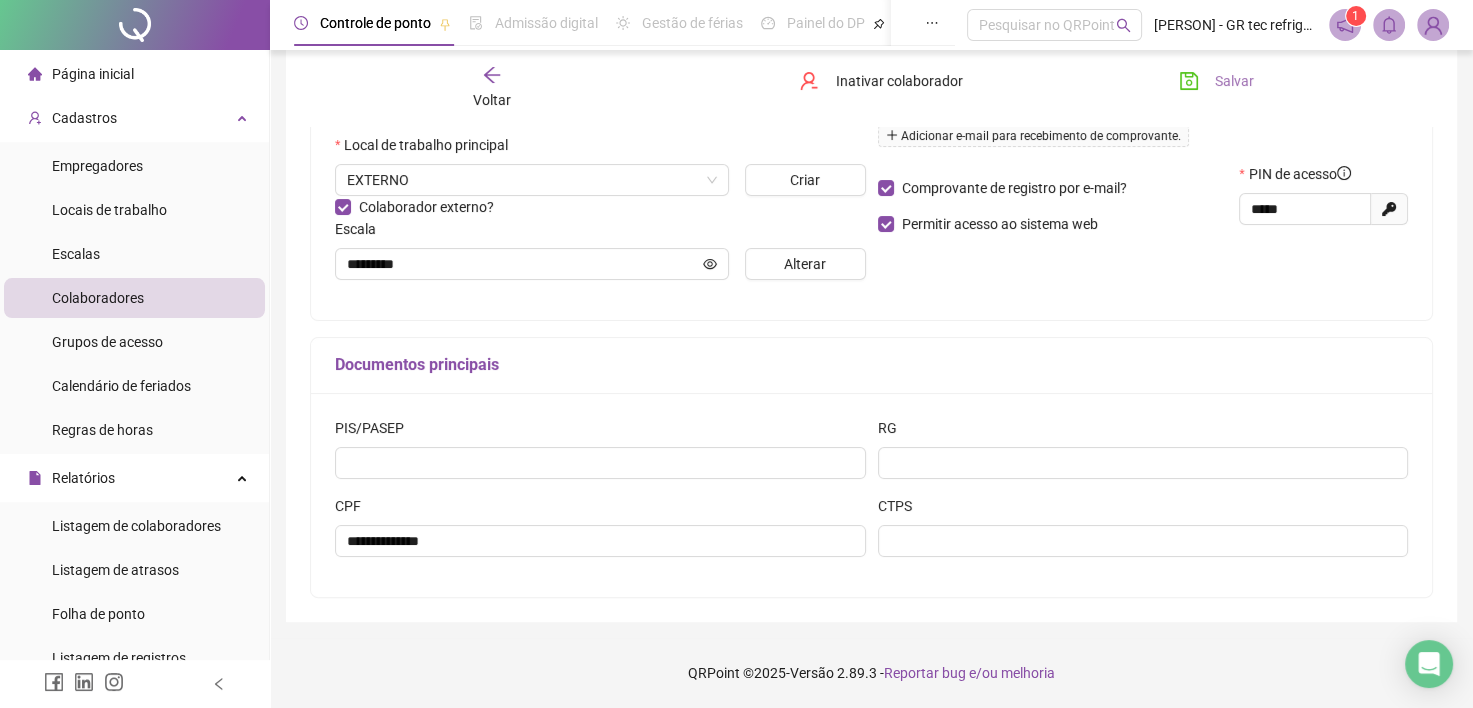 click on "Salvar" at bounding box center [1216, 81] 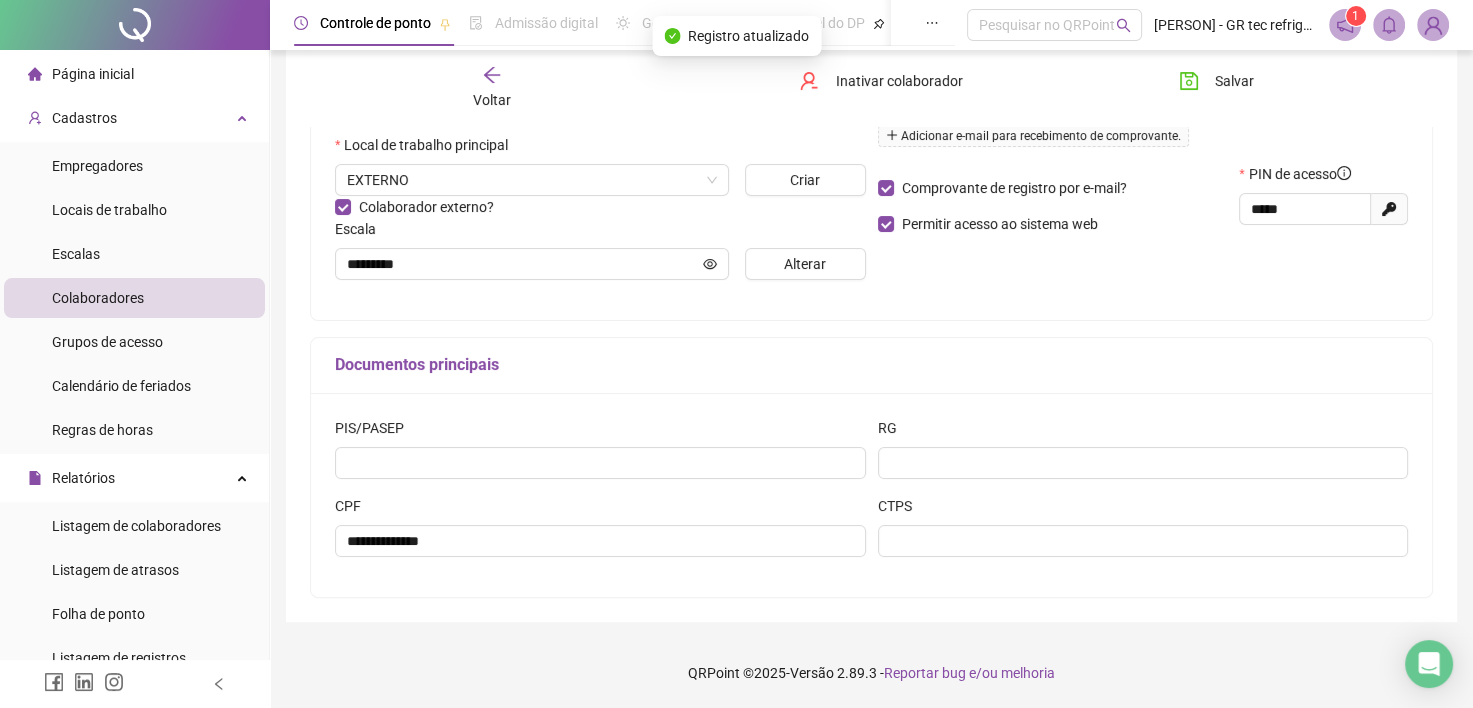 click 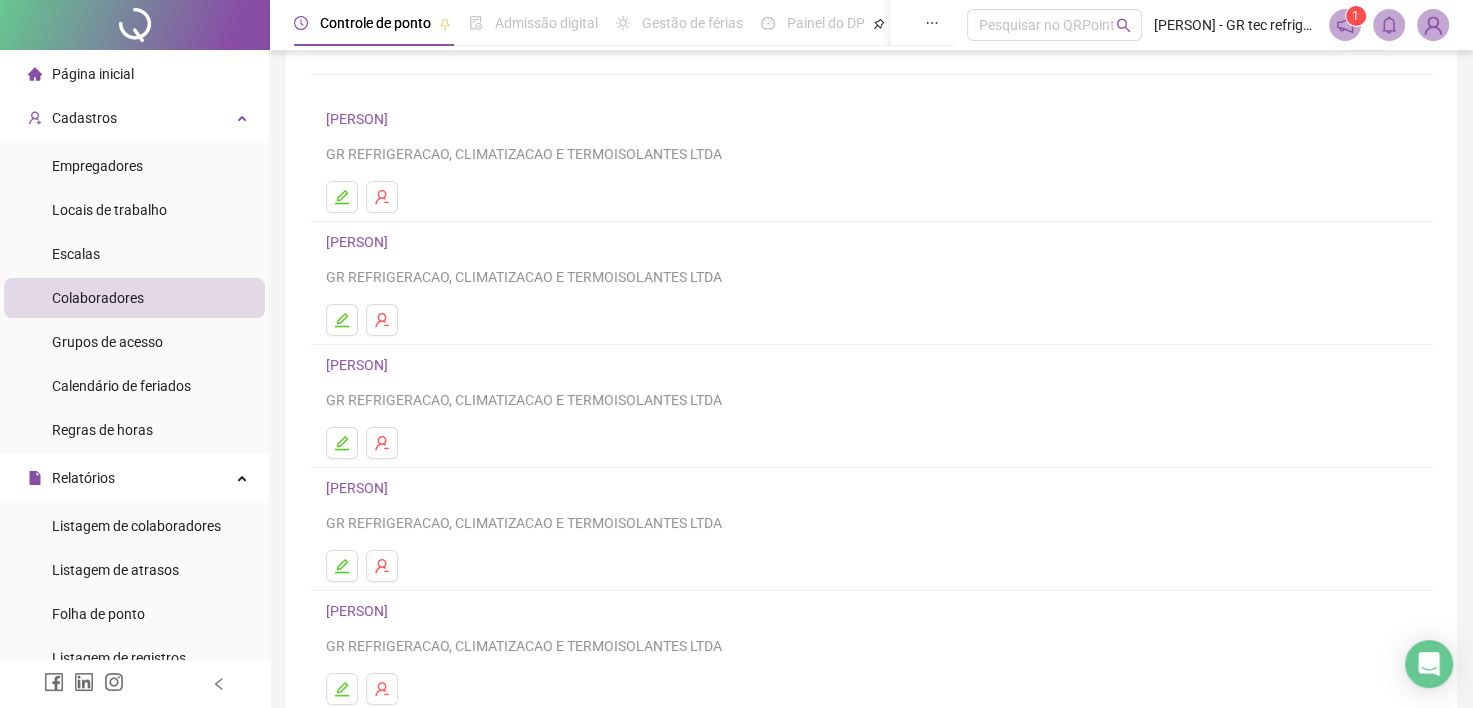 scroll, scrollTop: 258, scrollLeft: 0, axis: vertical 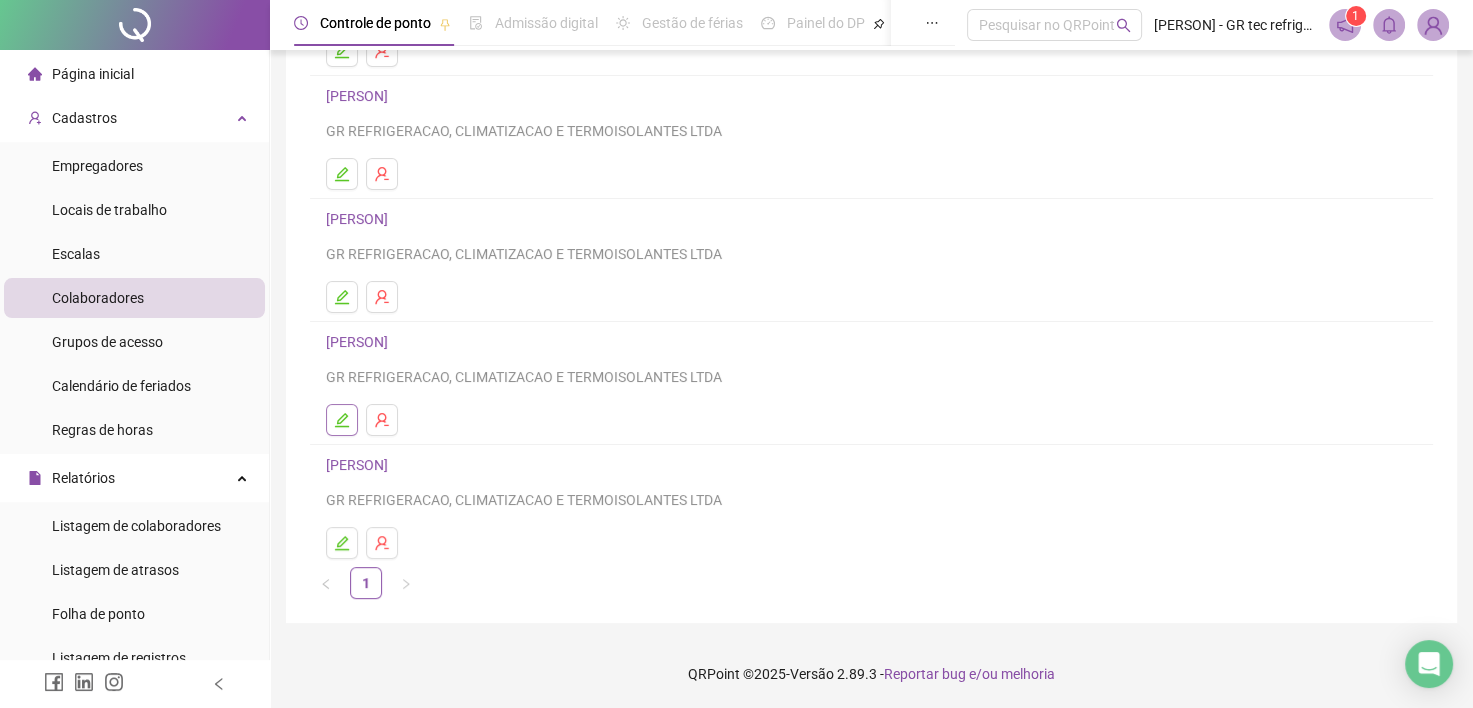 click at bounding box center [342, 420] 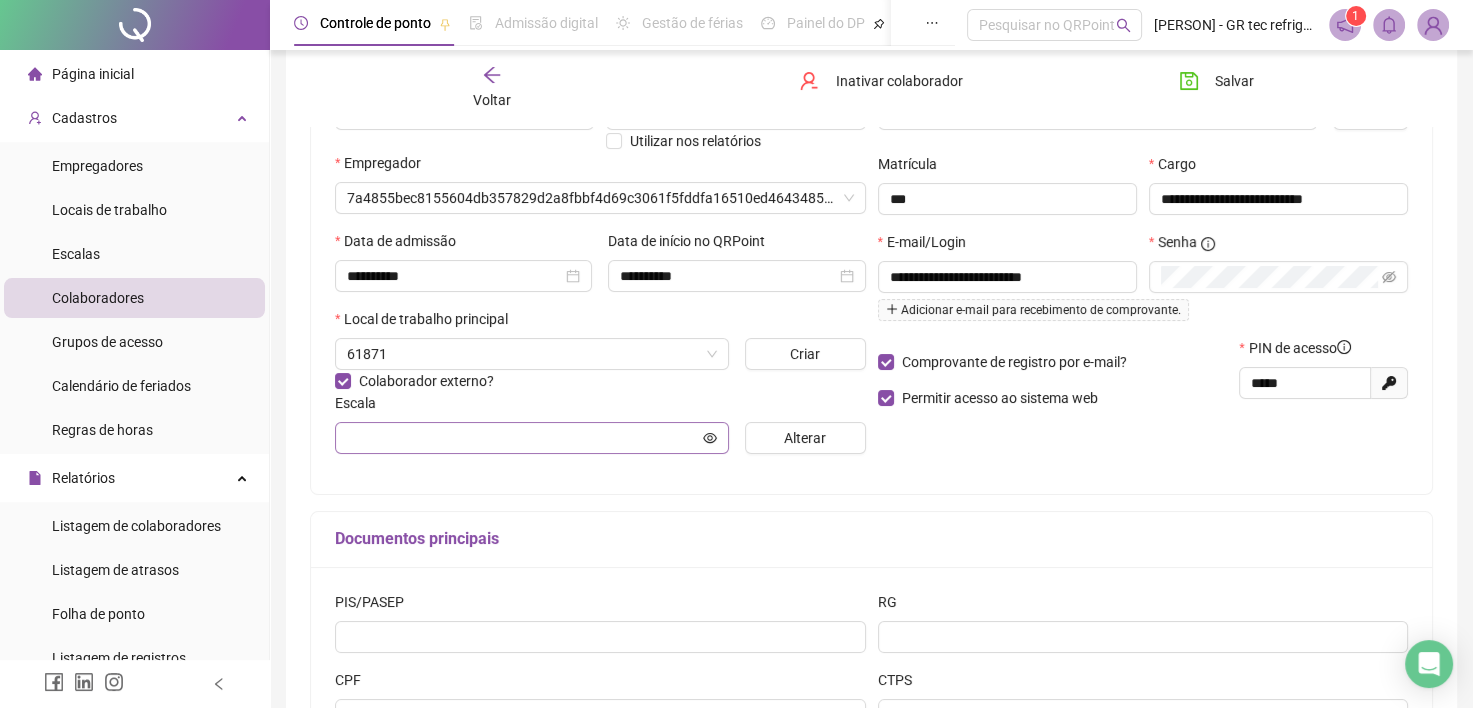 type on "*********" 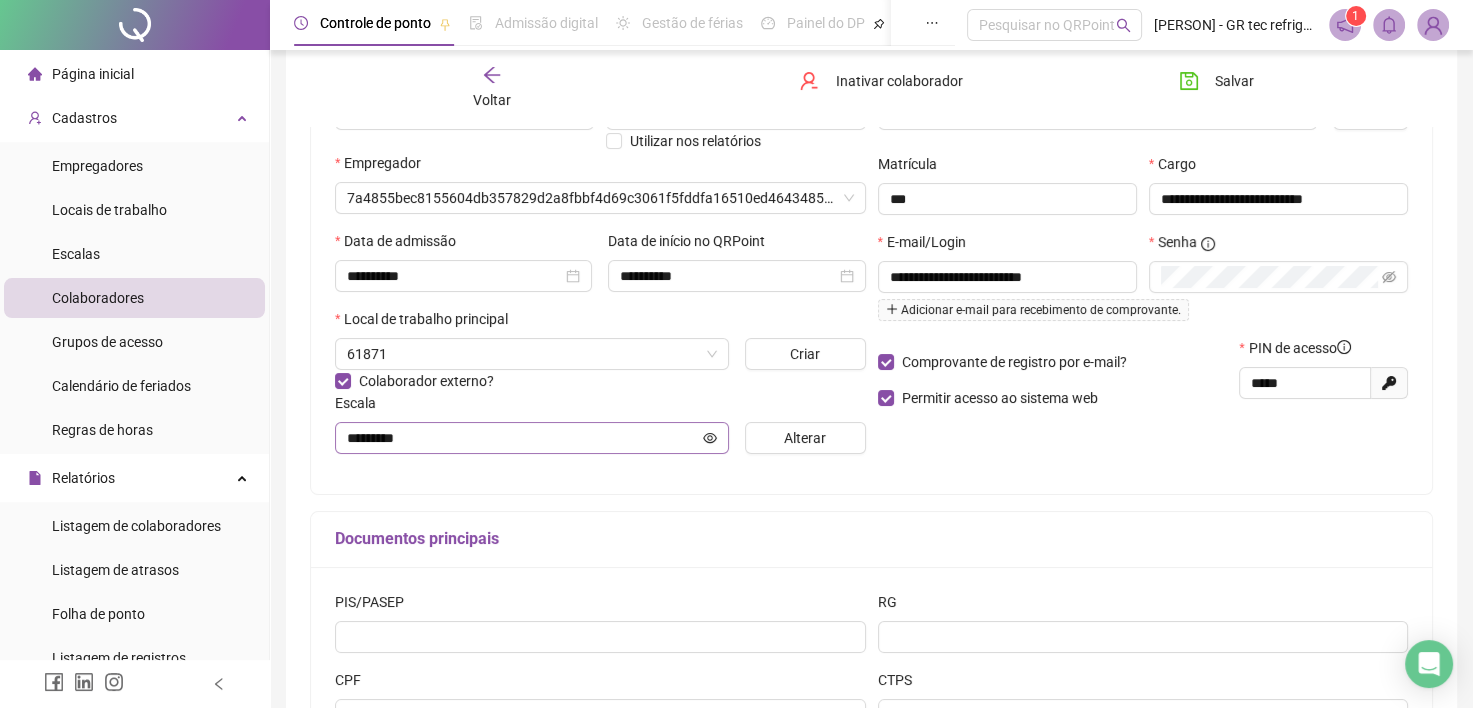 scroll, scrollTop: 268, scrollLeft: 0, axis: vertical 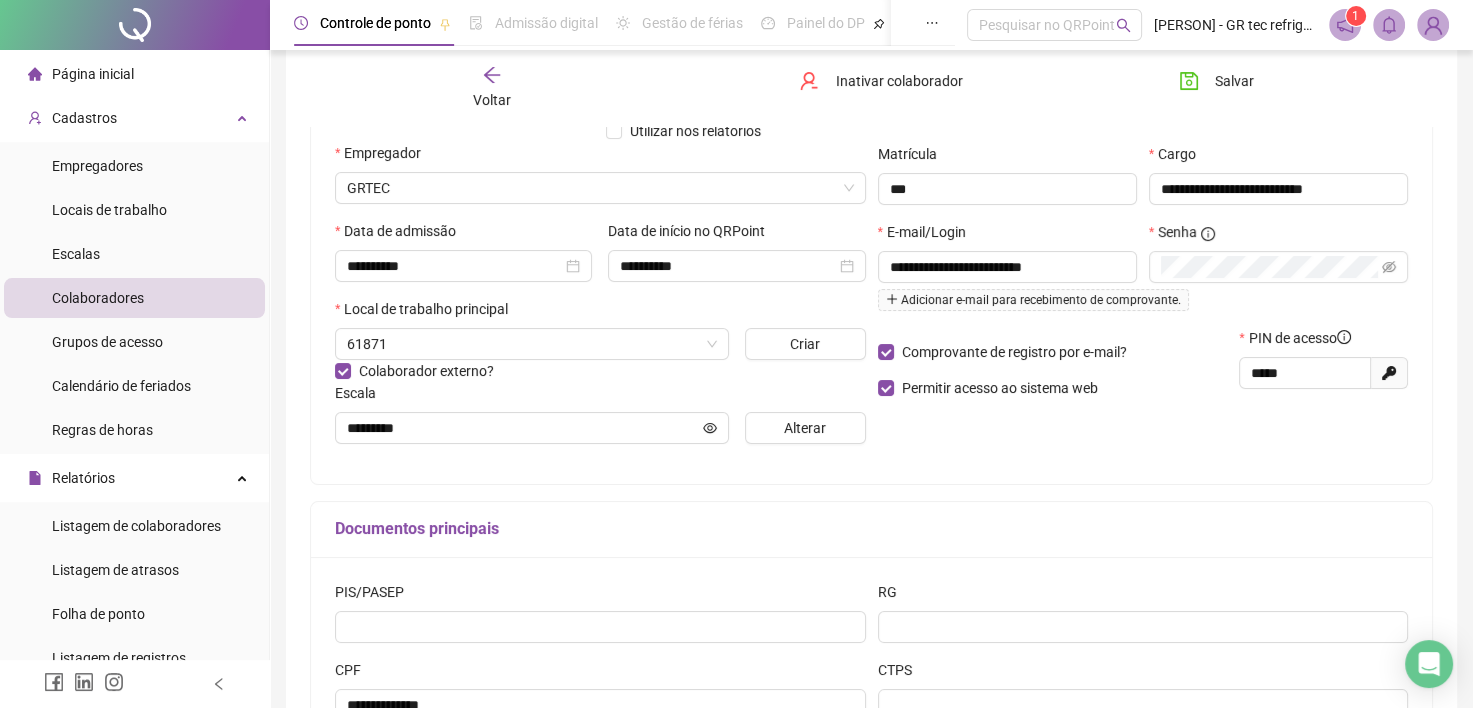 click on "Voltar Inativar colaborador Salvar" at bounding box center (871, 88) 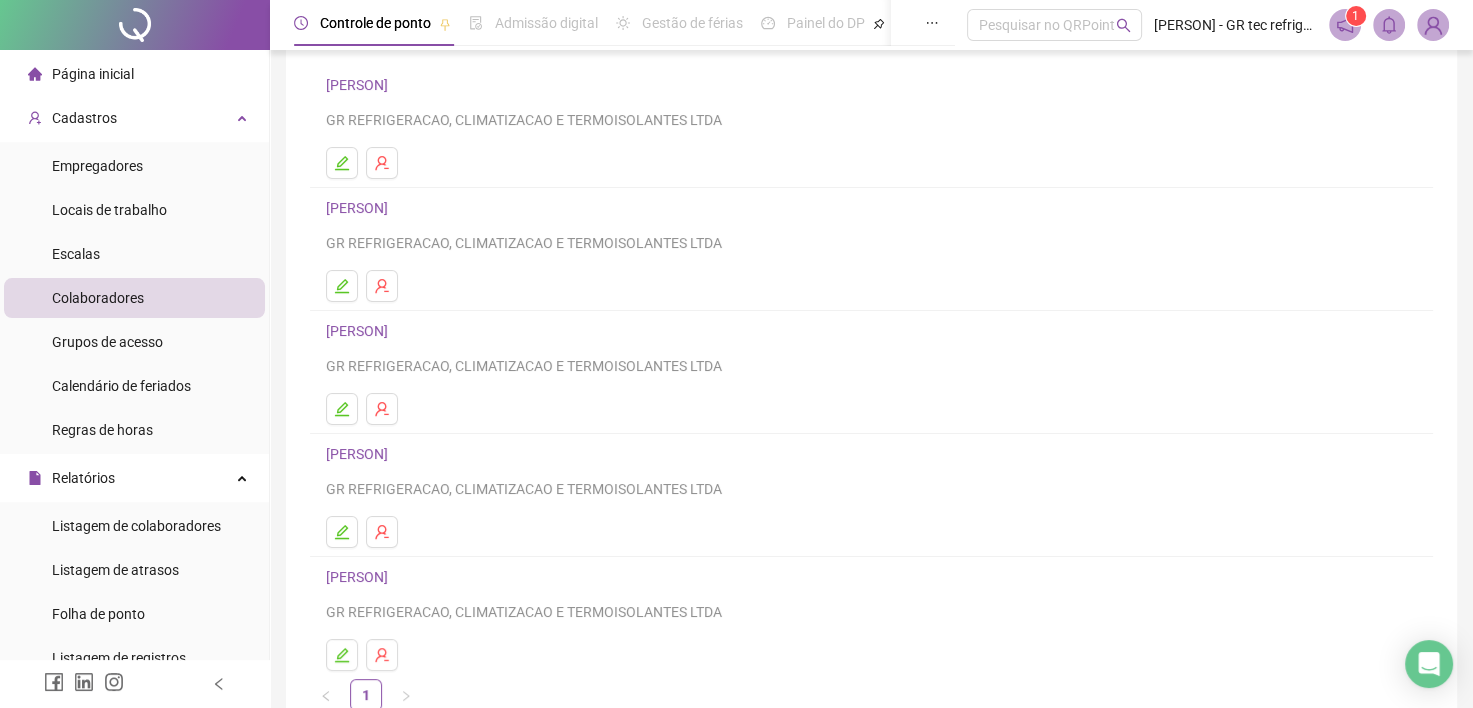 scroll, scrollTop: 258, scrollLeft: 0, axis: vertical 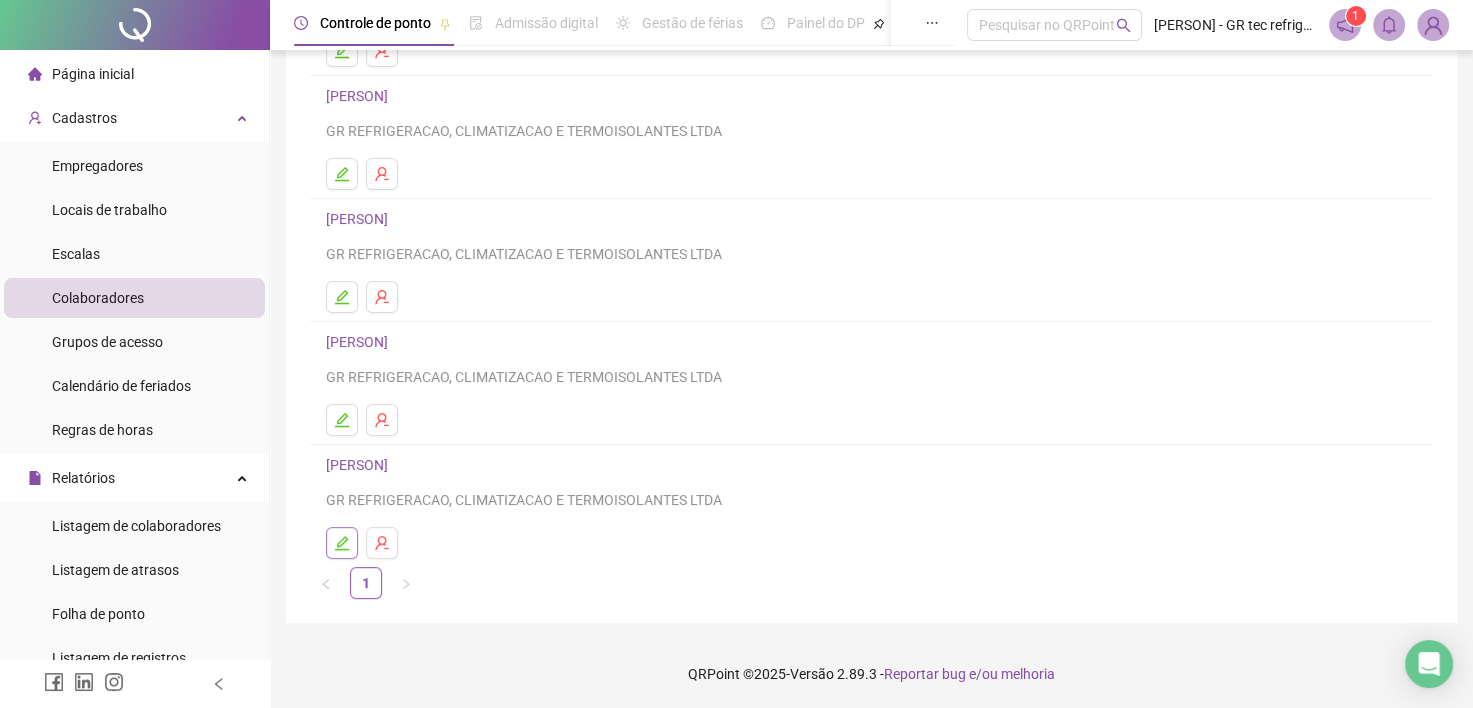 click 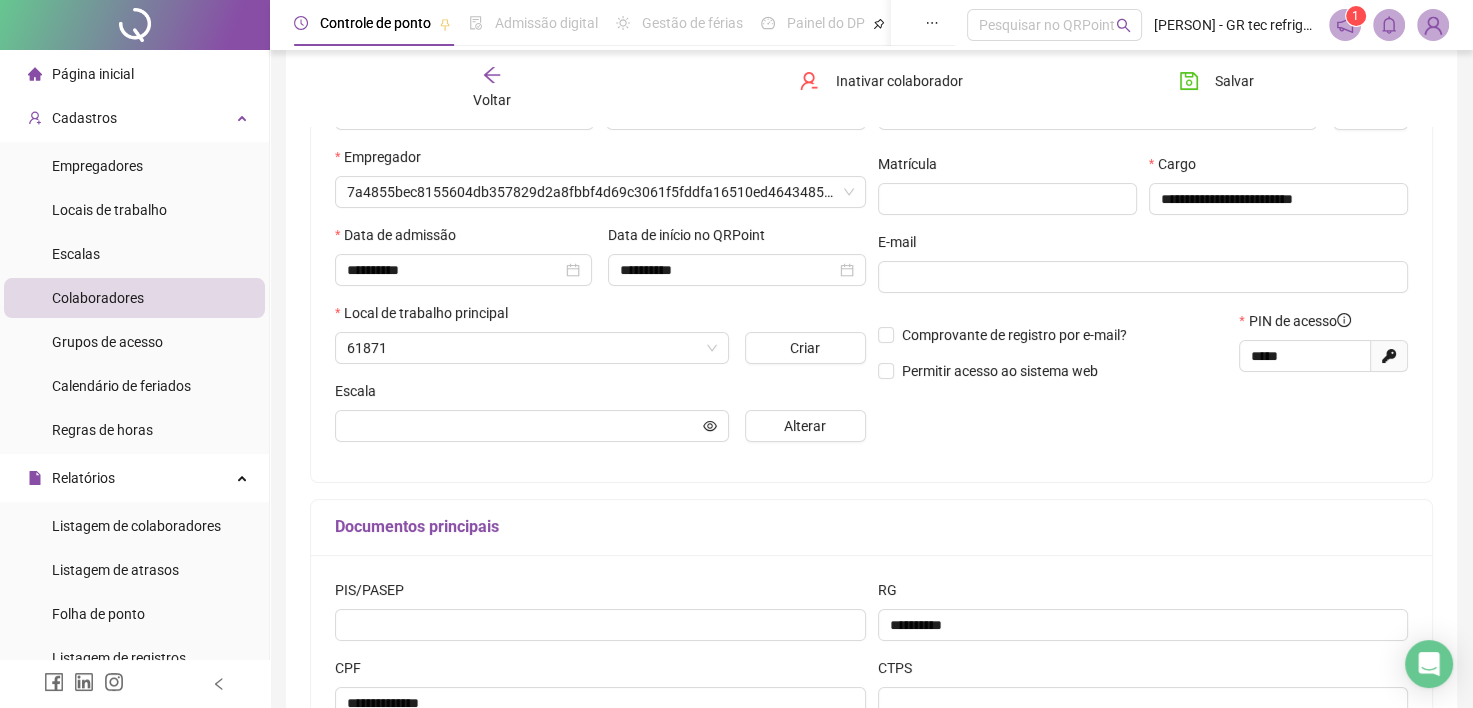 type on "********" 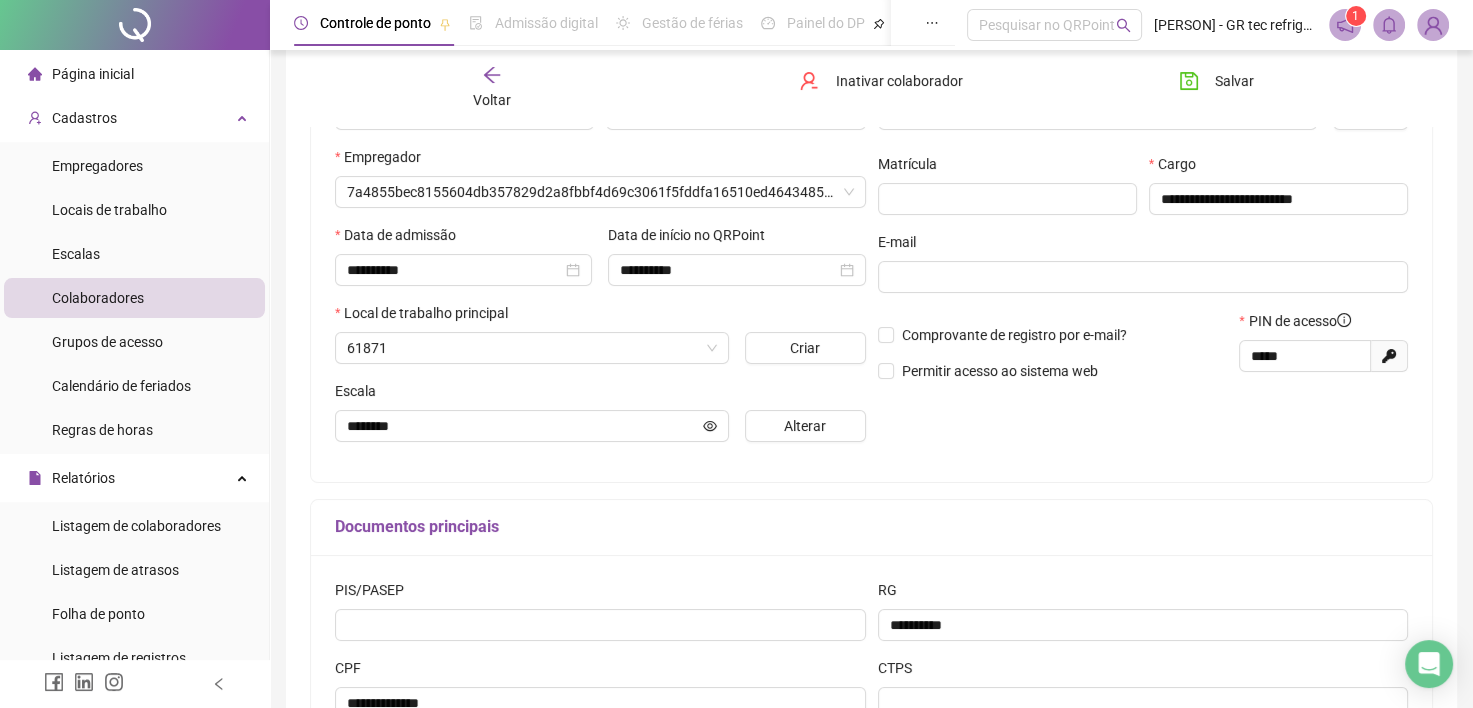 scroll, scrollTop: 268, scrollLeft: 0, axis: vertical 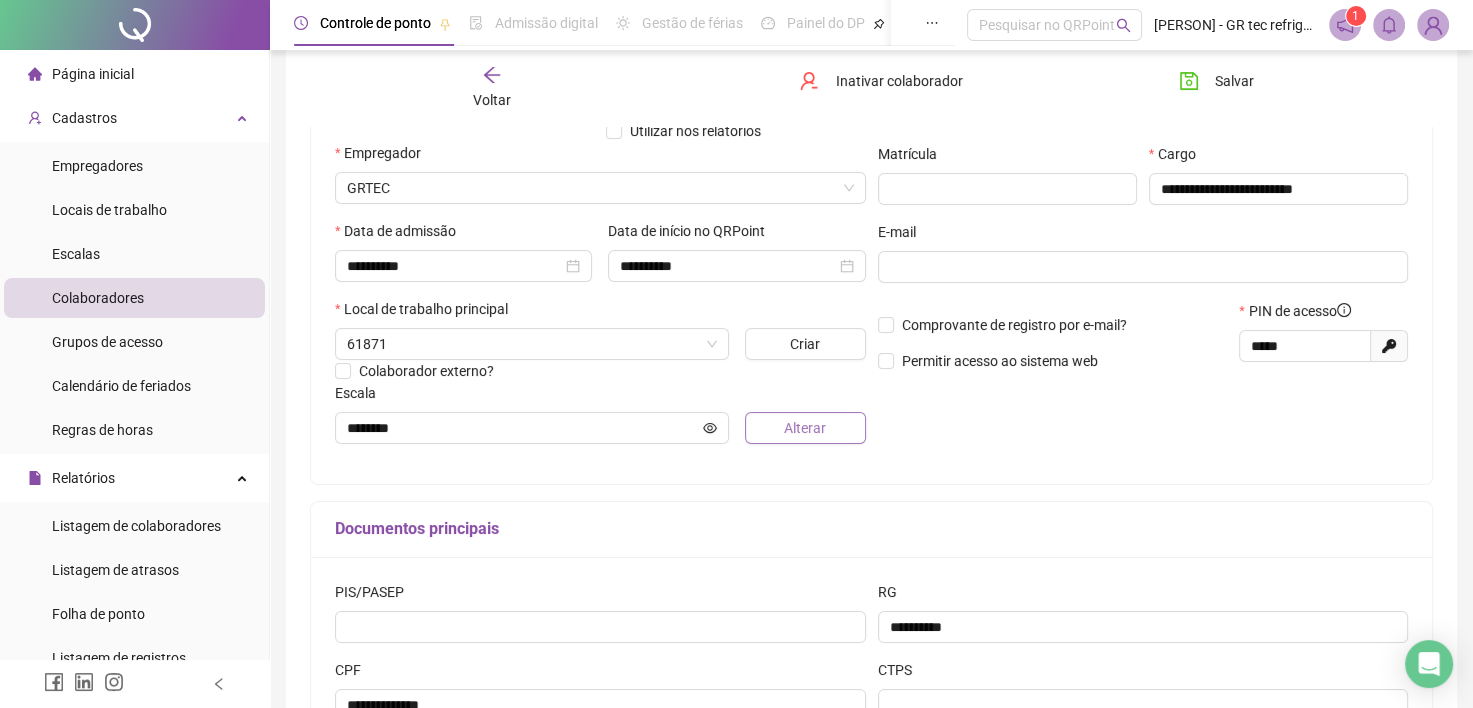 click on "Alterar" at bounding box center [805, 428] 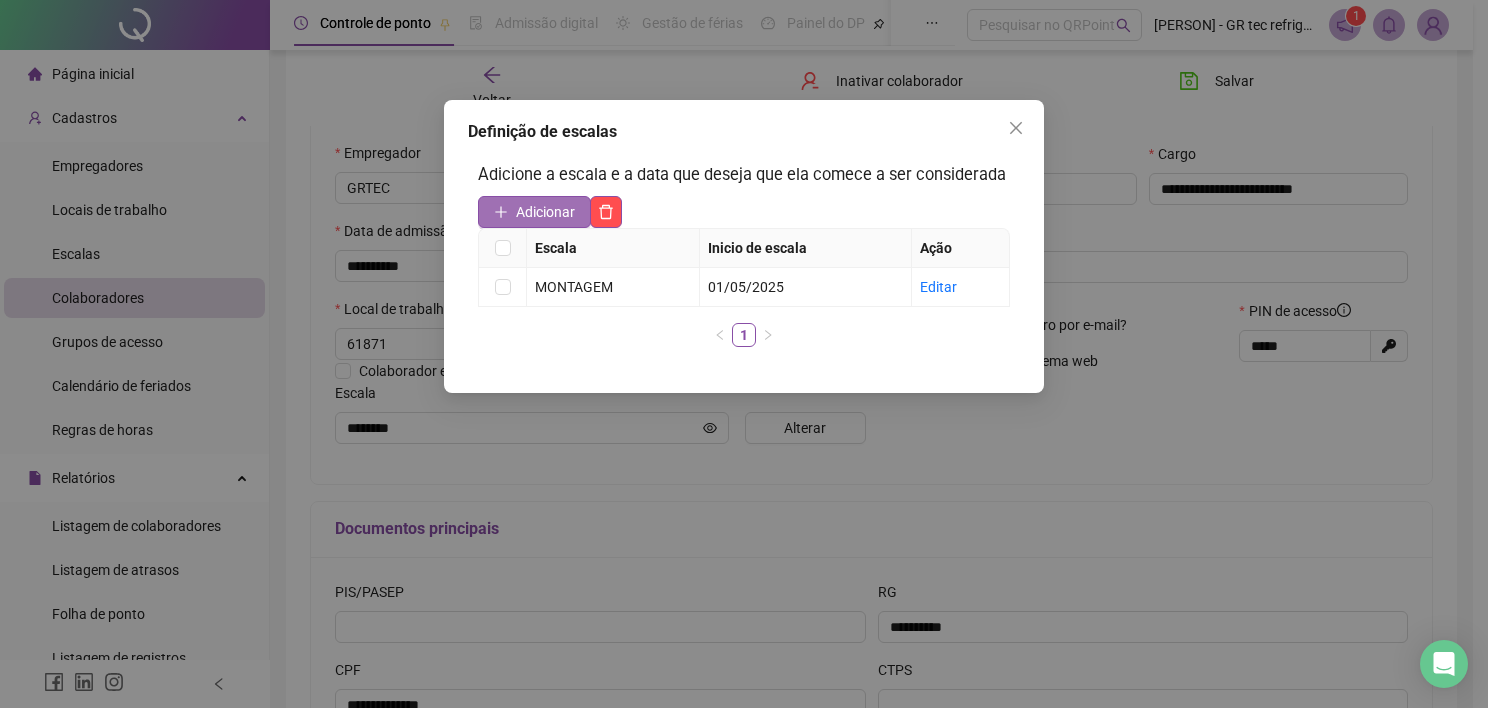 click on "Adicionar" at bounding box center [545, 212] 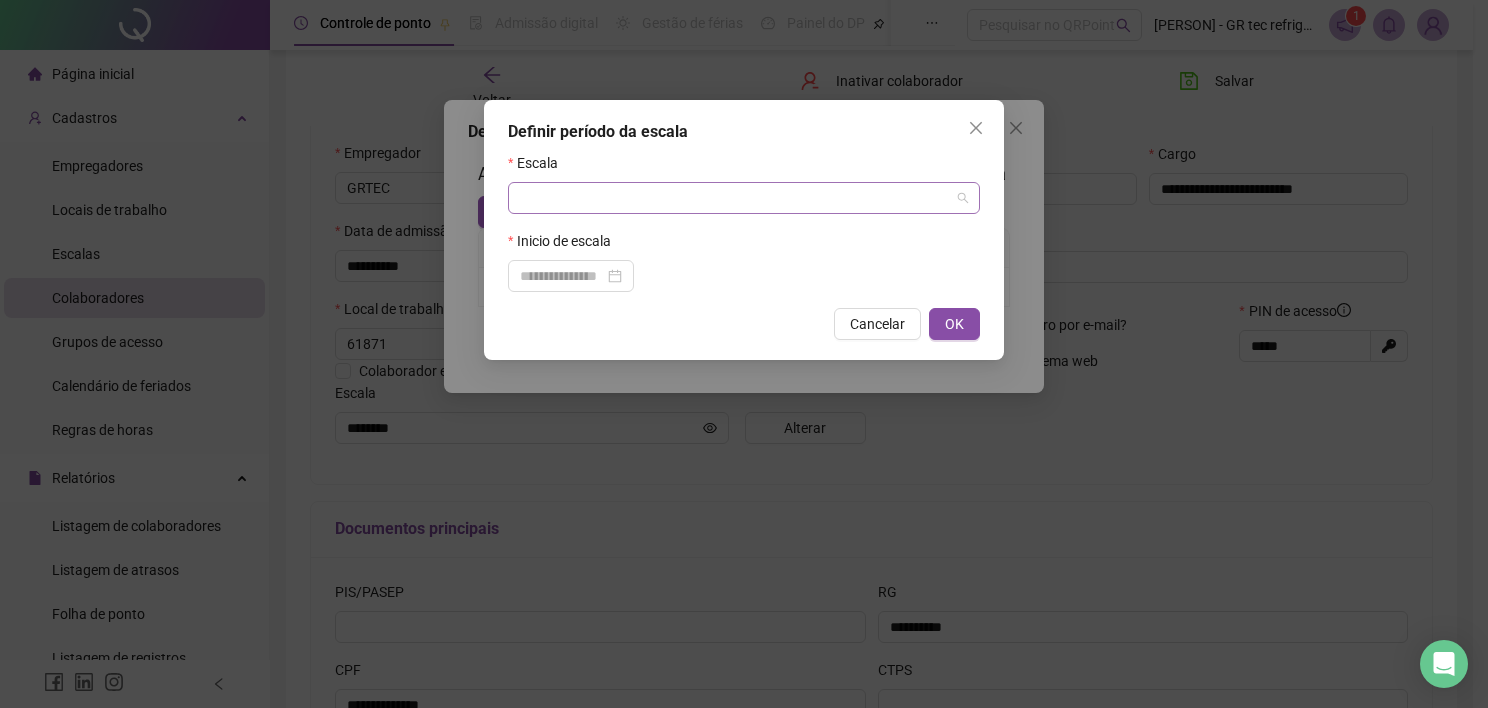click at bounding box center (735, 198) 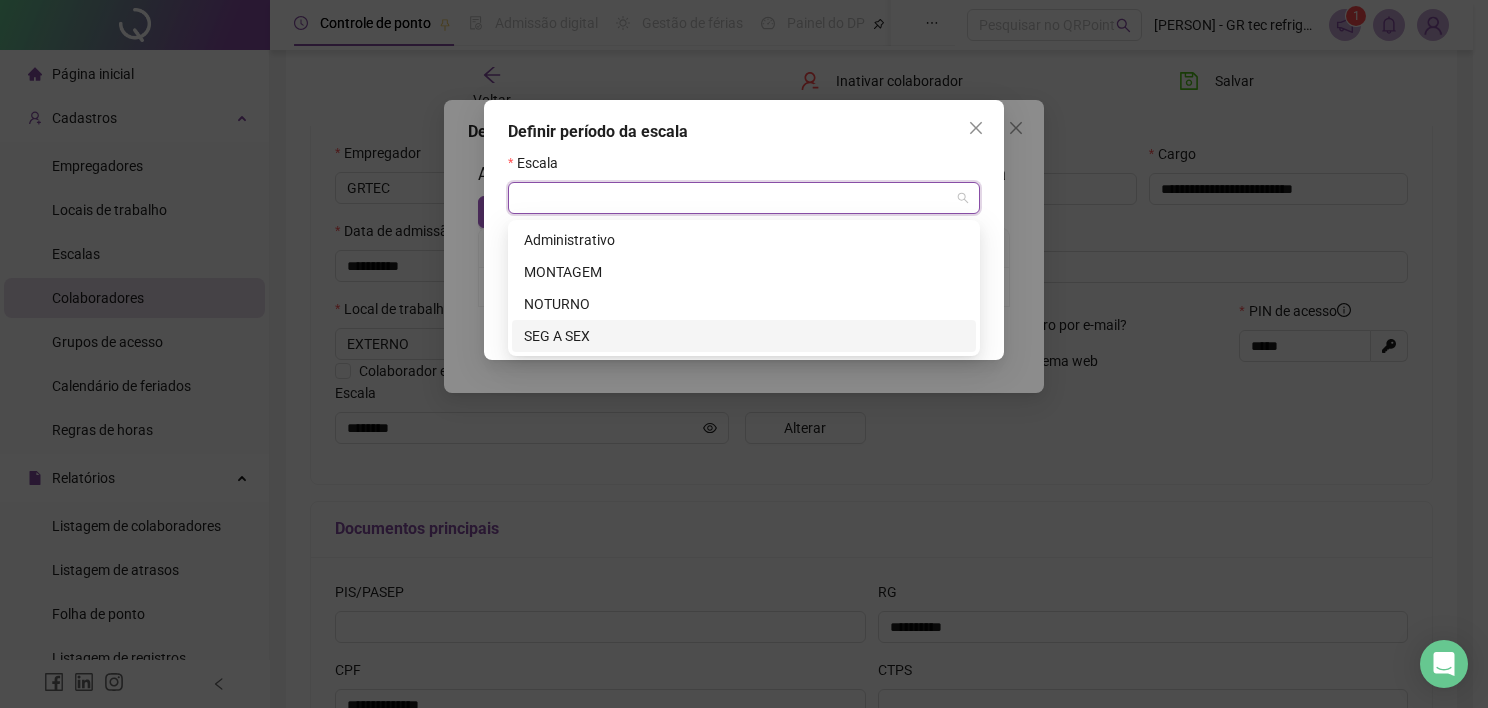click on "SEG A SEX" at bounding box center (744, 336) 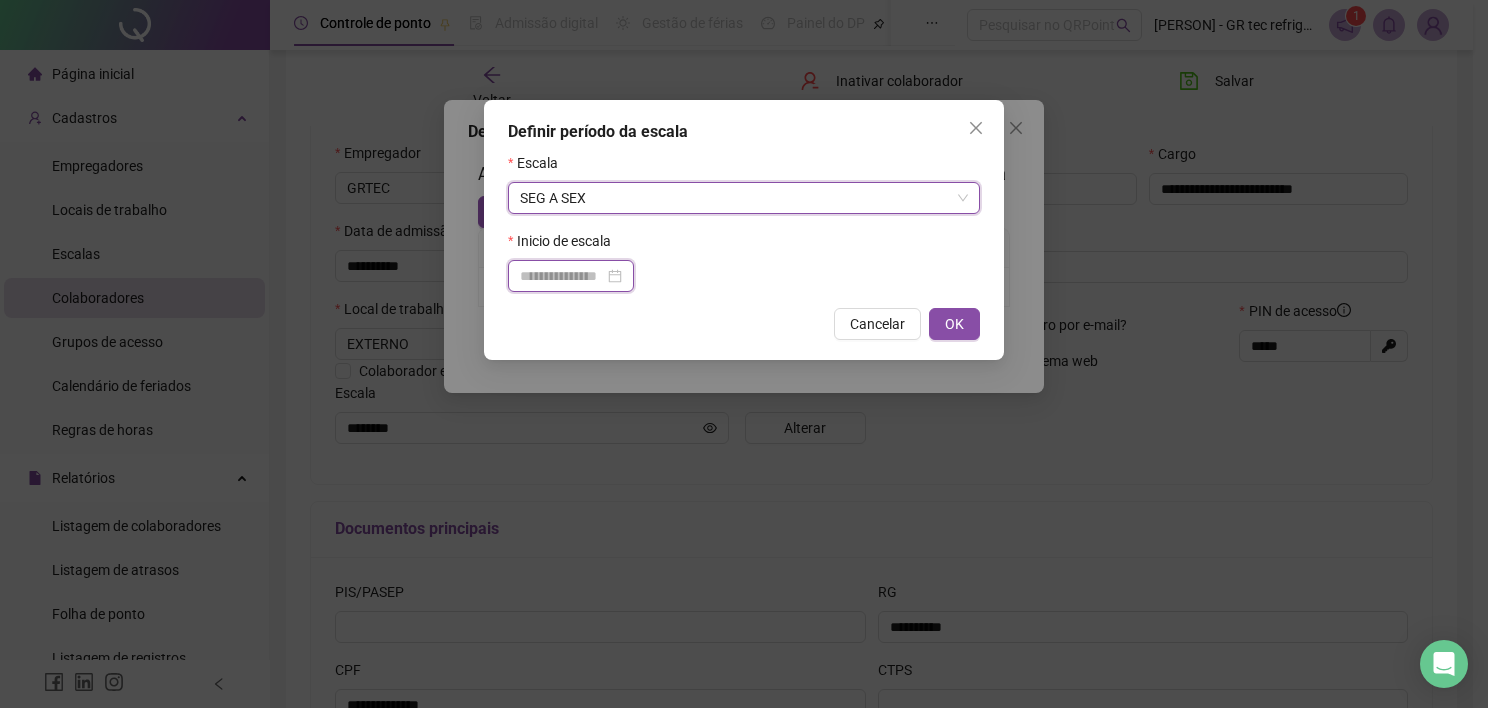 click at bounding box center [562, 276] 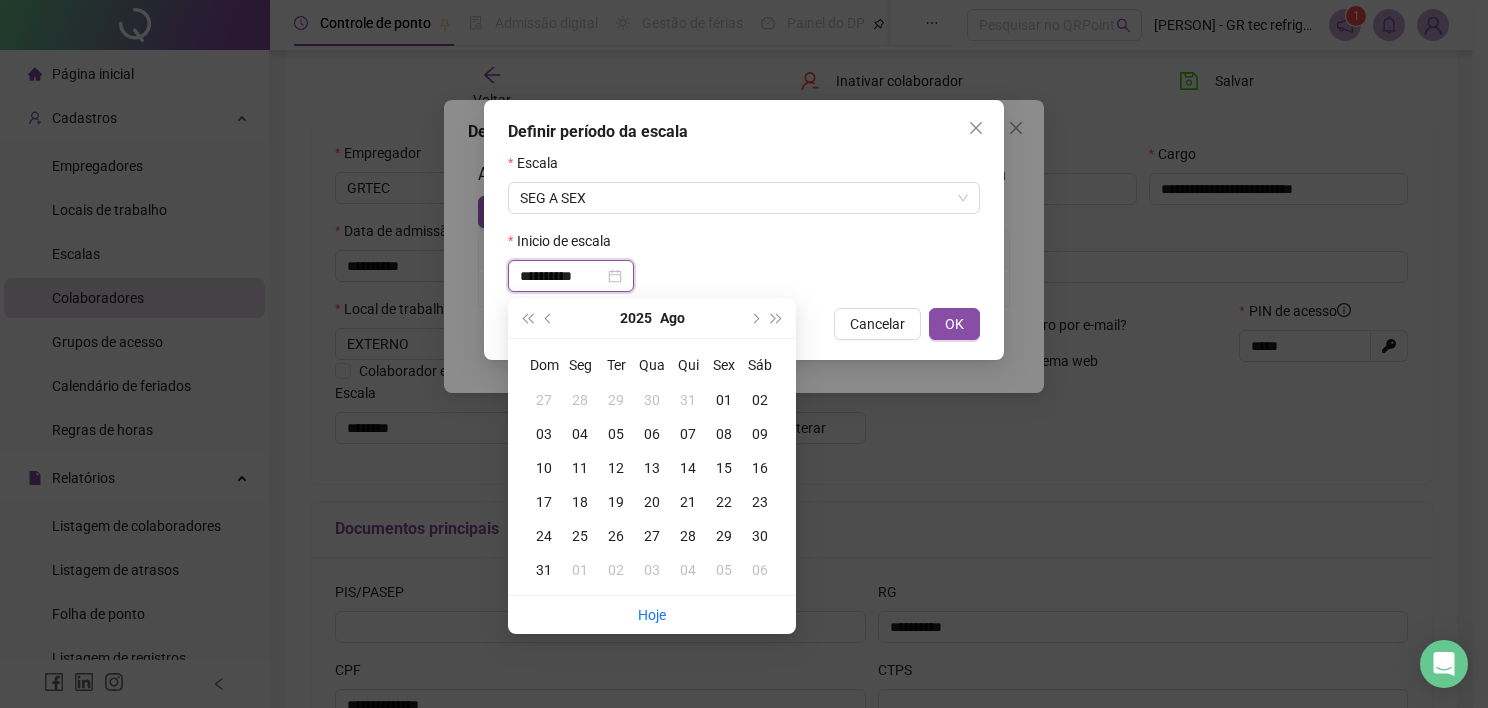 type on "**********" 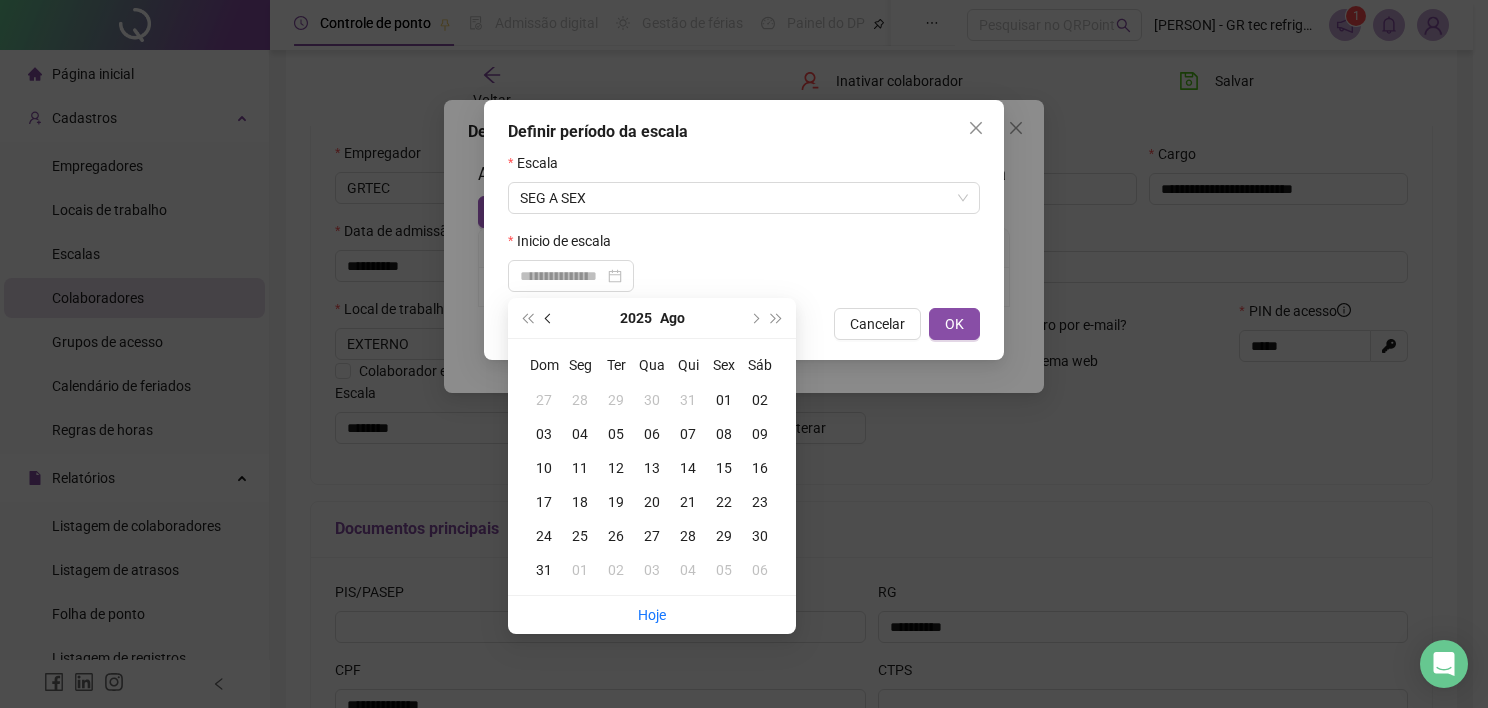 click at bounding box center (549, 318) 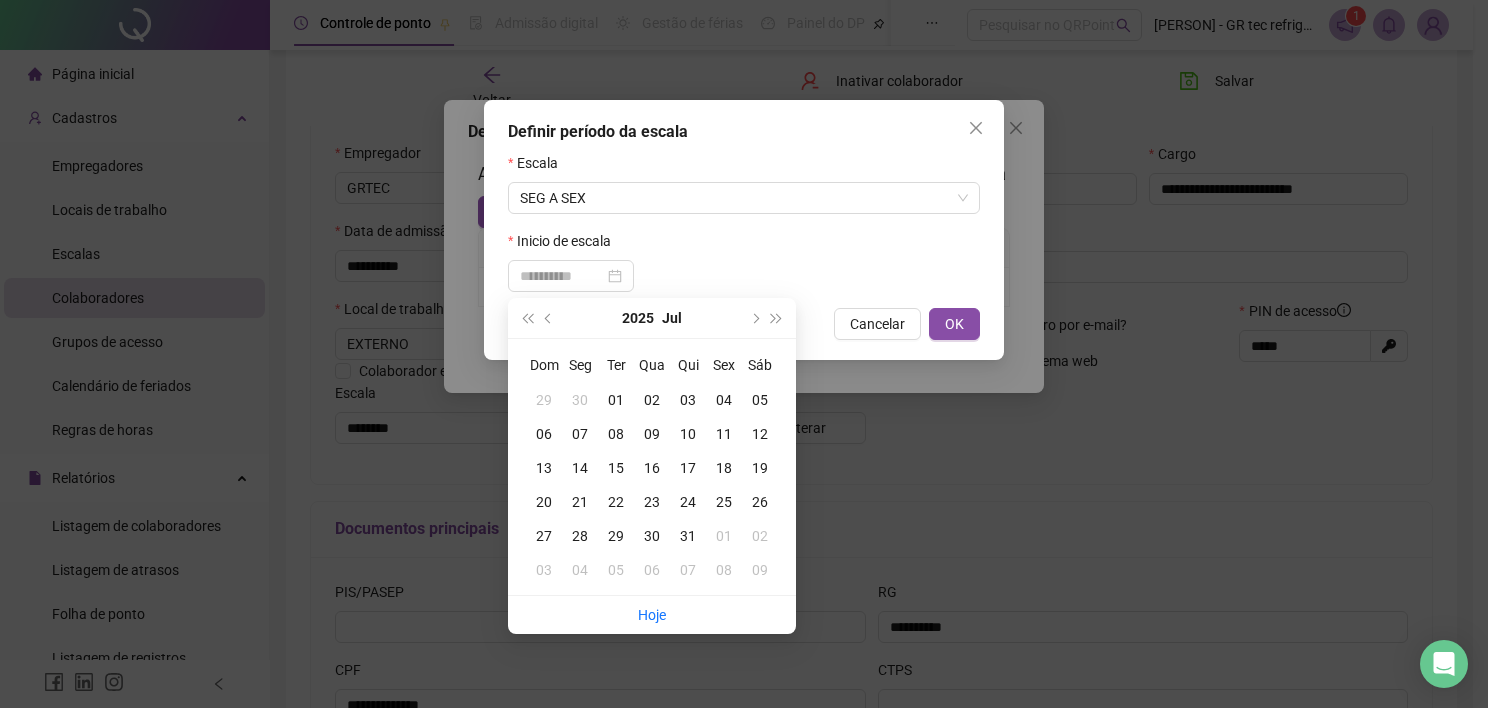 type on "**********" 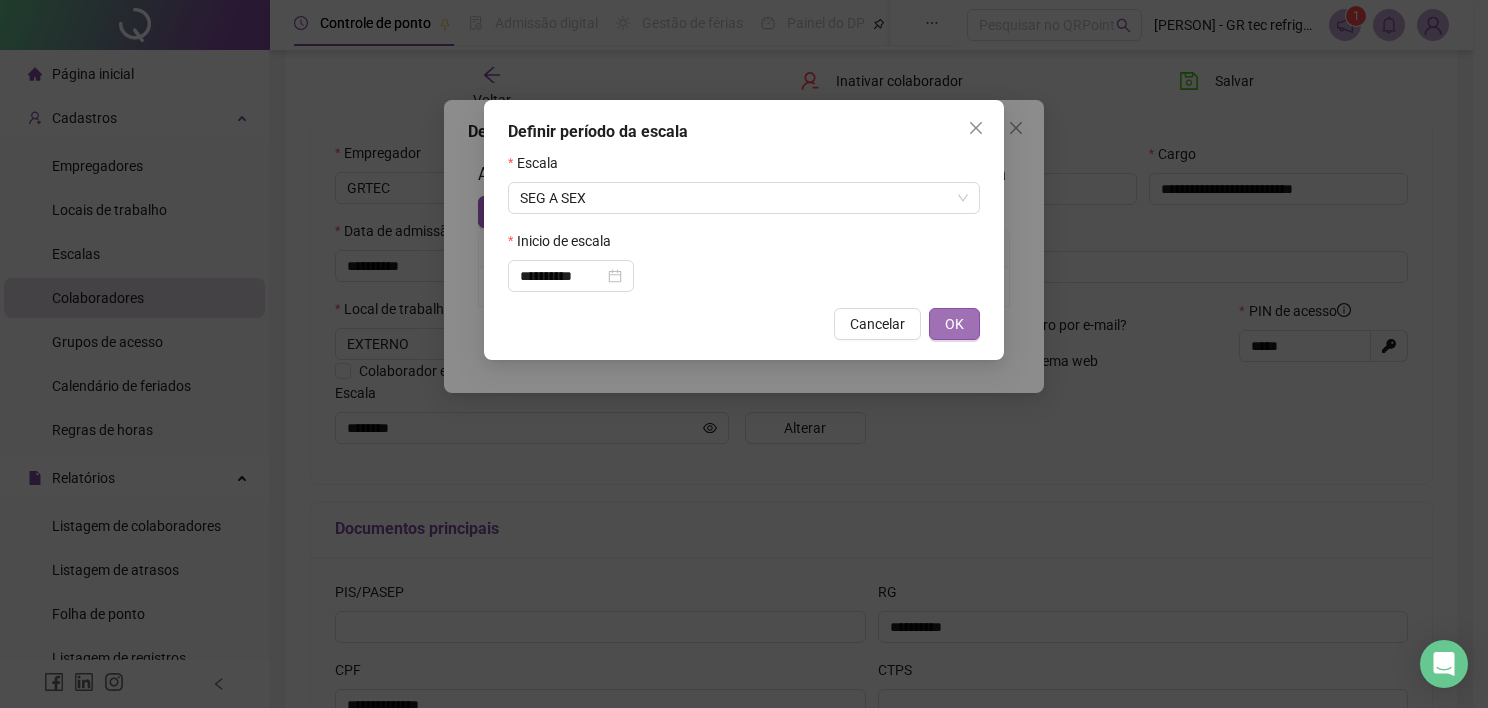 click on "OK" at bounding box center [954, 324] 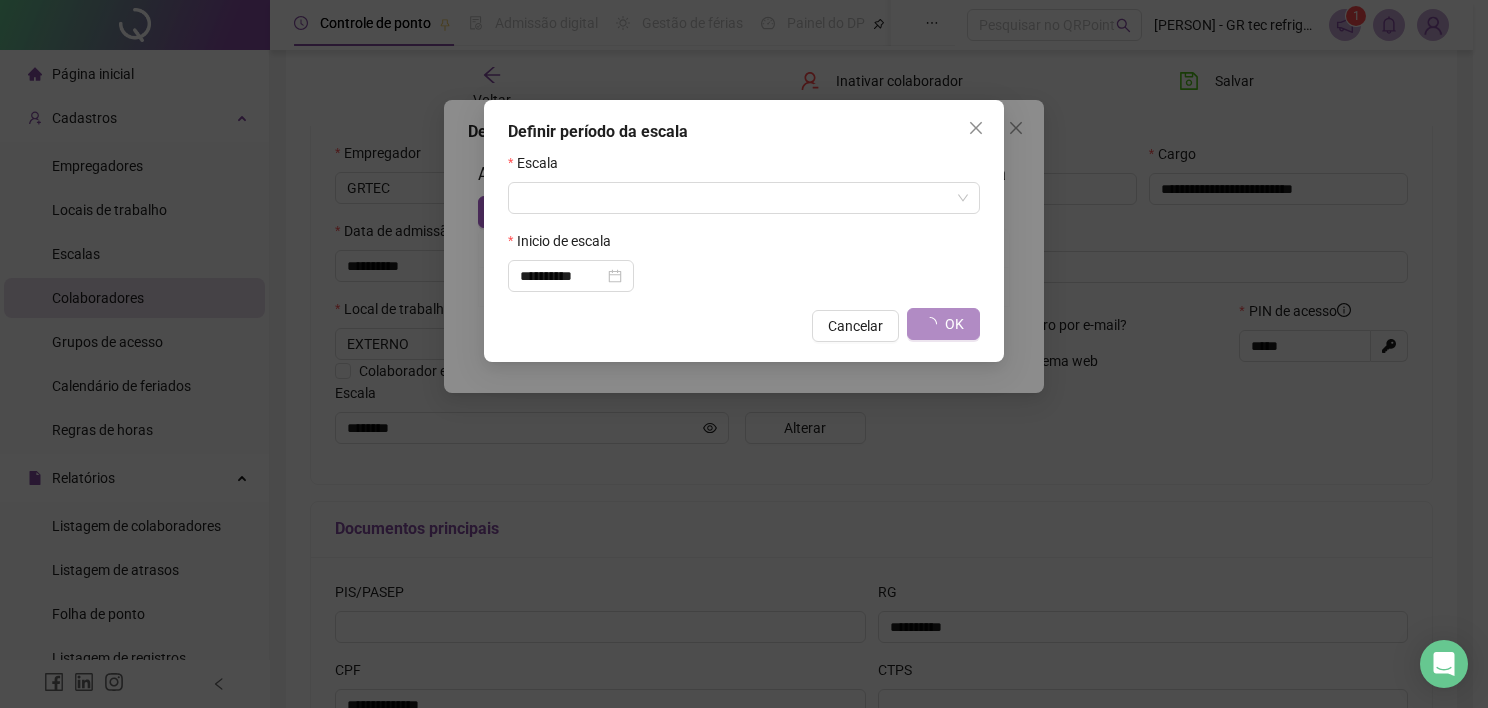 type on "*********" 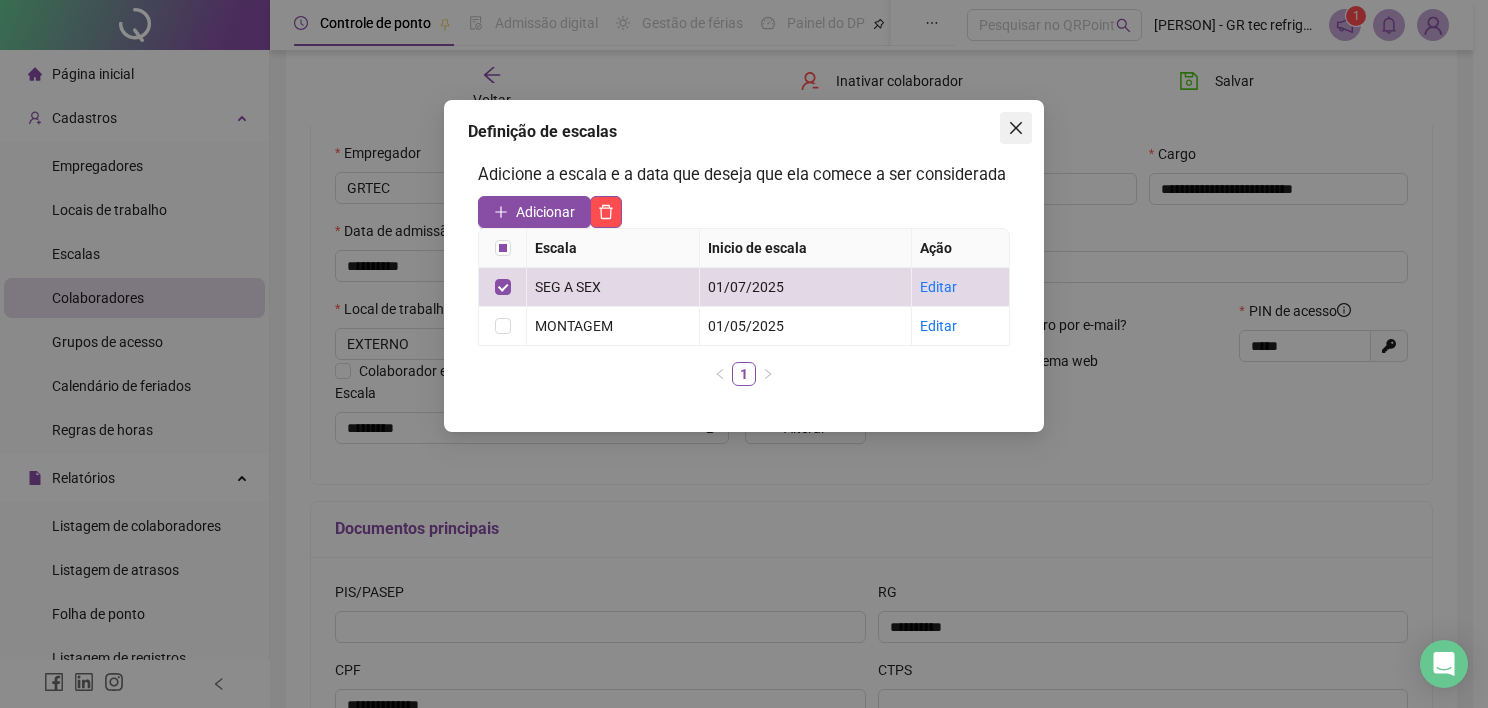 click 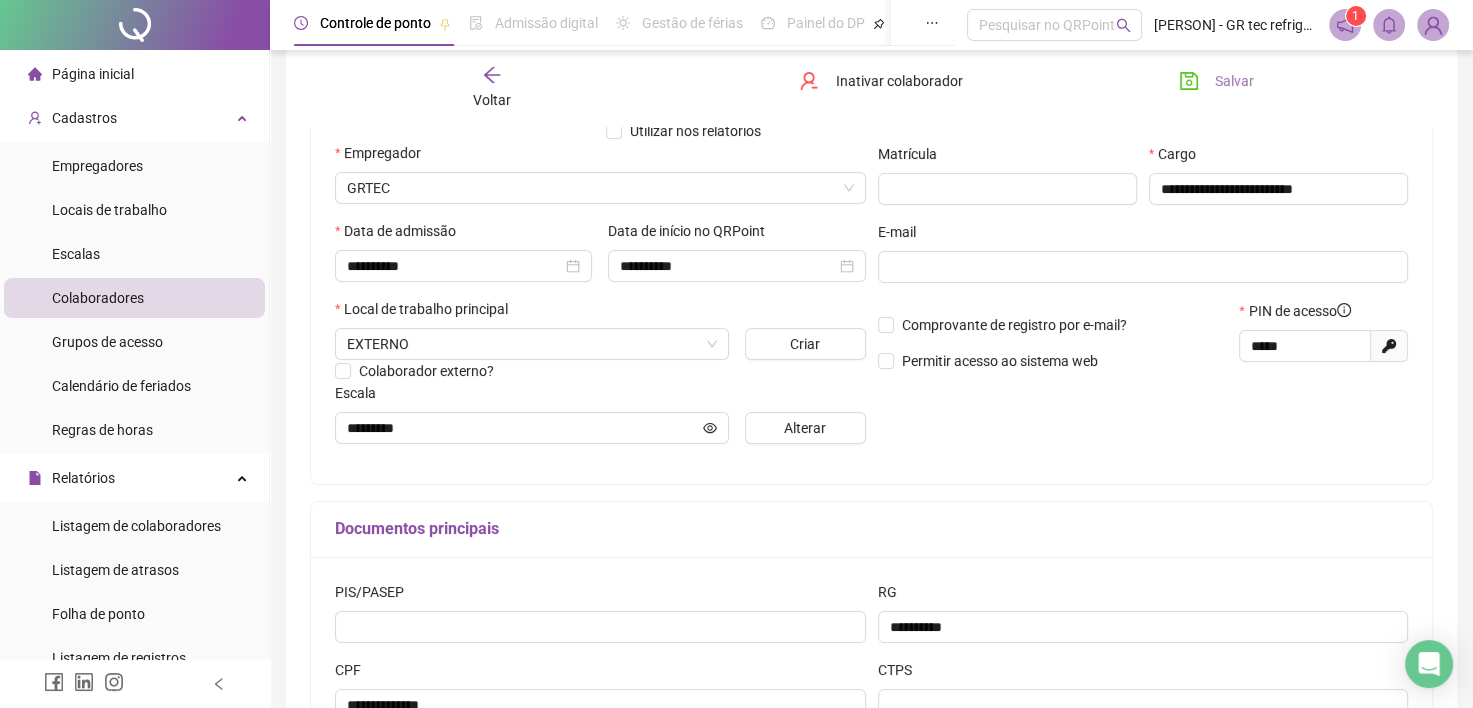 click on "Salvar" at bounding box center [1216, 81] 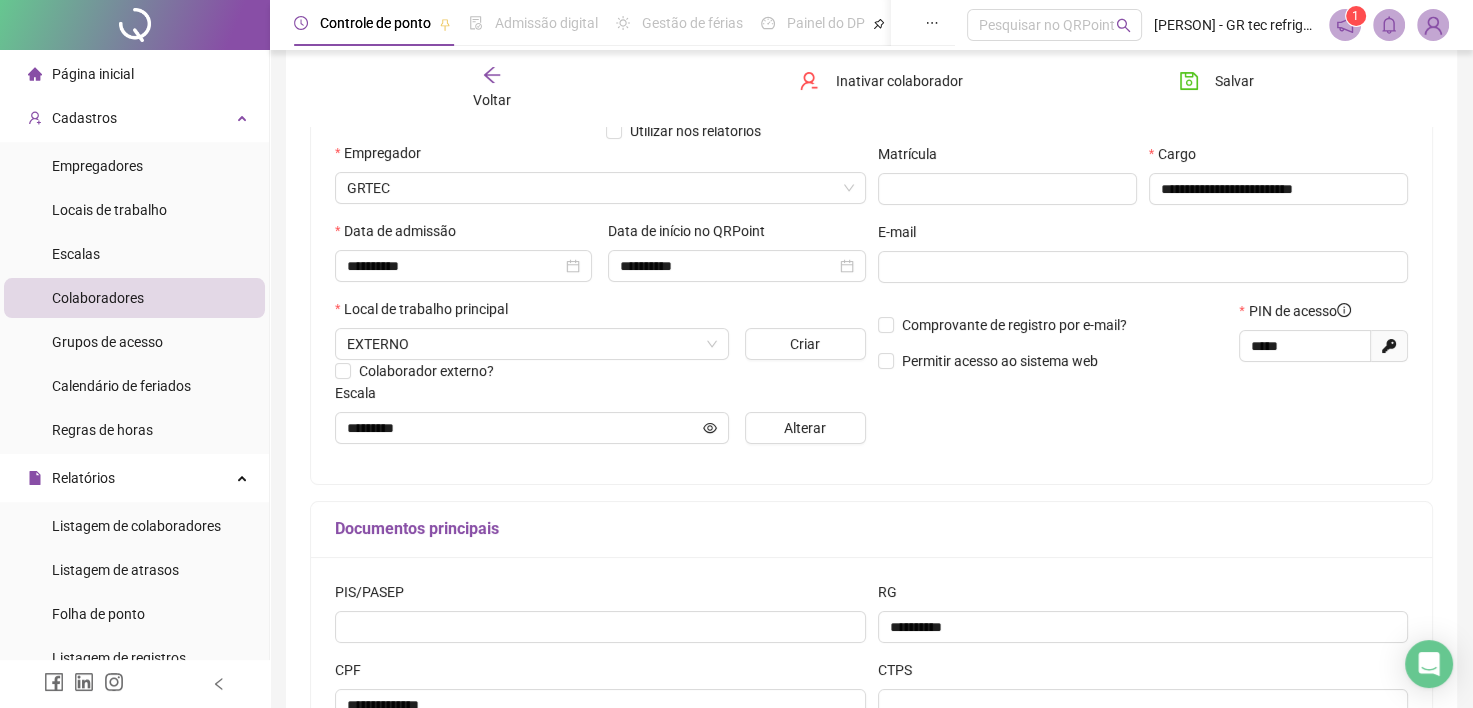 click on "Voltar" at bounding box center [492, 100] 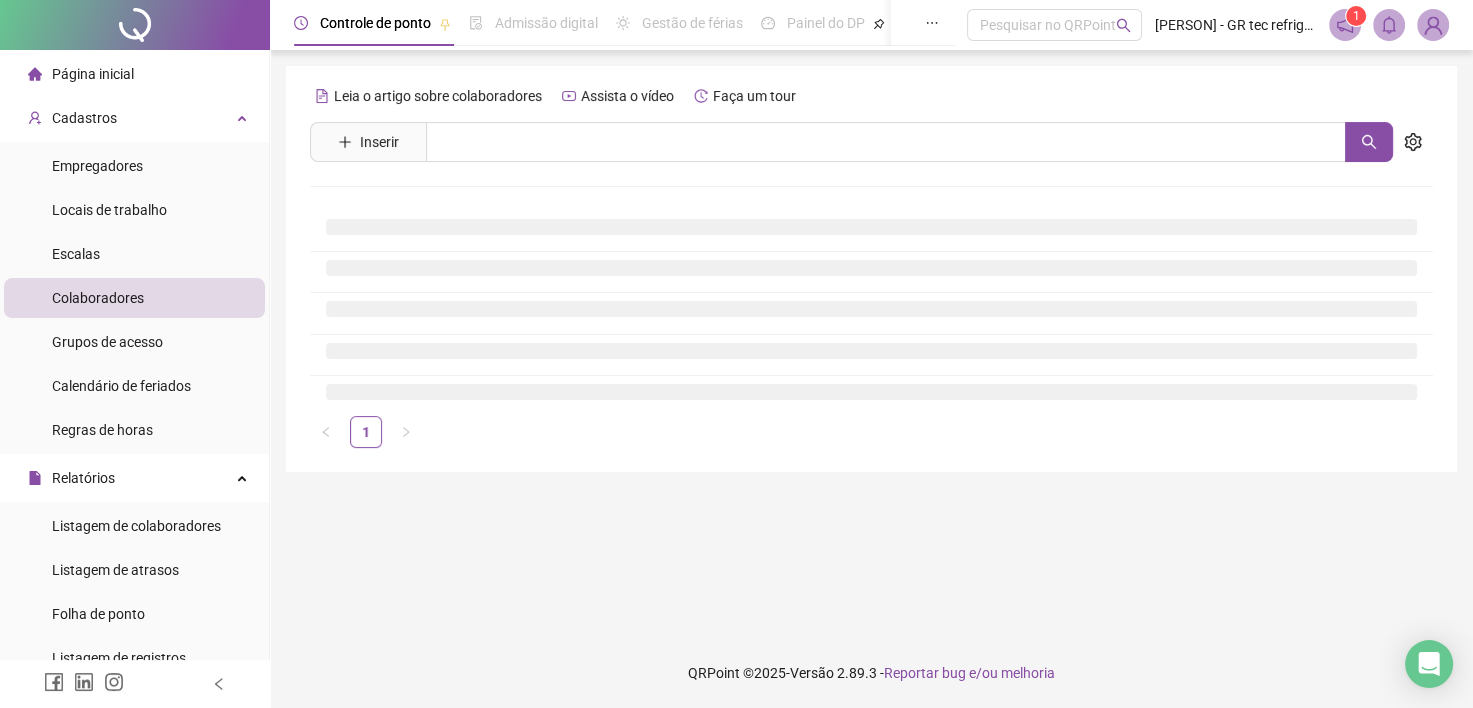 scroll, scrollTop: 0, scrollLeft: 0, axis: both 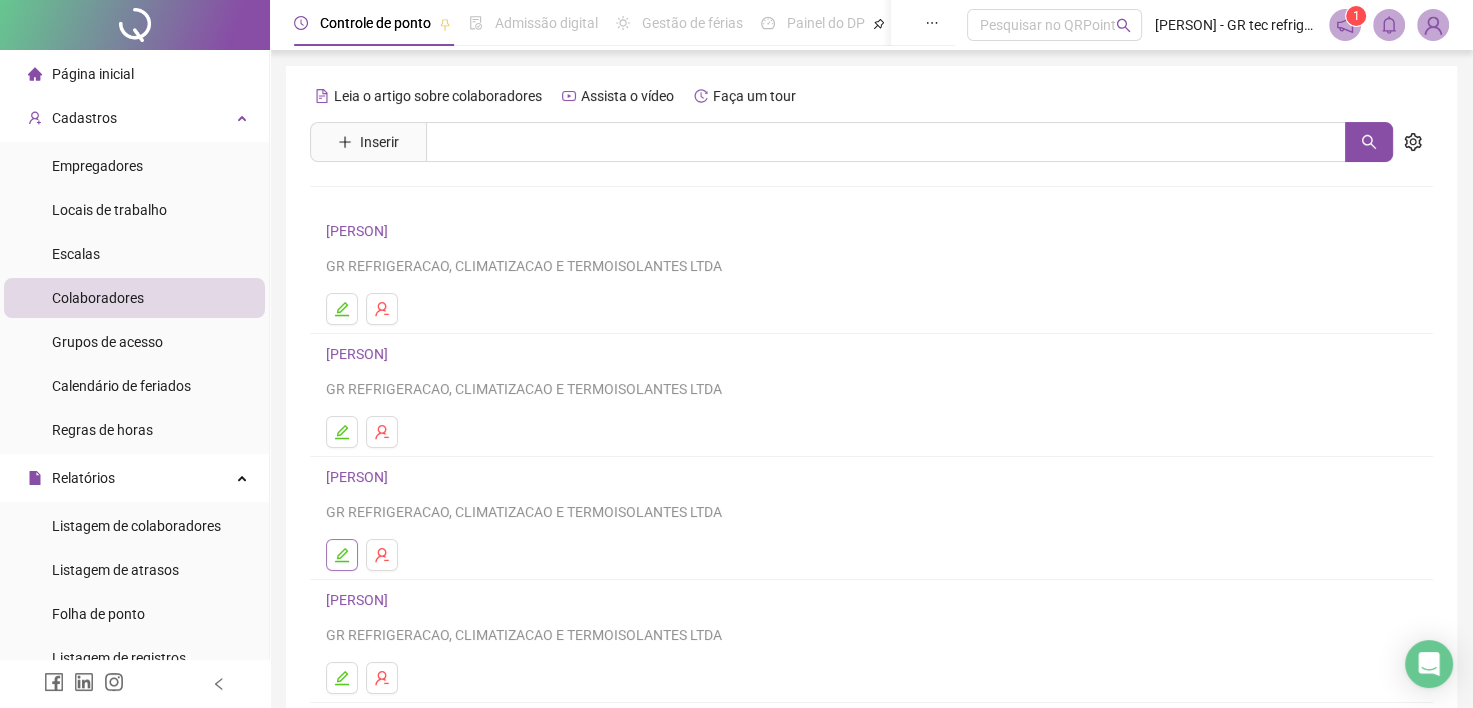 click 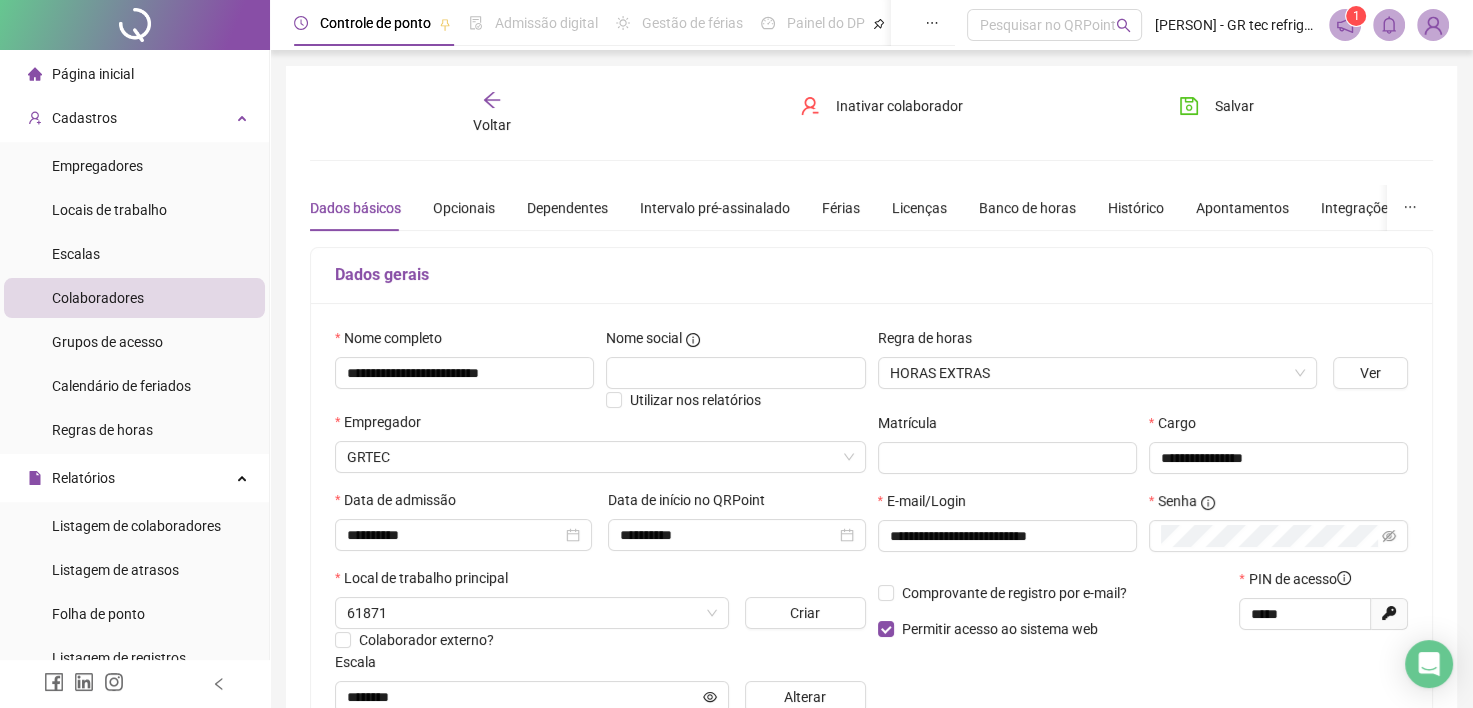 type on "********" 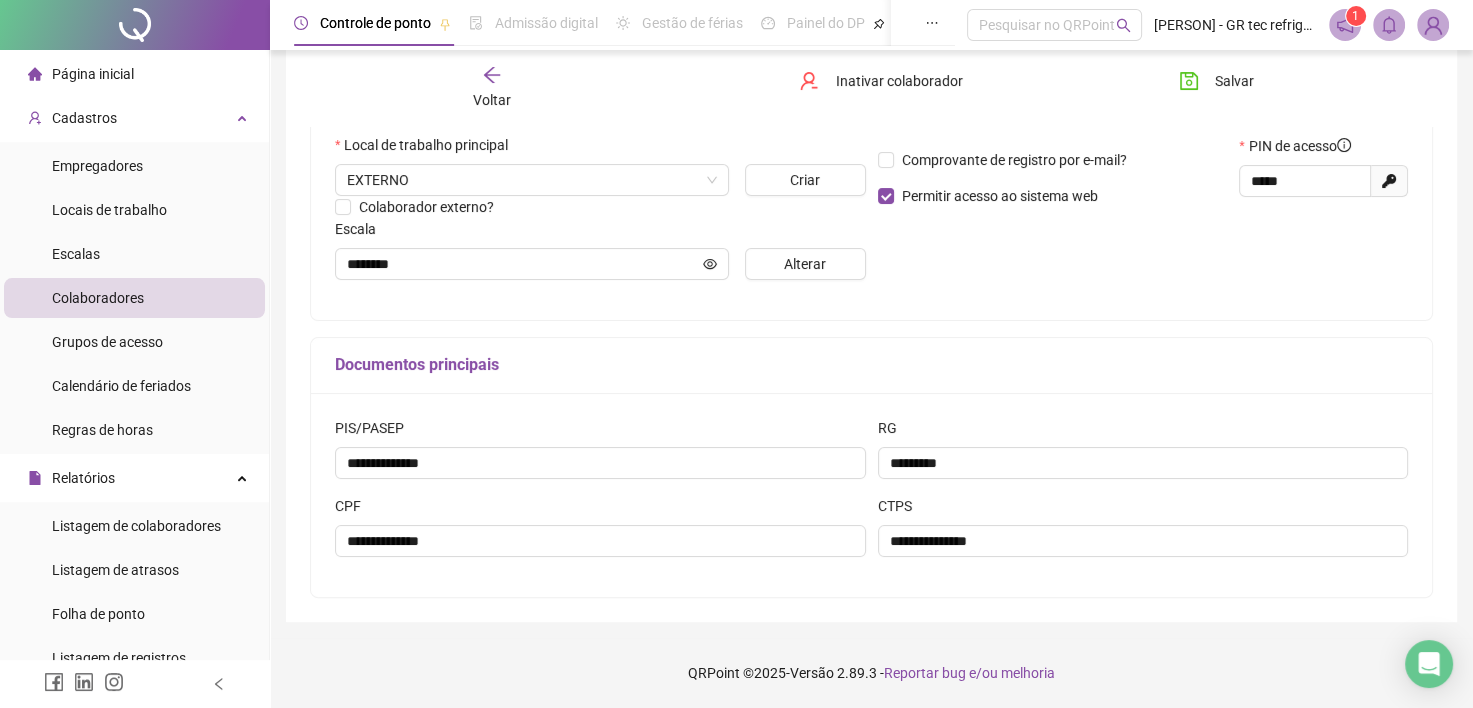 scroll, scrollTop: 432, scrollLeft: 0, axis: vertical 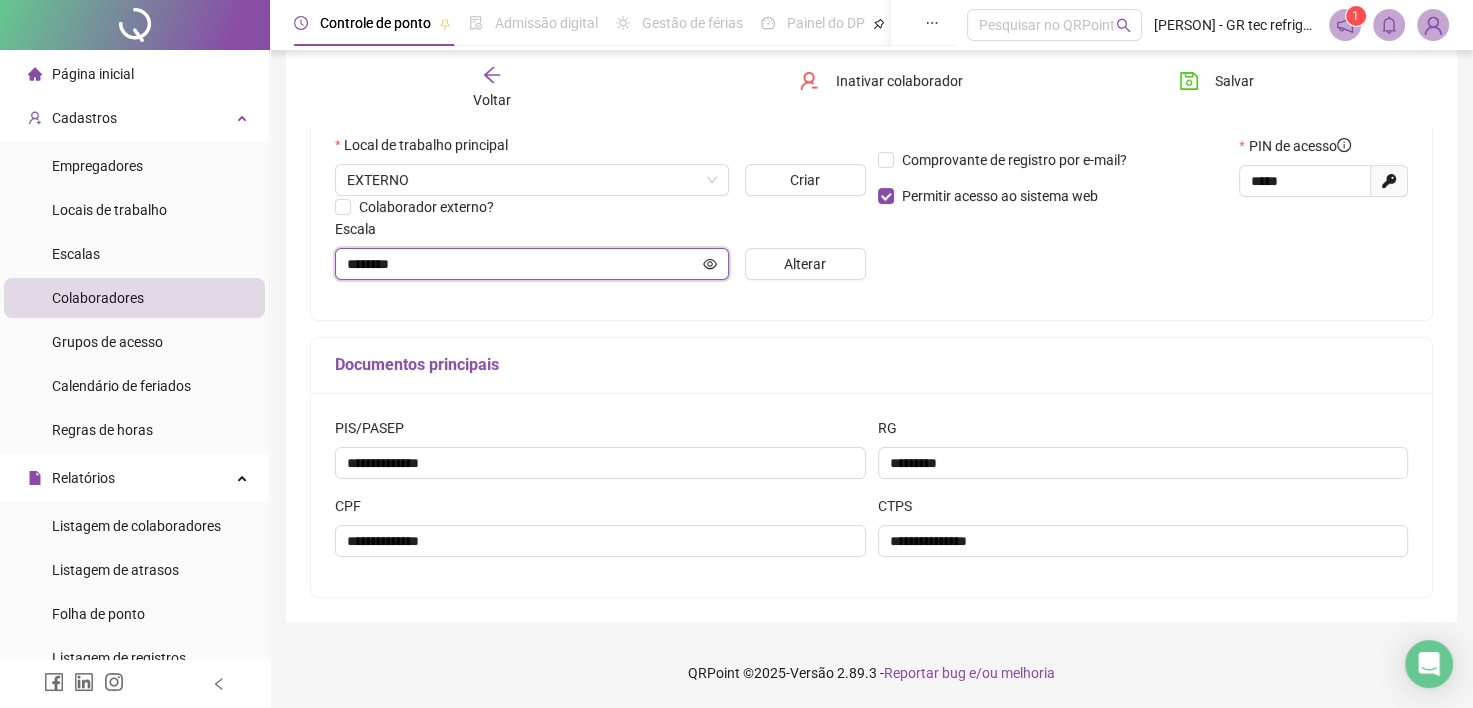 click 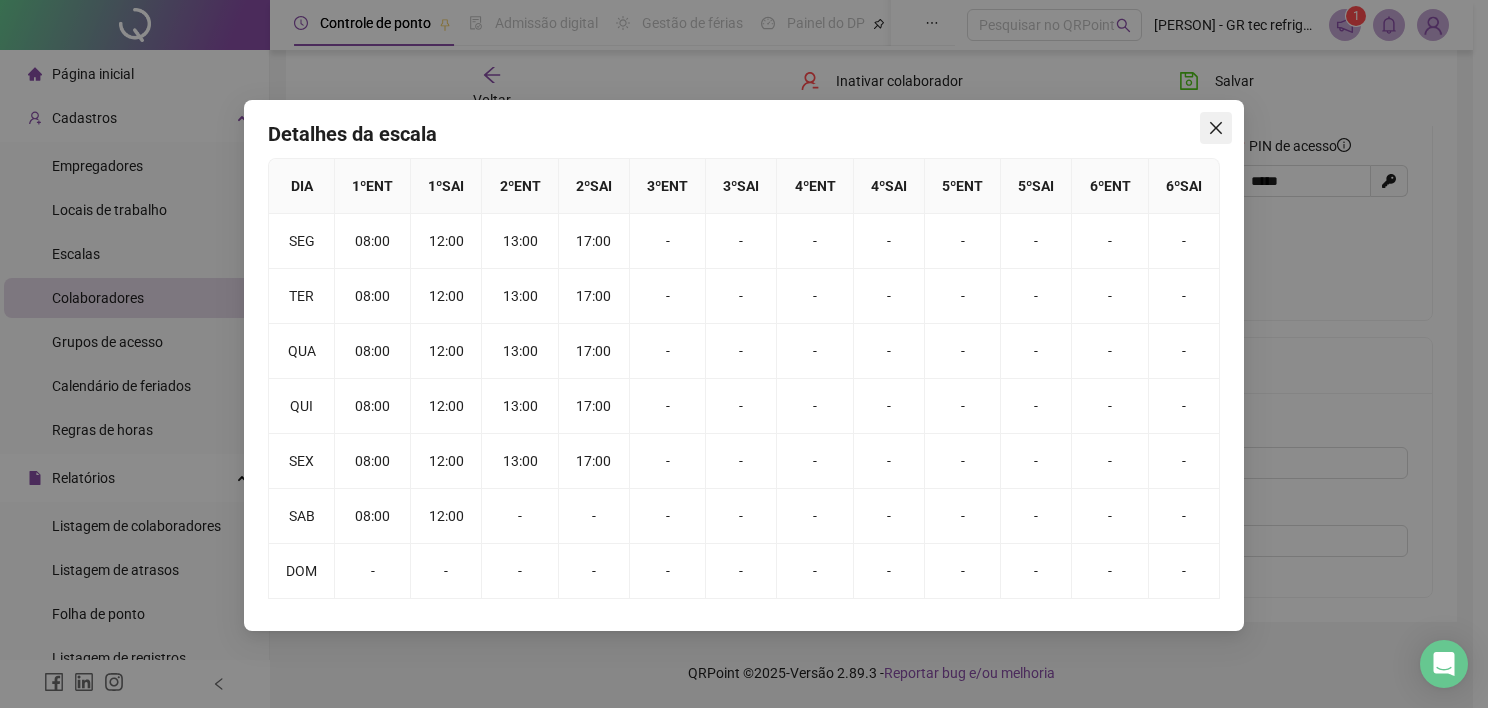 click 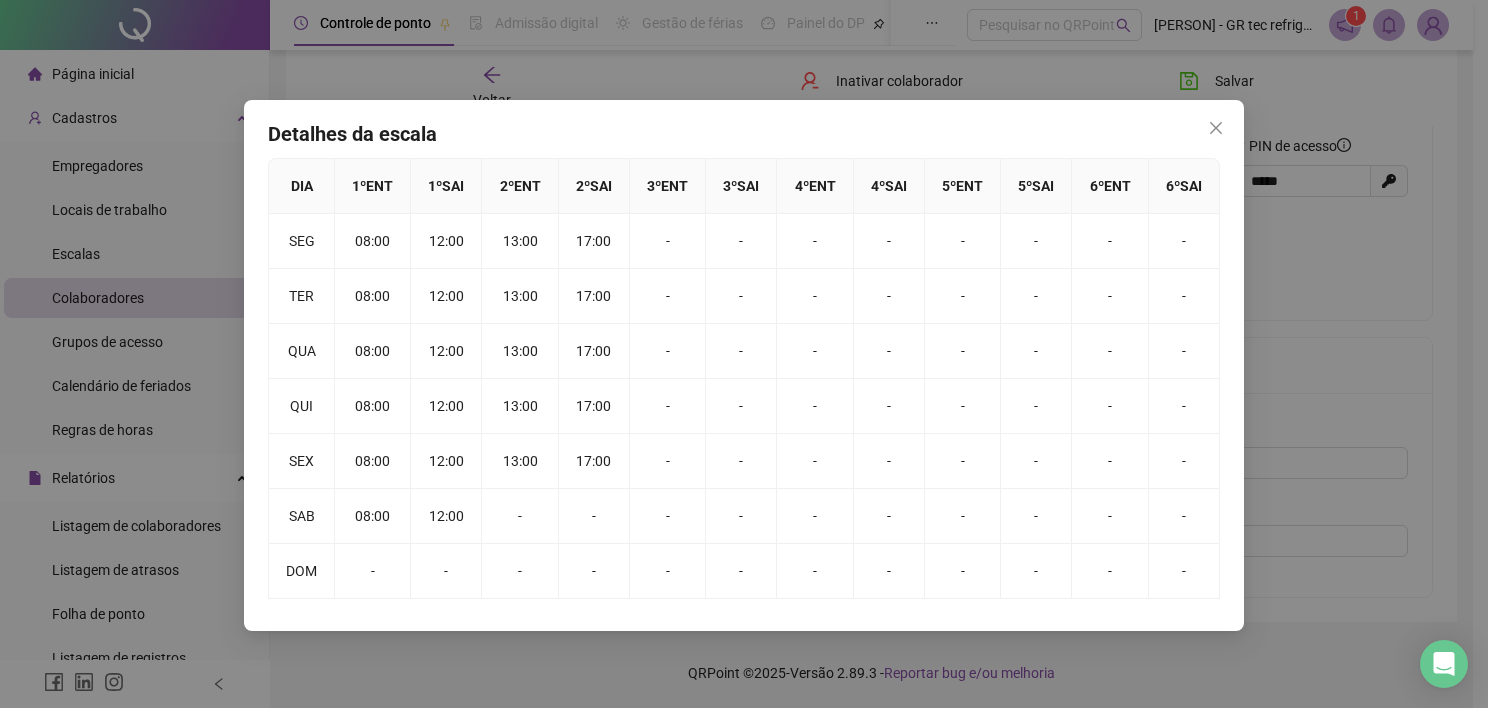 click on "Detalhes da escala DIA 1 º  ENT 1 º  SAI 2 º  ENT 2 º  SAI 3 º  ENT 3 º  SAI 4 º  ENT 4 º  SAI 5 º  ENT 5 º  SAI 6 º  ENT 6 º  SAI                           SEG [TIME] [TIME] [TIME] [TIME] - - - - - - - - TER [TIME] [TIME] [TIME] [TIME] - - - - - - - - QUA [TIME] [TIME] [TIME] [TIME] - - - - - - - - QUI [TIME] [TIME] [TIME] [TIME] - - - - - - - - SEX [TIME] [TIME] [TIME] [TIME] - - - - - - - - SAB [TIME] [TIME] - - - - - - - - - - DOM - - - - - - - - - - - -" at bounding box center [744, 354] 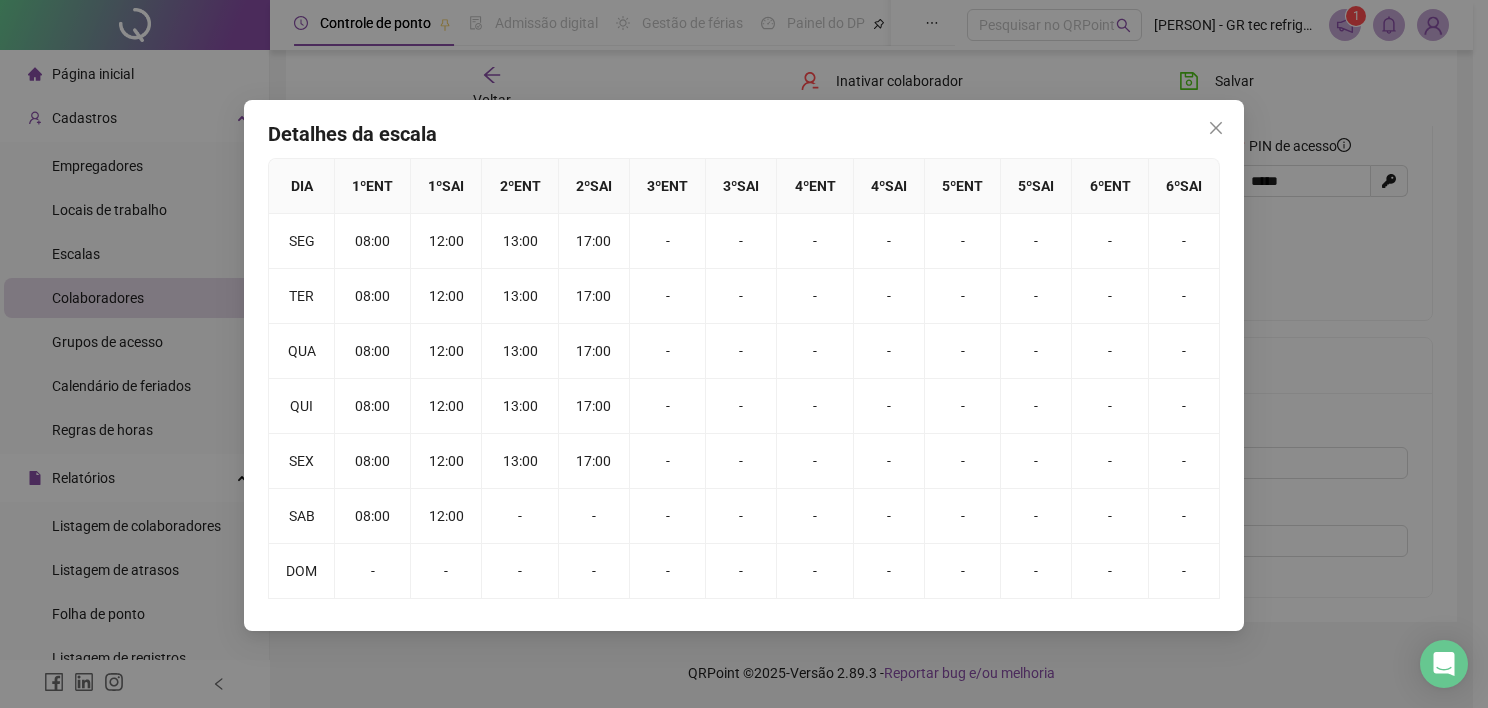 click on "Detalhes da escala DIA 1 º  ENT 1 º  SAI 2 º  ENT 2 º  SAI 3 º  ENT 3 º  SAI 4 º  ENT 4 º  SAI 5 º  ENT 5 º  SAI 6 º  ENT 6 º  SAI                           SEG [TIME] [TIME] [TIME] [TIME] - - - - - - - - TER [TIME] [TIME] [TIME] [TIME] - - - - - - - - QUA [TIME] [TIME] [TIME] [TIME] - - - - - - - - QUI [TIME] [TIME] [TIME] [TIME] - - - - - - - - SEX [TIME] [TIME] [TIME] [TIME] - - - - - - - - SAB [TIME] [TIME] - - - - - - - - - - DOM - - - - - - - - - - - -" at bounding box center (744, 354) 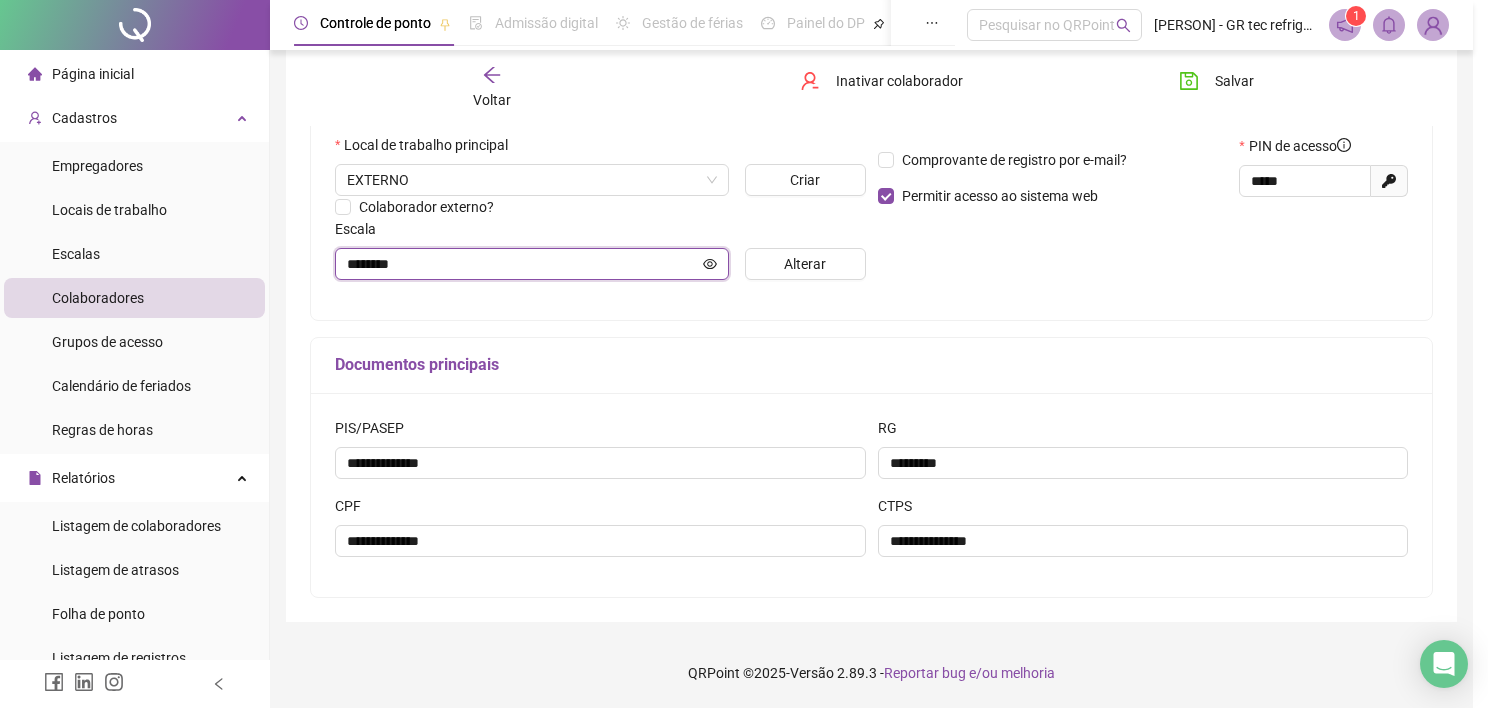 click on "Página inicial Cadastros Empregadores Locais de trabalho Escalas Colaboradores Grupos de acesso Calendário de feriados Regras de horas Relatórios Listagem de colaboradores Listagem de atrasos Folha de ponto Listagem de registros Resumo da jornada Localização de registros Banco de Horas Escalas de trabalho Relatório de solicitações Administração Ajustes da folha Ajustes rápidos Análise de inconsistências Controle de registros de ponto Gestão de solicitações Ocorrências Validar protocolo Link para Registro Rápido Exportações Integrações Aceite de uso Atestado técnico Gerar QRCode Financeiro Central de ajuda Clube QR - Beneficios Controle de ponto Admissão digital Gestão de férias Painel do DP Folha de pagamento   Pesquisar no QRPoint [PERSON] - GR tec refrigeração e climatização 1 Voltar Inativar colaborador Salvar Dados básicos Opcionais Dependentes Intervalo pré-assinalado Férias Licenças Banco de horas Histórico Apontamentos Integrações Preferências   Dados gerais GRTEC" at bounding box center [736, -78] 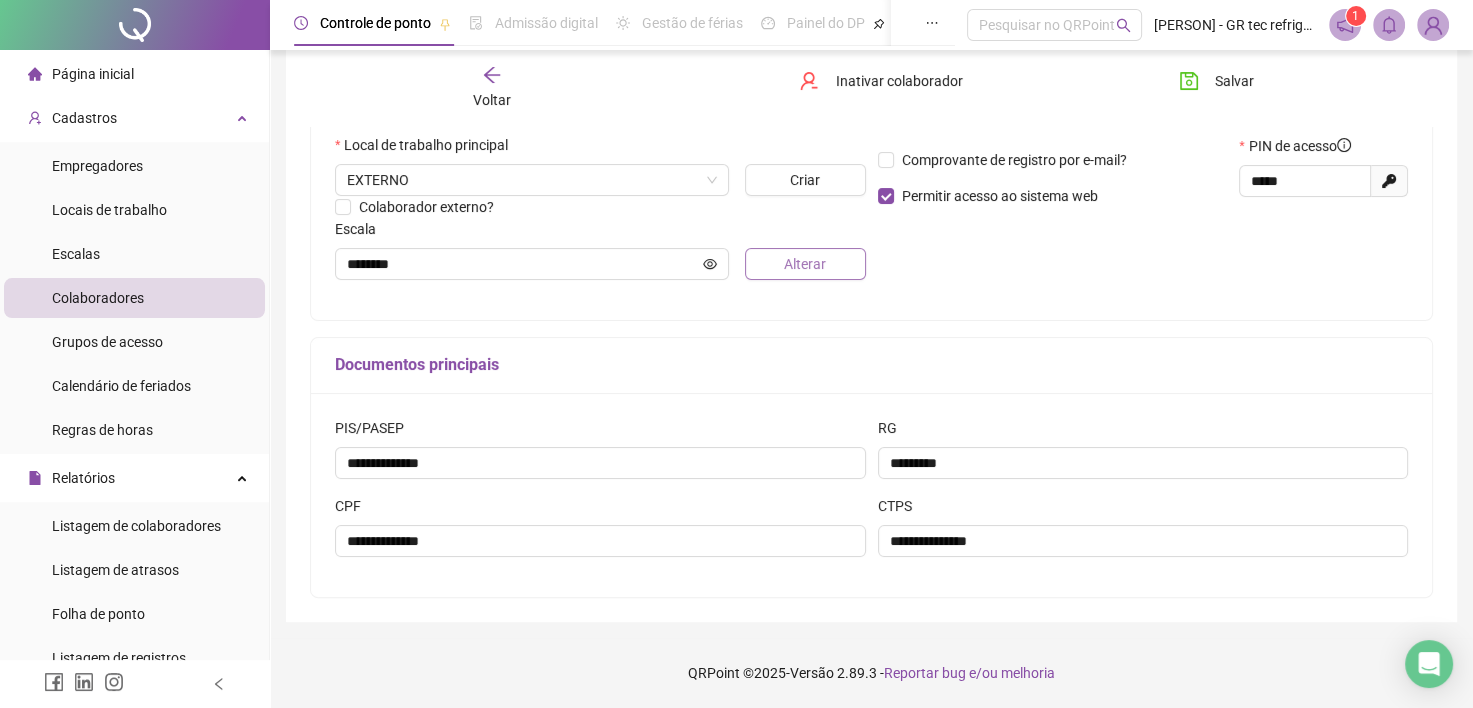 click on "Alterar" at bounding box center (805, 264) 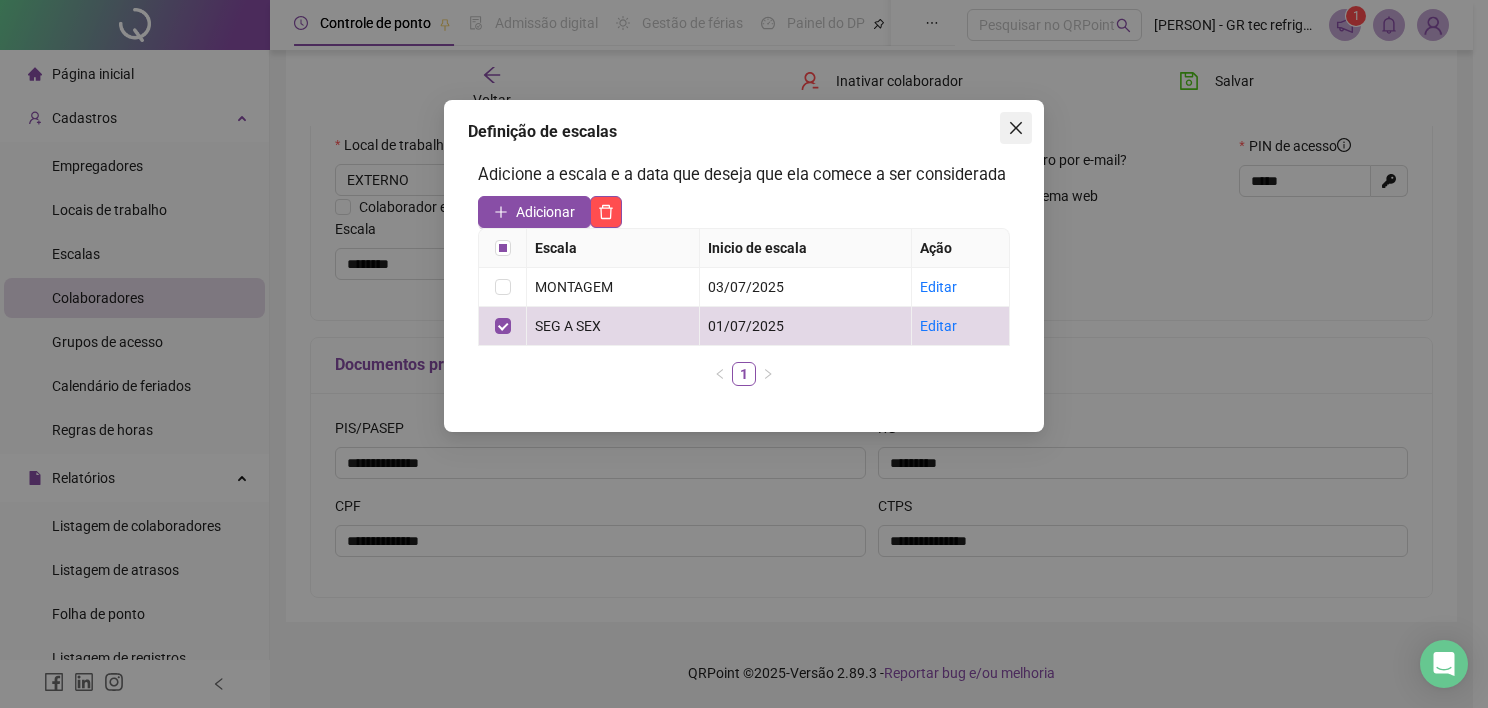 click 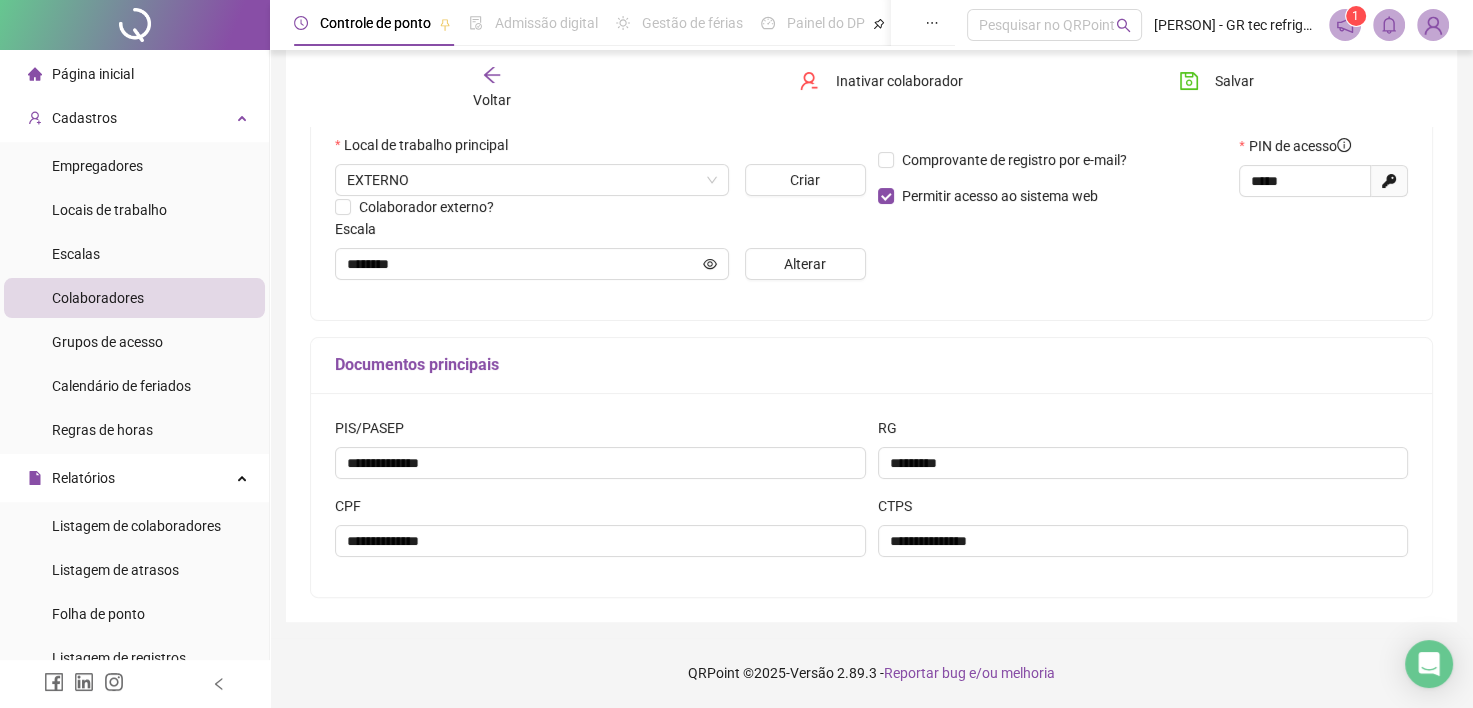 click on "Alterar" at bounding box center (805, 264) 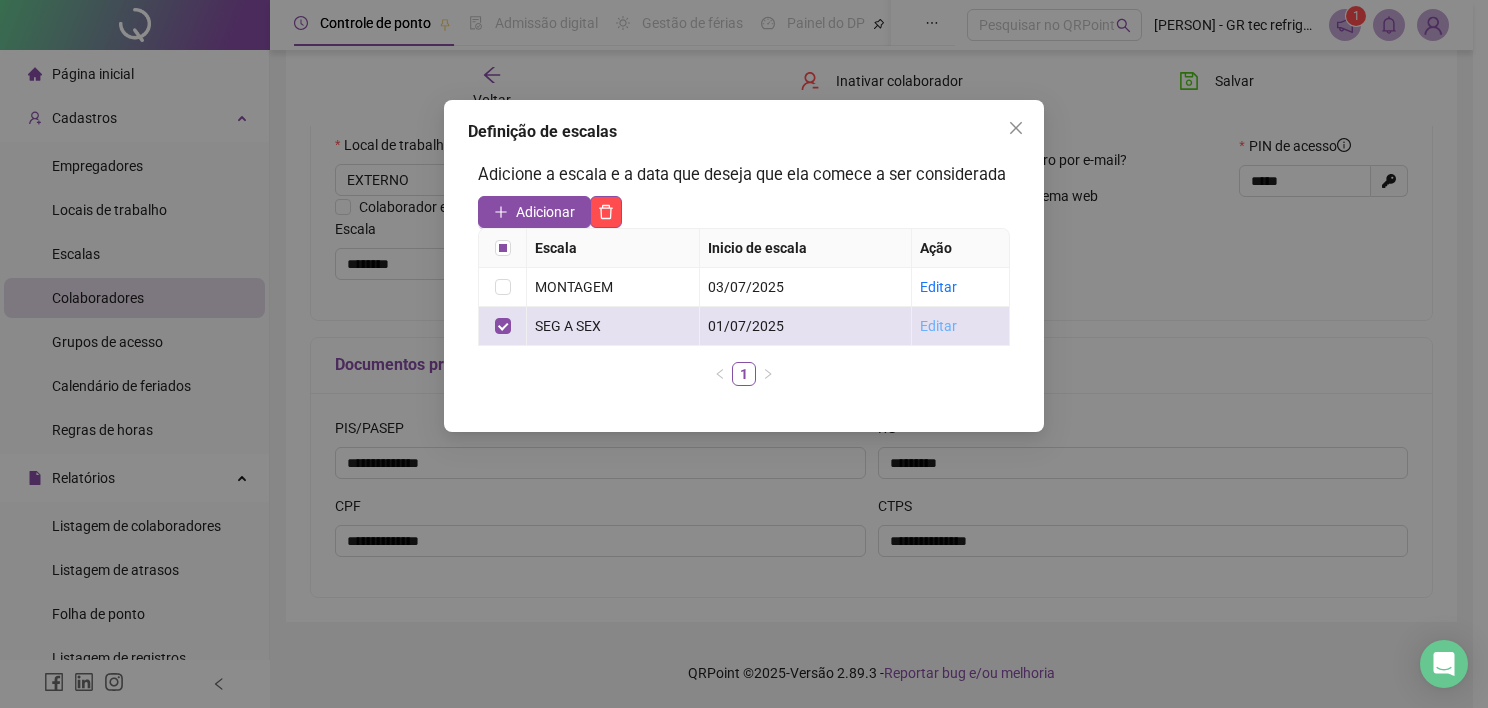 click on "Editar" at bounding box center [938, 326] 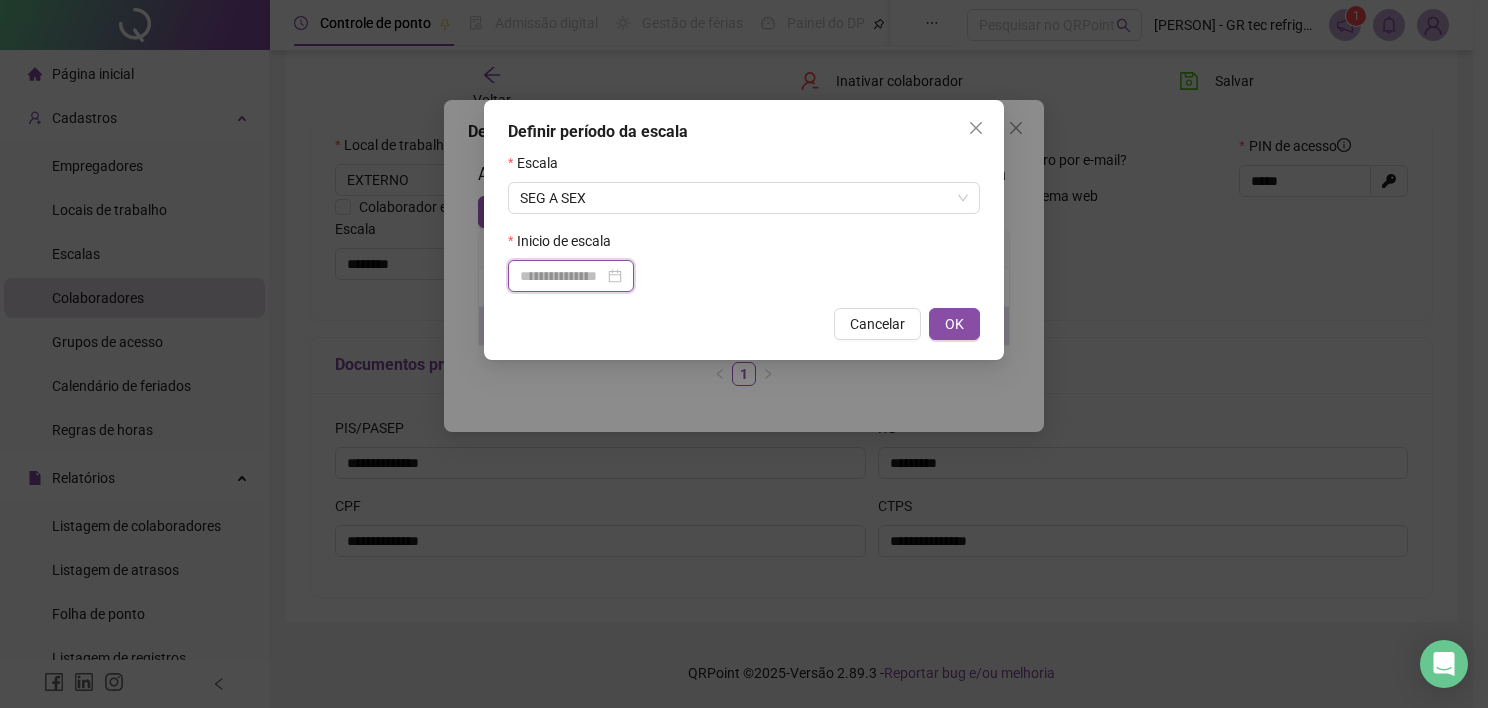 click at bounding box center (562, 276) 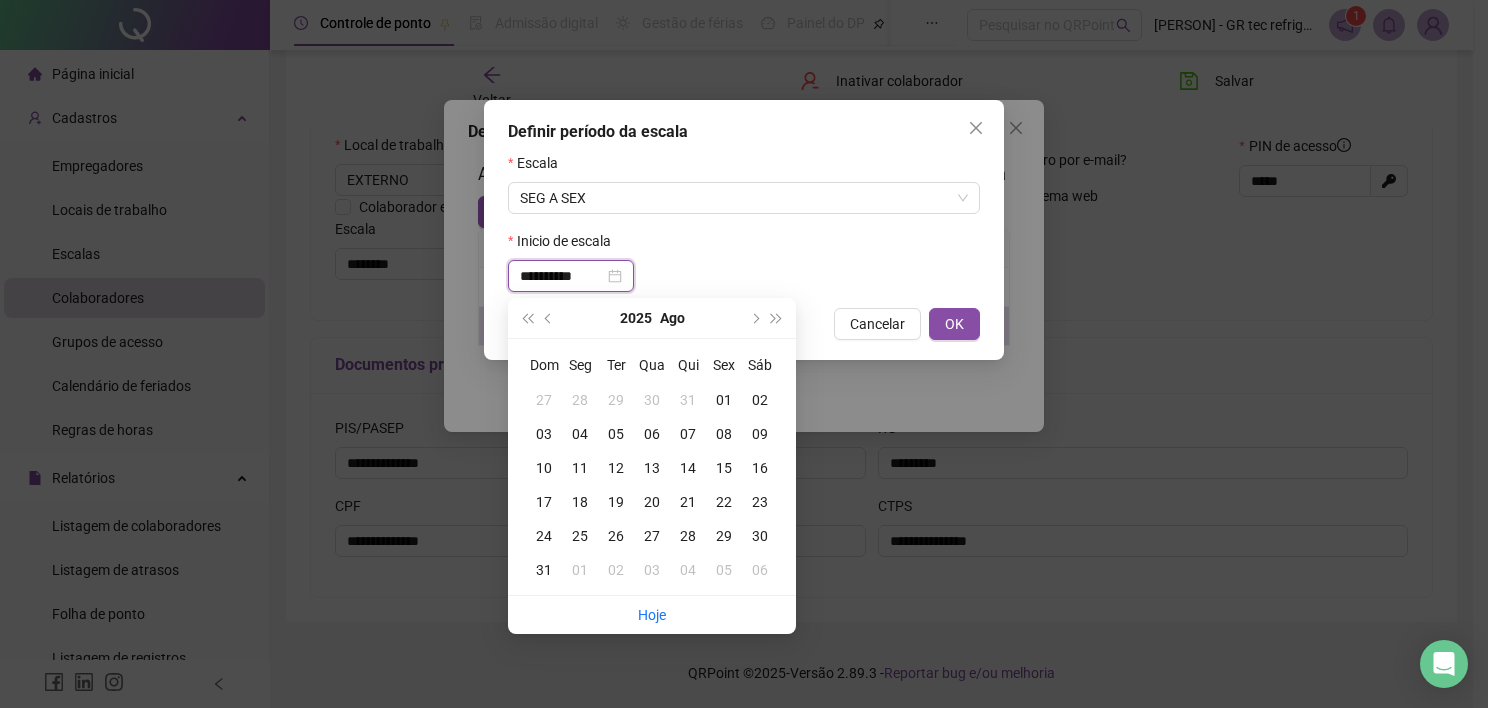 type on "**********" 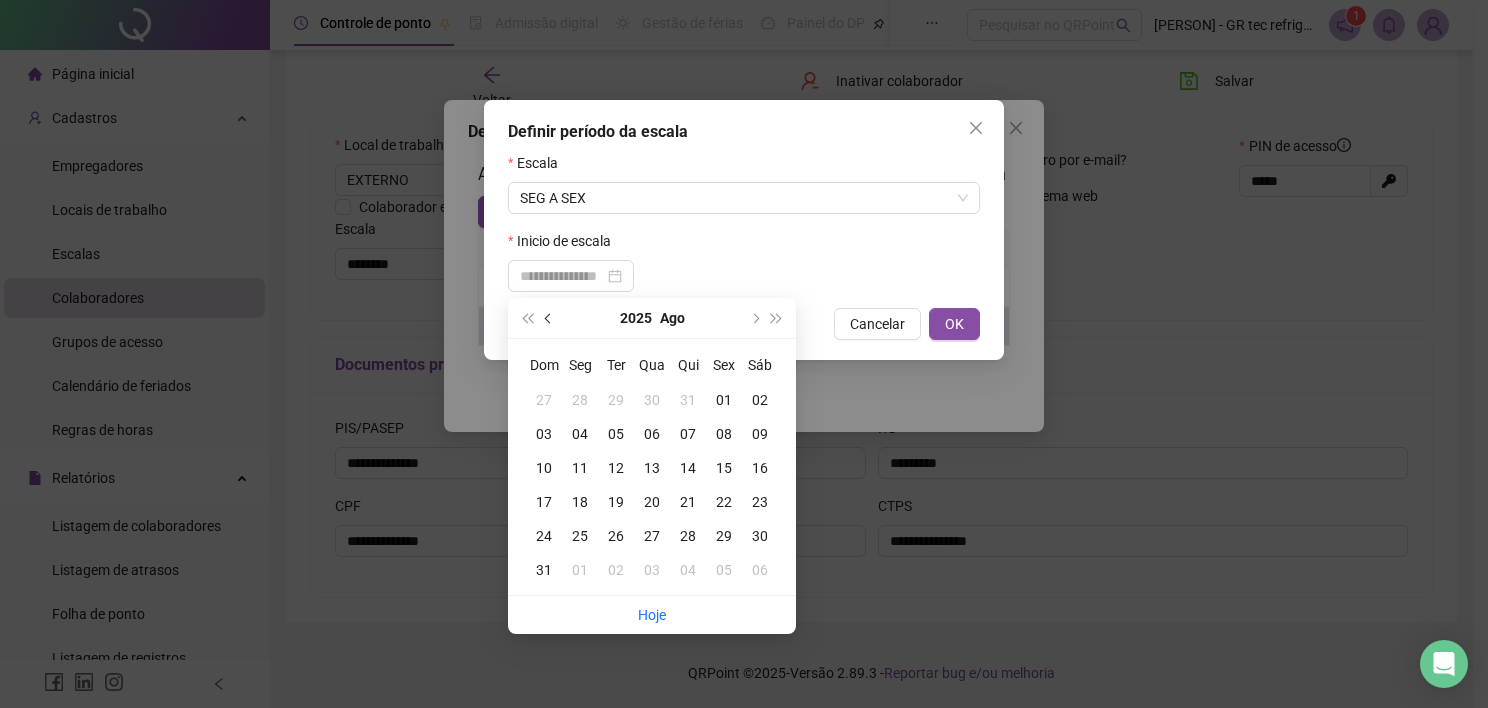 click at bounding box center (549, 318) 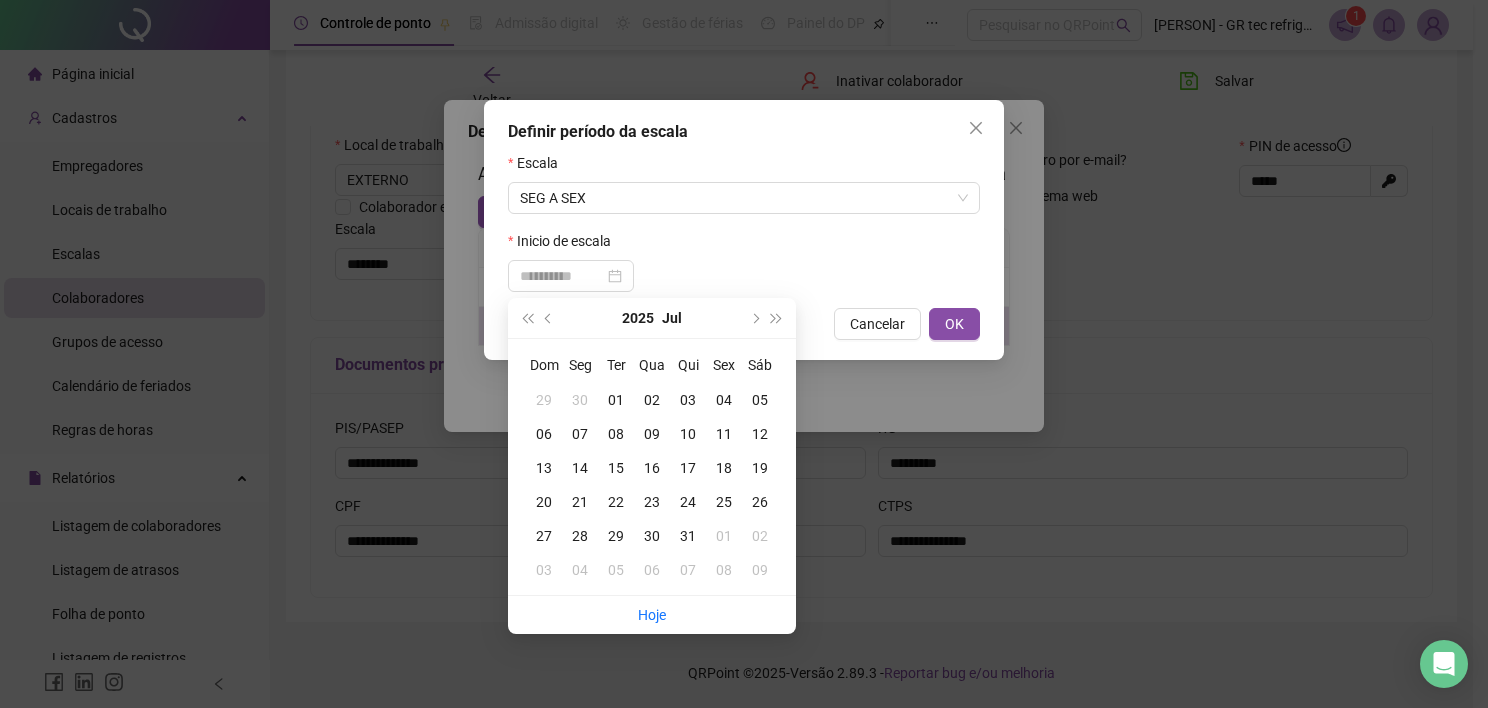 type on "**********" 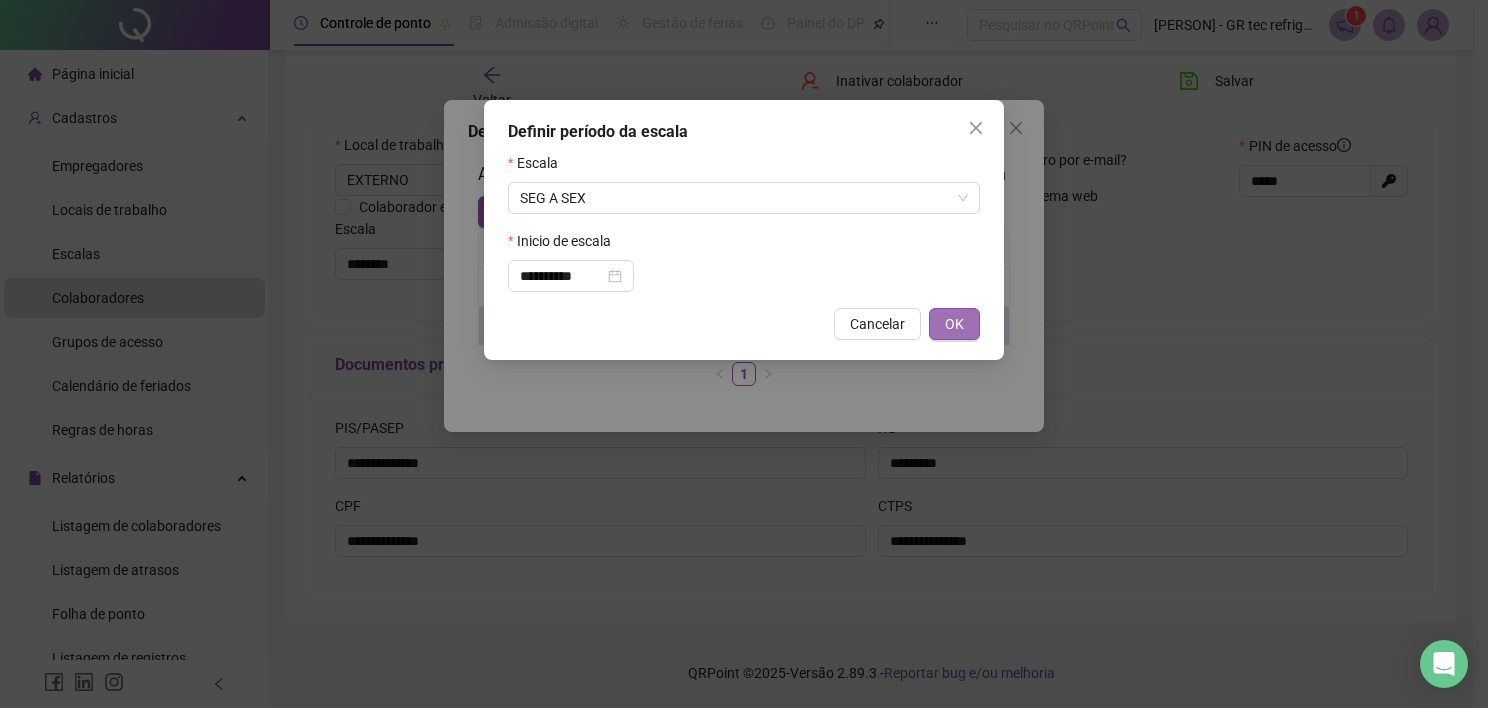 click on "OK" at bounding box center [954, 324] 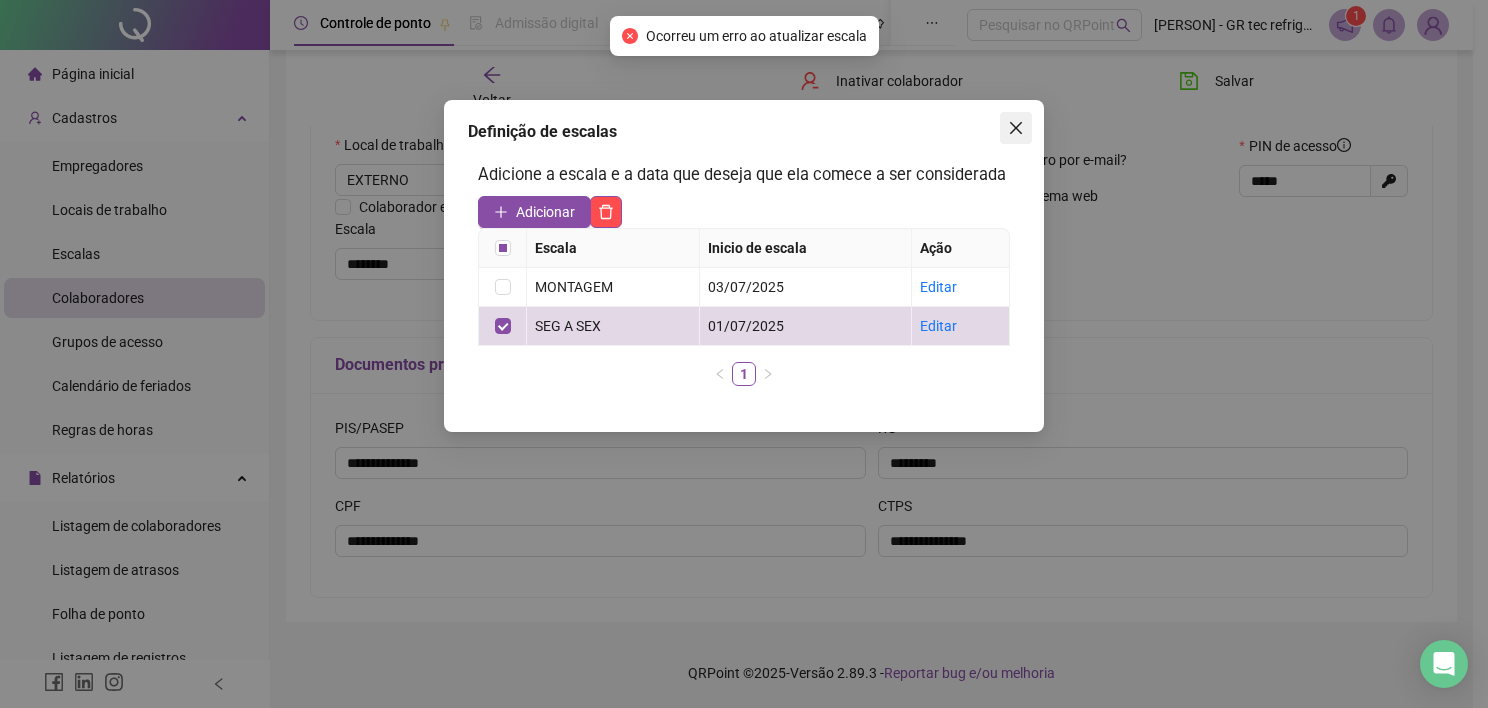 click at bounding box center [1016, 128] 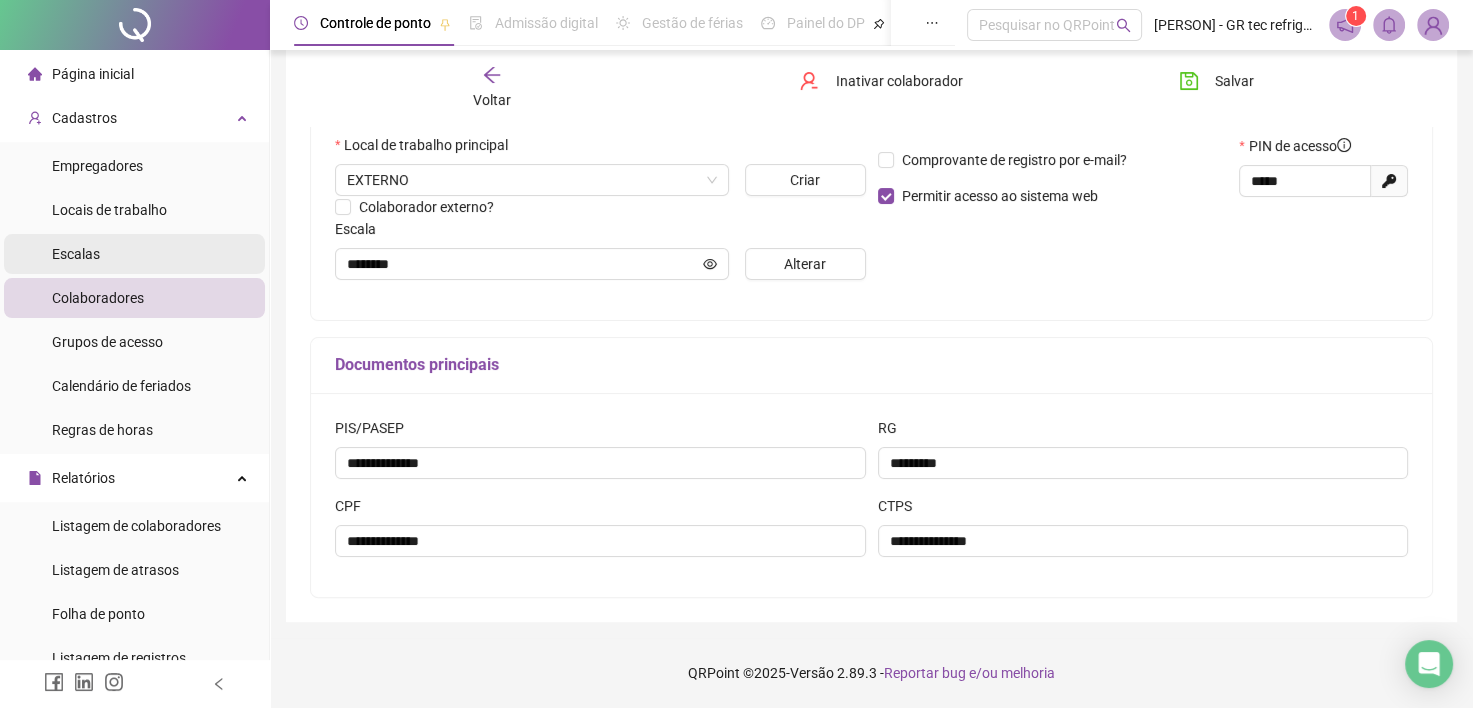 click on "Escalas" at bounding box center [134, 254] 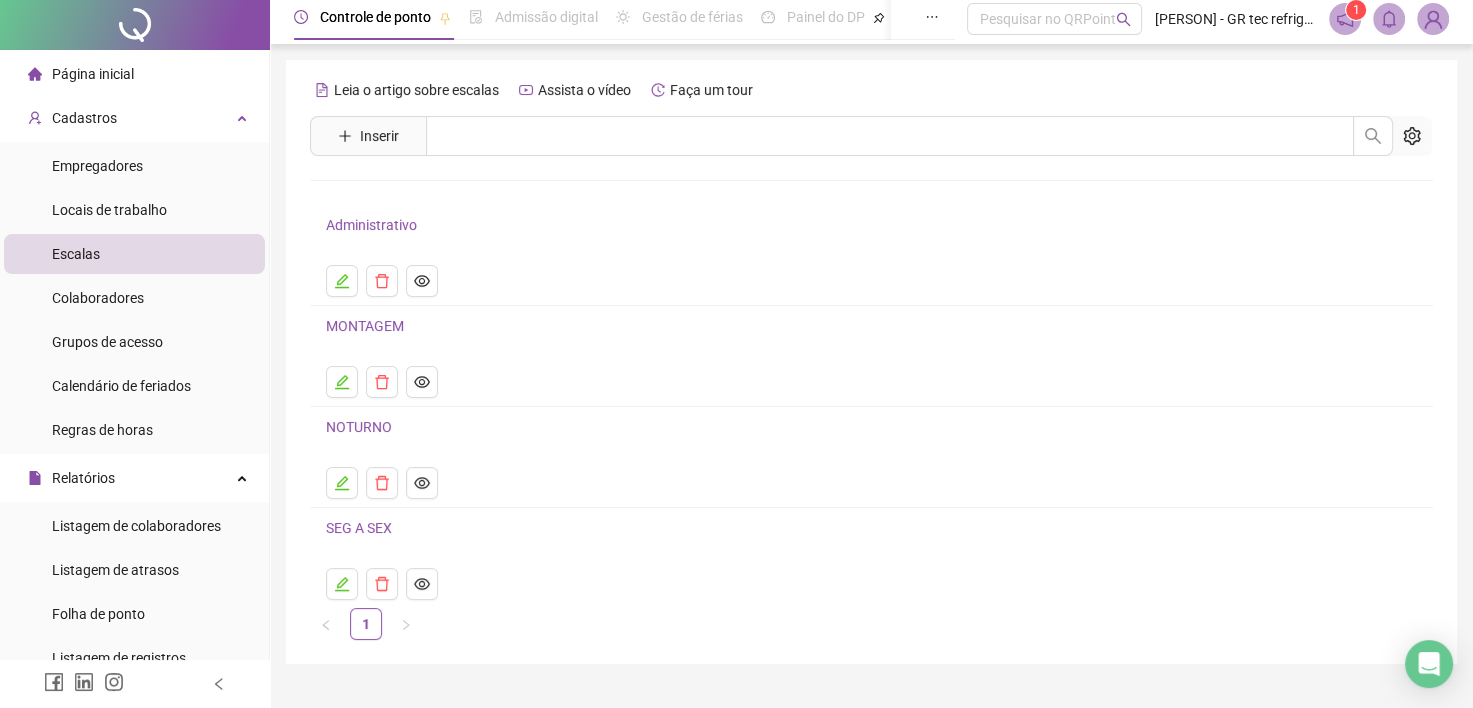 scroll, scrollTop: 47, scrollLeft: 0, axis: vertical 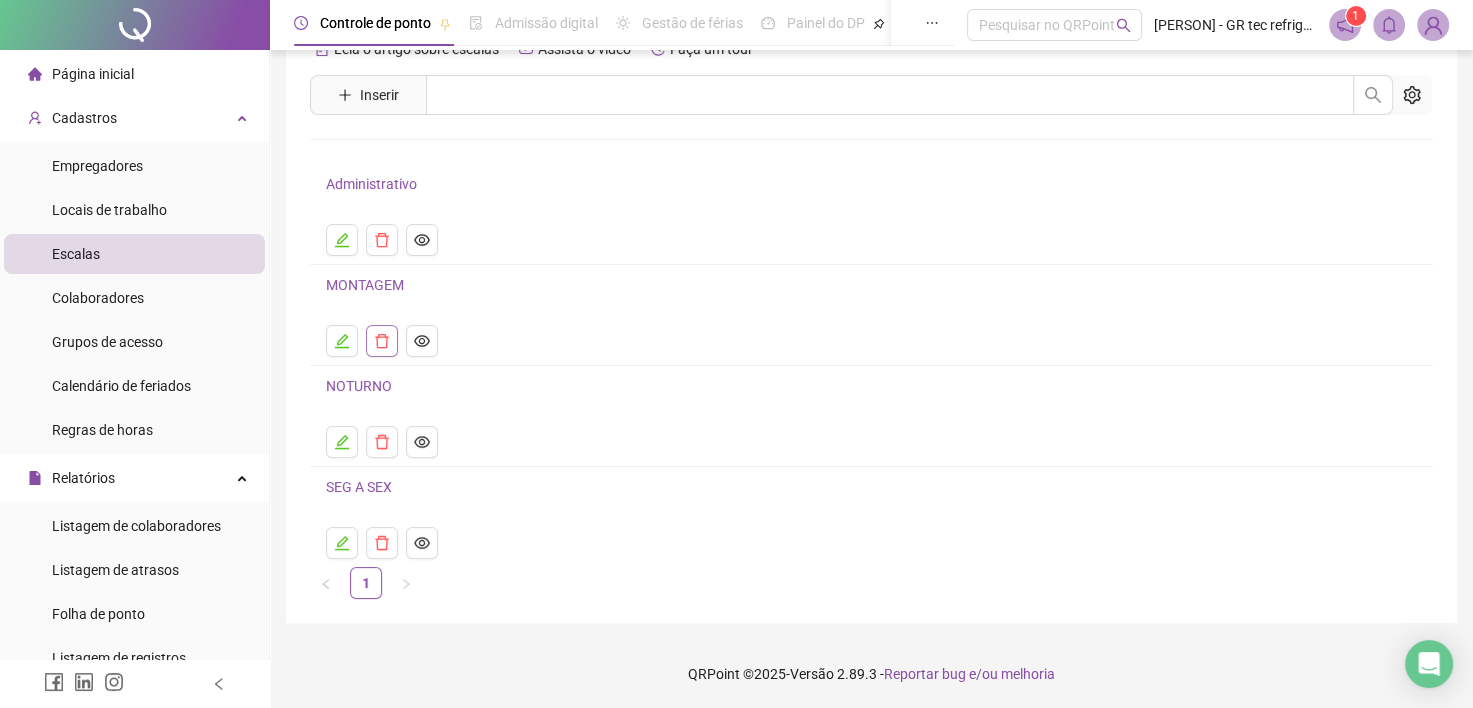 click 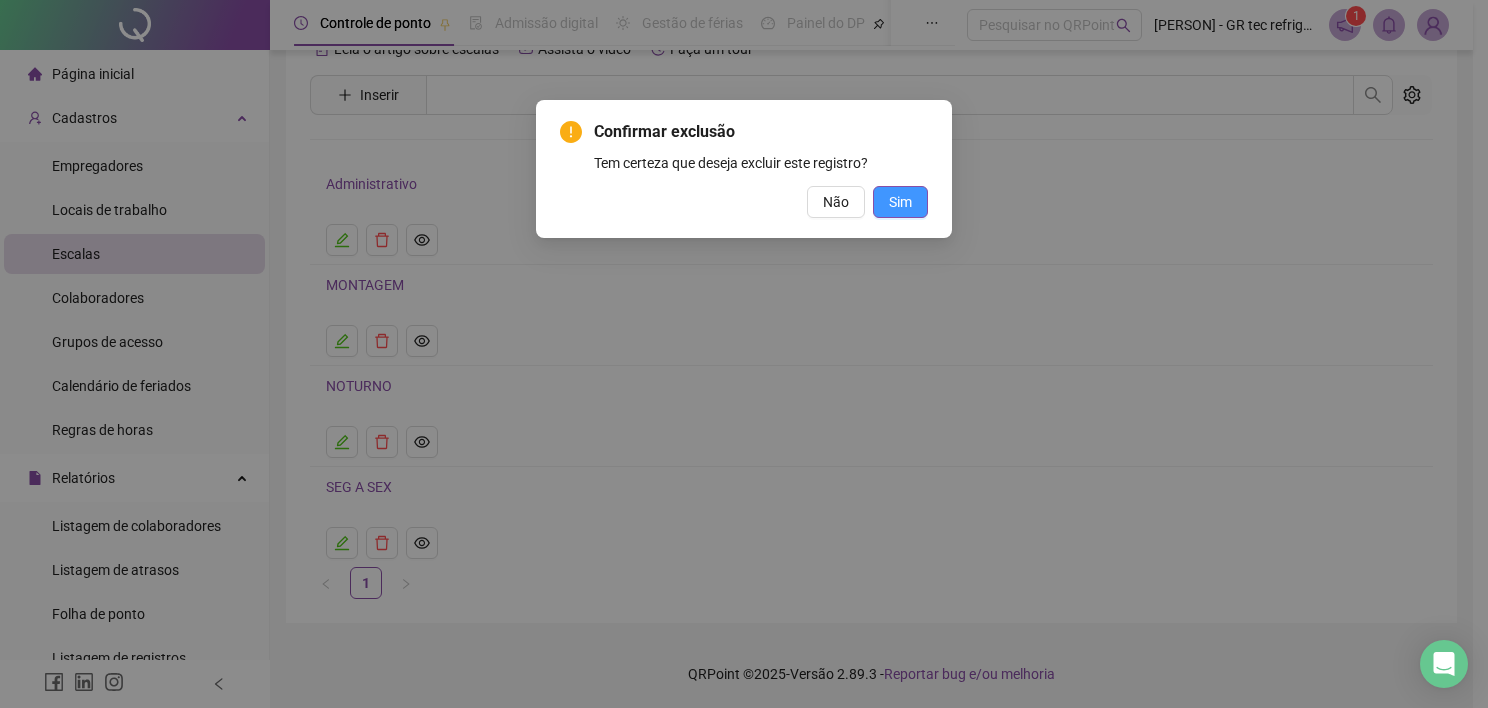 click on "Sim" at bounding box center [900, 202] 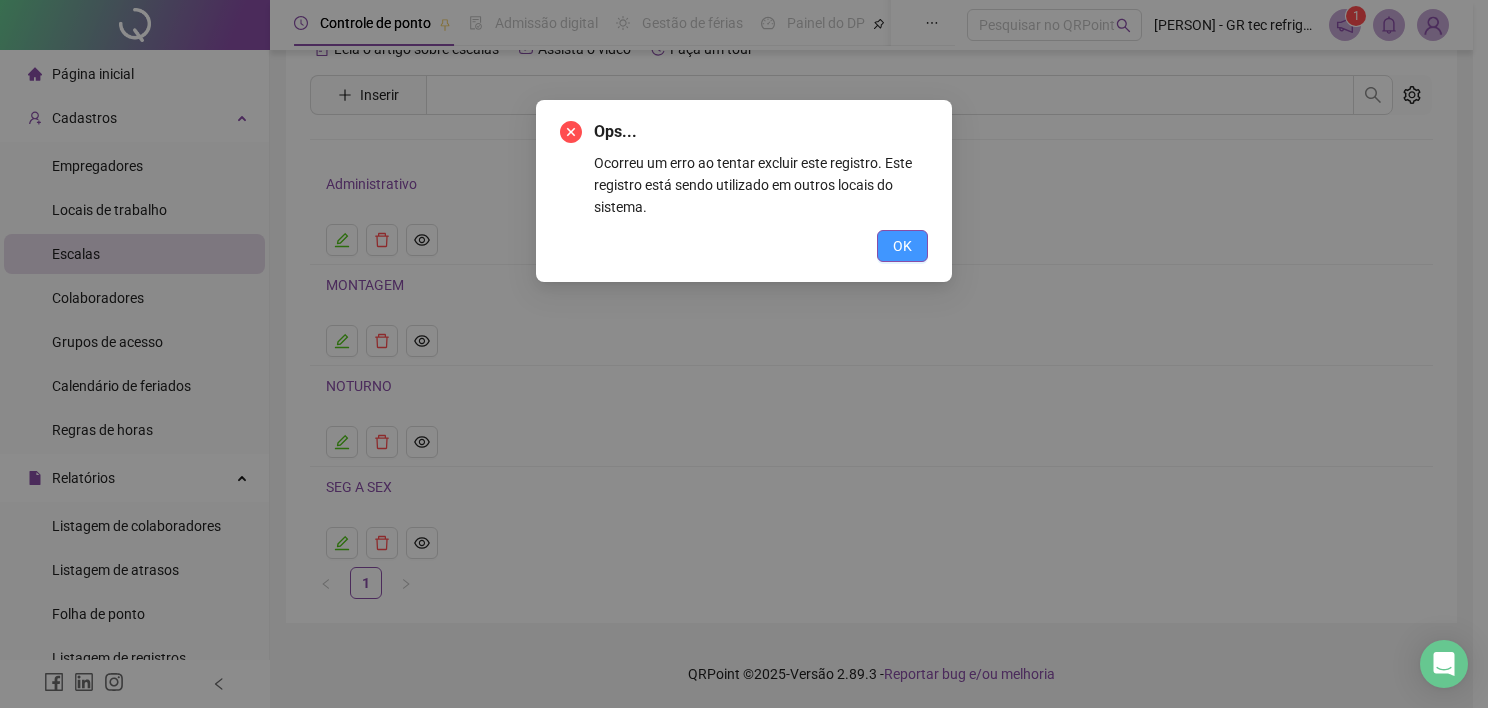 click on "OK" at bounding box center [902, 246] 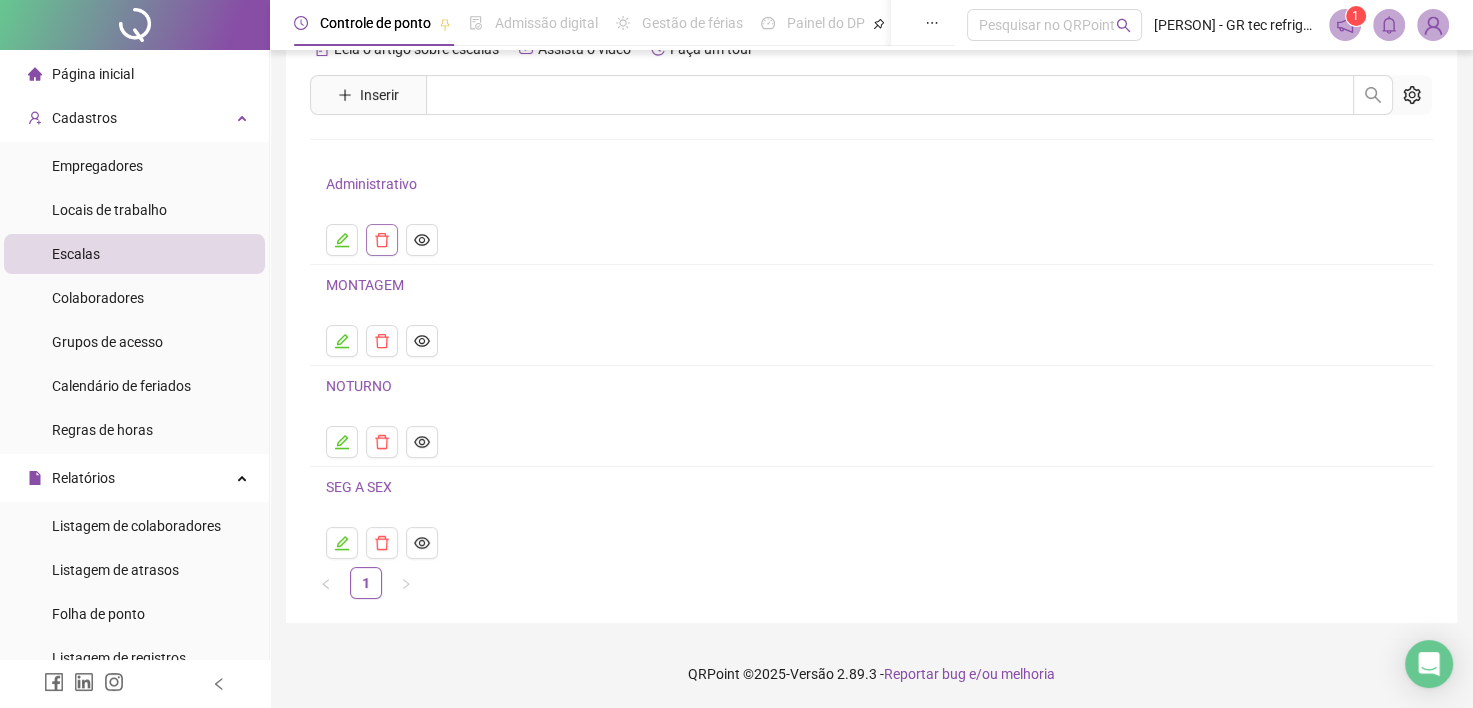 click at bounding box center [382, 240] 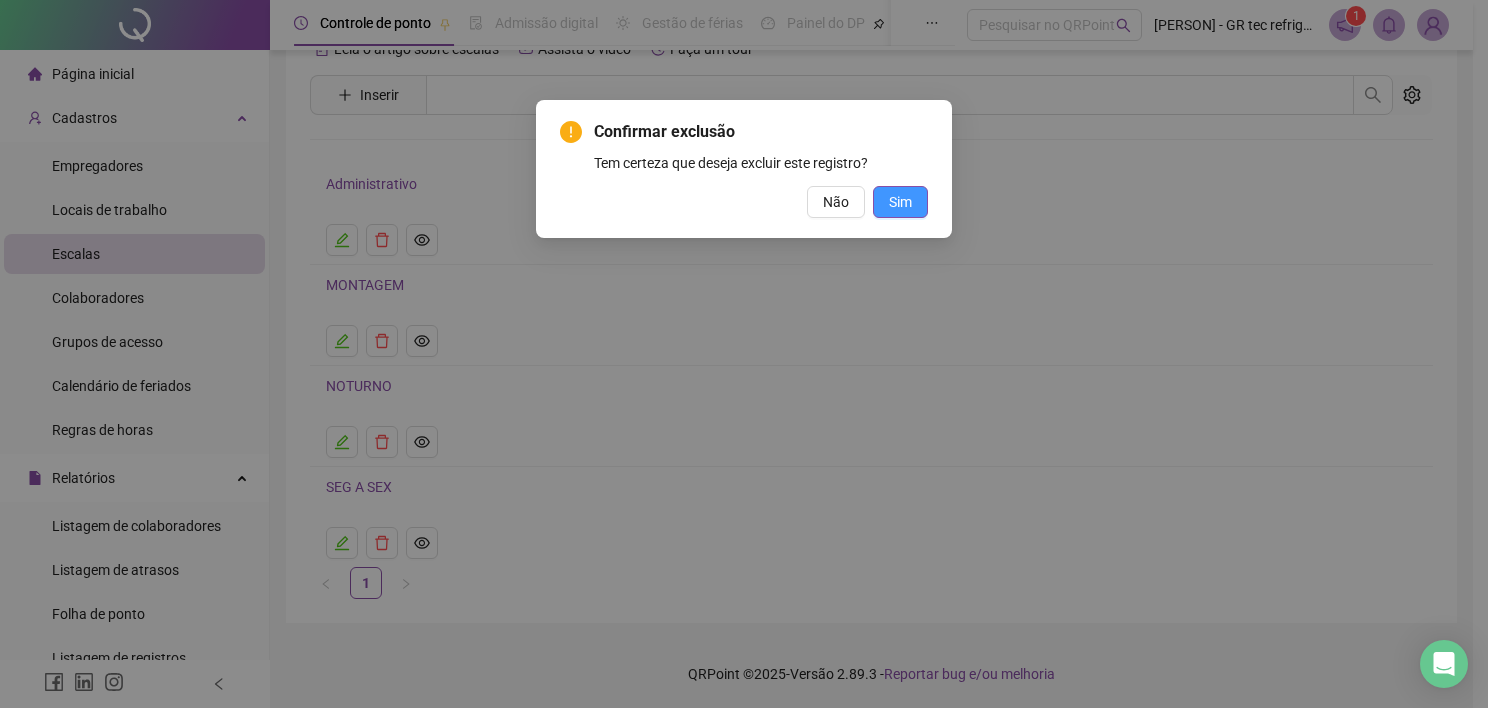 click on "Sim" at bounding box center [900, 202] 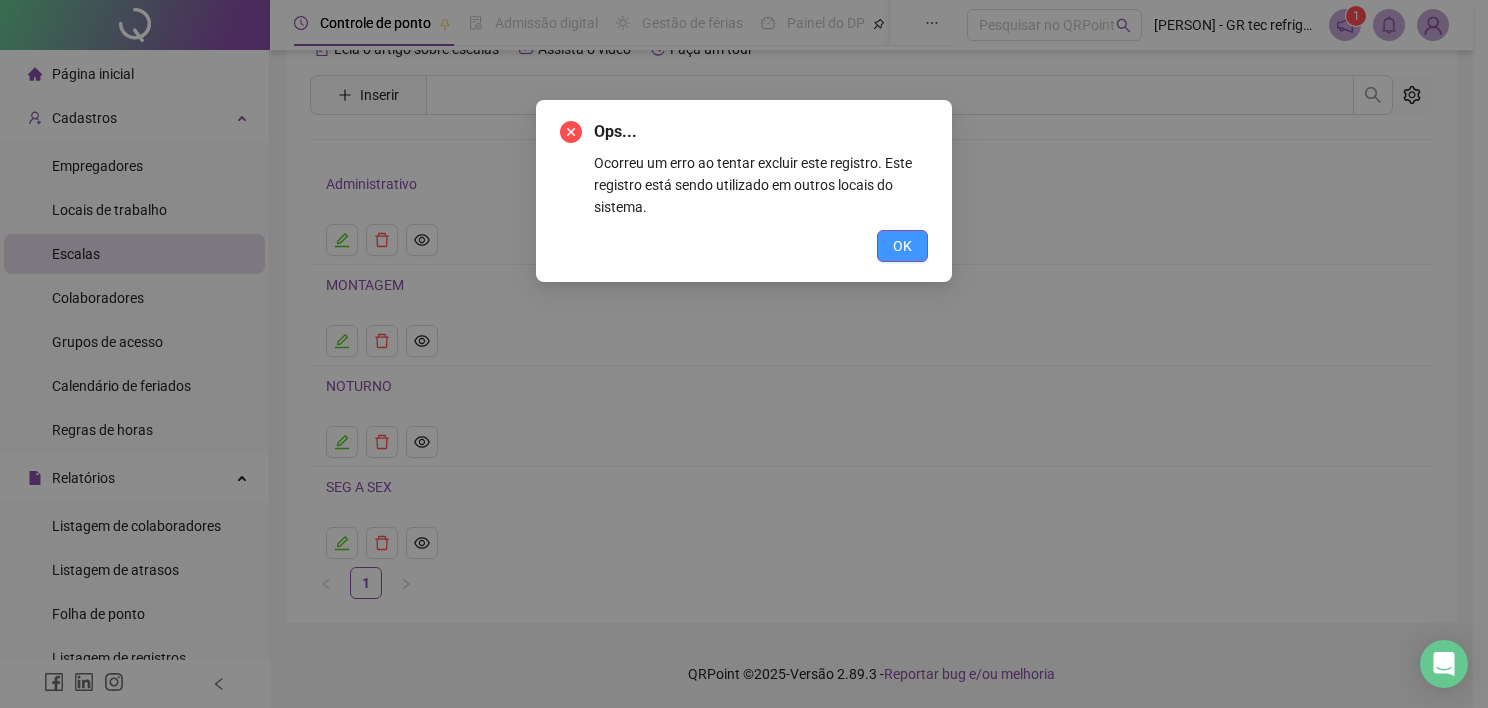 click on "OK" at bounding box center [902, 246] 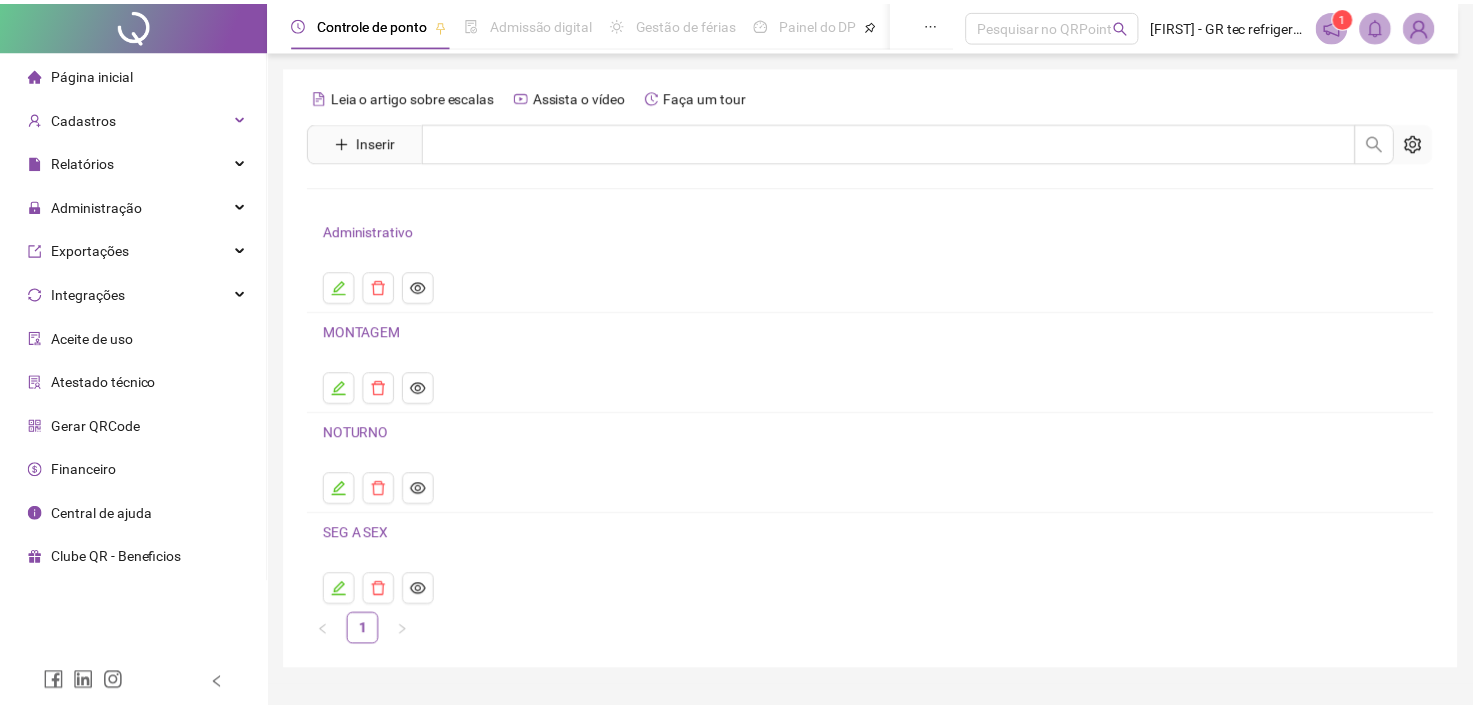 scroll, scrollTop: 47, scrollLeft: 0, axis: vertical 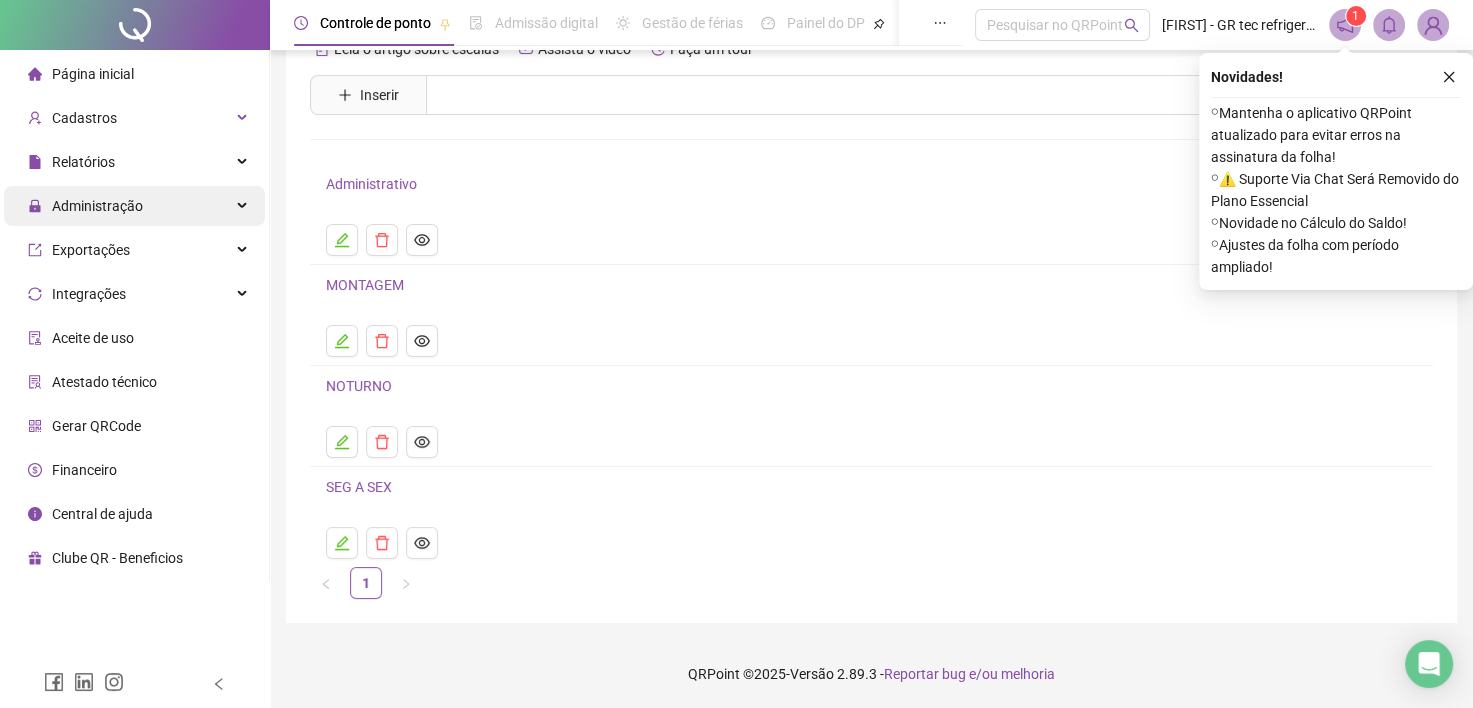 click on "Administração" at bounding box center (97, 206) 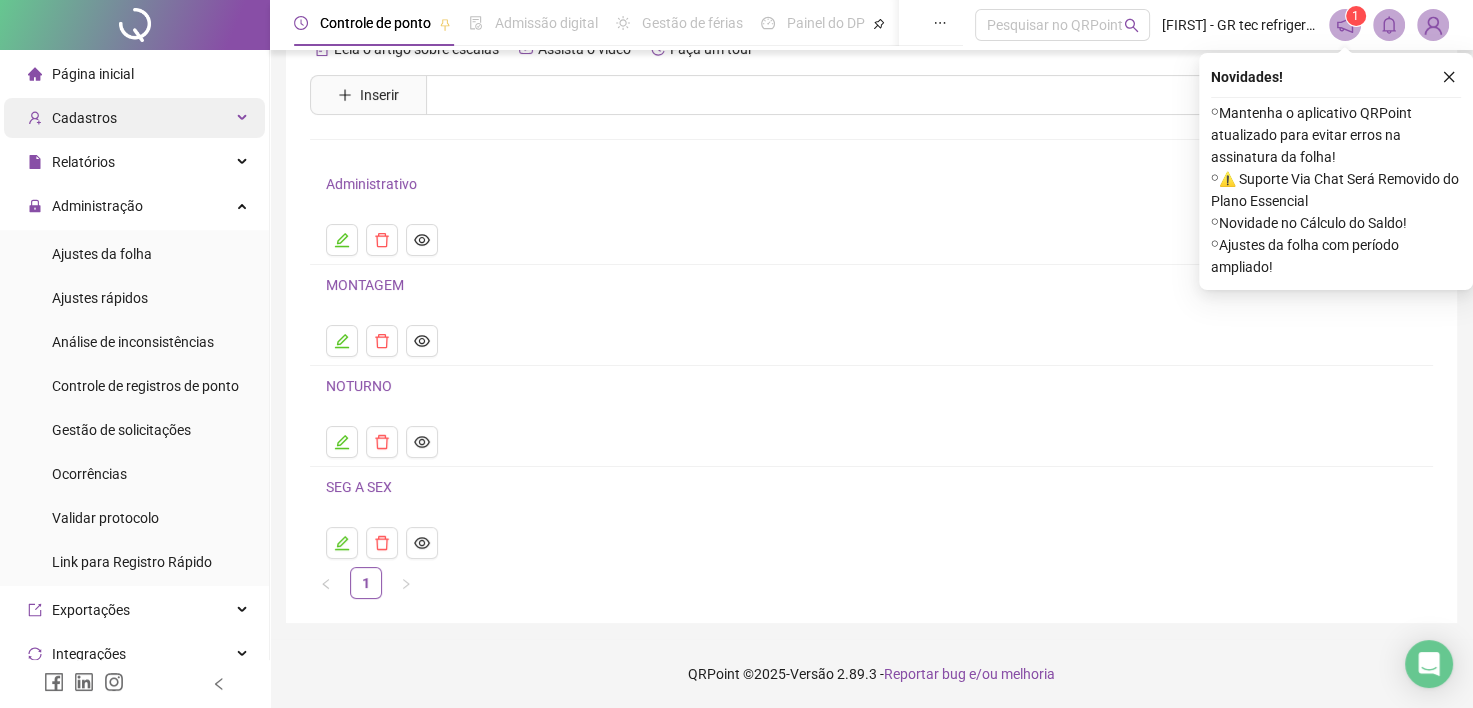 click on "Cadastros" at bounding box center [84, 118] 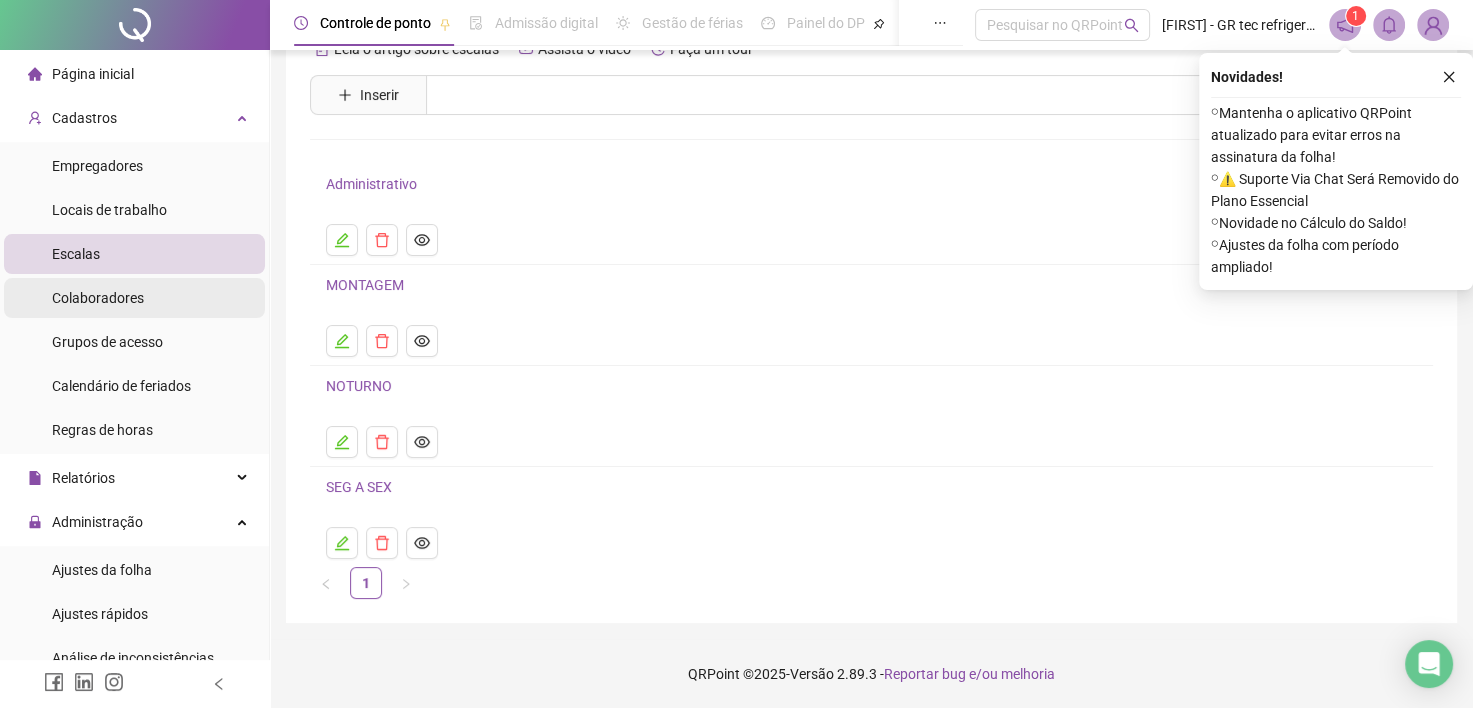click on "Colaboradores" at bounding box center (98, 298) 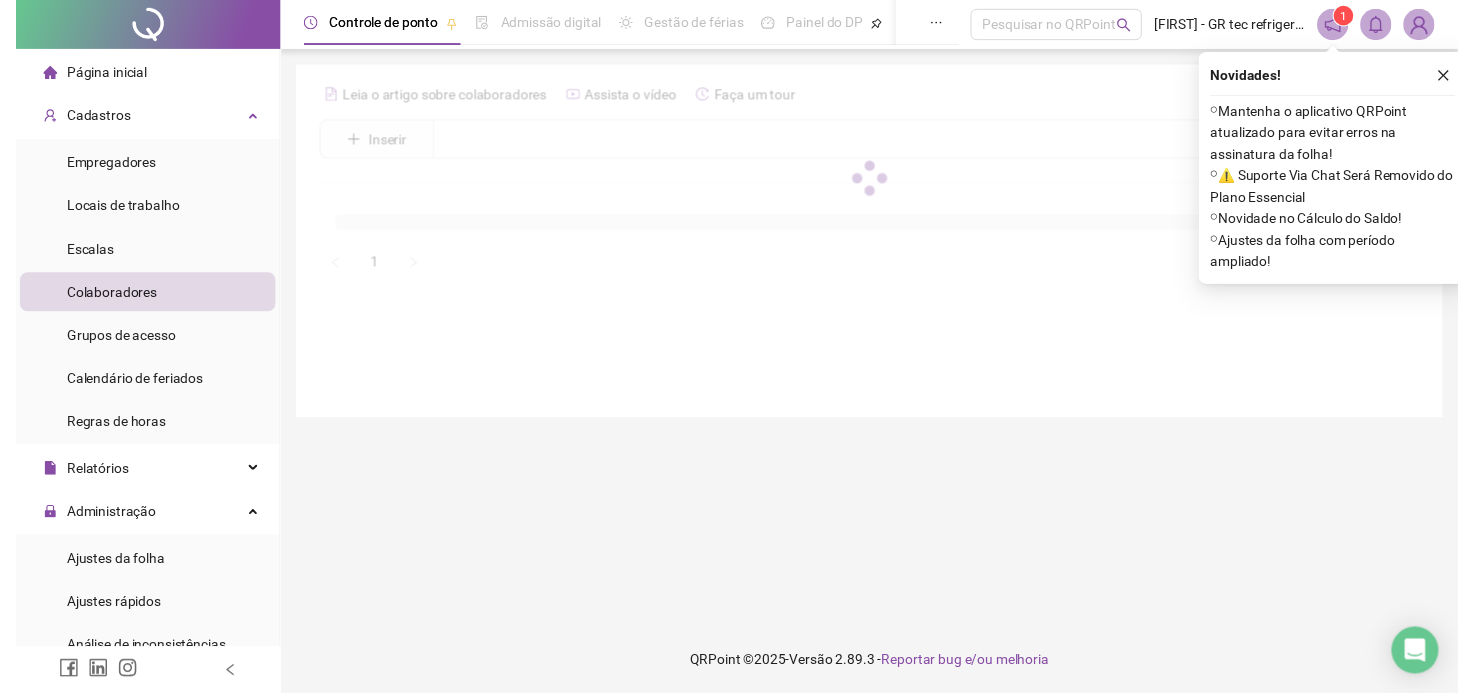 scroll, scrollTop: 0, scrollLeft: 0, axis: both 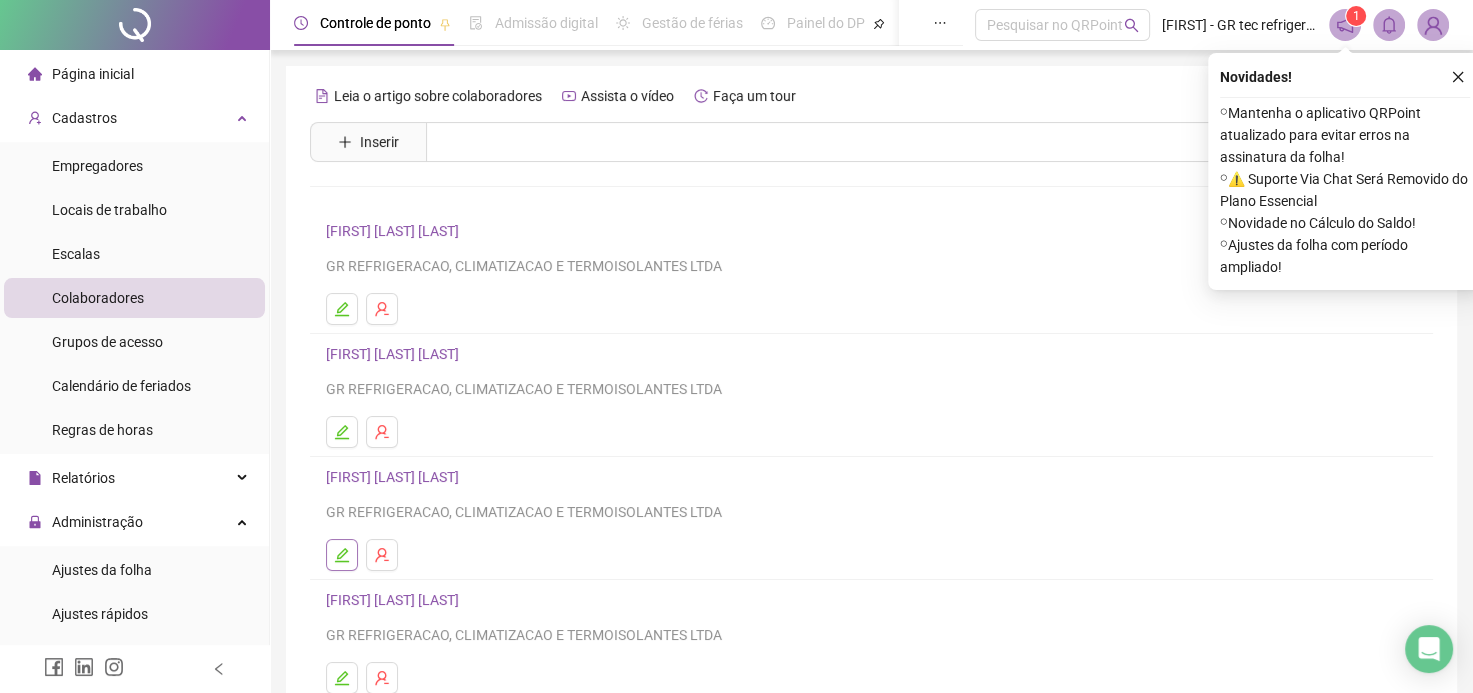 click at bounding box center [342, 555] 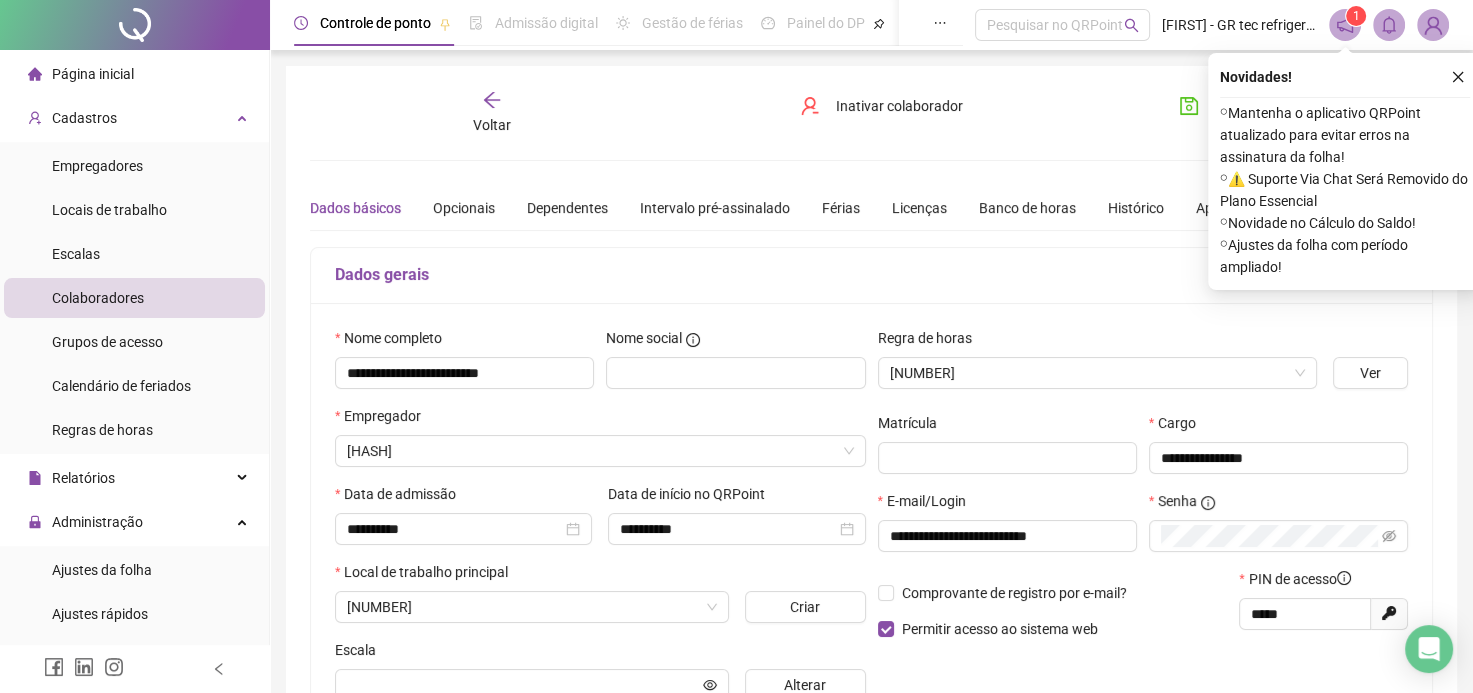 type on "********" 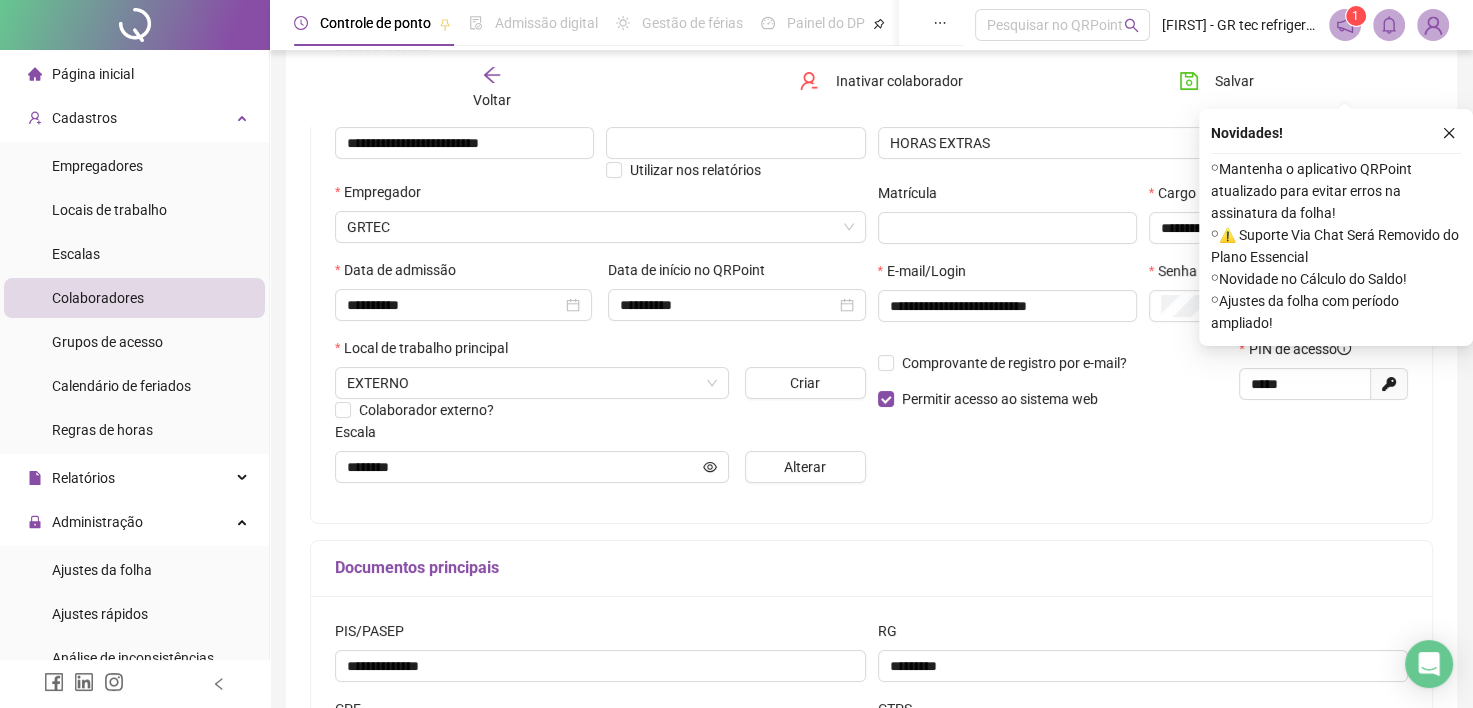 scroll, scrollTop: 200, scrollLeft: 0, axis: vertical 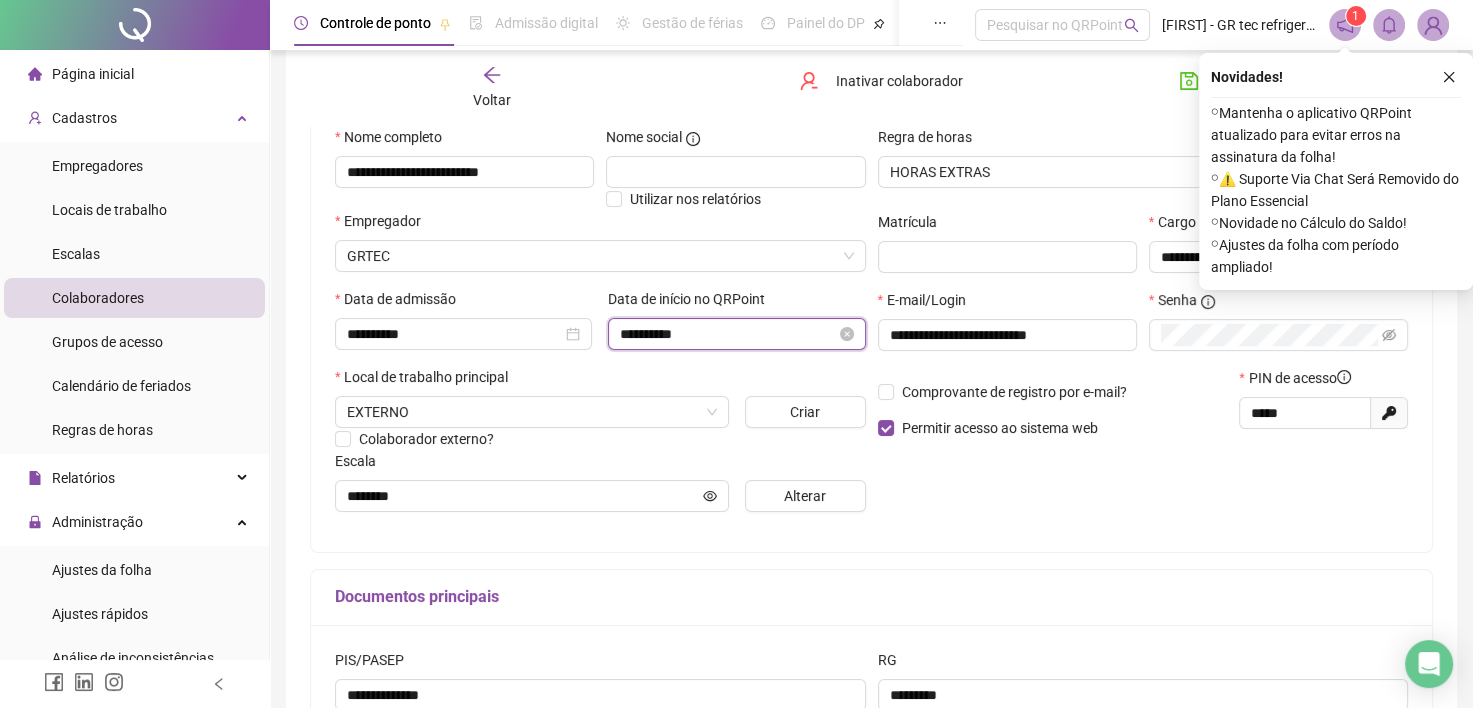 click on "**********" at bounding box center (727, 334) 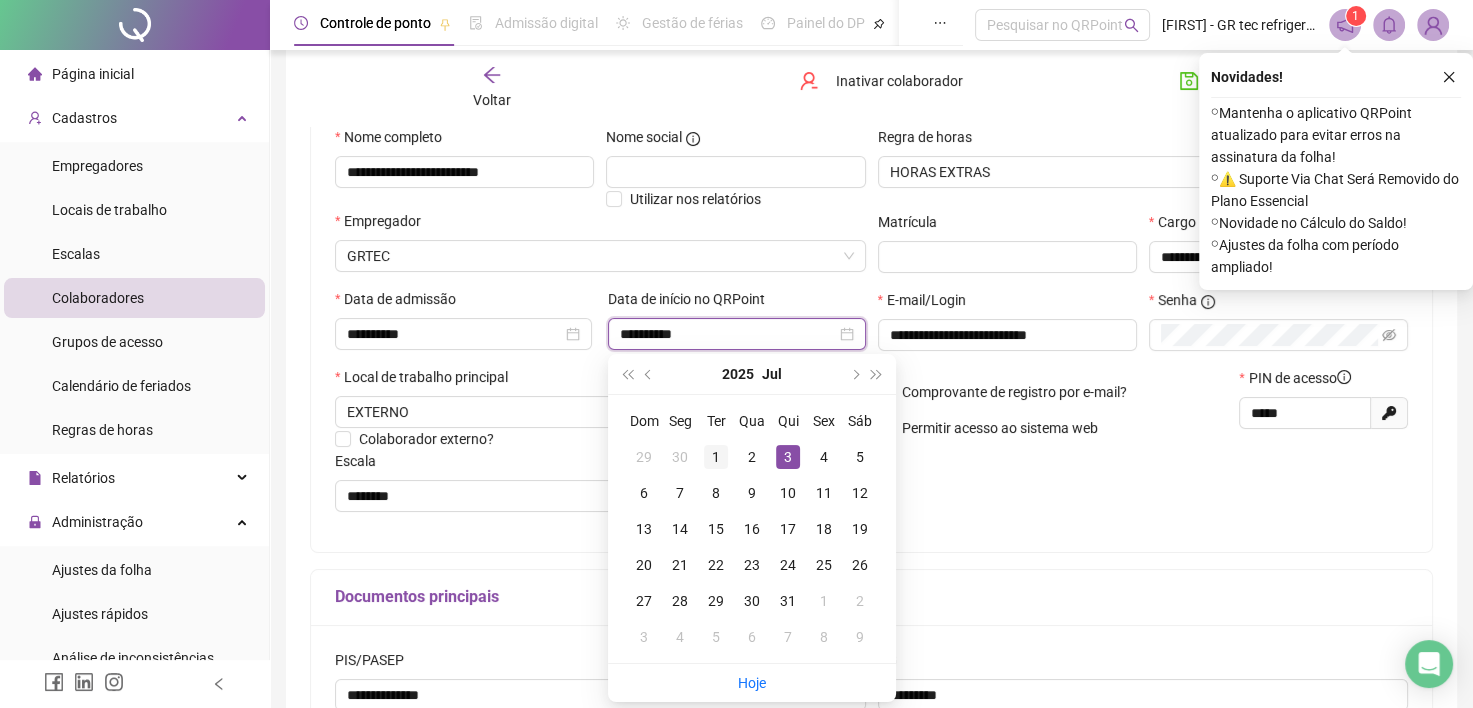 type on "**********" 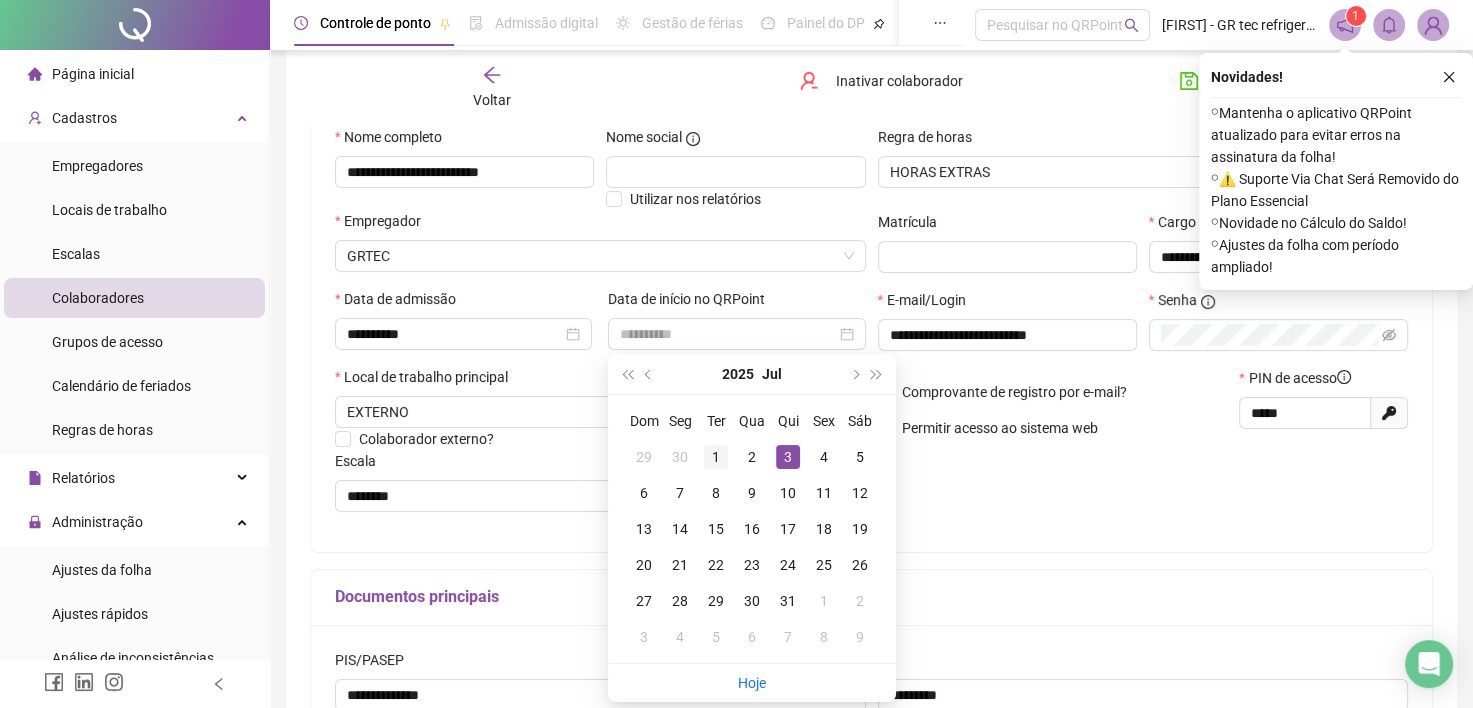 click on "1" at bounding box center (716, 457) 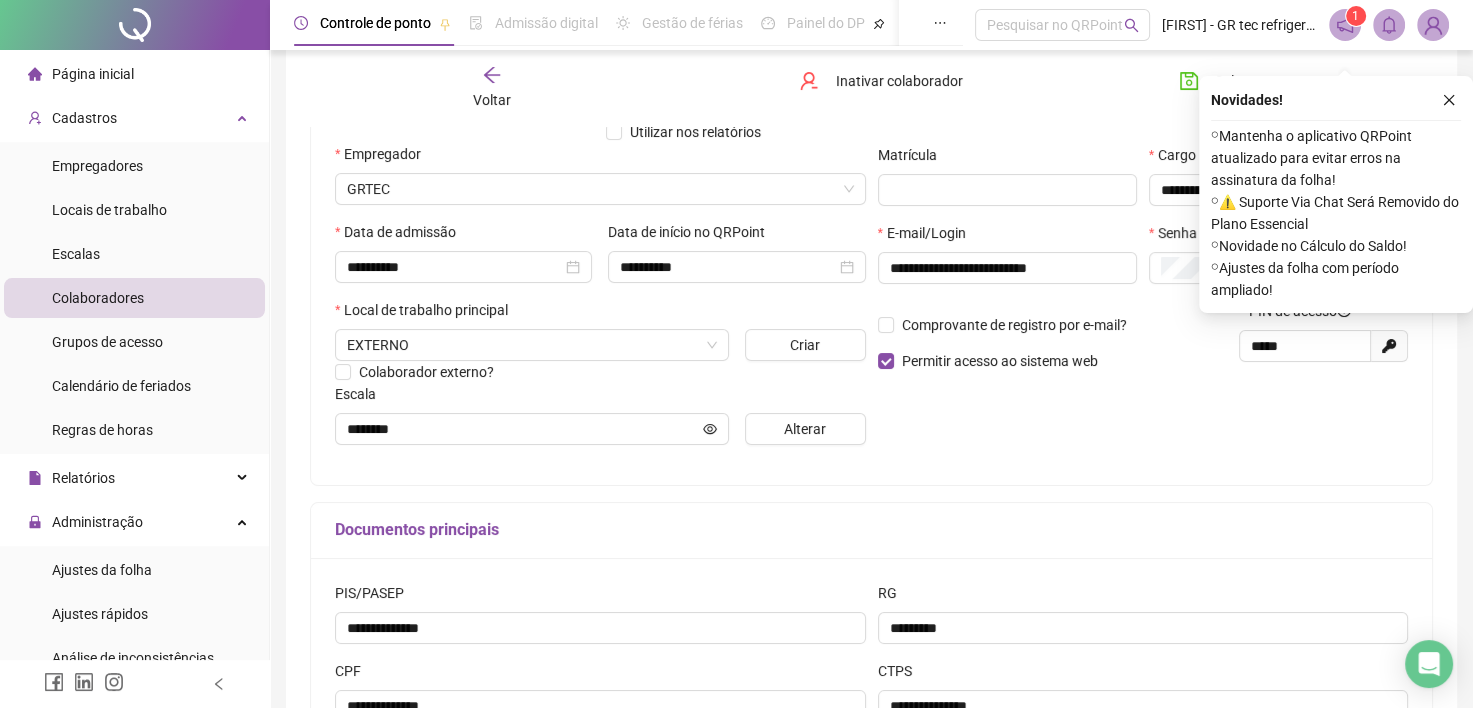 scroll, scrollTop: 300, scrollLeft: 0, axis: vertical 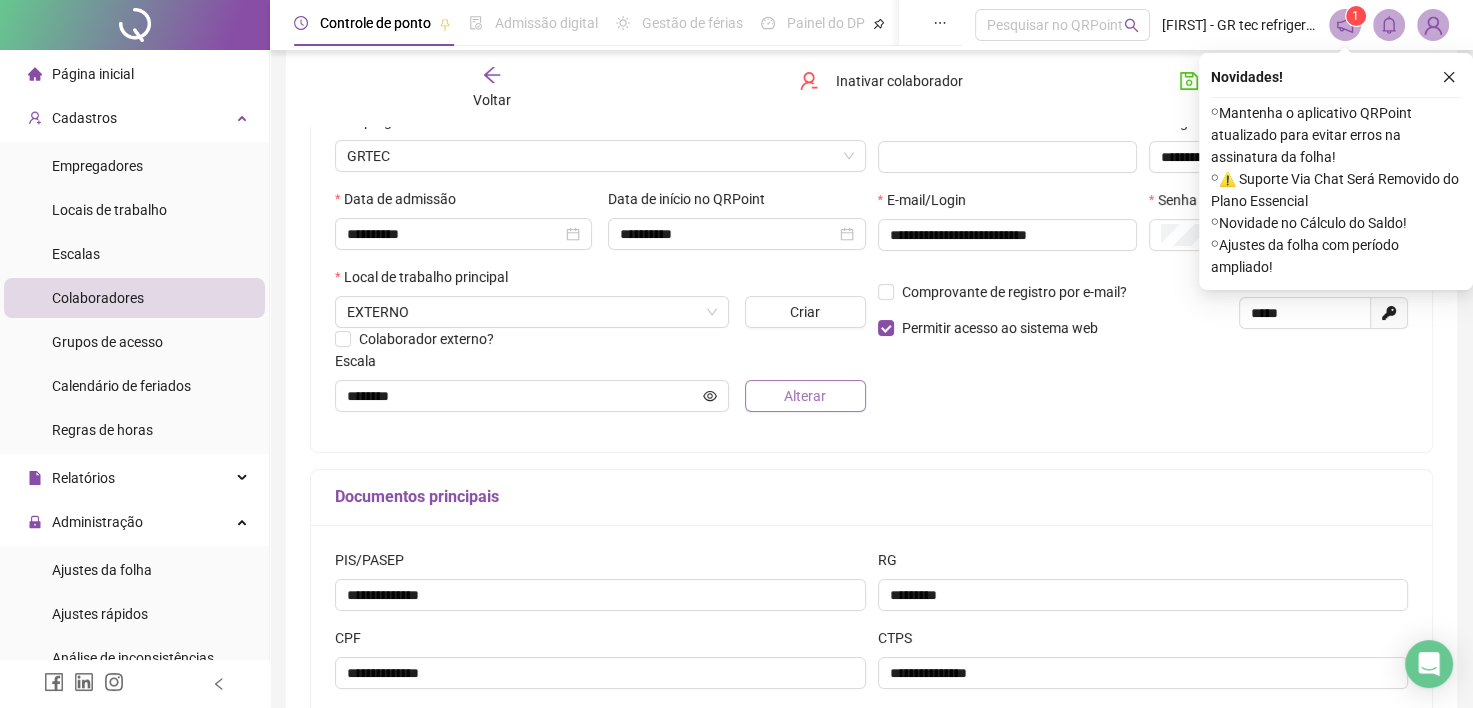 click on "Alterar" at bounding box center [805, 396] 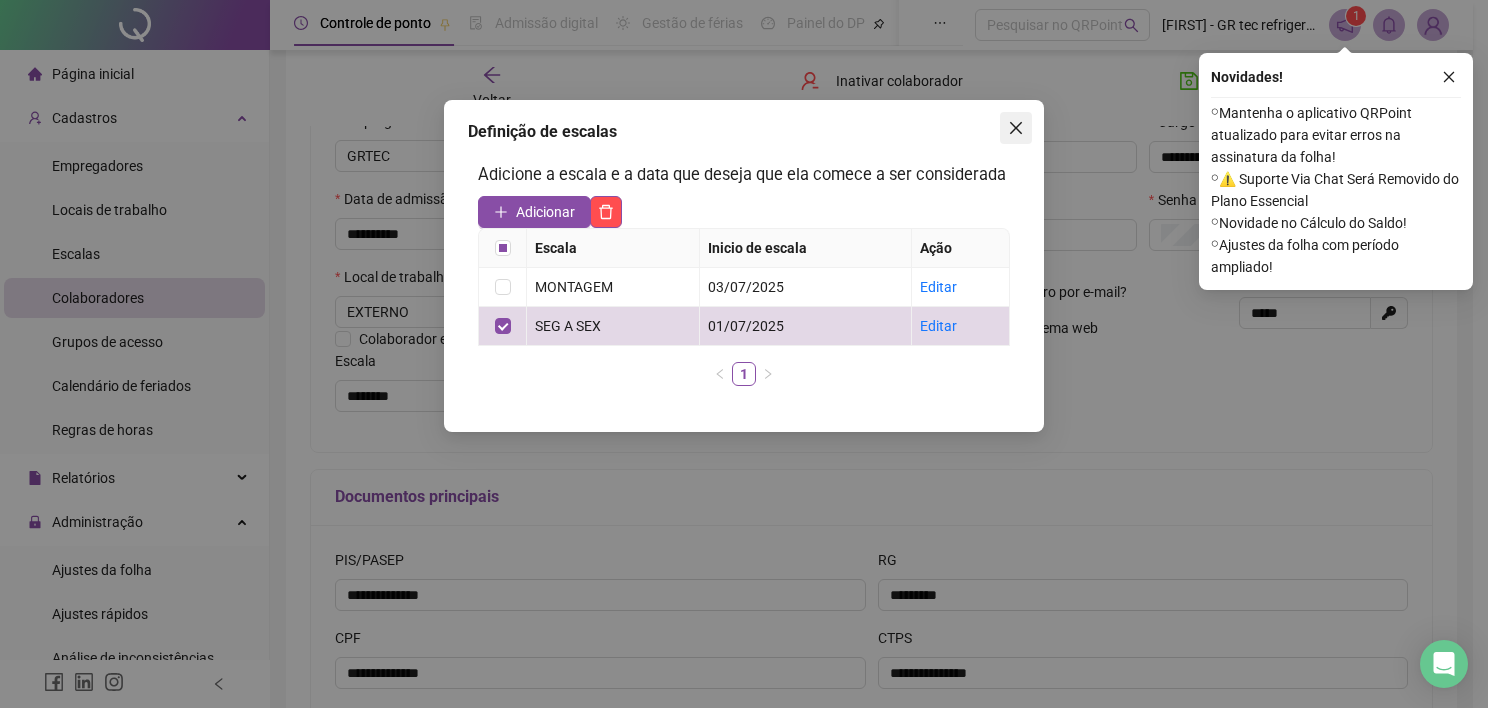 click at bounding box center (1016, 128) 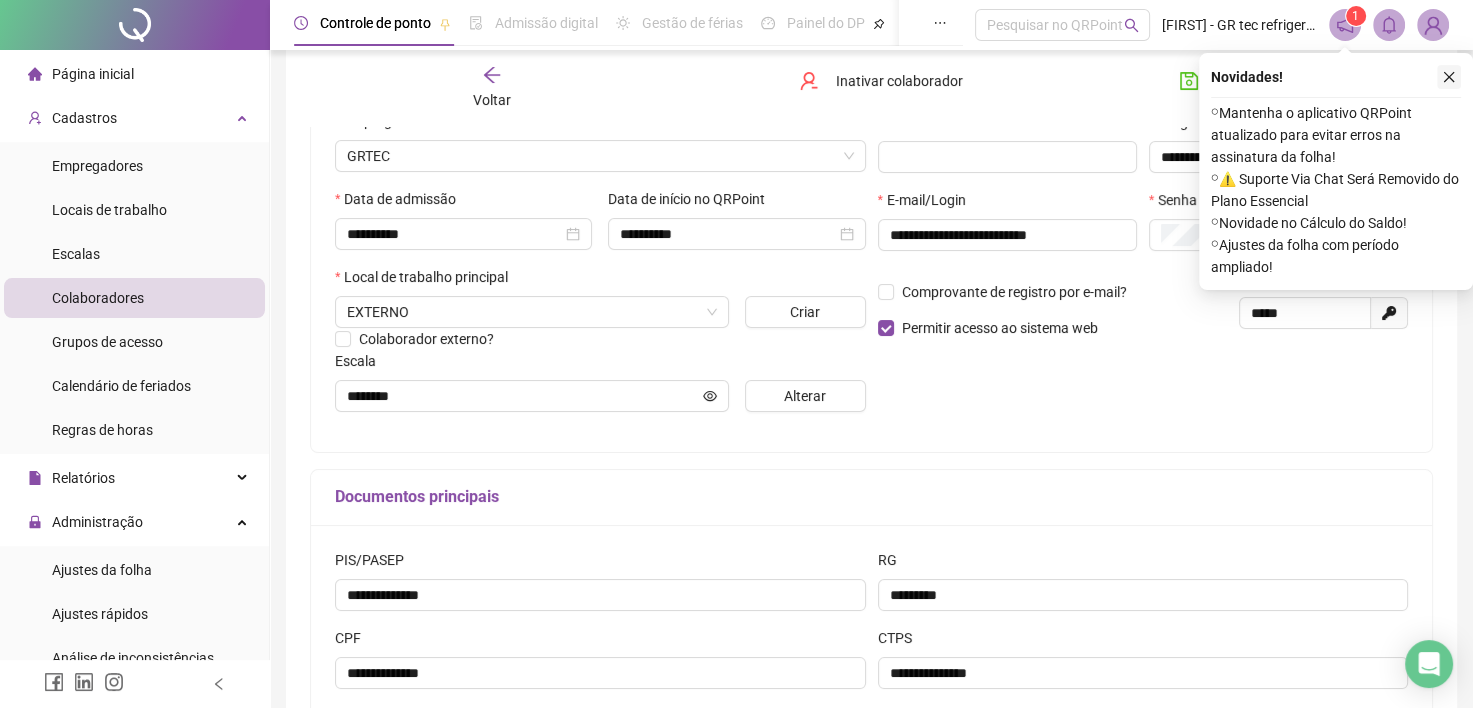 click 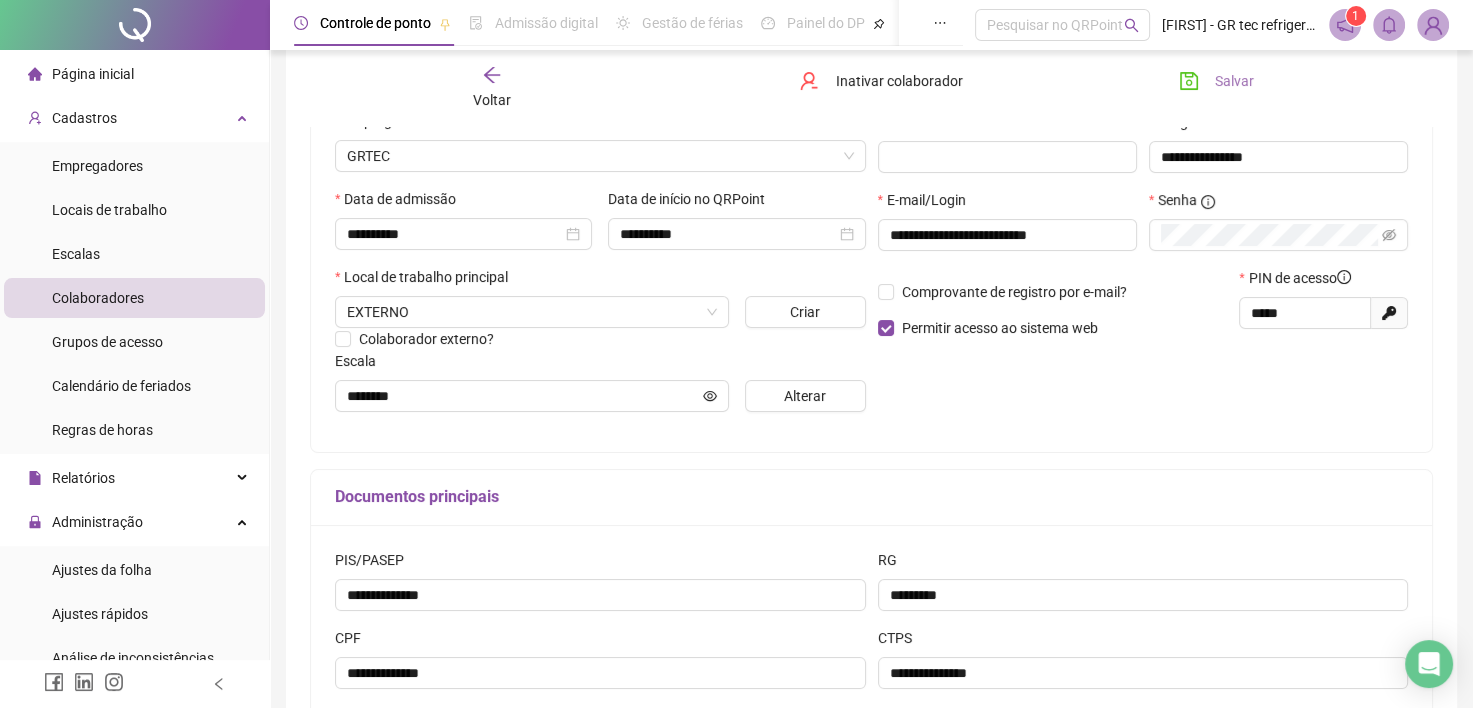 click on "Salvar" at bounding box center (1234, 81) 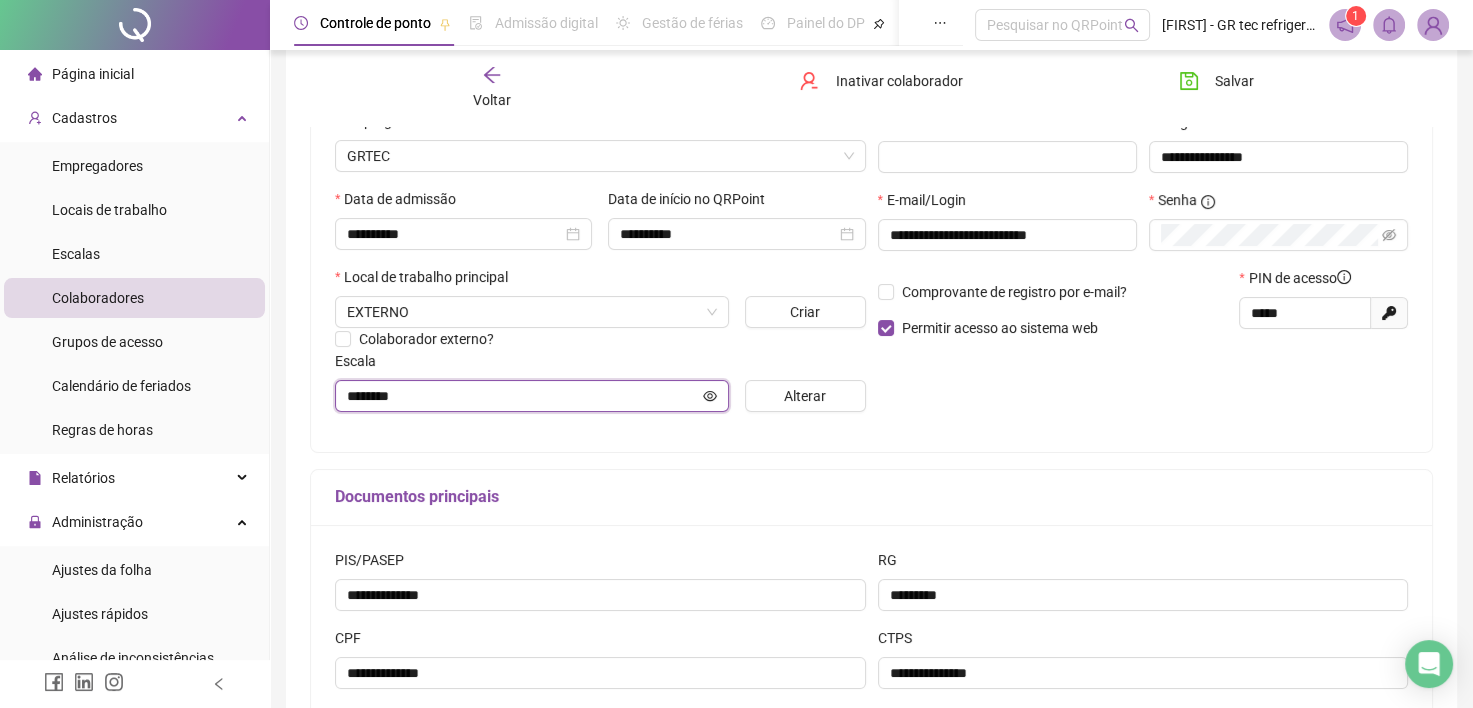 click 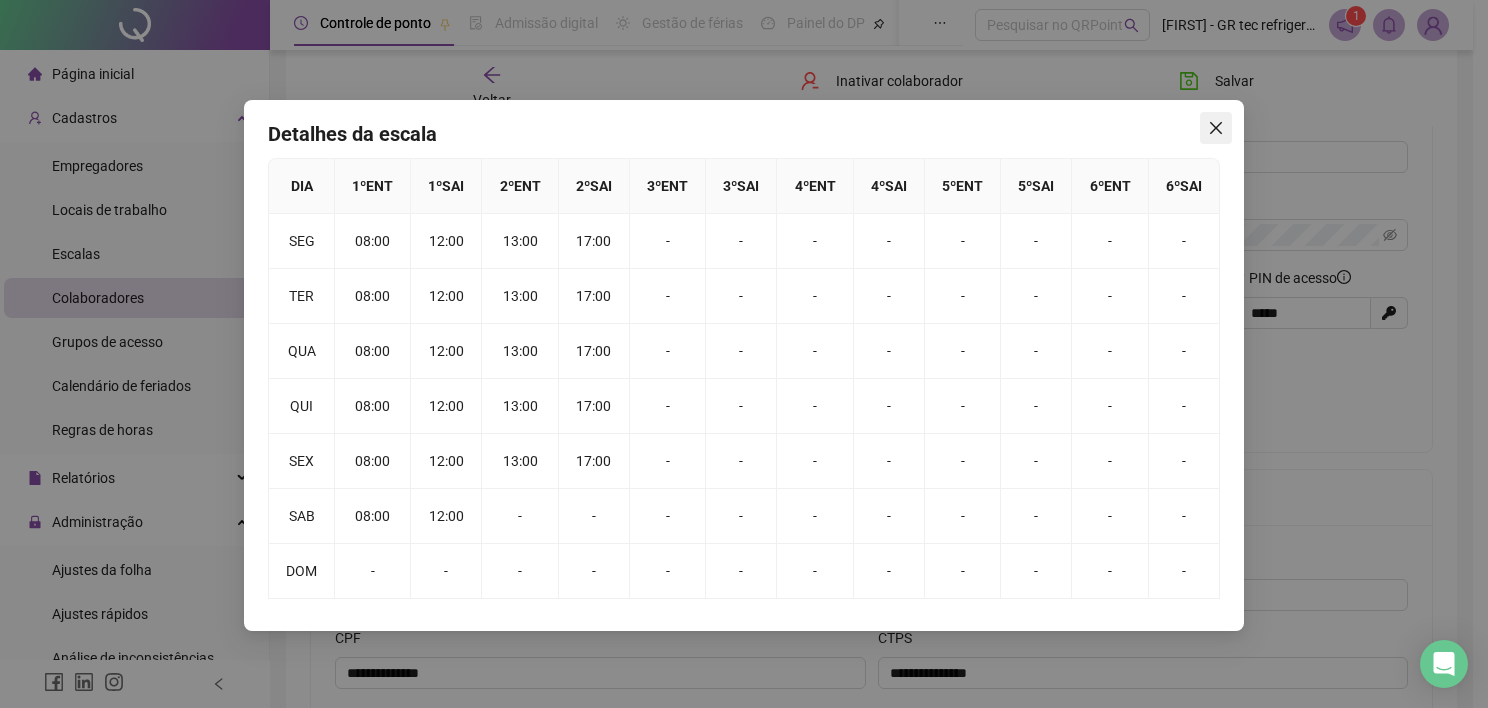click at bounding box center (1216, 128) 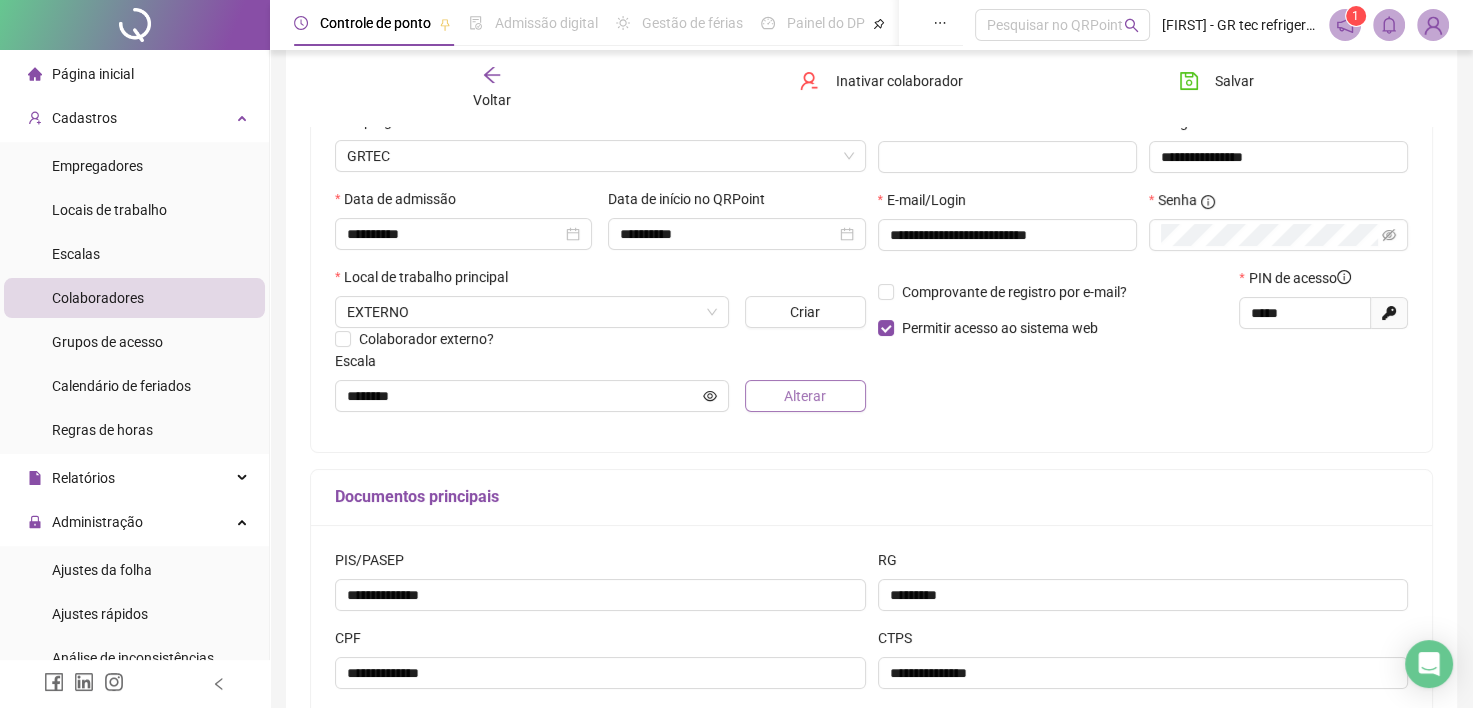 click on "Alterar" at bounding box center [805, 396] 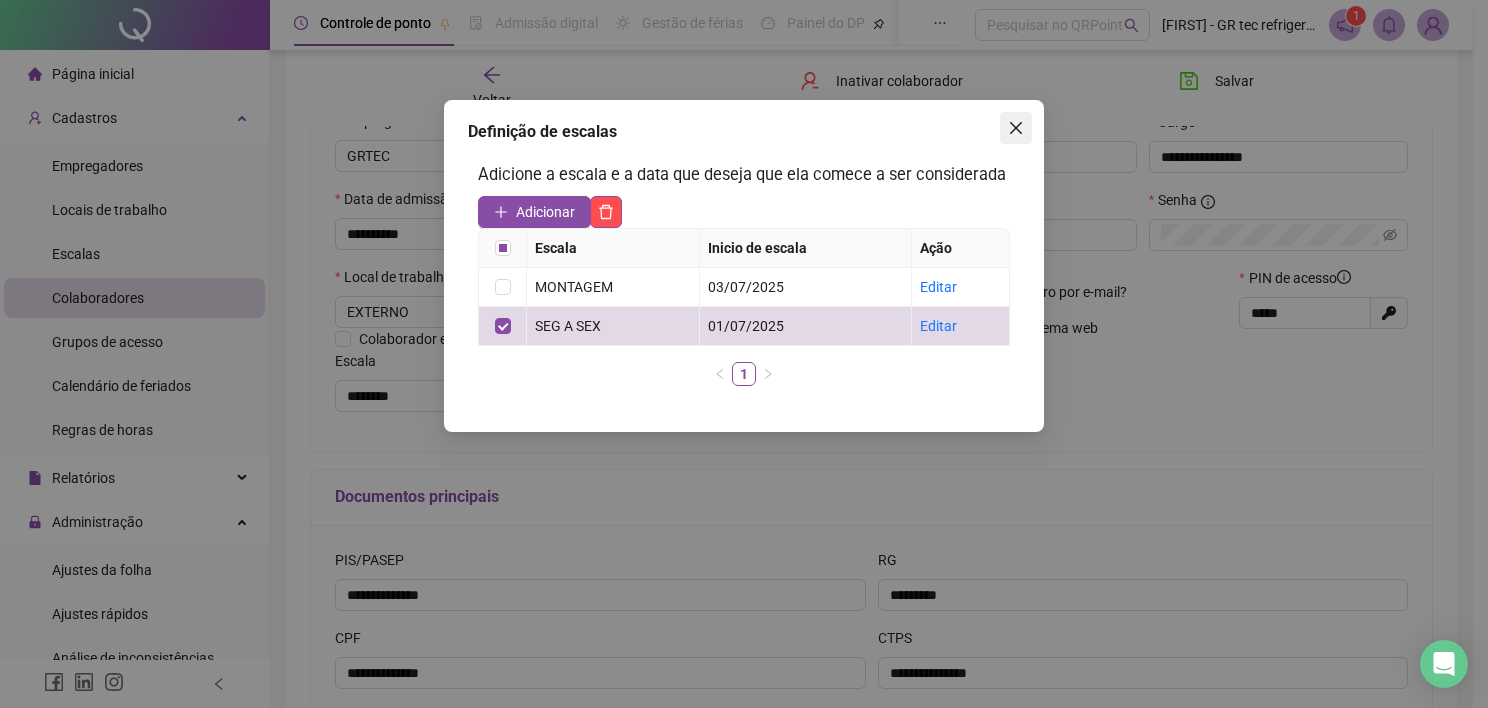 click 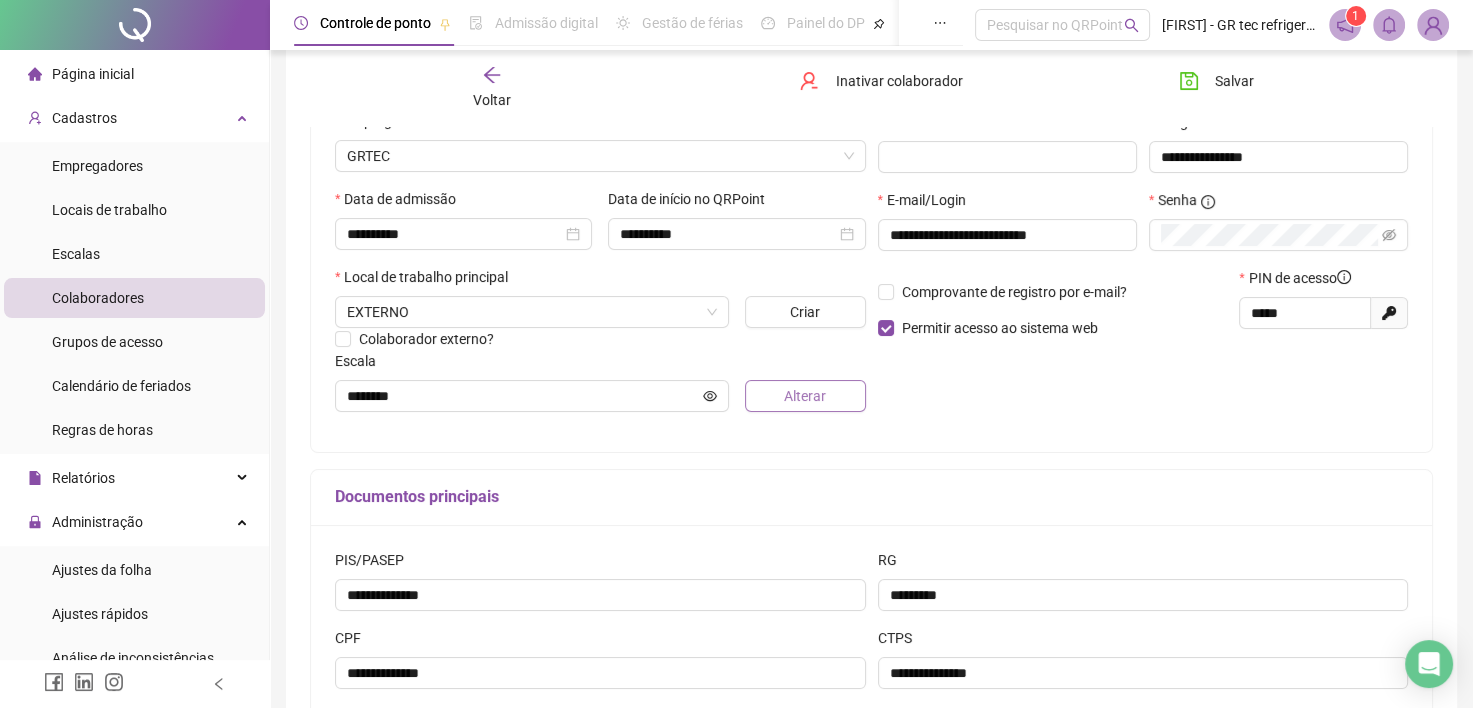 click on "Alterar" at bounding box center (805, 396) 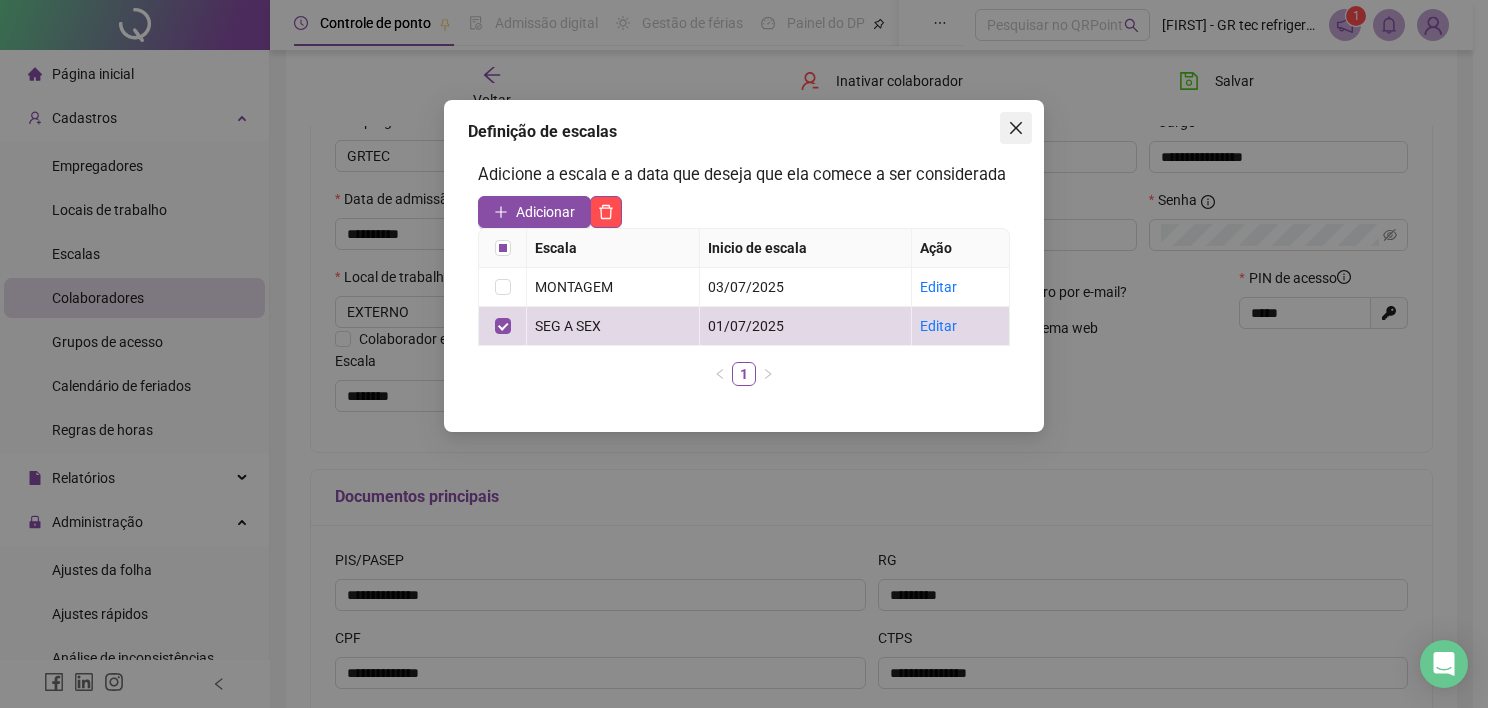 click at bounding box center [1016, 128] 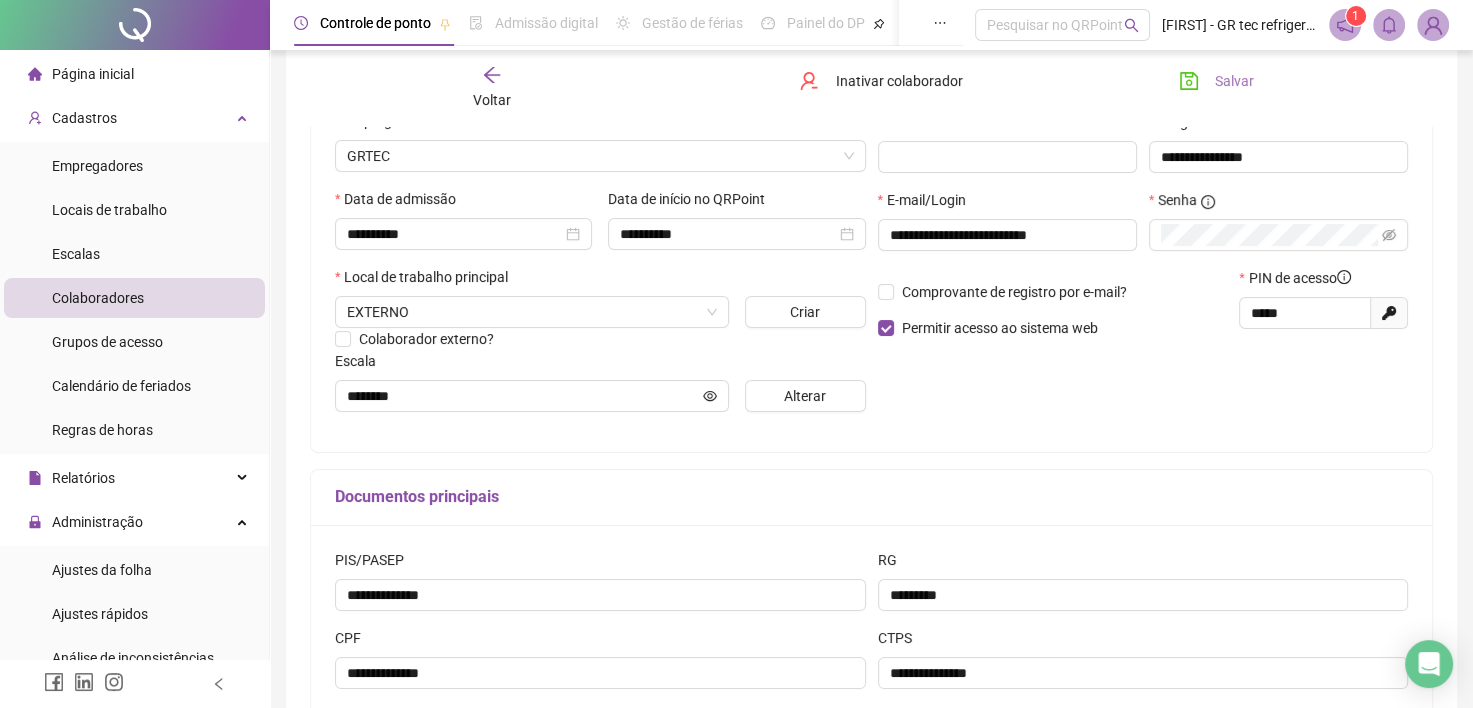 click on "Salvar" at bounding box center [1216, 81] 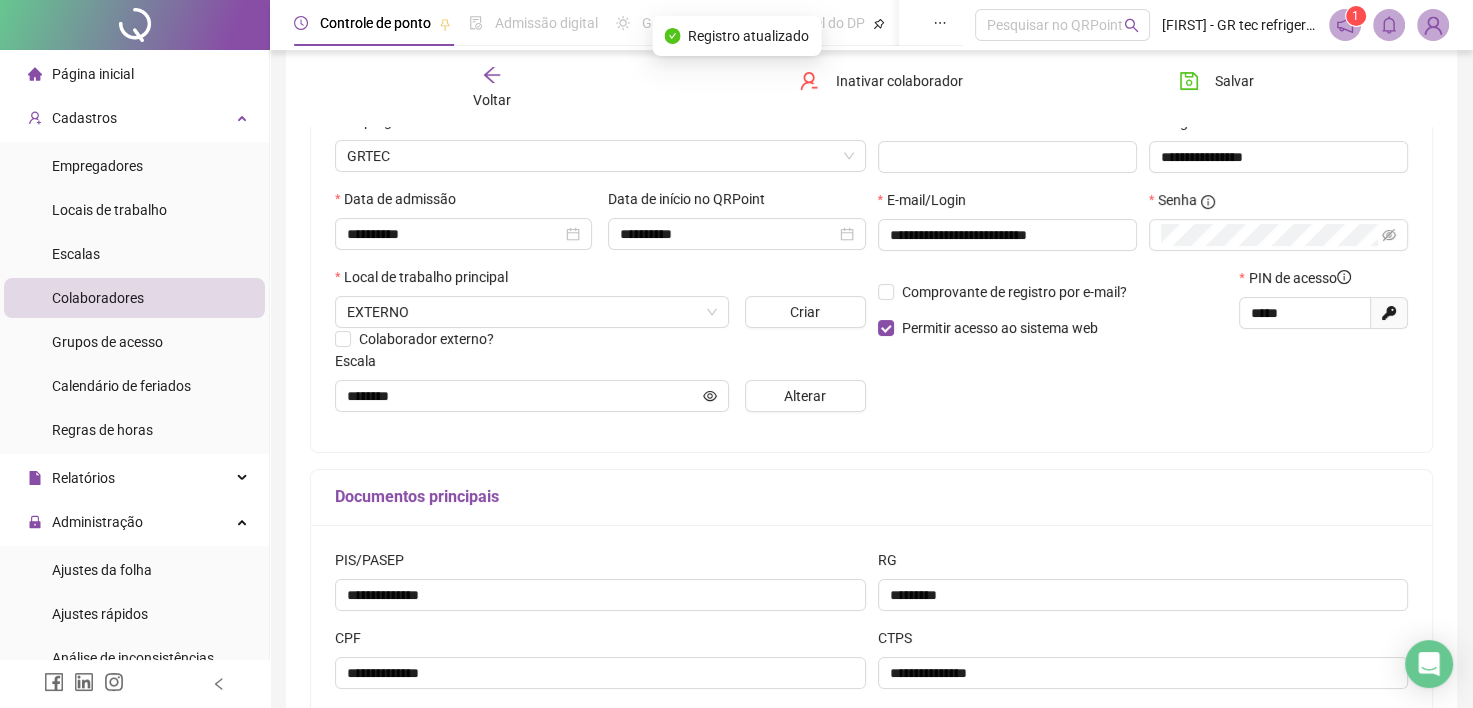 click 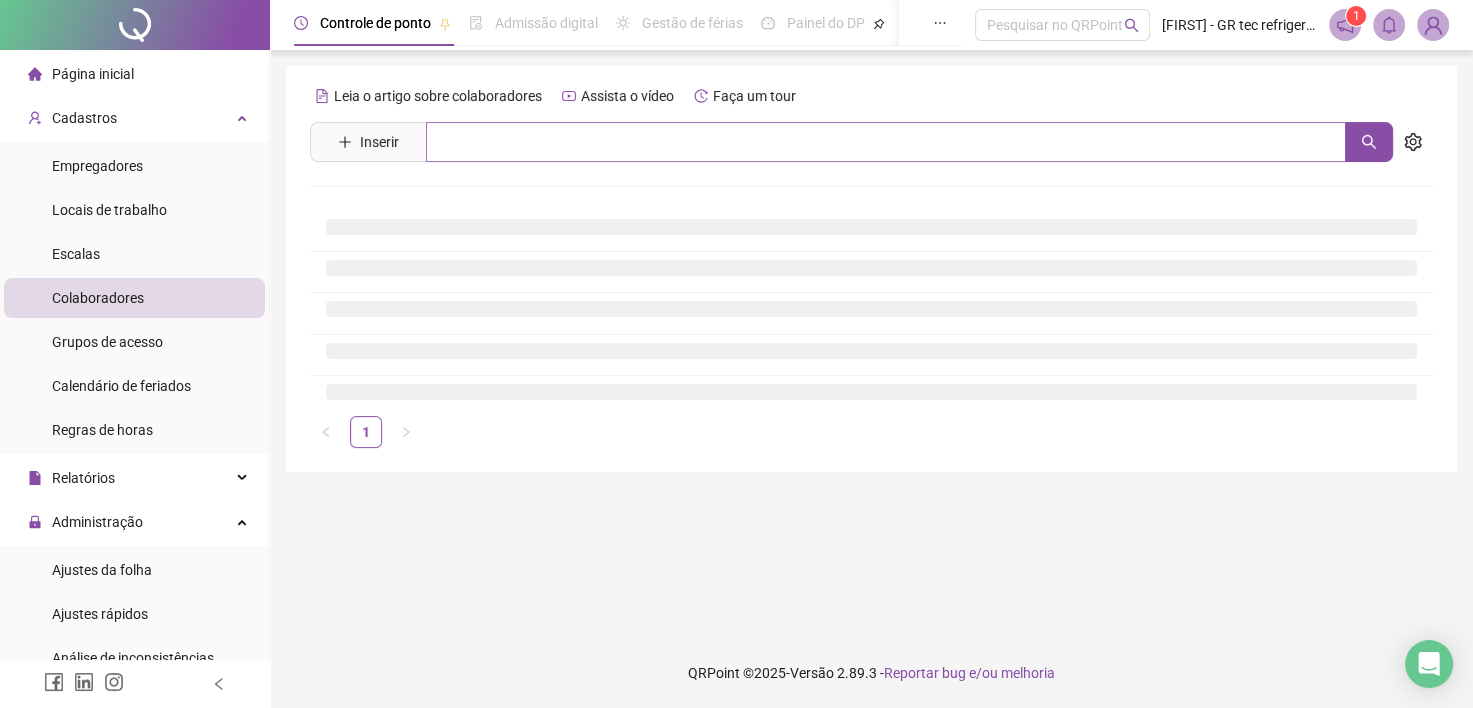scroll, scrollTop: 0, scrollLeft: 0, axis: both 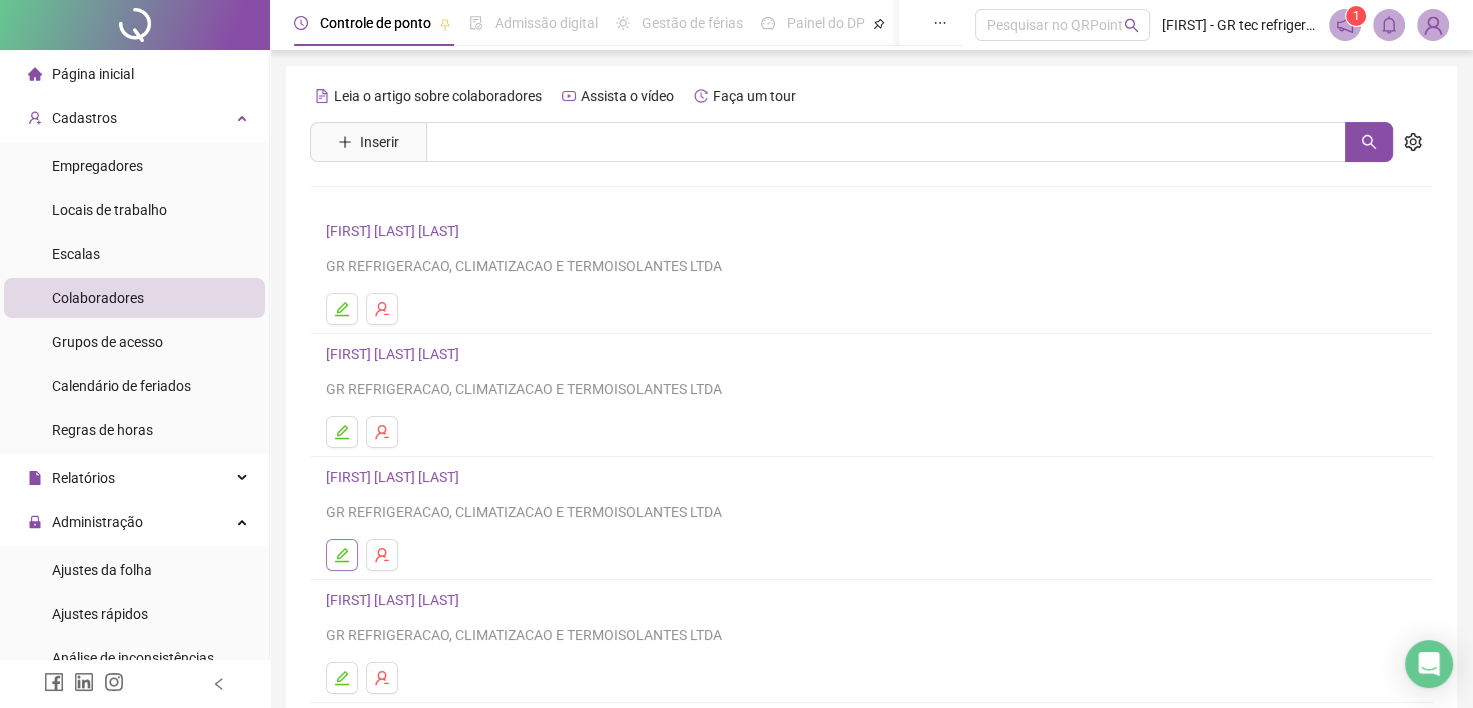 click 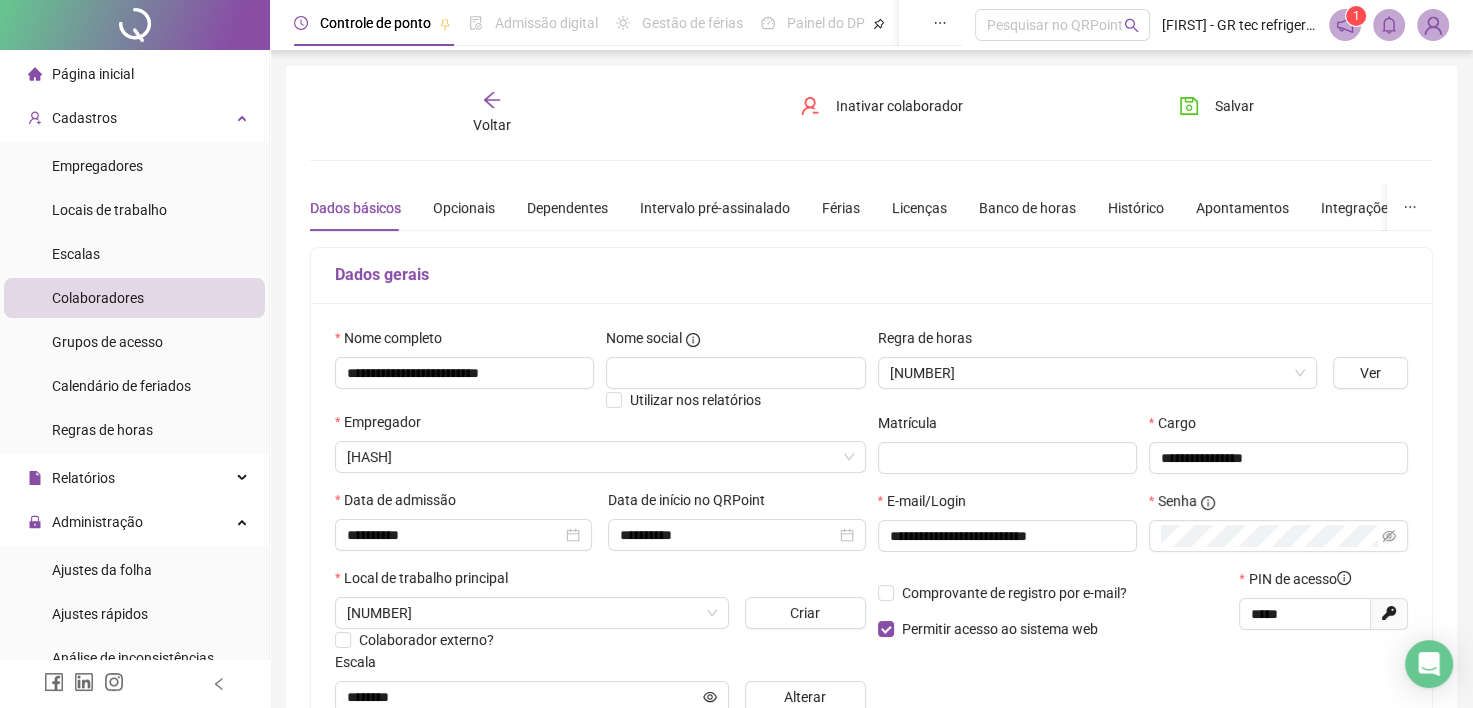 type on "********" 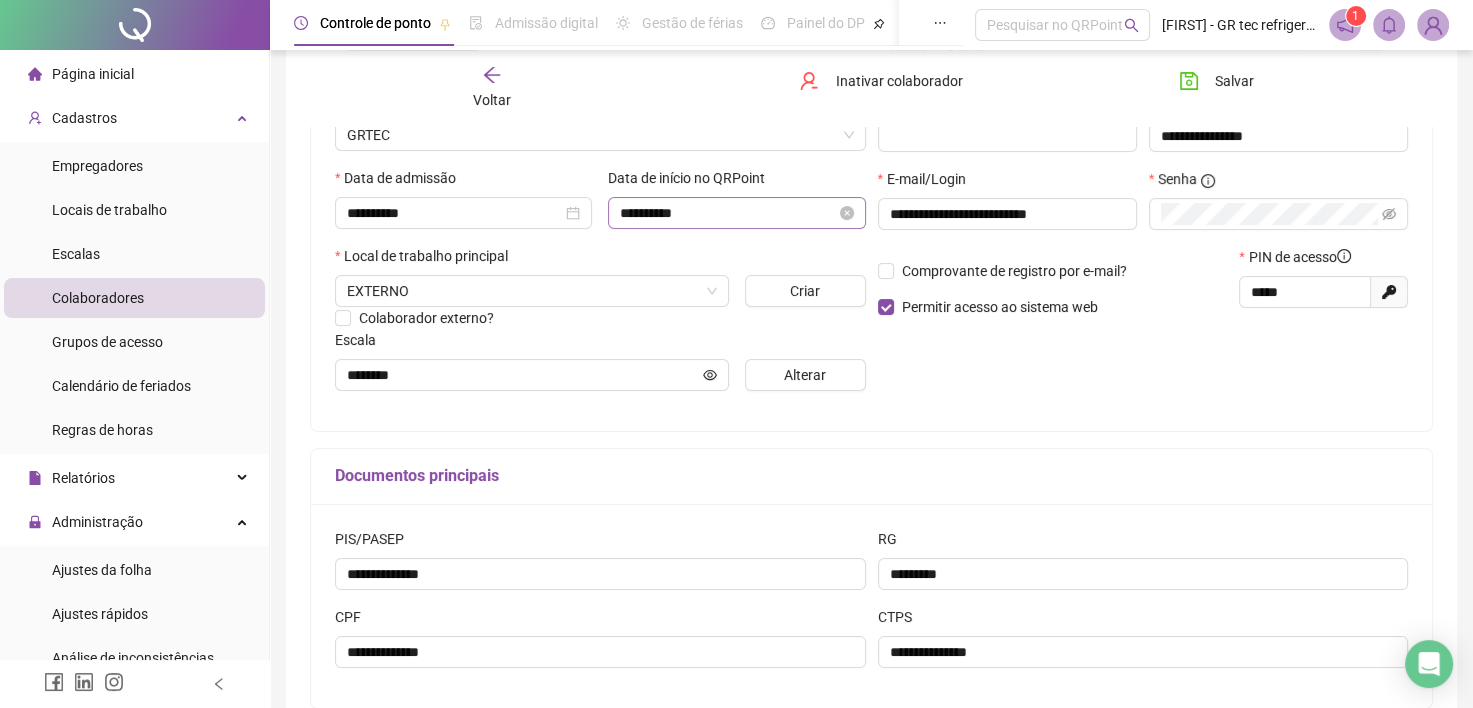 scroll, scrollTop: 432, scrollLeft: 0, axis: vertical 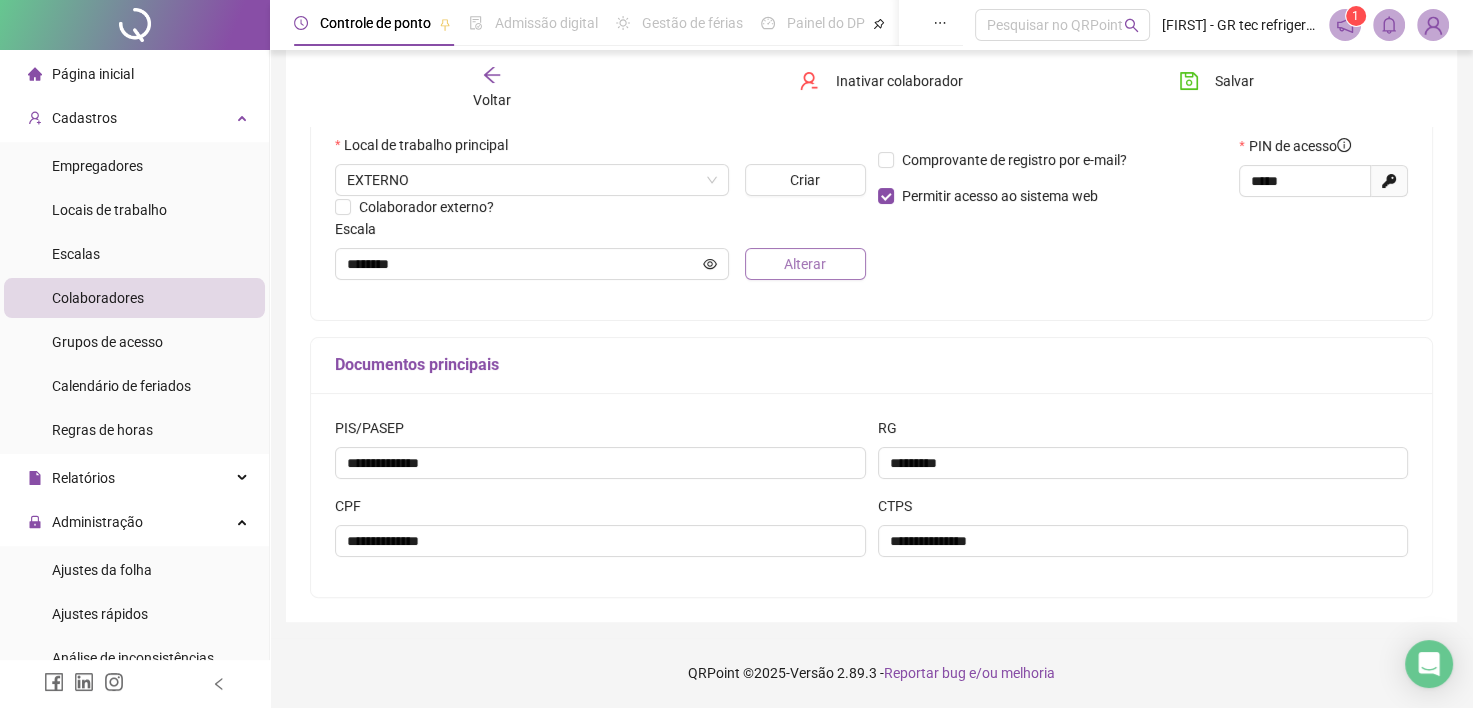 click on "Alterar" at bounding box center (805, 264) 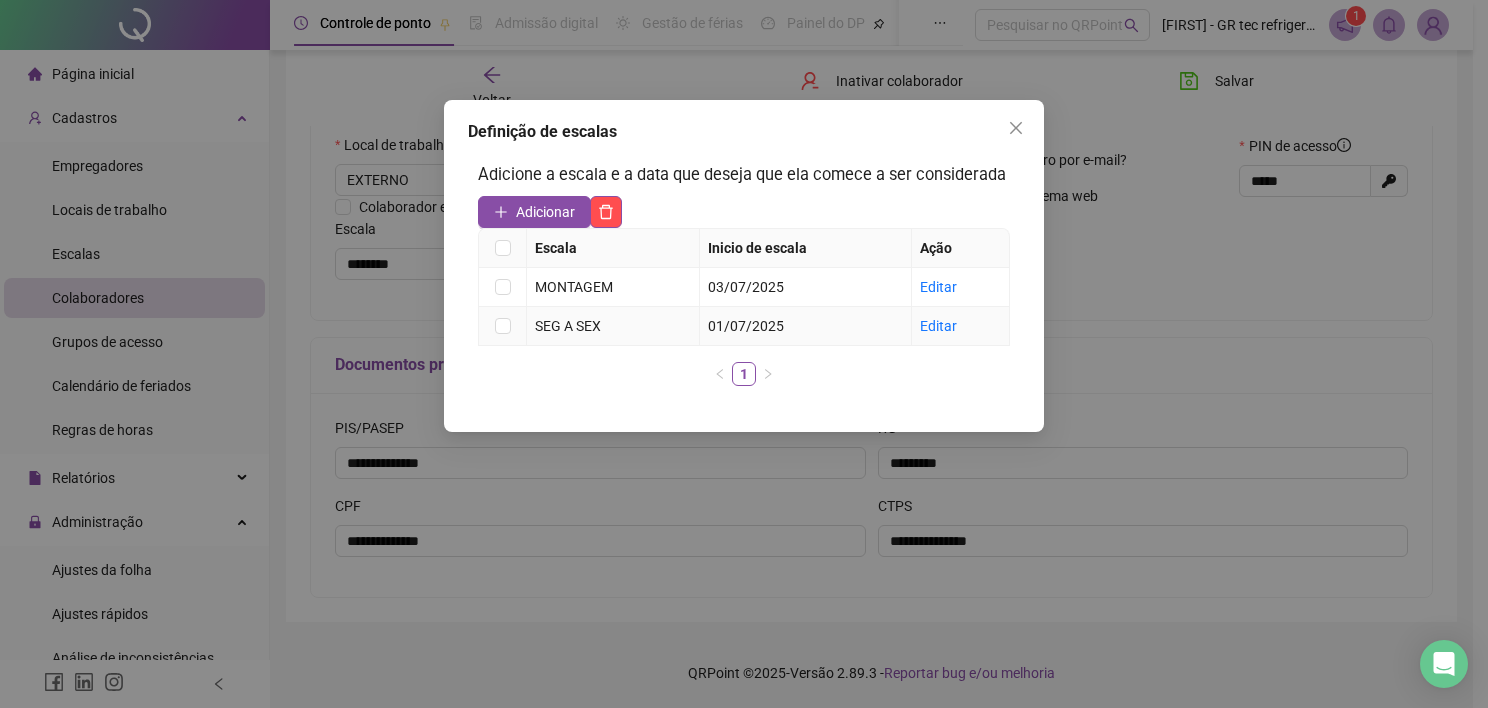 click at bounding box center [503, 326] 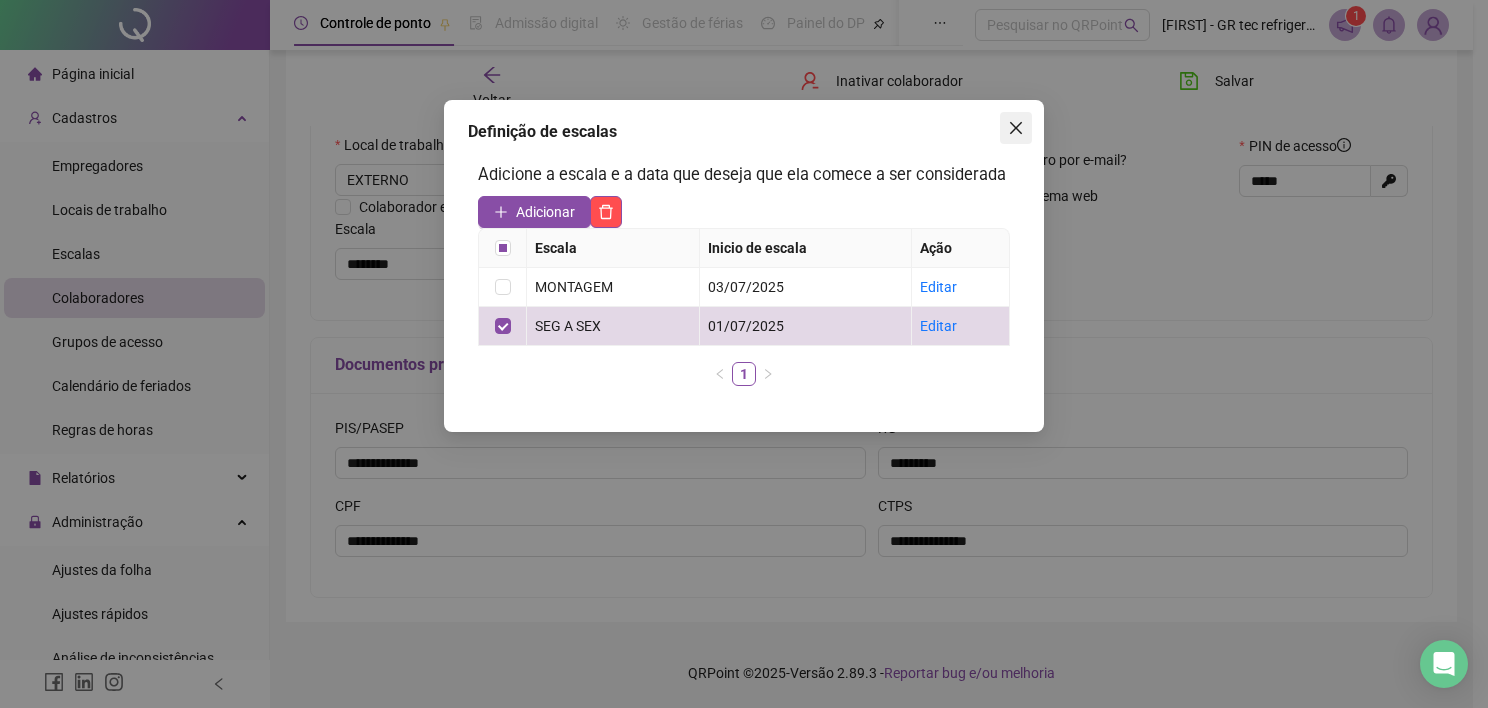 click 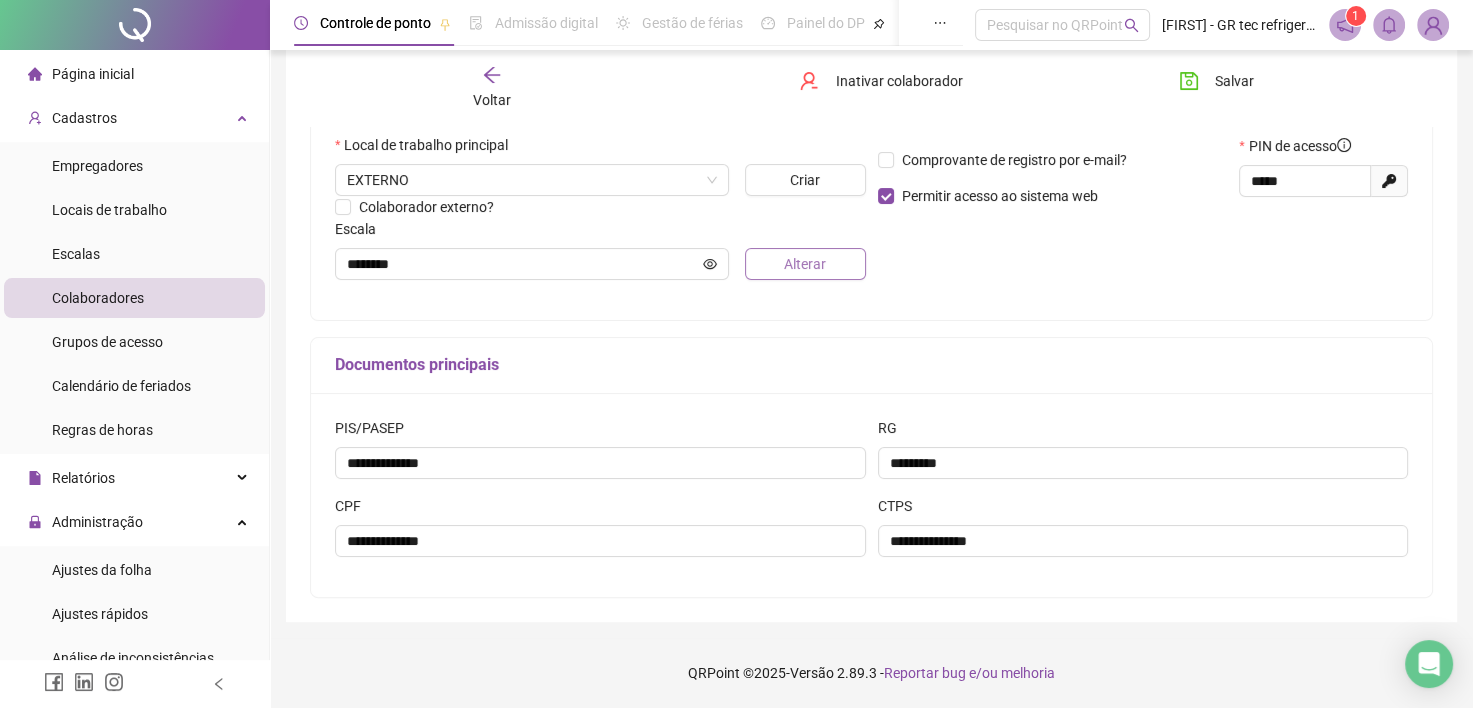 click on "Alterar" at bounding box center [805, 264] 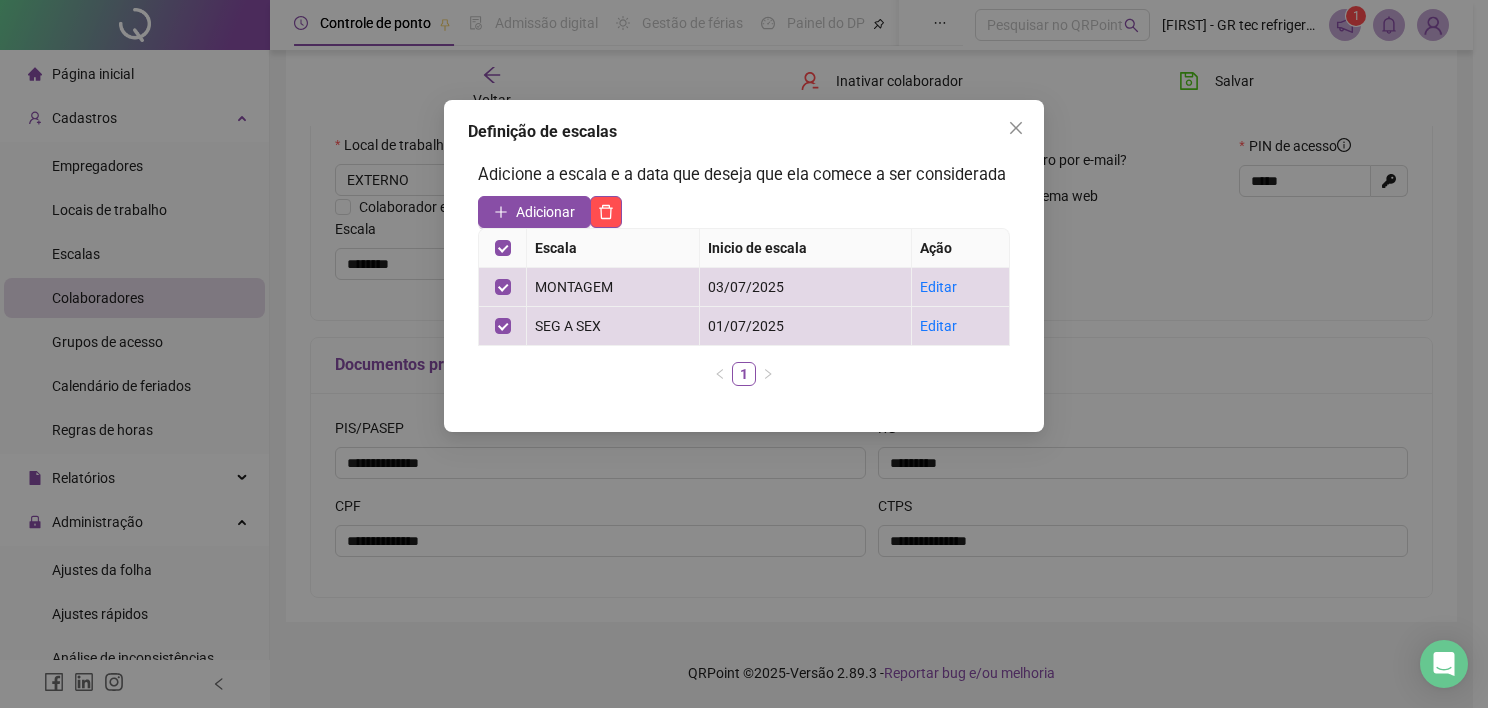 click 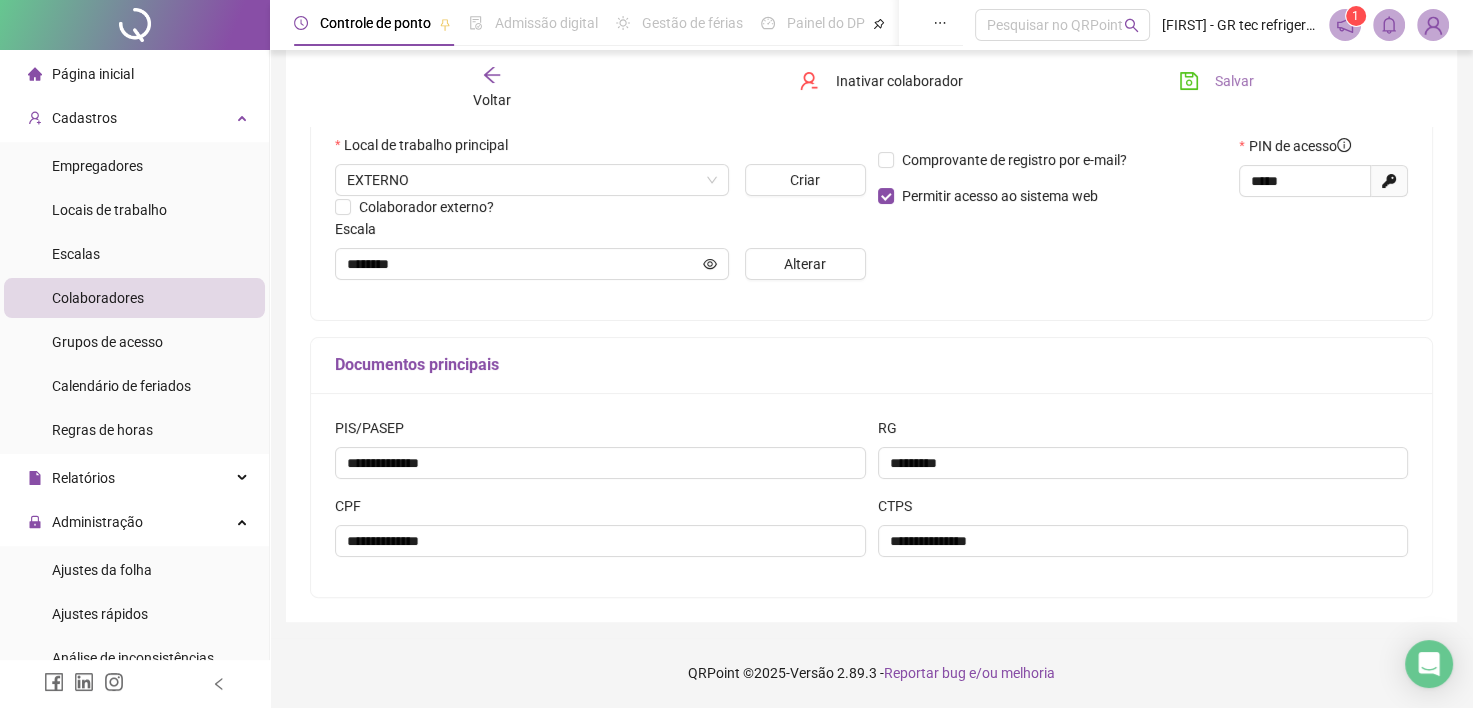 click on "Salvar" at bounding box center (1234, 81) 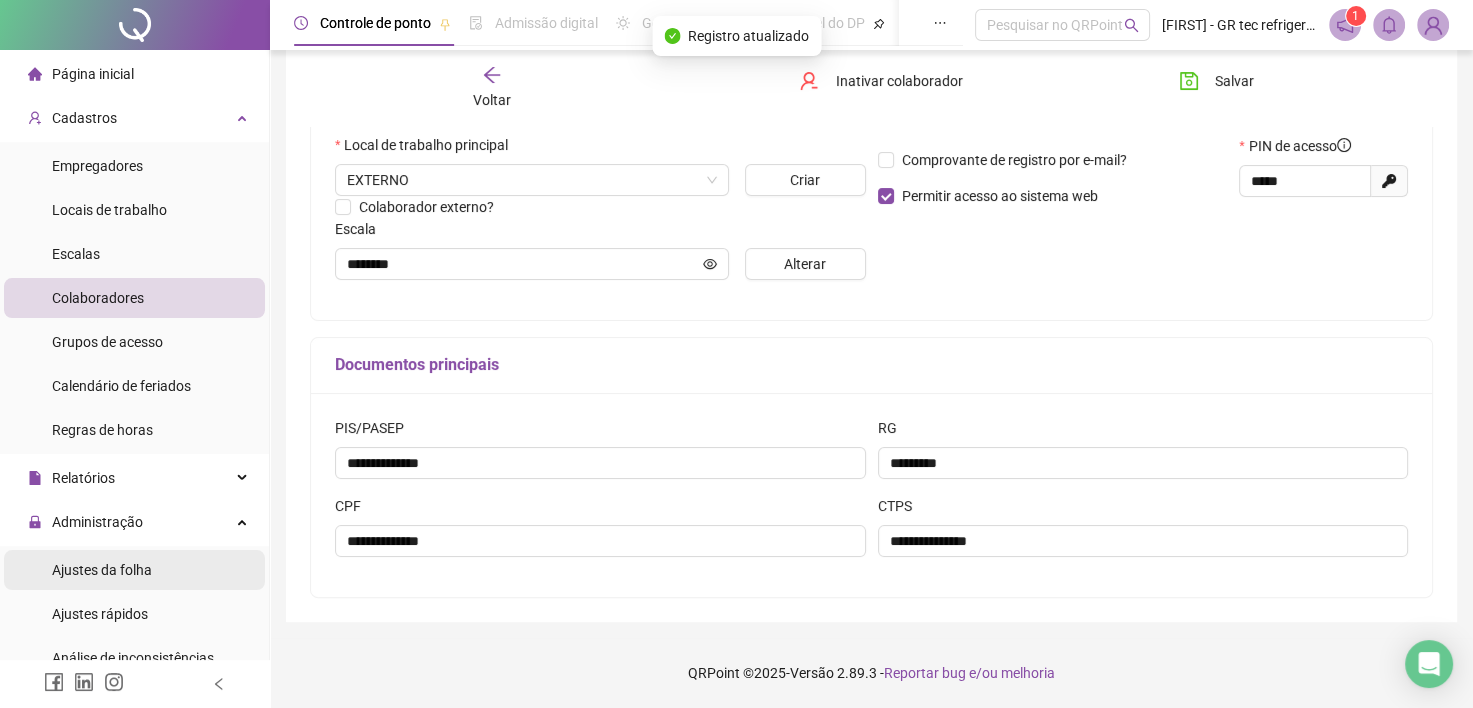 click on "Ajustes da folha" at bounding box center [102, 570] 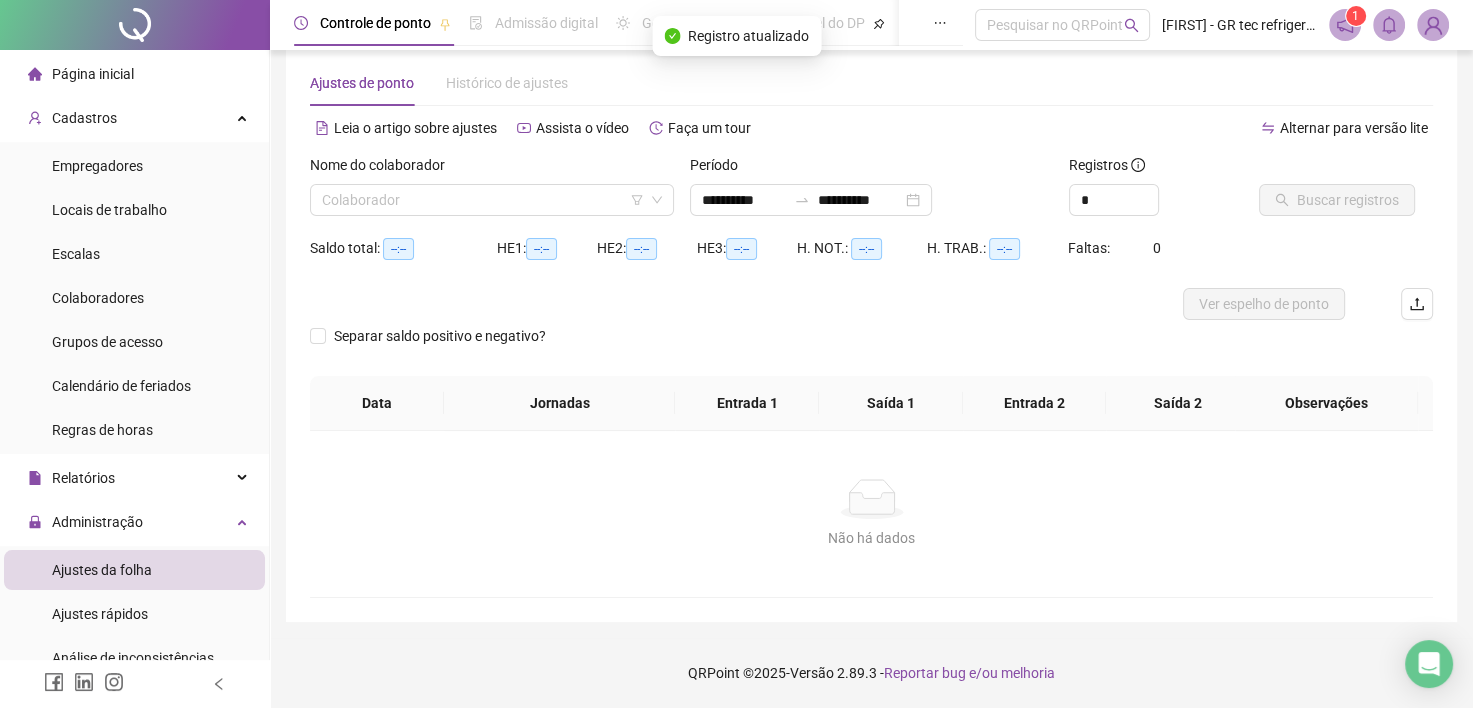 scroll, scrollTop: 29, scrollLeft: 0, axis: vertical 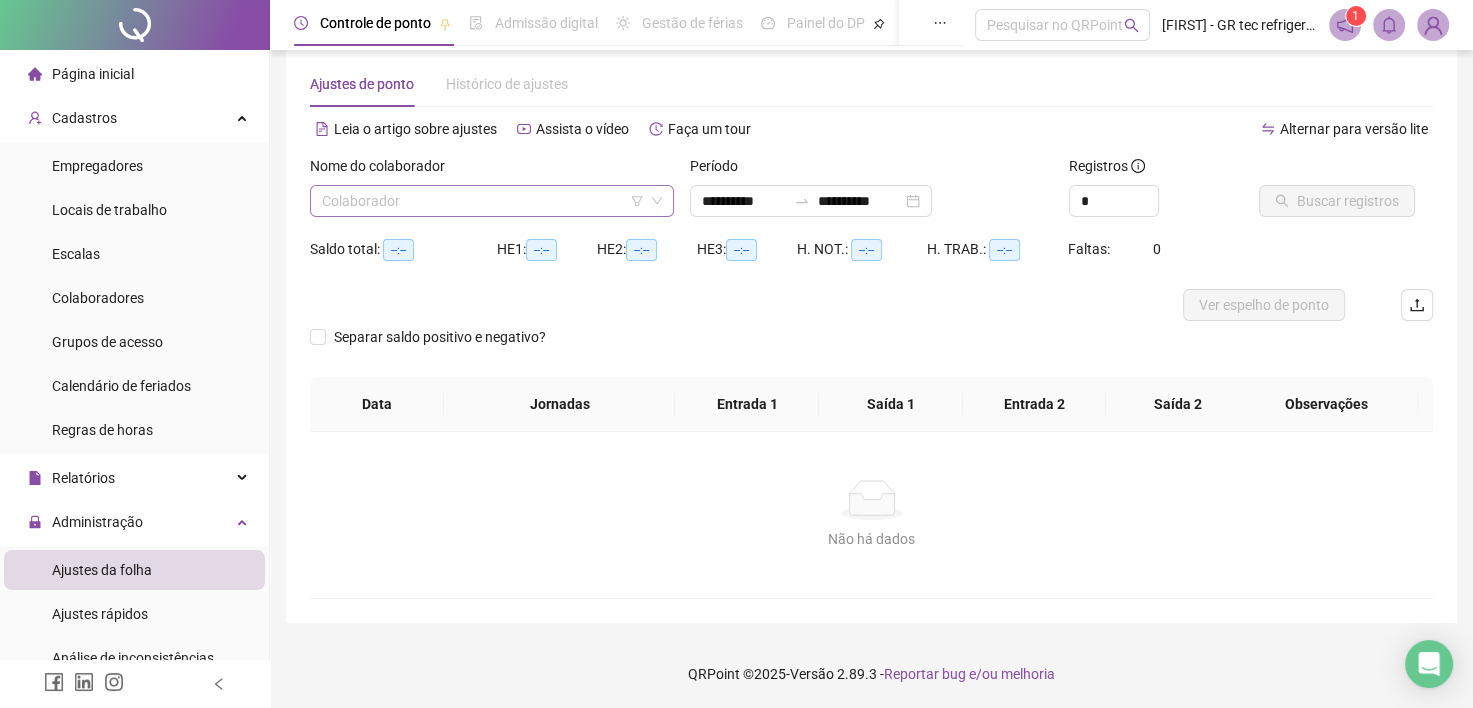 click at bounding box center (483, 201) 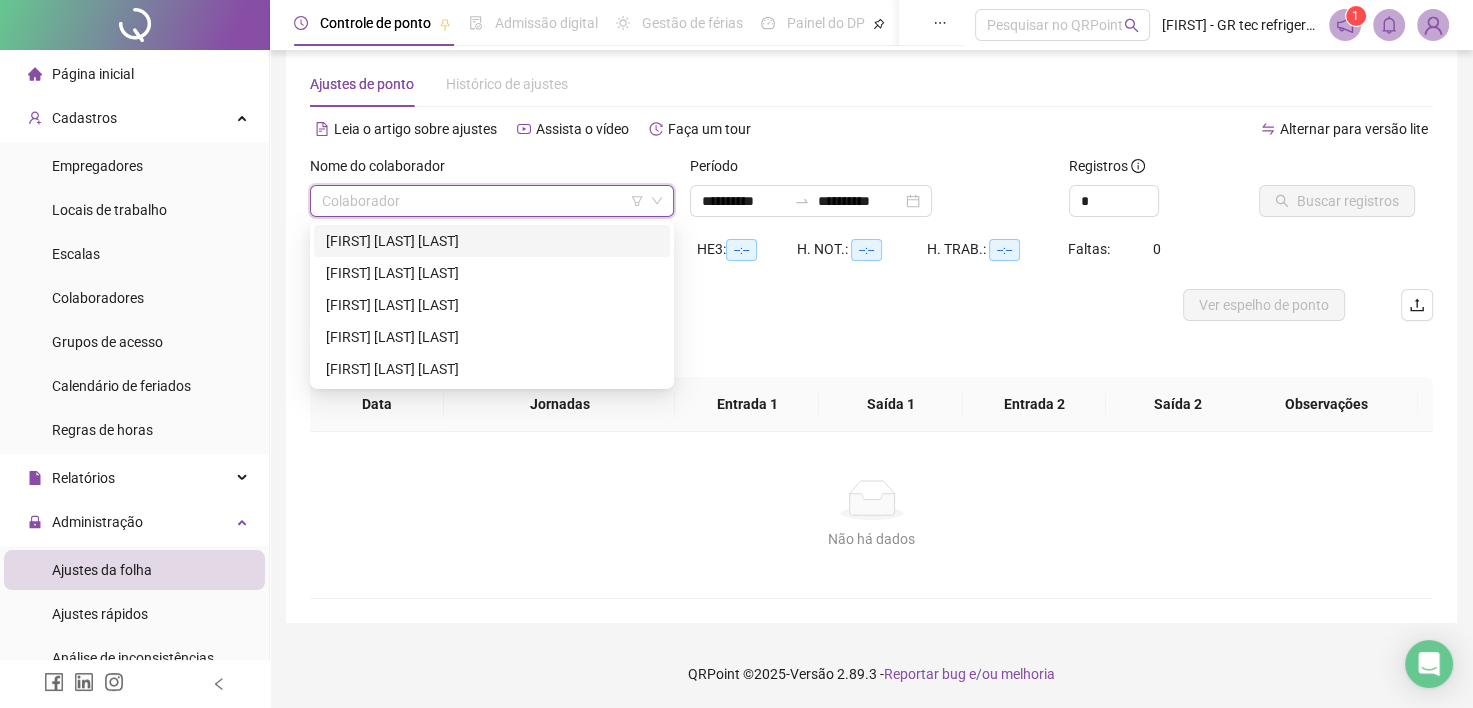 click on "[PERSON]" at bounding box center [492, 241] 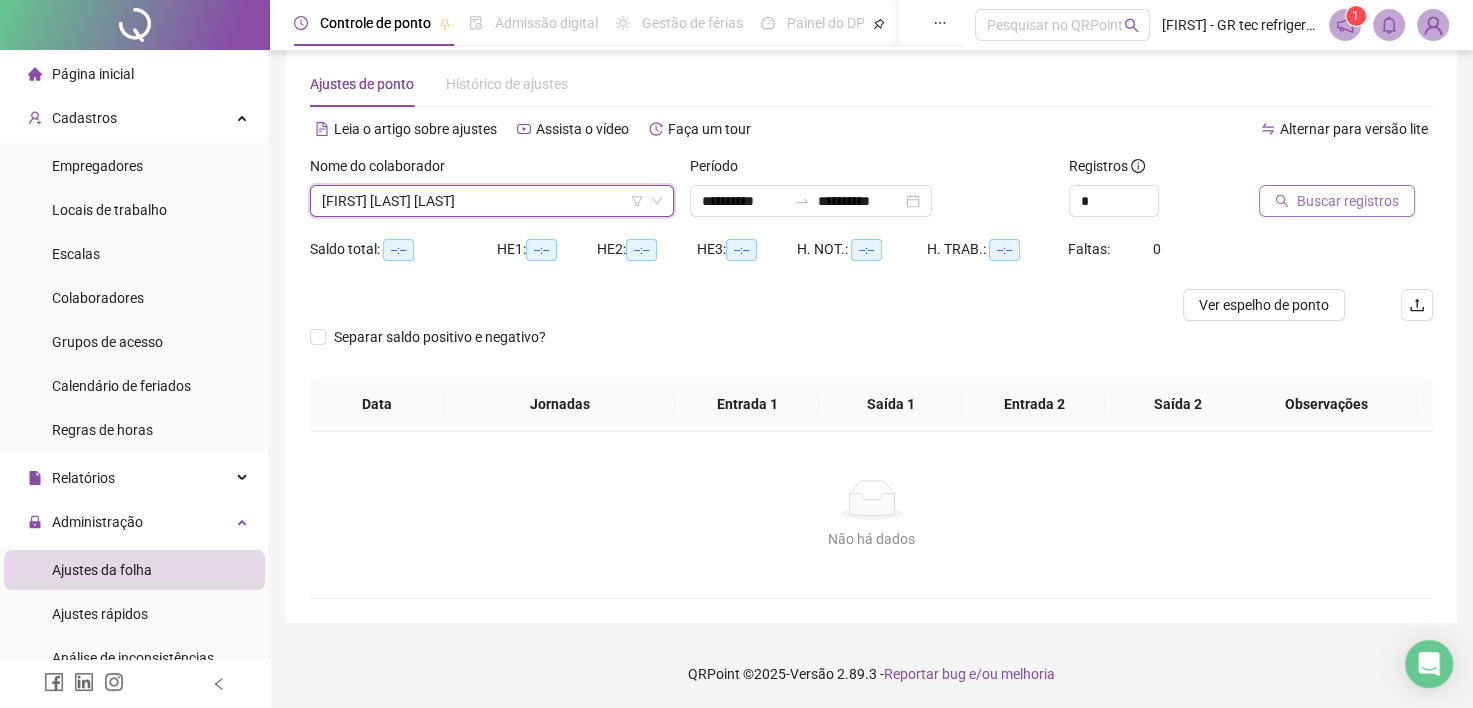 click on "Buscar registros" at bounding box center [1348, 201] 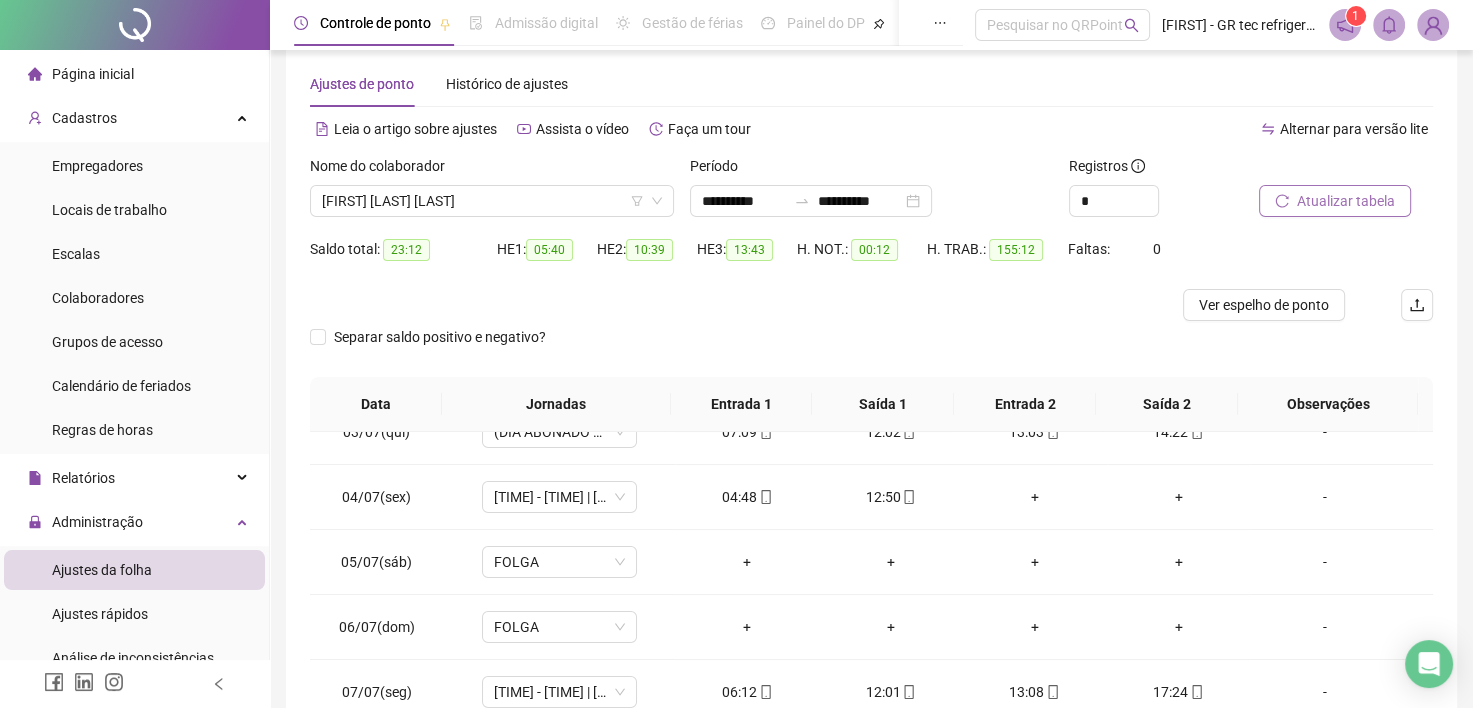 scroll, scrollTop: 0, scrollLeft: 0, axis: both 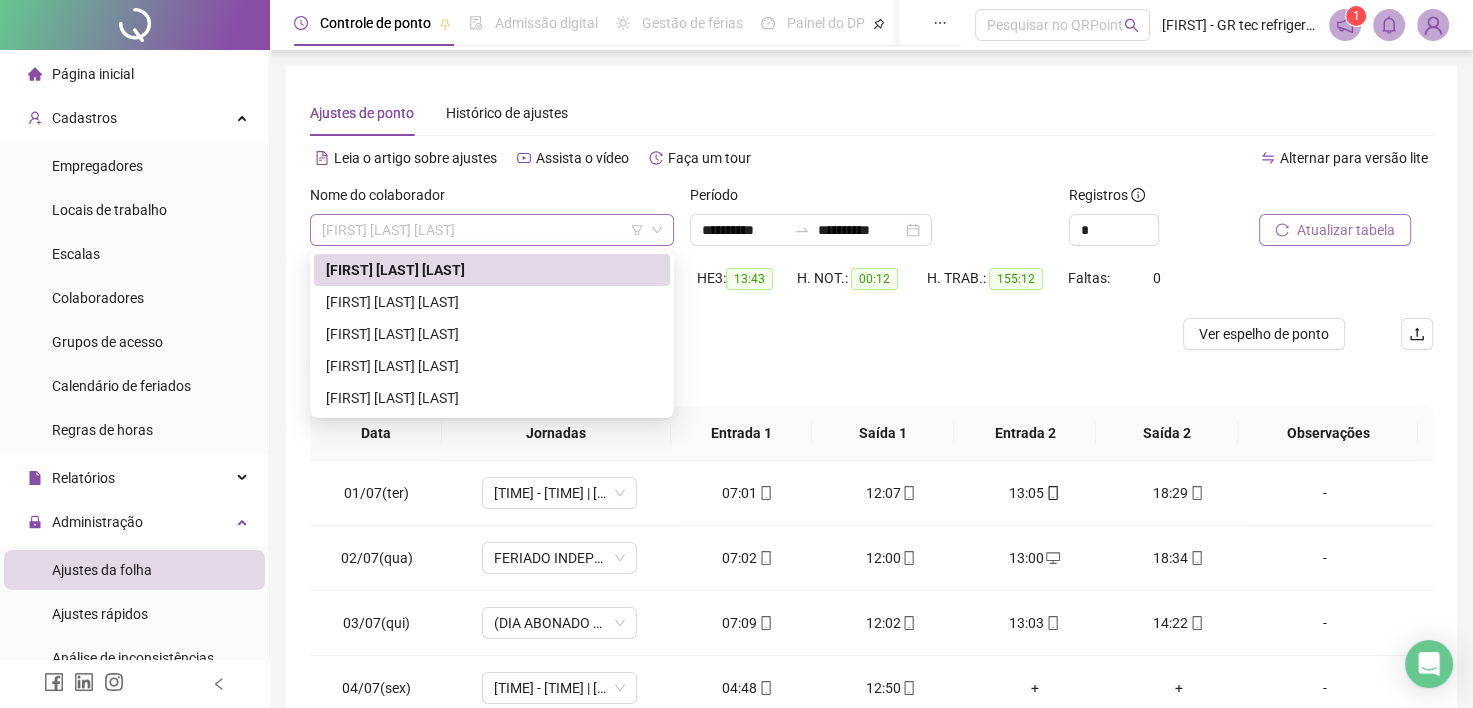 click on "[PERSON]" at bounding box center (492, 230) 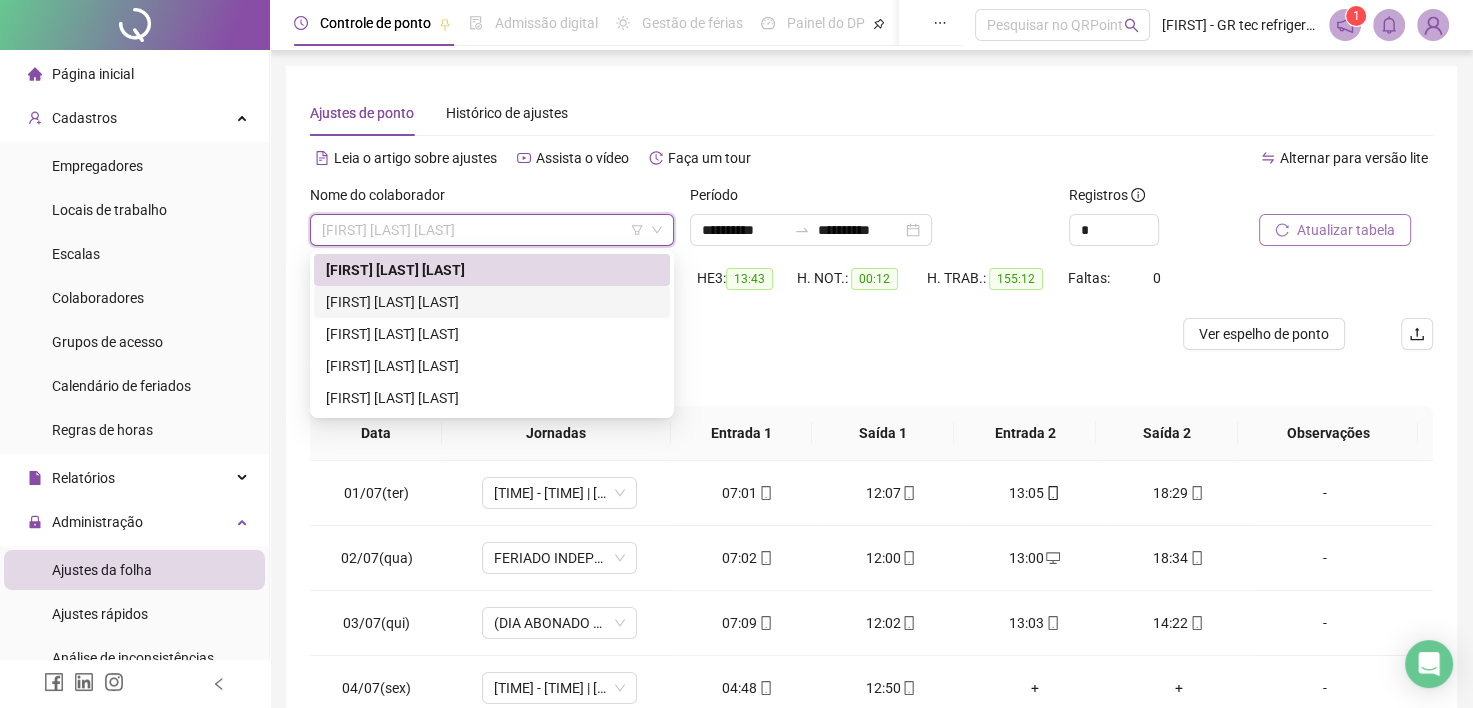 click on "[PERSON]" at bounding box center [492, 302] 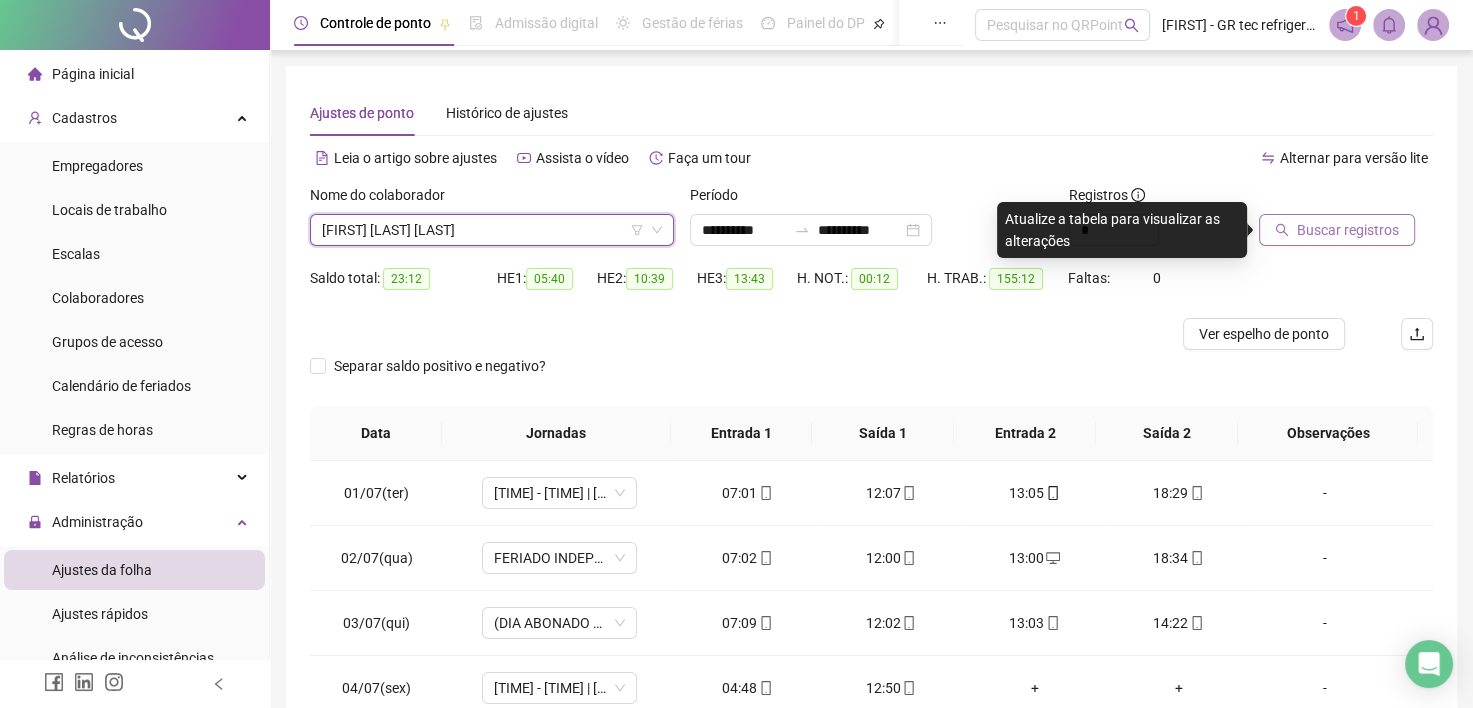 click on "Buscar registros" at bounding box center [1348, 230] 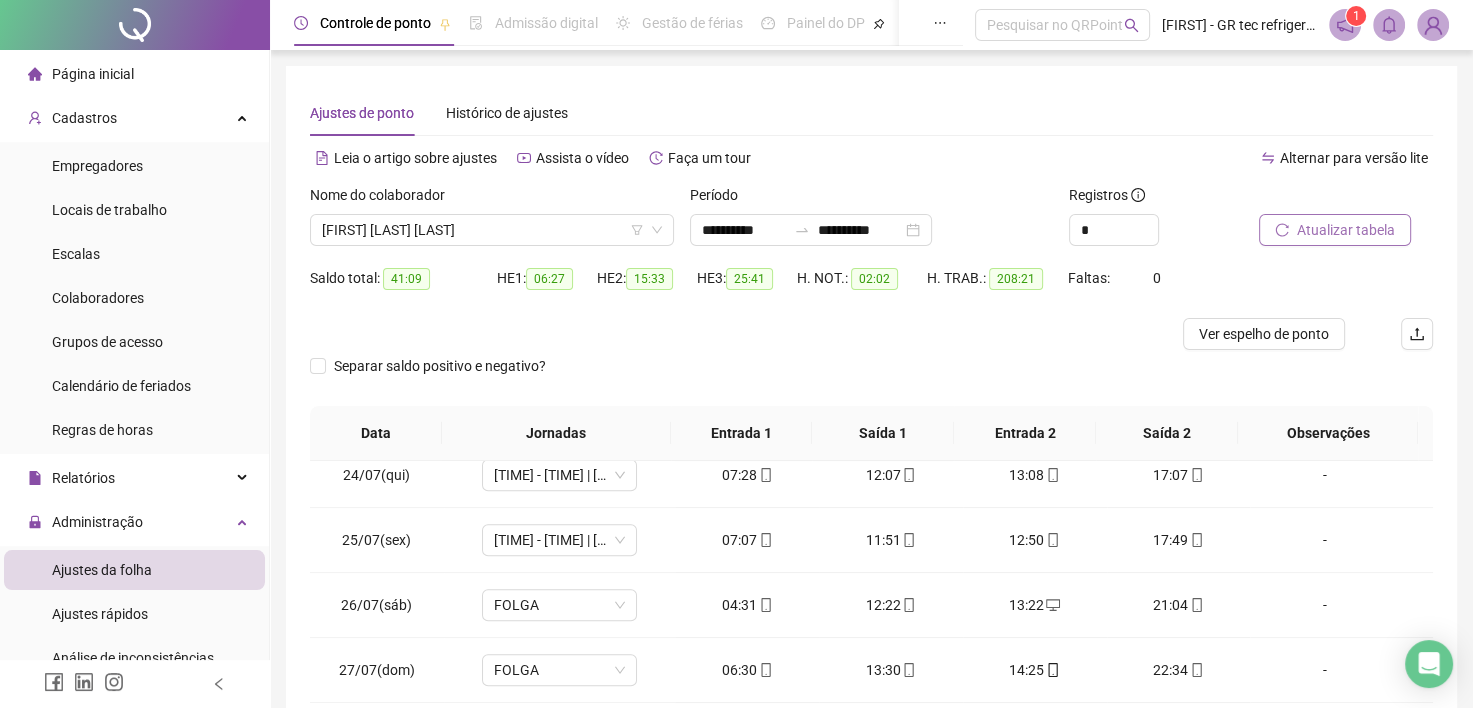 scroll, scrollTop: 1581, scrollLeft: 0, axis: vertical 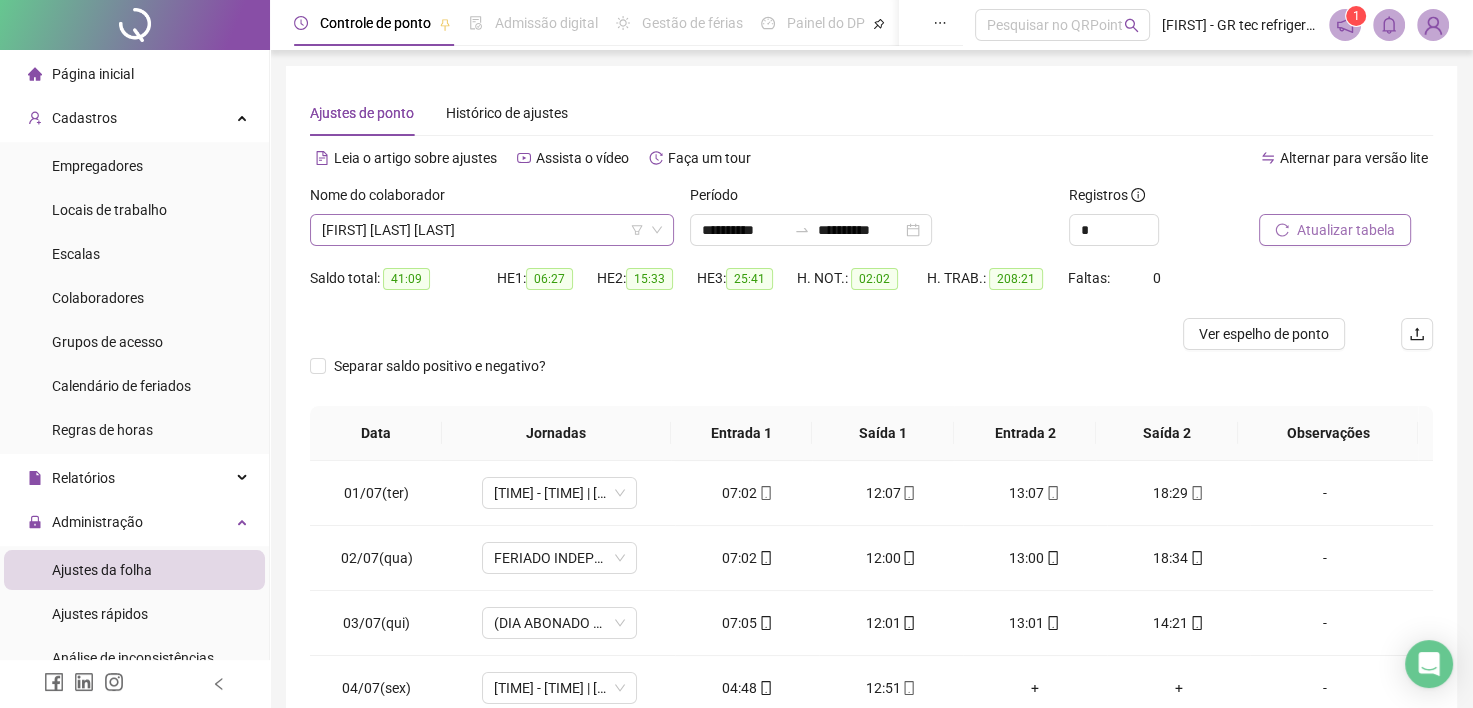 click on "[PERSON]" at bounding box center (492, 230) 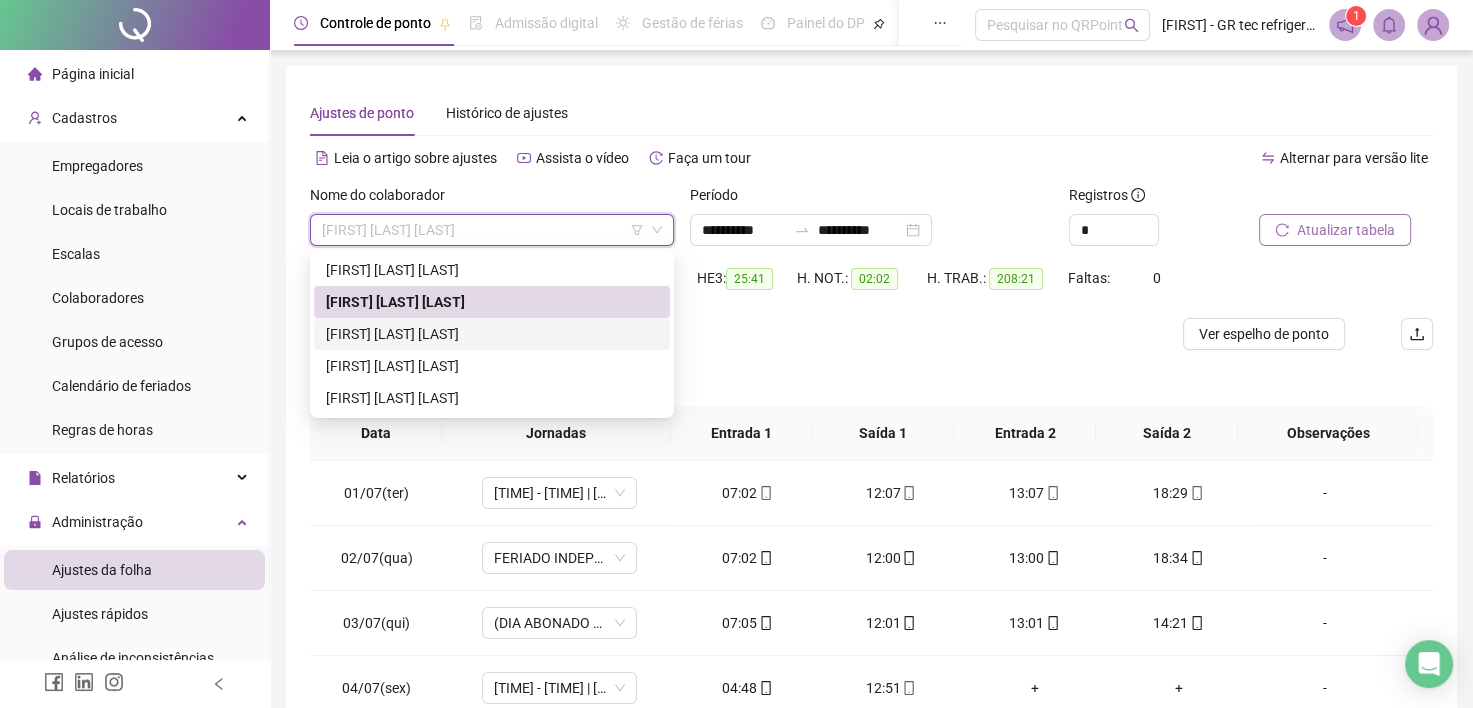 click on "[PERSON]" at bounding box center (492, 334) 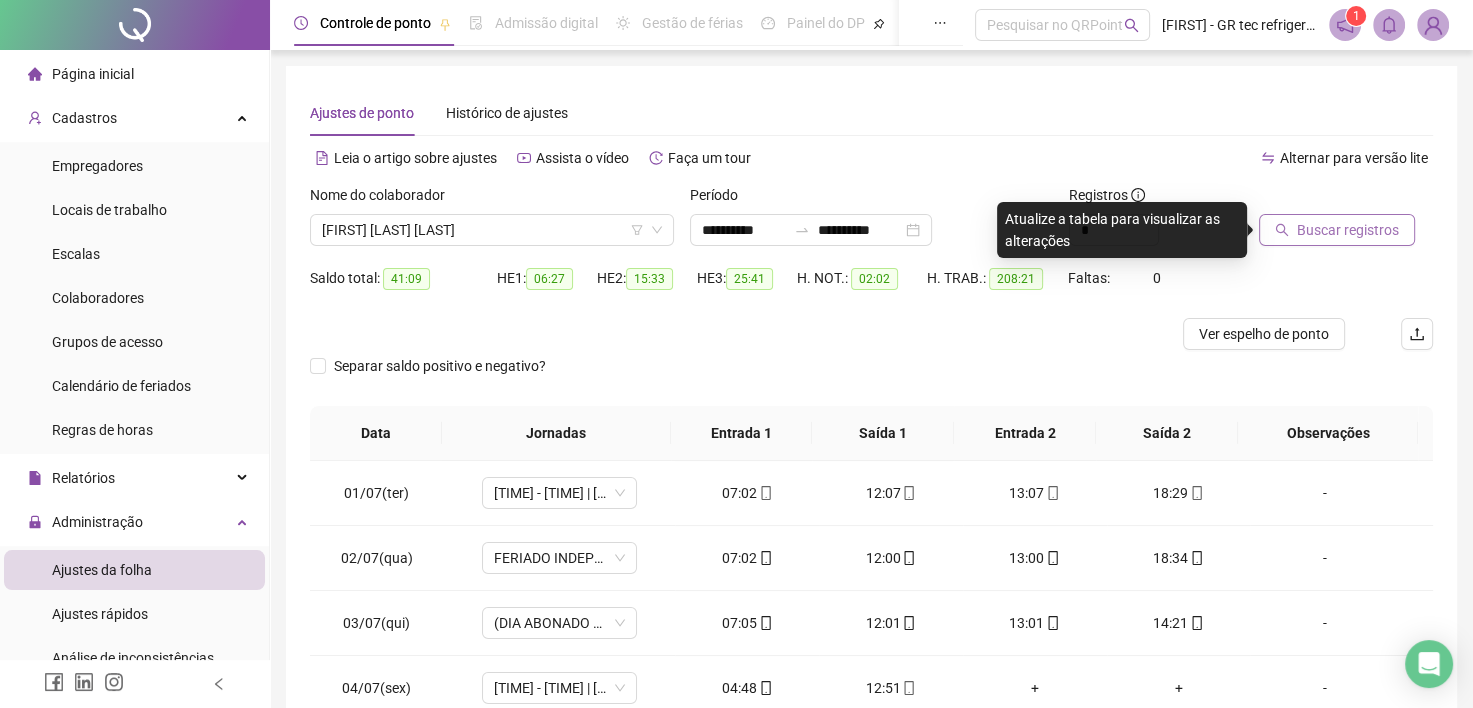 click on "Buscar registros" at bounding box center (1348, 230) 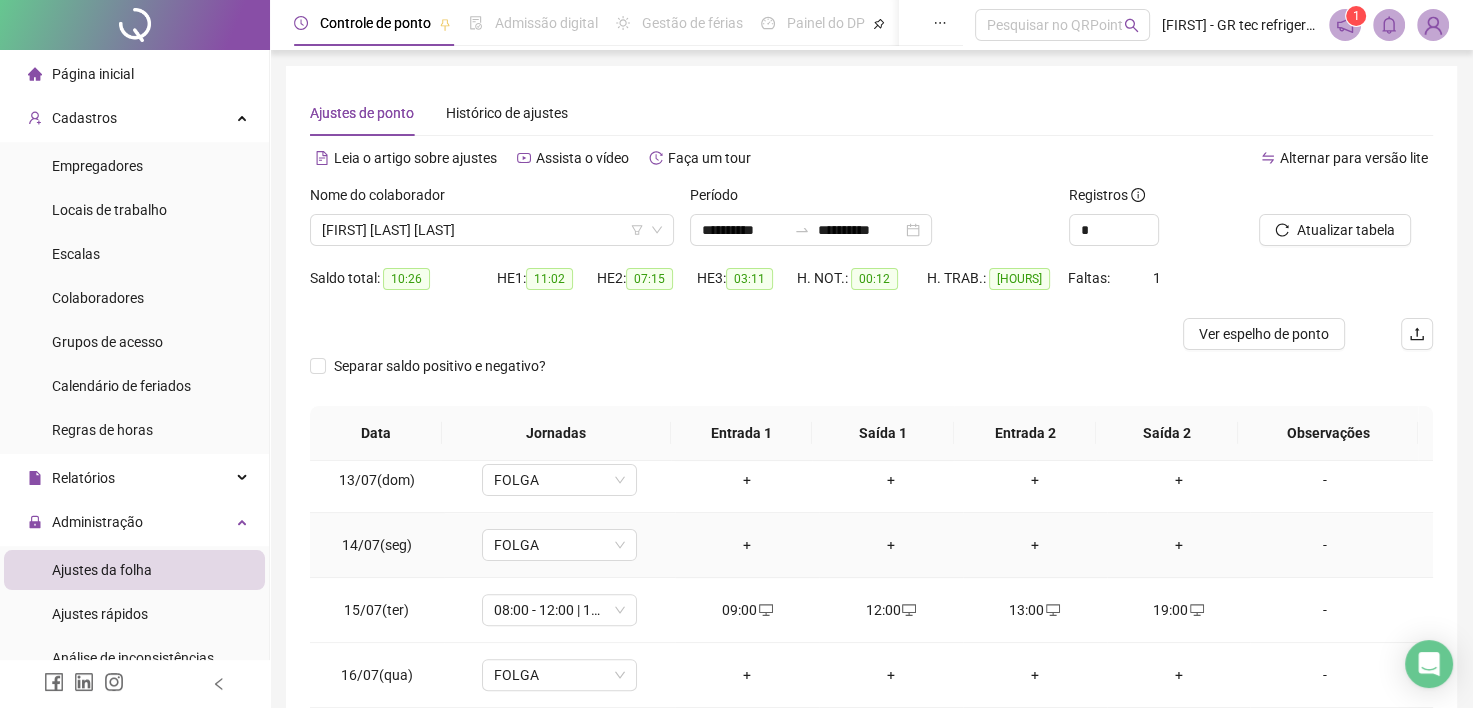 scroll, scrollTop: 800, scrollLeft: 0, axis: vertical 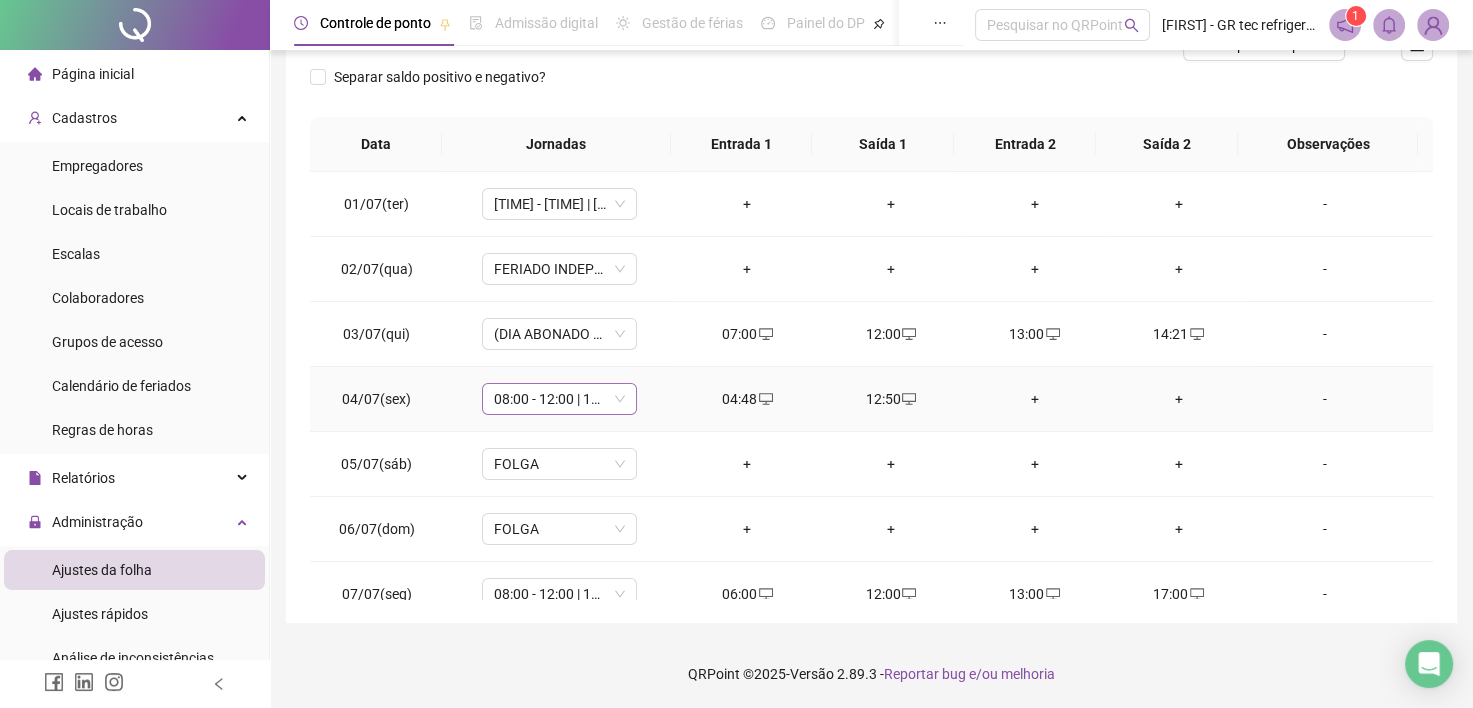 click on "08:00 - 12:00 | 13:00 - 17:00" at bounding box center [559, 399] 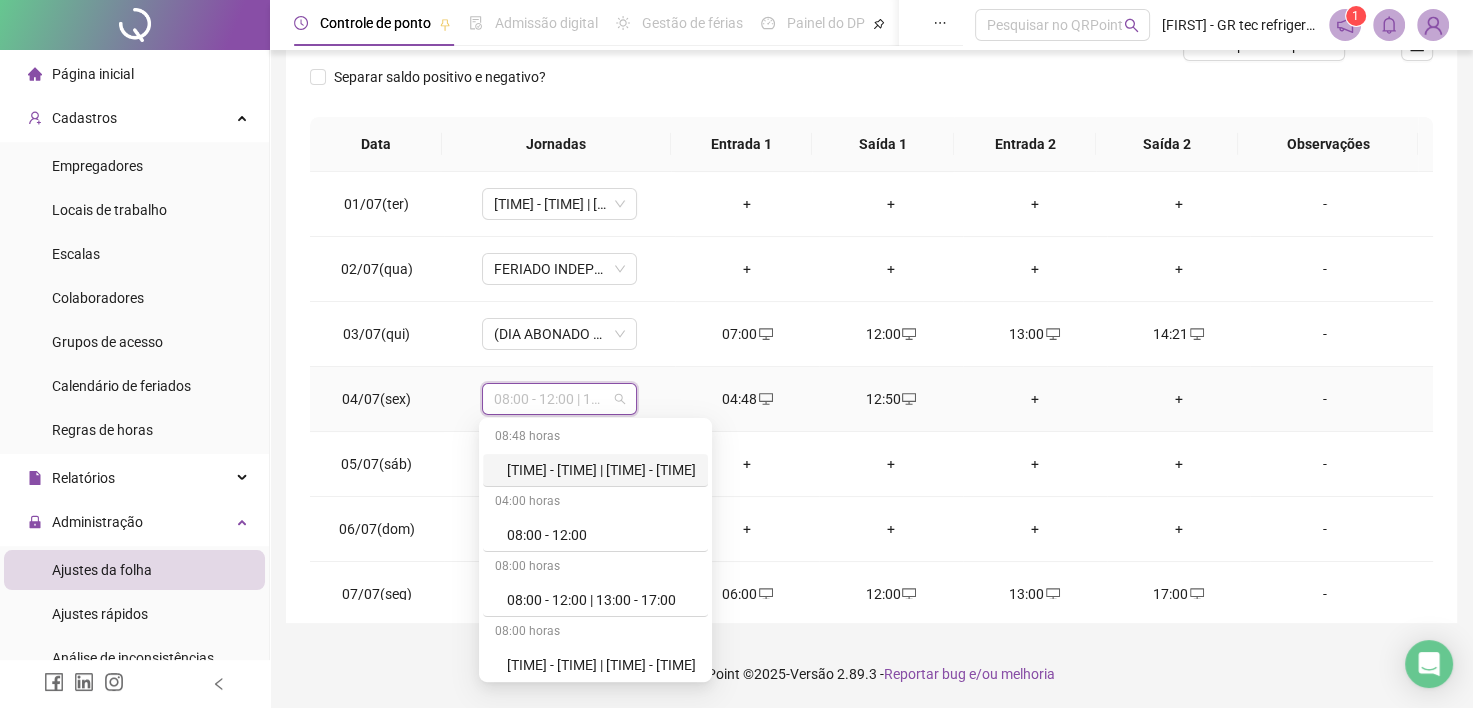 click on "[TIME] - [TIME] | [TIME] - [TIME]" at bounding box center (601, 470) 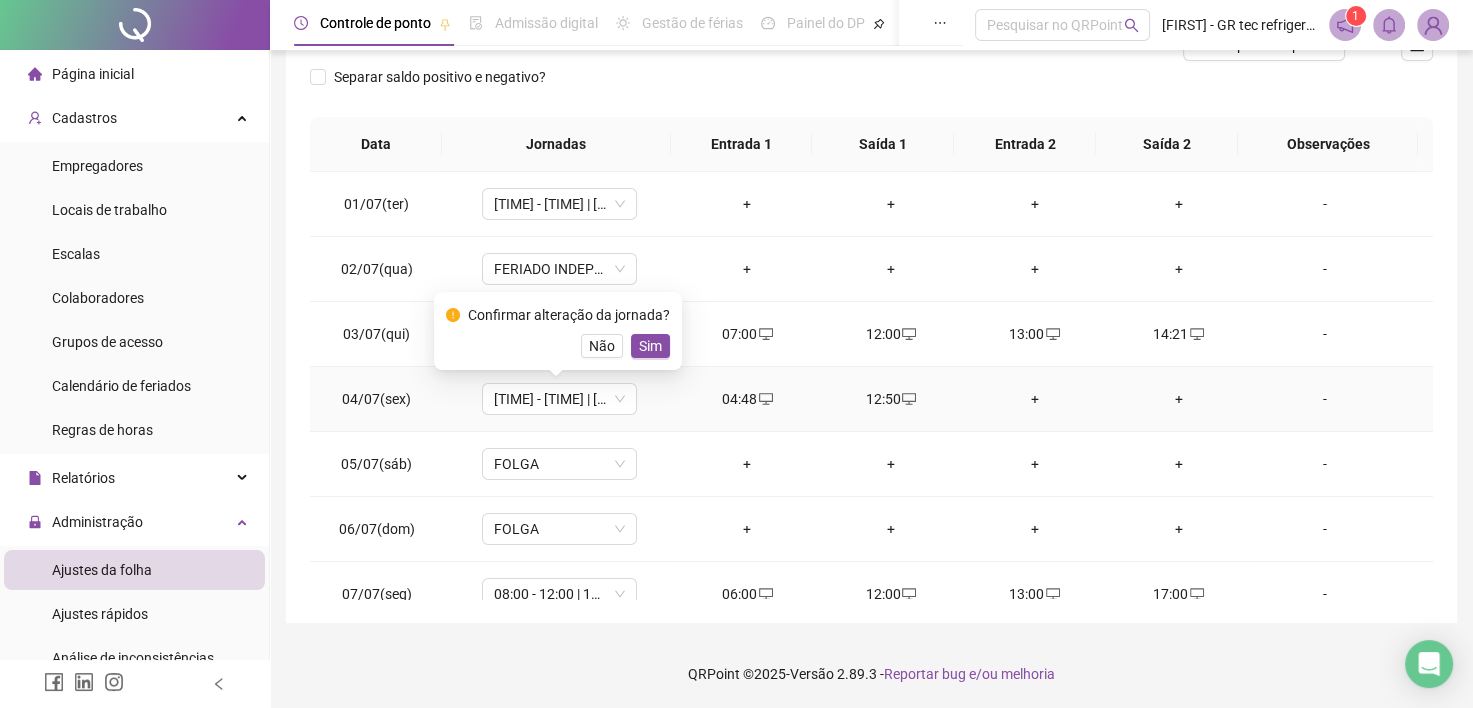 click on "Sim" at bounding box center (650, 346) 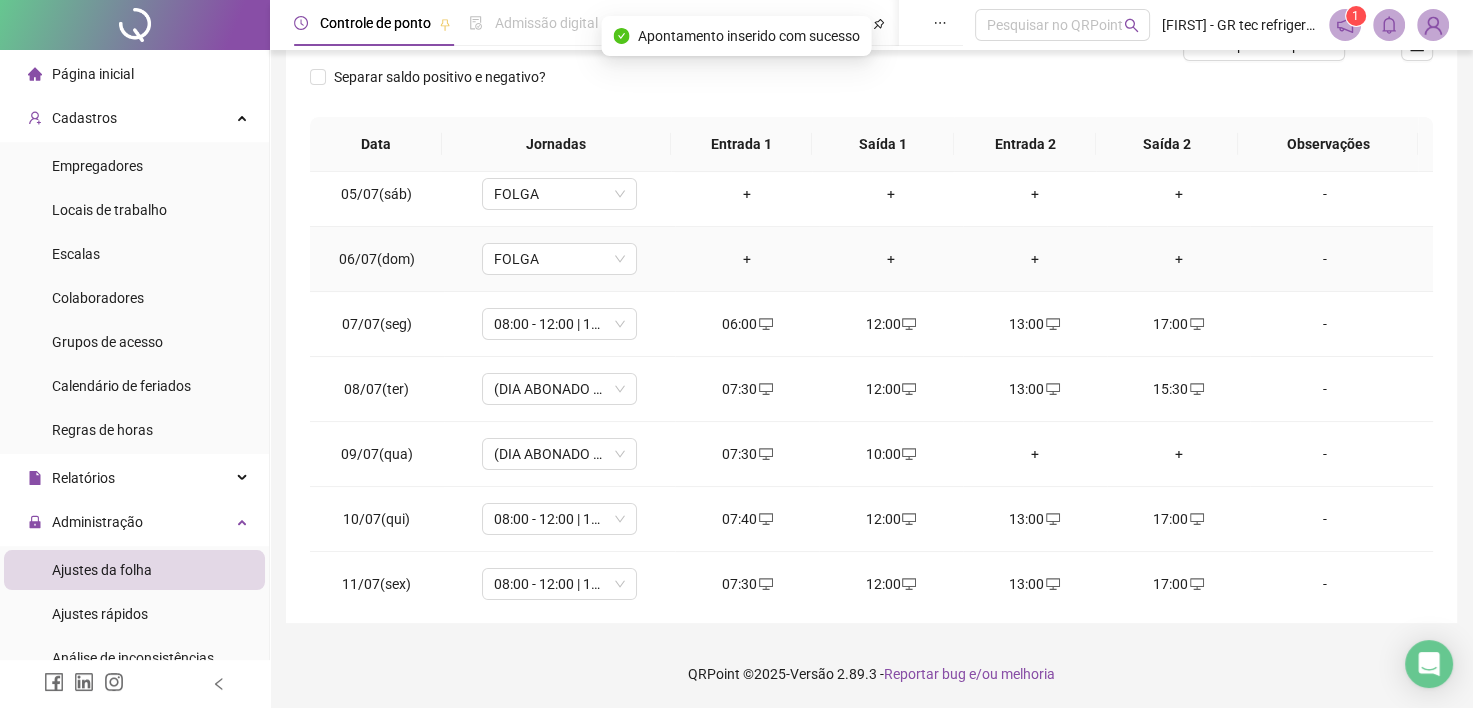 scroll, scrollTop: 300, scrollLeft: 0, axis: vertical 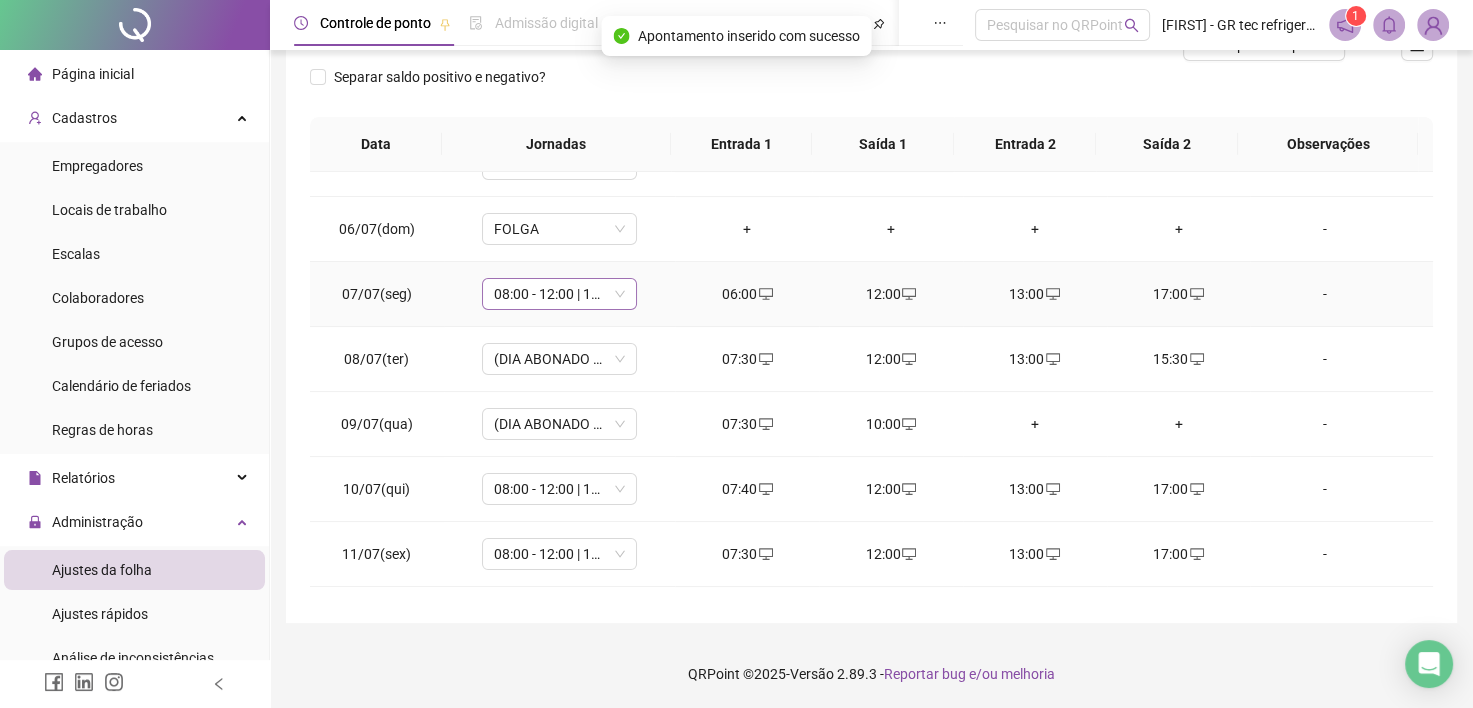 click on "08:00 - 12:00 | 13:00 - 17:00" at bounding box center (559, 294) 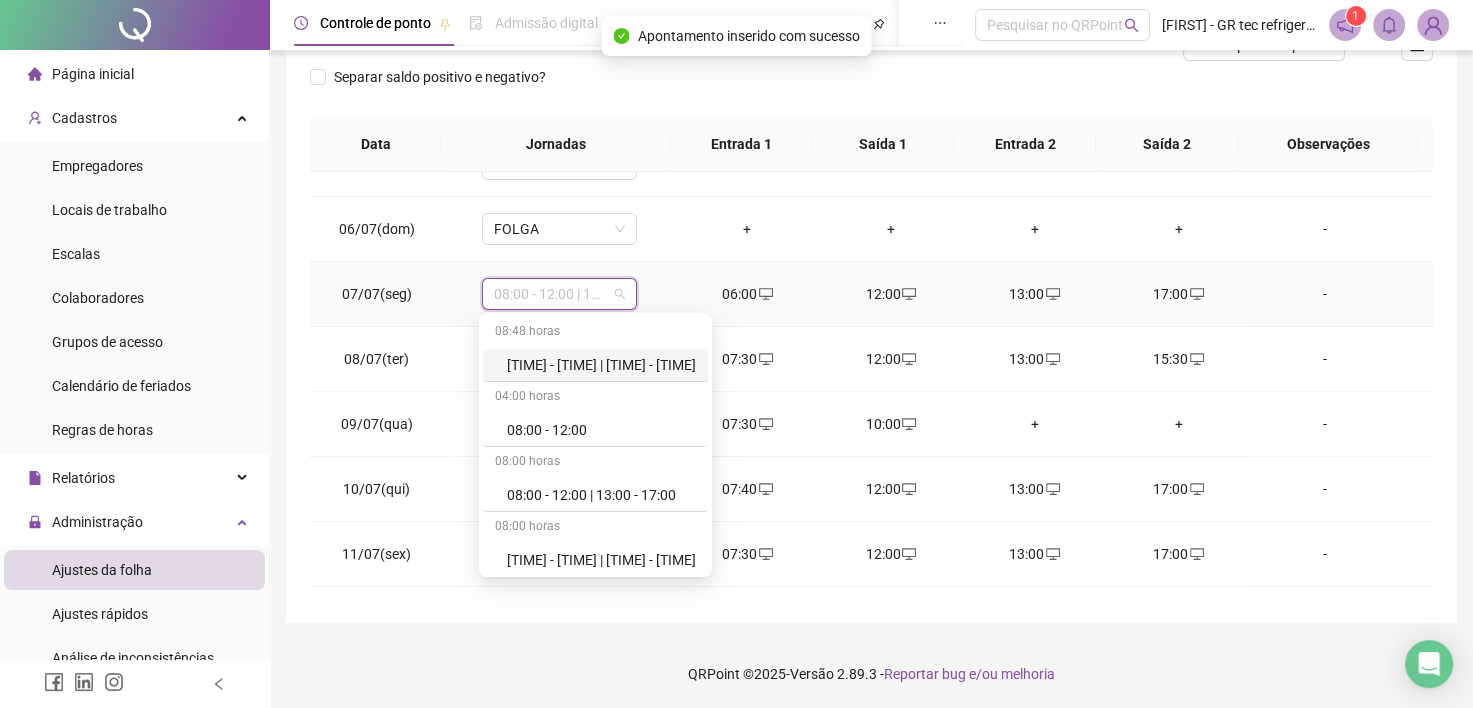 click on "[TIME] - [TIME] | [TIME] - [TIME]" at bounding box center [601, 365] 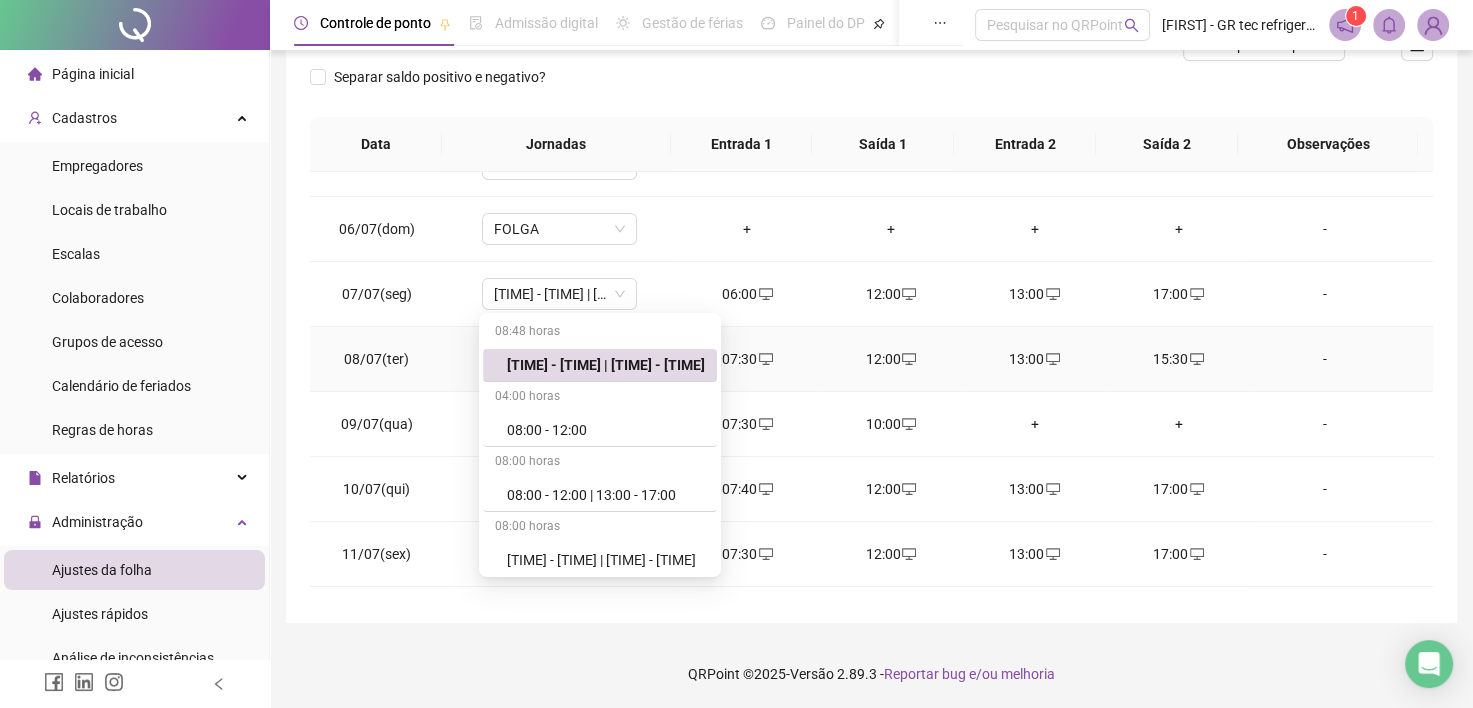 click on "(DIA ABONADO PARCIALMENTE)" at bounding box center [559, 359] 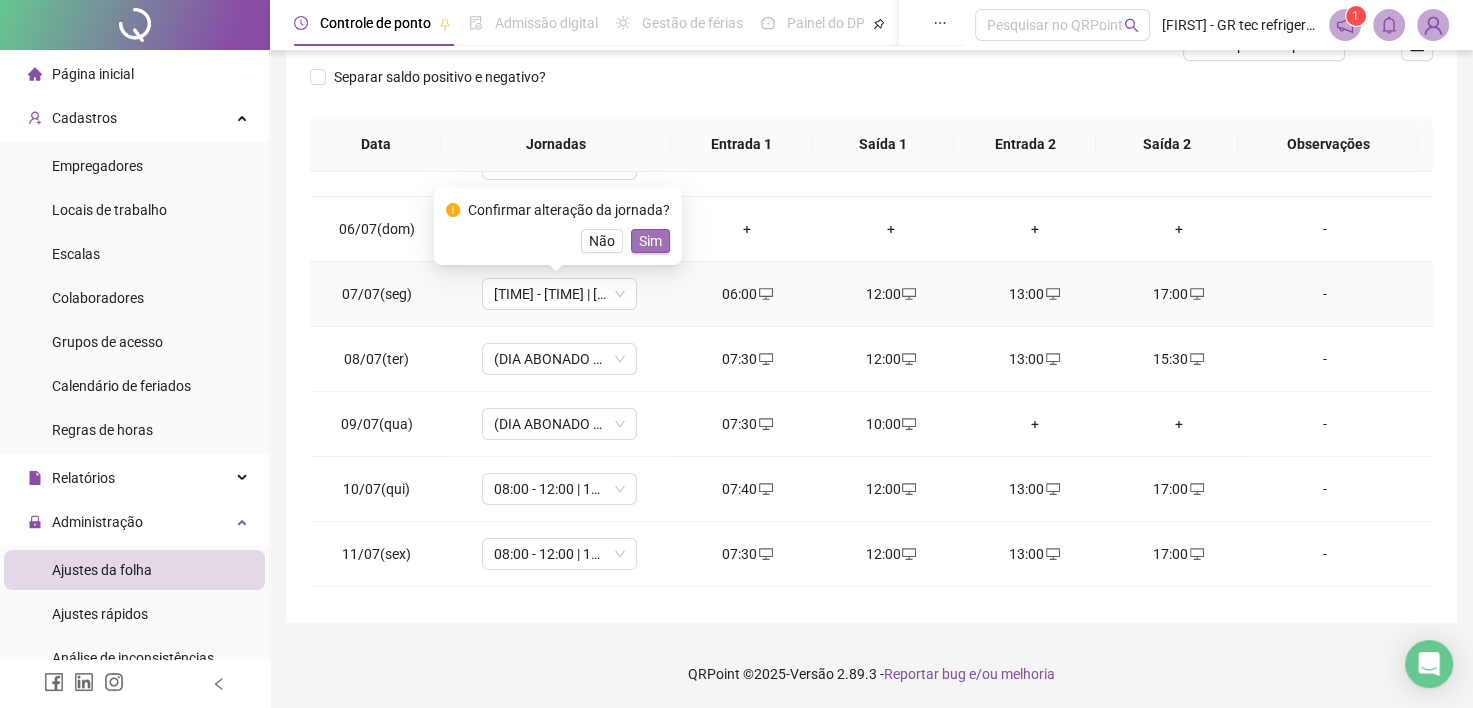 click on "Sim" at bounding box center (650, 241) 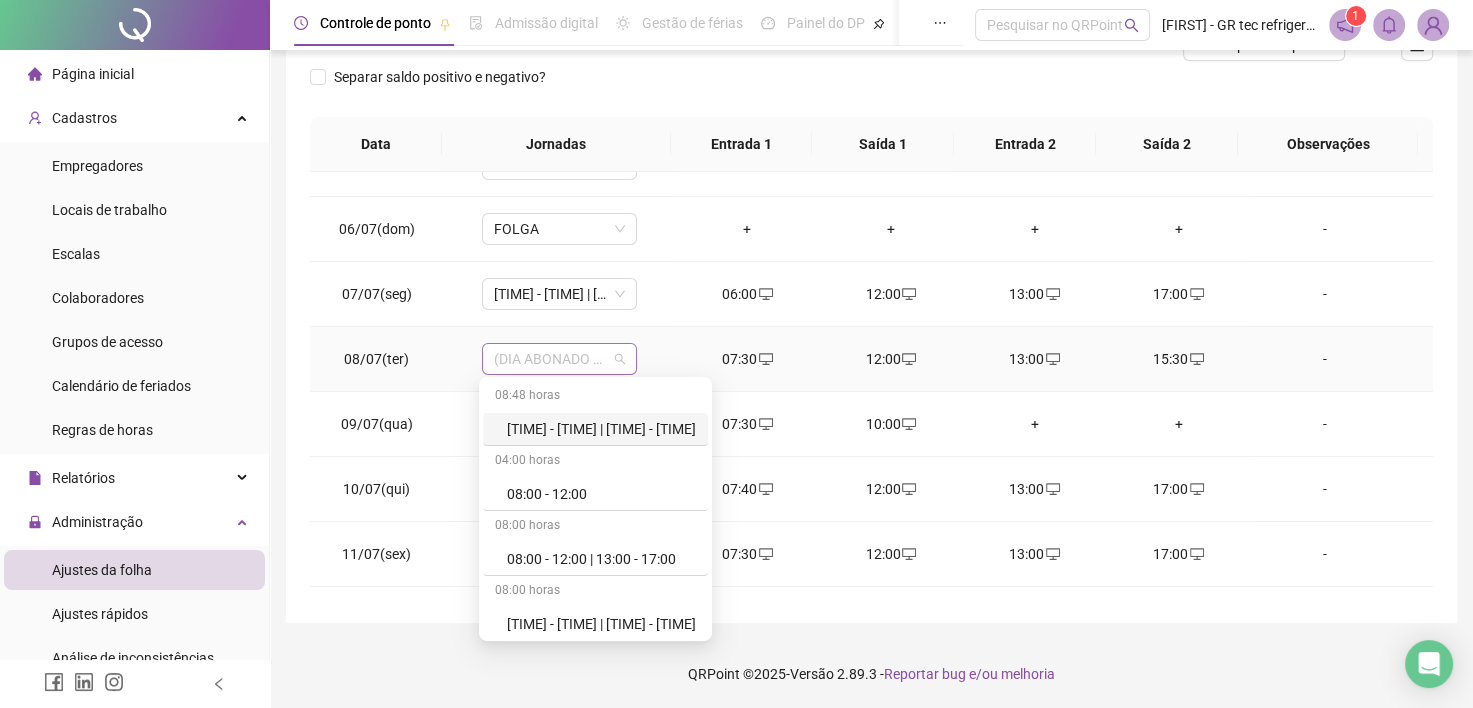 click on "(DIA ABONADO PARCIALMENTE)" at bounding box center [559, 359] 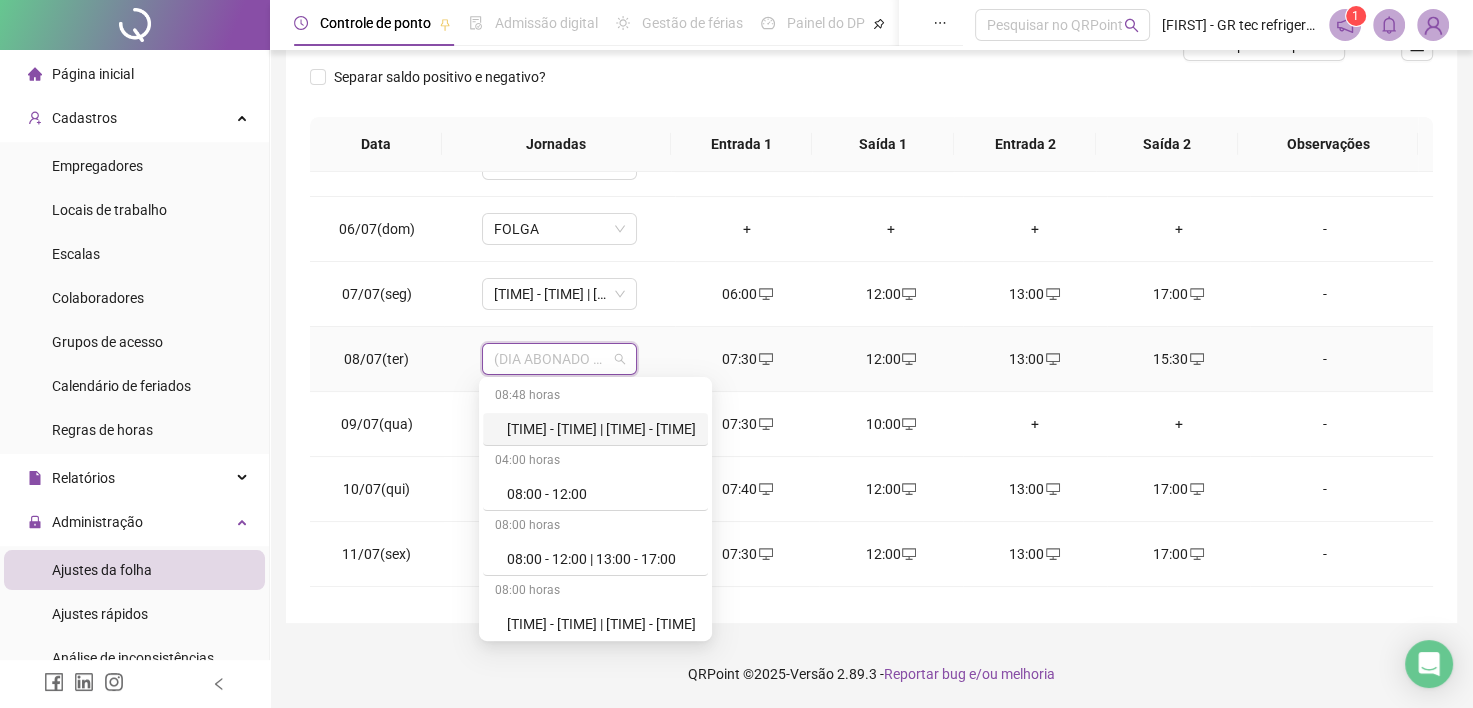 click on "[TIME] - [TIME] | [TIME] - [TIME]" at bounding box center (601, 429) 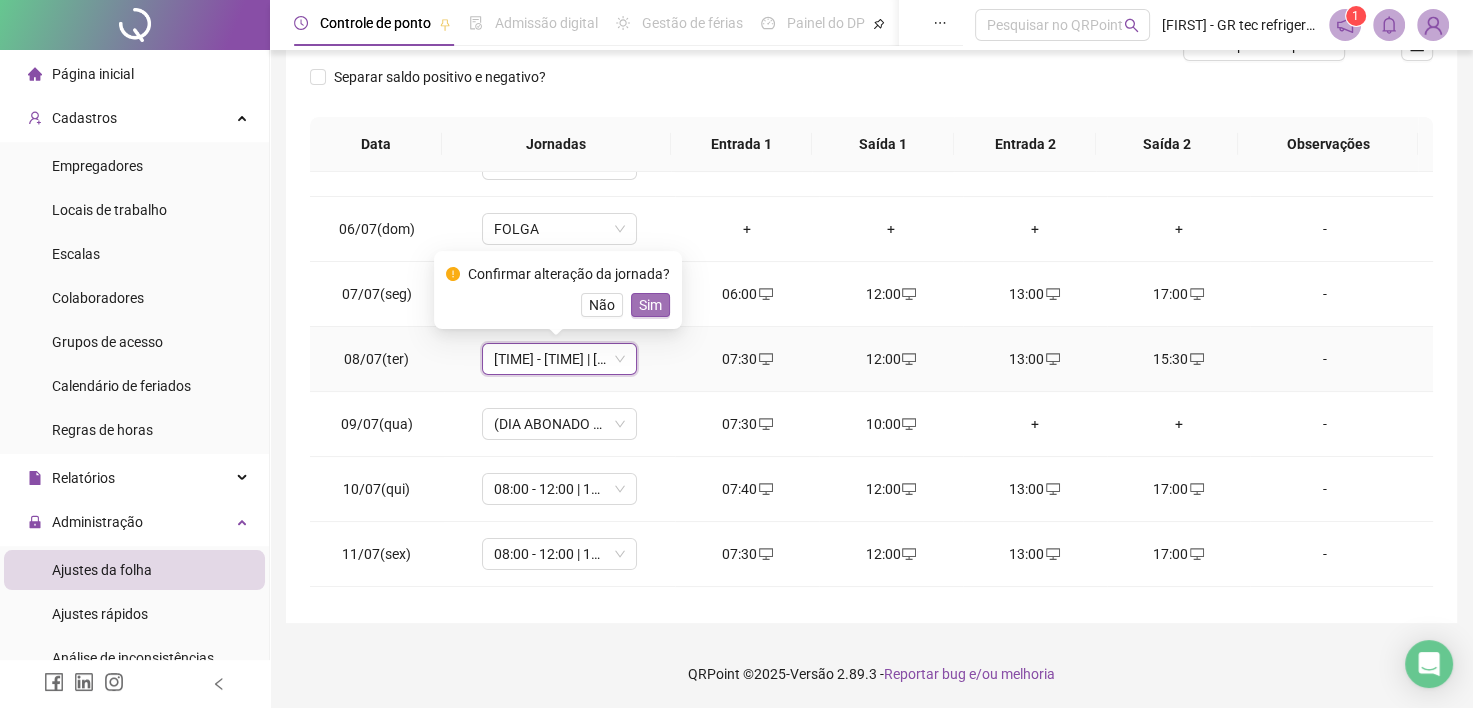 click on "Sim" at bounding box center (650, 305) 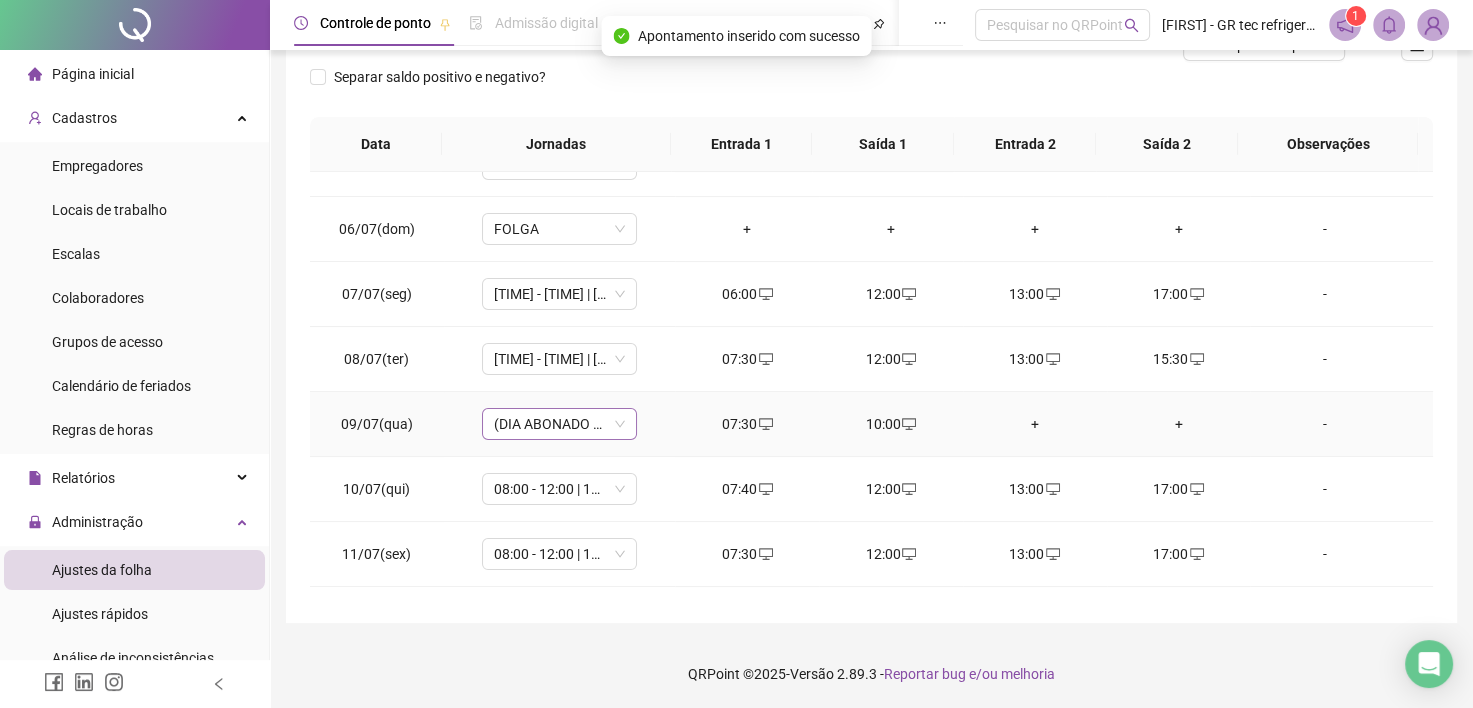 click on "(DIA ABONADO PARCIALMENTE)" at bounding box center [559, 424] 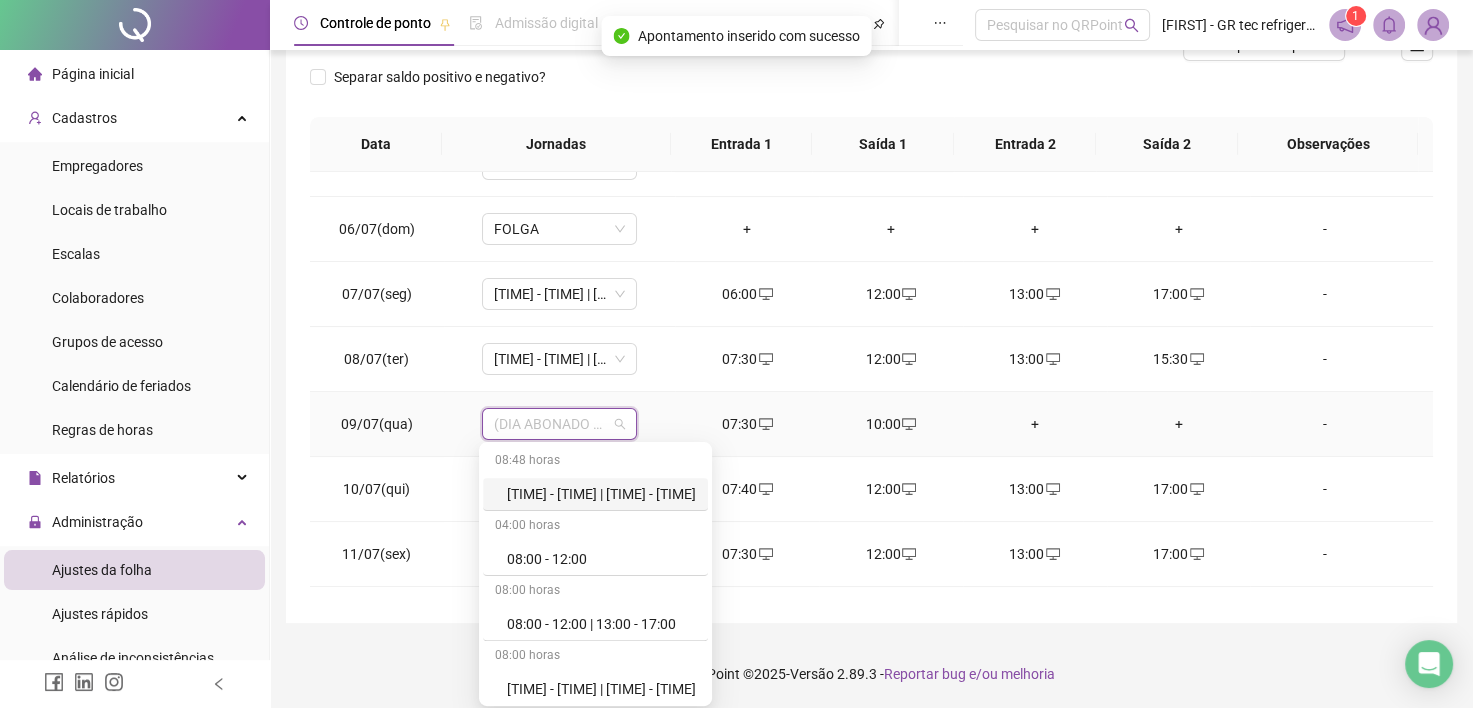 click on "[TIME] - [TIME] | [TIME] - [TIME]" at bounding box center (595, 494) 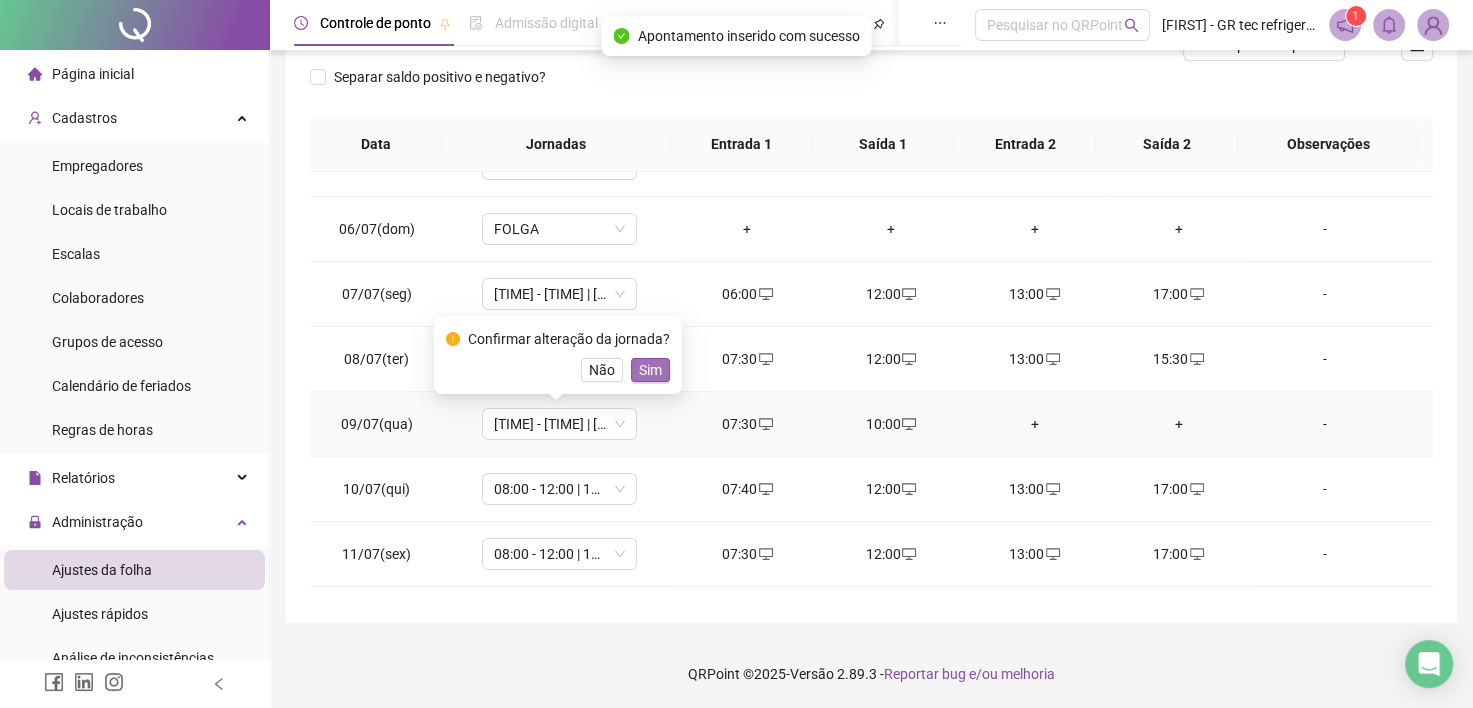 click on "Sim" at bounding box center (650, 370) 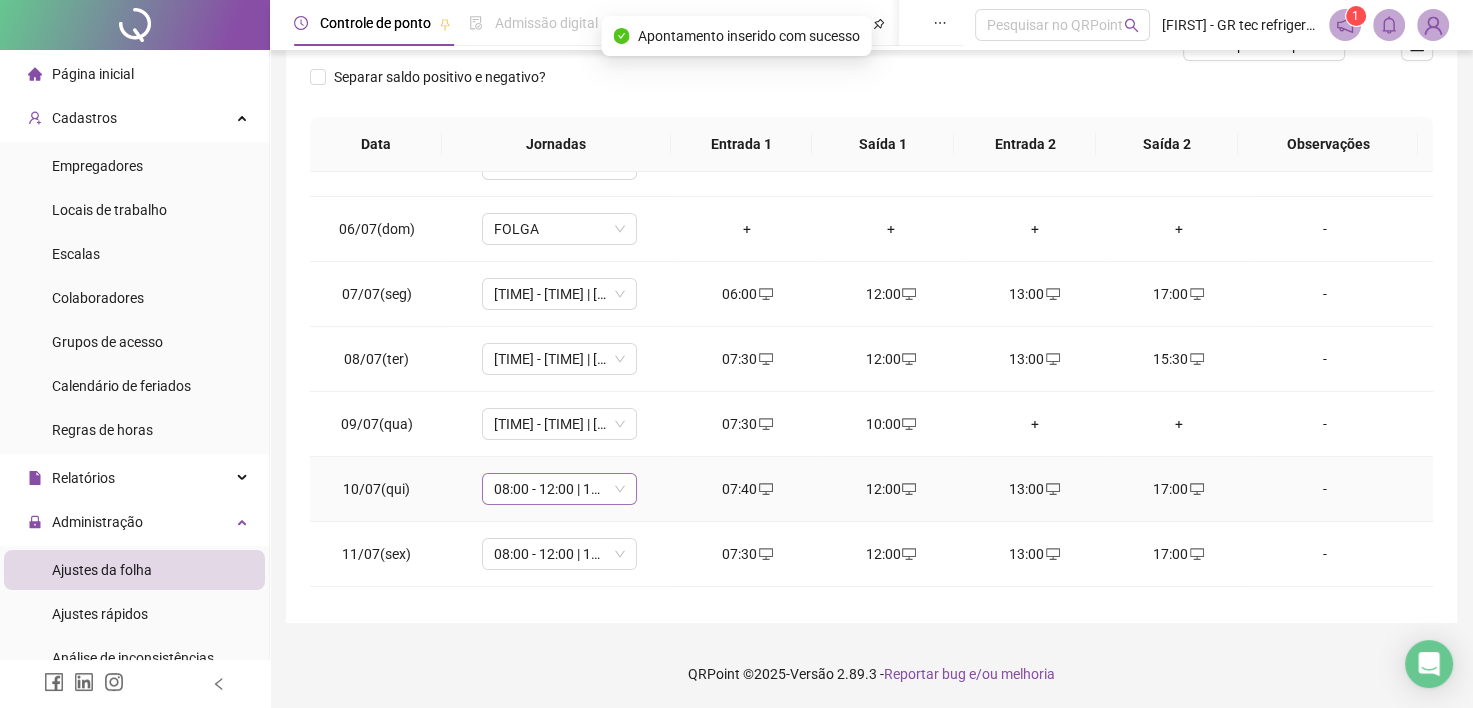 click on "08:00 - 12:00 | 13:00 - 17:00" at bounding box center (559, 489) 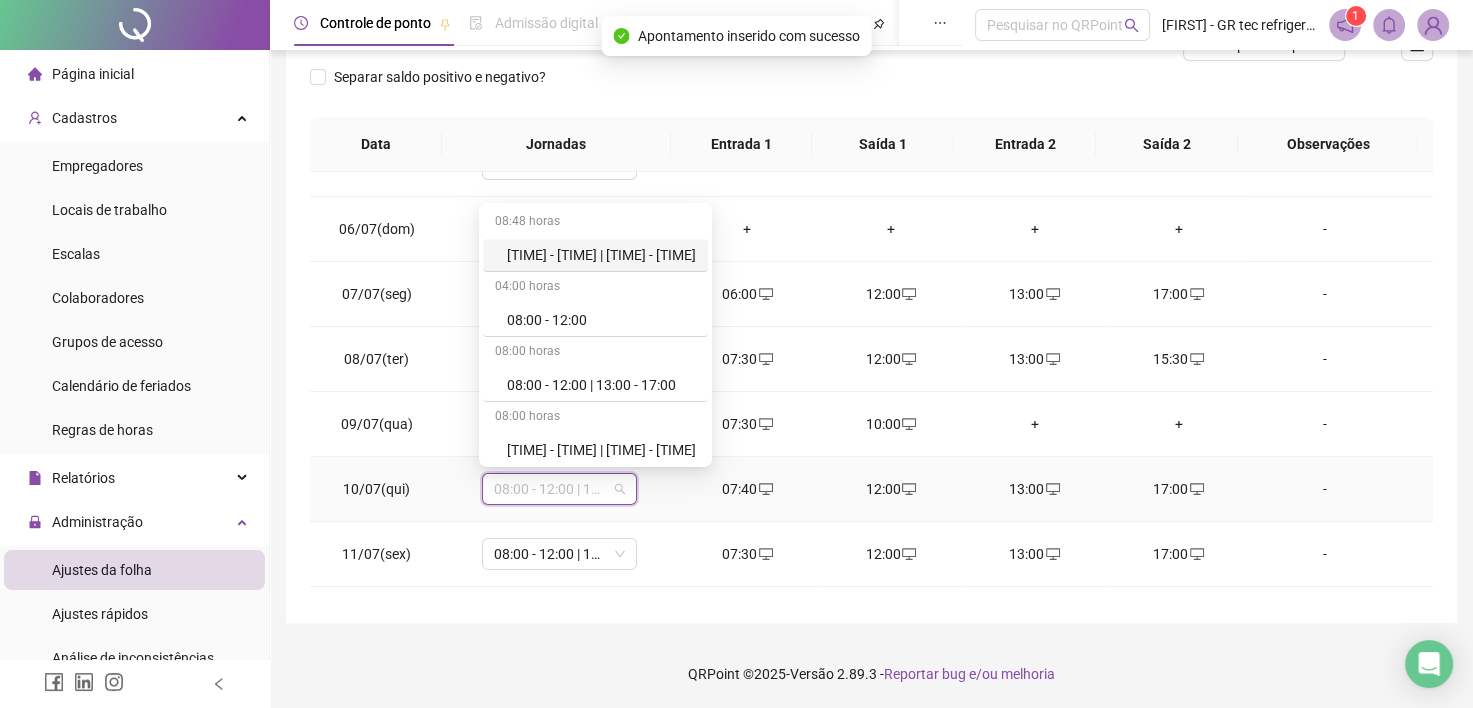 click on "[TIME] - [TIME] | [TIME] - [TIME]" at bounding box center [601, 255] 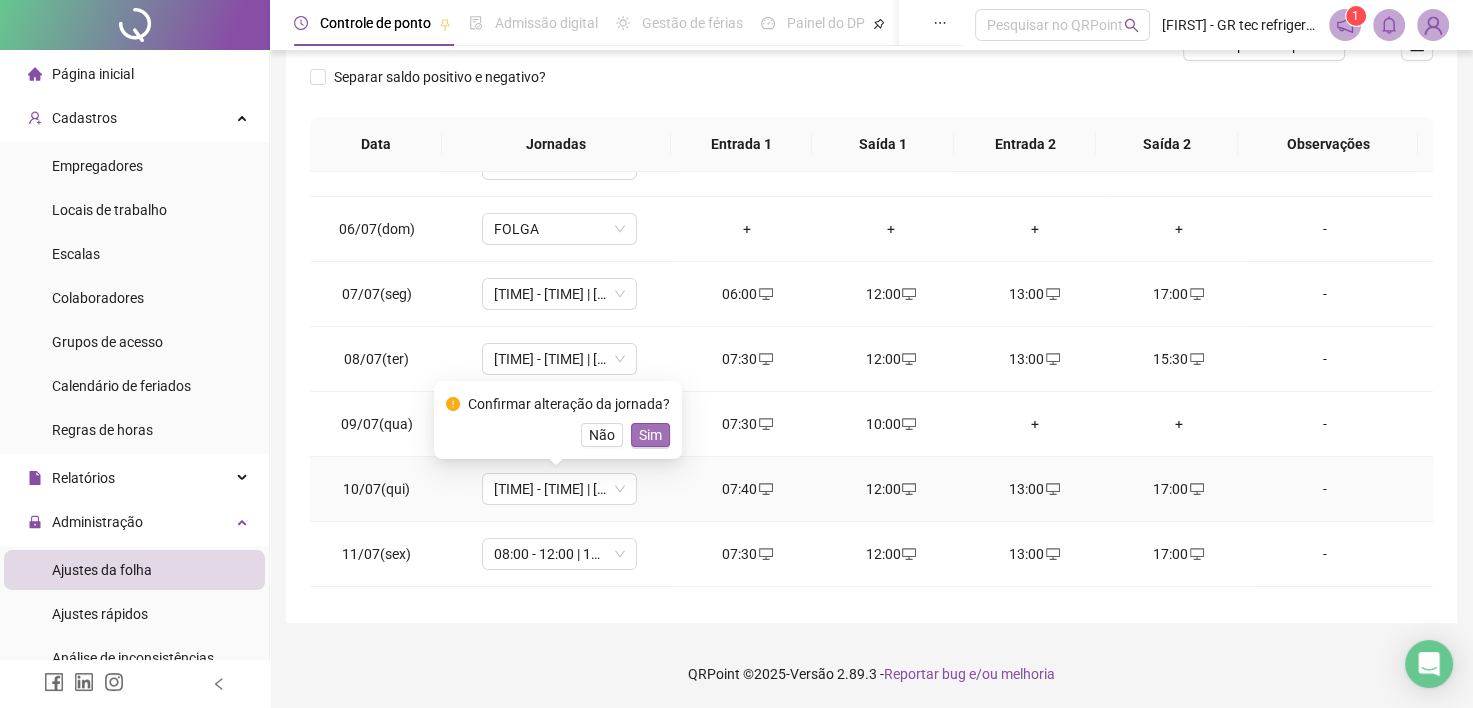 click on "Sim" at bounding box center (650, 435) 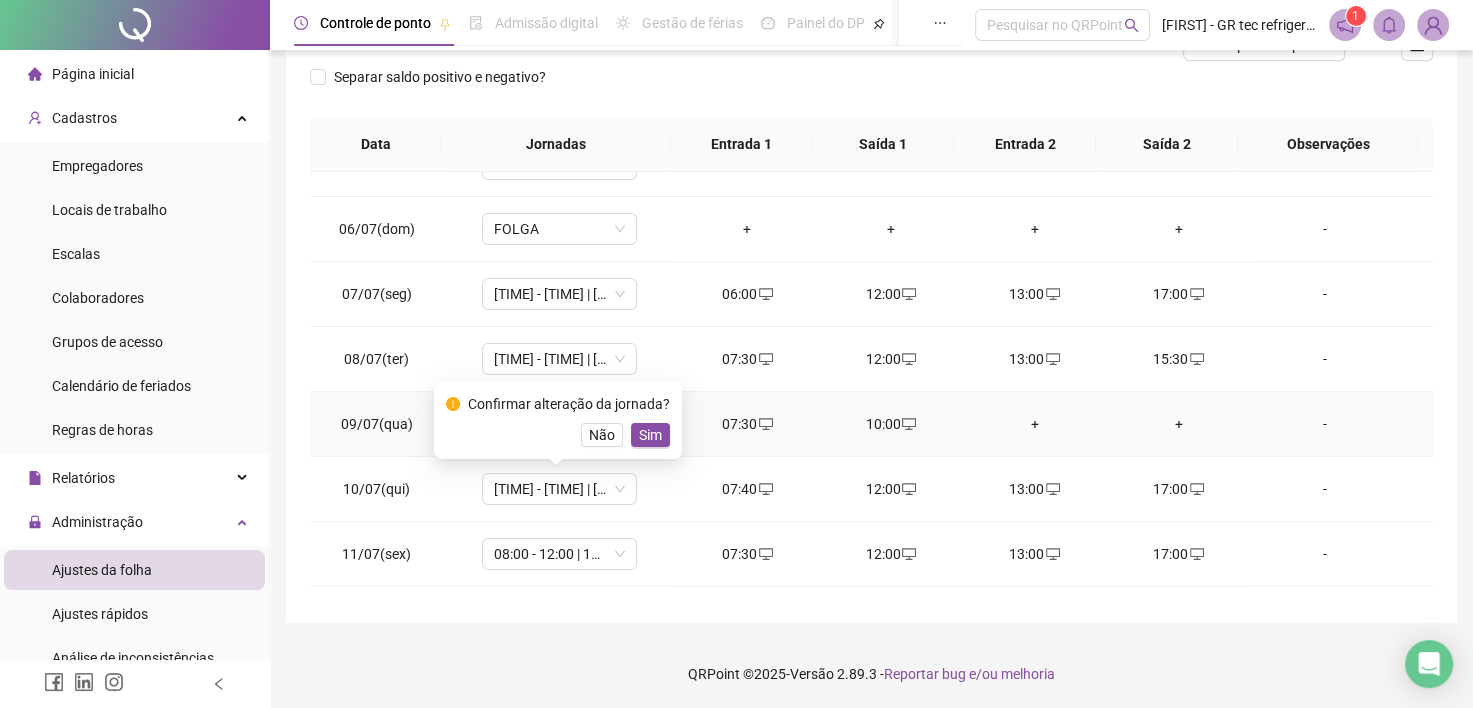 click on "[TIME] - [TIME] | [TIME] - [TIME]" at bounding box center (559, 424) 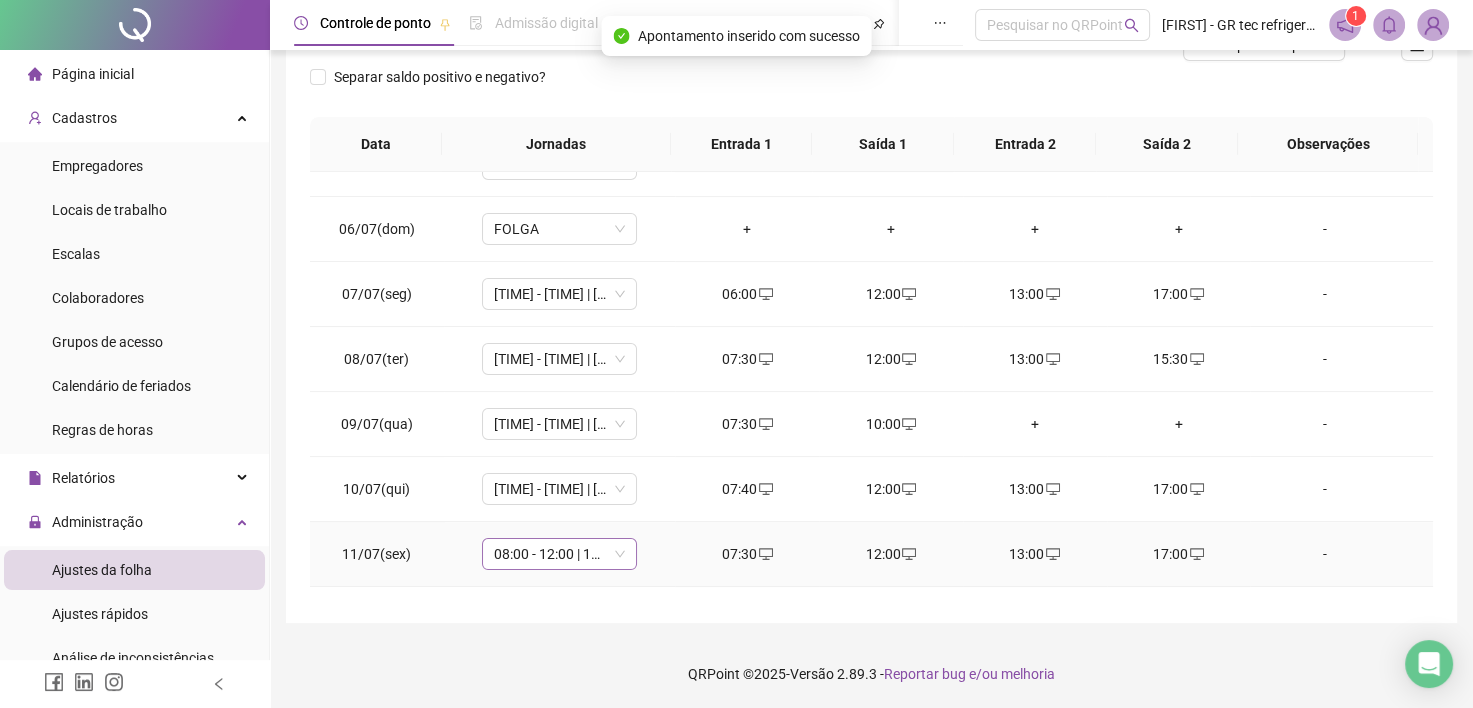 click on "08:00 - 12:00 | 13:00 - 17:00" at bounding box center [559, 554] 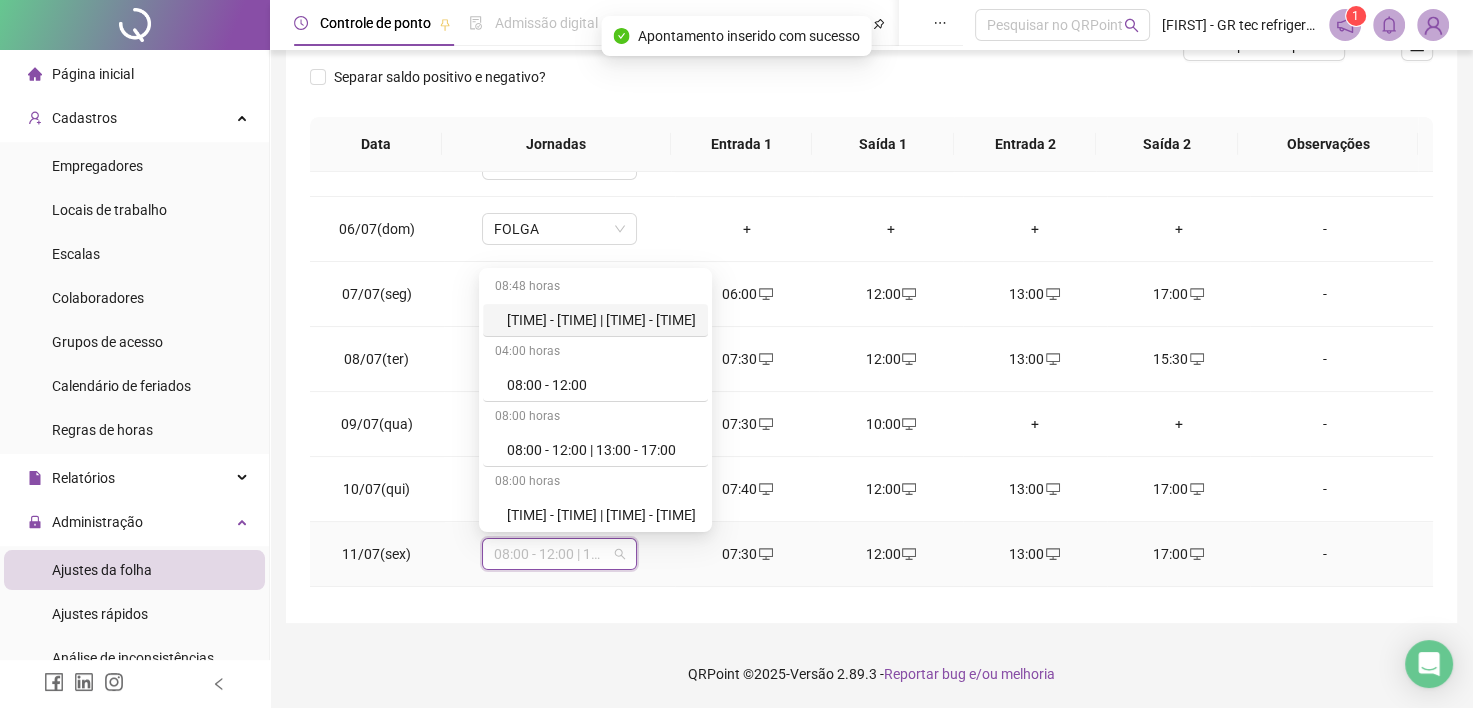click on "[TIME] - [TIME] | [TIME] - [TIME]" at bounding box center (601, 320) 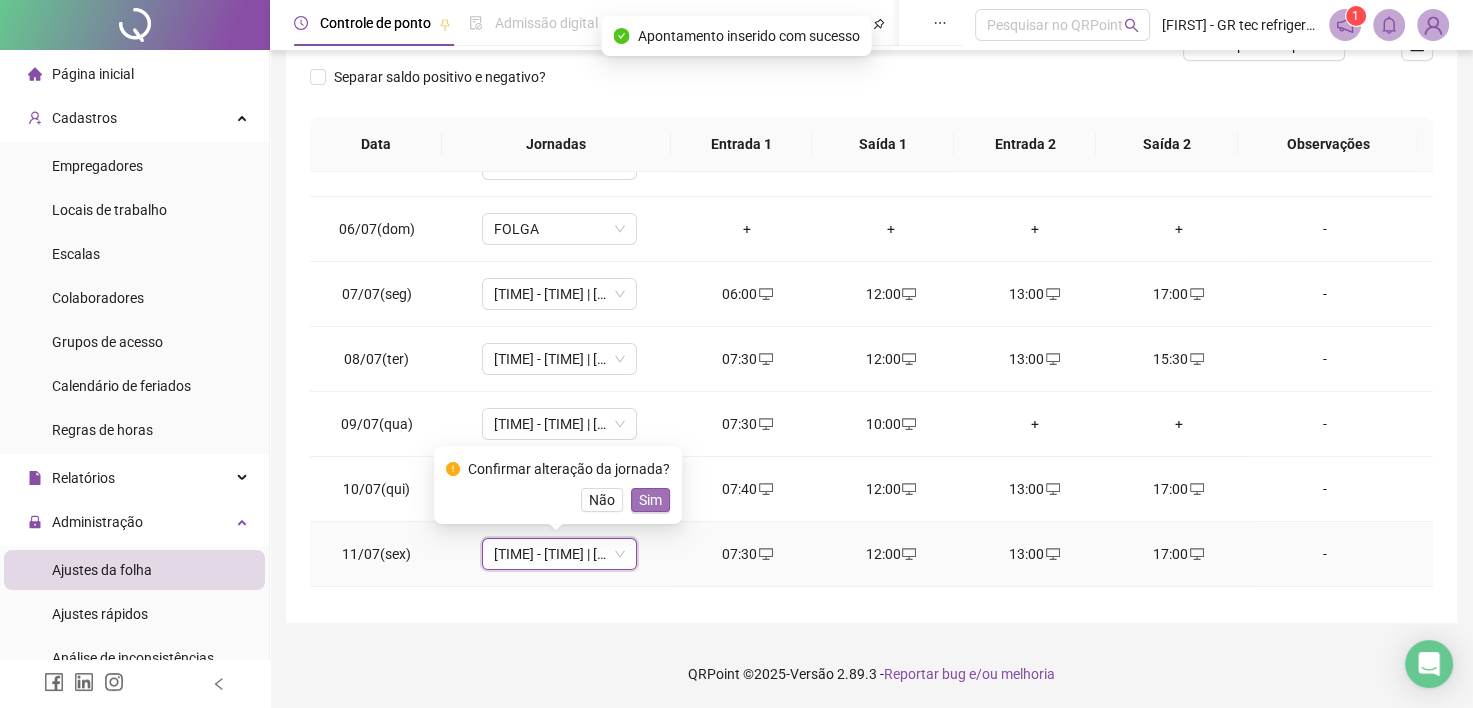 click on "Sim" at bounding box center [650, 500] 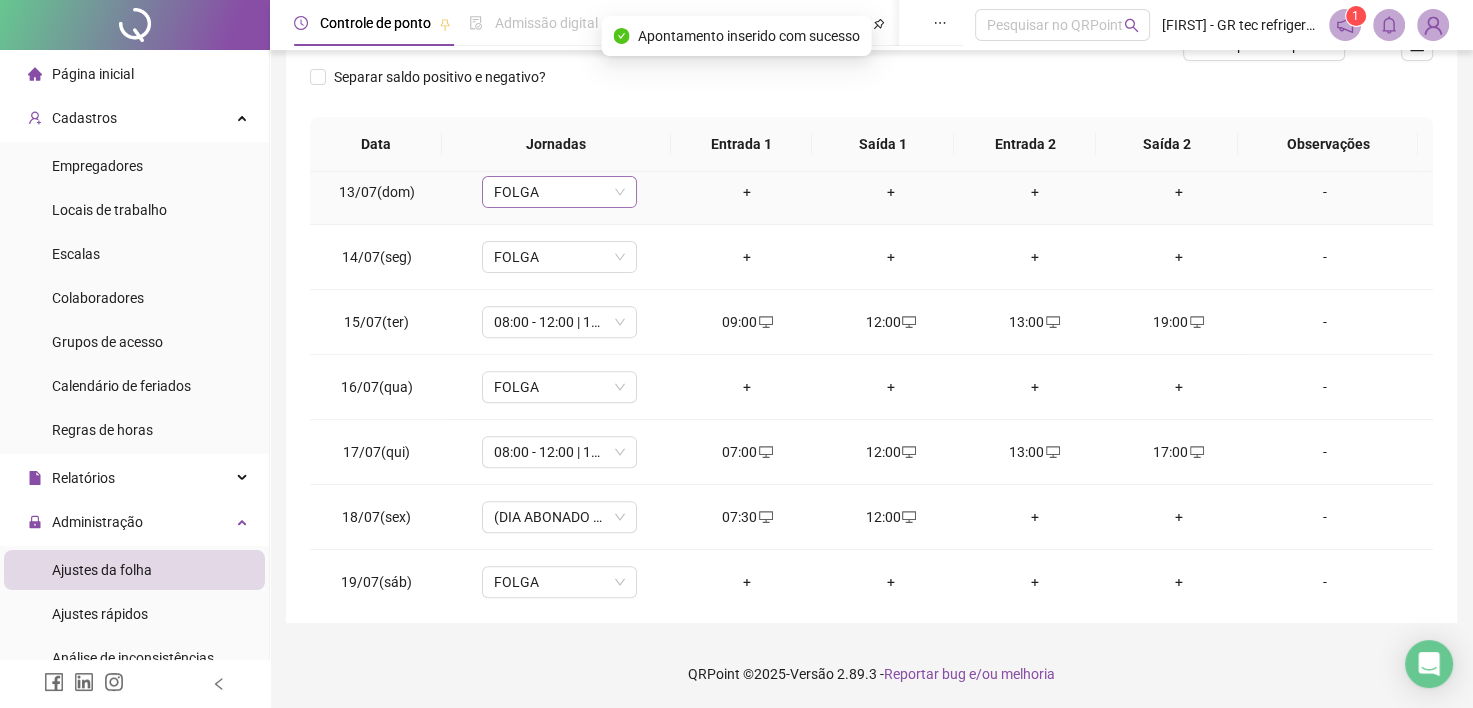 scroll, scrollTop: 800, scrollLeft: 0, axis: vertical 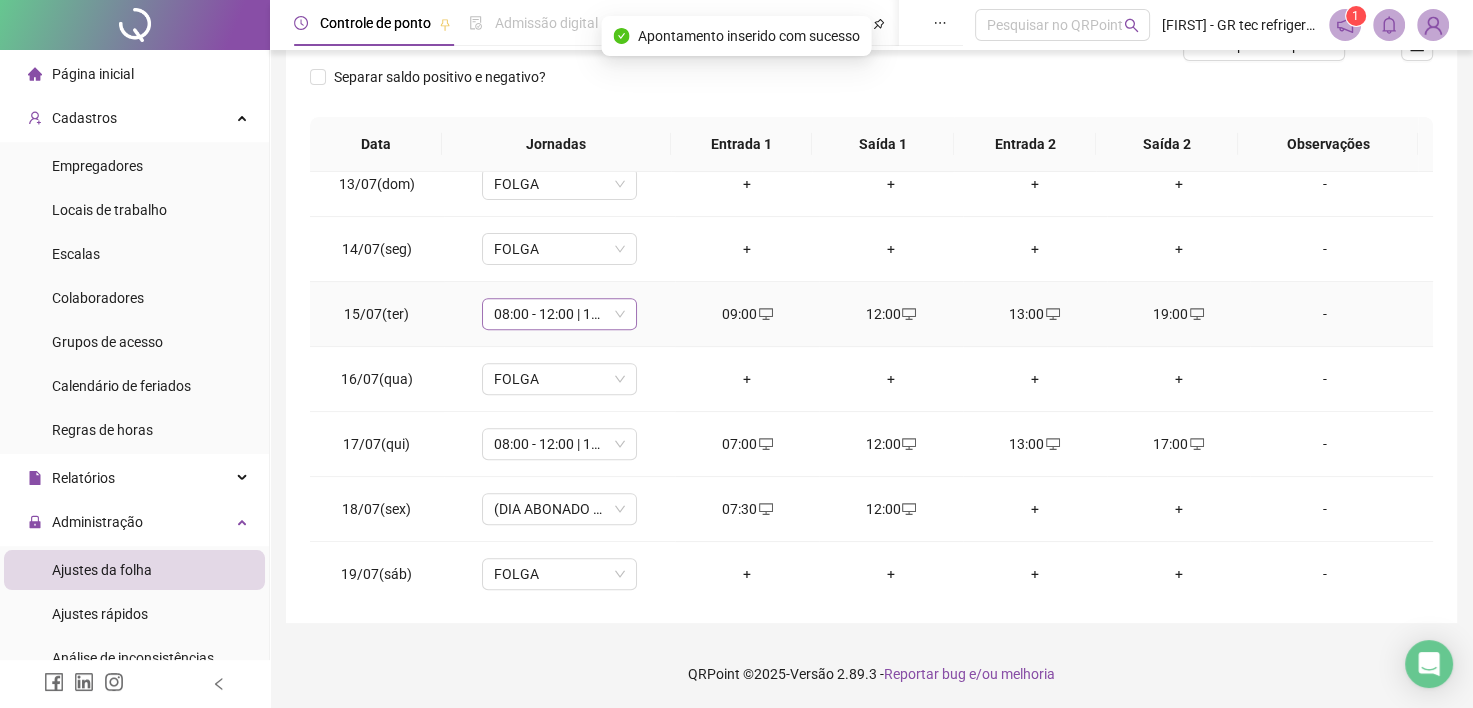 click on "08:00 - 12:00 | 13:00 - 17:00" at bounding box center [559, 314] 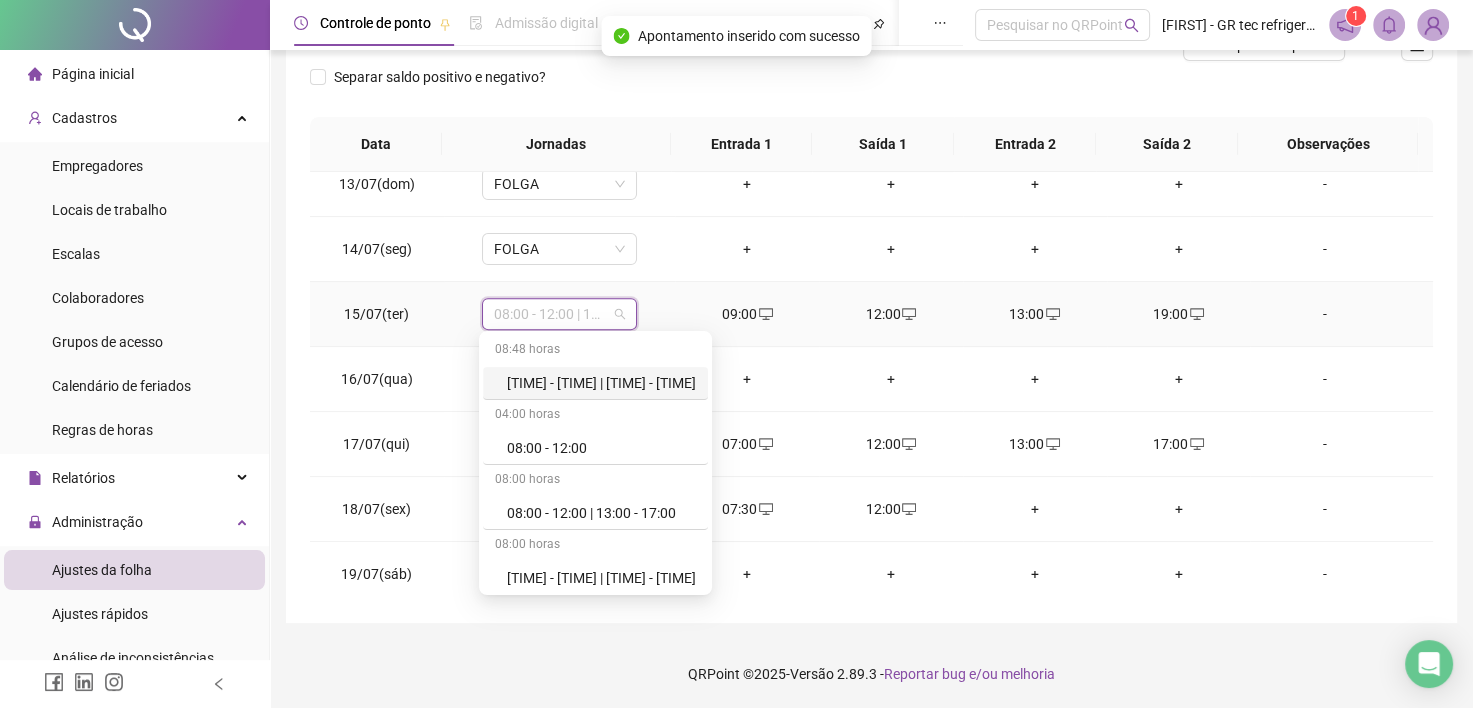 click on "[TIME] - [TIME] | [TIME] - [TIME]" at bounding box center (601, 383) 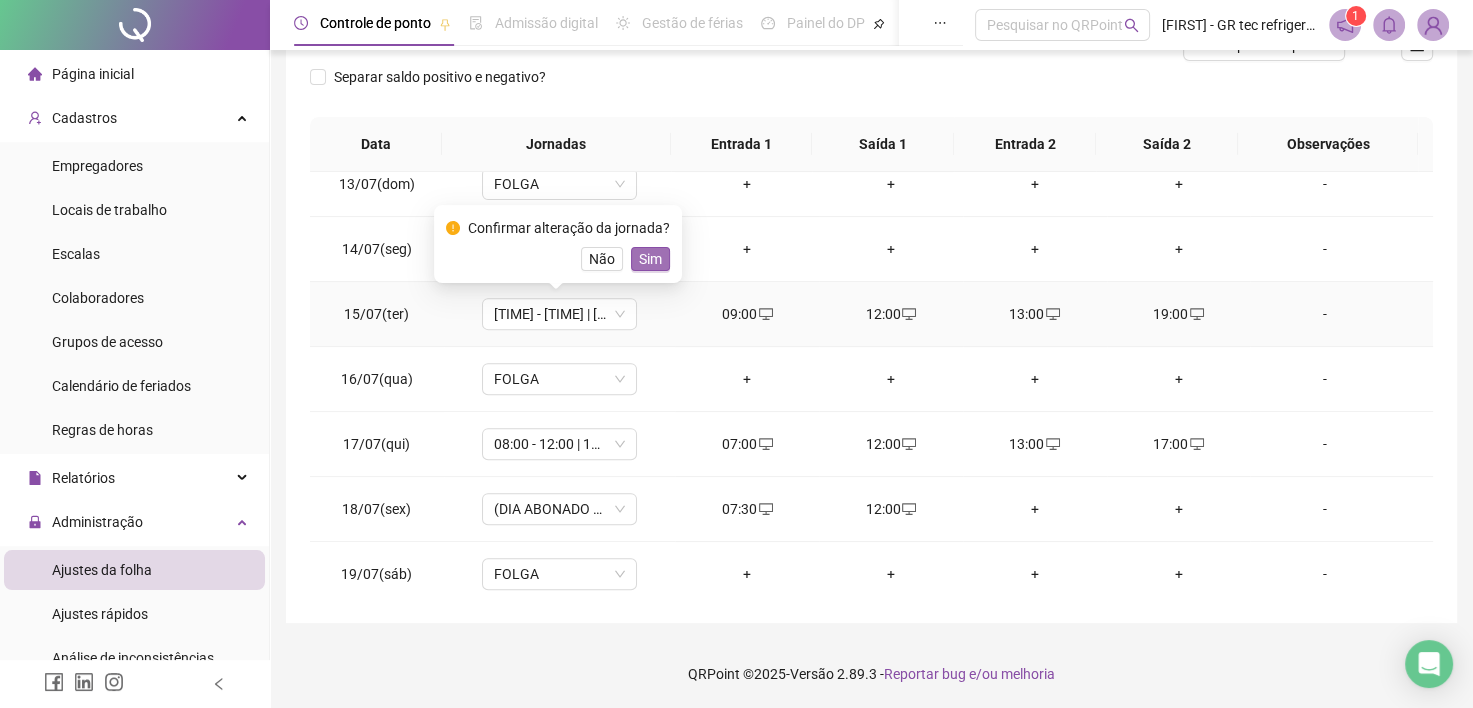 click on "Sim" at bounding box center (650, 259) 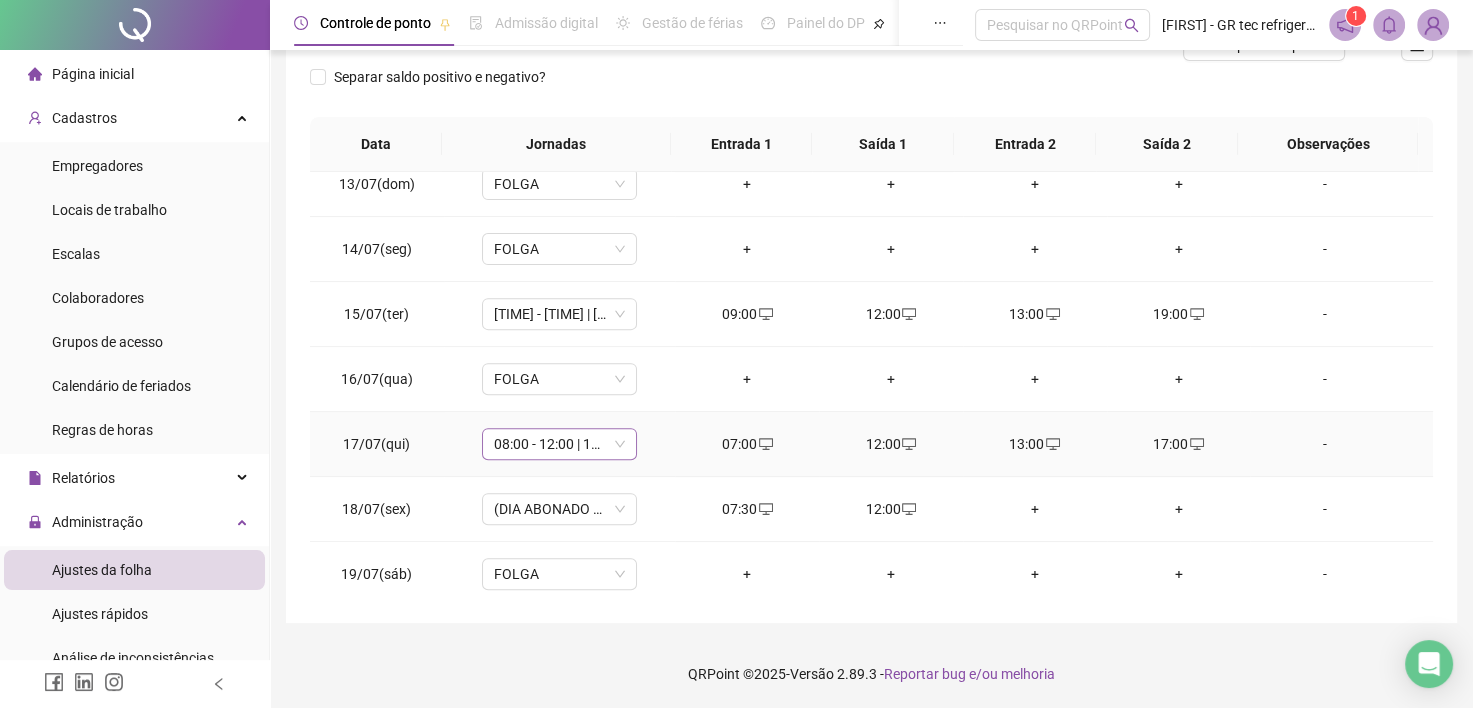 click on "08:00 - 12:00 | 13:00 - 17:00" at bounding box center [559, 444] 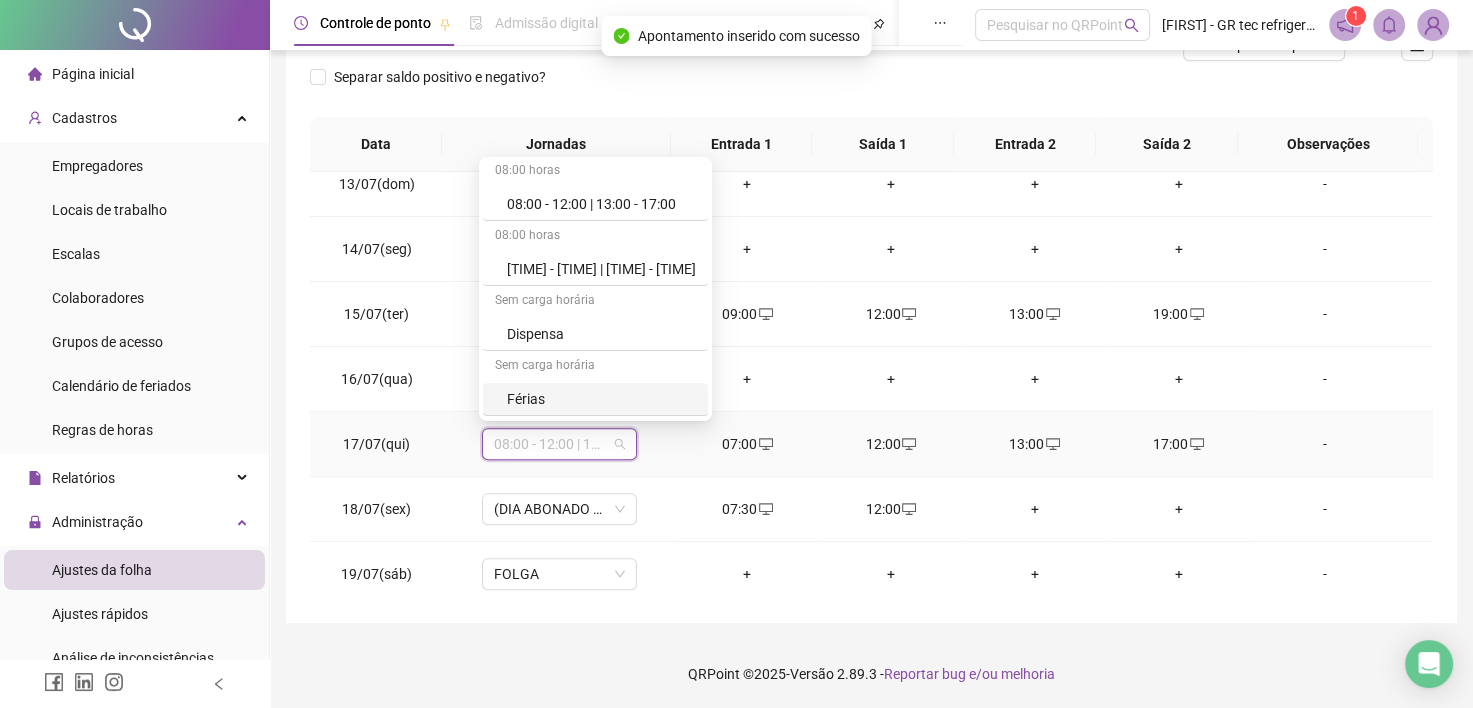 scroll, scrollTop: 0, scrollLeft: 0, axis: both 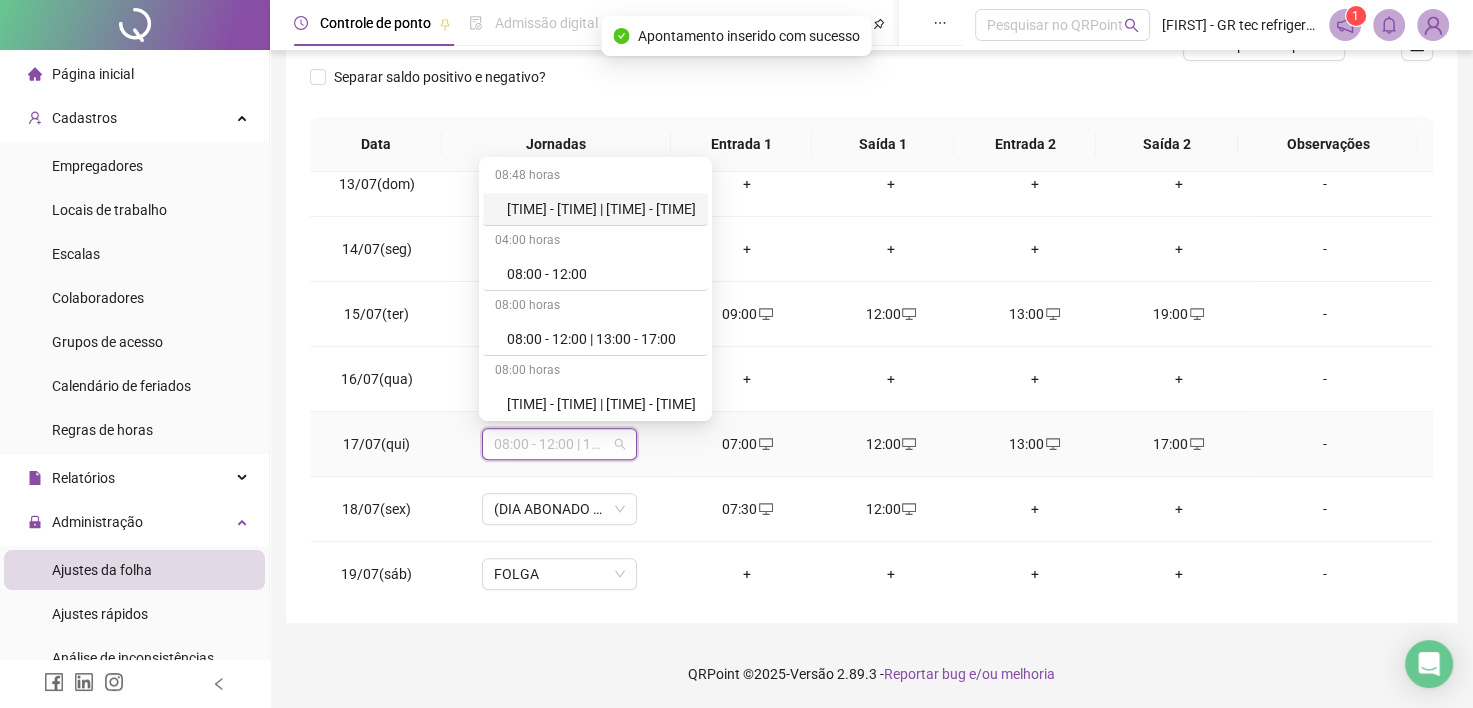click on "[TIME] - [TIME] | [TIME] - [TIME]" at bounding box center [601, 209] 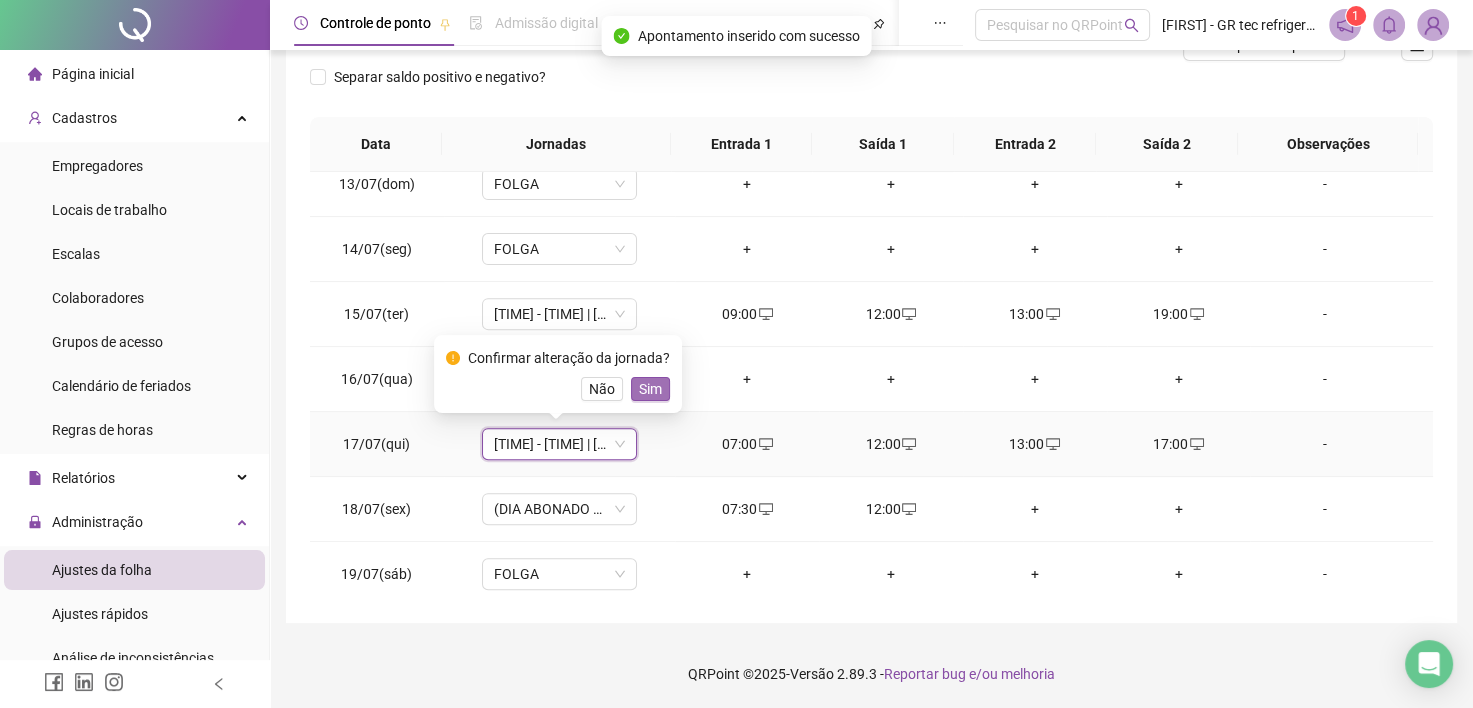 click on "Sim" at bounding box center (650, 389) 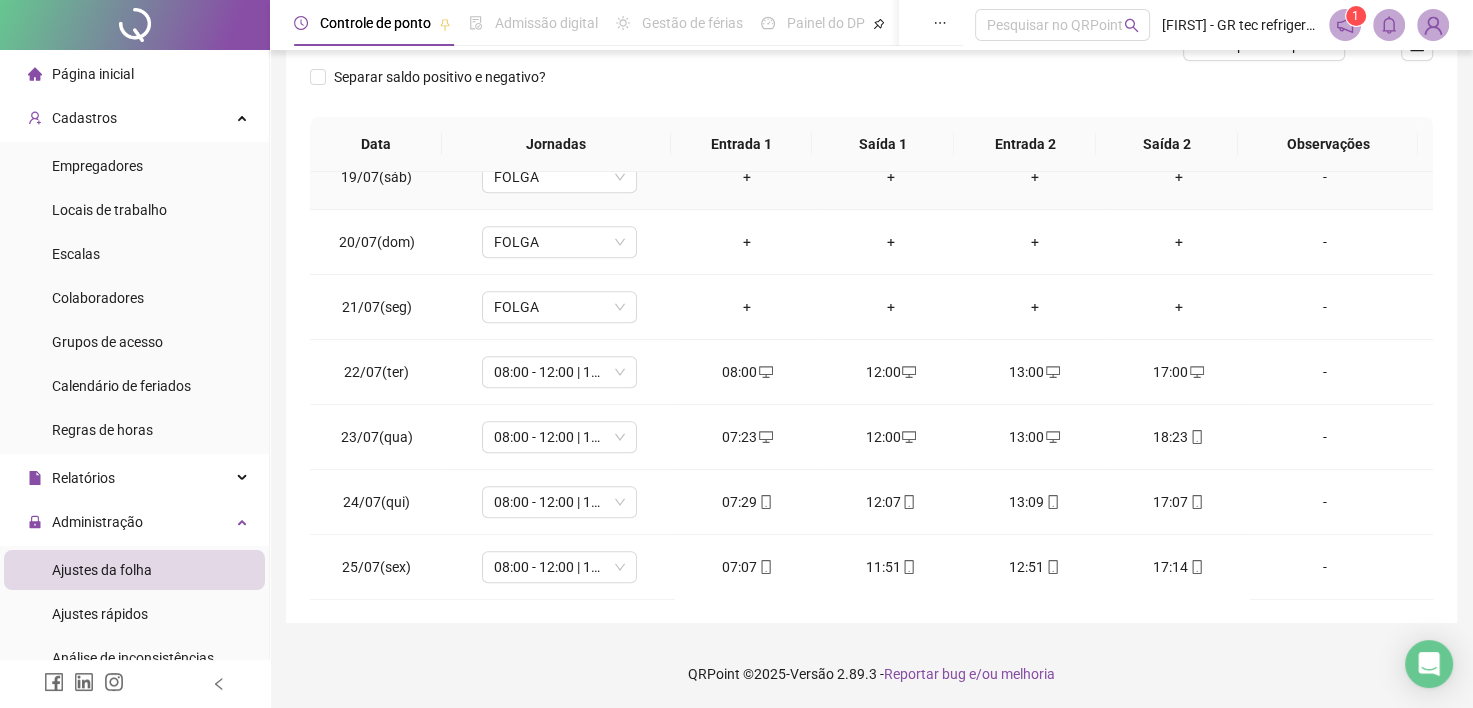 scroll, scrollTop: 1300, scrollLeft: 0, axis: vertical 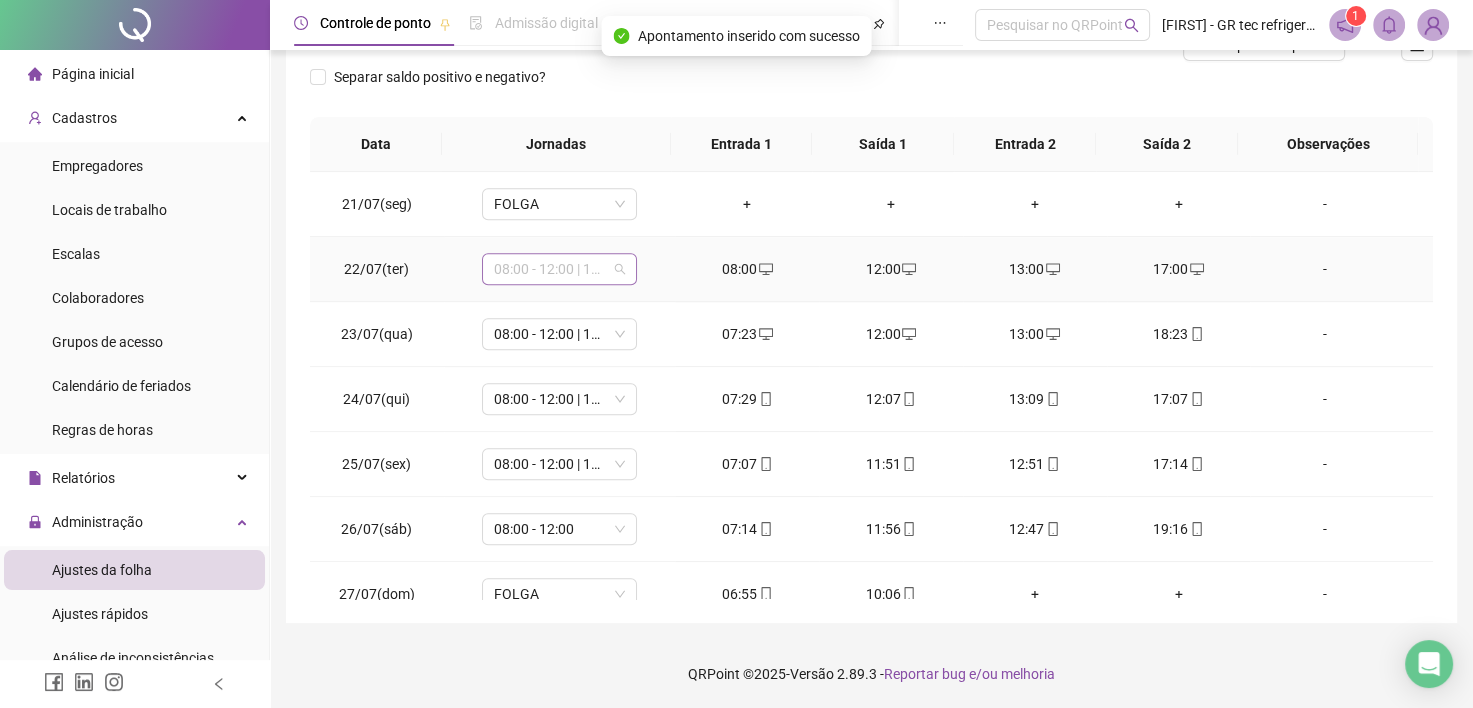 click on "08:00 - 12:00 | 13:00 - 17:00" at bounding box center (559, 269) 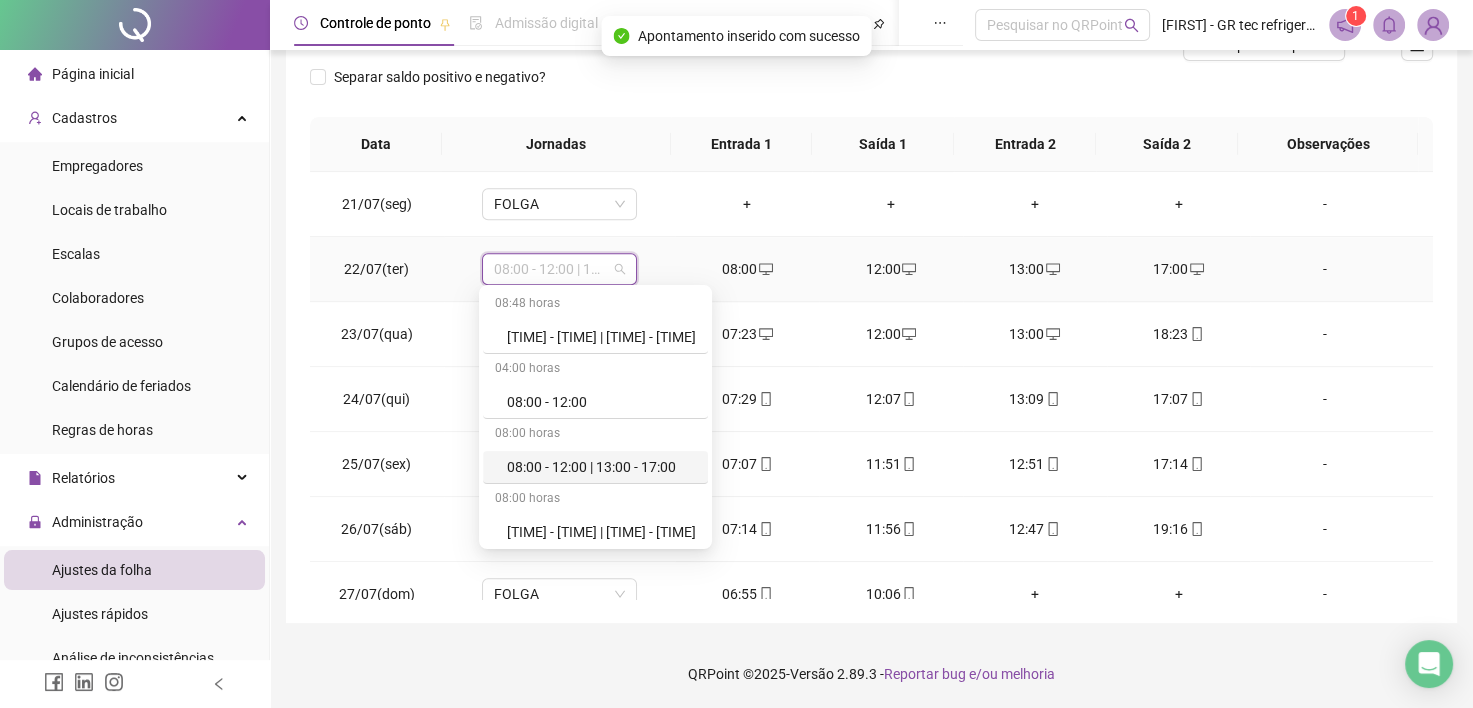 scroll, scrollTop: 0, scrollLeft: 0, axis: both 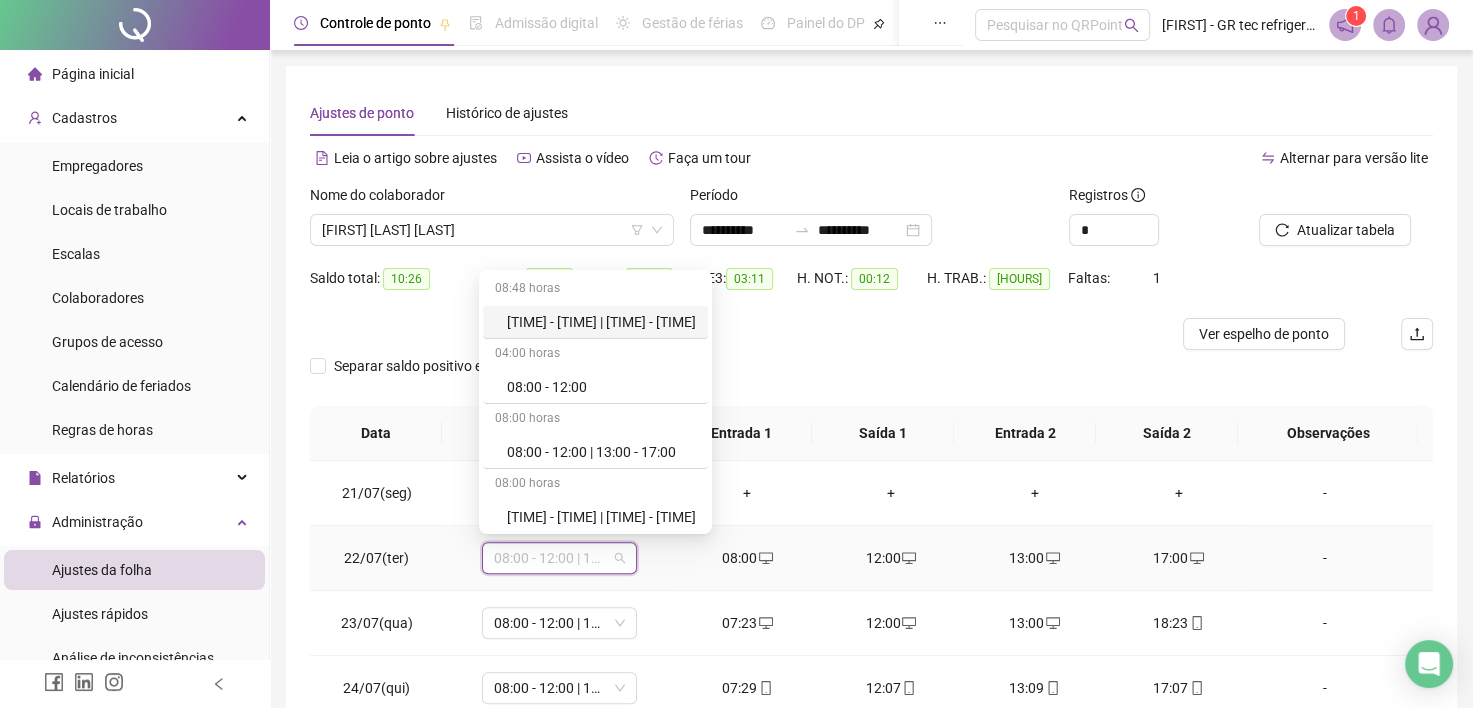 click on "[TIME] - [TIME] | [TIME] - [TIME]" at bounding box center (601, 322) 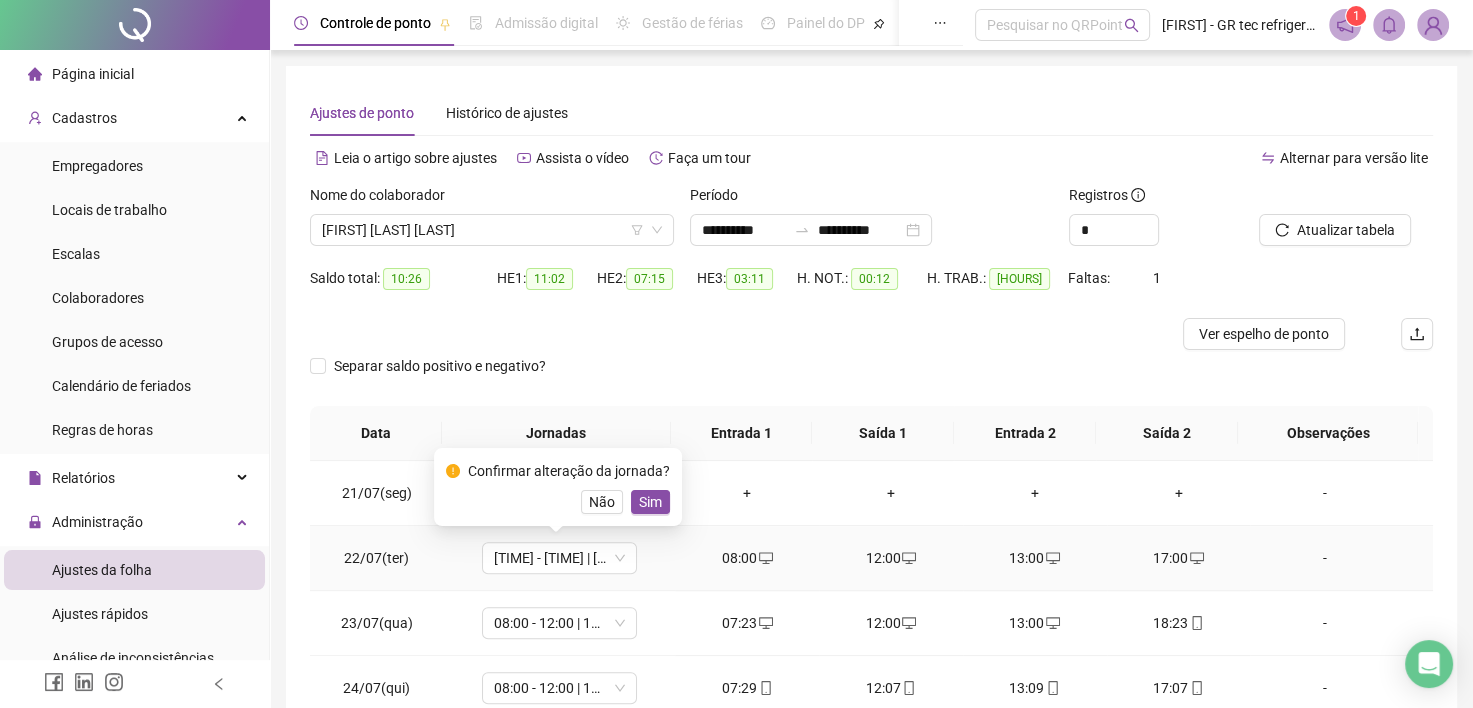 click on "Confirmar alteração da jornada? Não Sim" at bounding box center (558, 487) 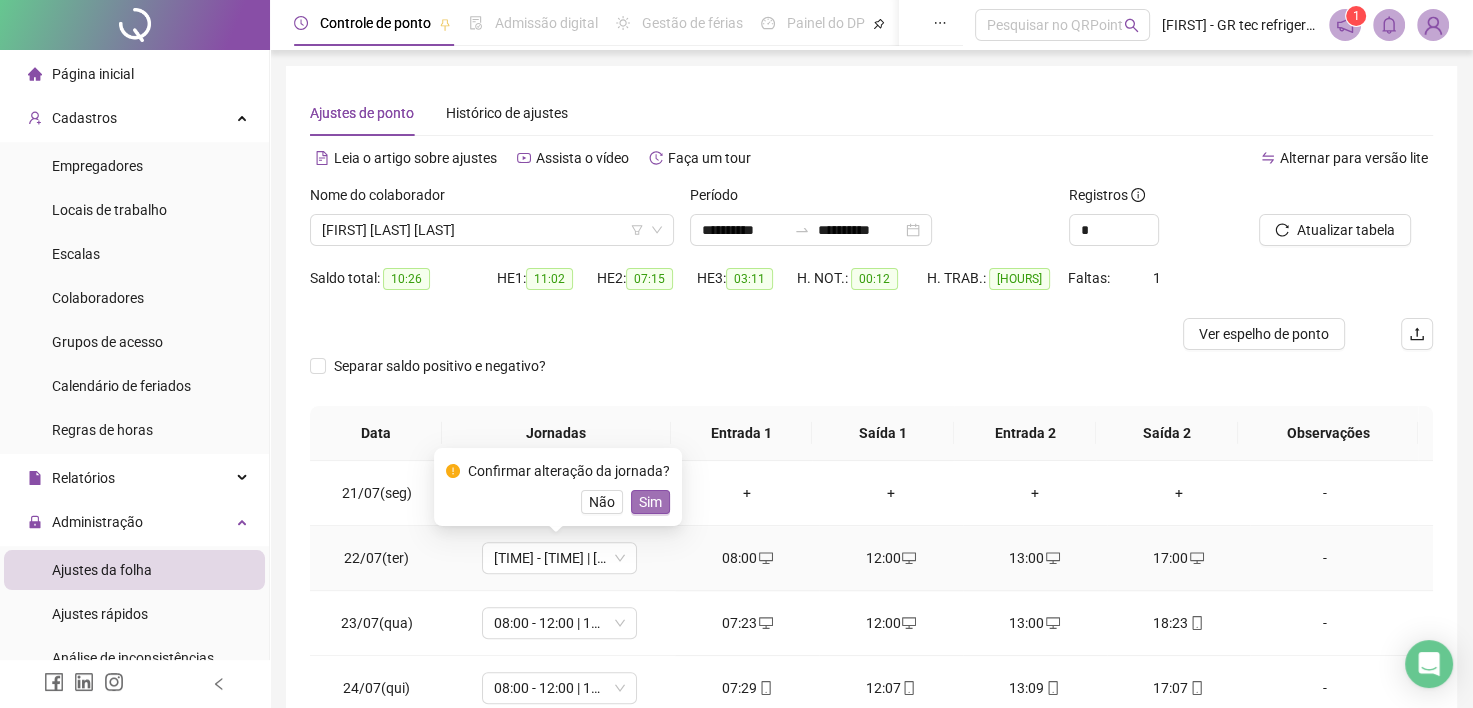 click on "Sim" at bounding box center (650, 502) 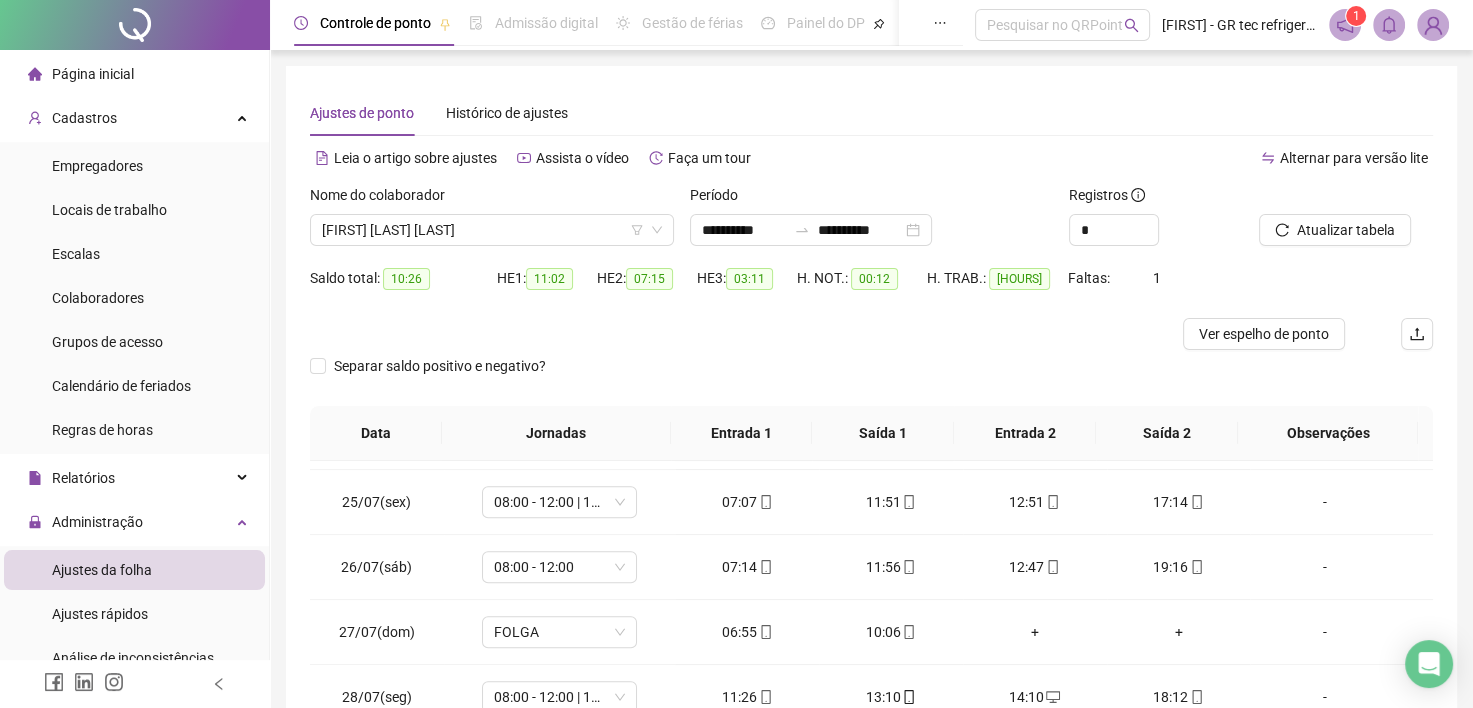 scroll, scrollTop: 1581, scrollLeft: 0, axis: vertical 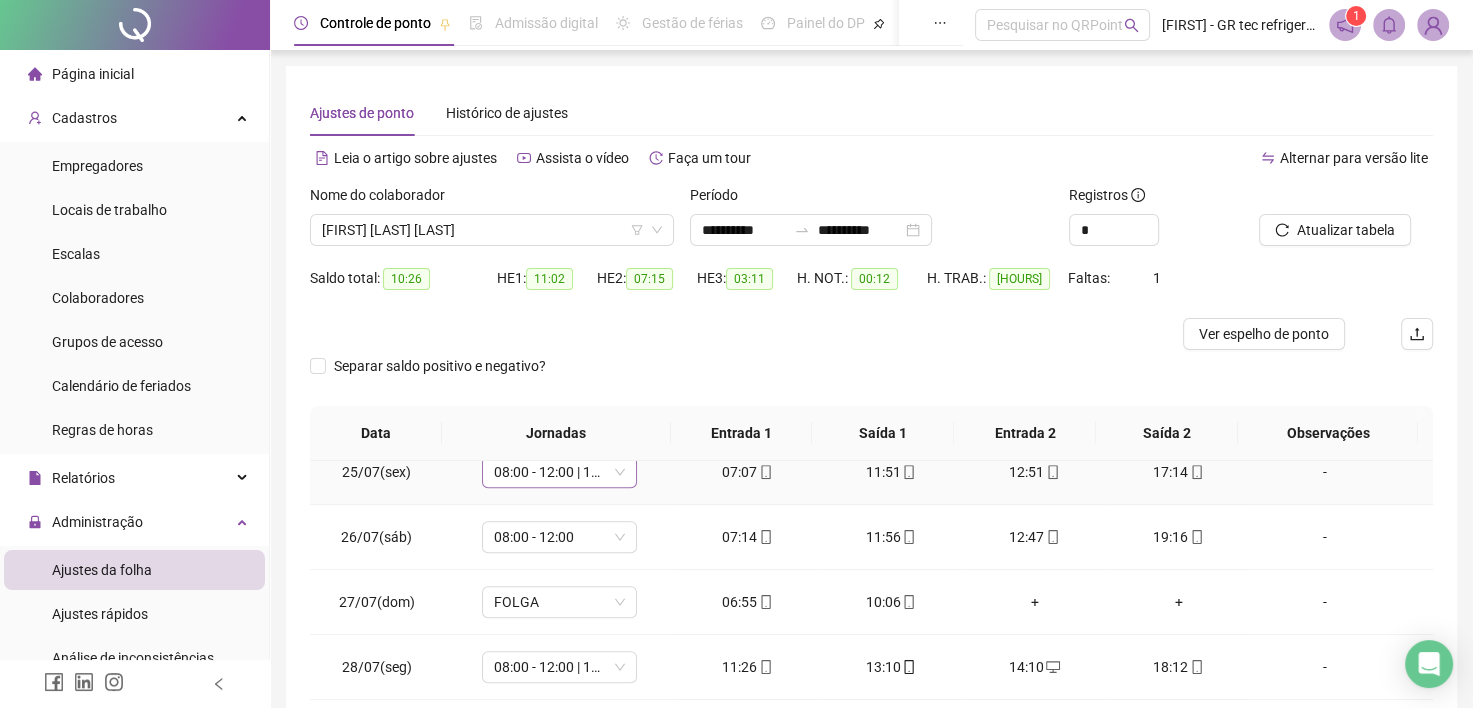 click on "08:00 - 12:00 | 13:00 - 17:00" at bounding box center [559, 472] 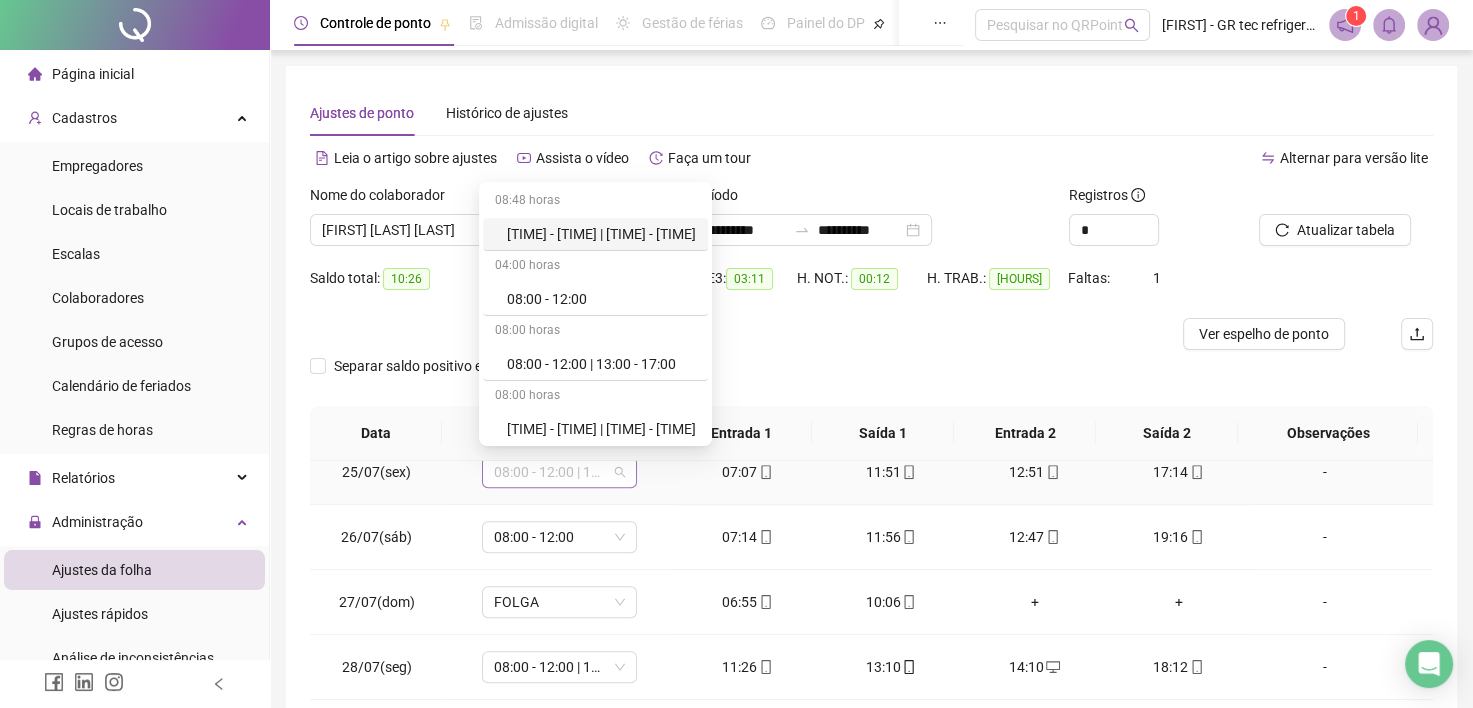 scroll, scrollTop: 1572, scrollLeft: 0, axis: vertical 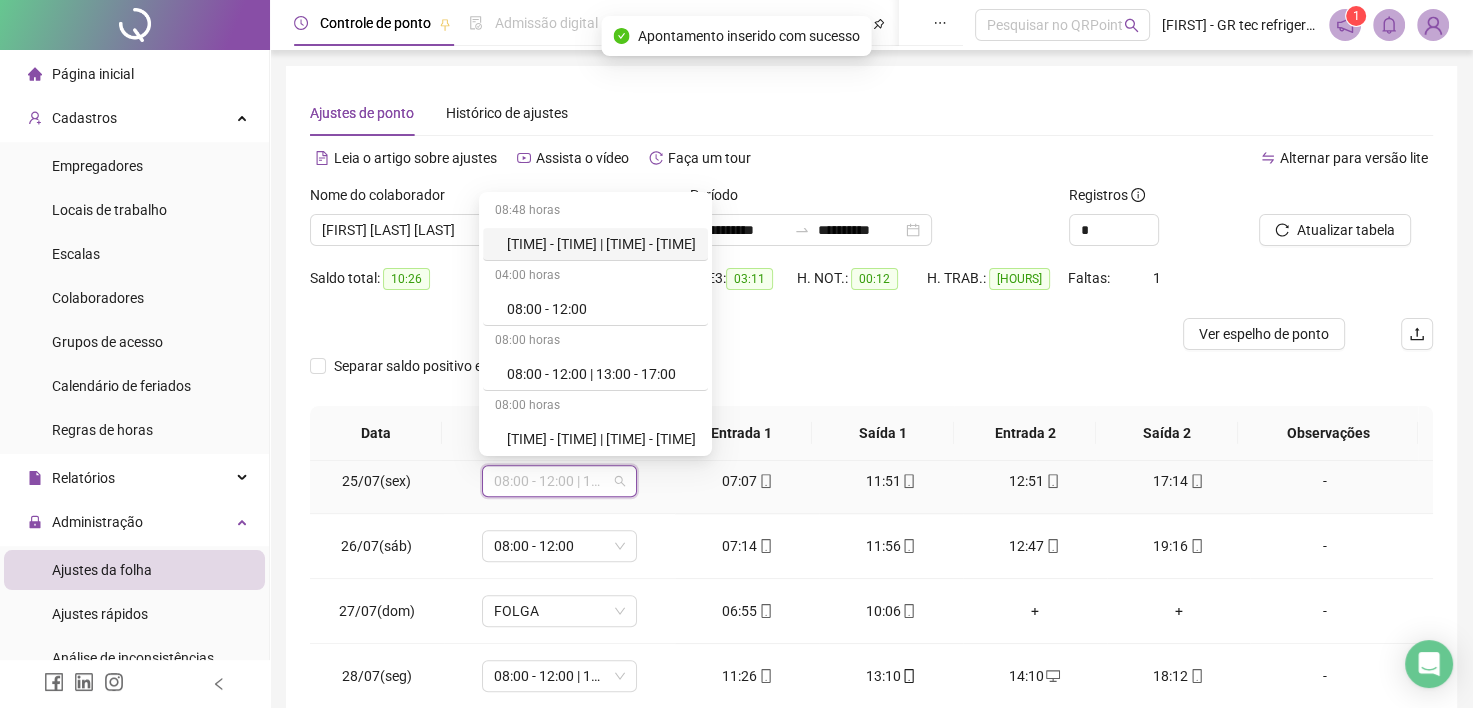 click on "[TIME] - [TIME] | [TIME] - [TIME]" at bounding box center (601, 244) 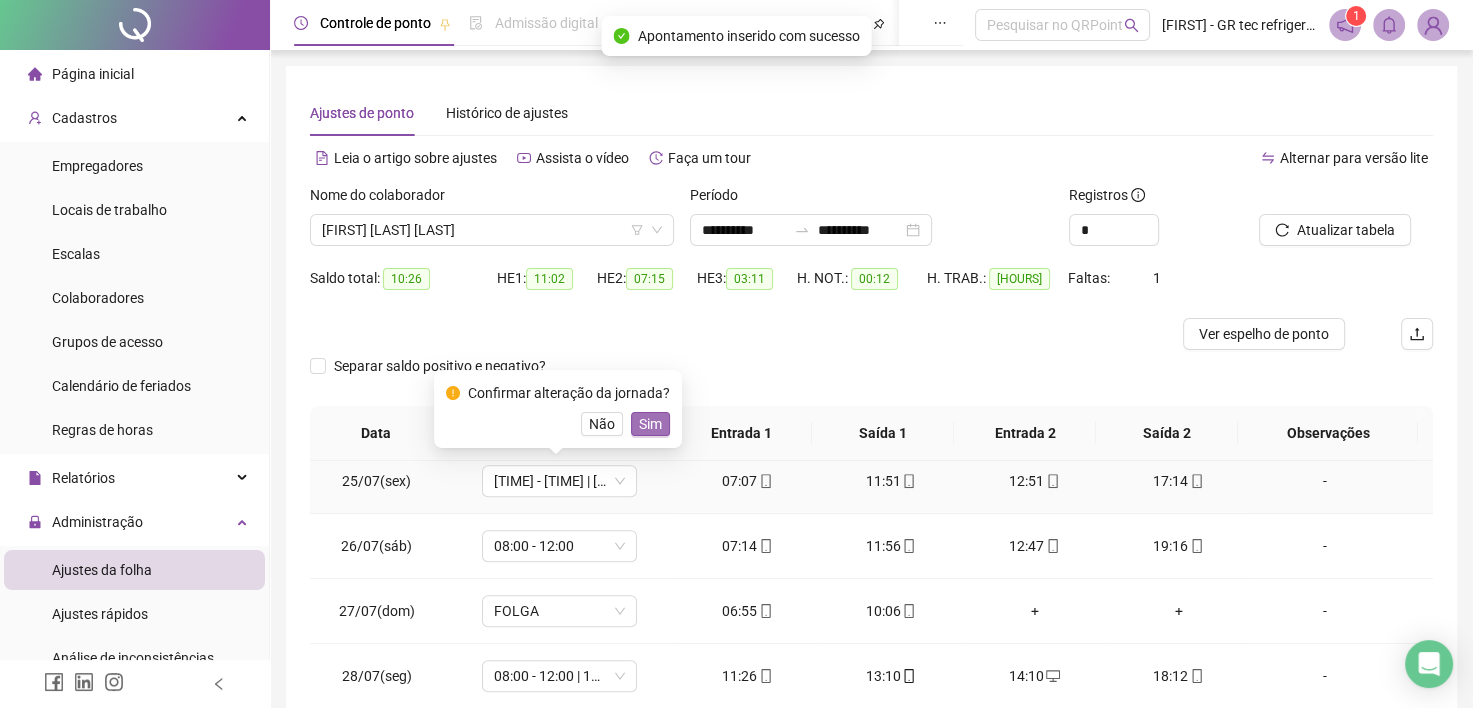 click on "Sim" at bounding box center (650, 424) 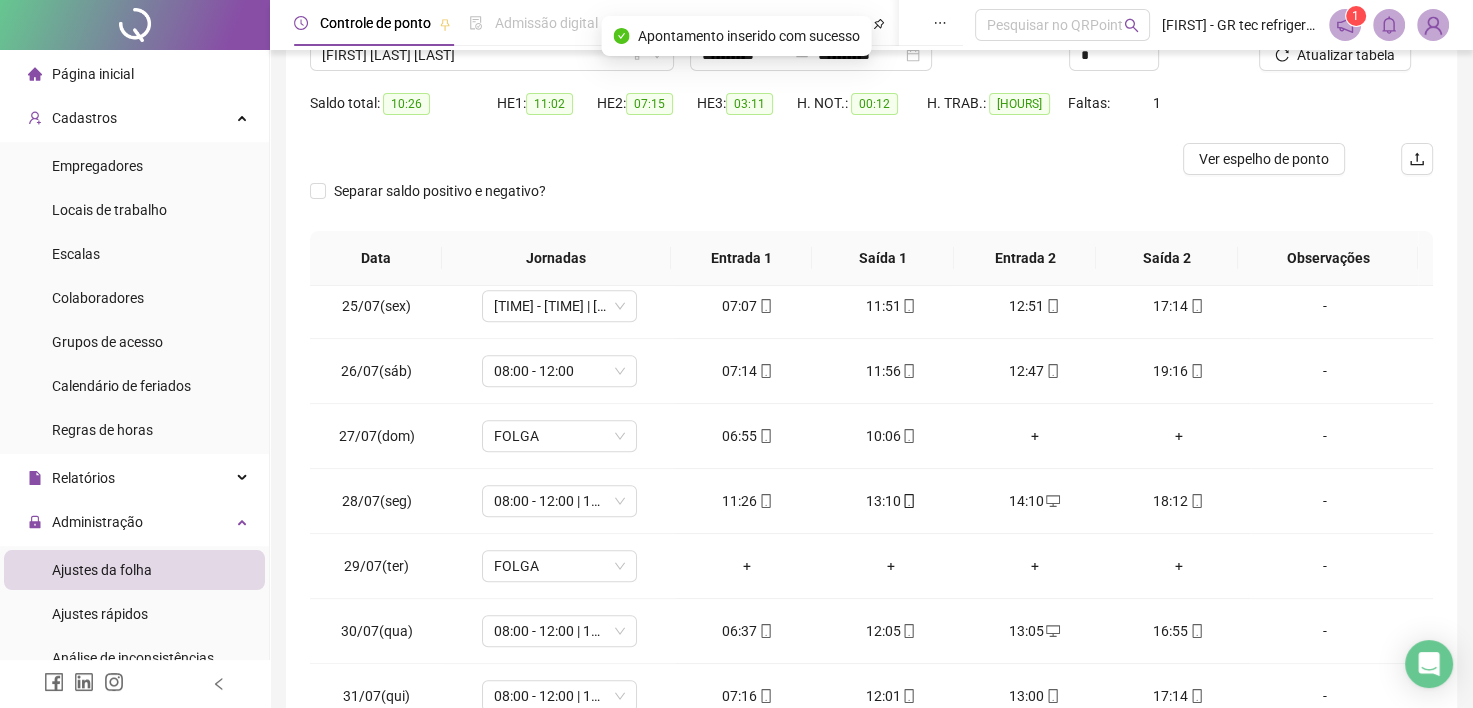 scroll, scrollTop: 289, scrollLeft: 0, axis: vertical 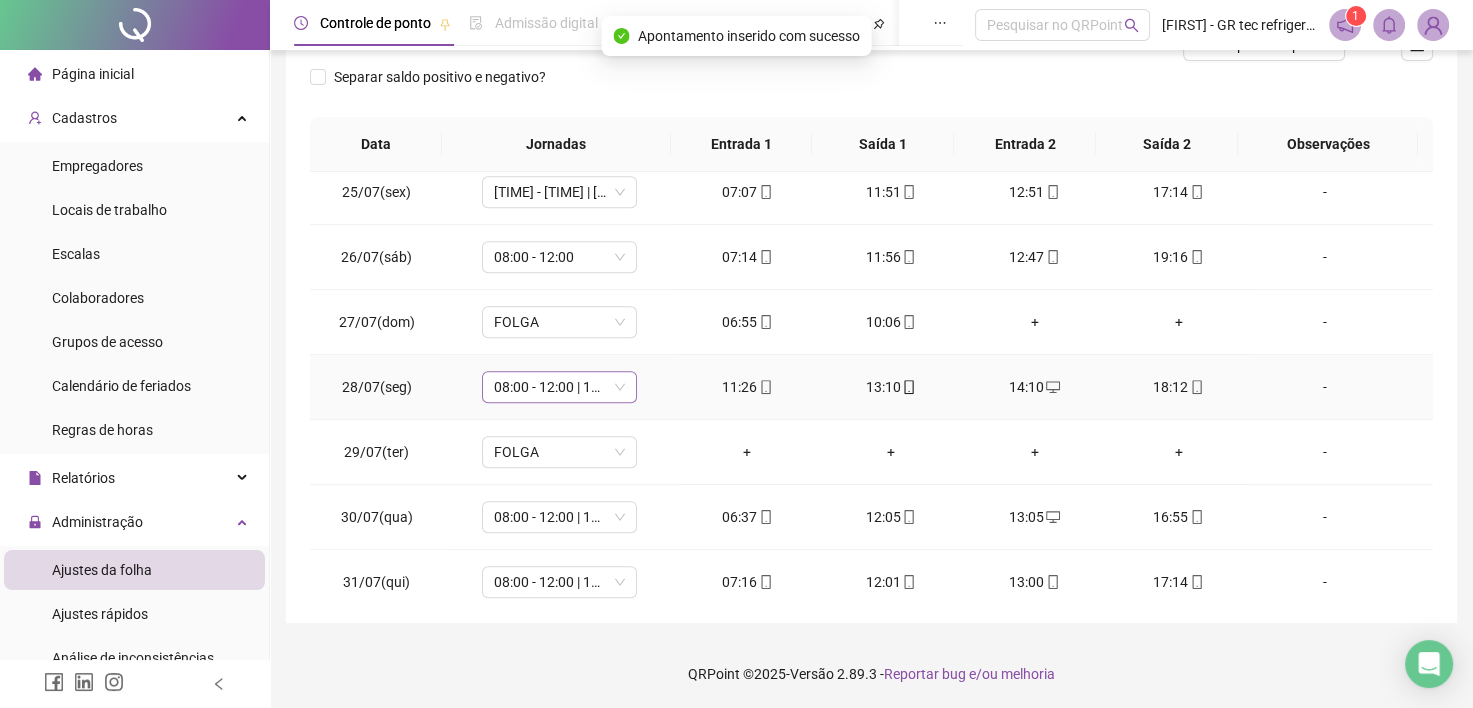 click on "08:00 - 12:00 | 13:00 - 17:00" at bounding box center (559, 387) 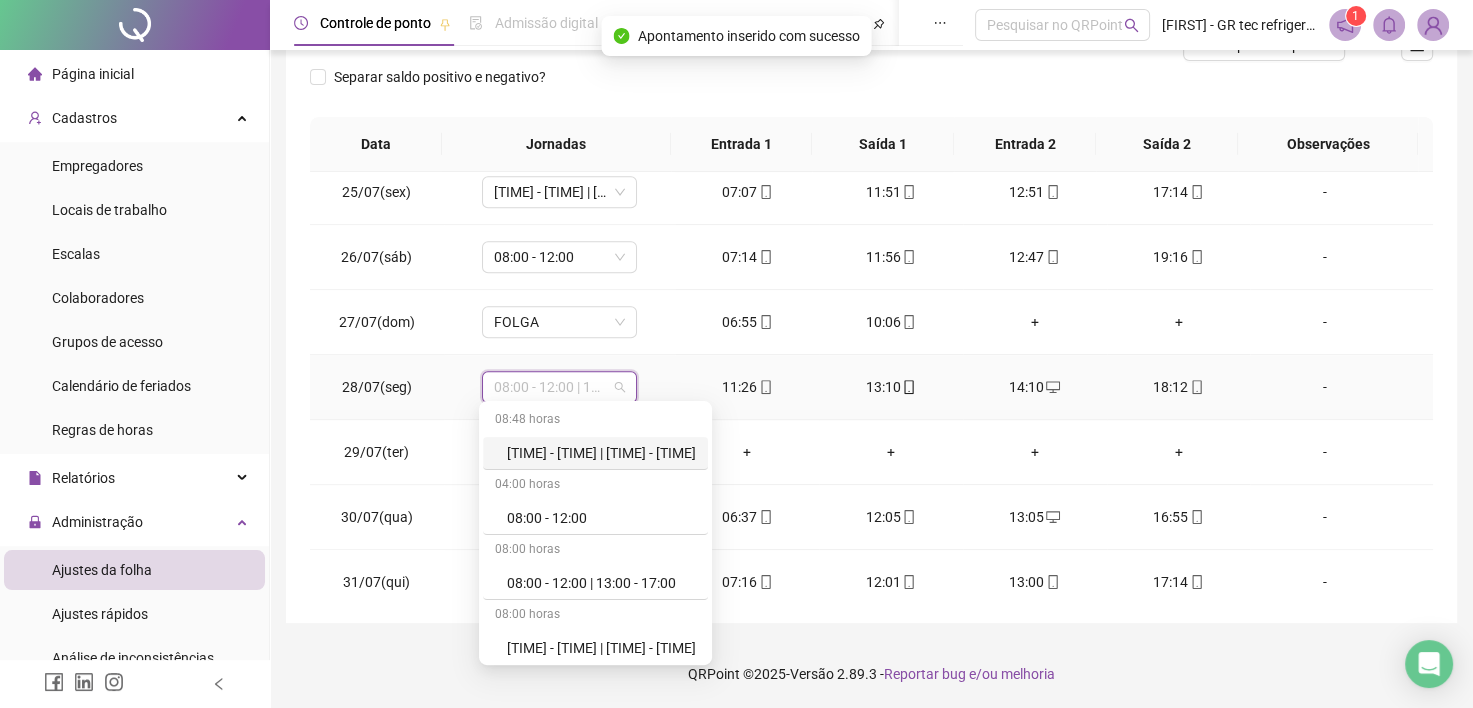 click on "[TIME] - [TIME] | [TIME] - [TIME]" at bounding box center [601, 453] 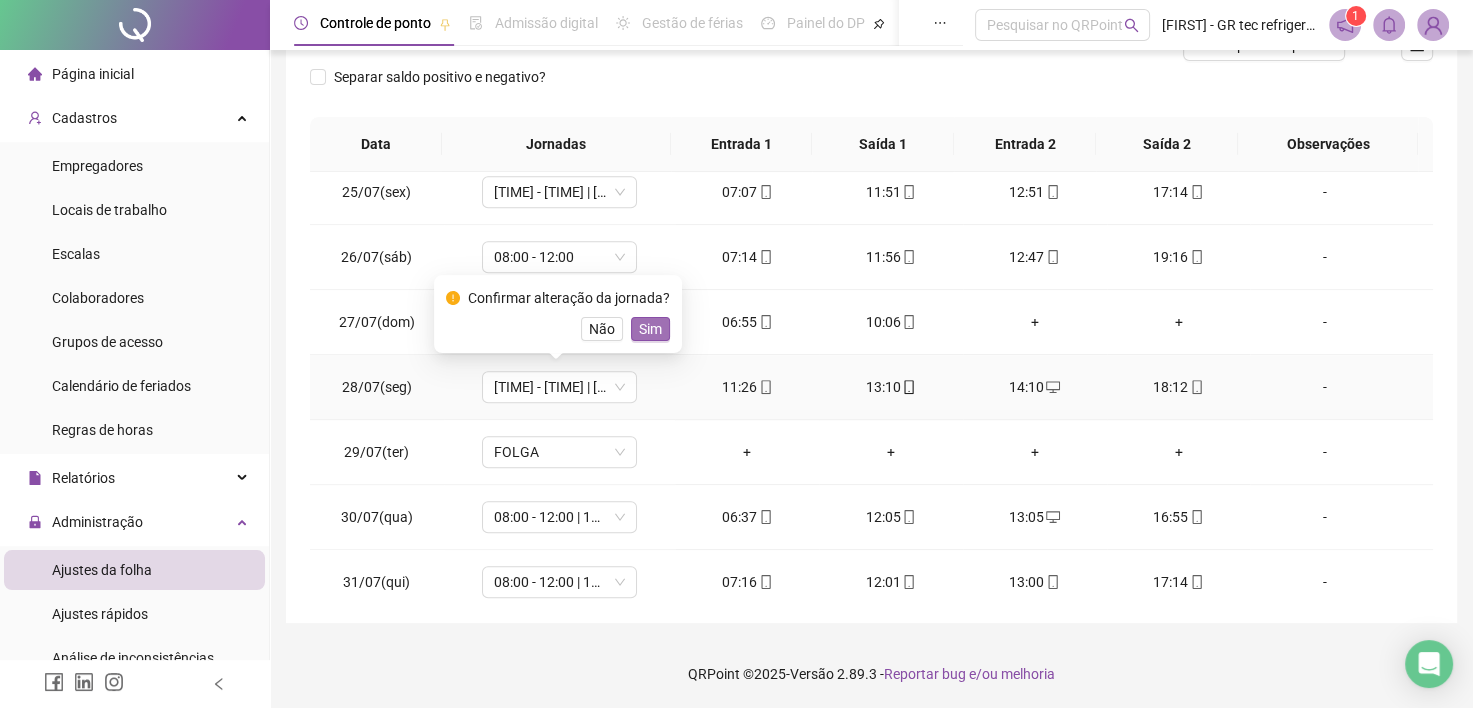click on "Sim" at bounding box center [650, 329] 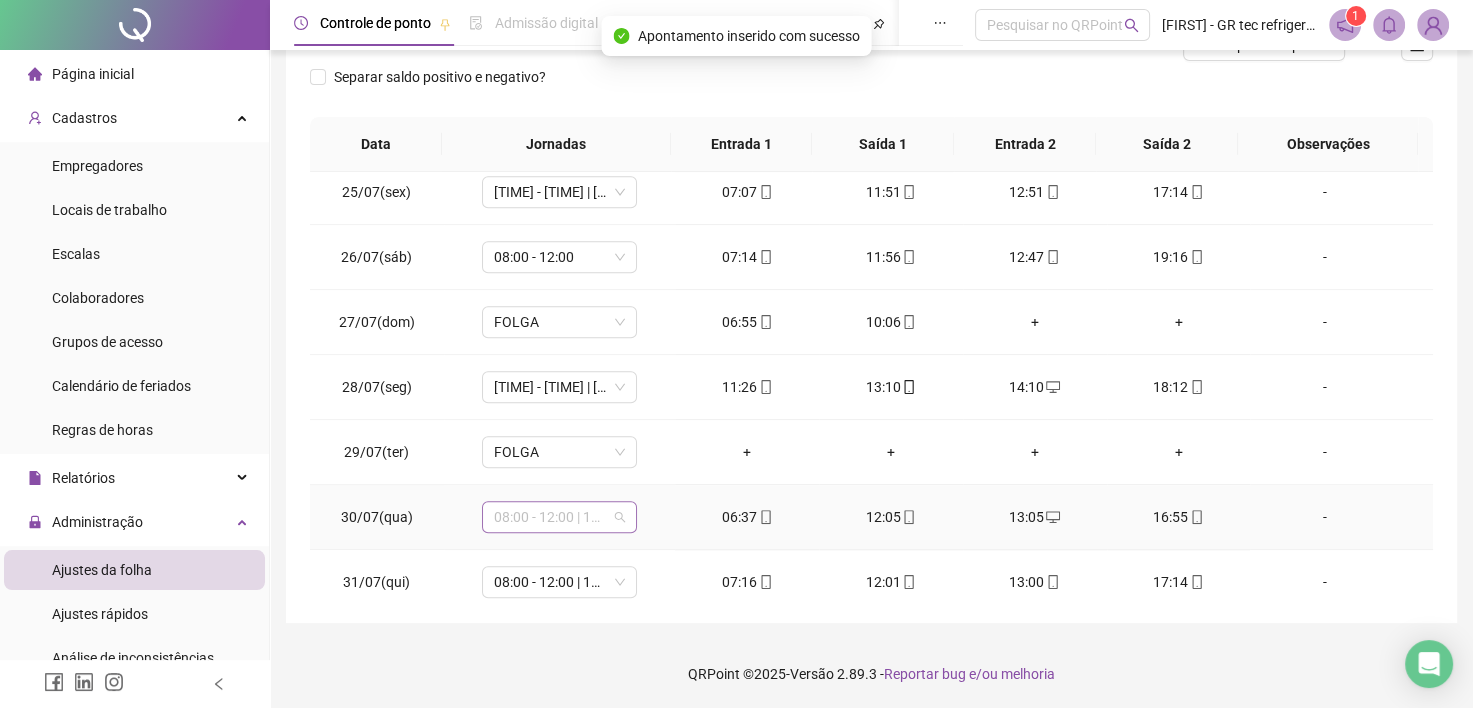 click on "08:00 - 12:00 | 13:00 - 17:00" at bounding box center (559, 517) 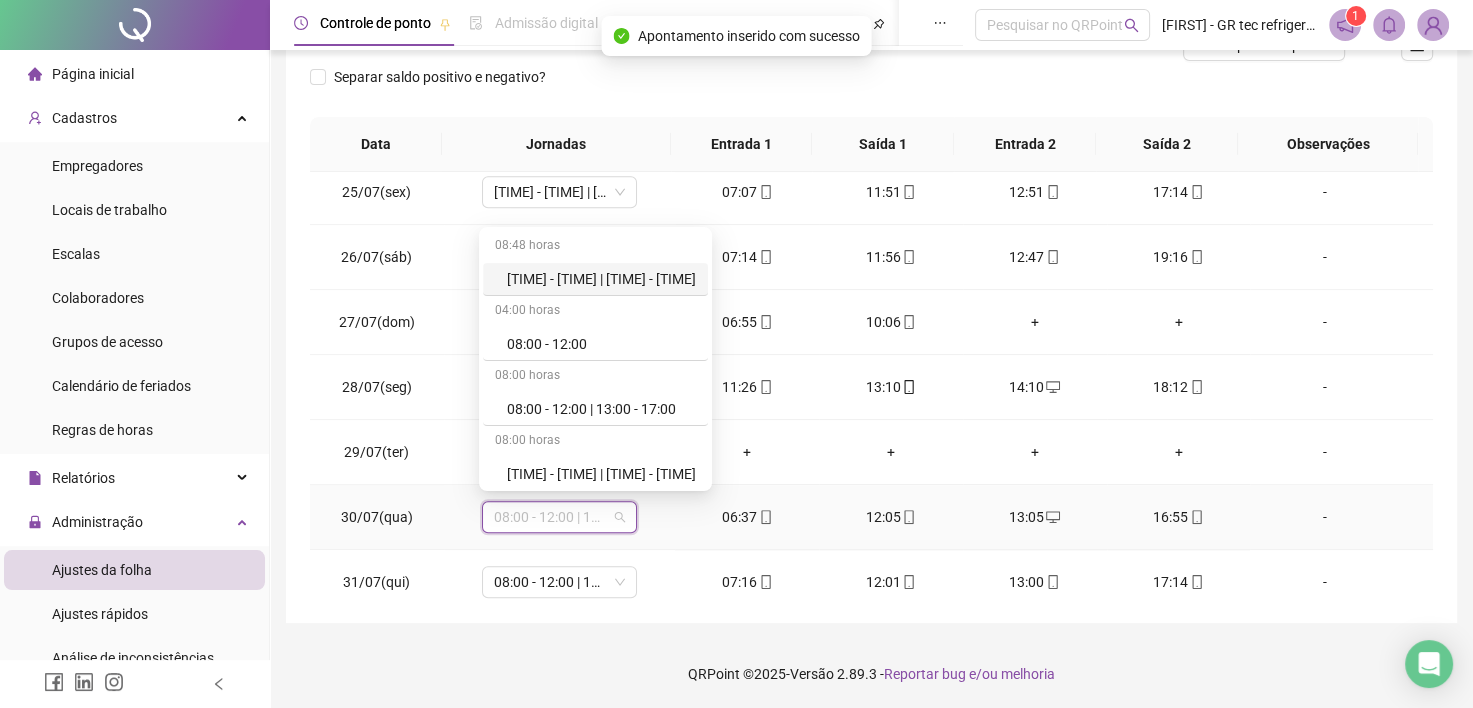 click on "[TIME] - [TIME] | [TIME] - [TIME]" at bounding box center (601, 279) 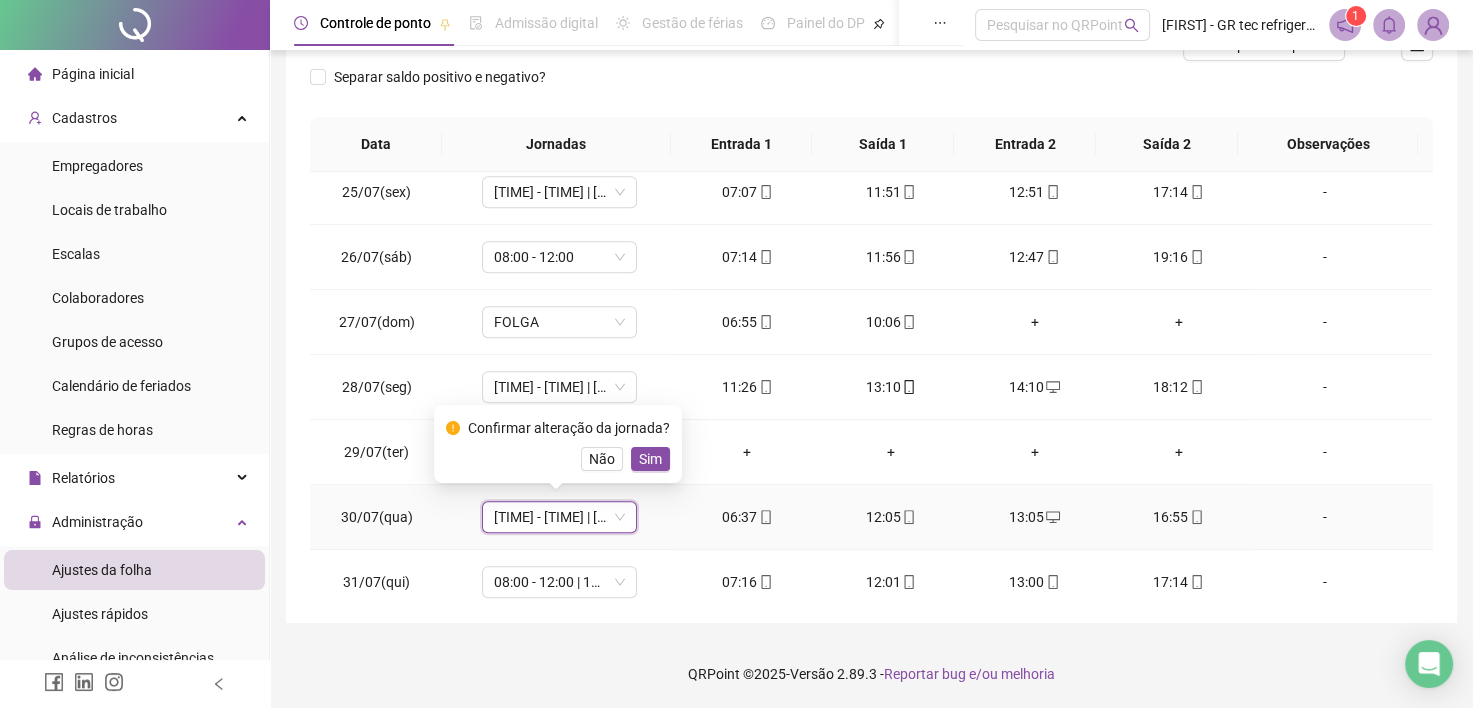 drag, startPoint x: 651, startPoint y: 461, endPoint x: 608, endPoint y: 541, distance: 90.824005 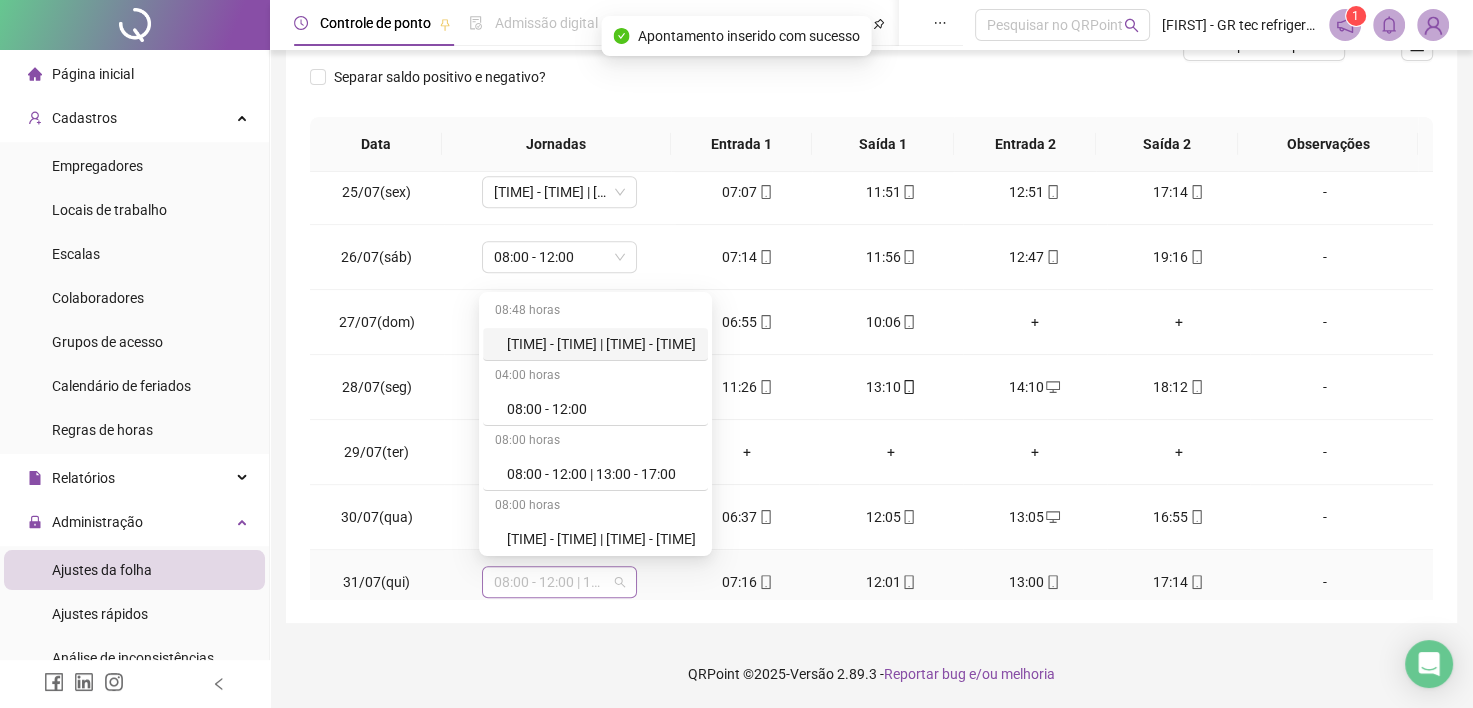 click on "08:00 - 12:00 | 13:00 - 17:00" at bounding box center (559, 582) 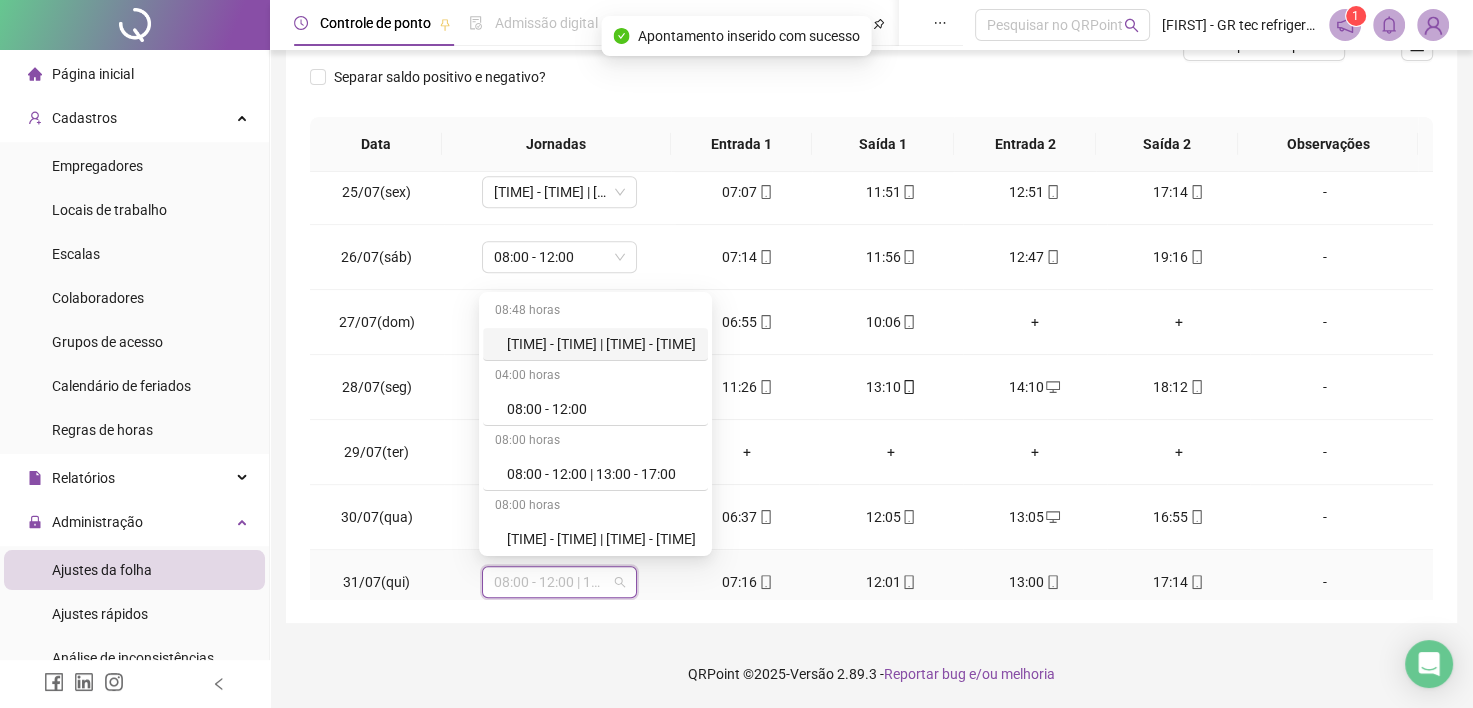 click on "[TIME] - [TIME] | [TIME] - [TIME]" at bounding box center (595, 344) 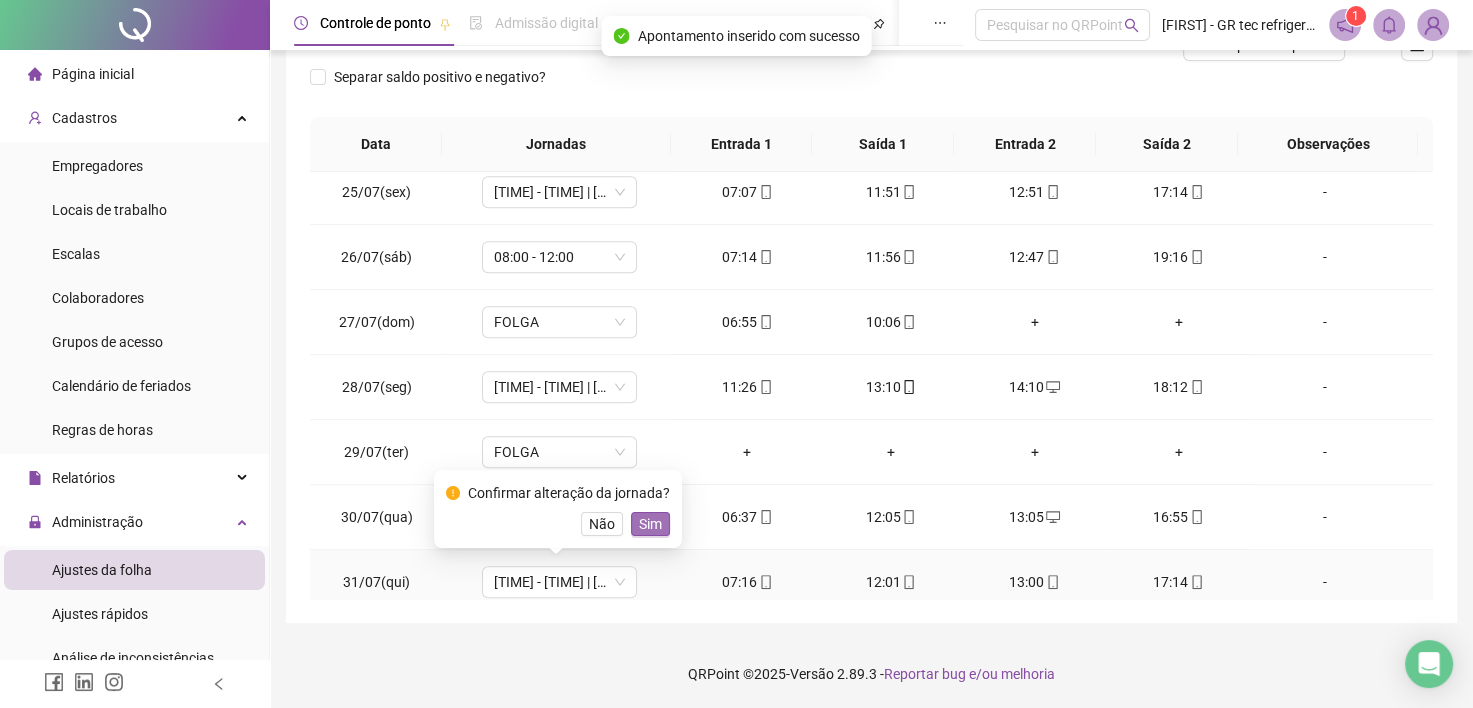 click on "Sim" at bounding box center (650, 524) 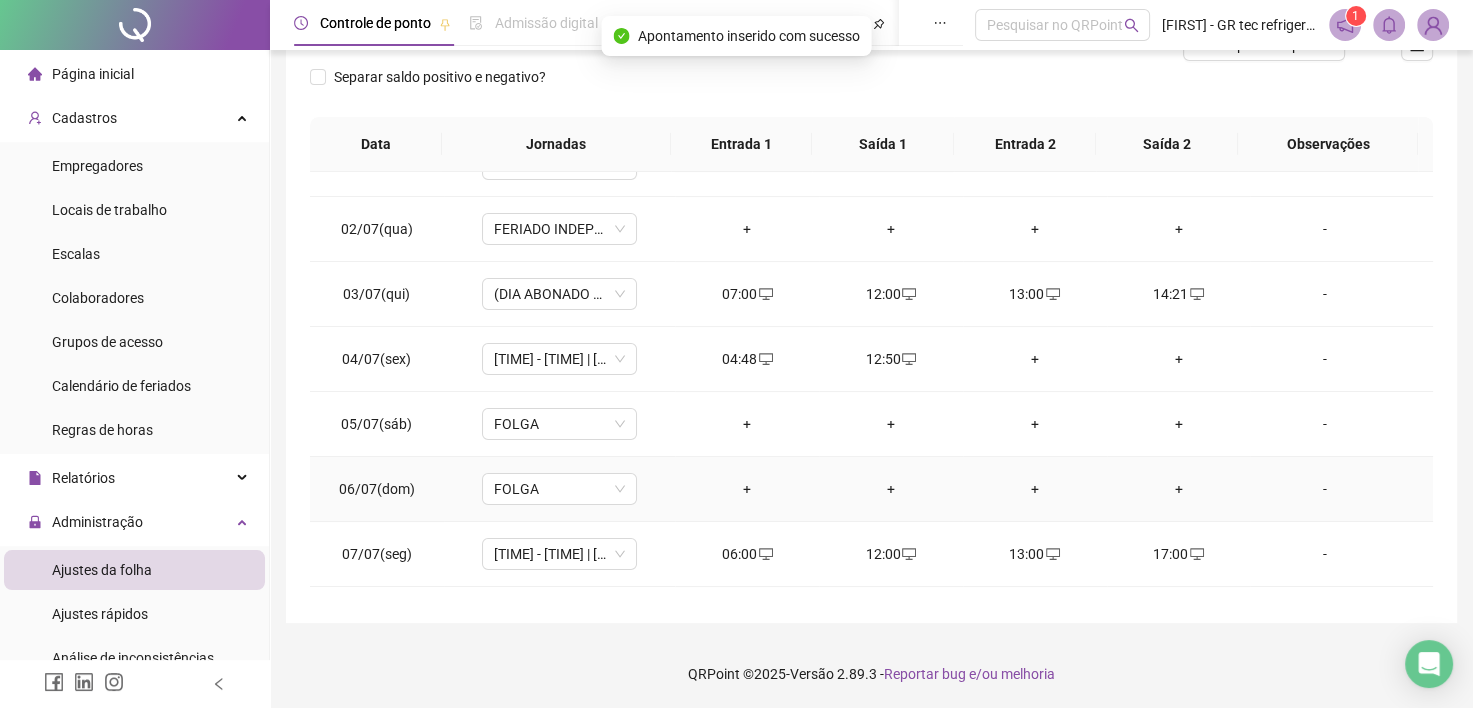 scroll, scrollTop: 0, scrollLeft: 0, axis: both 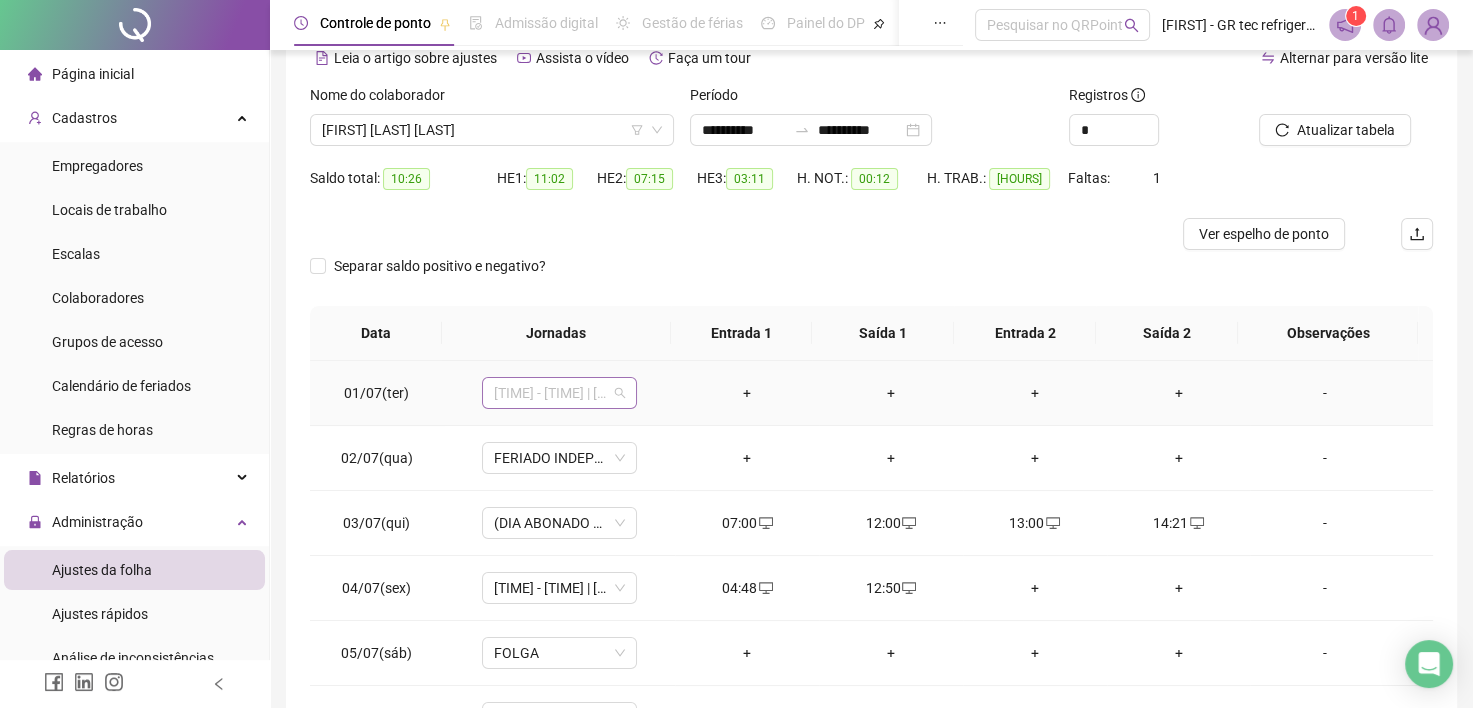 click on "[TIME] - [TIME] | [TIME] - [TIME]" at bounding box center [559, 393] 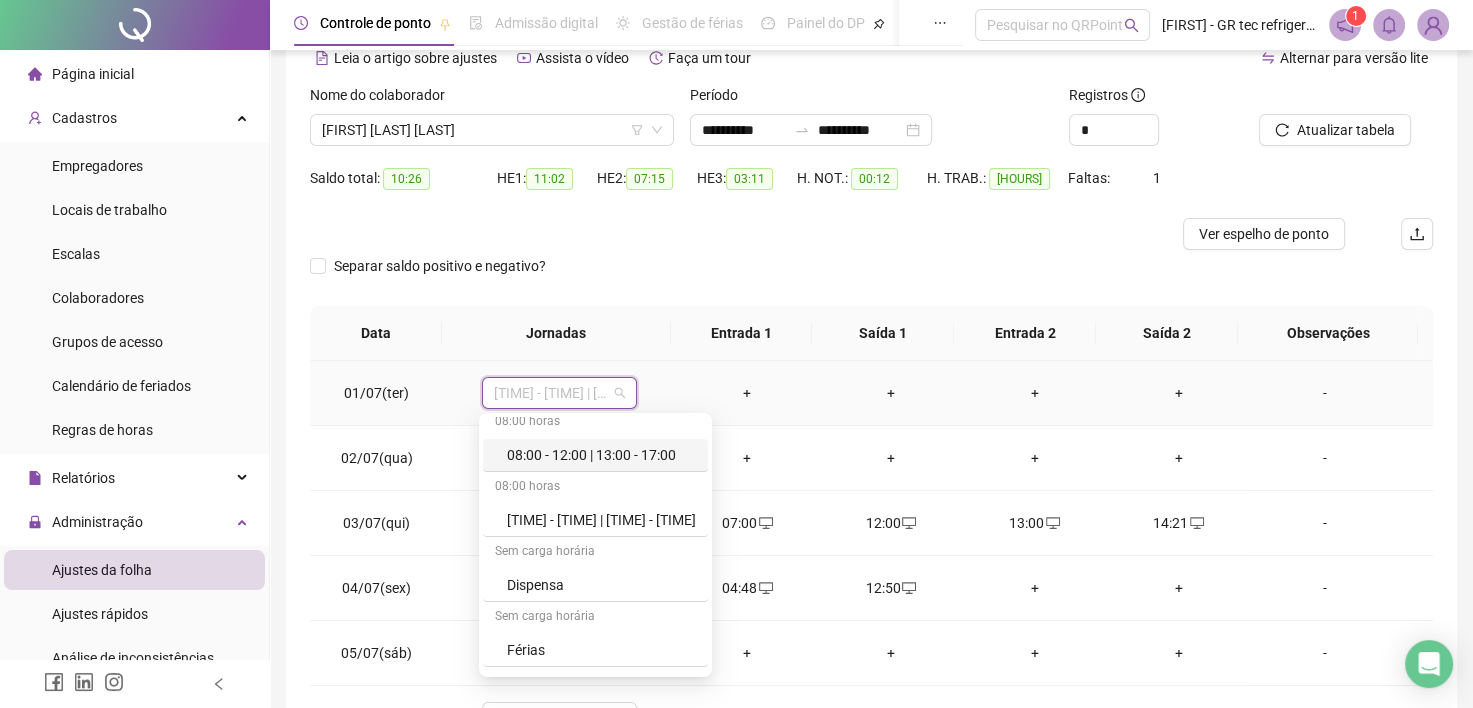 scroll, scrollTop: 327, scrollLeft: 0, axis: vertical 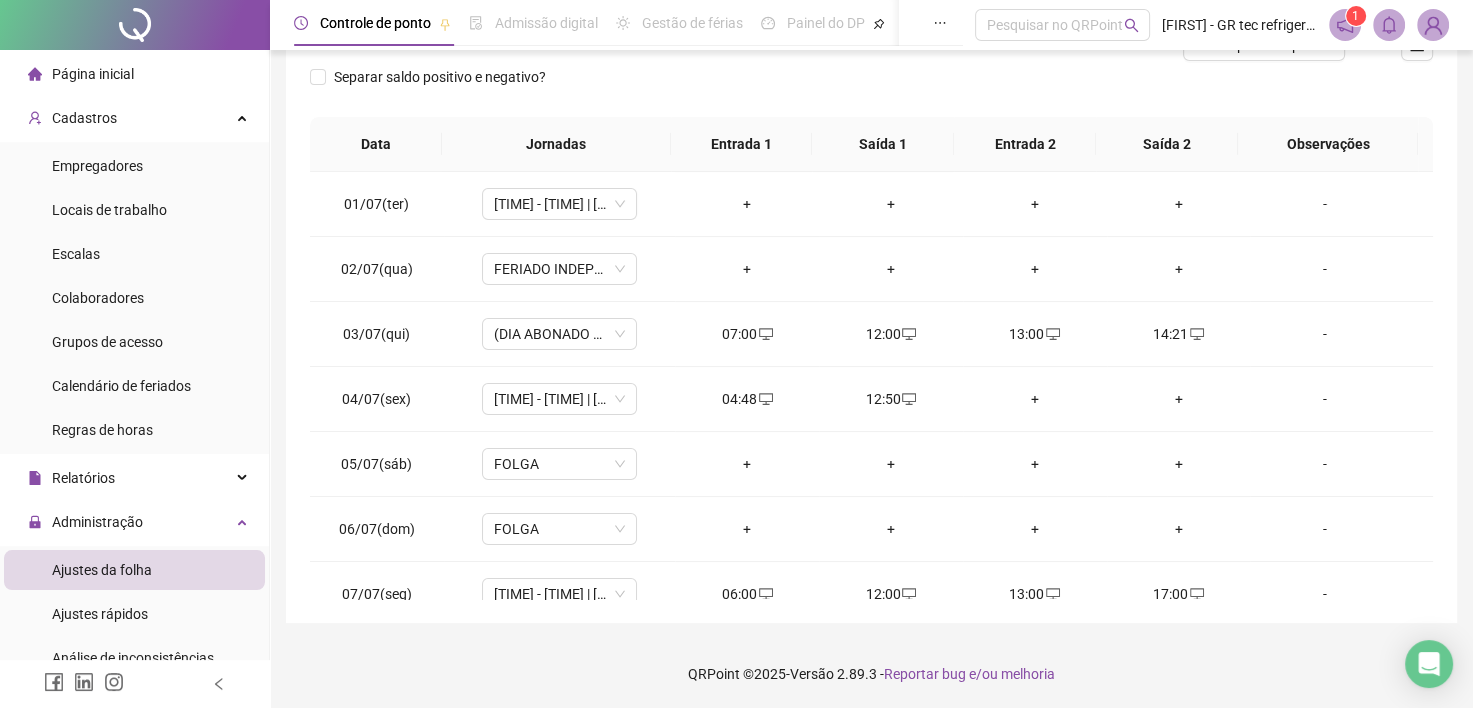 click on "Separar saldo positivo e negativo?" at bounding box center (871, 89) 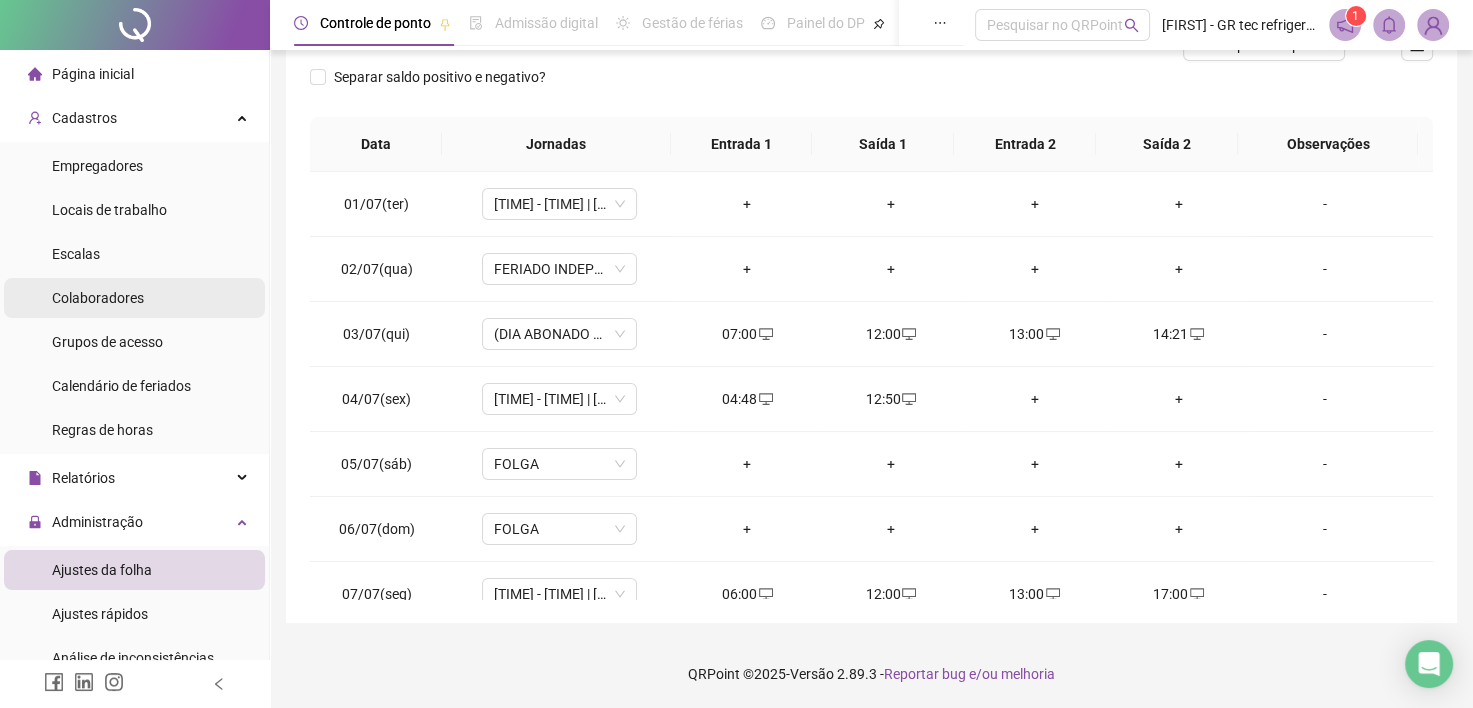 click on "Colaboradores" at bounding box center [98, 298] 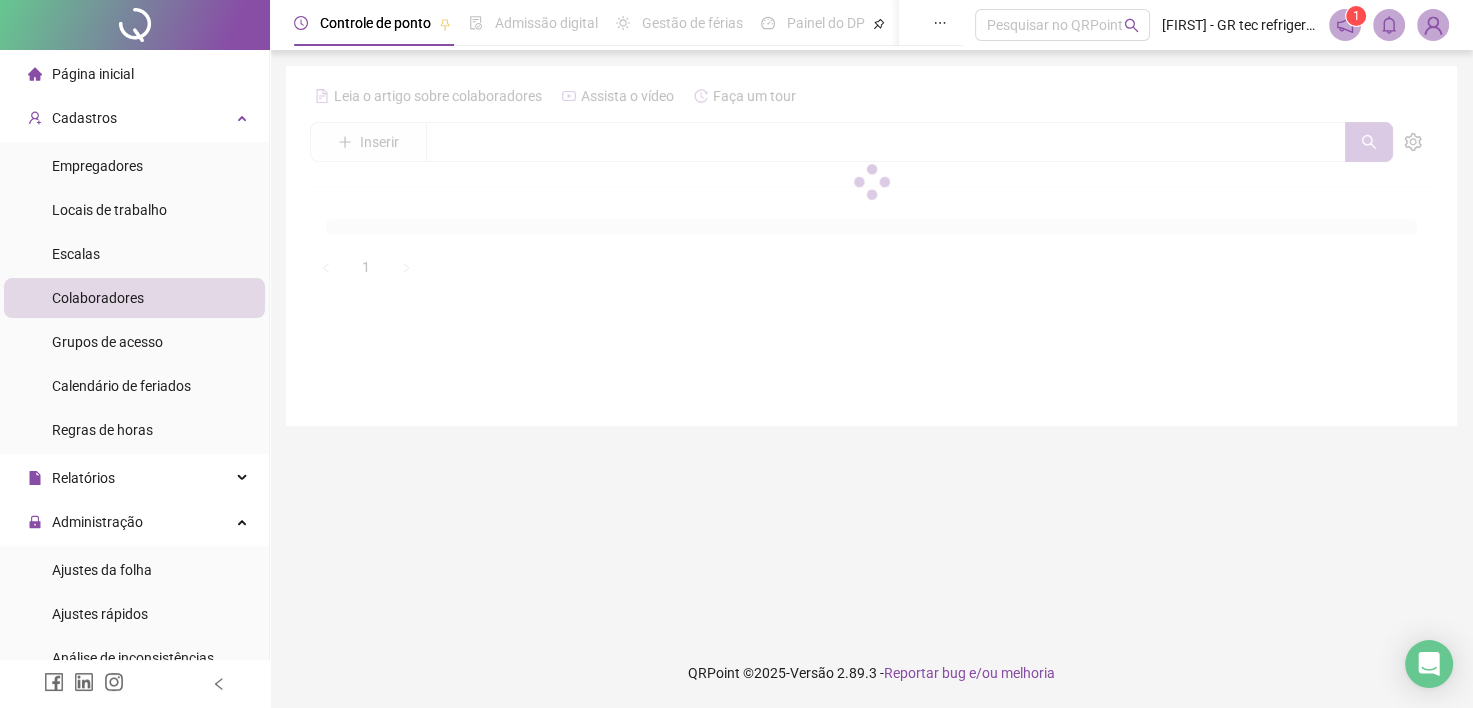 scroll, scrollTop: 0, scrollLeft: 0, axis: both 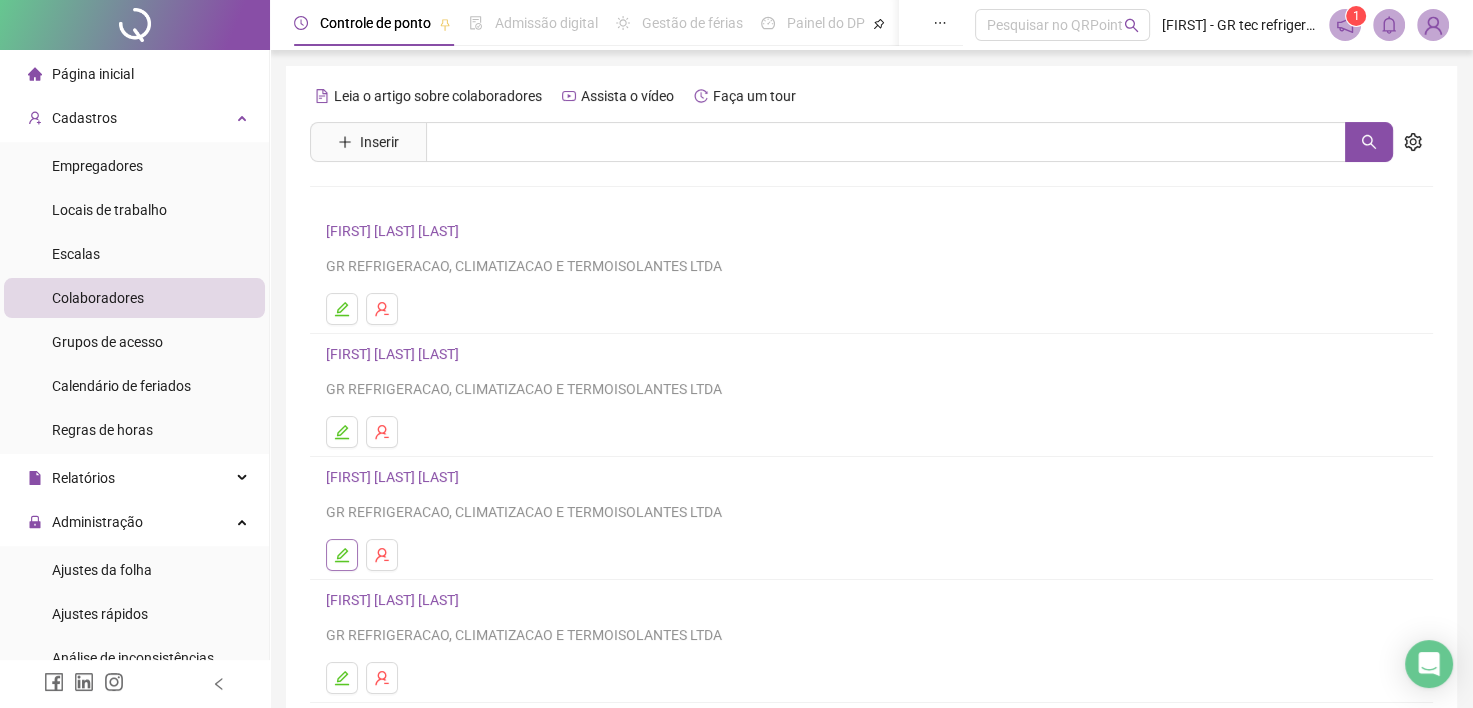click at bounding box center (342, 555) 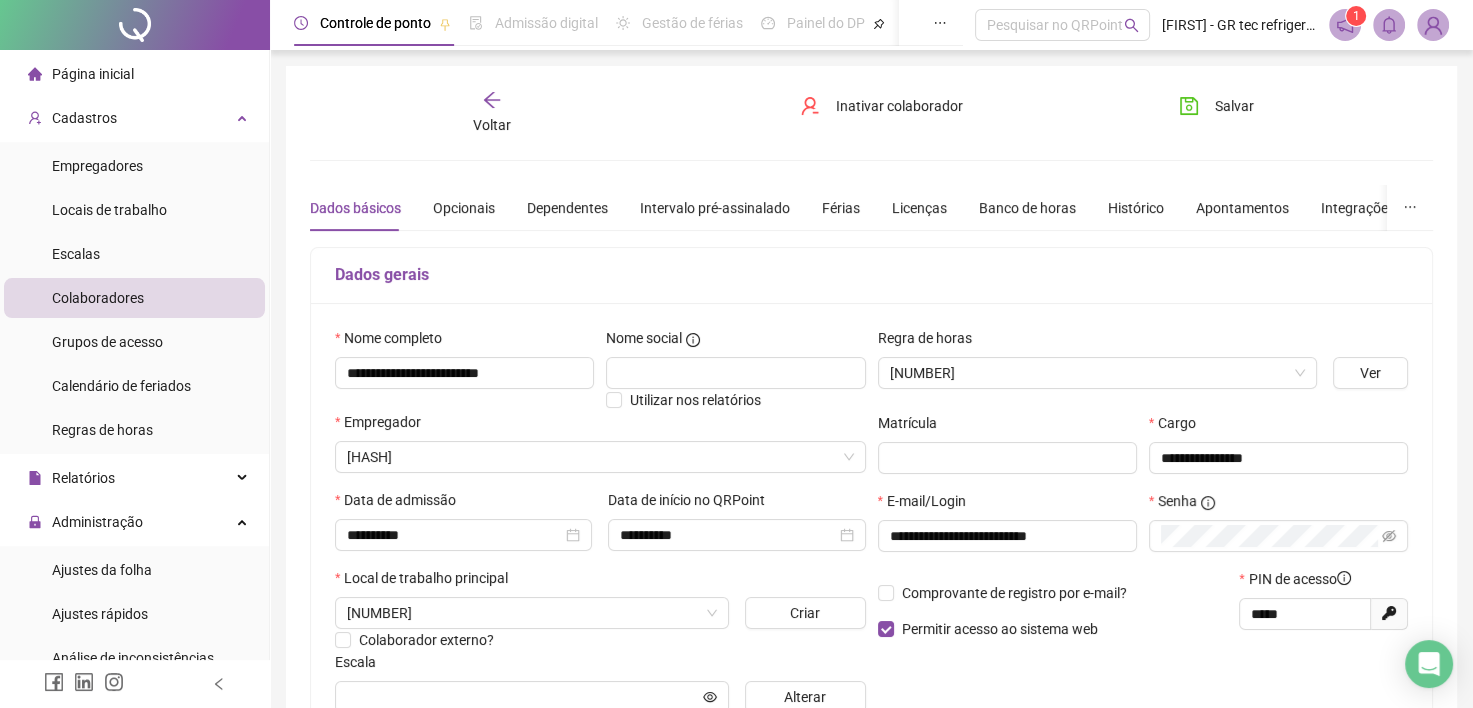 type on "********" 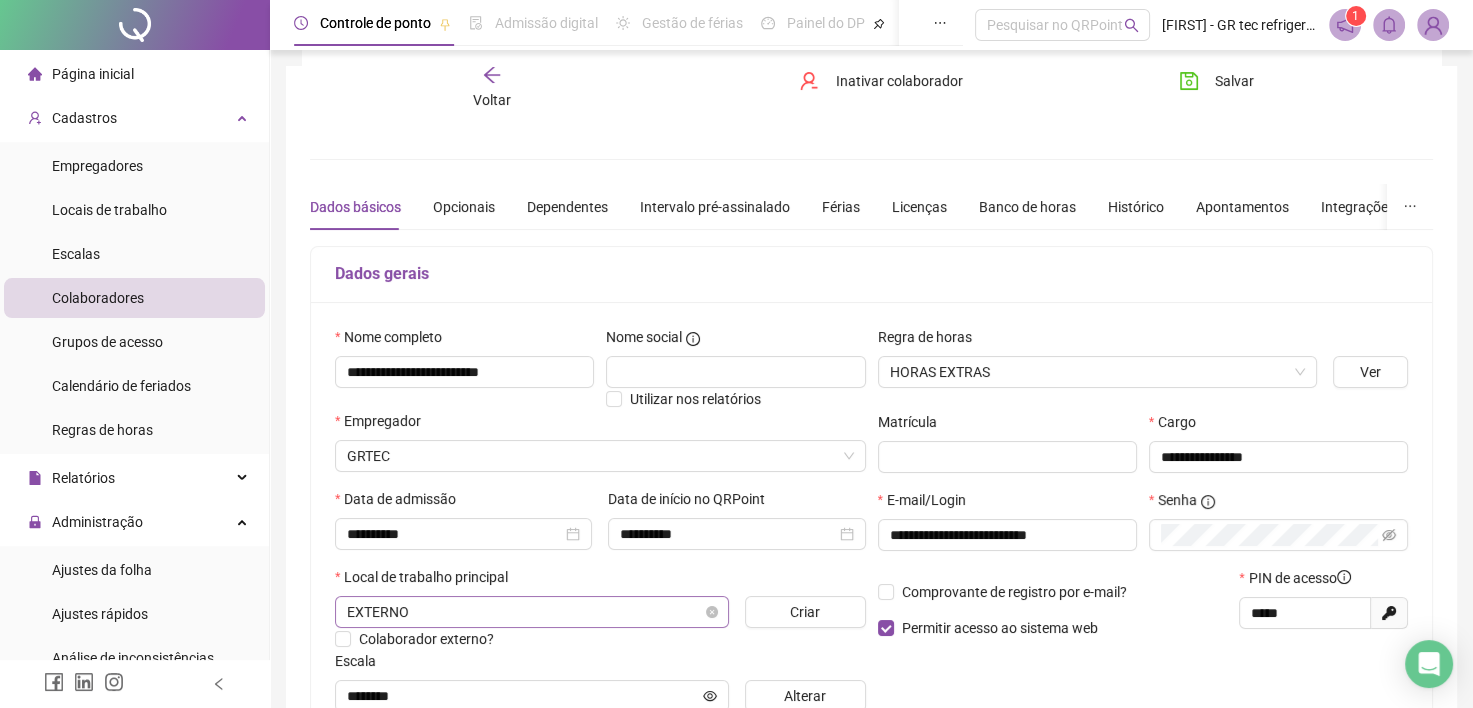 scroll, scrollTop: 100, scrollLeft: 0, axis: vertical 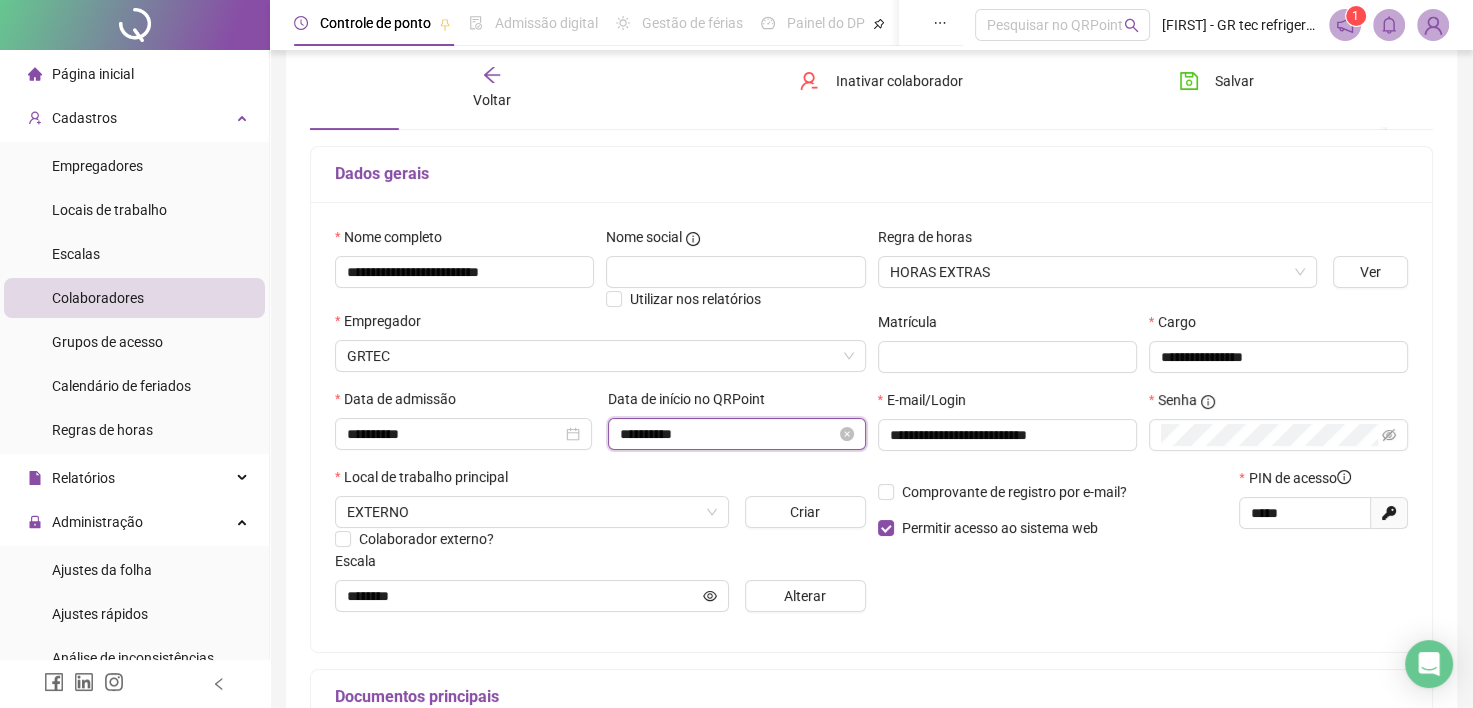click on "**********" at bounding box center [727, 434] 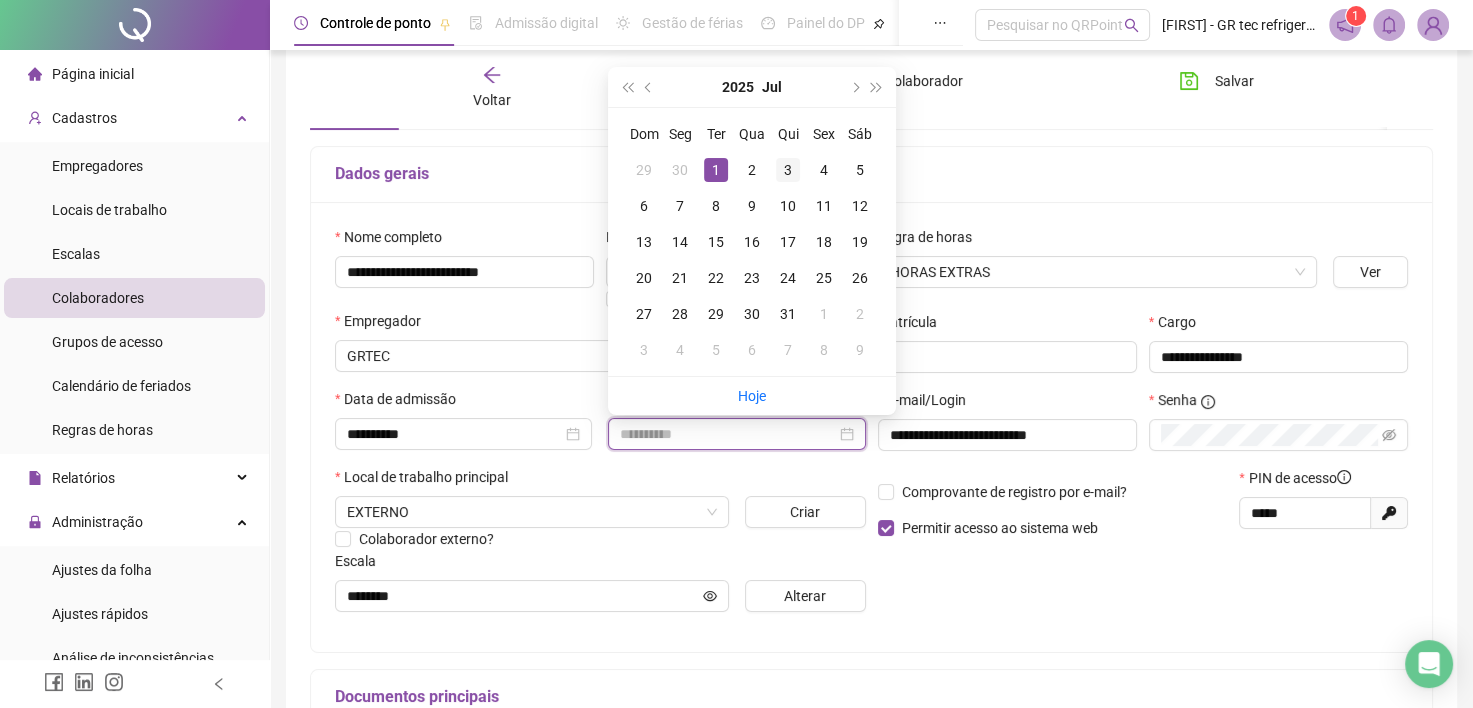 type on "**********" 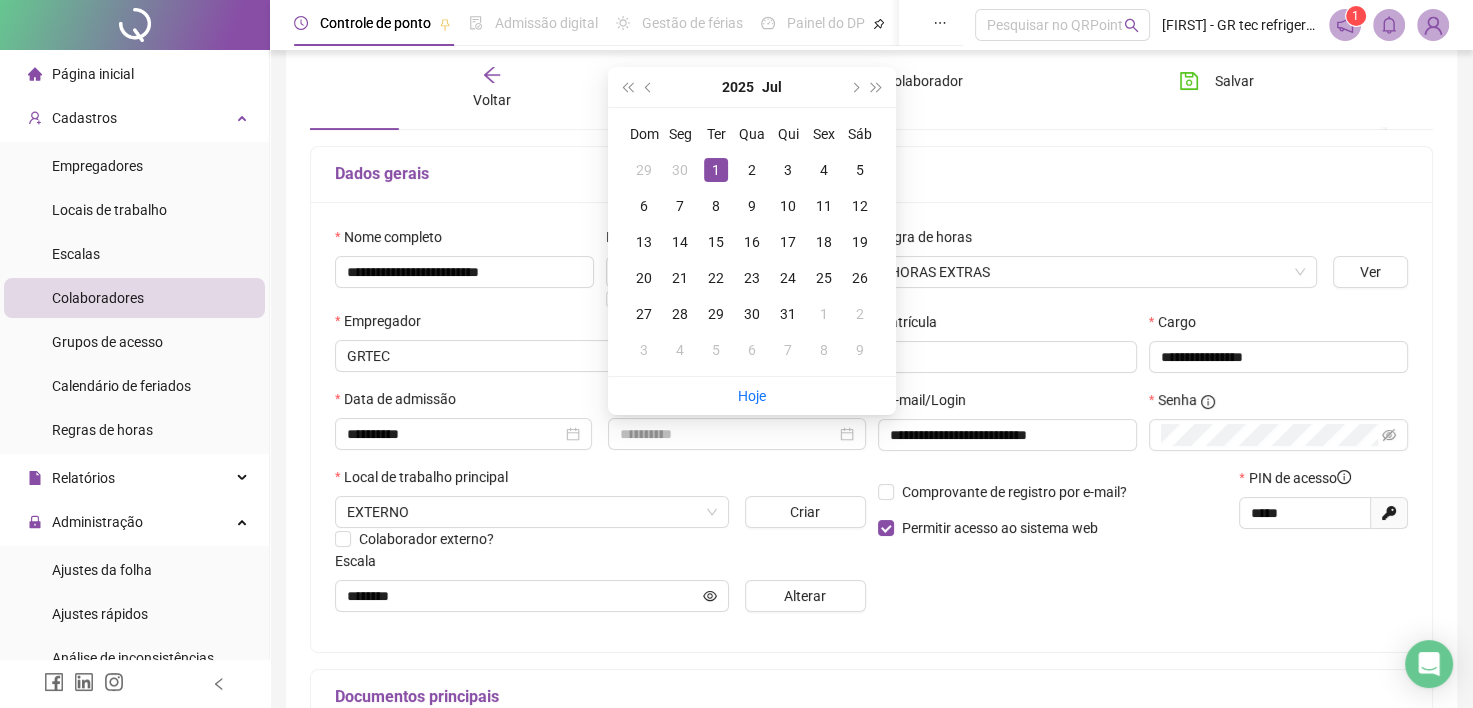 click on "3" at bounding box center (788, 170) 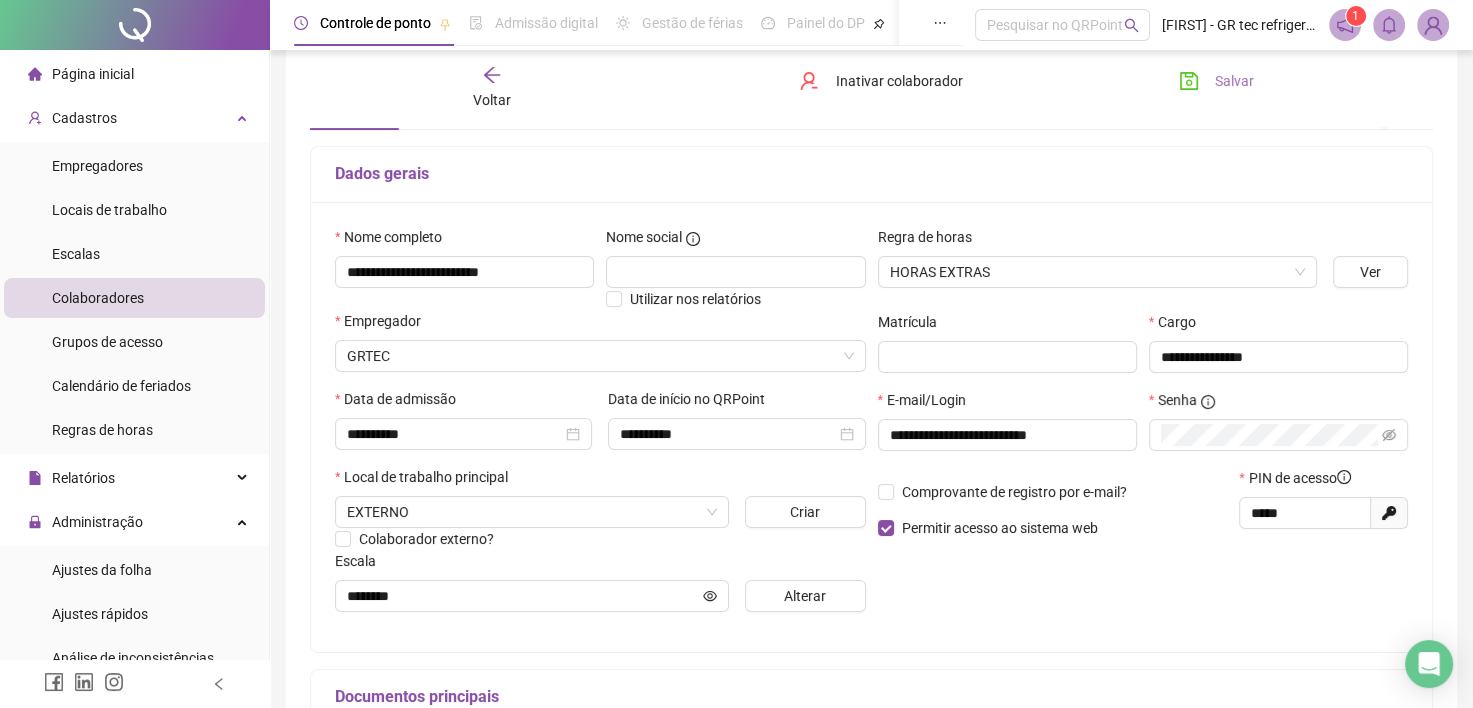 click on "Salvar" at bounding box center (1234, 81) 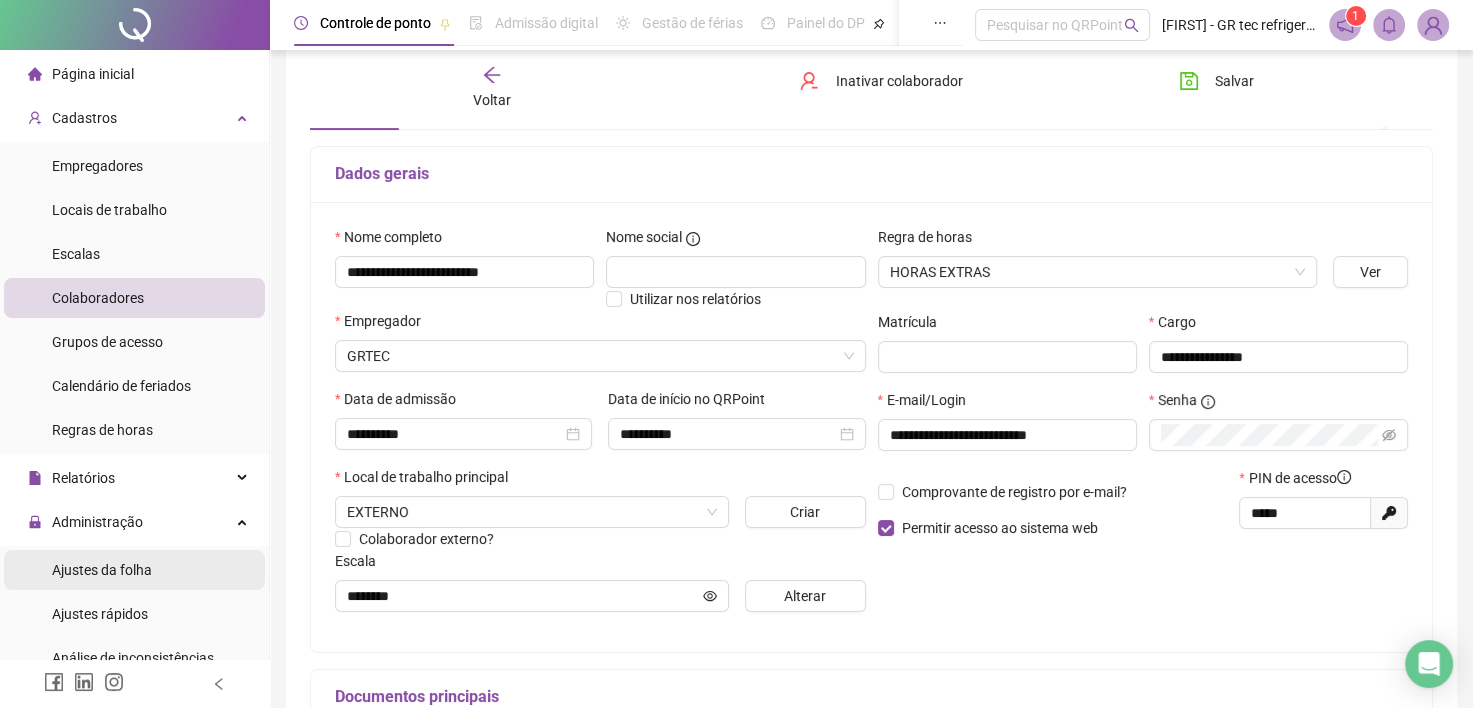 click on "Ajustes da folha" at bounding box center [102, 570] 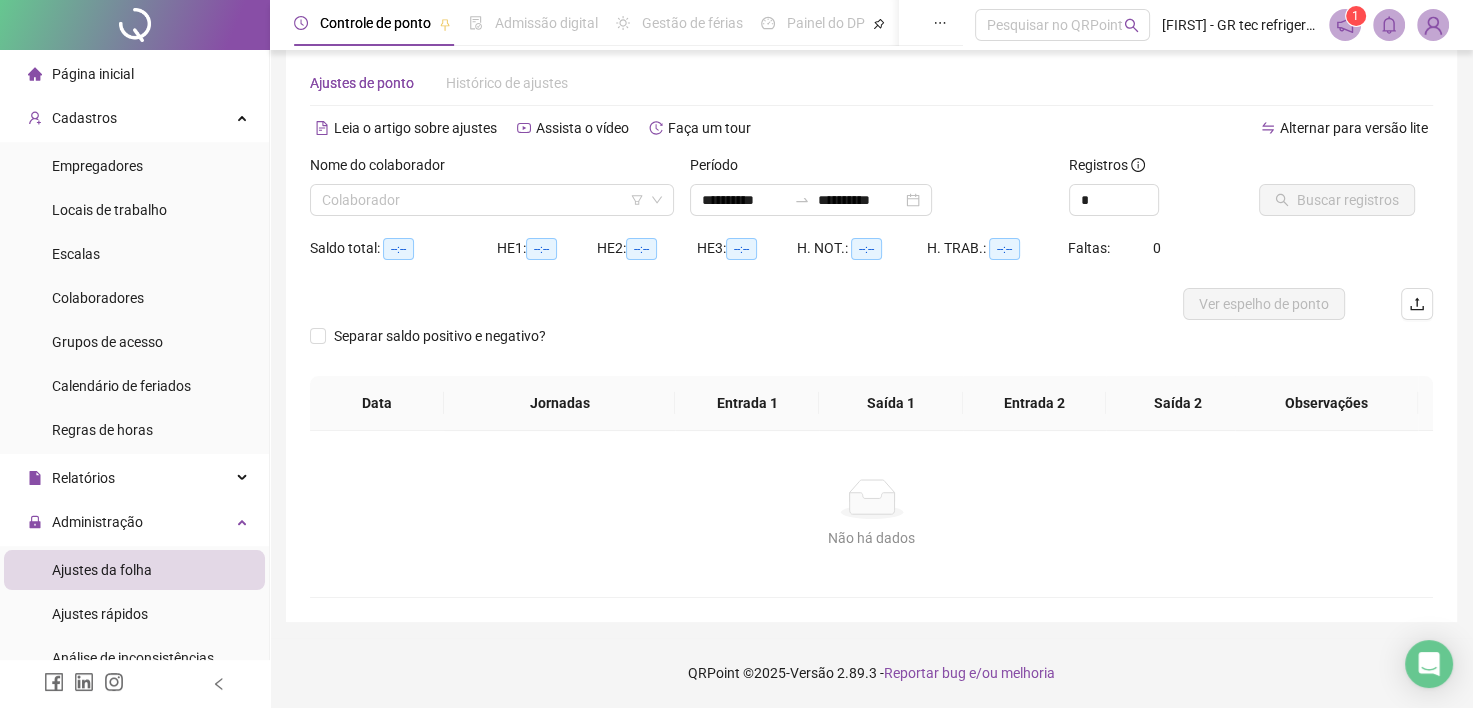 scroll, scrollTop: 29, scrollLeft: 0, axis: vertical 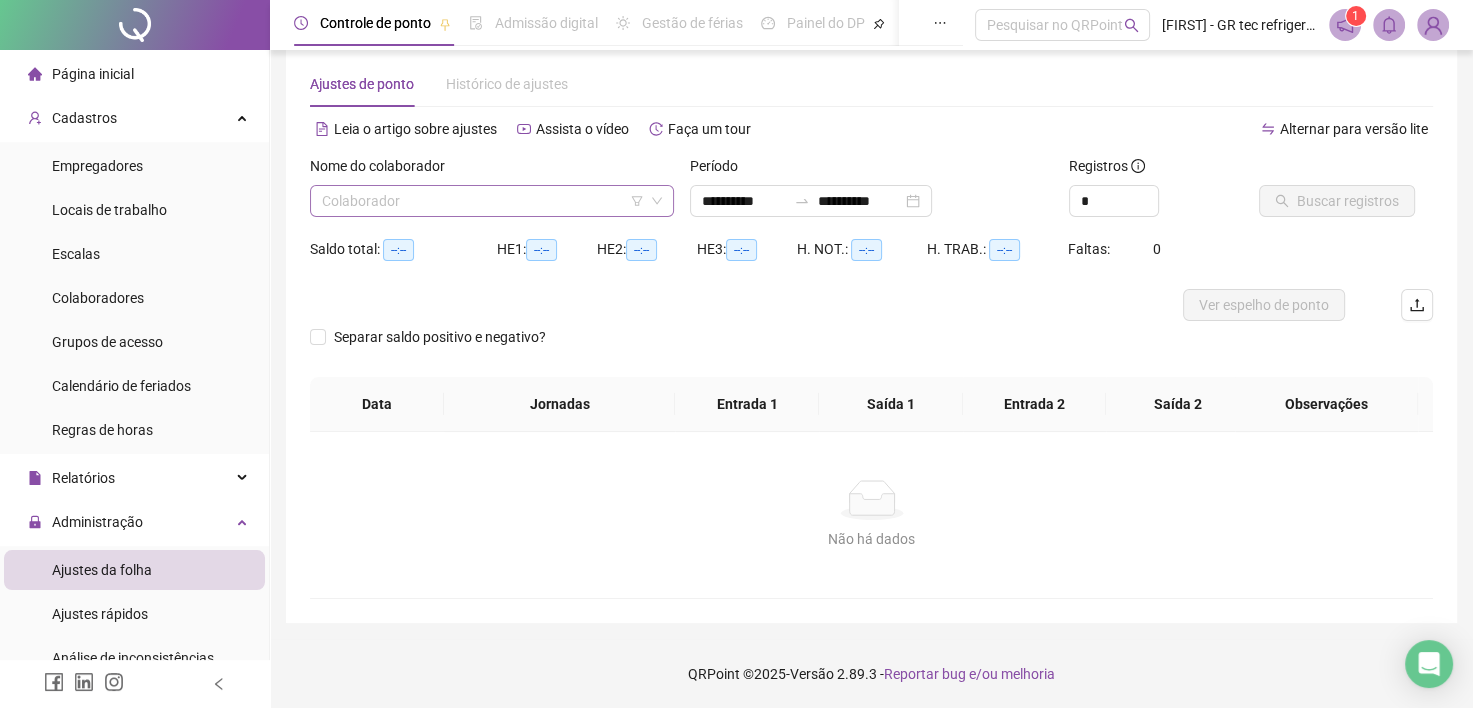 click at bounding box center [483, 201] 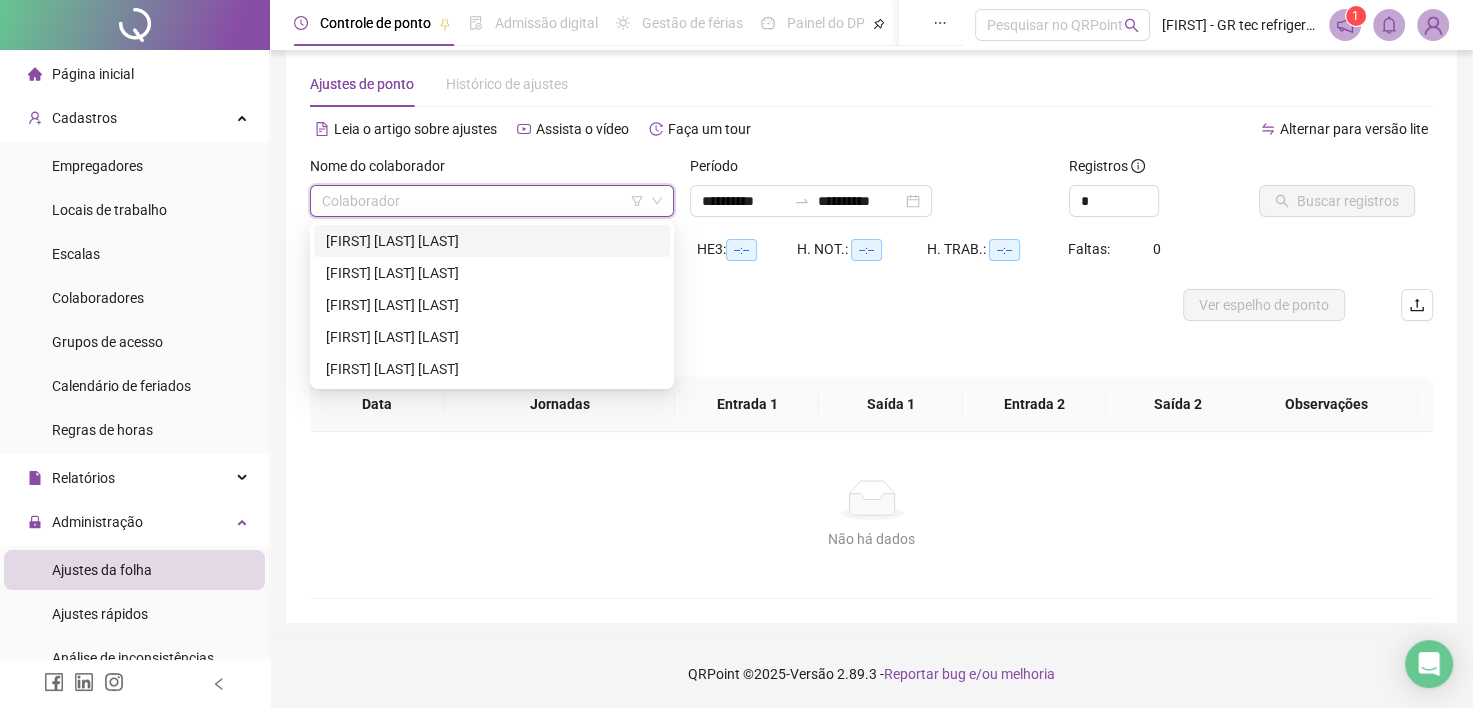 click on "[PERSON]" at bounding box center [492, 241] 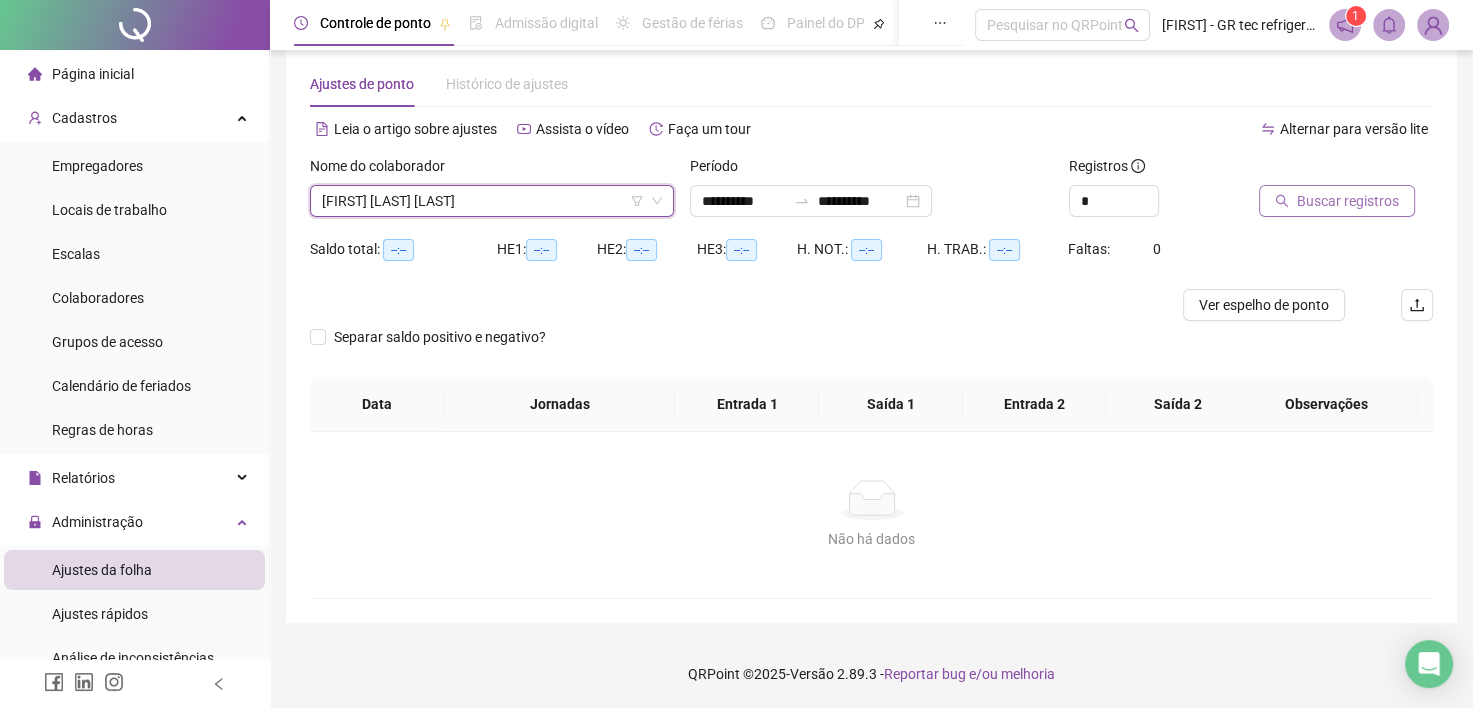 click on "Buscar registros" at bounding box center [1348, 201] 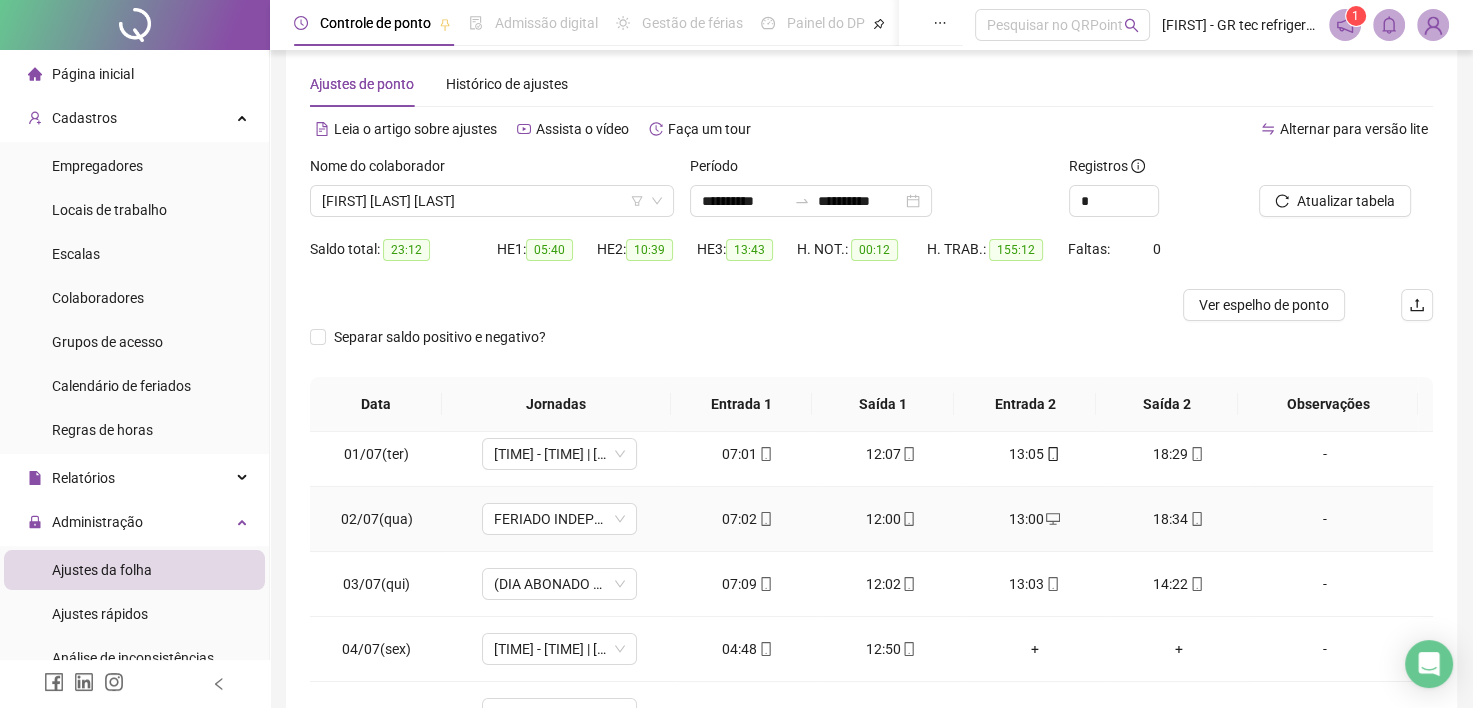 scroll, scrollTop: 0, scrollLeft: 0, axis: both 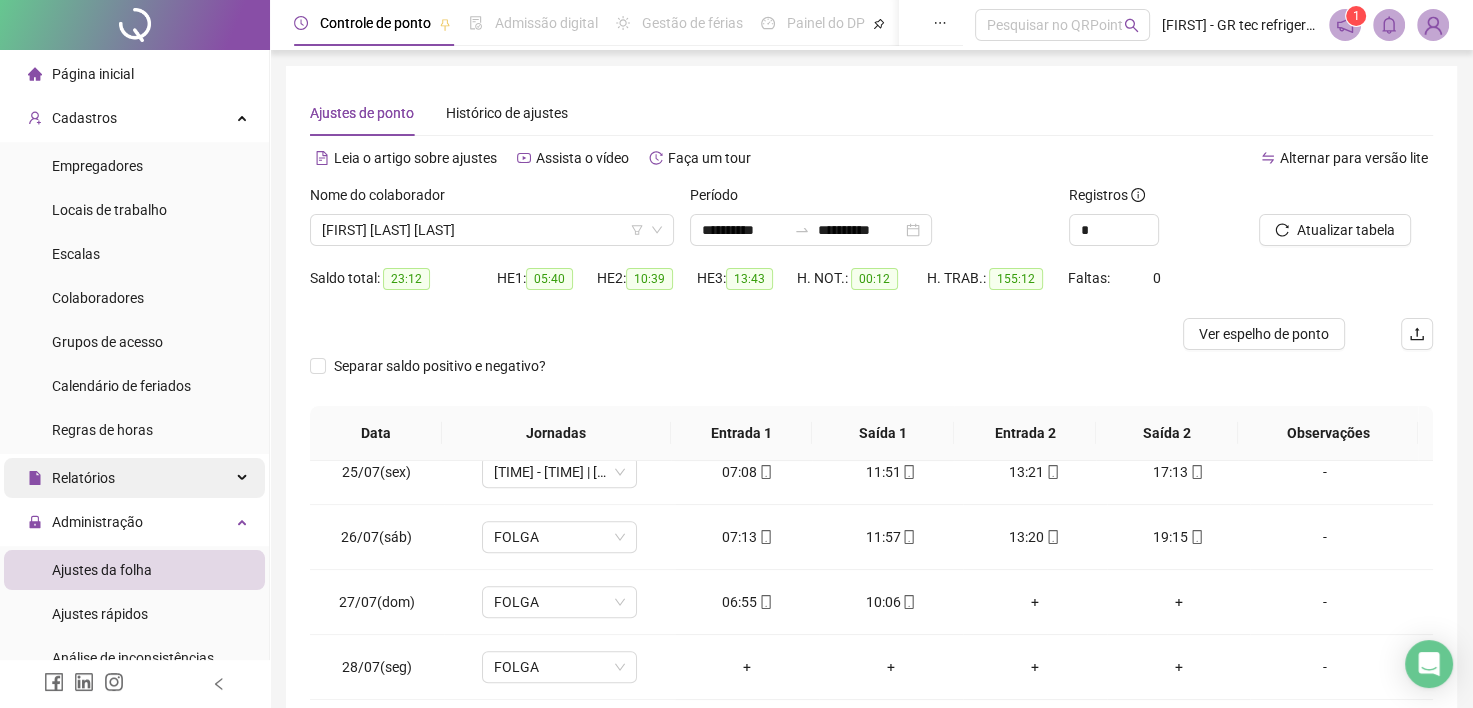 click on "Relatórios" at bounding box center [71, 478] 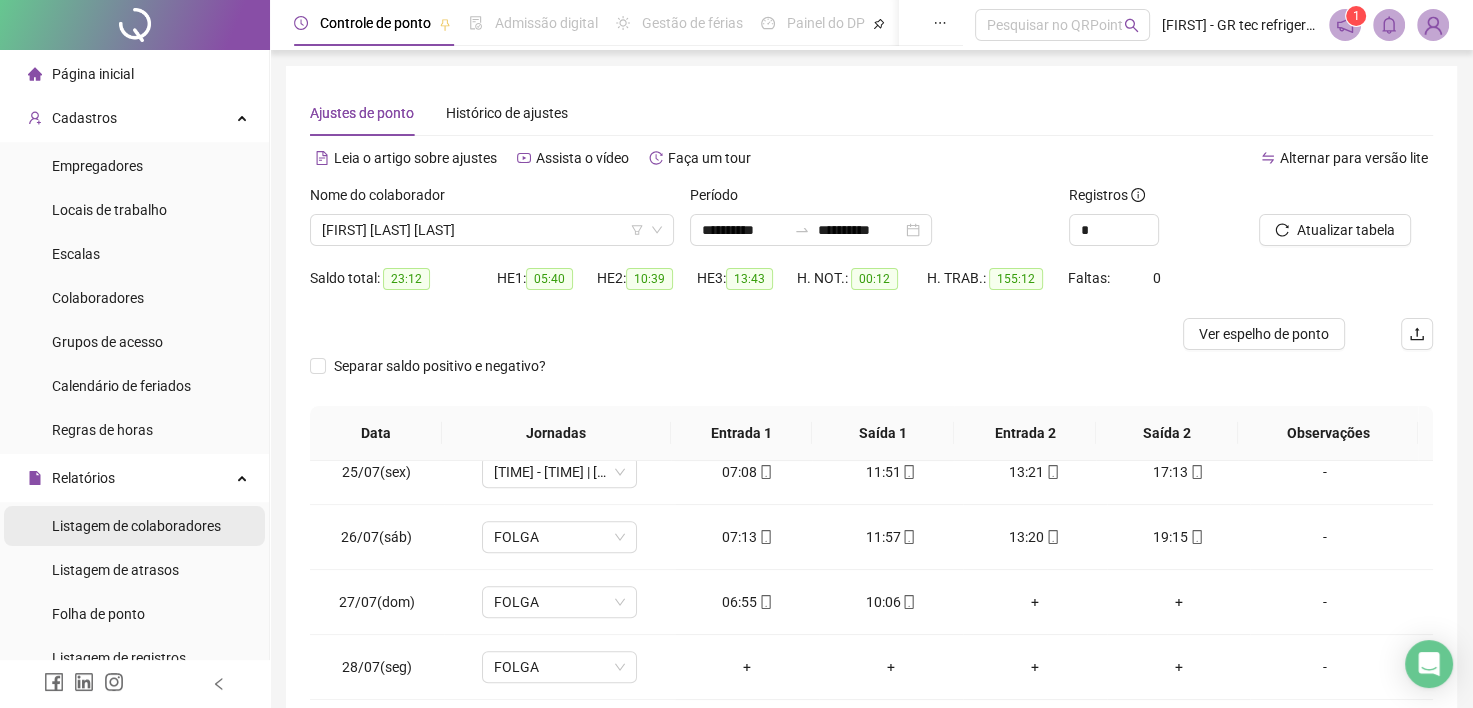 click on "Listagem de colaboradores" at bounding box center (136, 526) 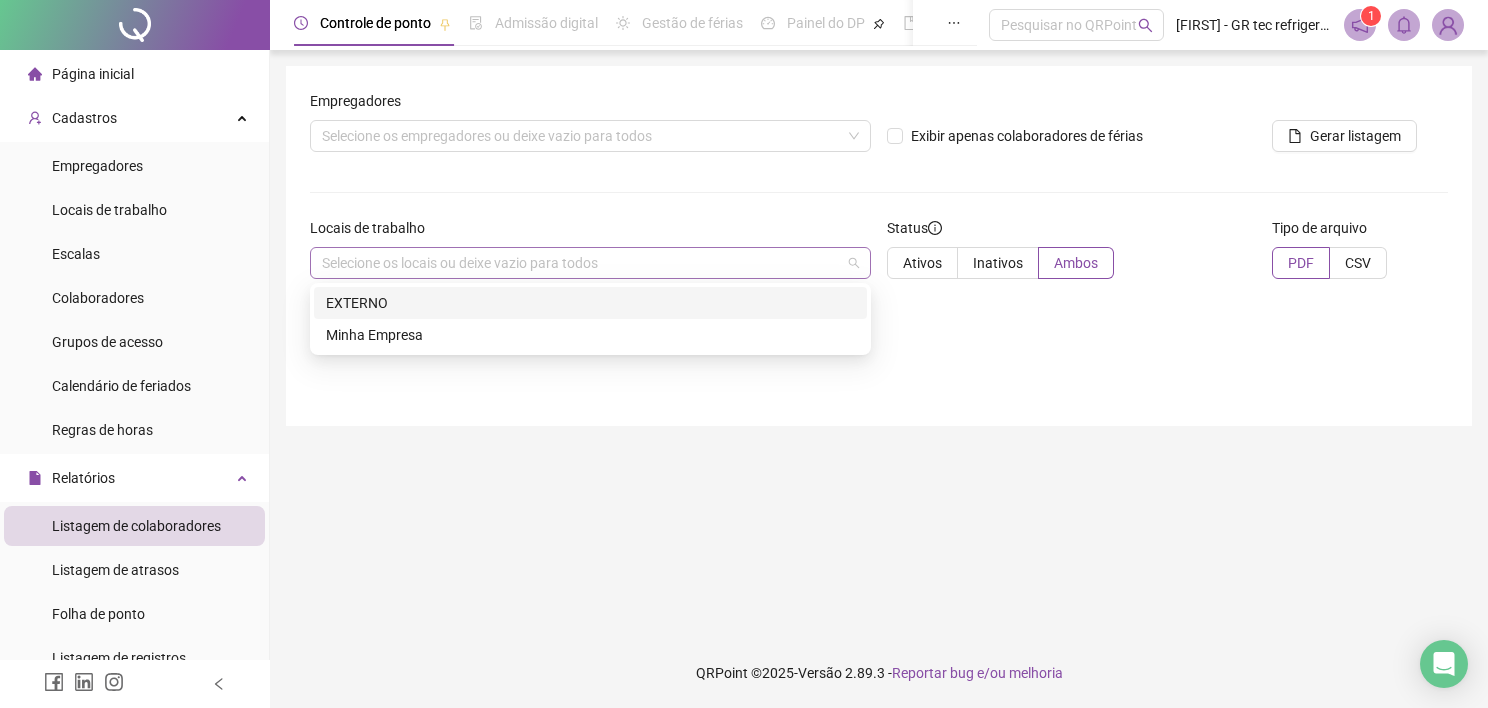 click on "Selecione os locais ou deixe vazio para todos" at bounding box center (590, 263) 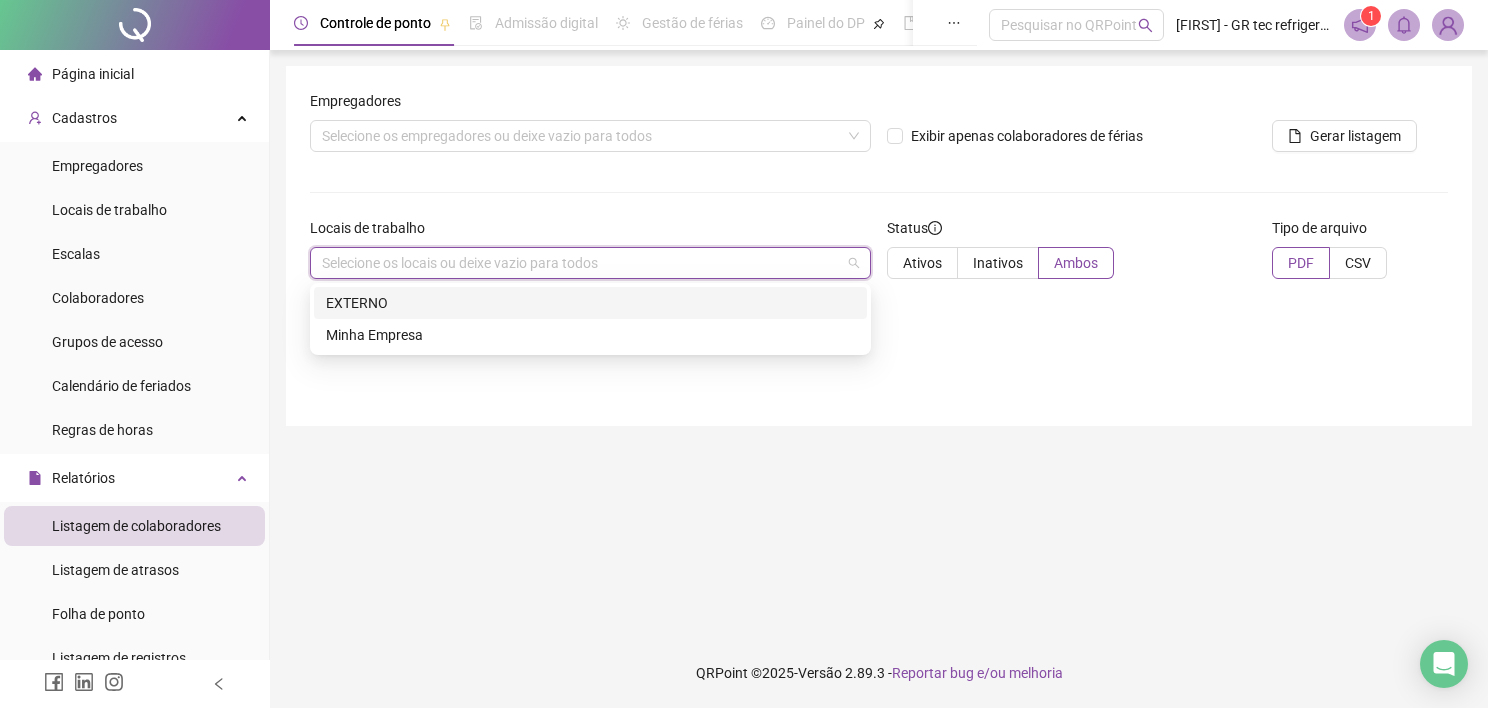 click on "EXTERNO" at bounding box center [590, 303] 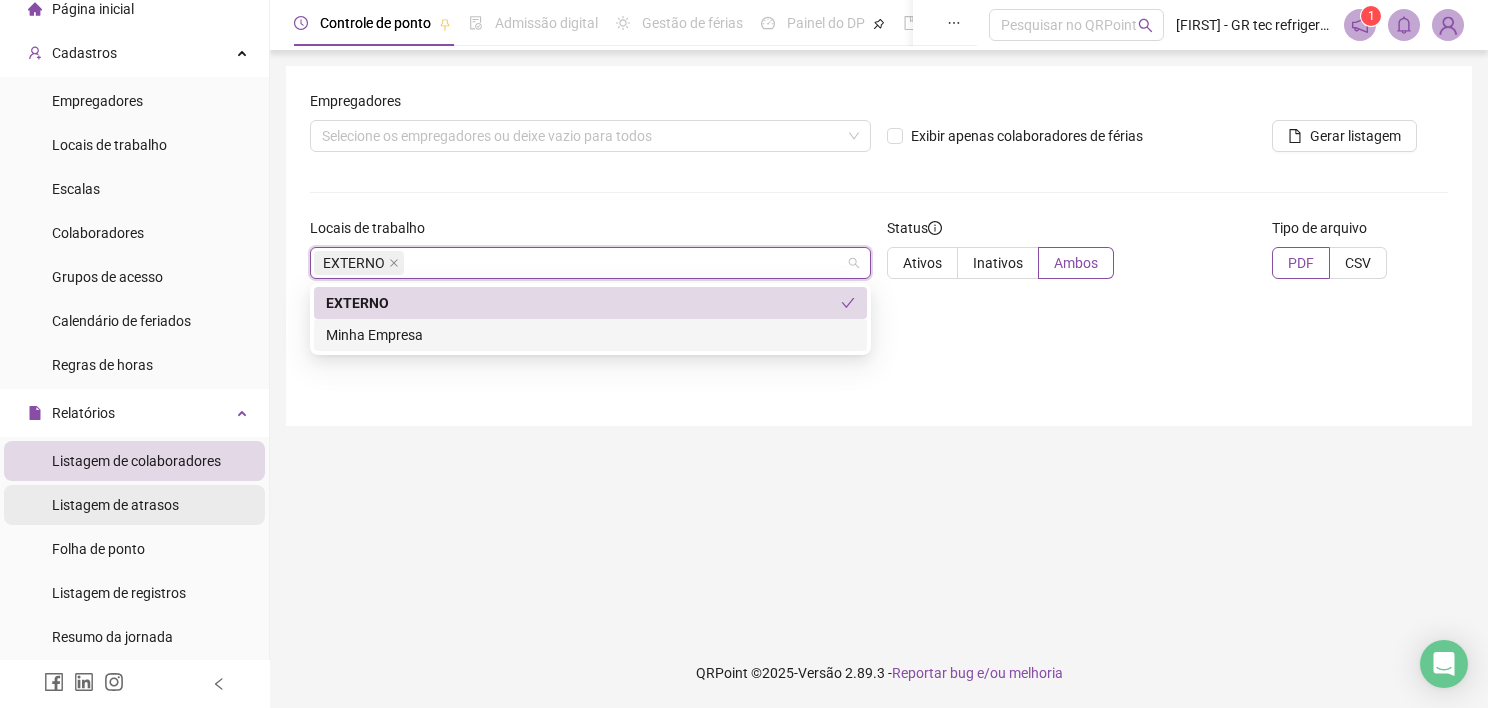 scroll, scrollTop: 100, scrollLeft: 0, axis: vertical 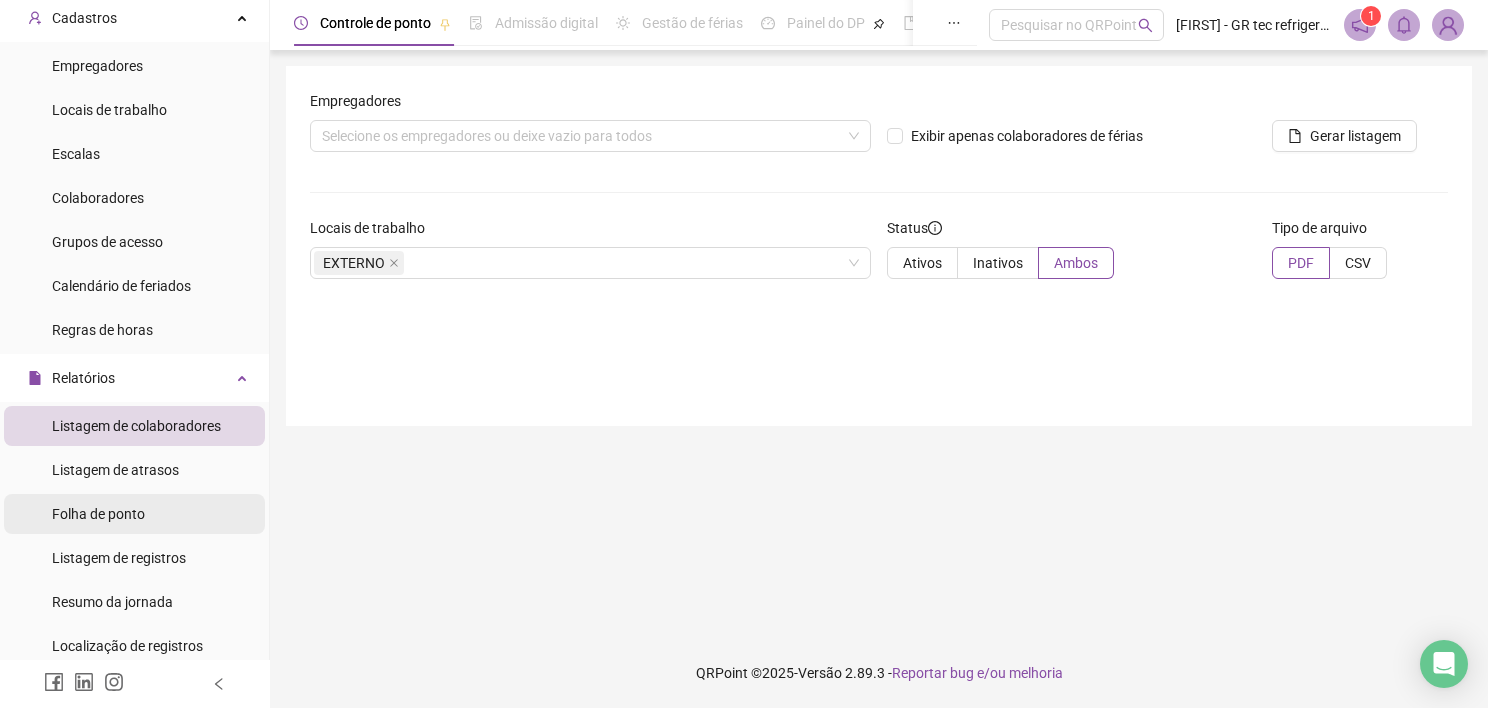 click on "Folha de ponto" at bounding box center [134, 514] 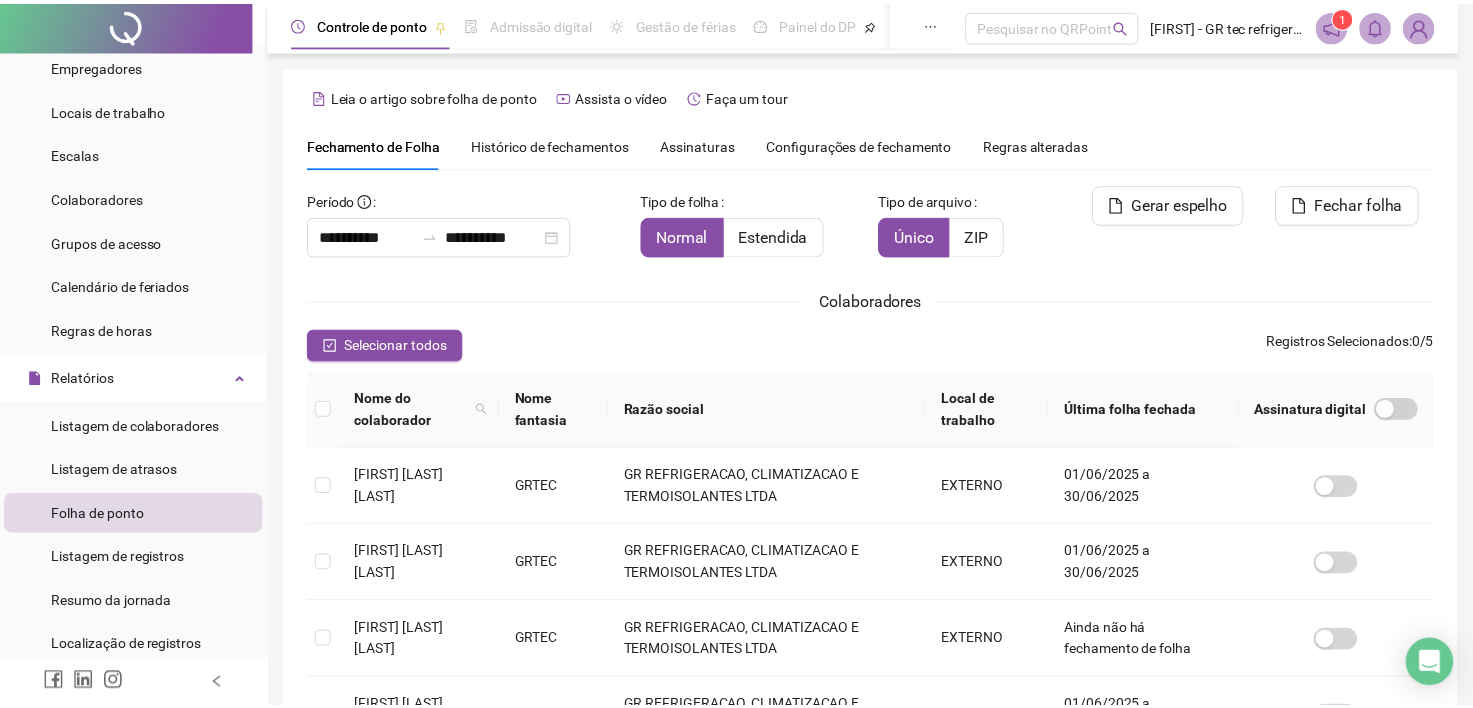scroll, scrollTop: 55, scrollLeft: 0, axis: vertical 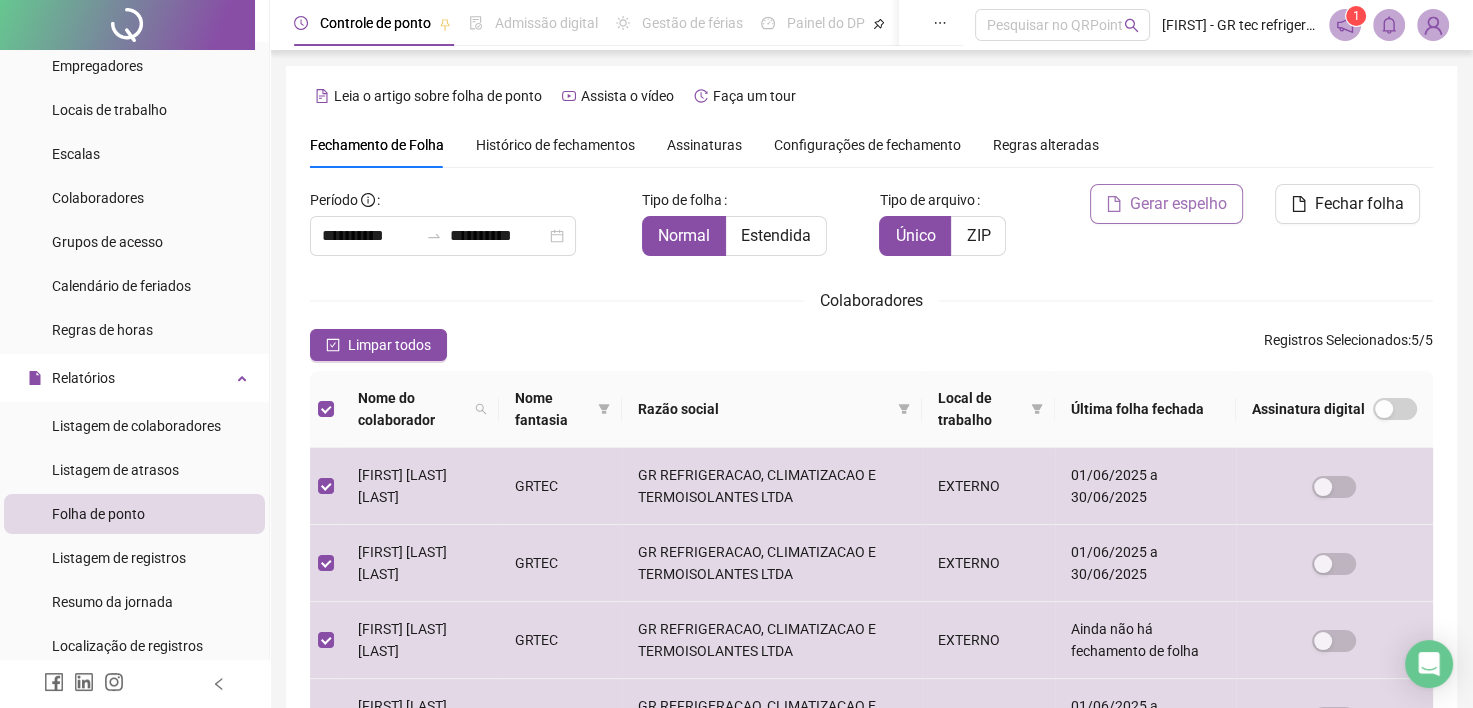 click on "Gerar espelho" at bounding box center (1166, 204) 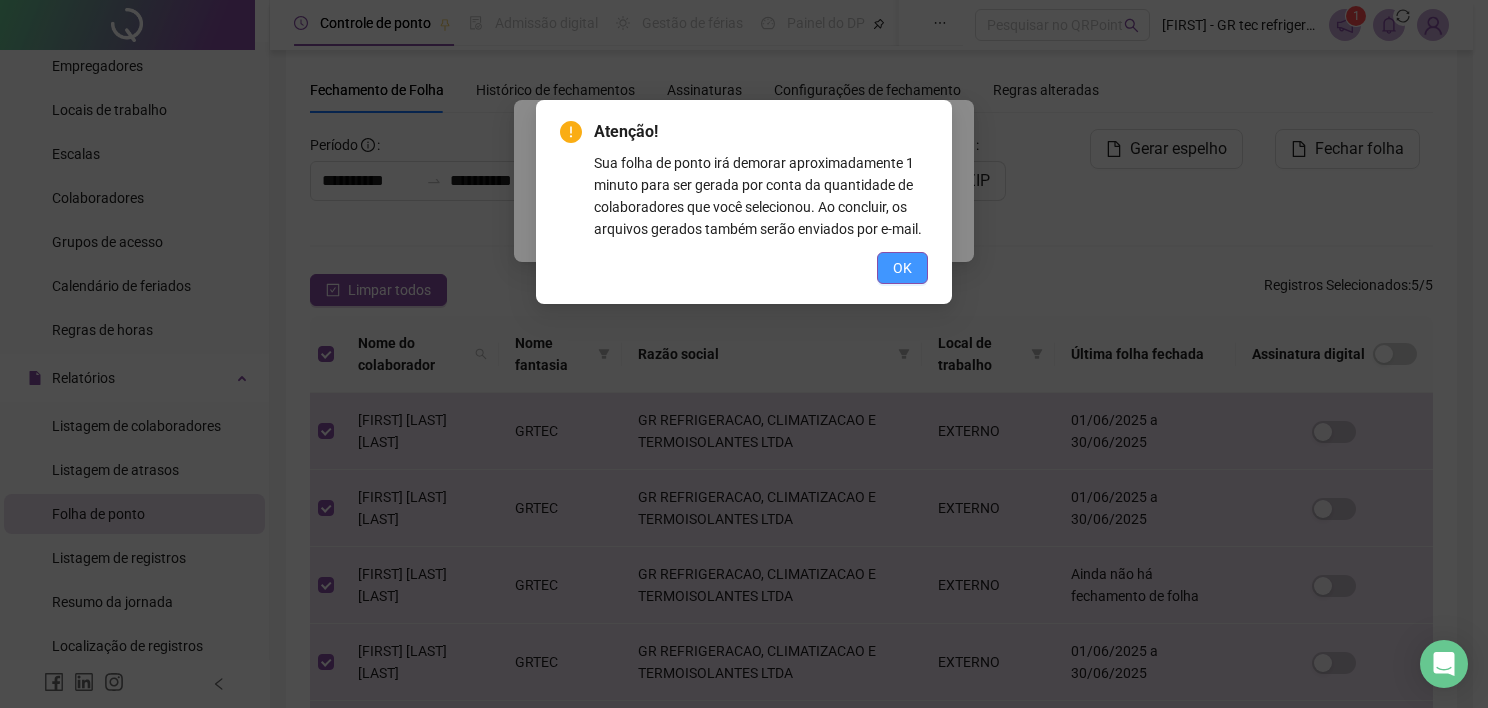 click on "OK" at bounding box center (902, 268) 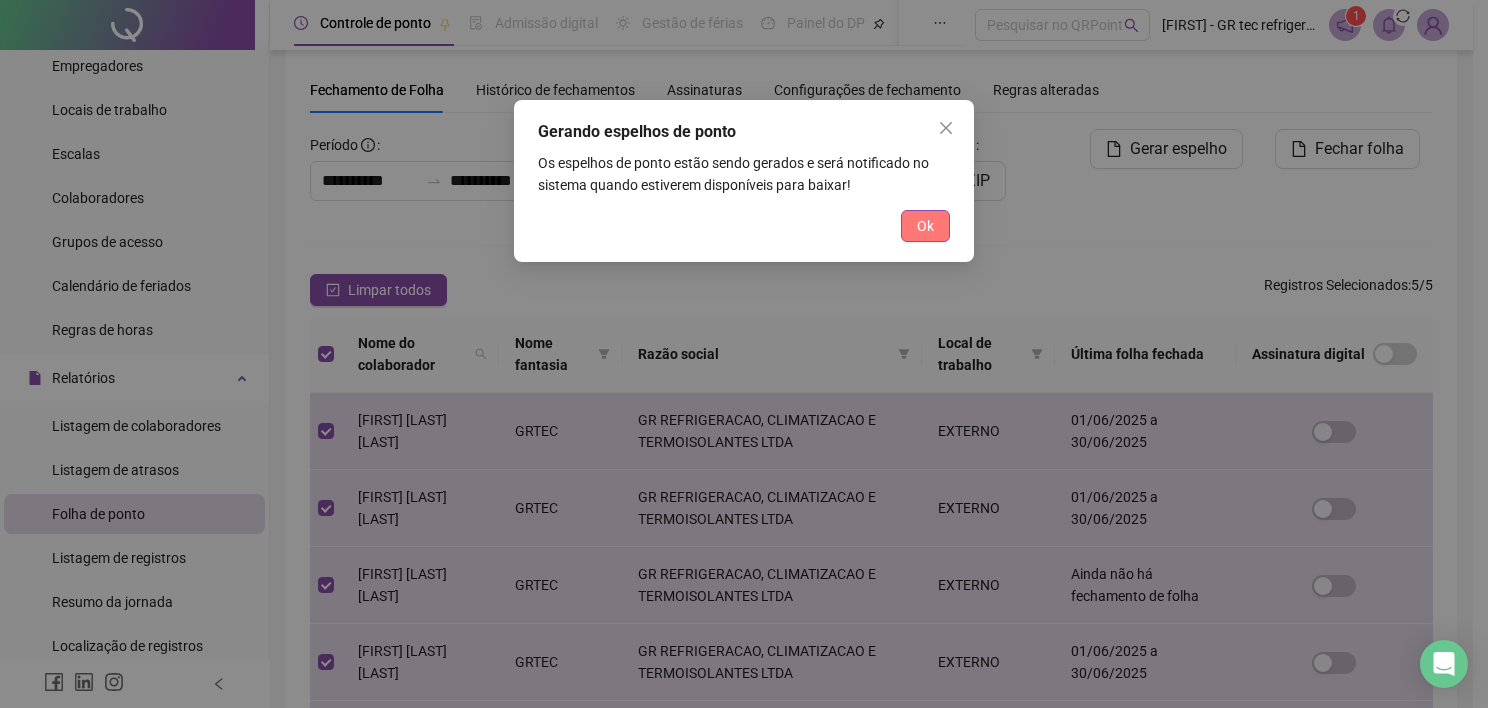 click on "Ok" at bounding box center (925, 226) 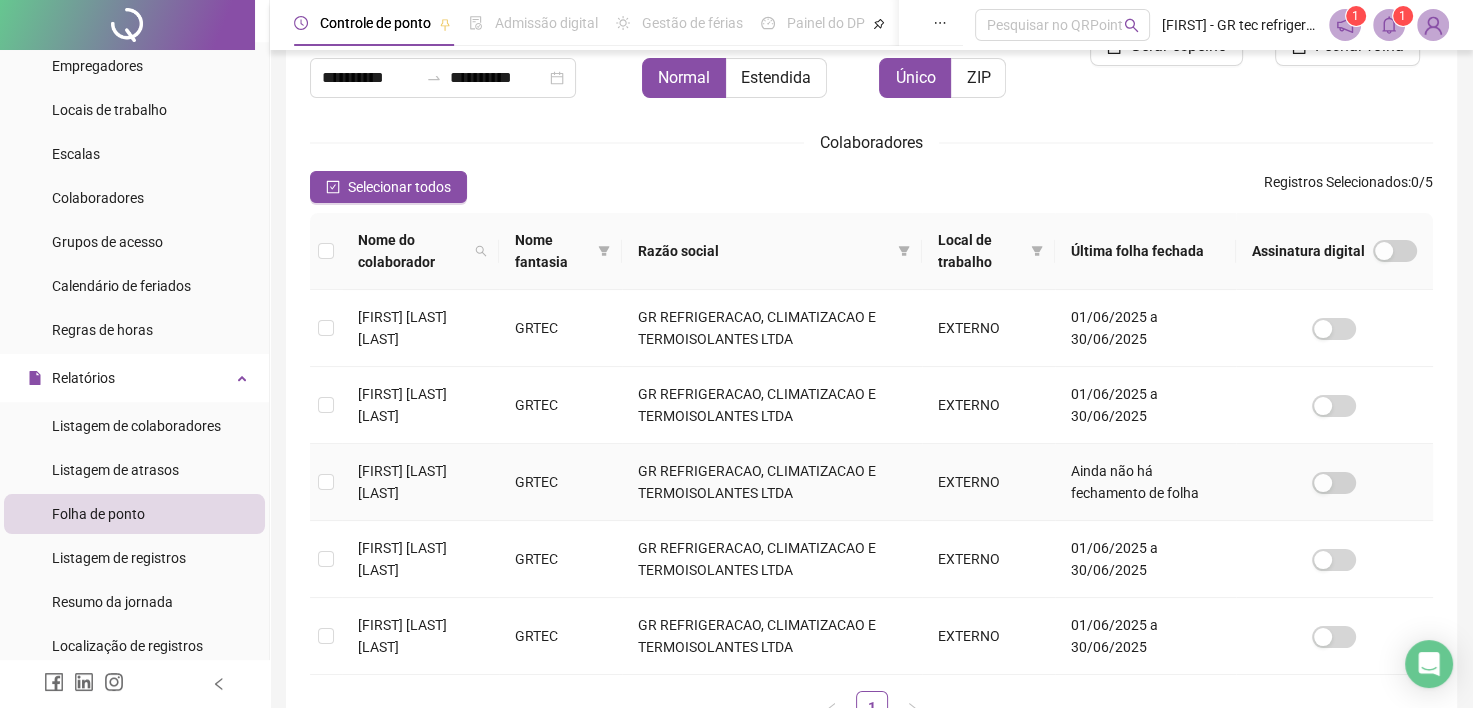 scroll, scrollTop: 297, scrollLeft: 0, axis: vertical 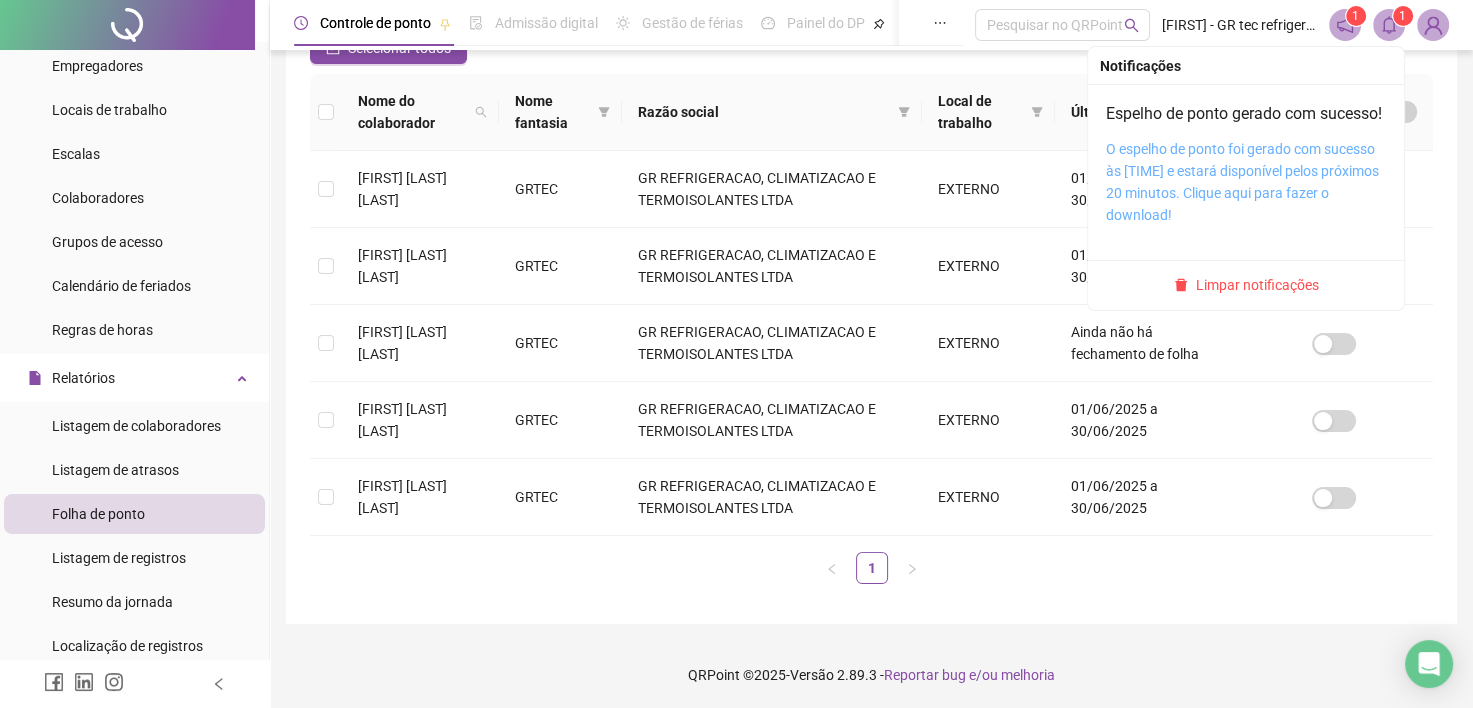 click on "O espelho de ponto foi gerado com sucesso às 12:13:34 e estará disponível pelos próximos 20 minutos.
Clique aqui para fazer o download!" at bounding box center (1242, 182) 